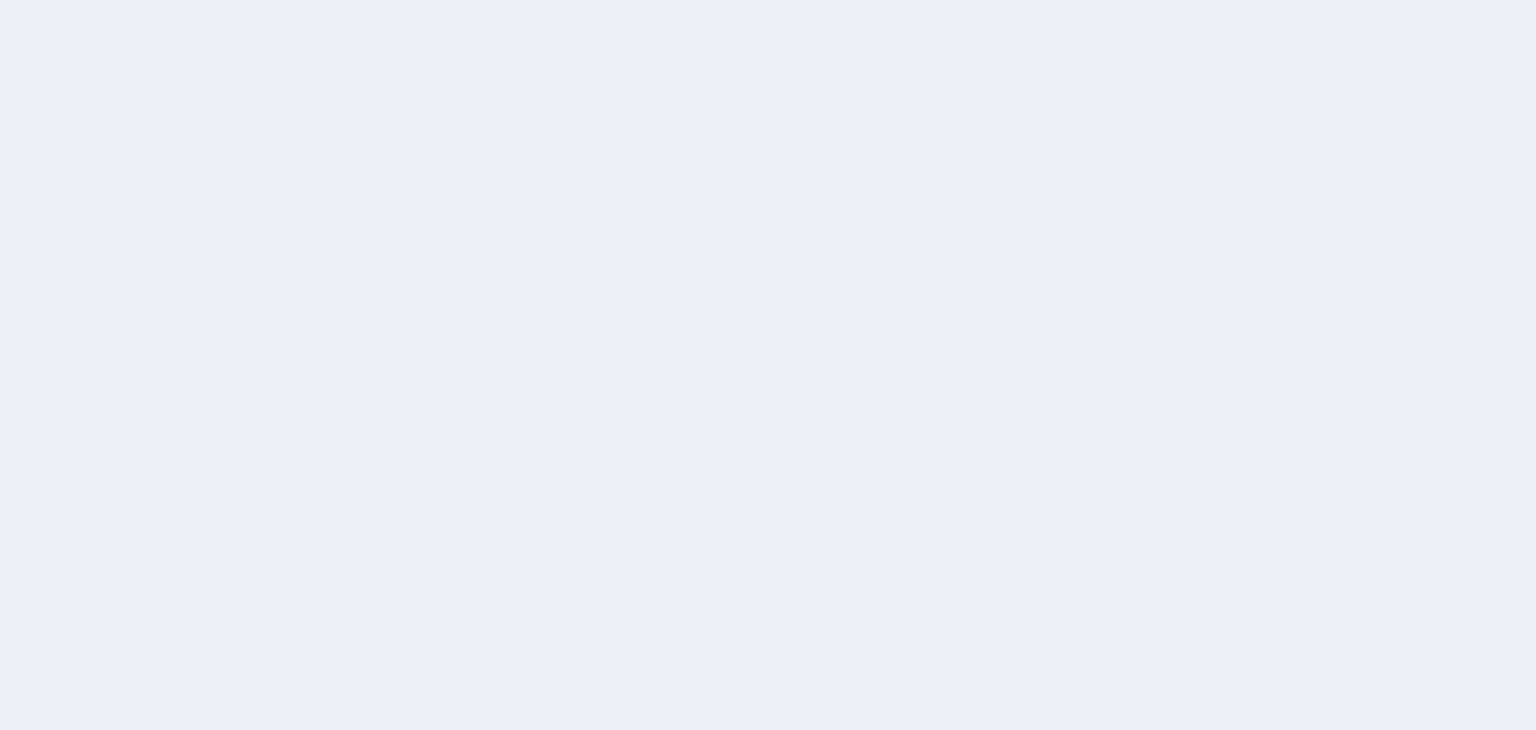 scroll, scrollTop: 0, scrollLeft: 0, axis: both 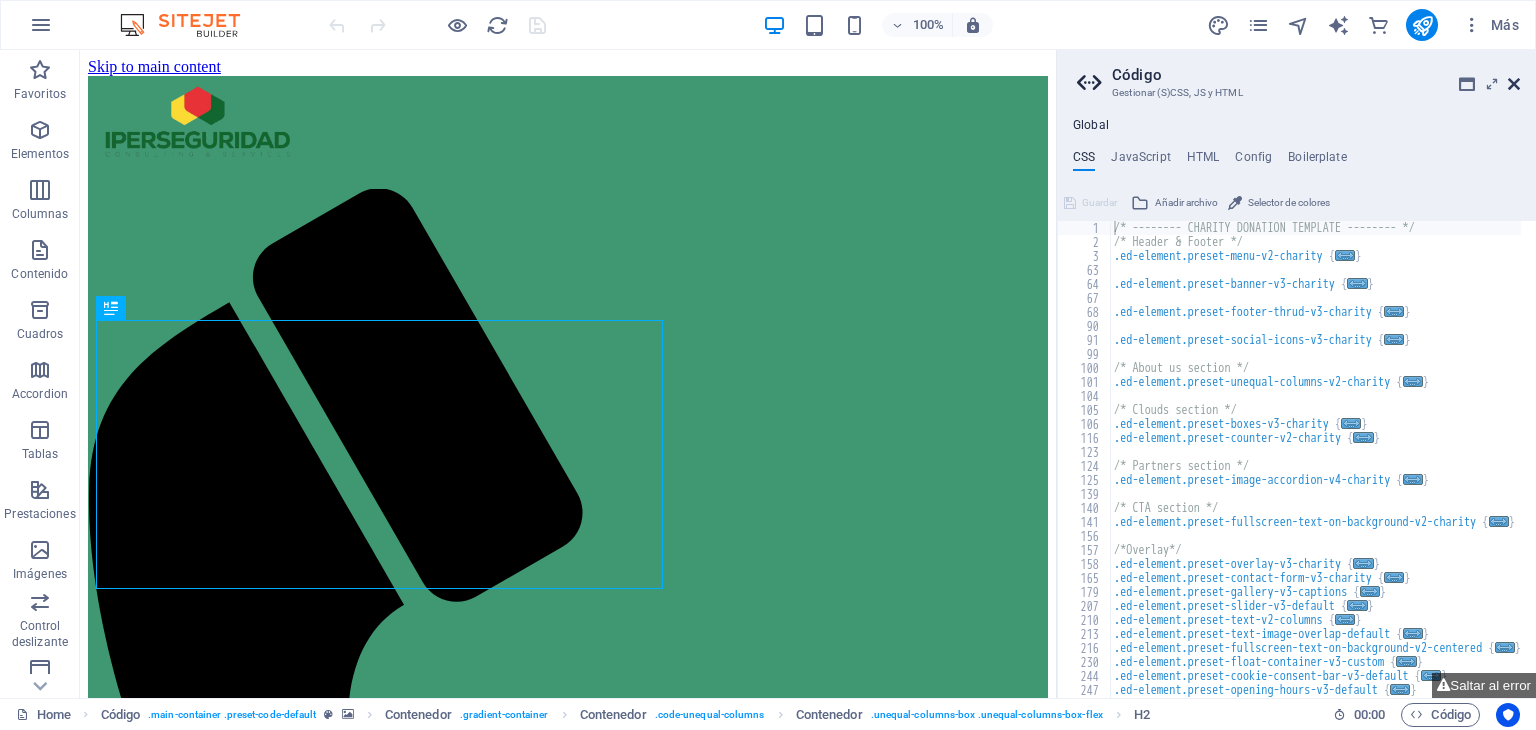 click at bounding box center [1514, 84] 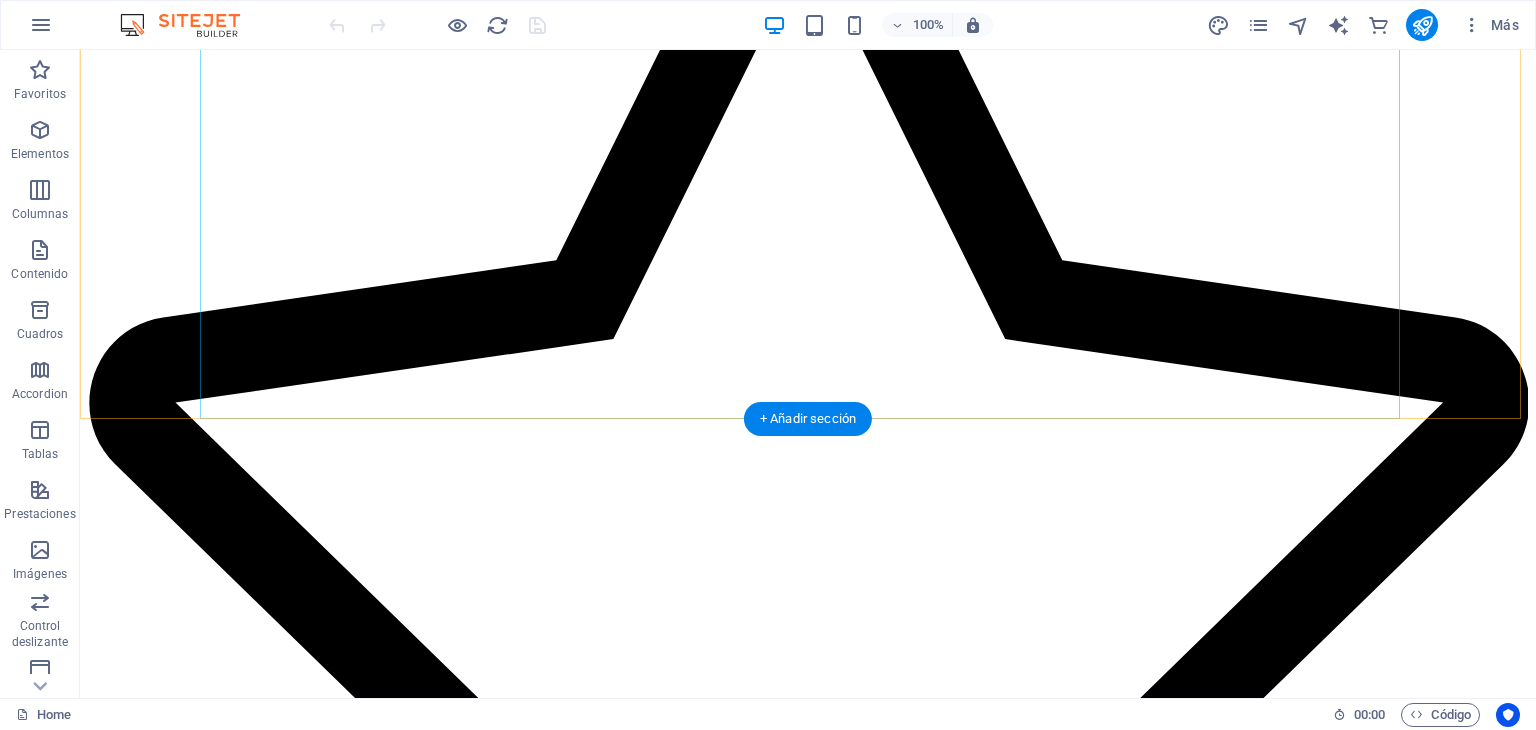 scroll, scrollTop: 5311, scrollLeft: 0, axis: vertical 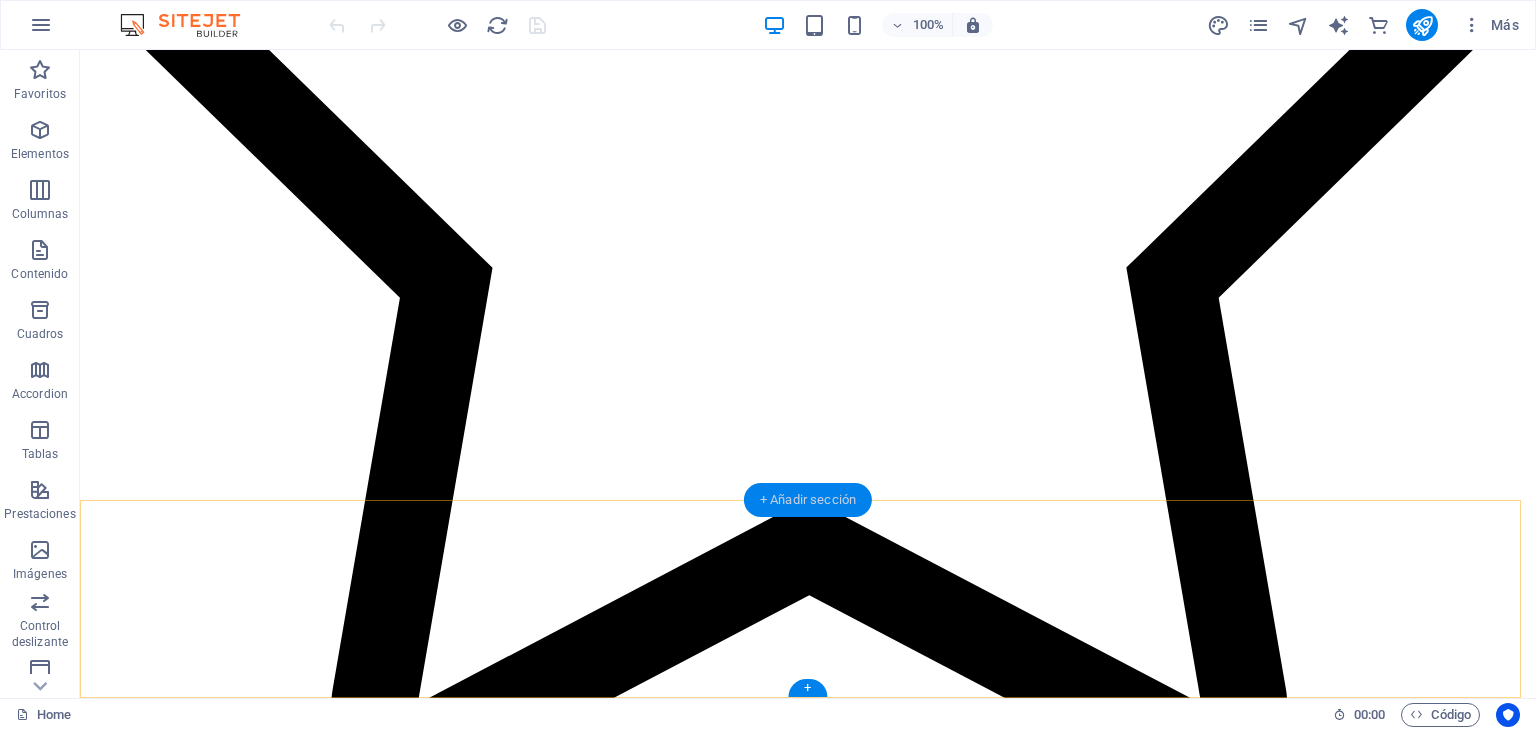 click on "+ Añadir sección" at bounding box center (808, 500) 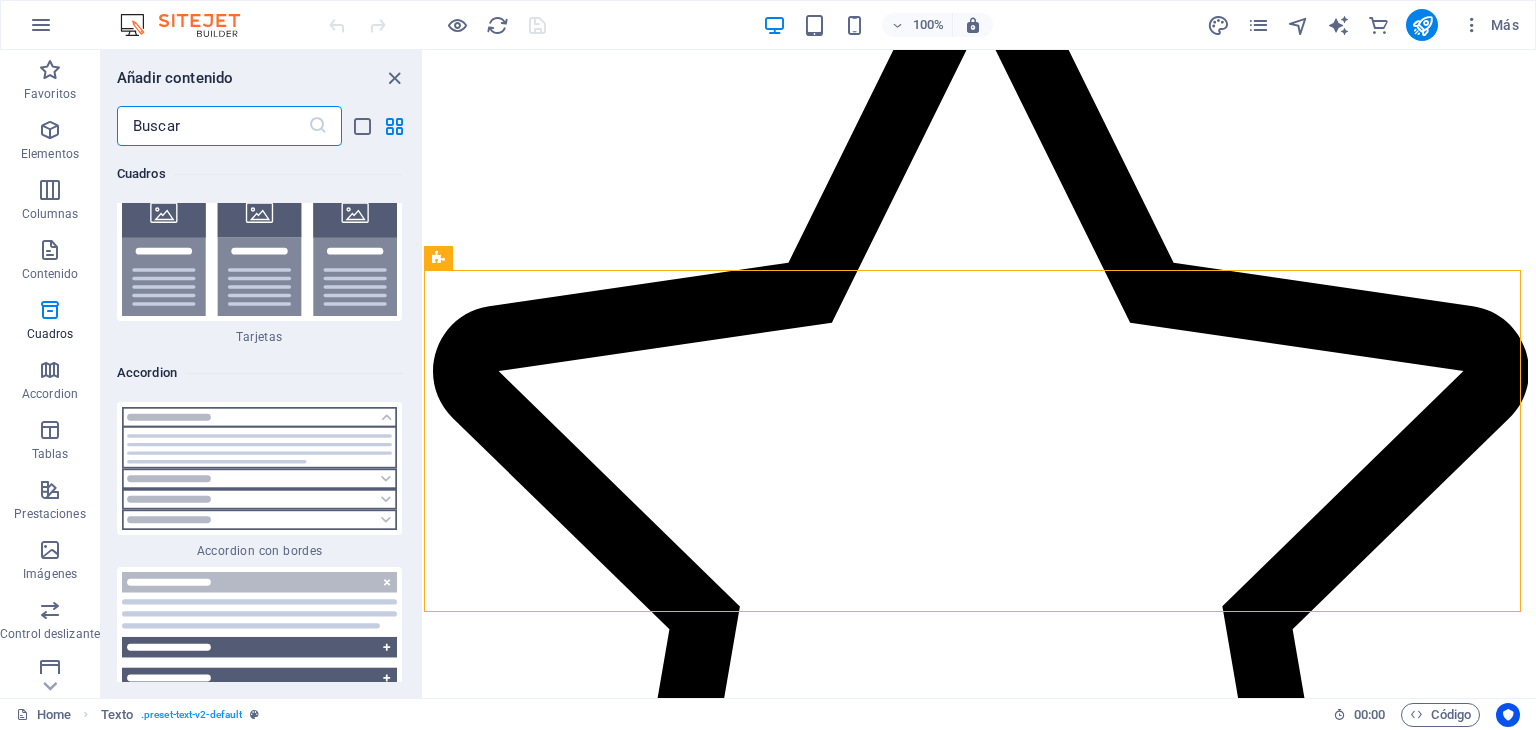 scroll, scrollTop: 12232, scrollLeft: 0, axis: vertical 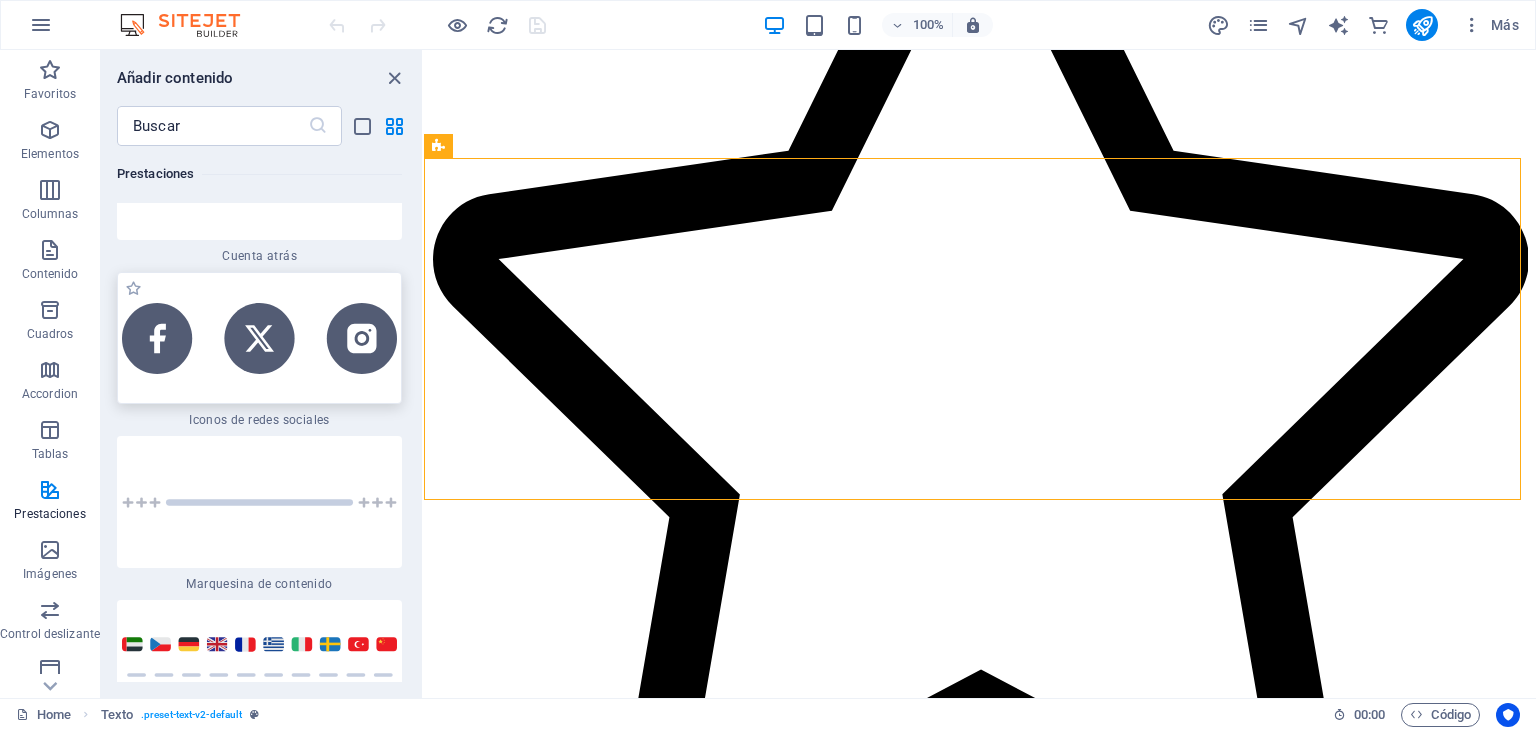 click at bounding box center (259, 338) 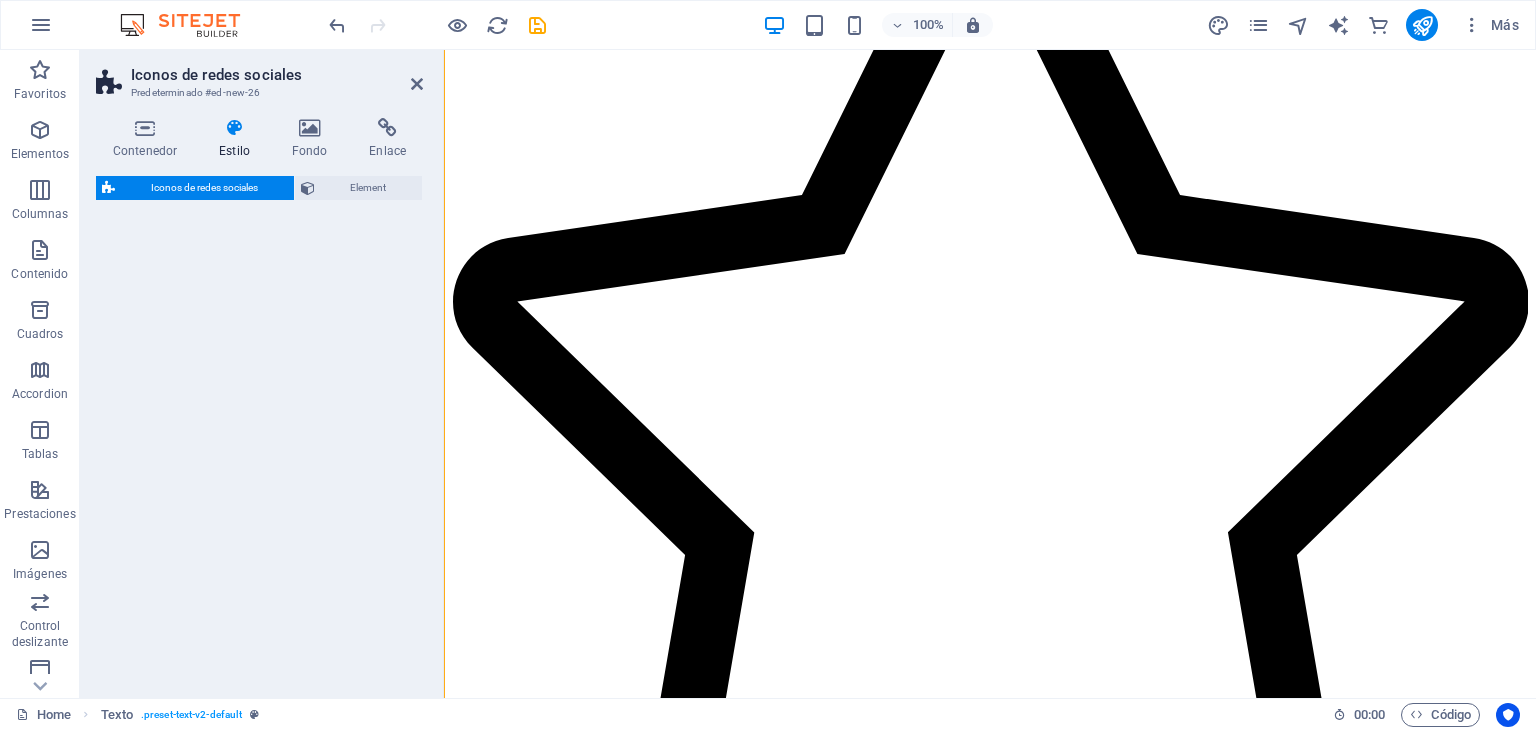 select on "rem" 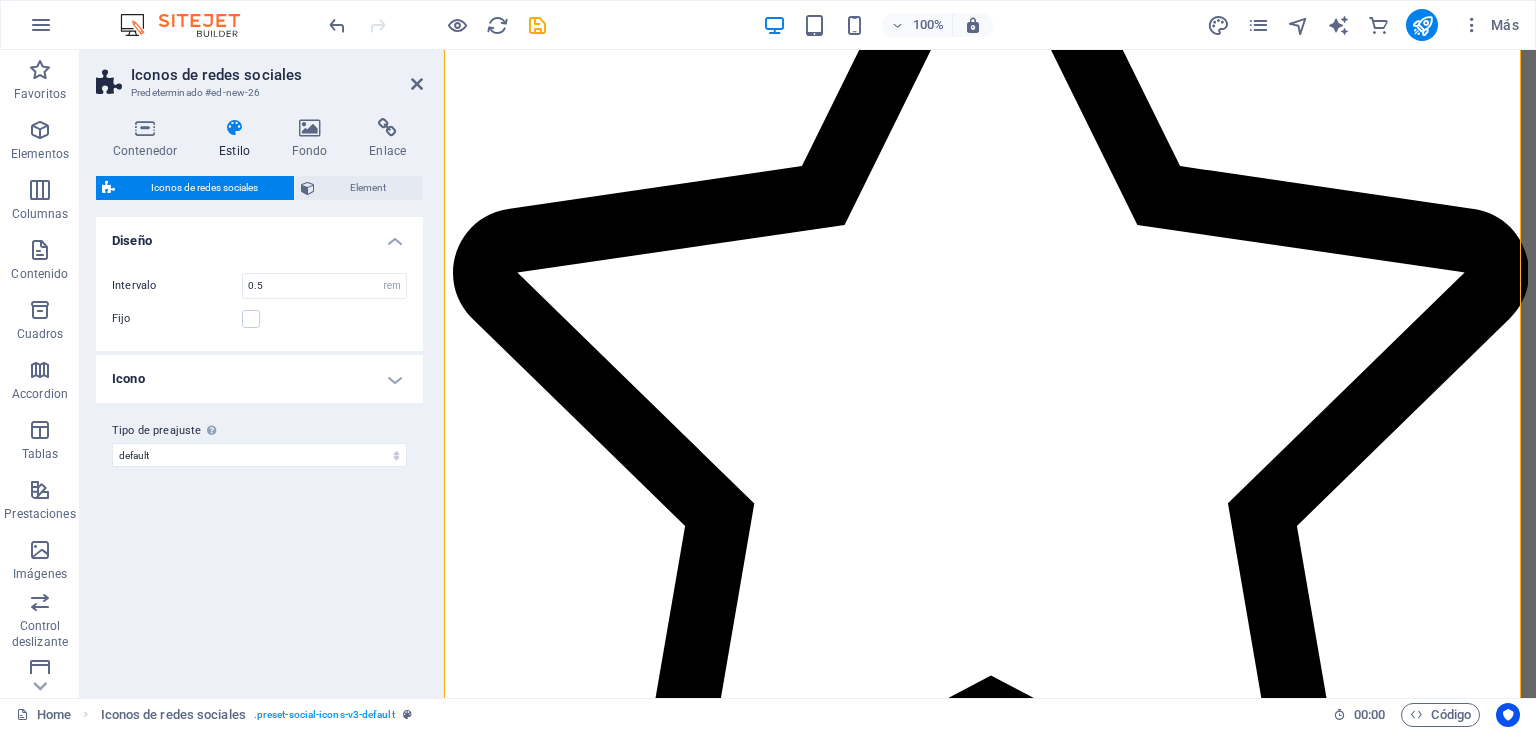 scroll, scrollTop: 8990, scrollLeft: 0, axis: vertical 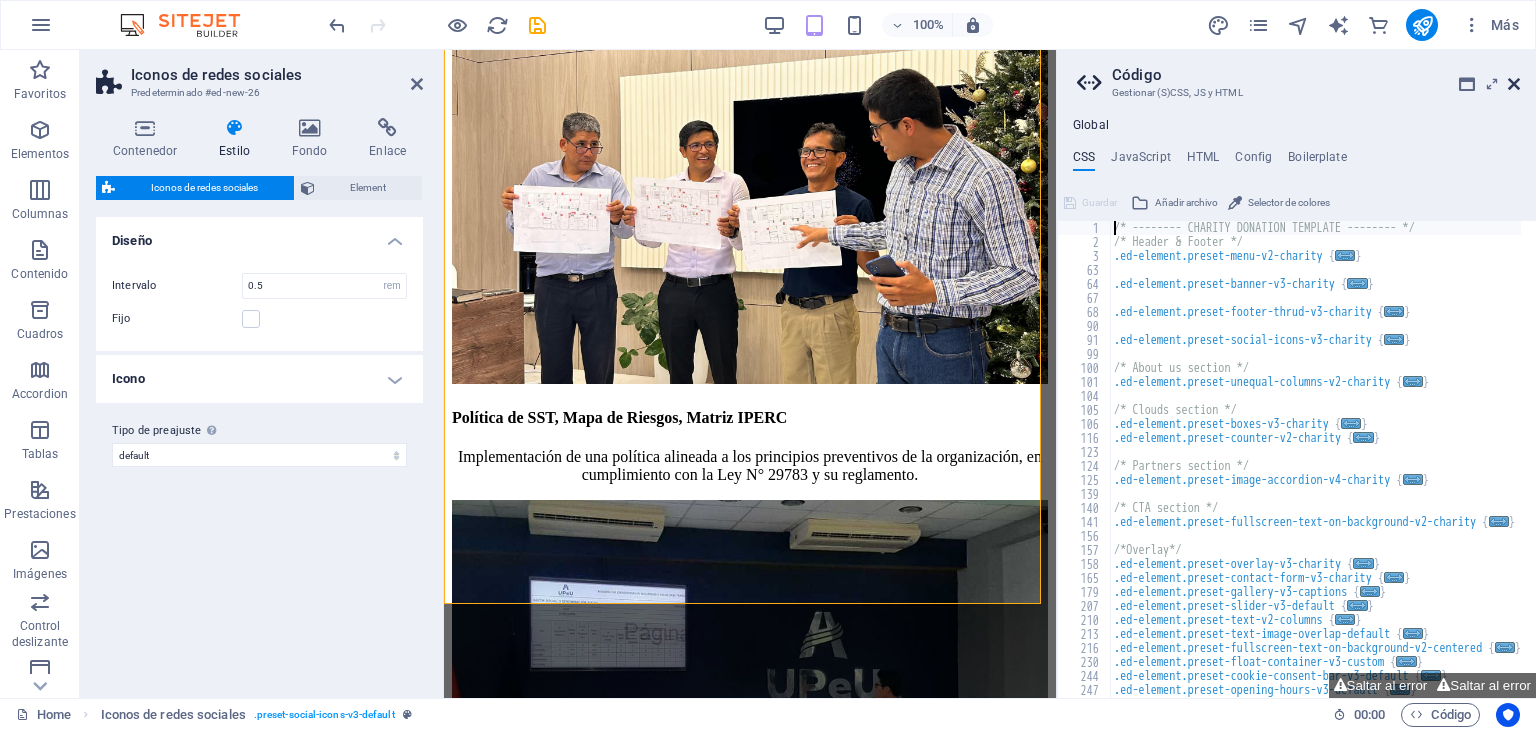 click at bounding box center [1514, 84] 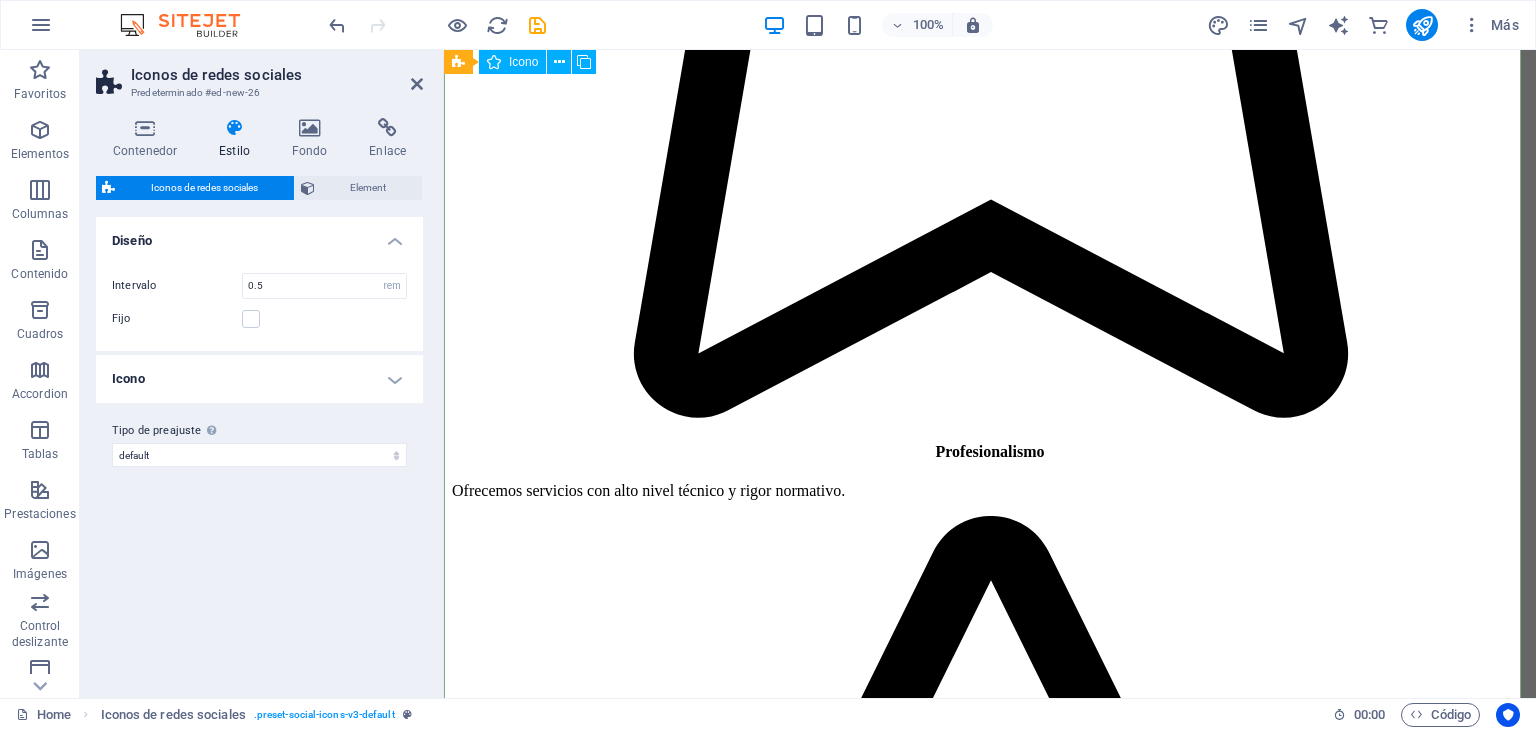 scroll, scrollTop: 5967, scrollLeft: 0, axis: vertical 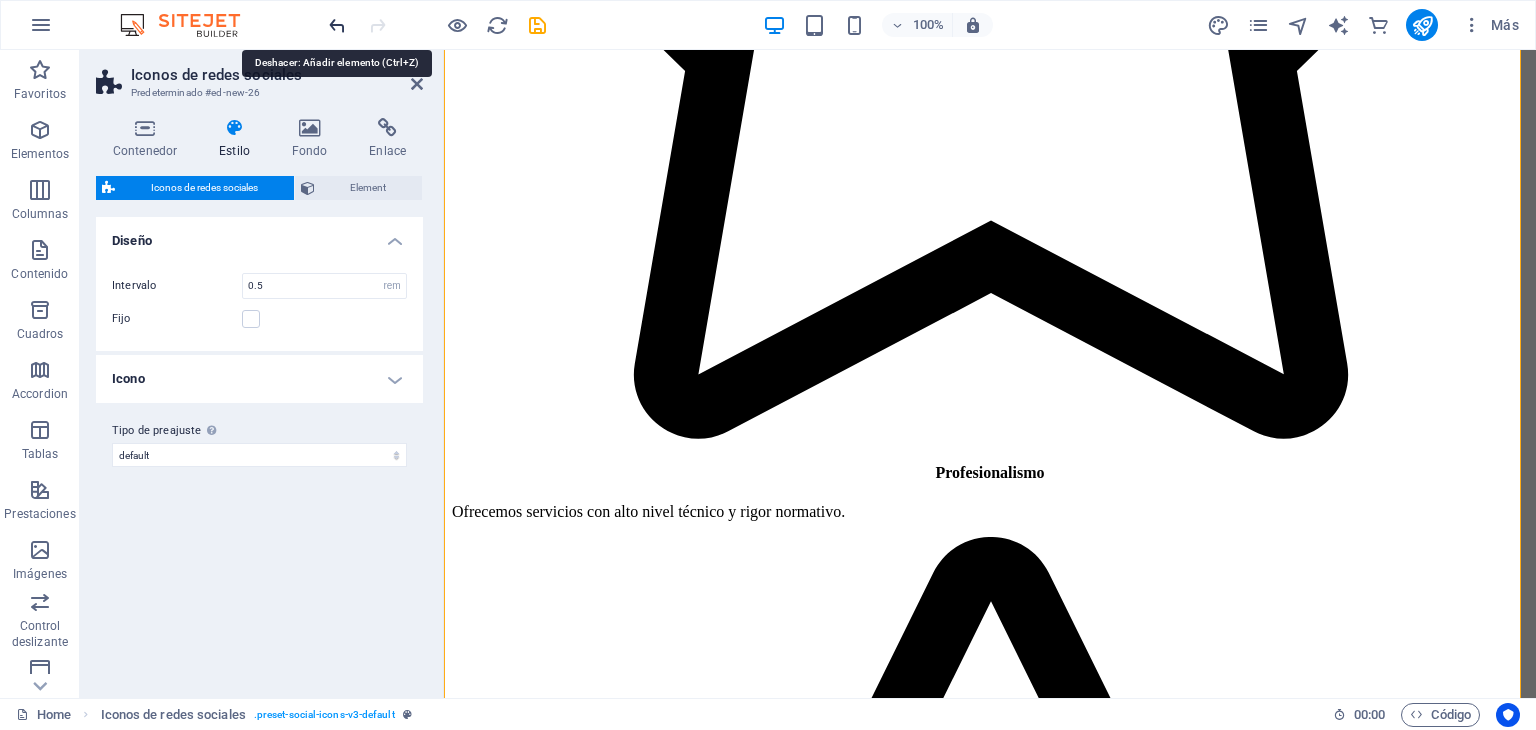 click at bounding box center [337, 25] 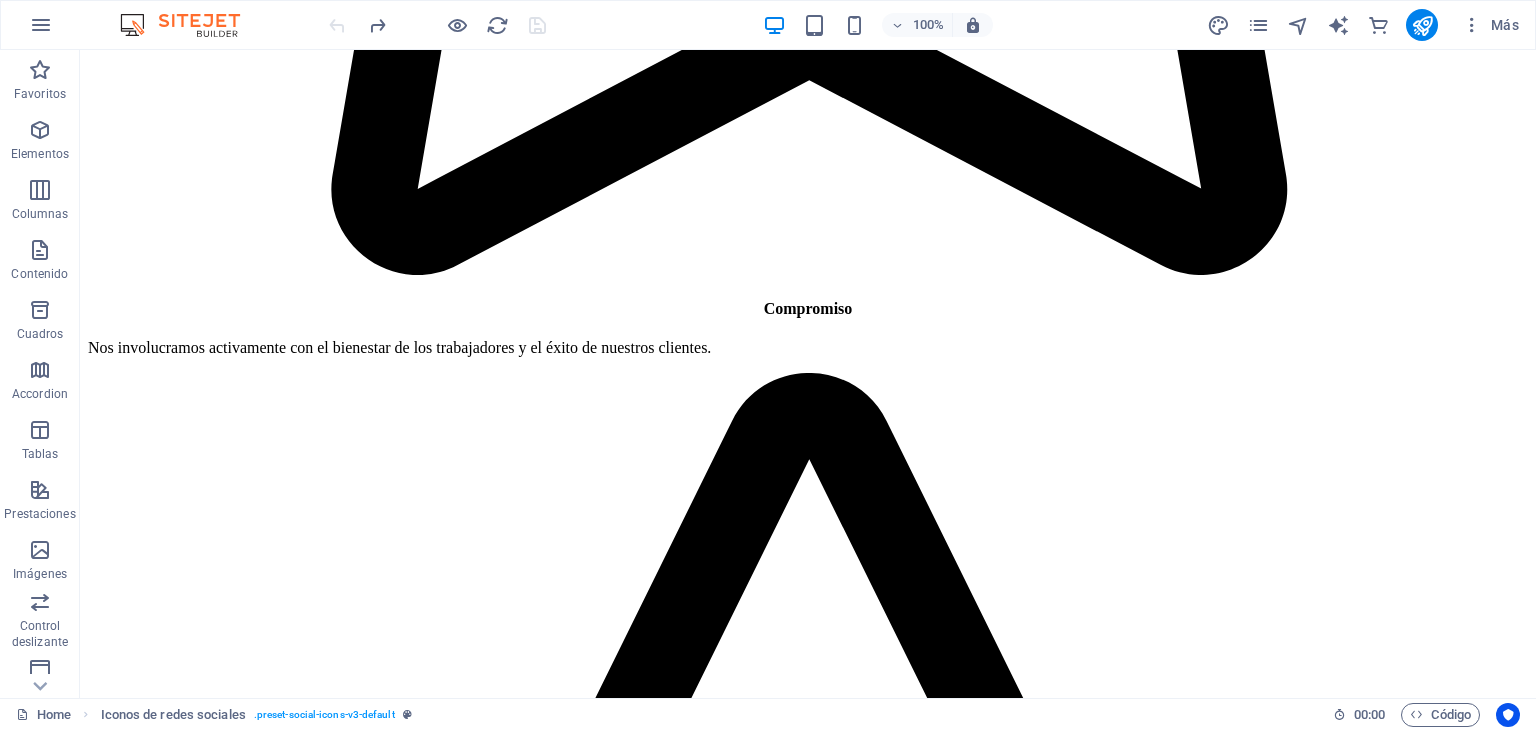 scroll, scrollTop: 5311, scrollLeft: 0, axis: vertical 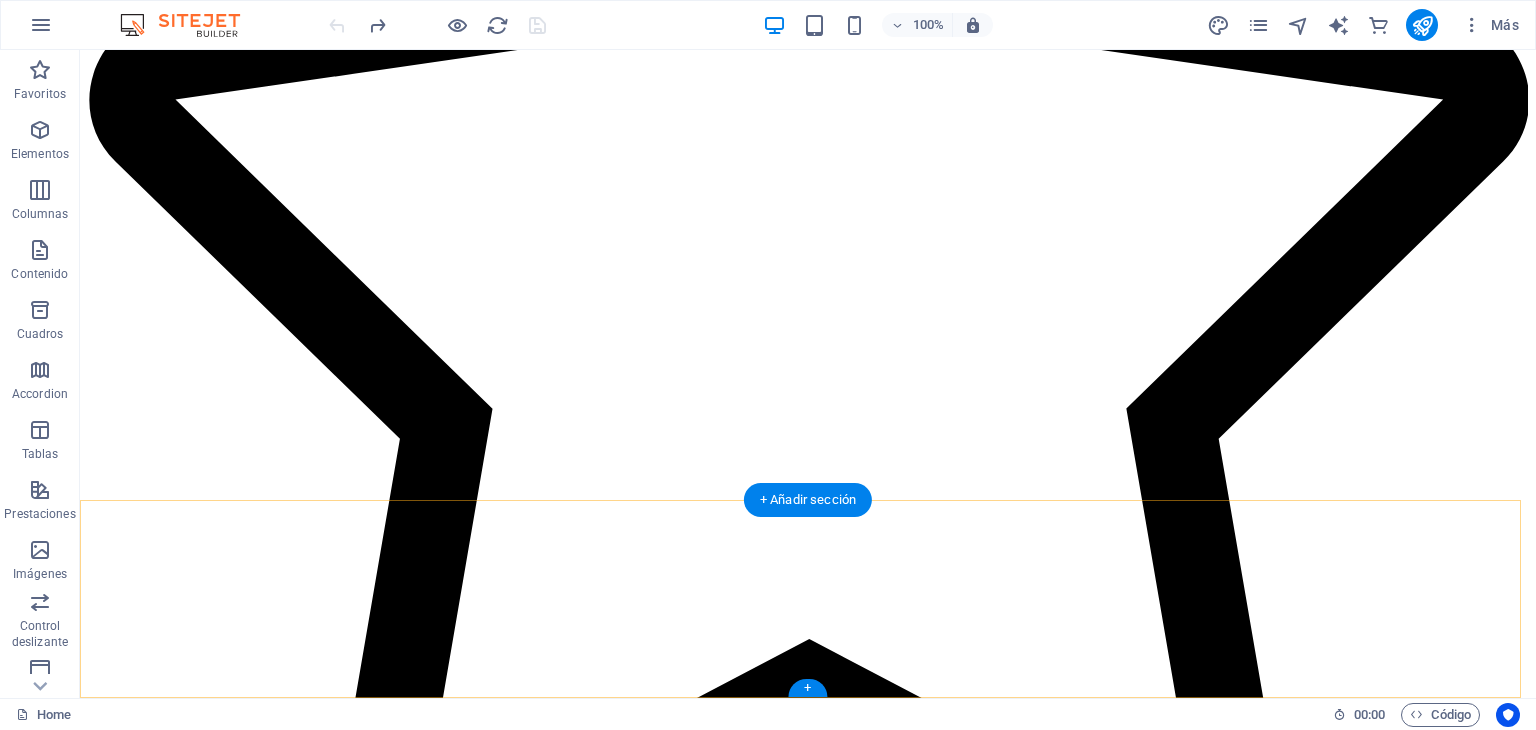 click on "+" at bounding box center (807, 688) 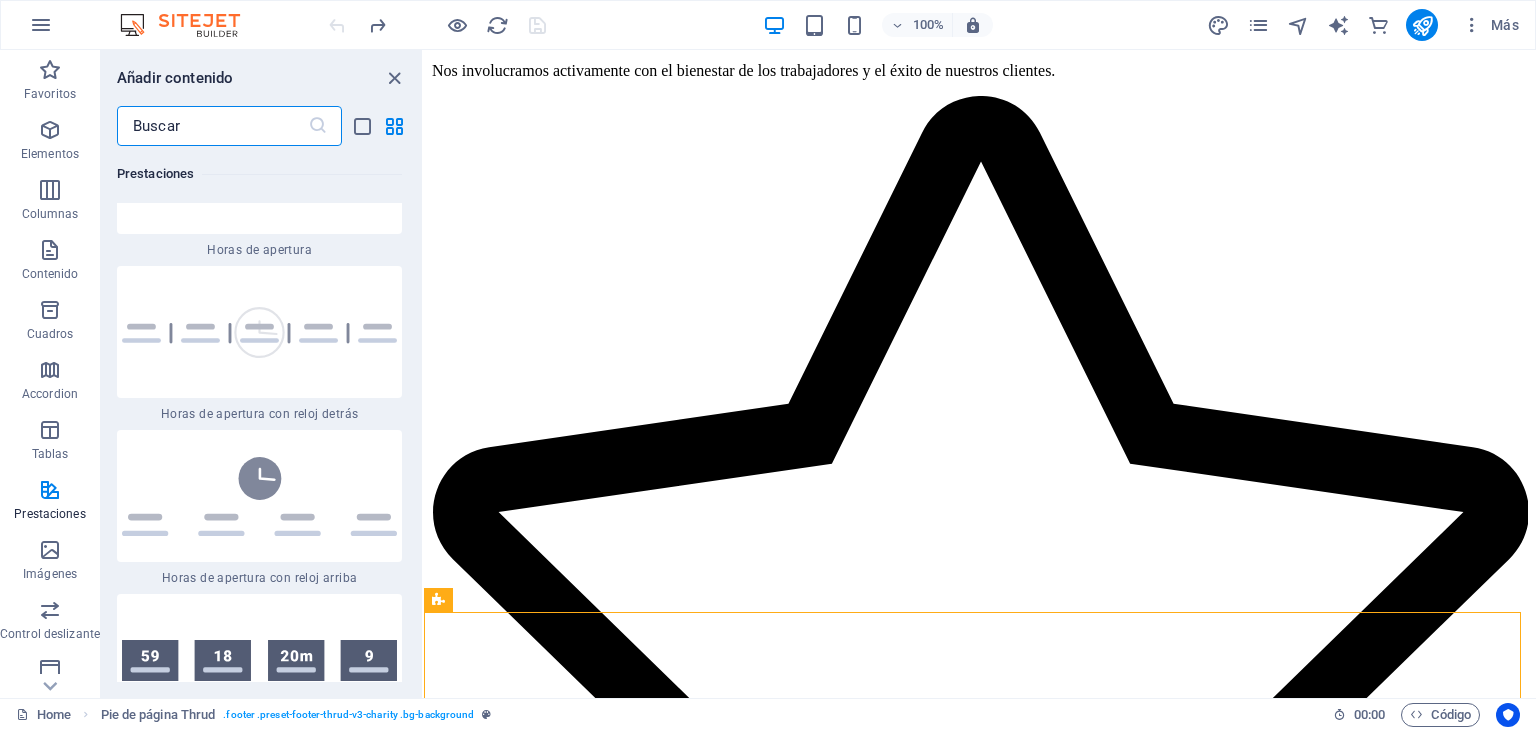 scroll, scrollTop: 17442, scrollLeft: 0, axis: vertical 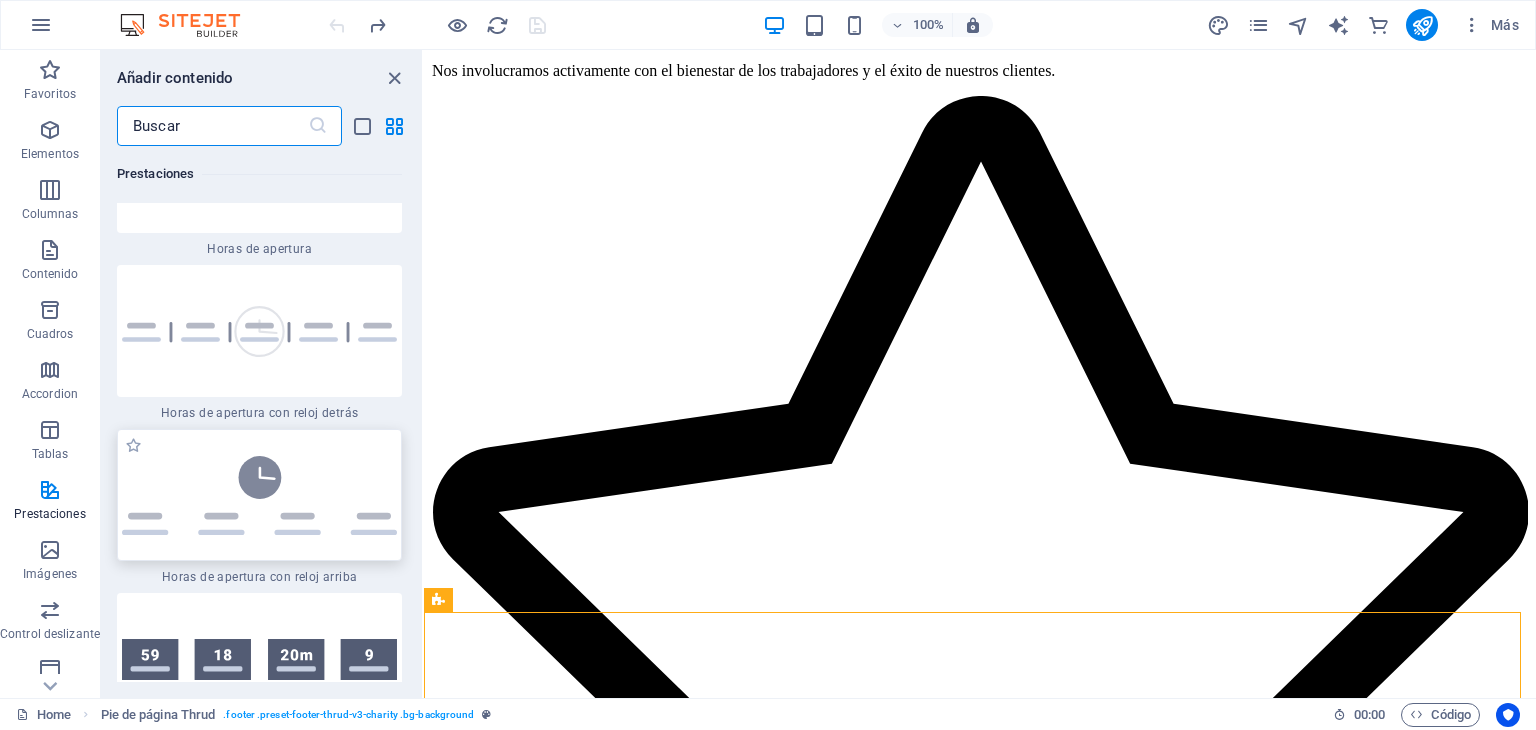 click at bounding box center (259, 495) 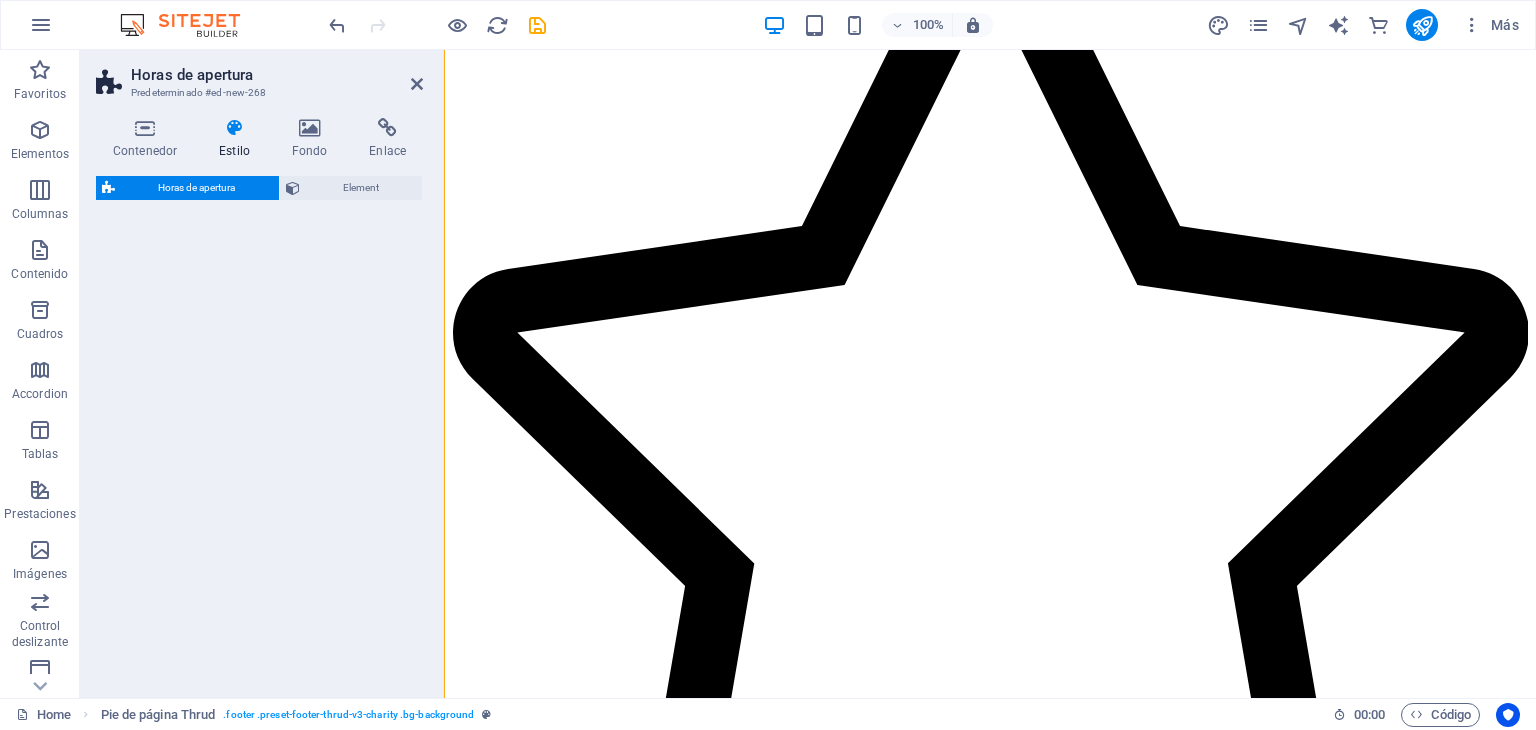 select on "rem" 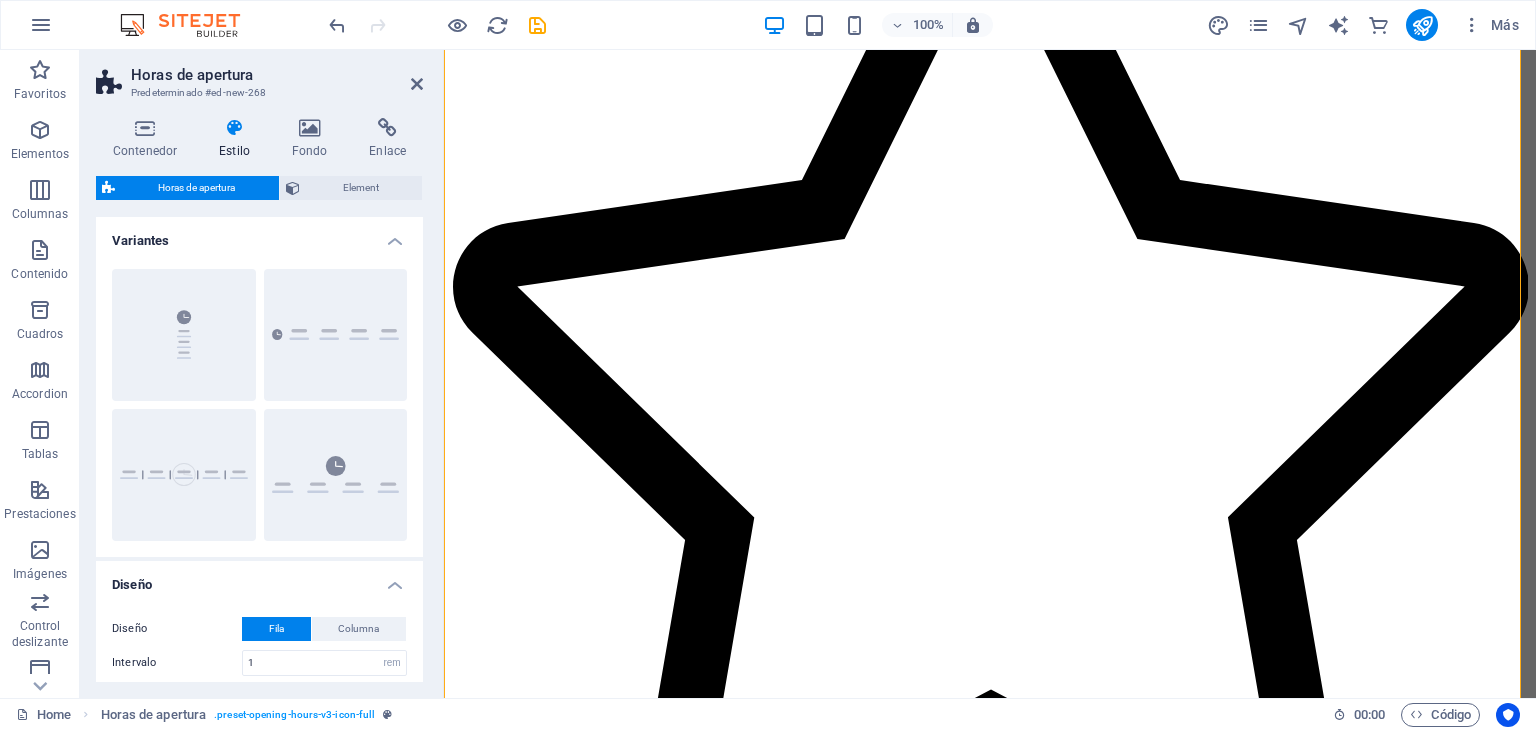 scroll, scrollTop: 7680, scrollLeft: 0, axis: vertical 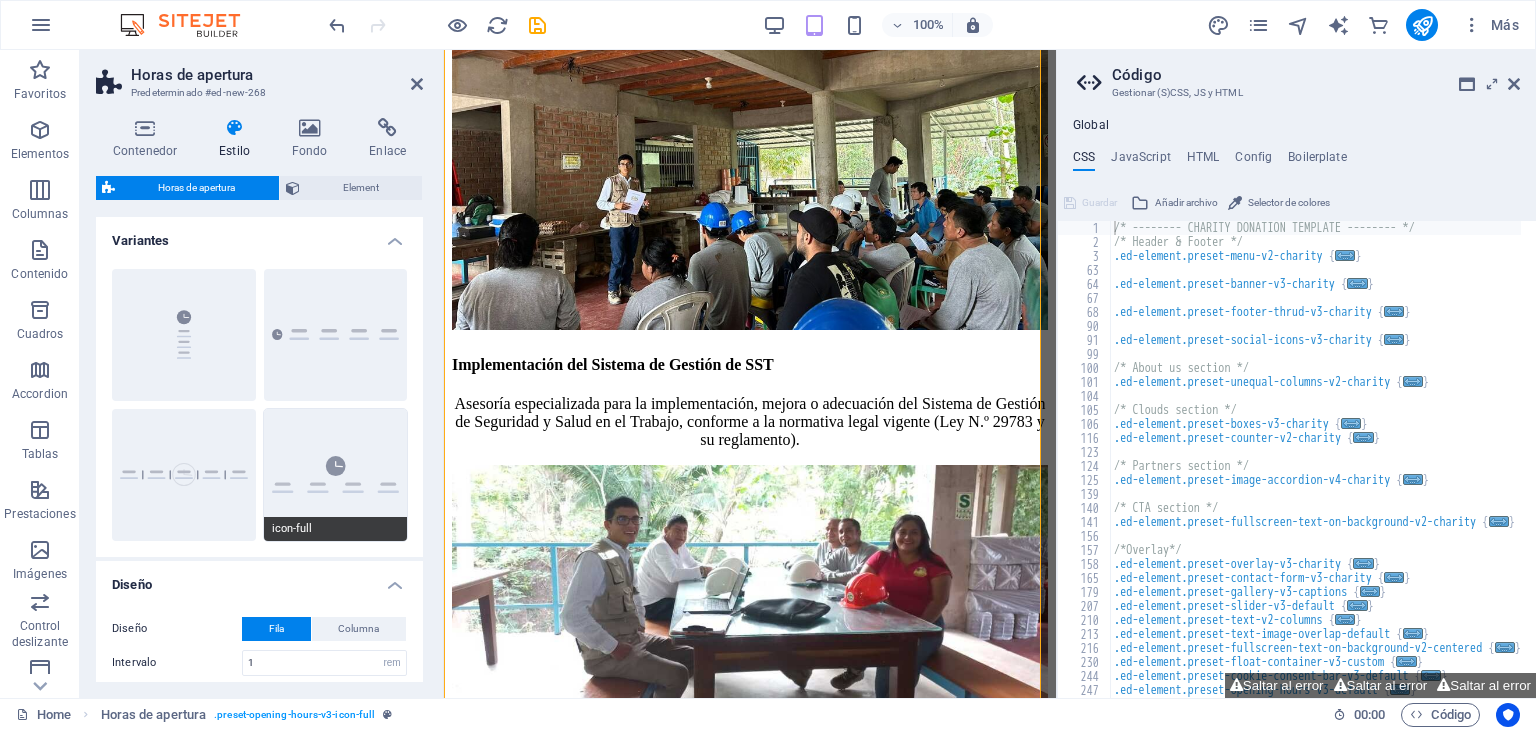 click on "icon-full" at bounding box center (336, 475) 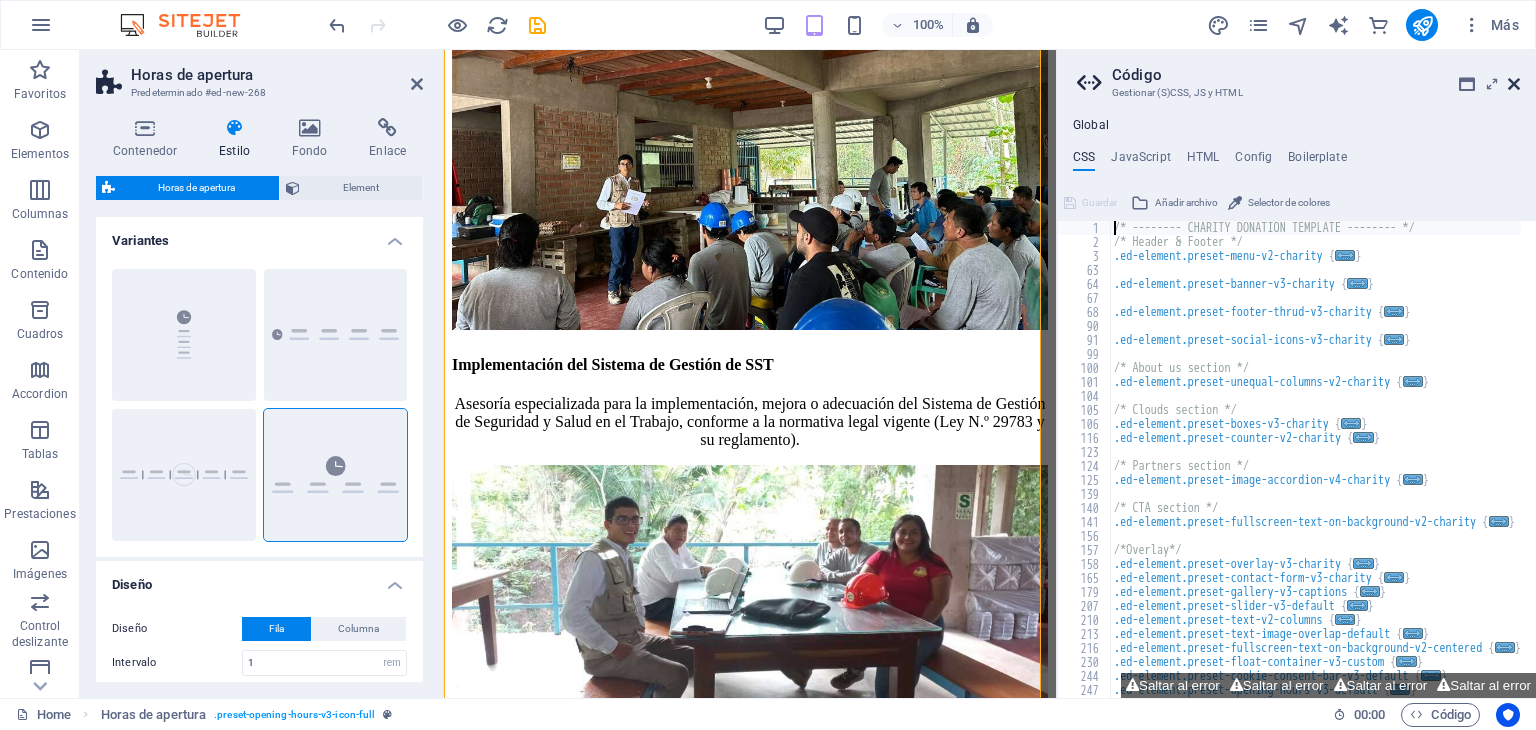 click at bounding box center (1514, 84) 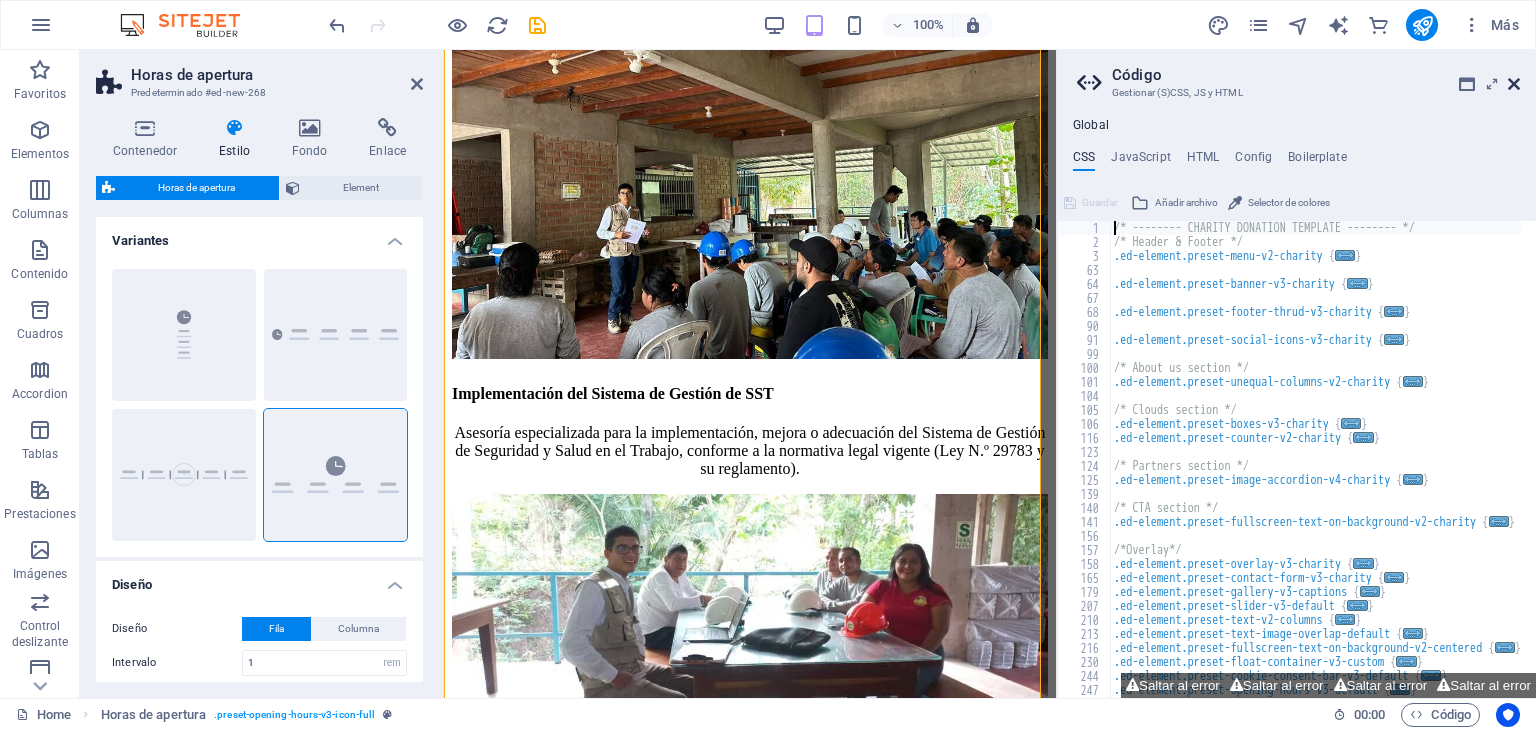 scroll, scrollTop: 7055, scrollLeft: 0, axis: vertical 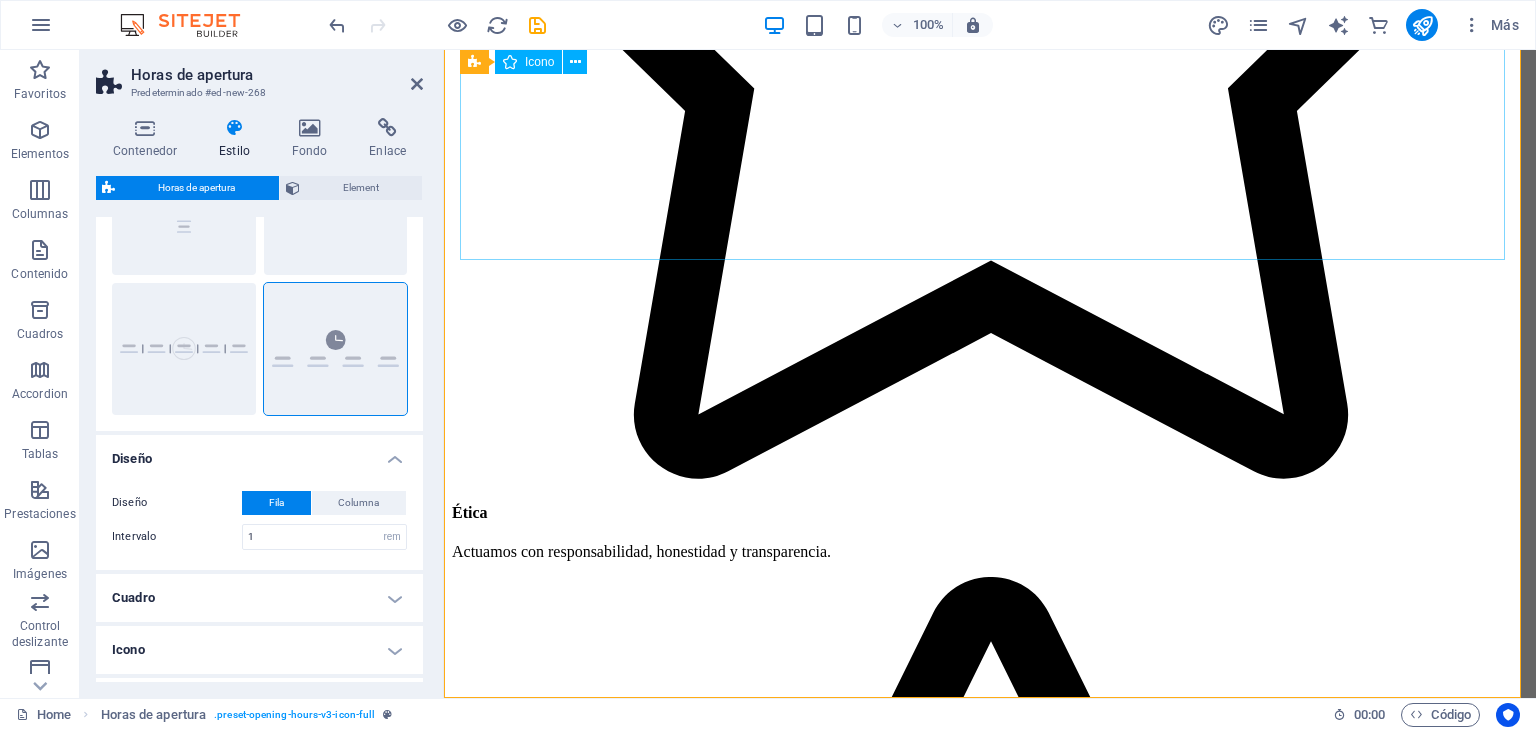 click at bounding box center [990, 21500] 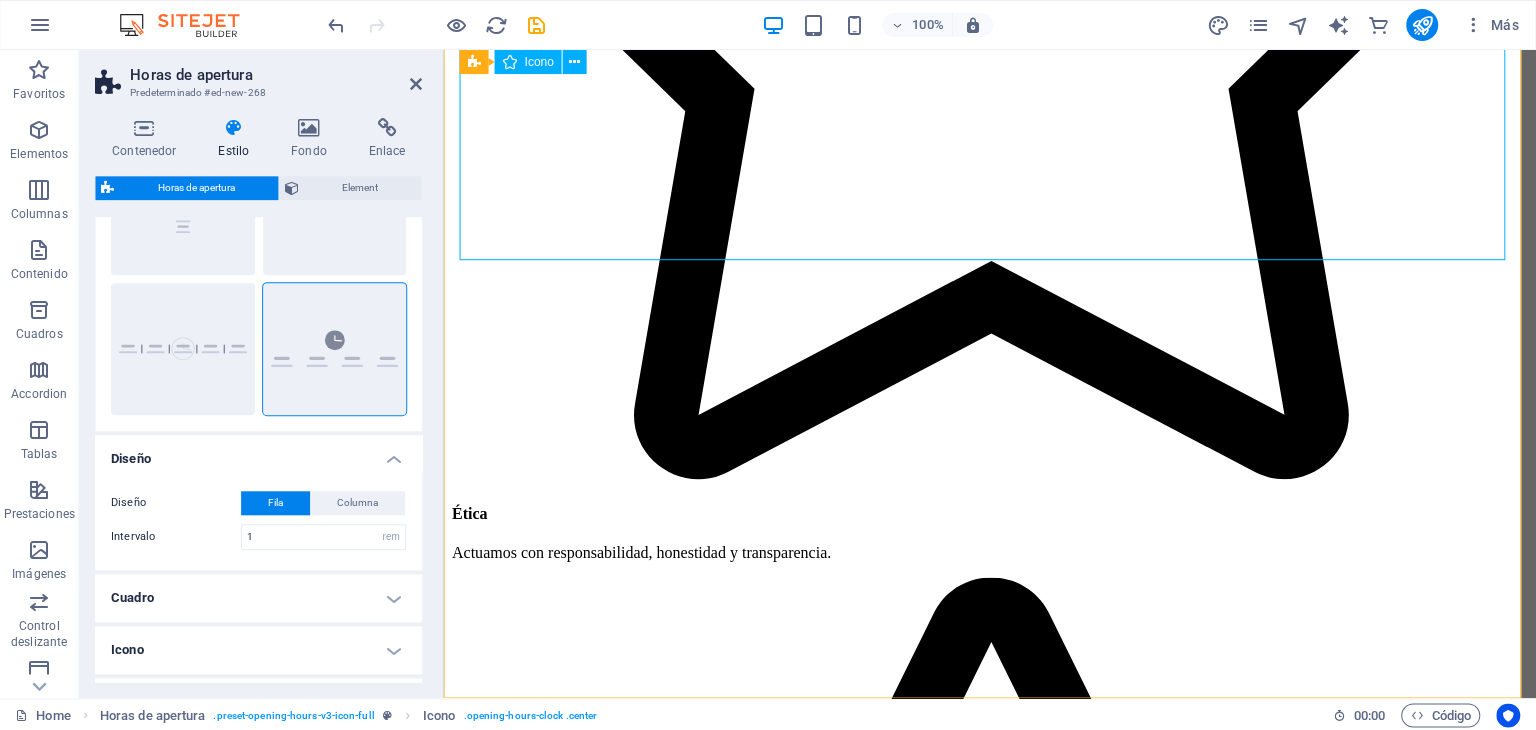 scroll, scrollTop: 0, scrollLeft: 0, axis: both 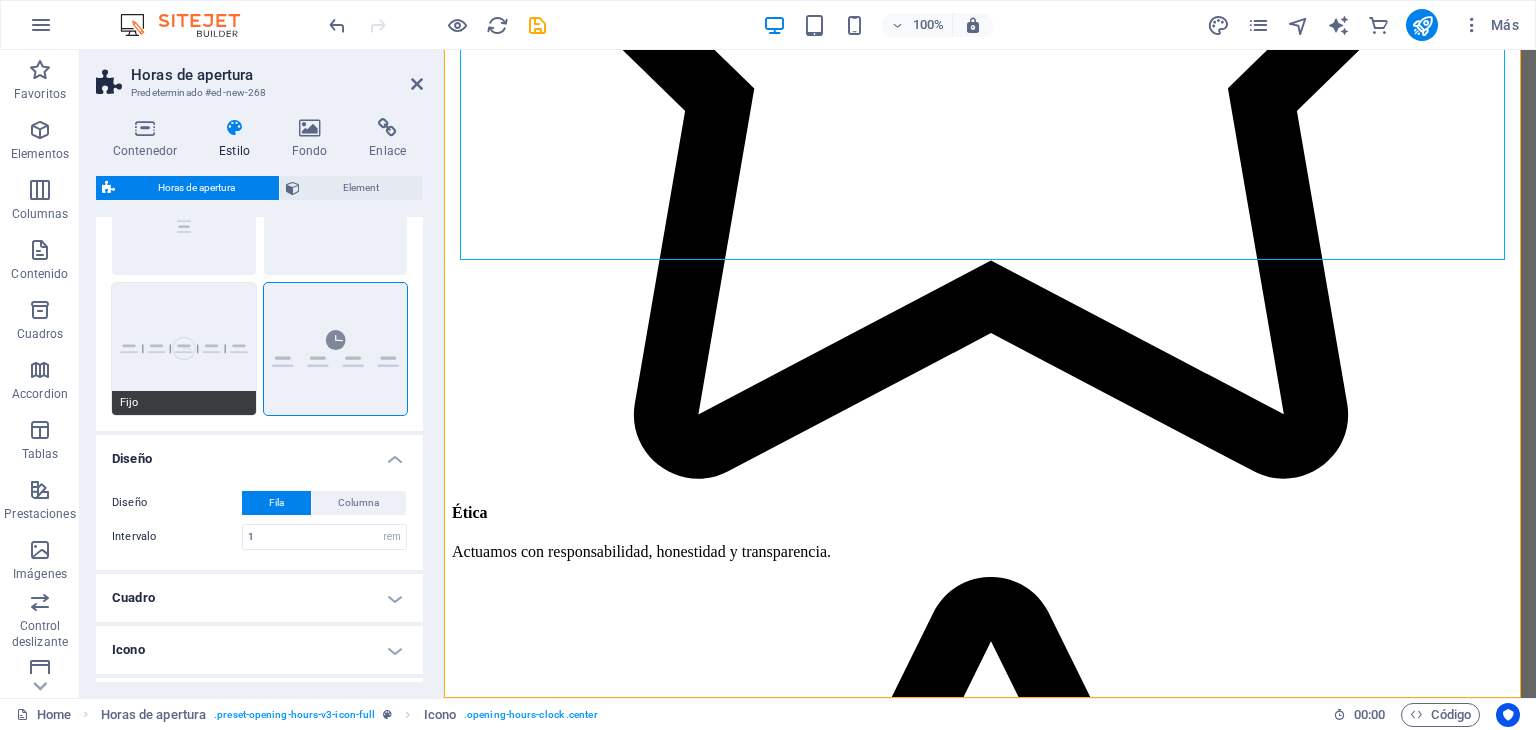 click on "Fijo" at bounding box center [184, 349] 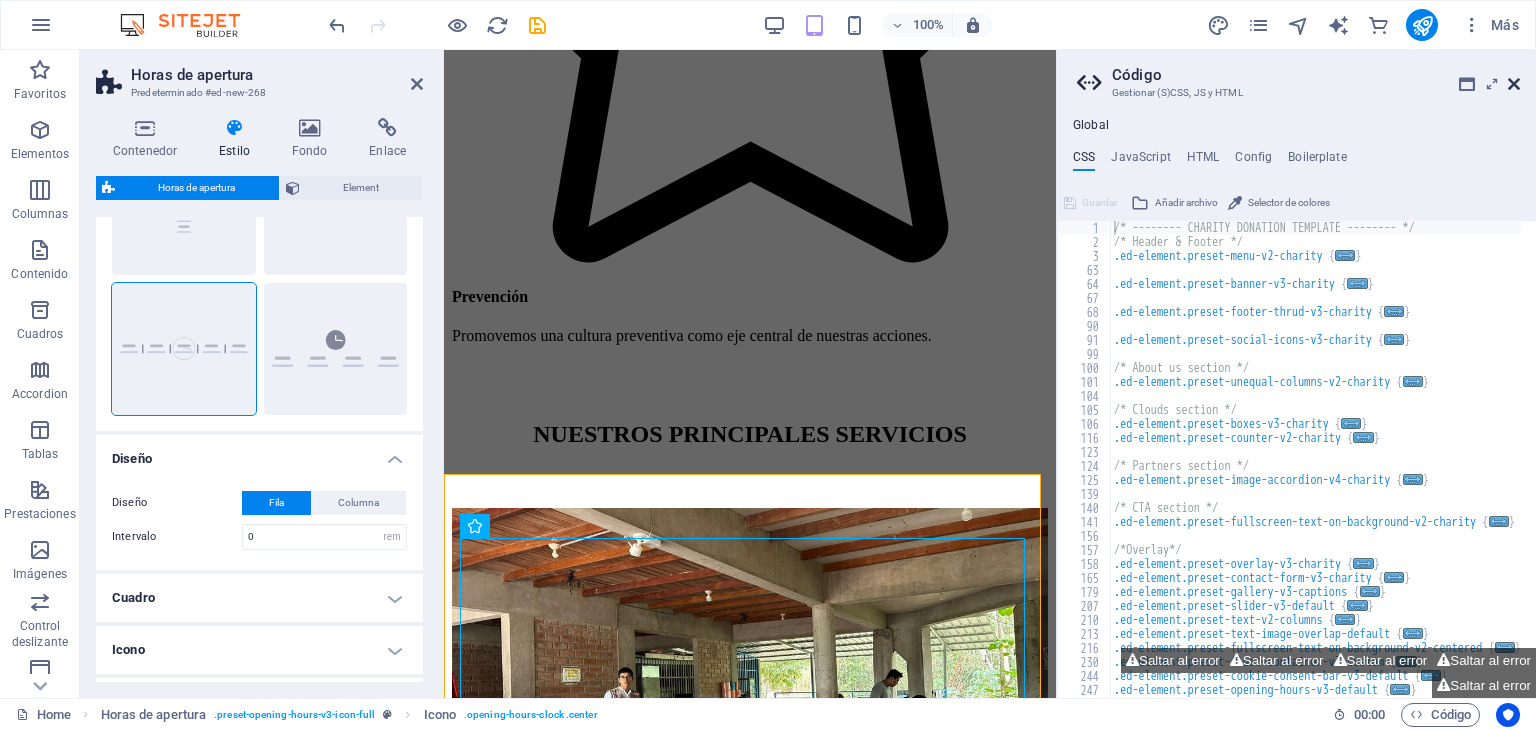 click at bounding box center [1514, 84] 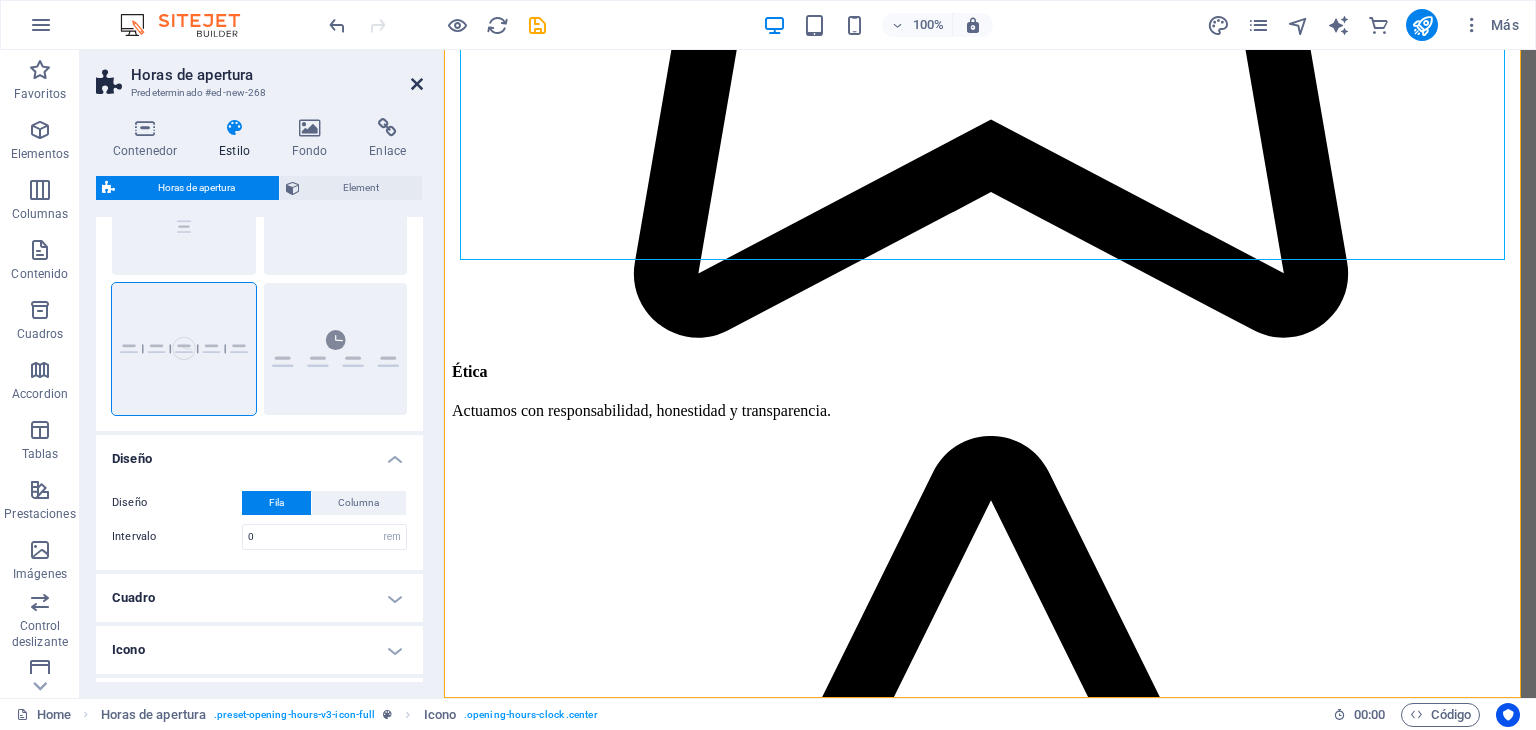 click at bounding box center (417, 84) 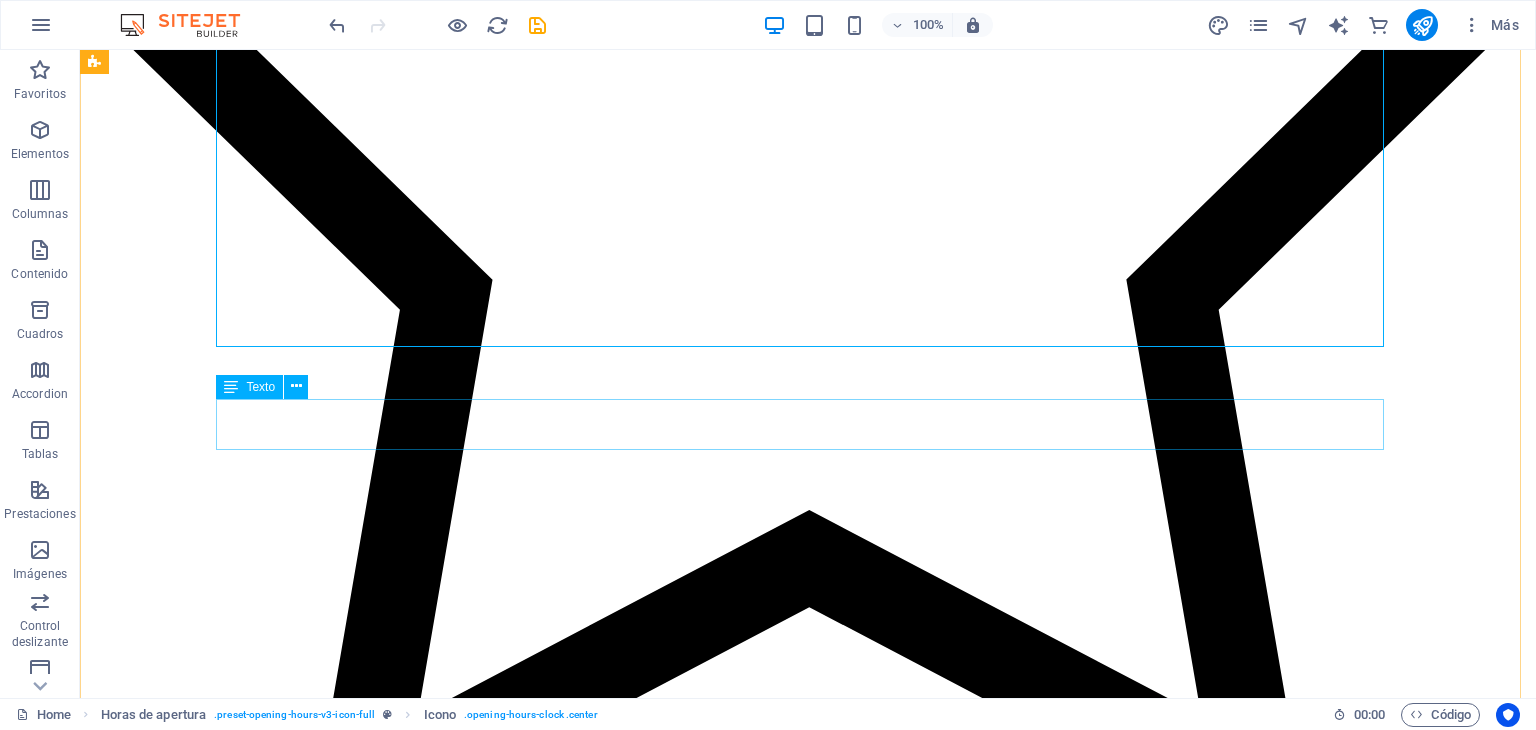 scroll, scrollTop: 6997, scrollLeft: 0, axis: vertical 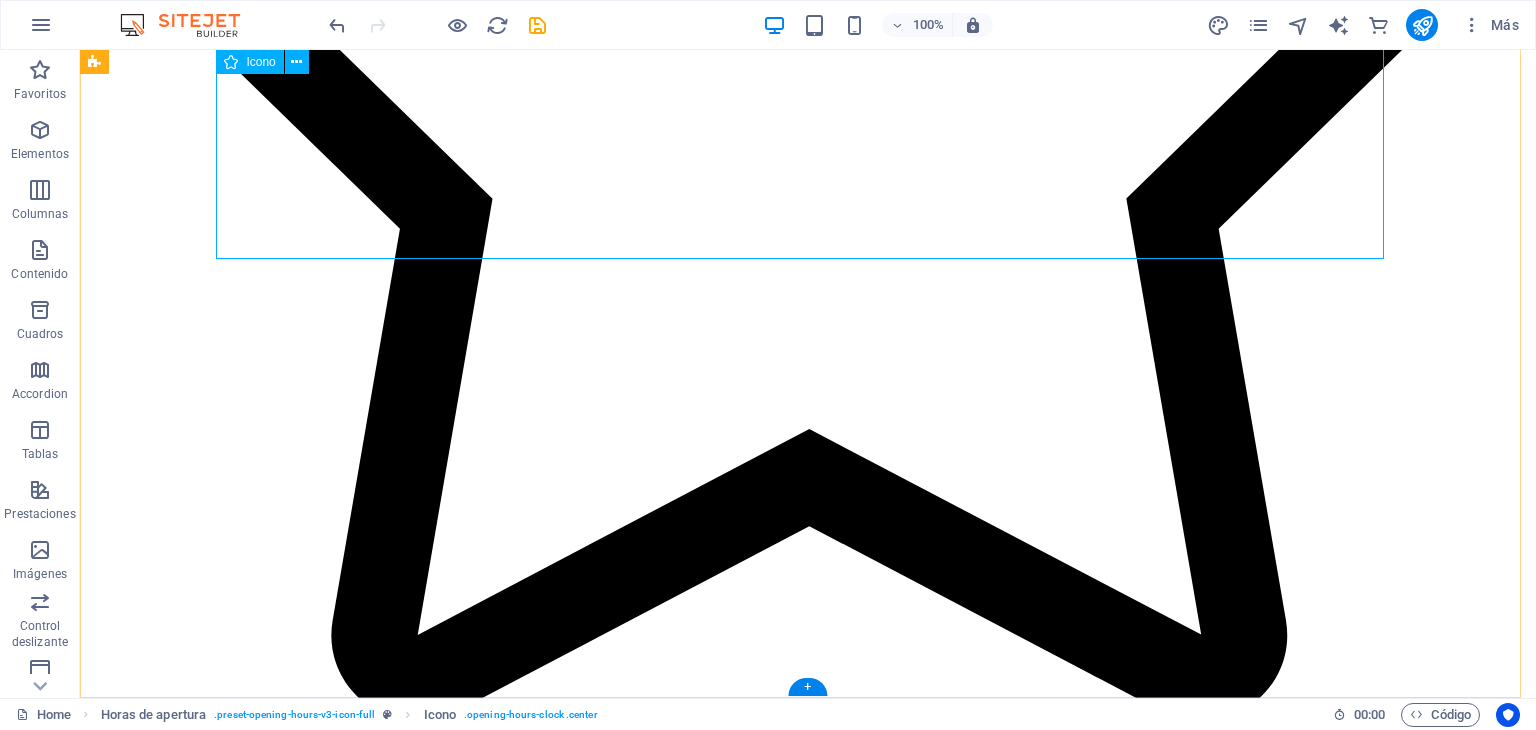 click at bounding box center [808, 28426] 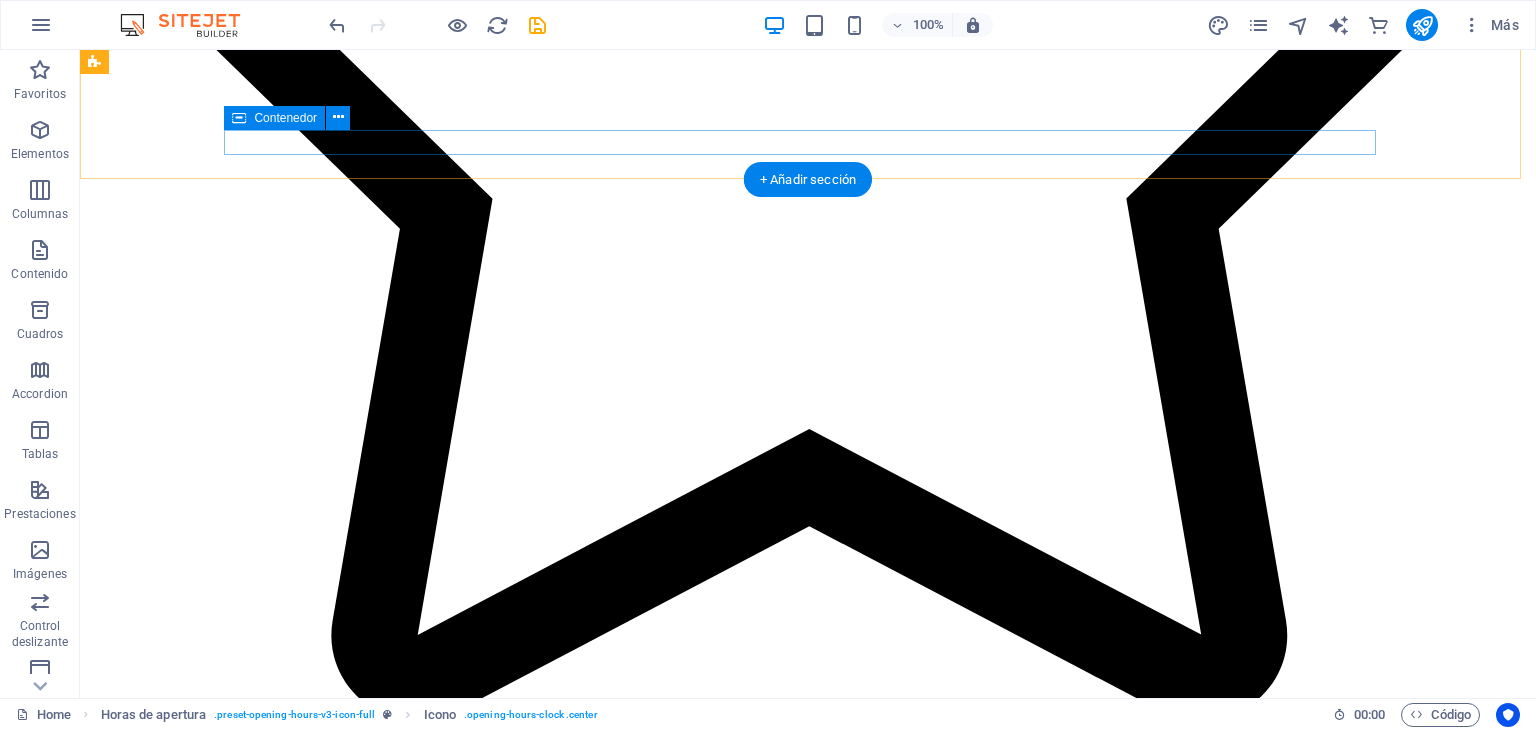 scroll, scrollTop: 5829, scrollLeft: 0, axis: vertical 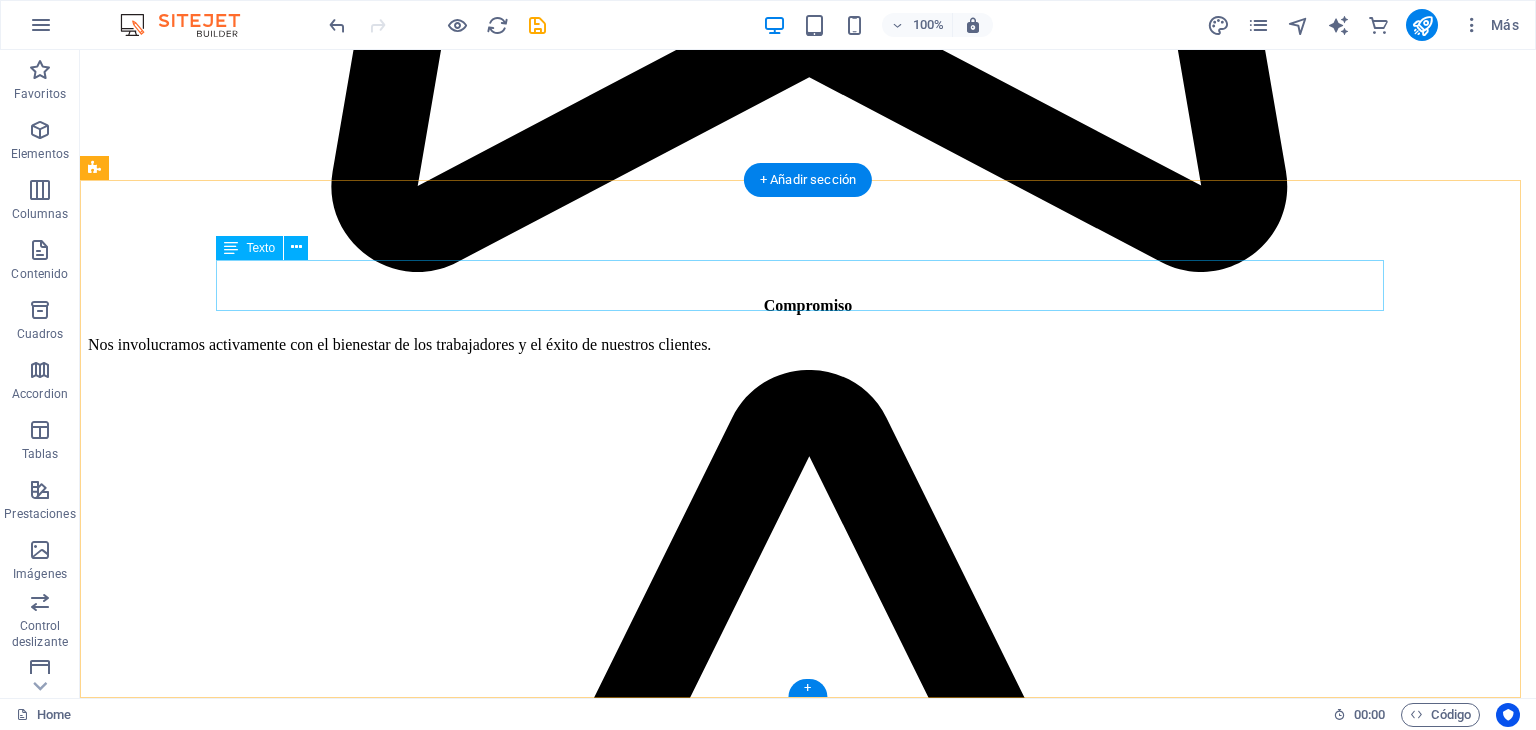 click on "Monday closed" at bounding box center (808, 28773) 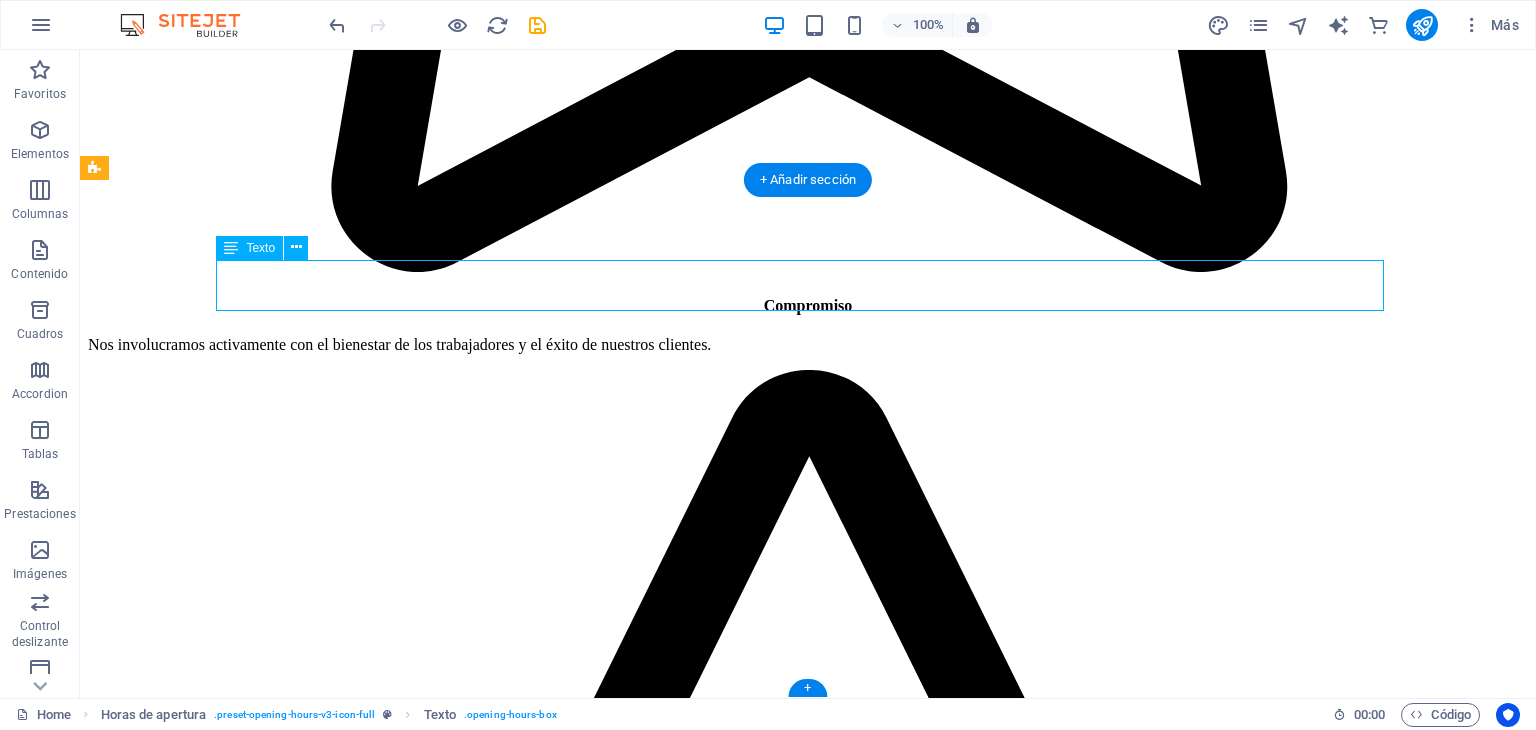click on "Monday closed" at bounding box center [808, 28773] 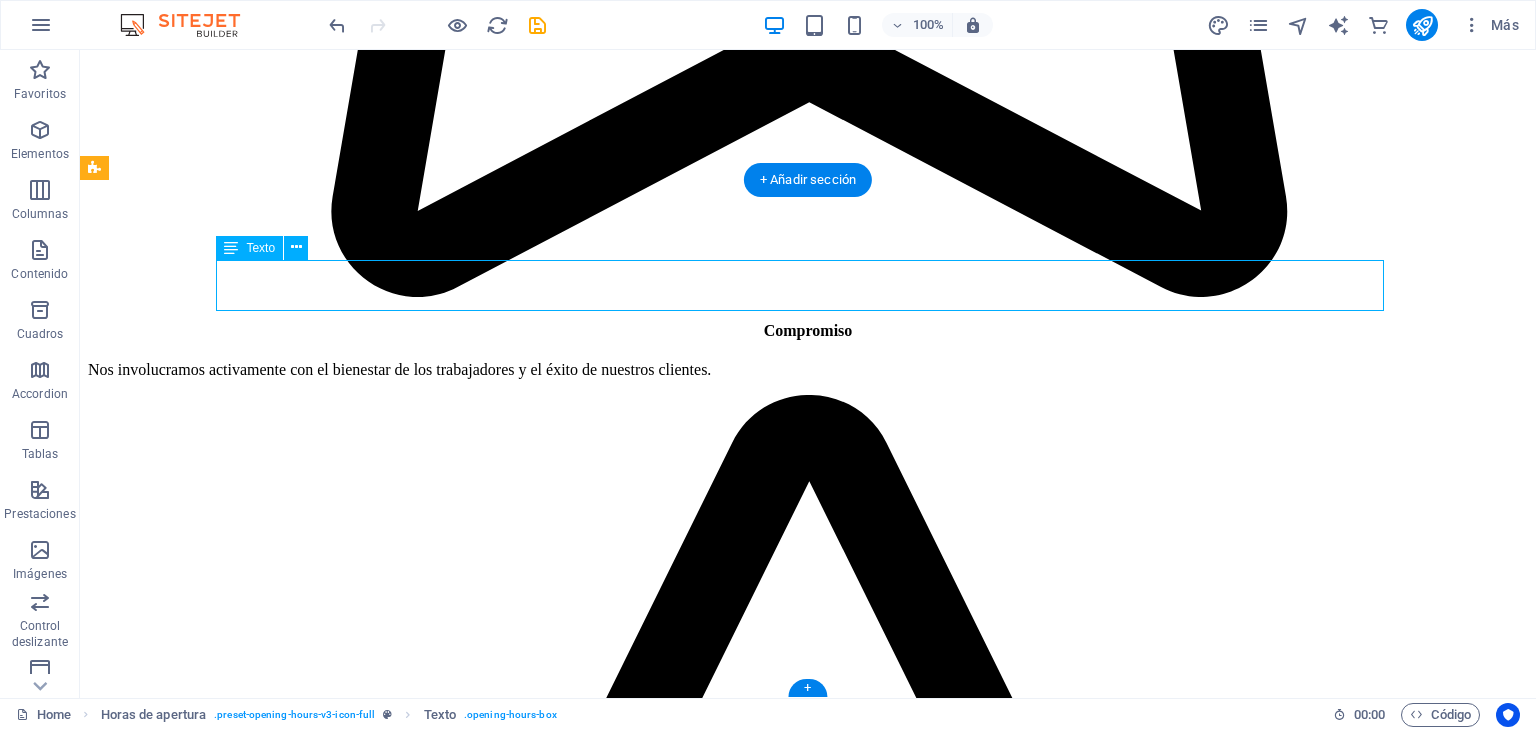 scroll, scrollTop: 5959, scrollLeft: 0, axis: vertical 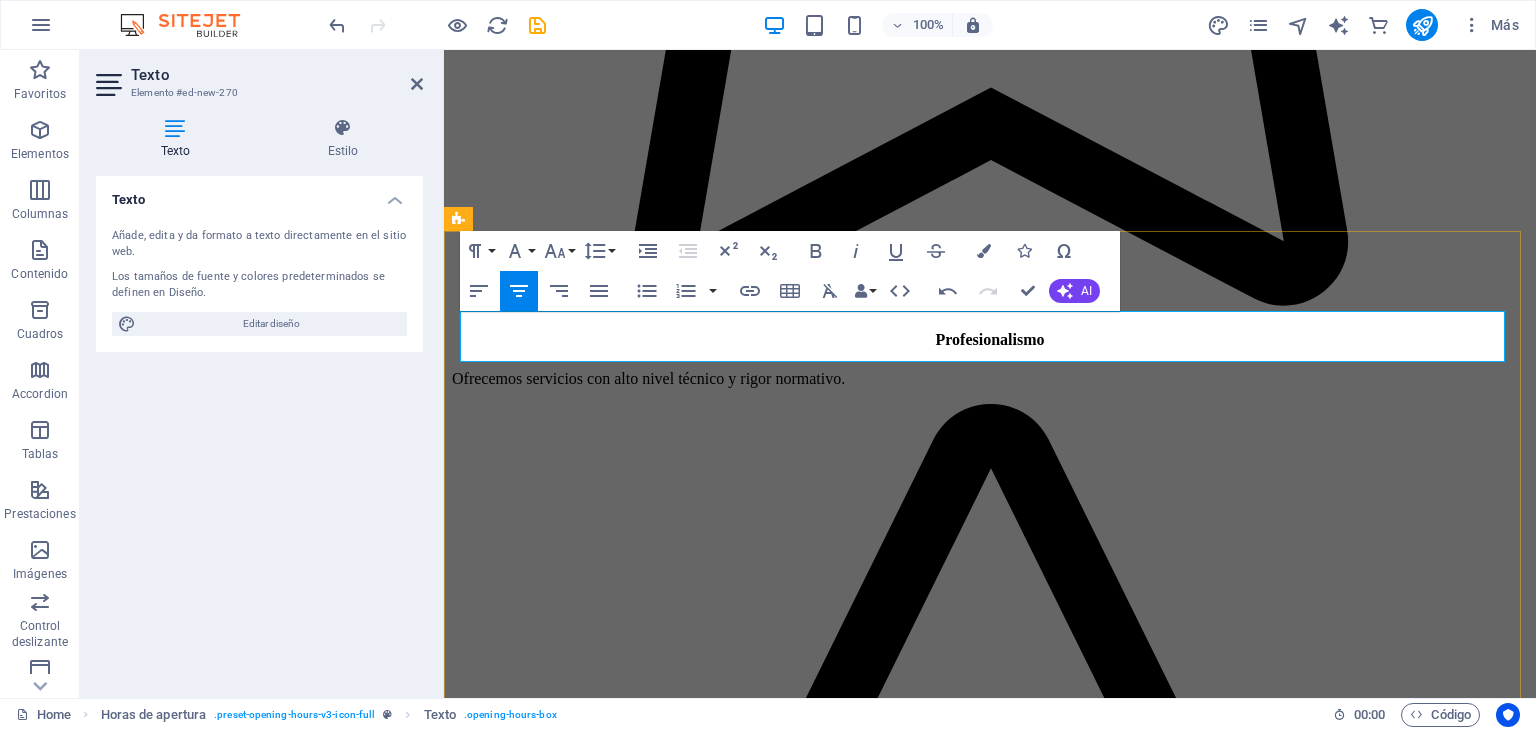 click on "closed" at bounding box center (990, 21974) 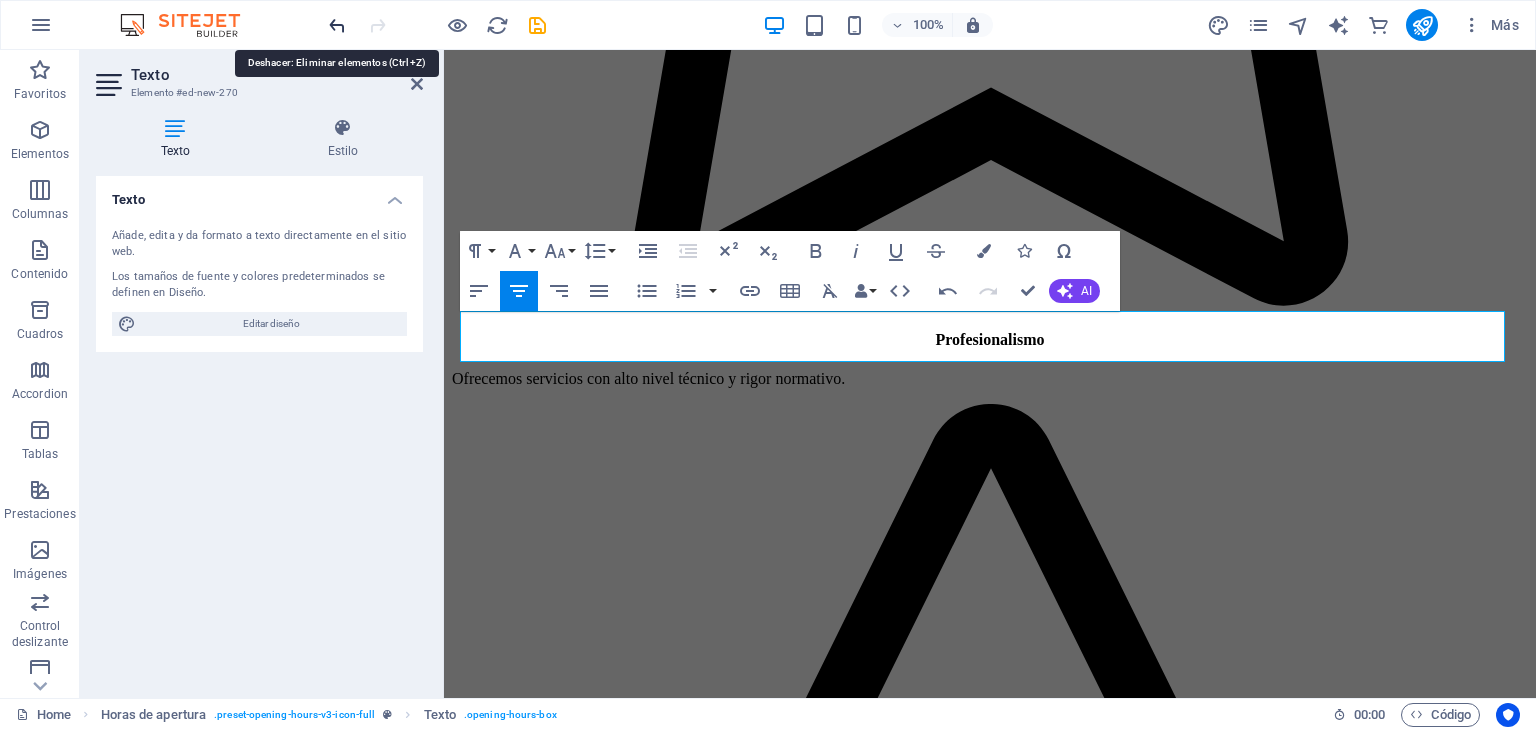 click at bounding box center [337, 25] 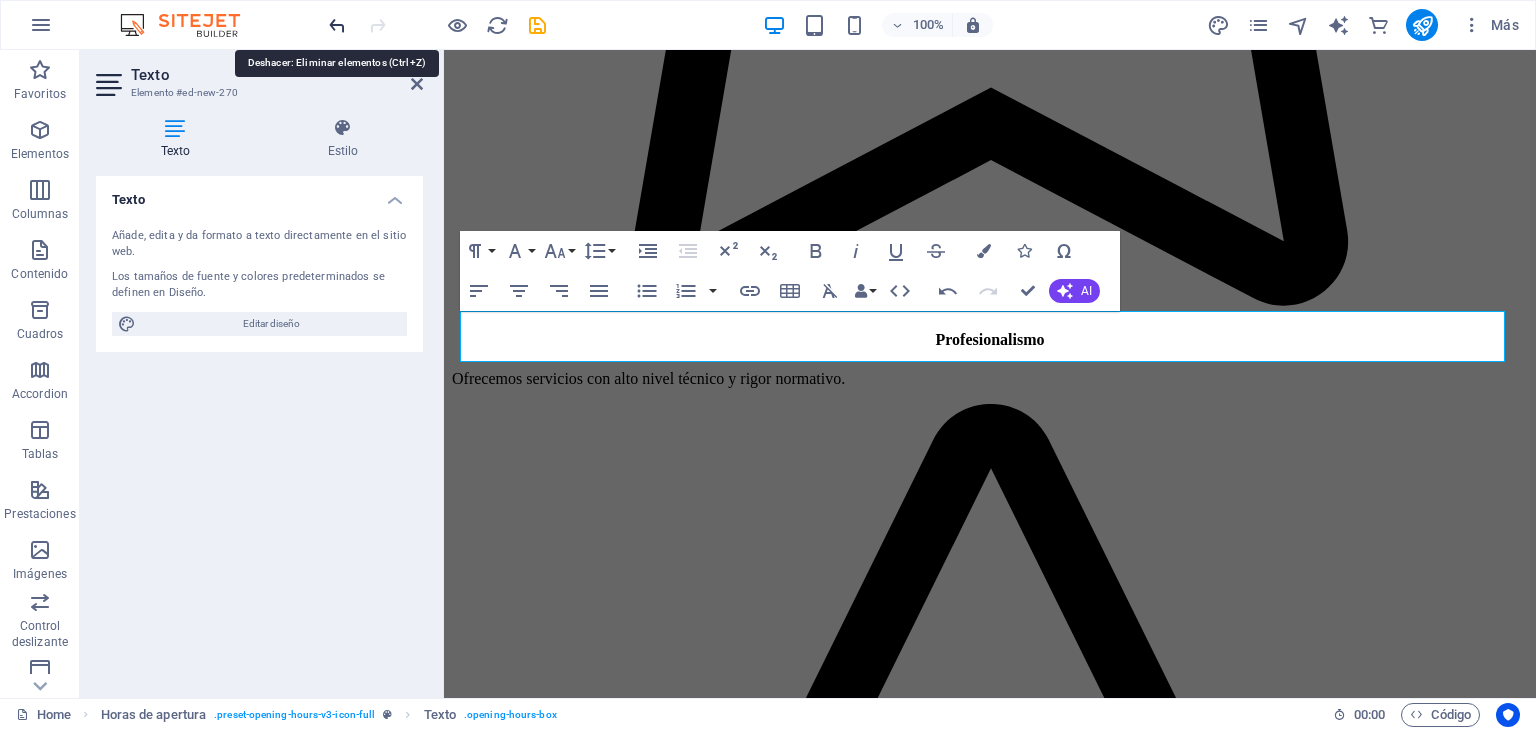 click at bounding box center (337, 25) 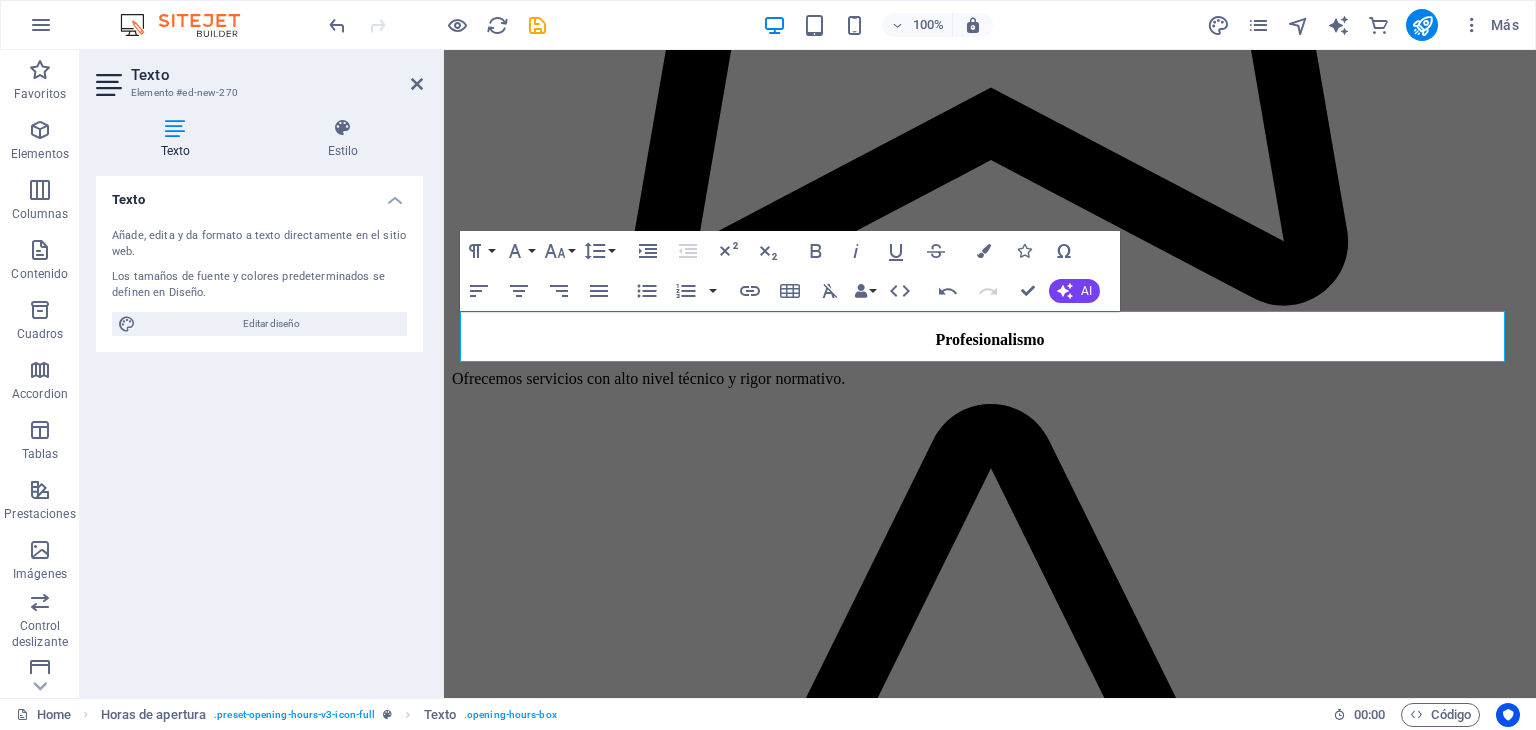 click on "Texto Elemento #ed-new-270 Texto Estilo Texto Añade, edita y da formato a texto directamente en el sitio web. Los tamaños de fuente y colores predeterminados se definen en Diseño. Editar diseño Alineación Alineado a la izquierda Centrado Alineado a la derecha Horas de apertura Element Diseño La forma en la que este elemento se expande en la disposición (Flexbox). Tamaño Predeterminado automático px % 1/1 1/2 1/3 1/4 1/5 1/6 1/7 1/8 1/9 1/10 Crecer 1 Reducir 0 Comprar Disposición de contenedor Visible Visible Opacidad 100 % Desbordamiento Espaciado Margen Predeterminado automático px % rem vw vh Personalizado Personalizado automático px % rem vw vh automático px % rem vw vh automático px % rem vw vh automático px % rem vw vh Espaciado Predeterminado px rem % vh vw Personalizado Personalizado px rem % vh vw px rem % vh vw px rem % vh vw px rem % vh vw Borde Estilo              - Ancho 1 automático px rem % vh vw Personalizado Personalizado 1 automático px rem % vh vw 1 automático px %" at bounding box center [262, 374] 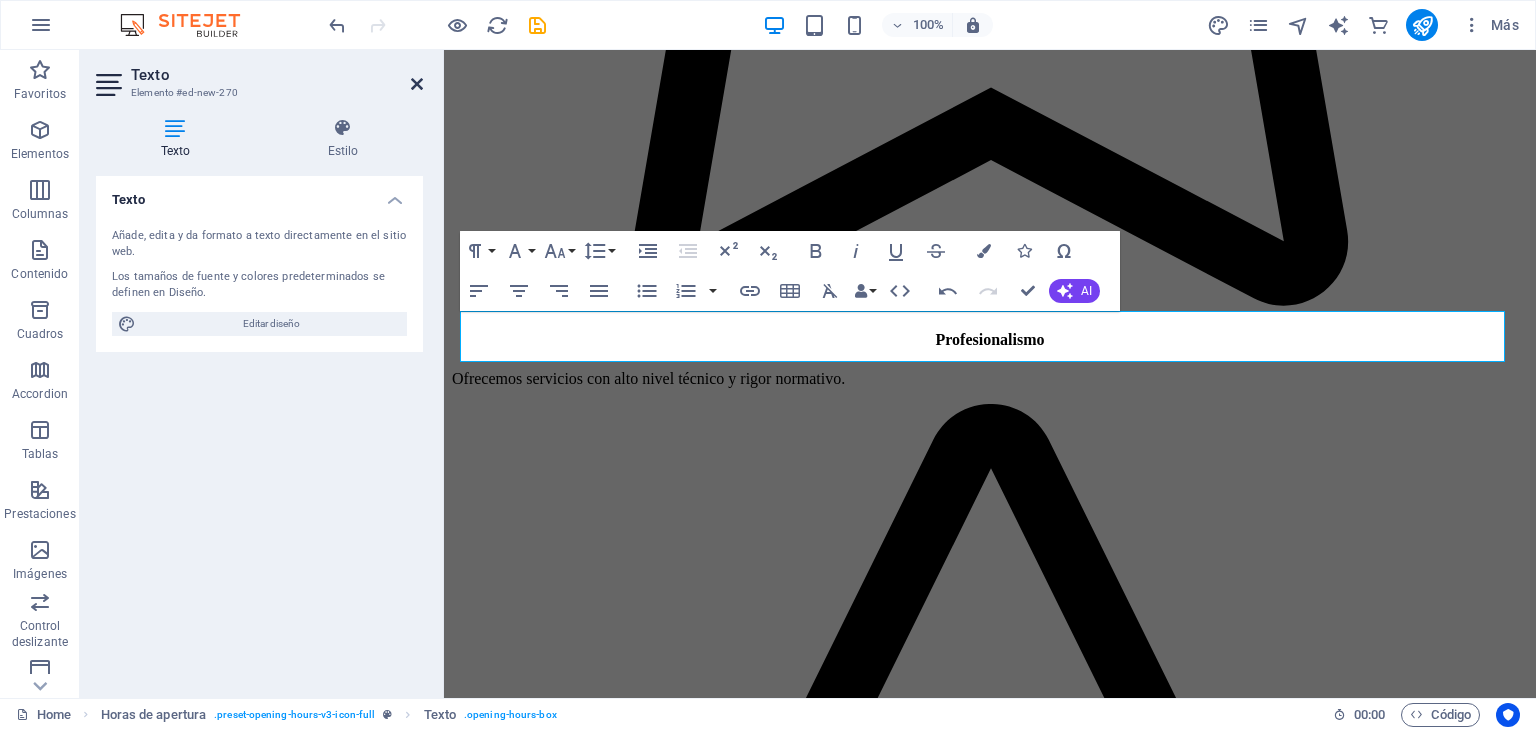 click at bounding box center (417, 84) 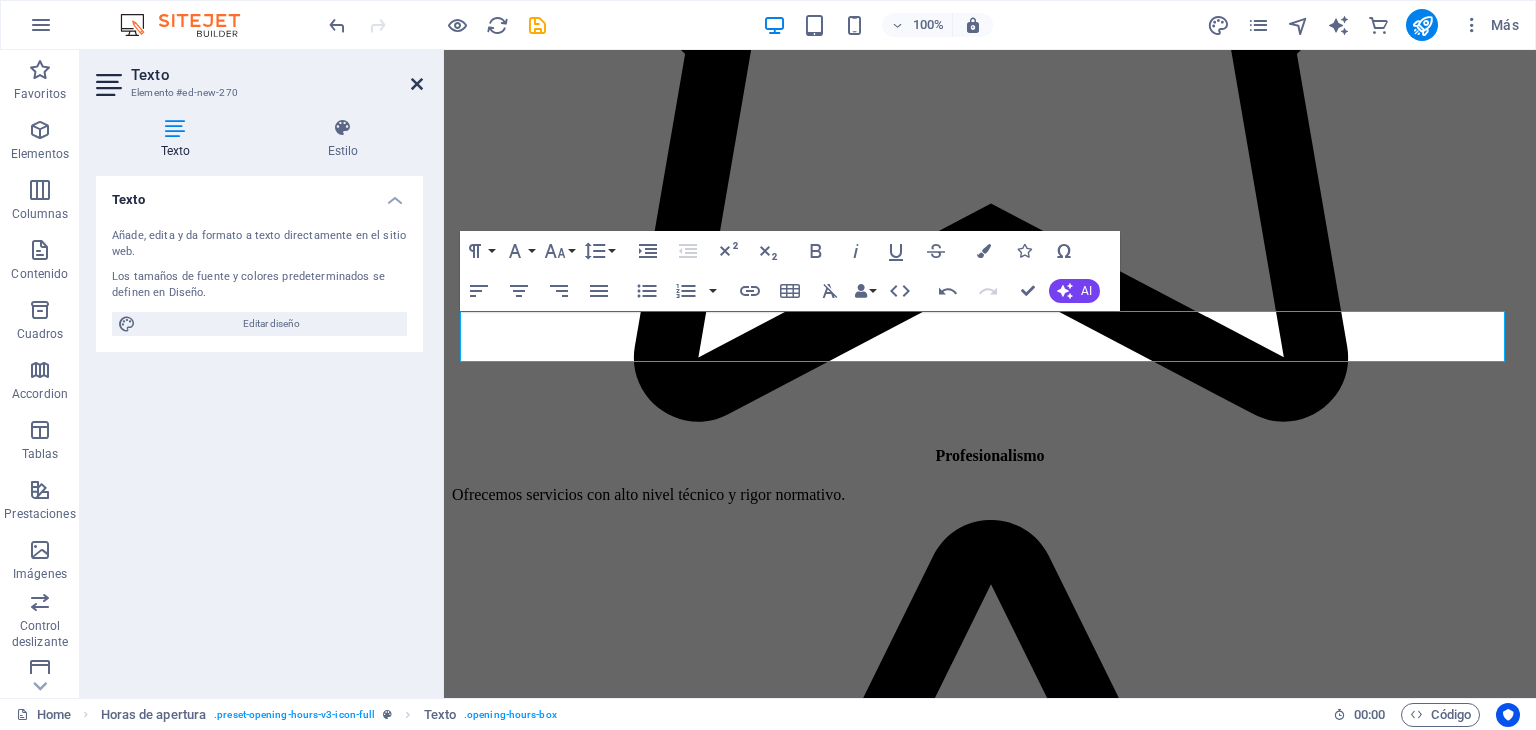 scroll, scrollTop: 5778, scrollLeft: 0, axis: vertical 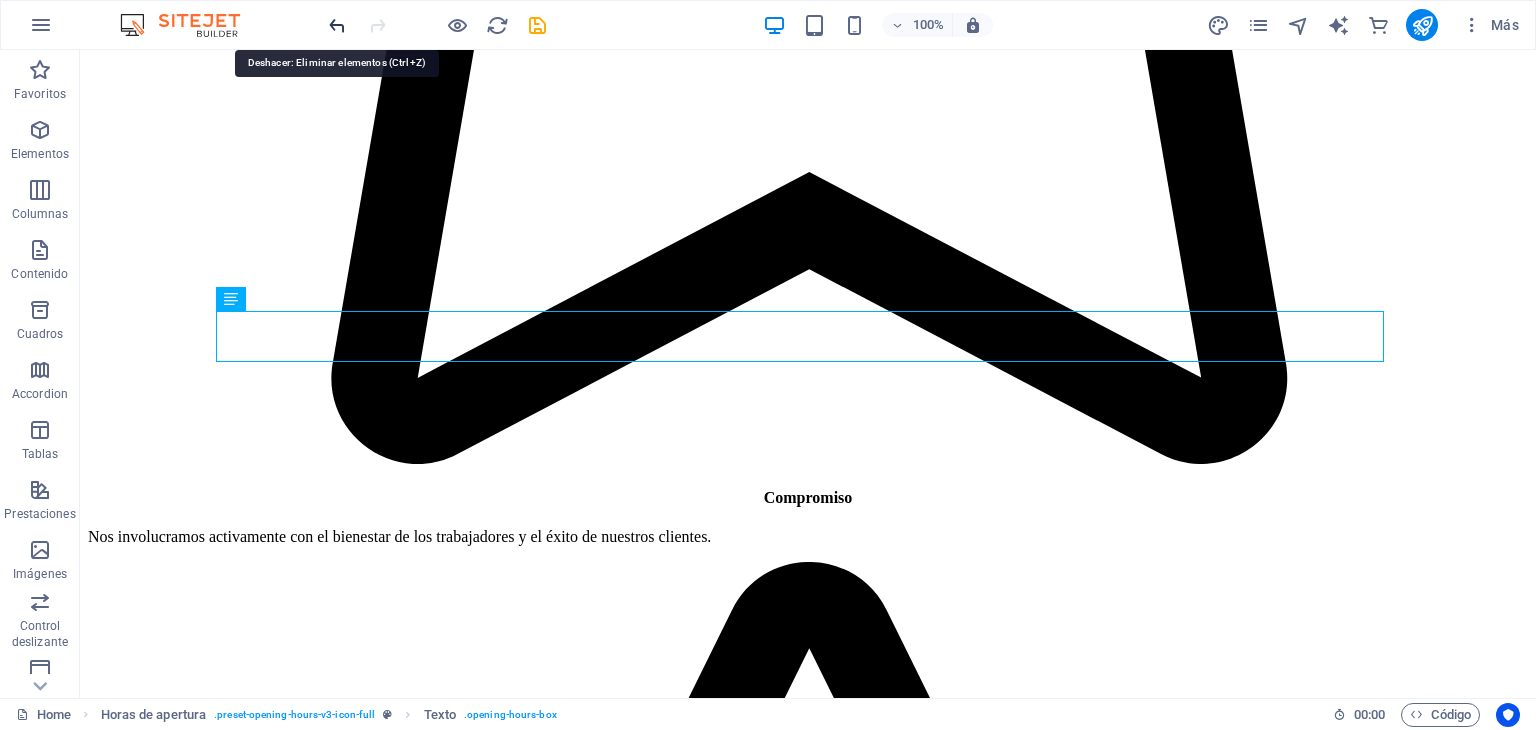click at bounding box center [337, 25] 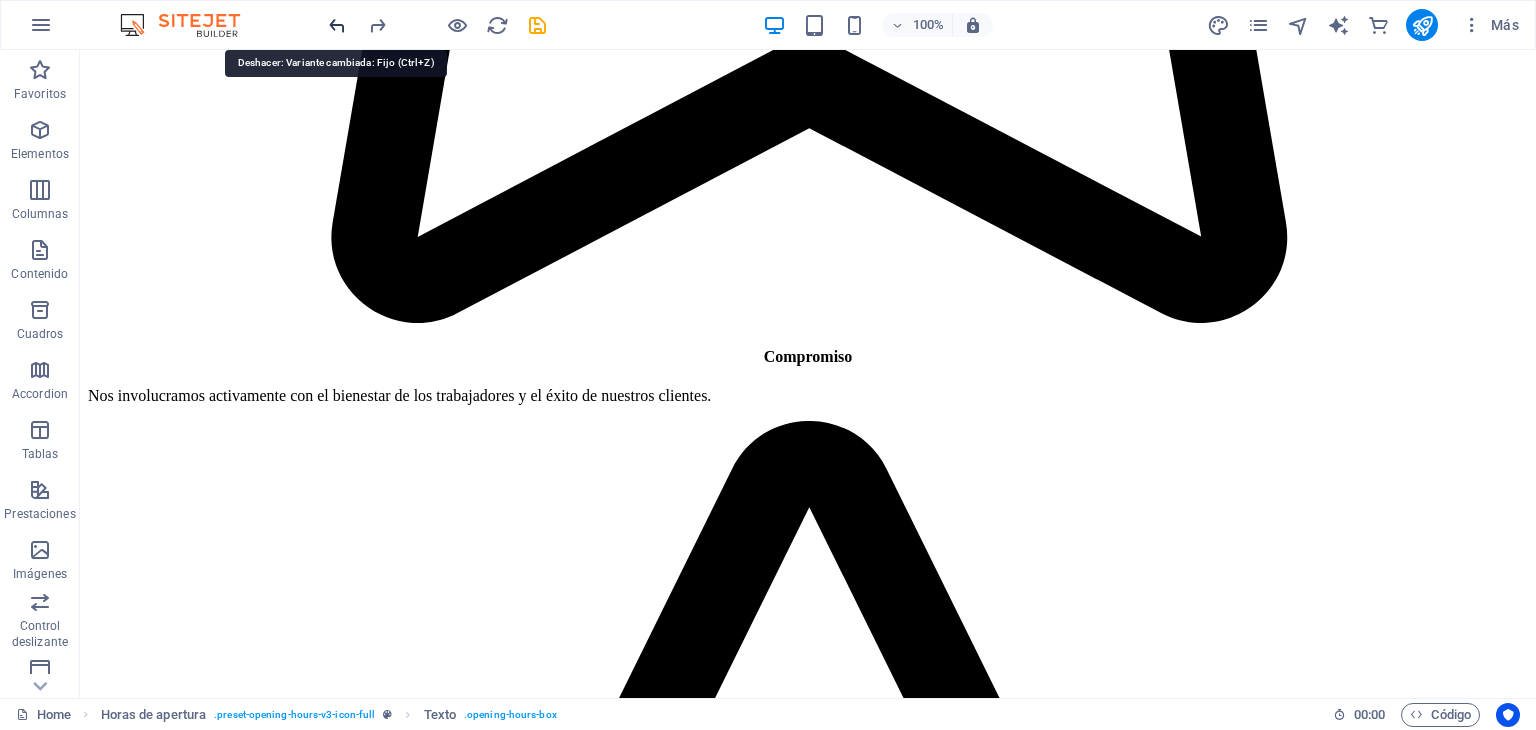 click at bounding box center [337, 25] 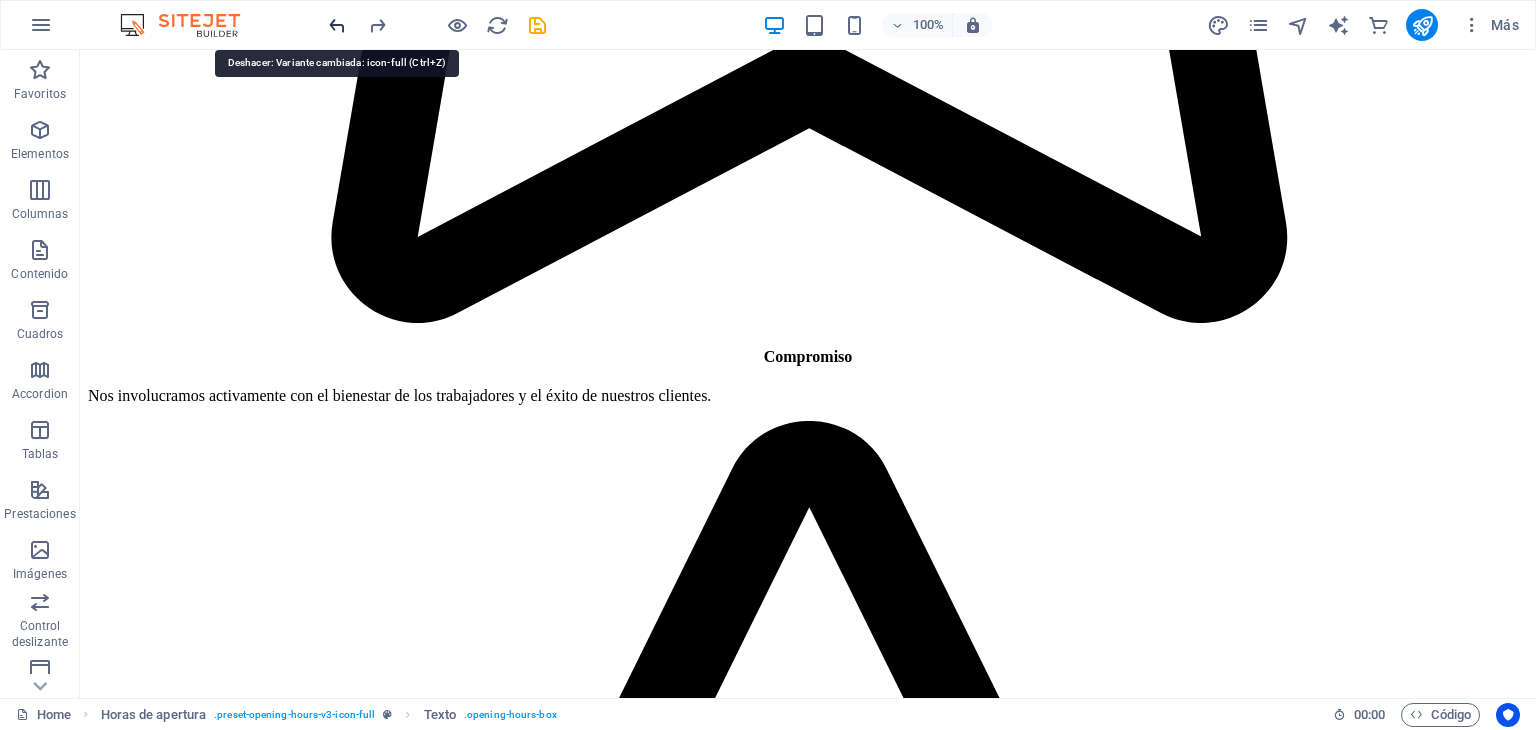 click at bounding box center [337, 25] 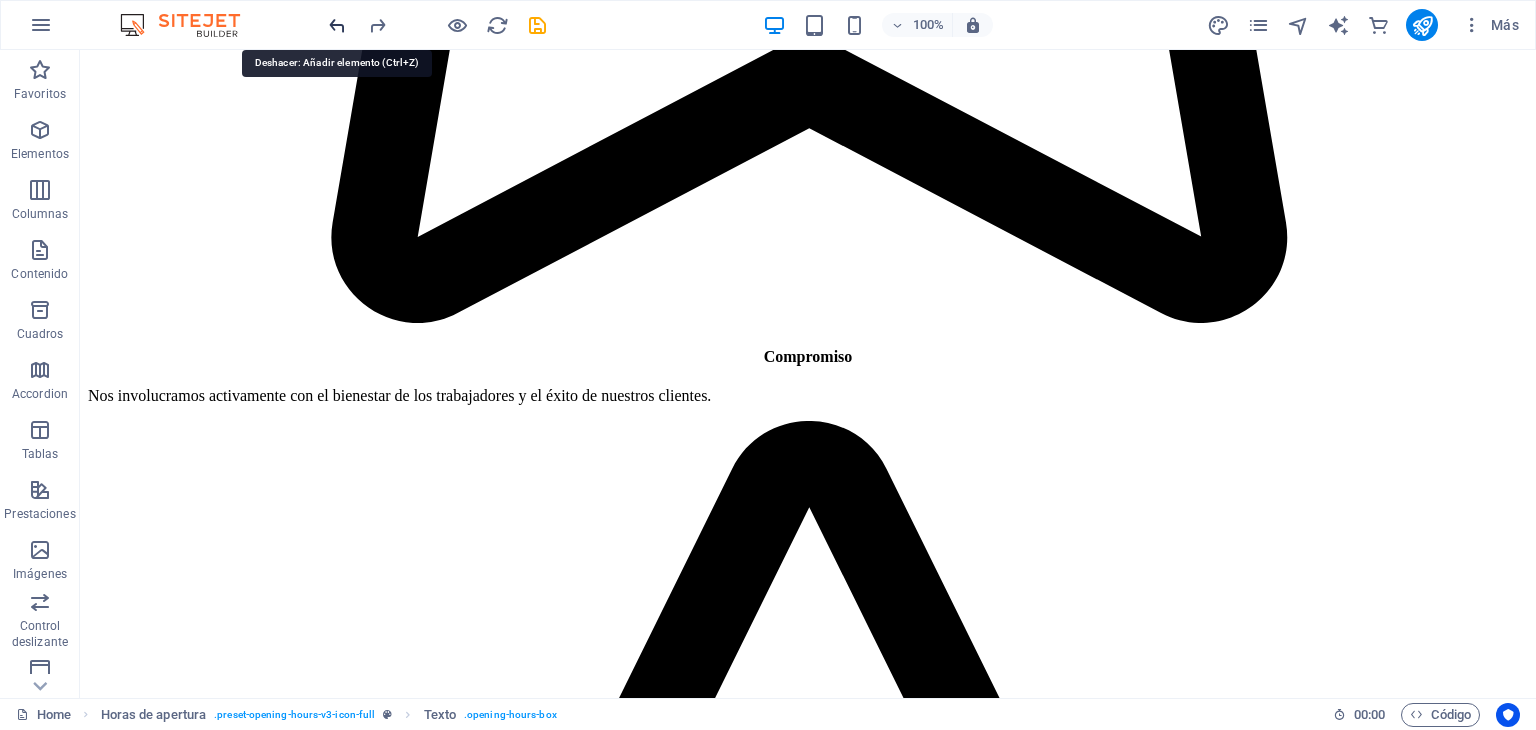 click at bounding box center [337, 25] 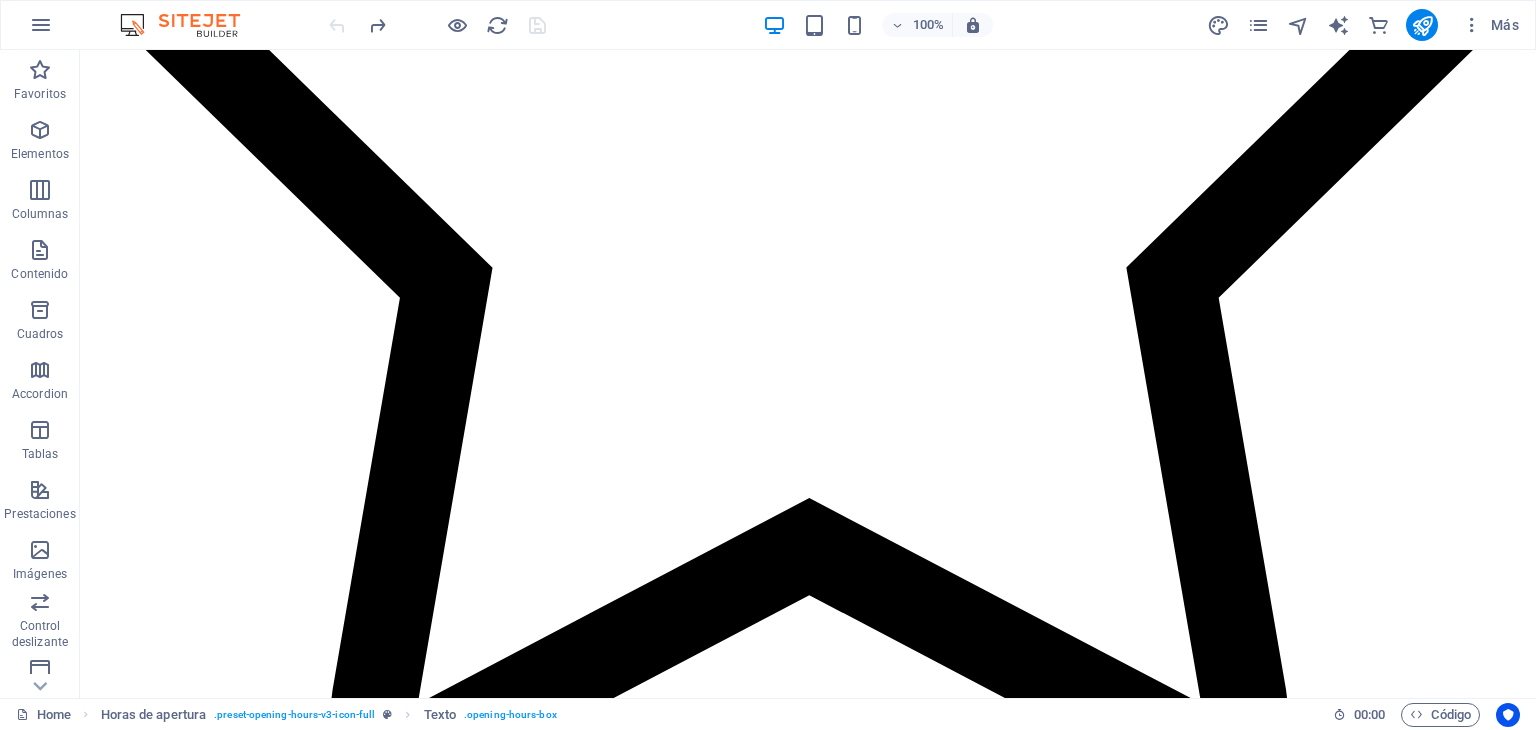 click at bounding box center [437, 25] 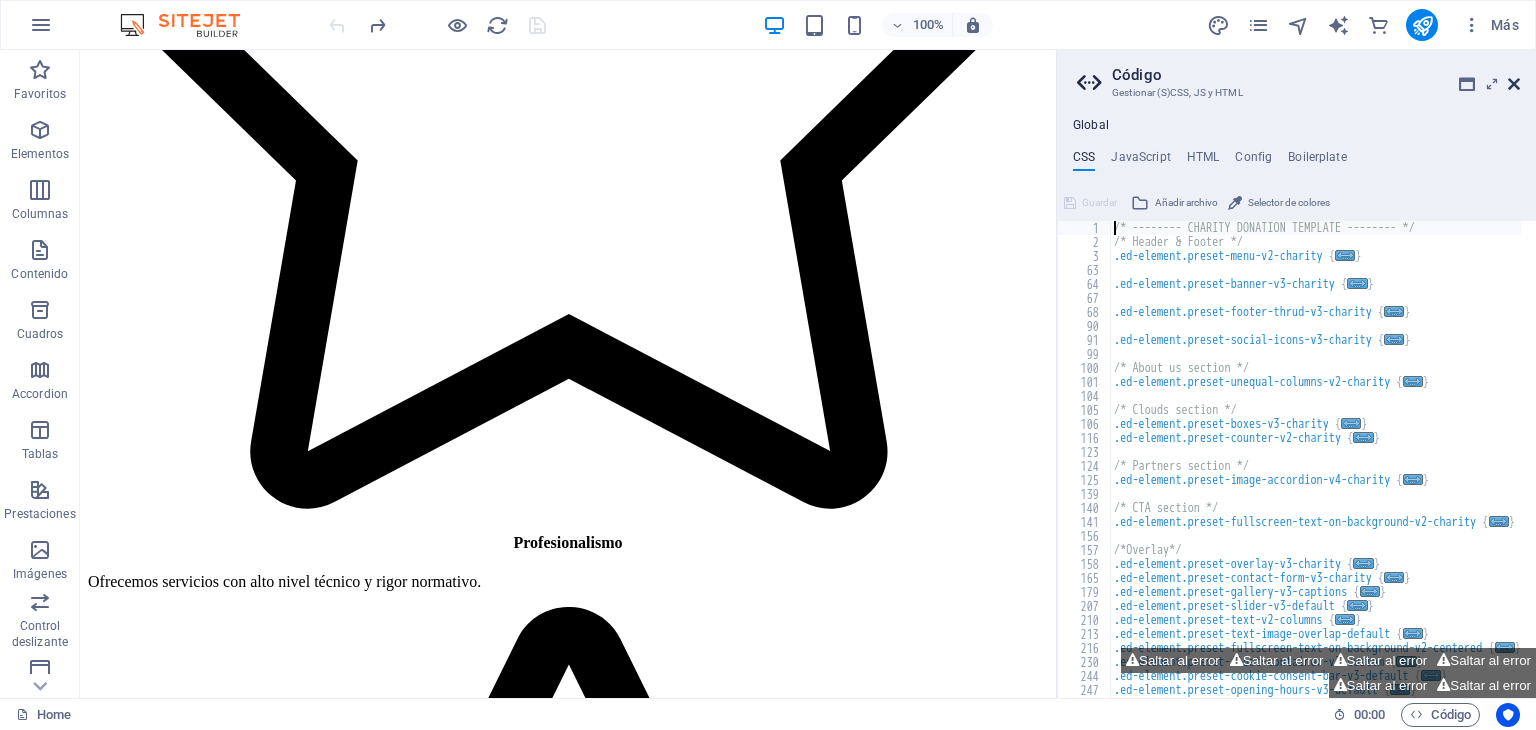 click at bounding box center [1514, 84] 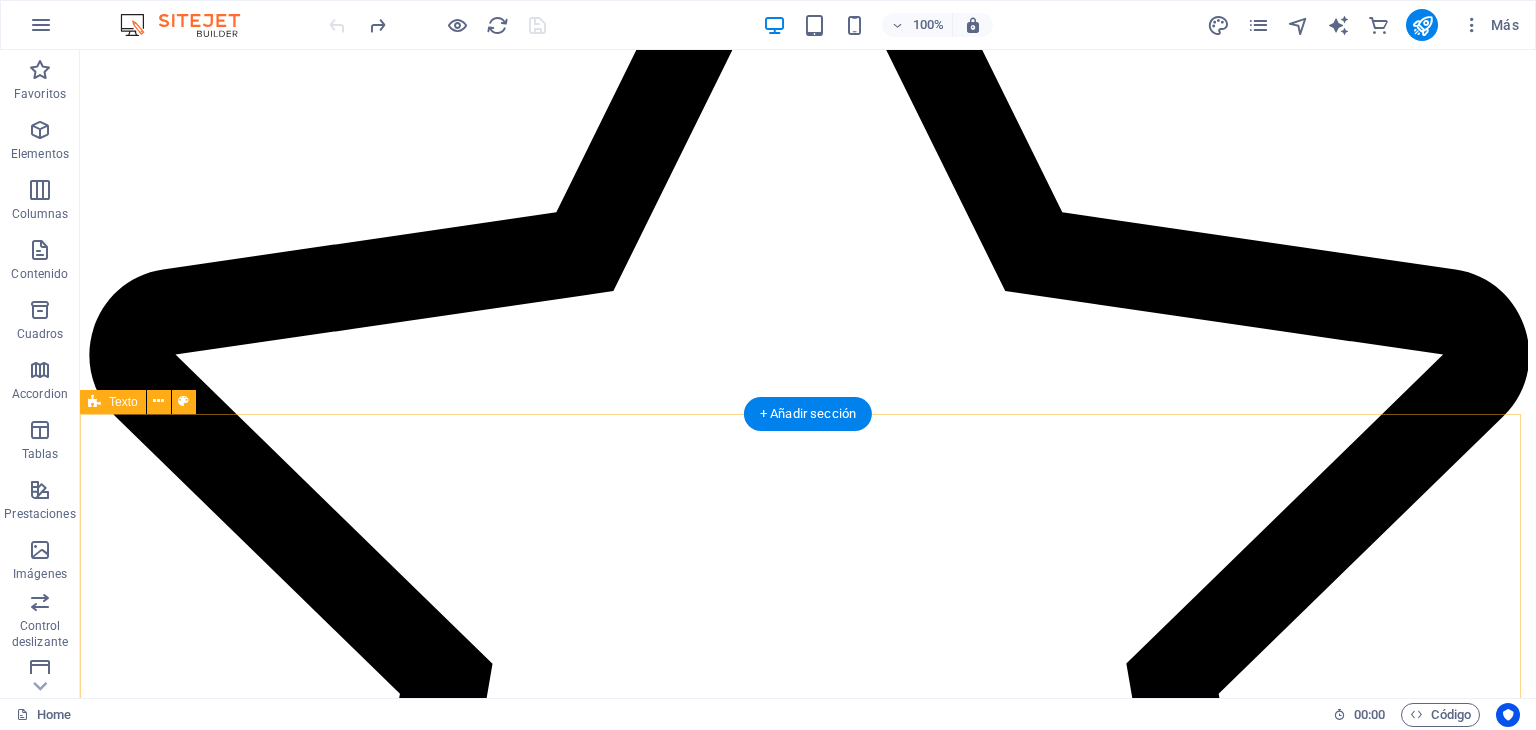 scroll, scrollTop: 5311, scrollLeft: 0, axis: vertical 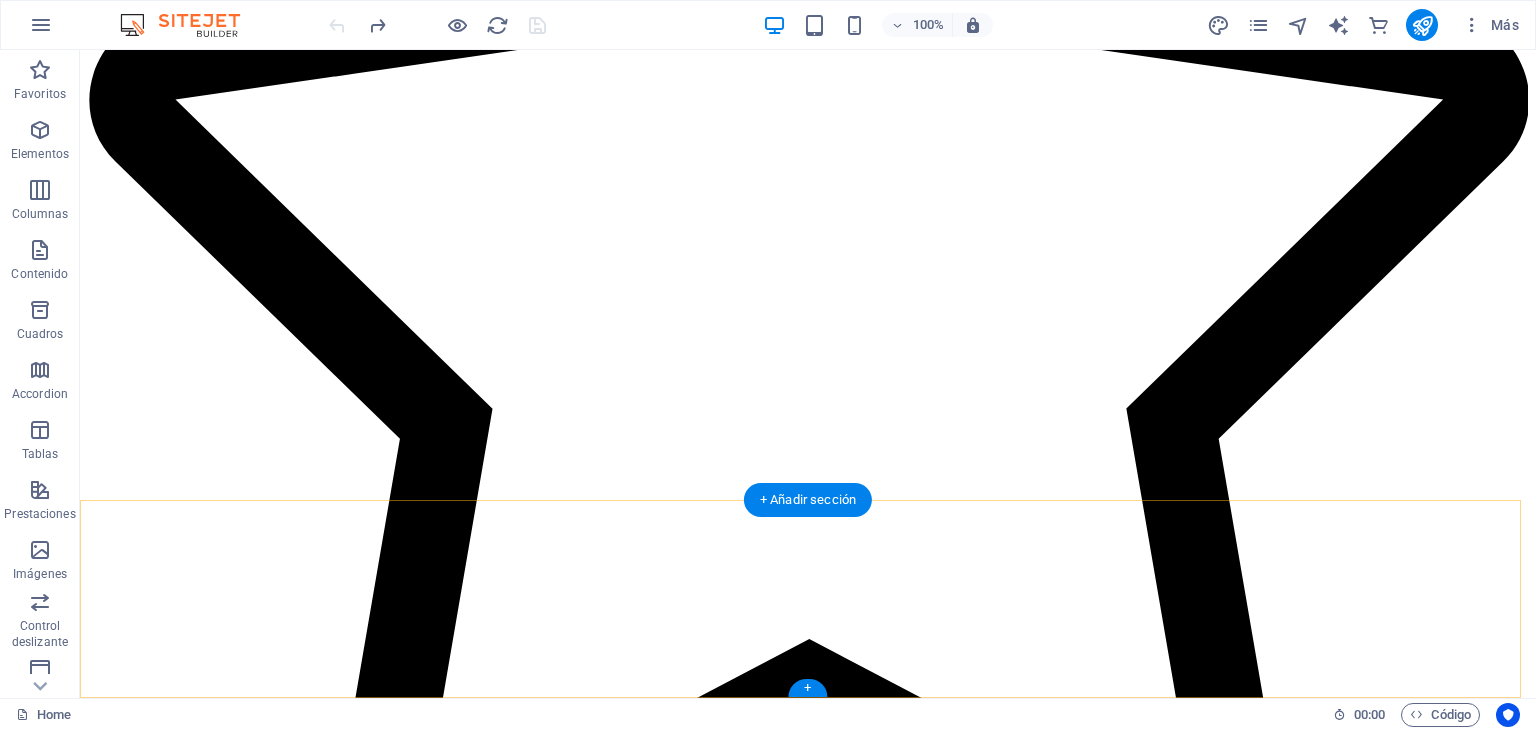 click on "+" at bounding box center [807, 688] 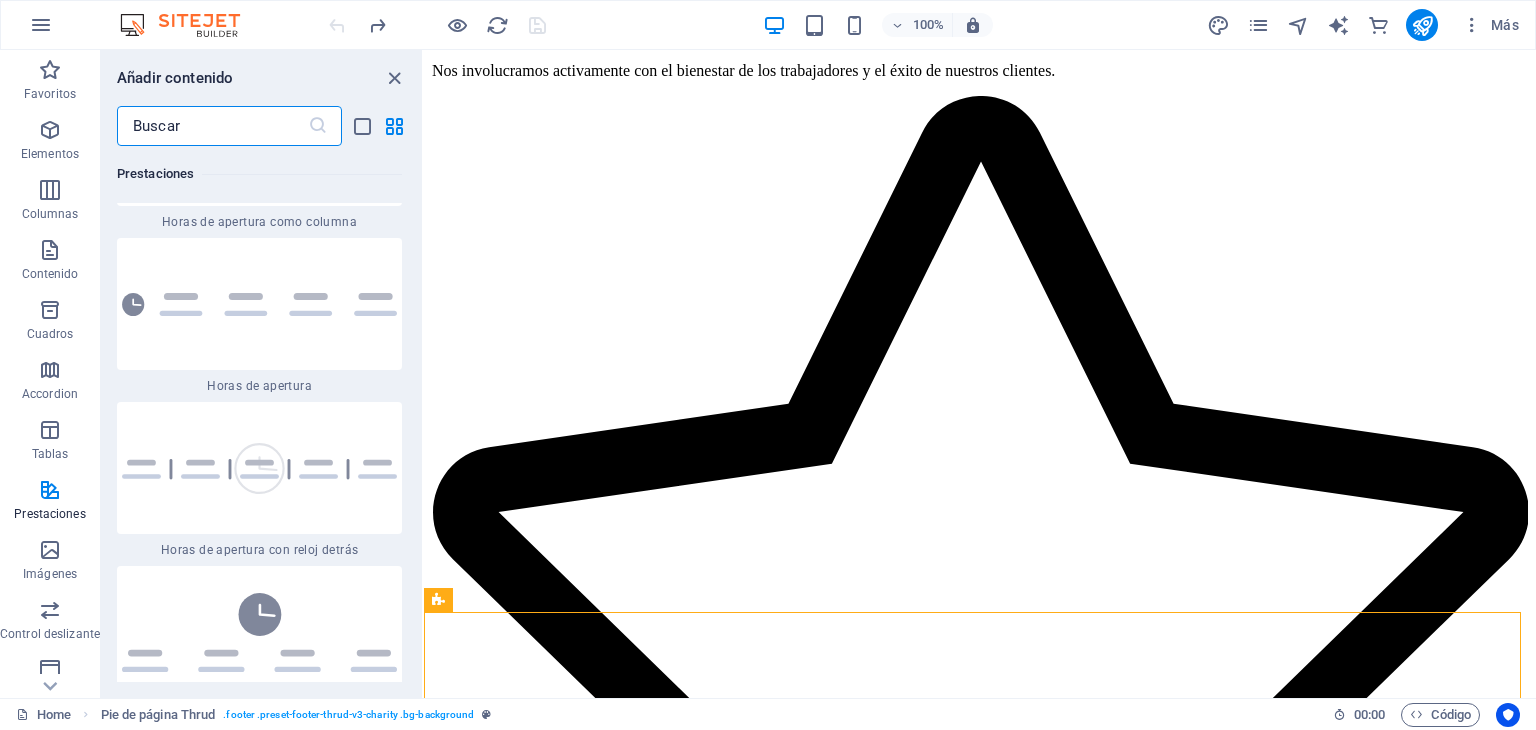 scroll, scrollTop: 17307, scrollLeft: 0, axis: vertical 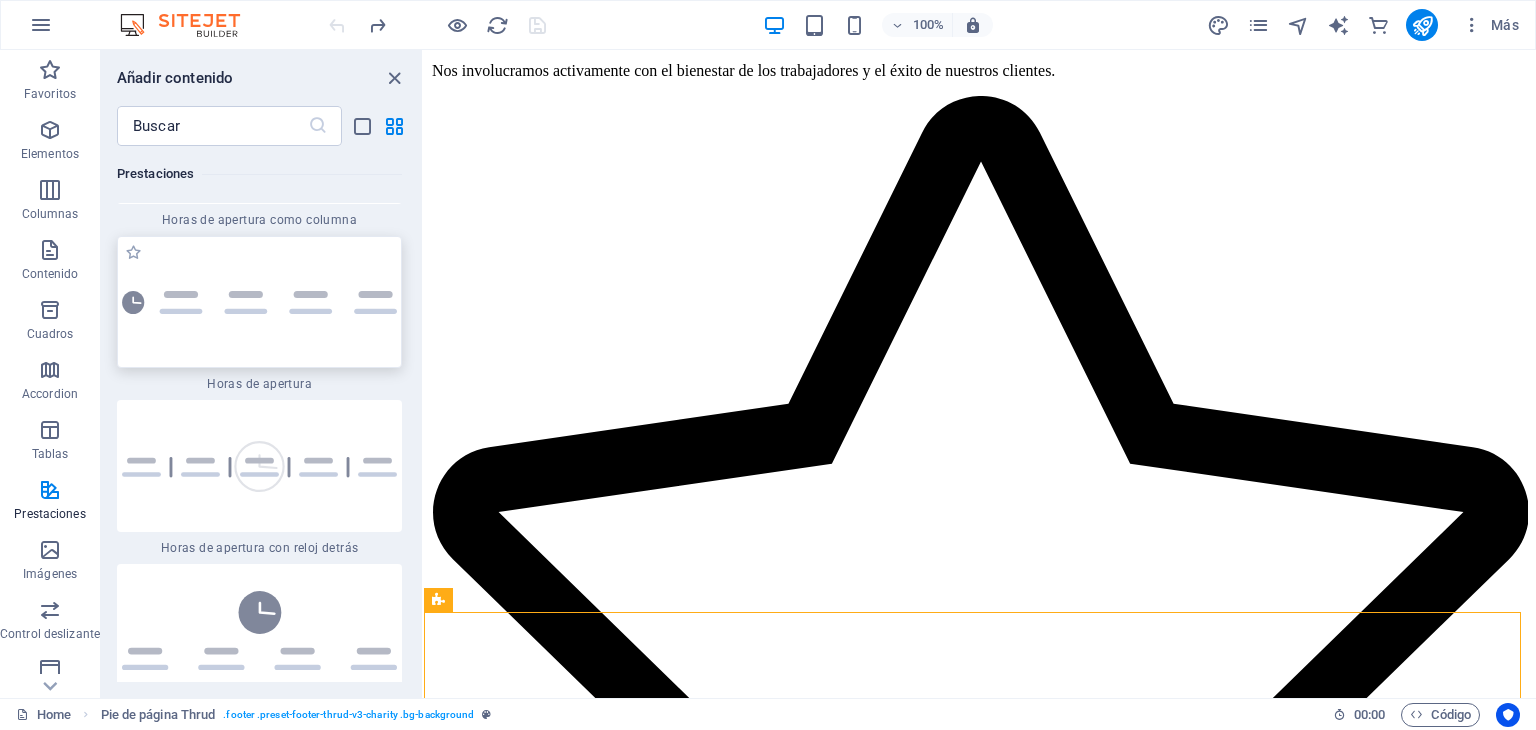 click at bounding box center (259, 302) 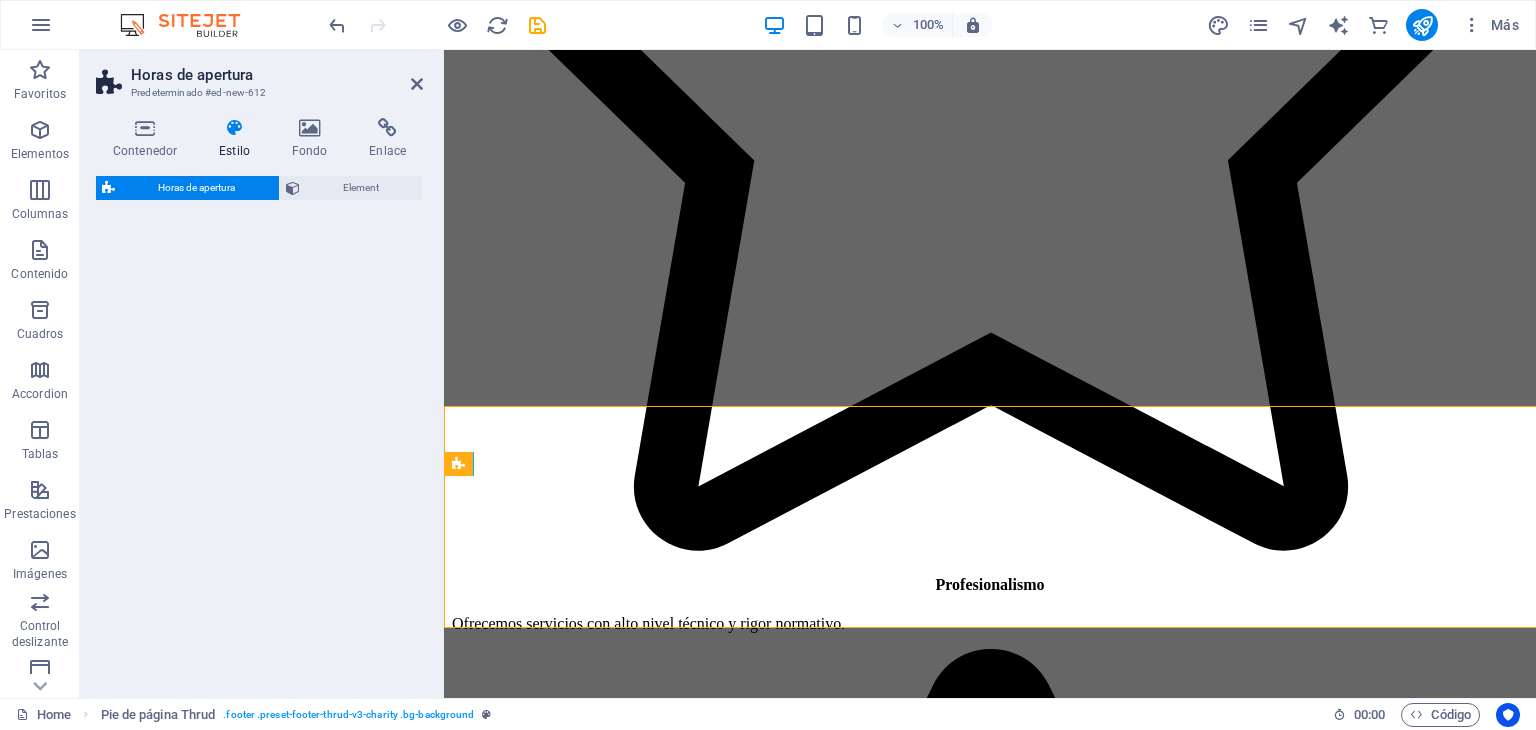 select on "rem" 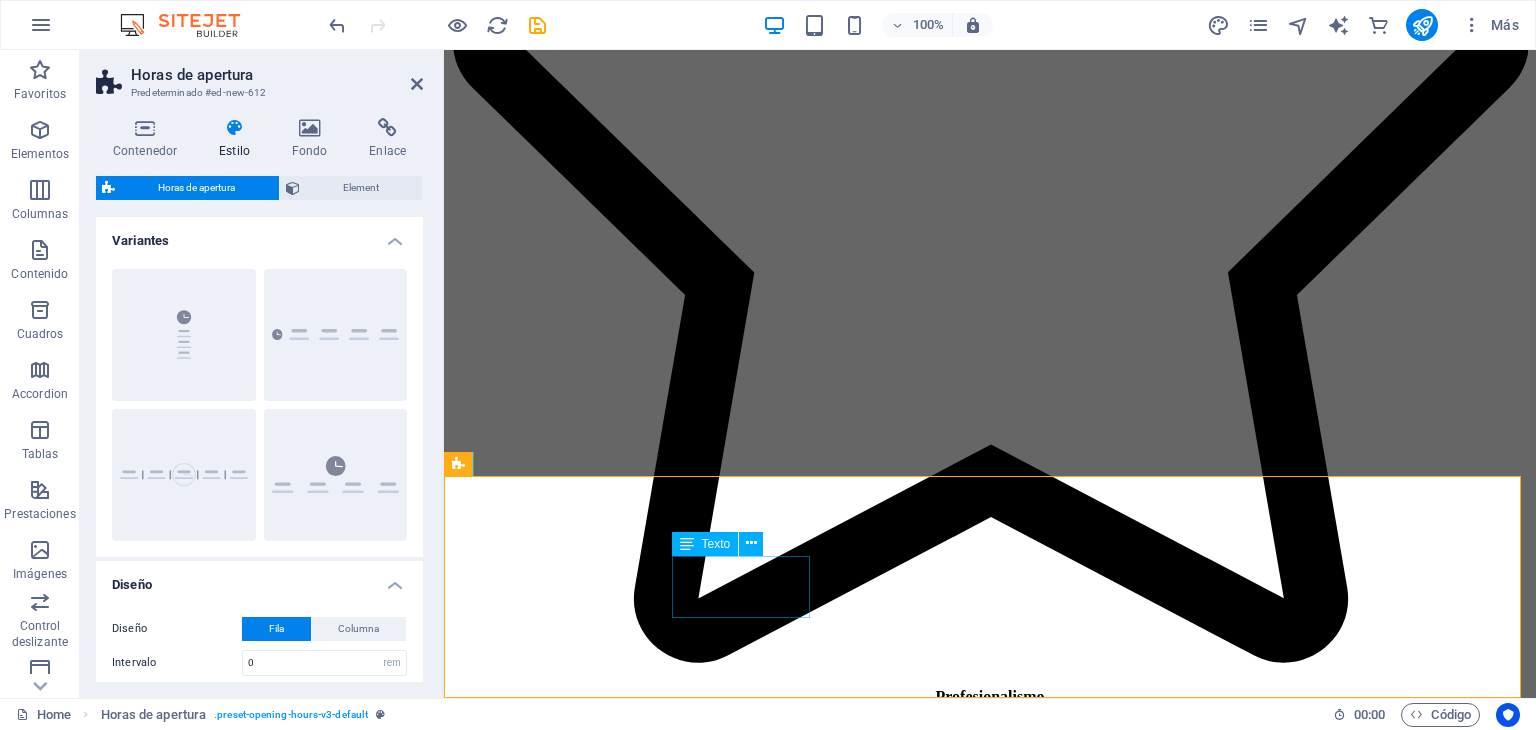 scroll, scrollTop: 7203, scrollLeft: 0, axis: vertical 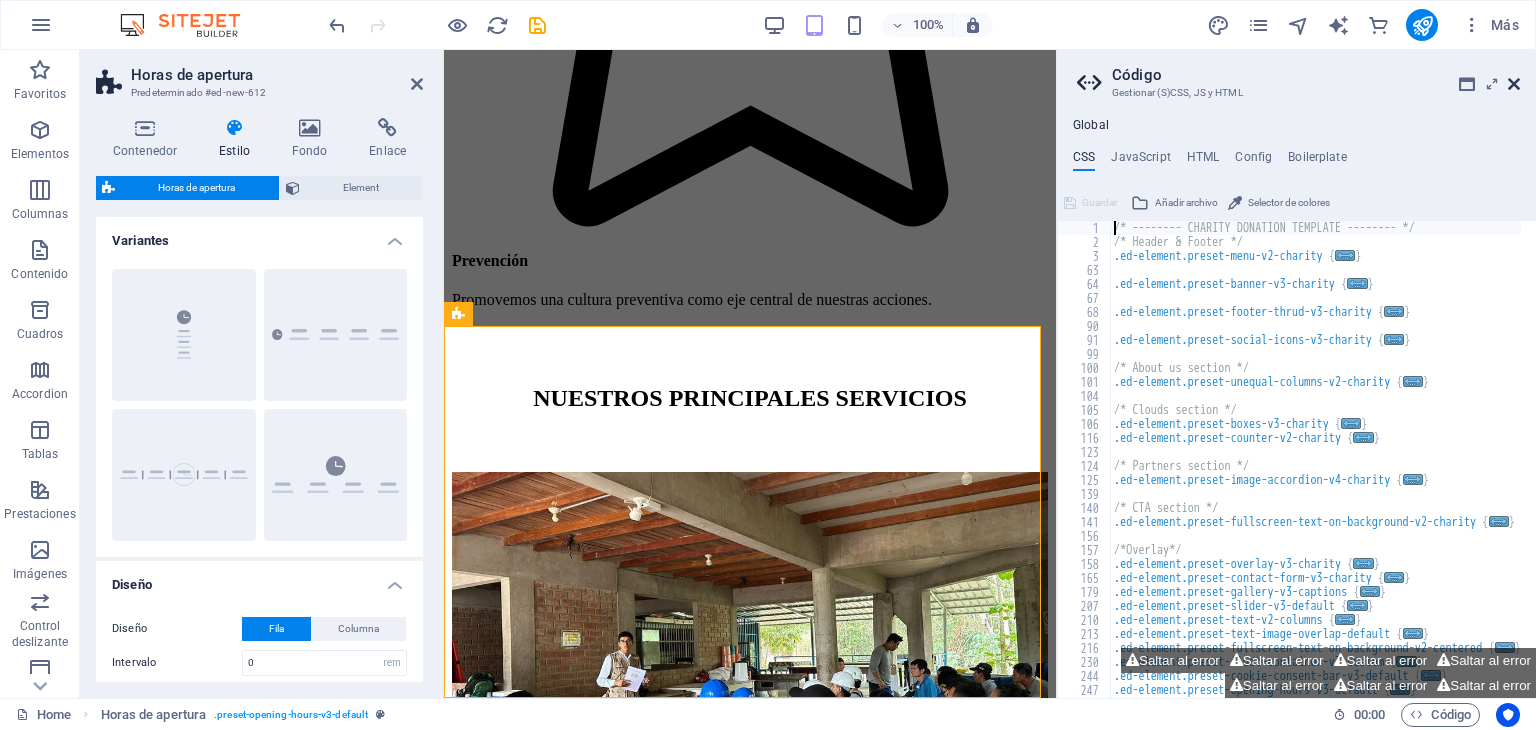 click at bounding box center (1514, 84) 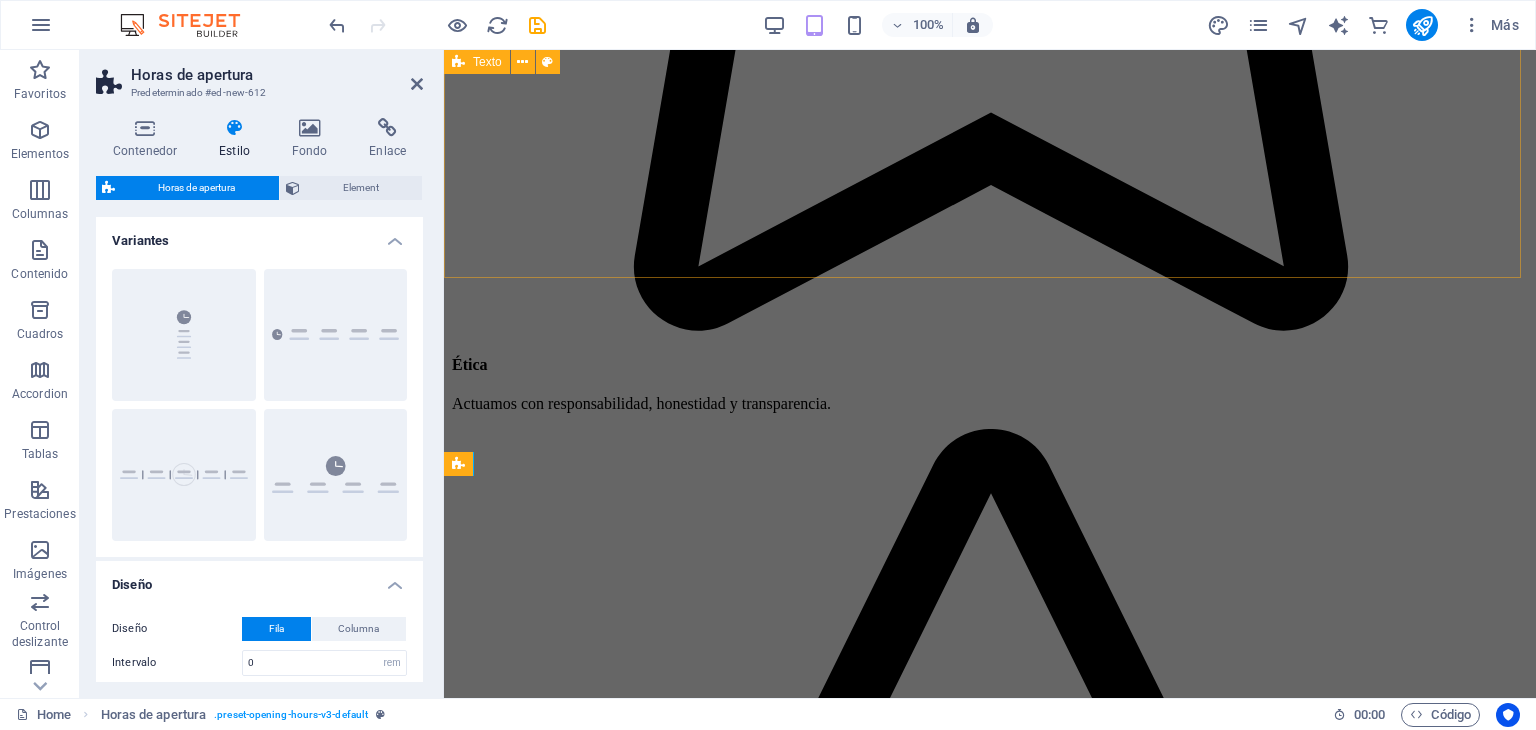 scroll, scrollTop: 5714, scrollLeft: 0, axis: vertical 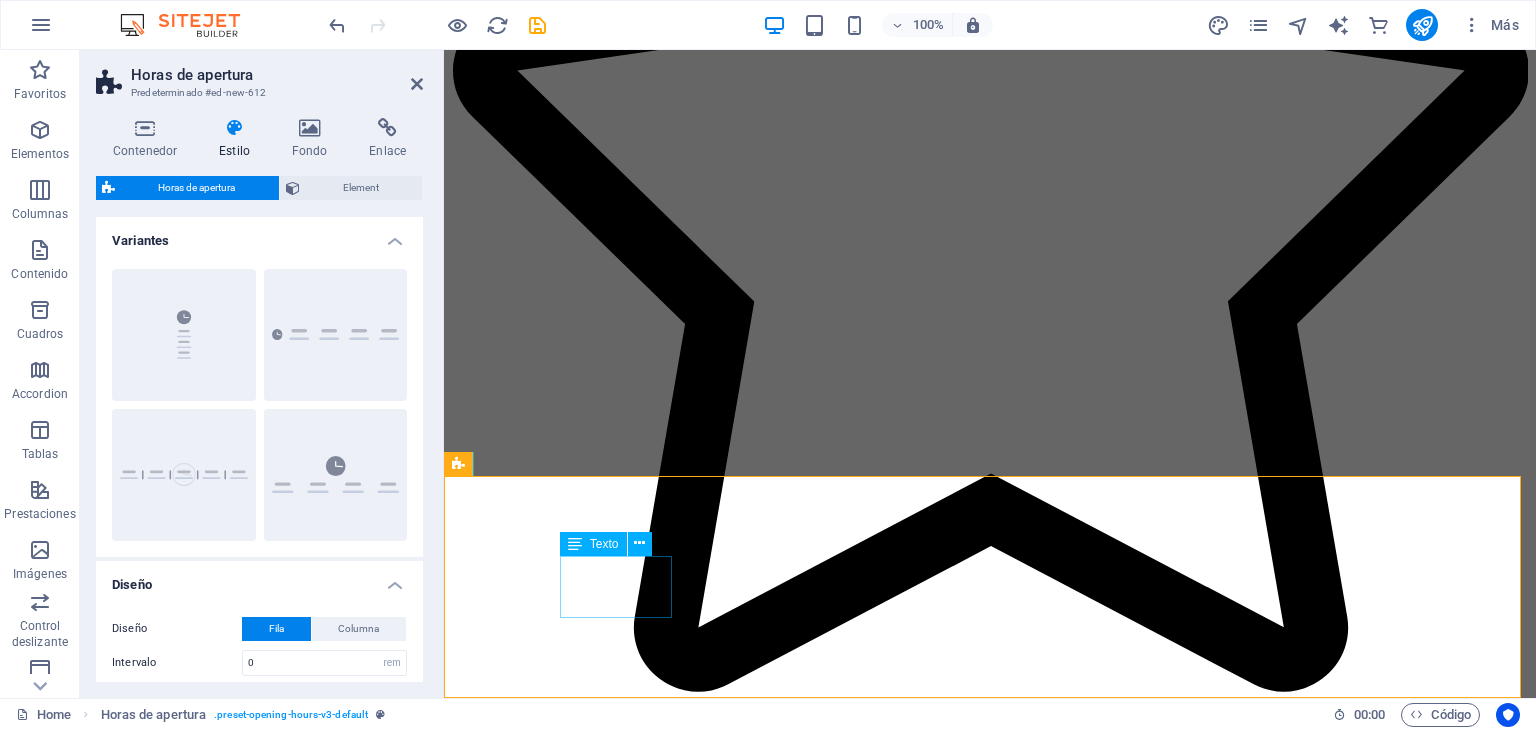click on "Monday closed" at bounding box center [990, 23423] 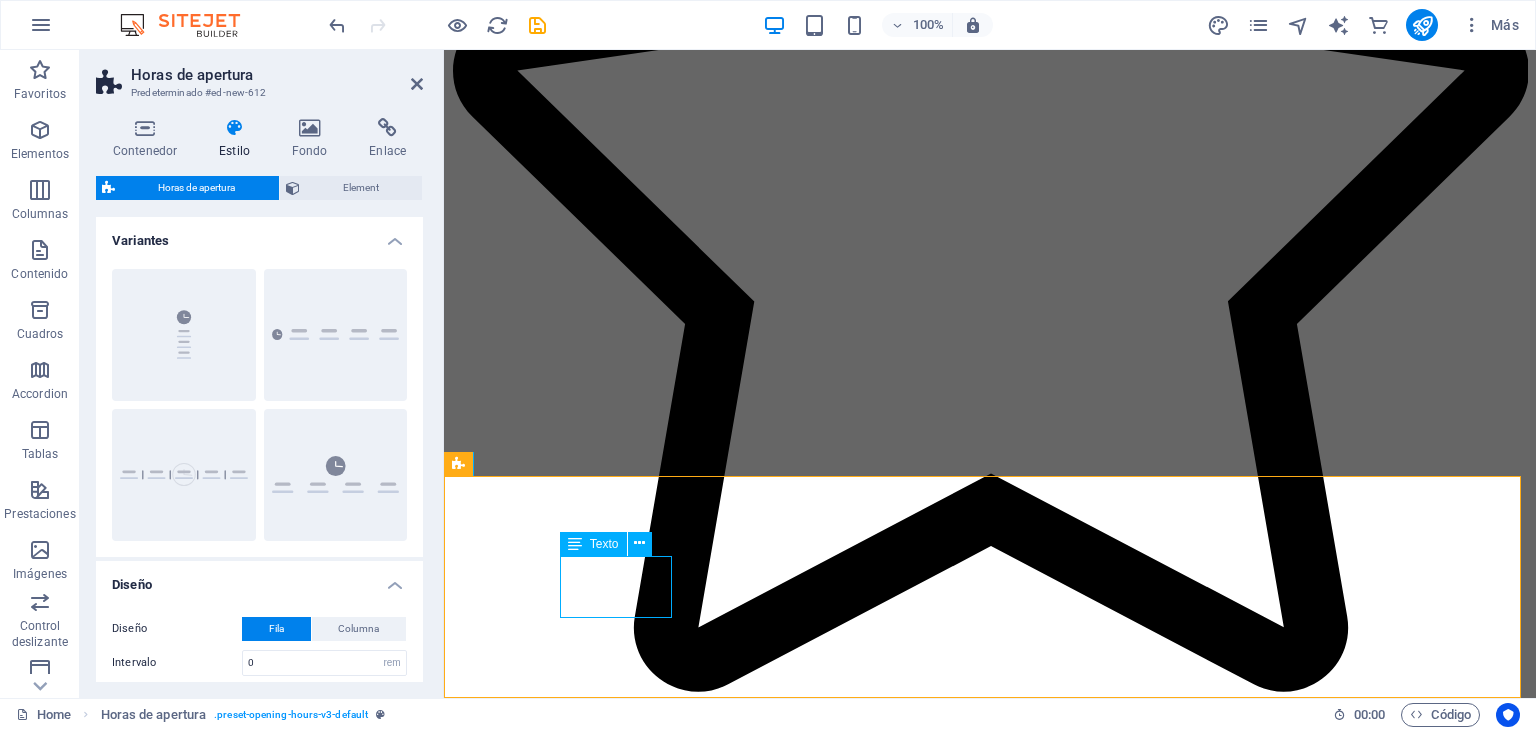 click on "Monday closed" at bounding box center (990, 23423) 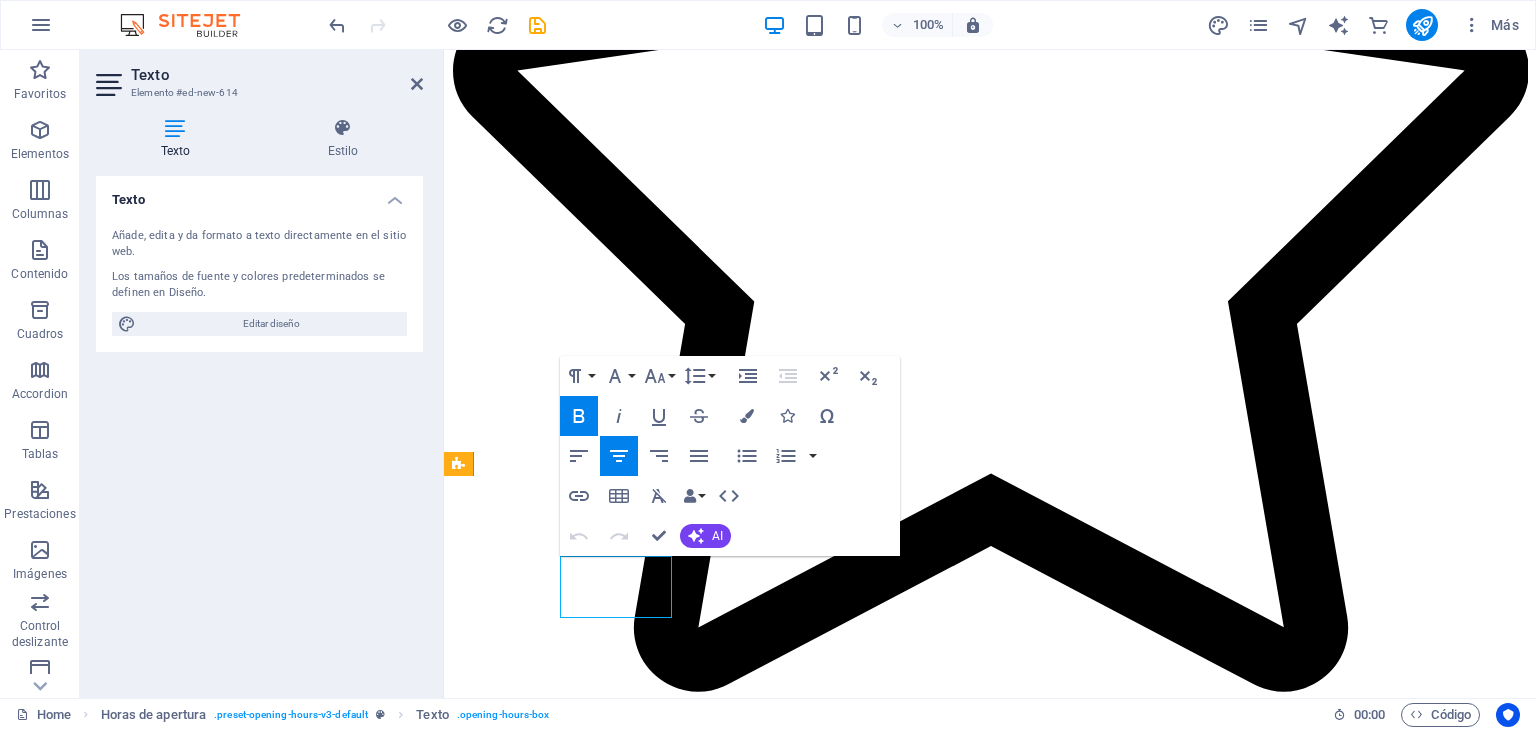 drag, startPoint x: 654, startPoint y: 610, endPoint x: 587, endPoint y: 583, distance: 72.235725 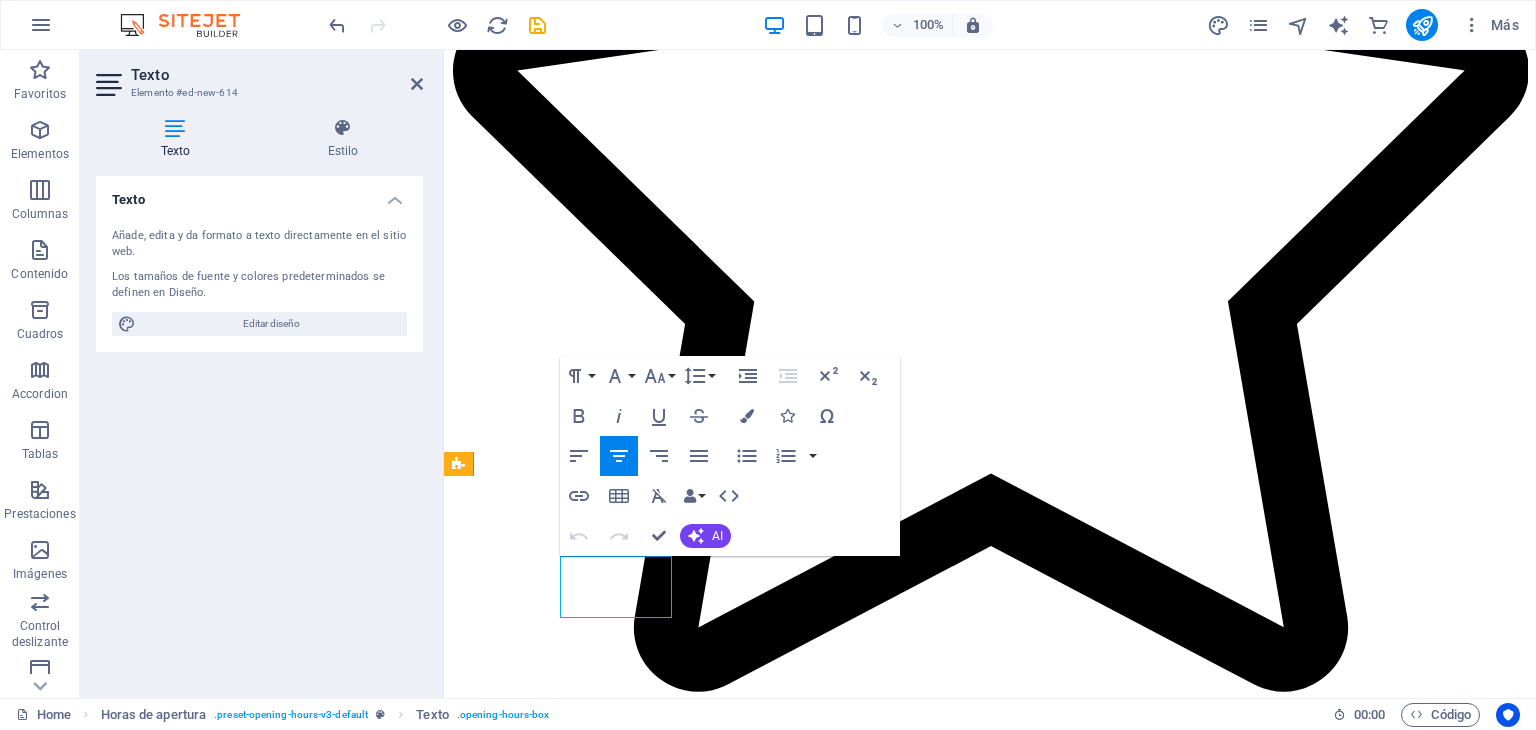click on "closed" at bounding box center [990, 23440] 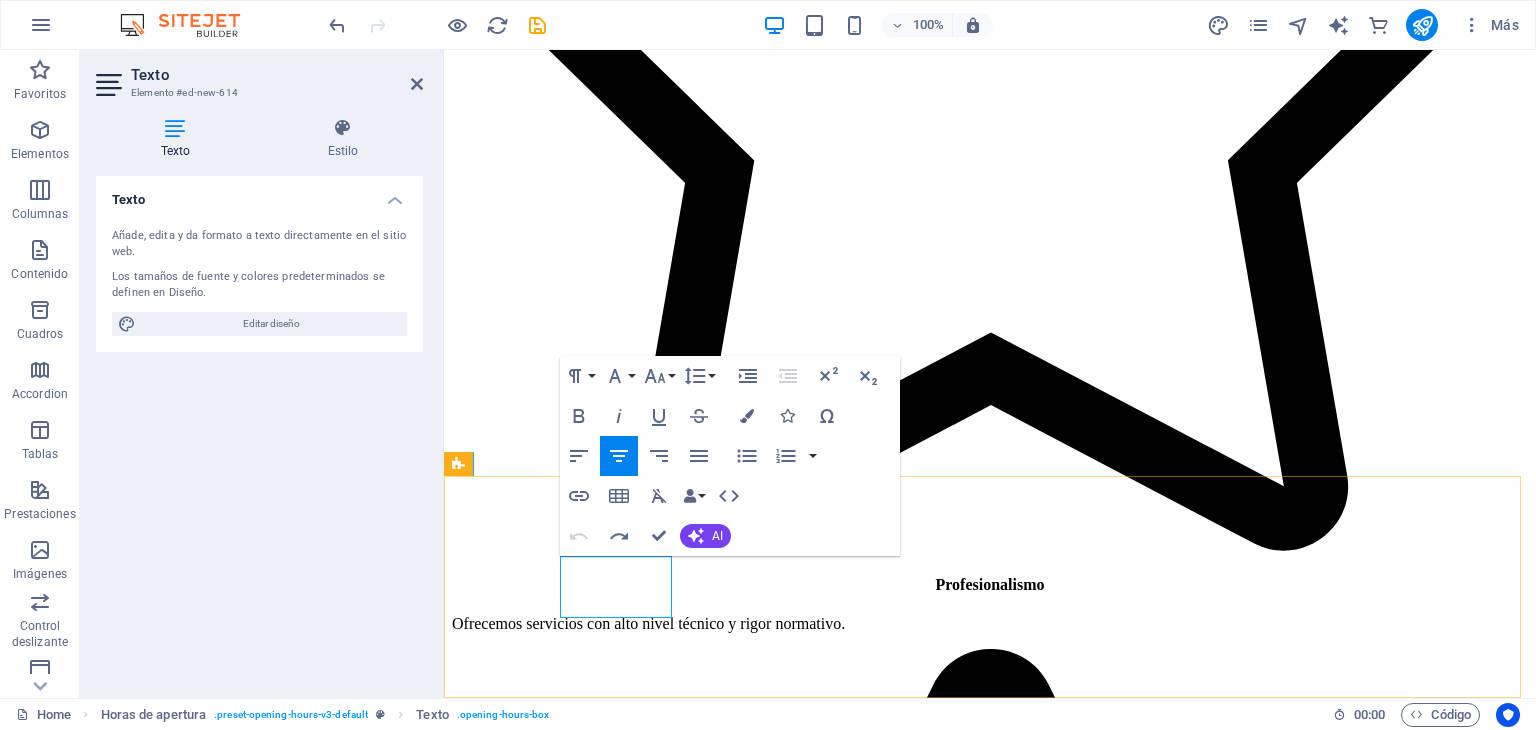 click on "closed" at bounding box center [990, 23299] 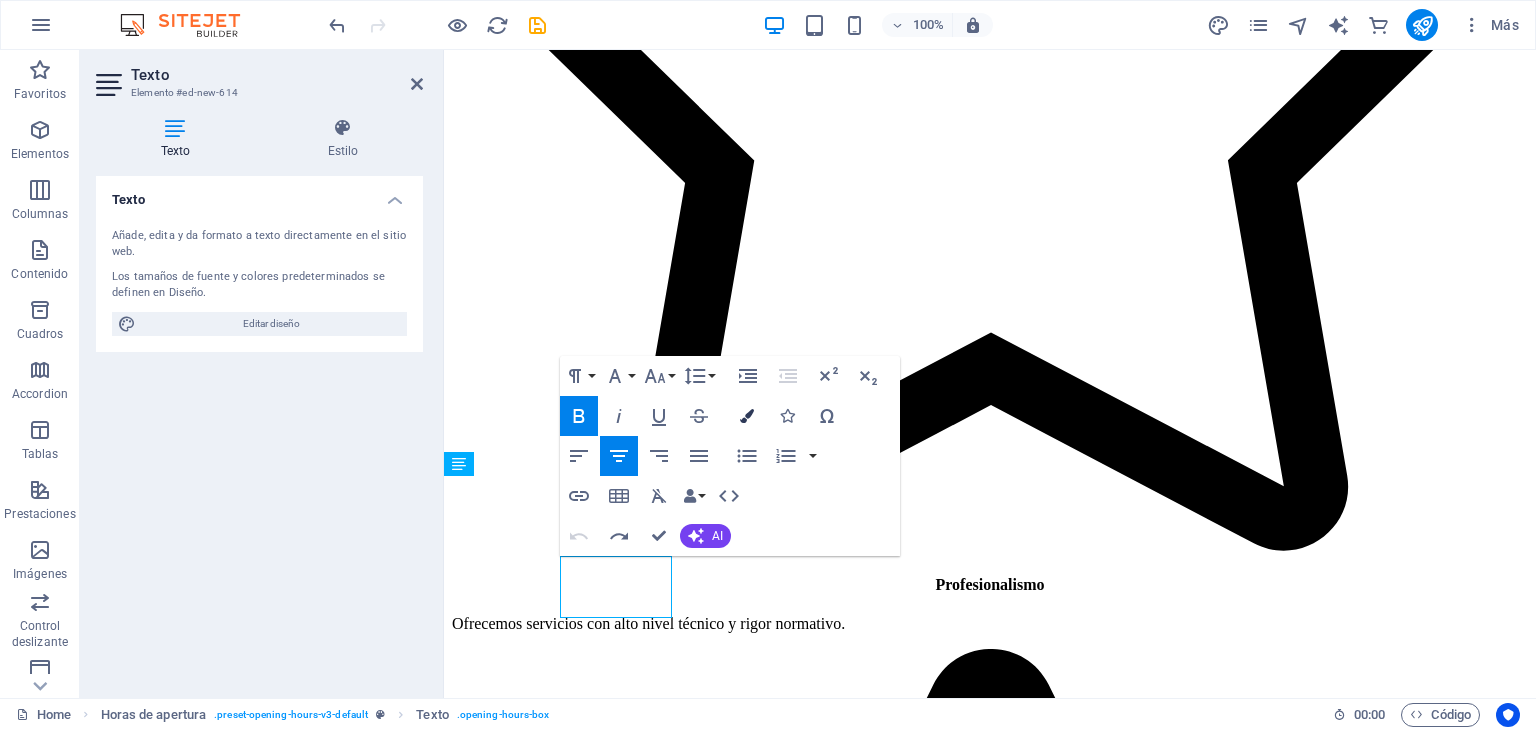 click at bounding box center [747, 416] 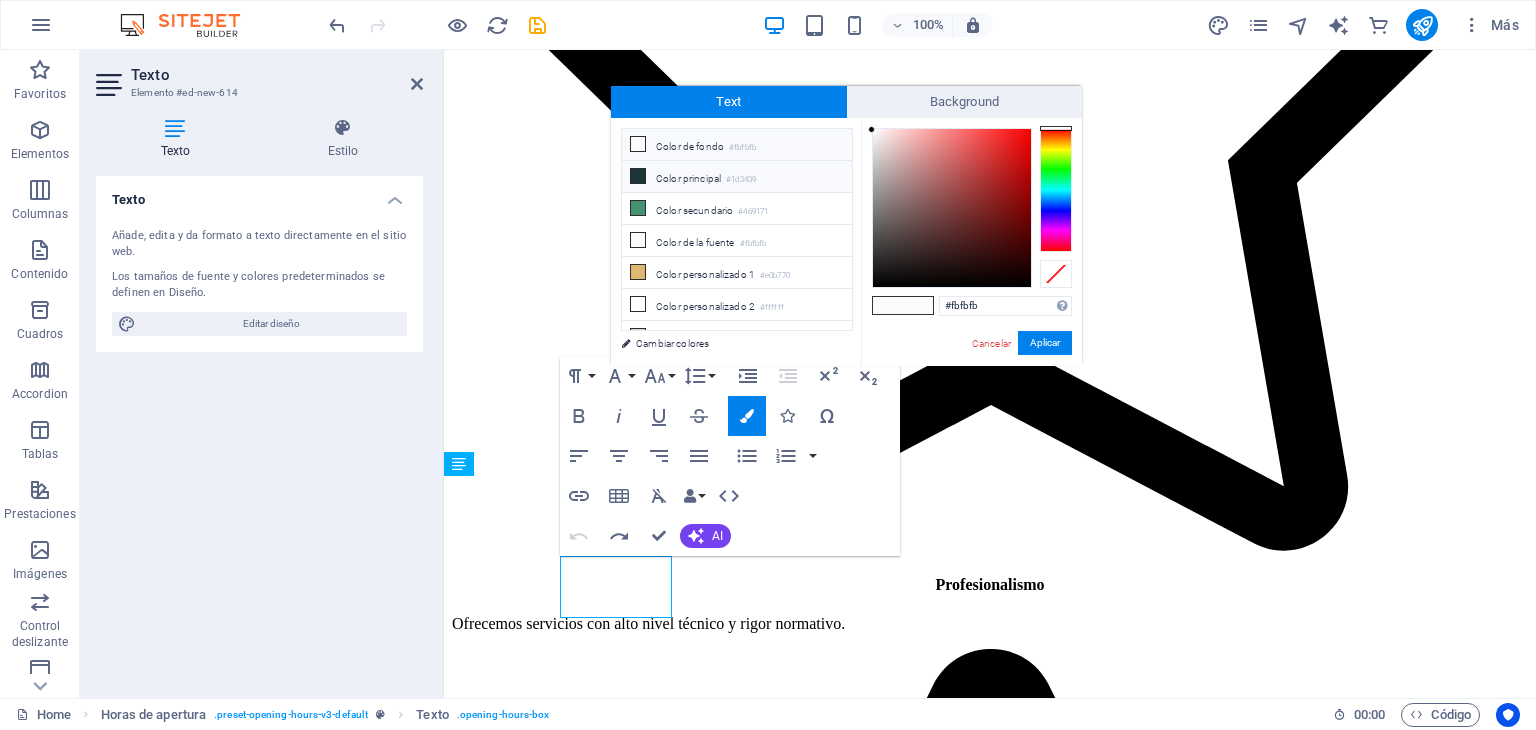 click on "Color principal
#1d3439" at bounding box center [737, 177] 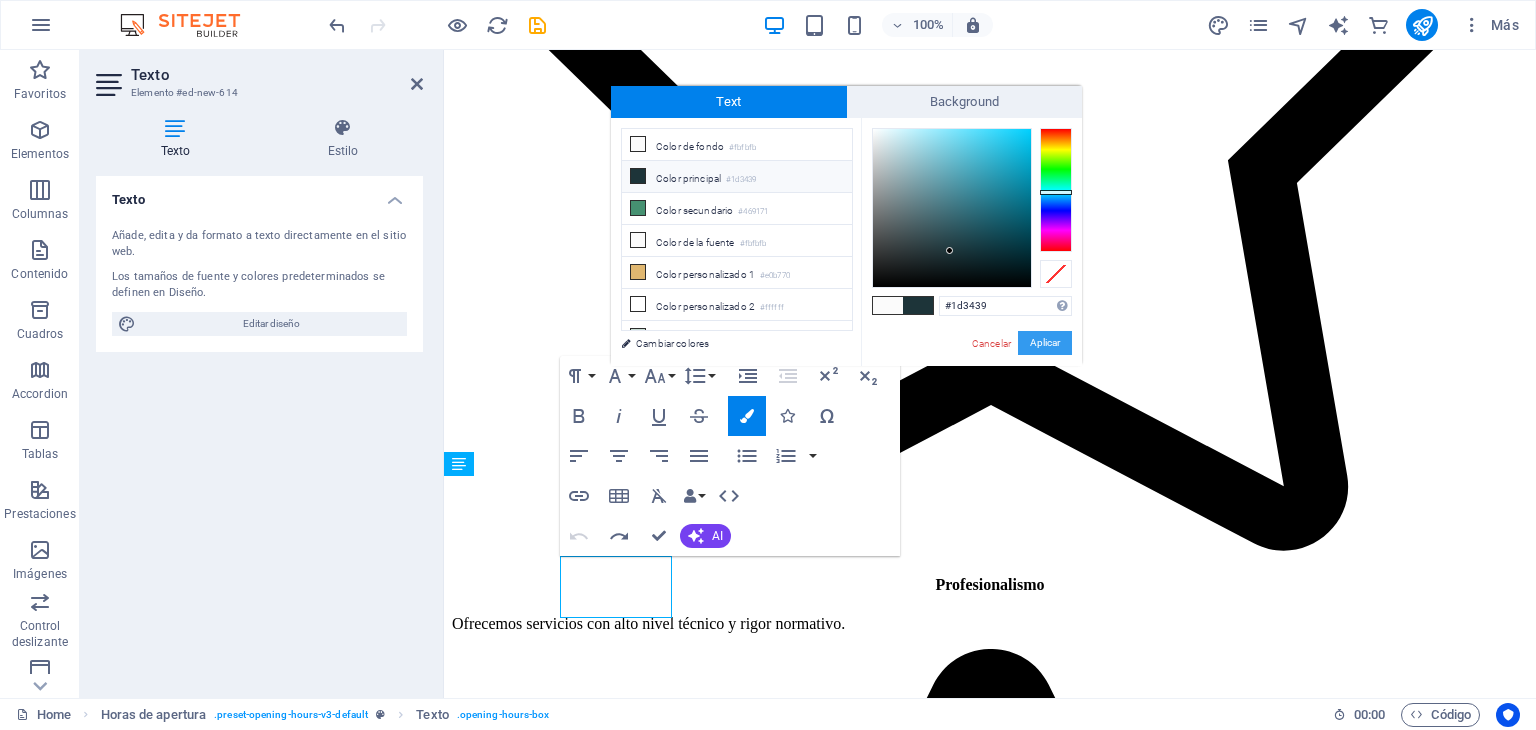 click on "Aplicar" at bounding box center (1045, 343) 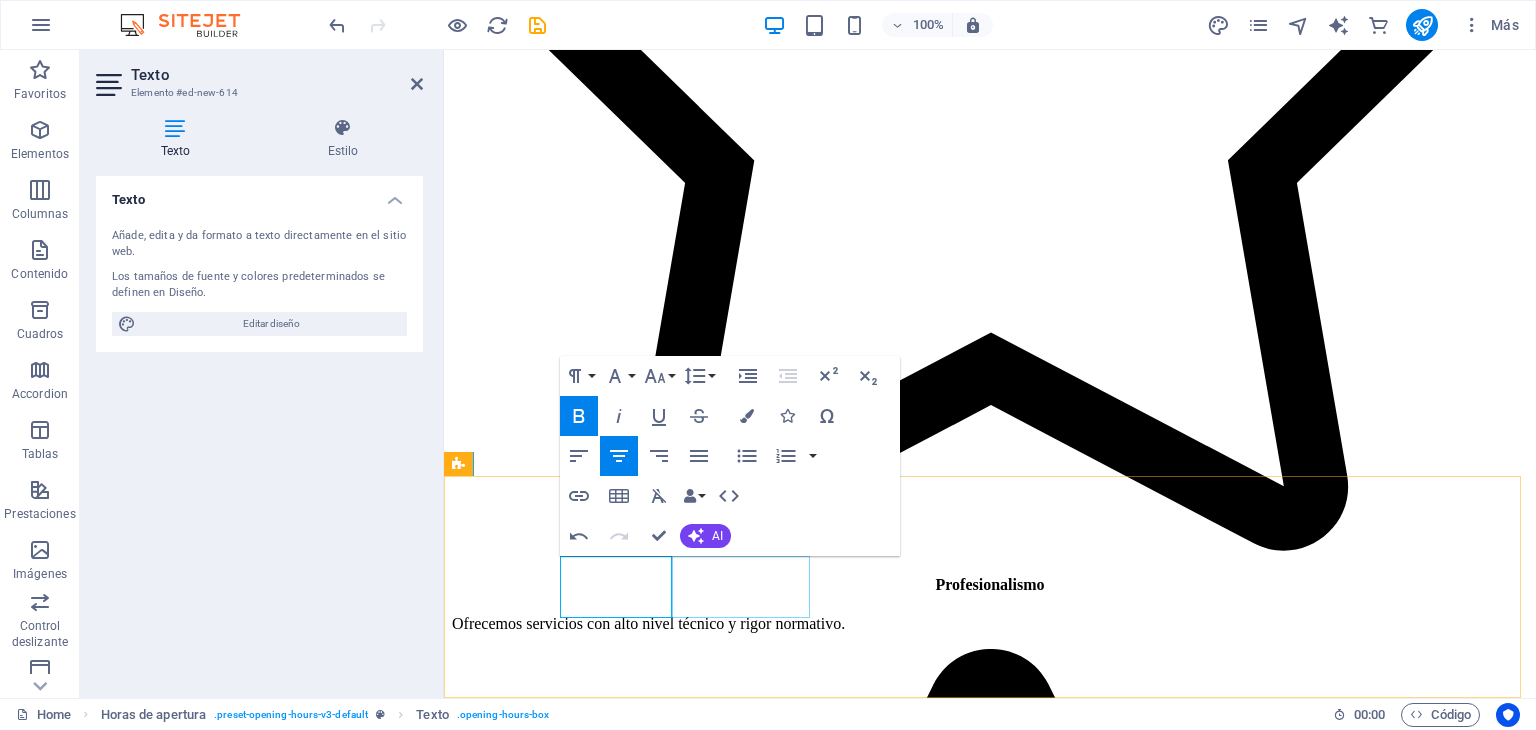 click on "Tuesday 09:00 - 18:30" at bounding box center [990, 23350] 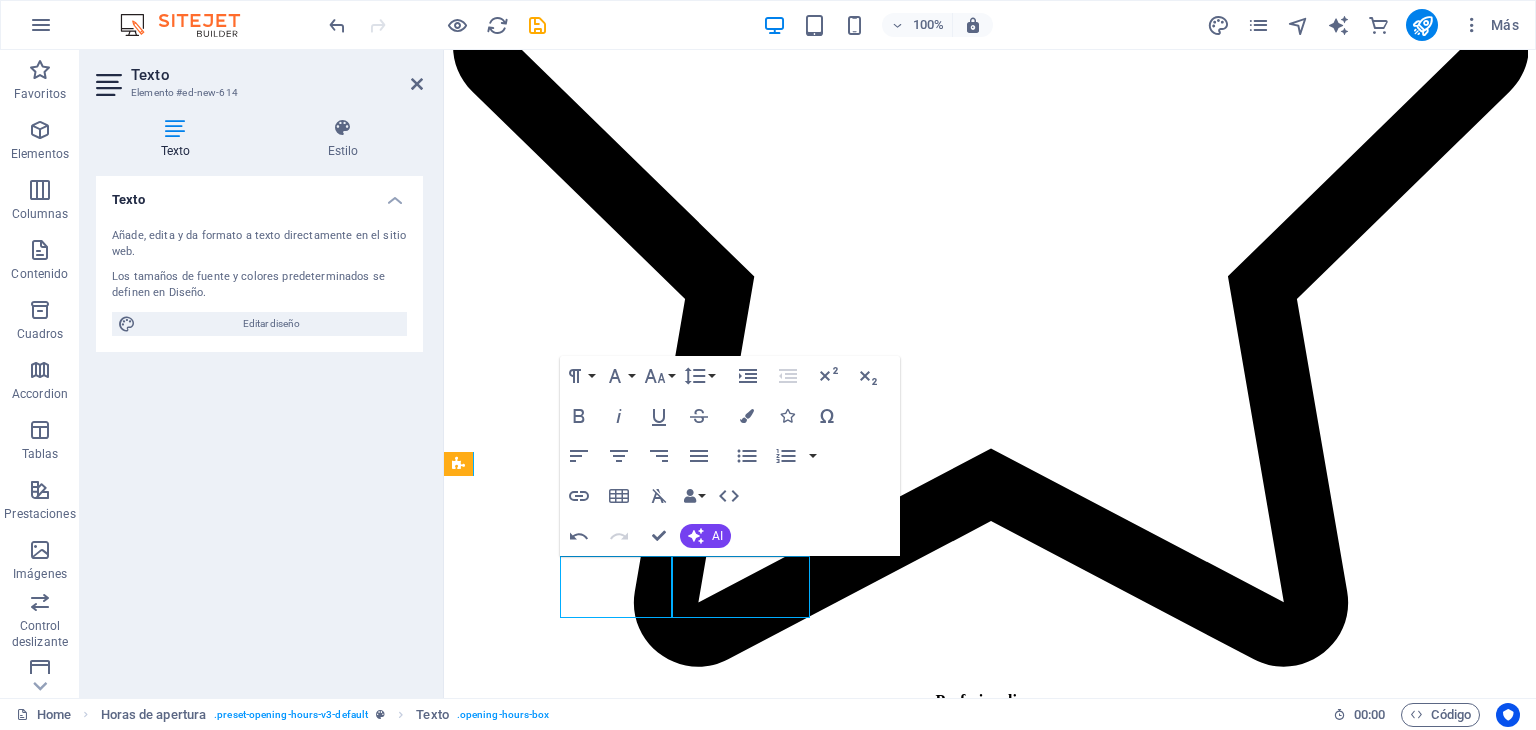 scroll, scrollTop: 5532, scrollLeft: 0, axis: vertical 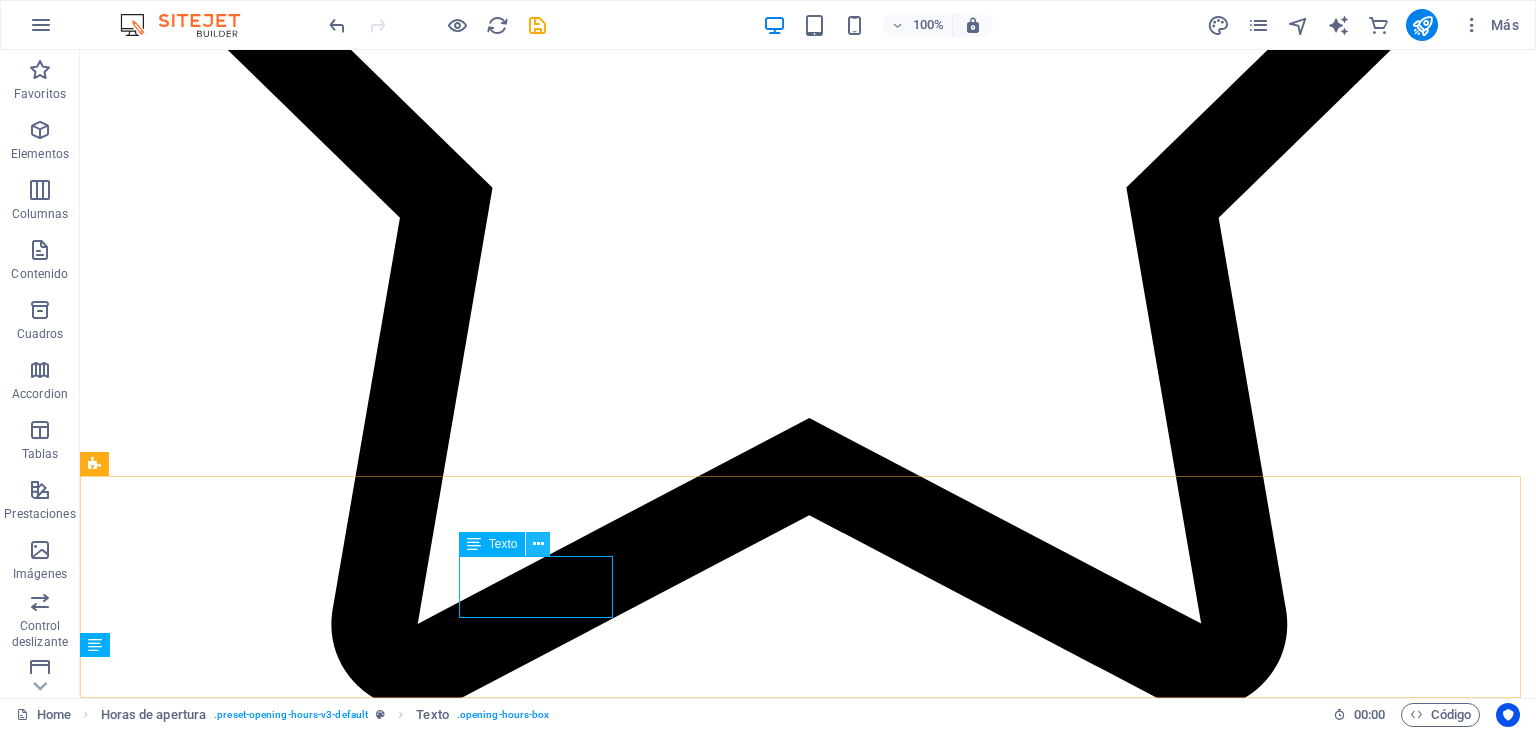 click at bounding box center (538, 544) 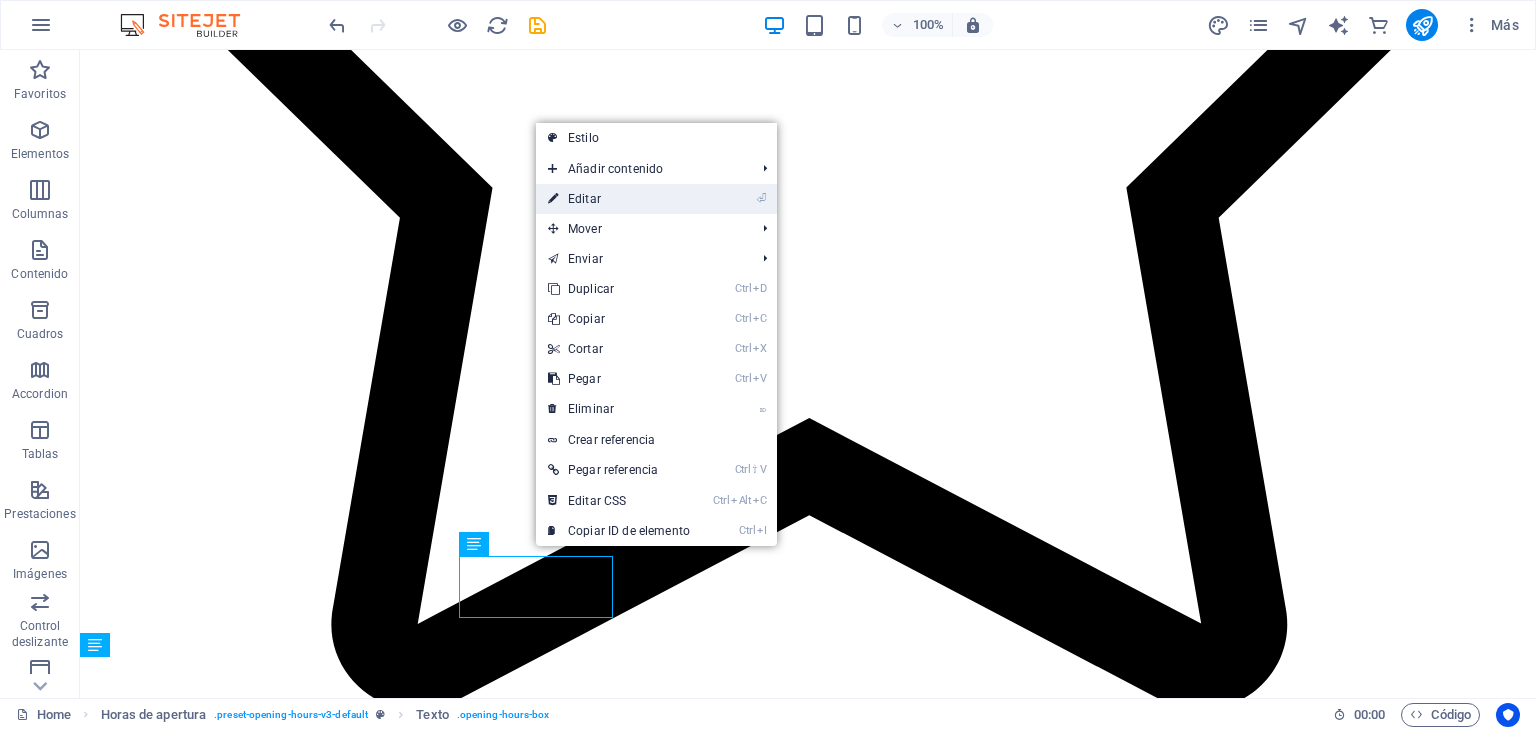 click on "⏎  Editar" at bounding box center [619, 199] 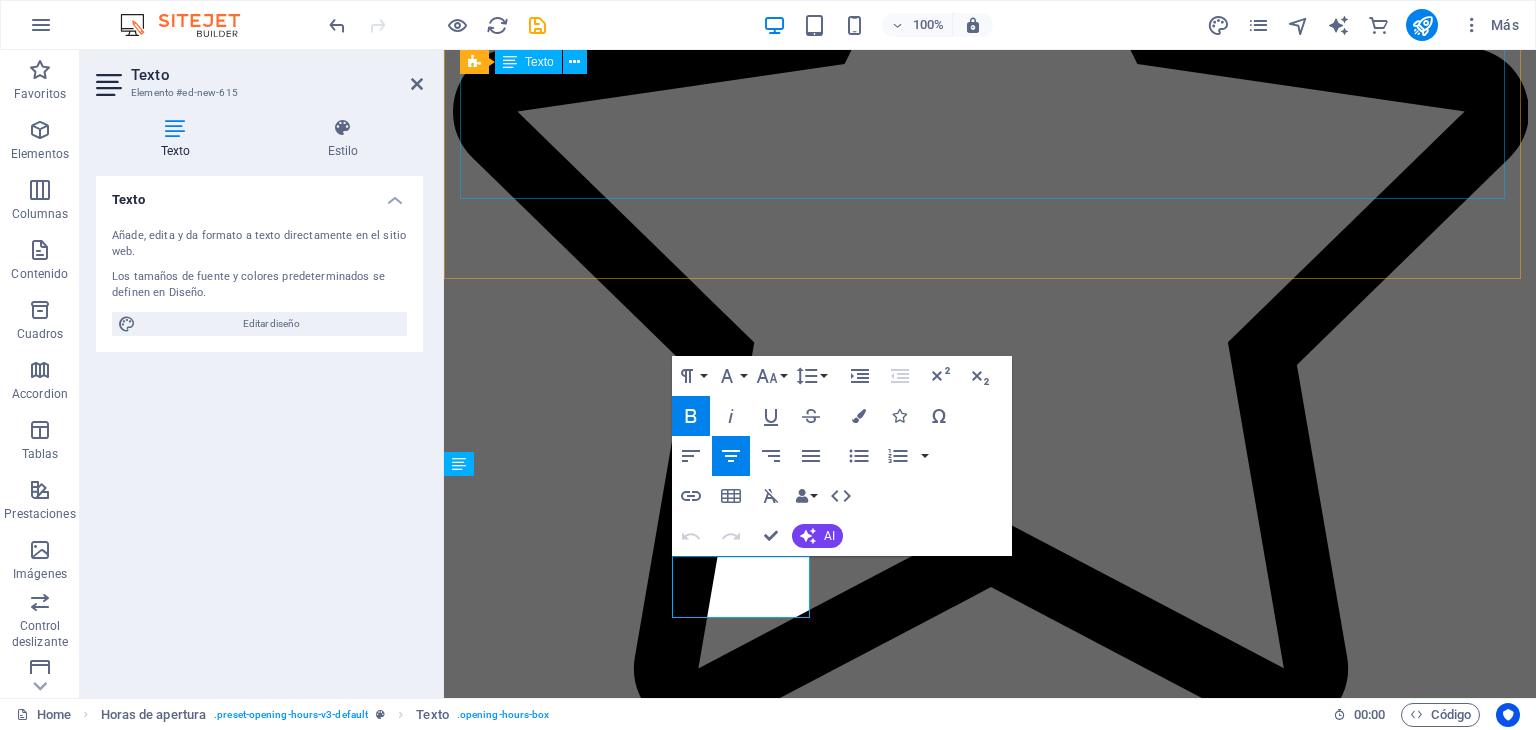 scroll, scrollTop: 5713, scrollLeft: 0, axis: vertical 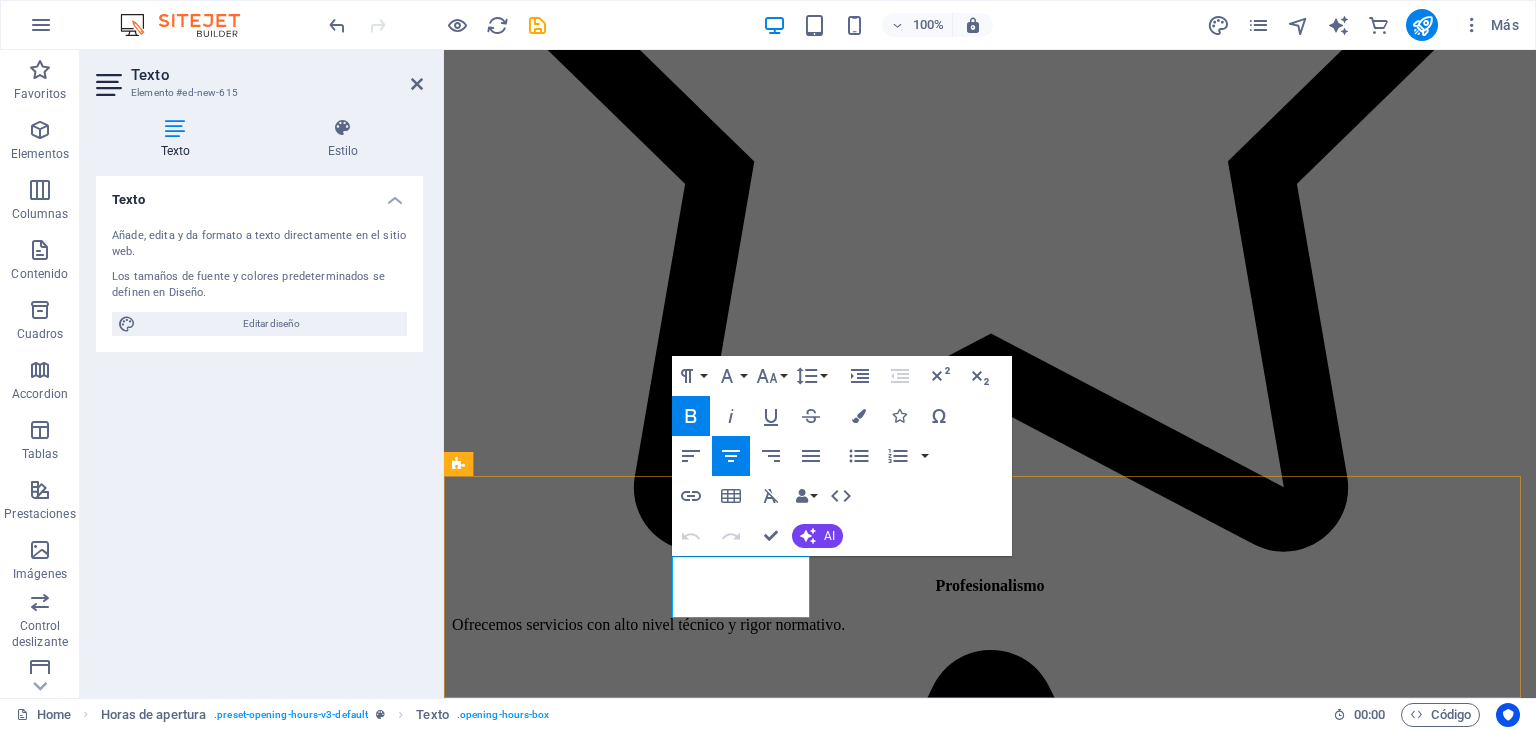 drag, startPoint x: 774, startPoint y: 607, endPoint x: 676, endPoint y: 556, distance: 110.47624 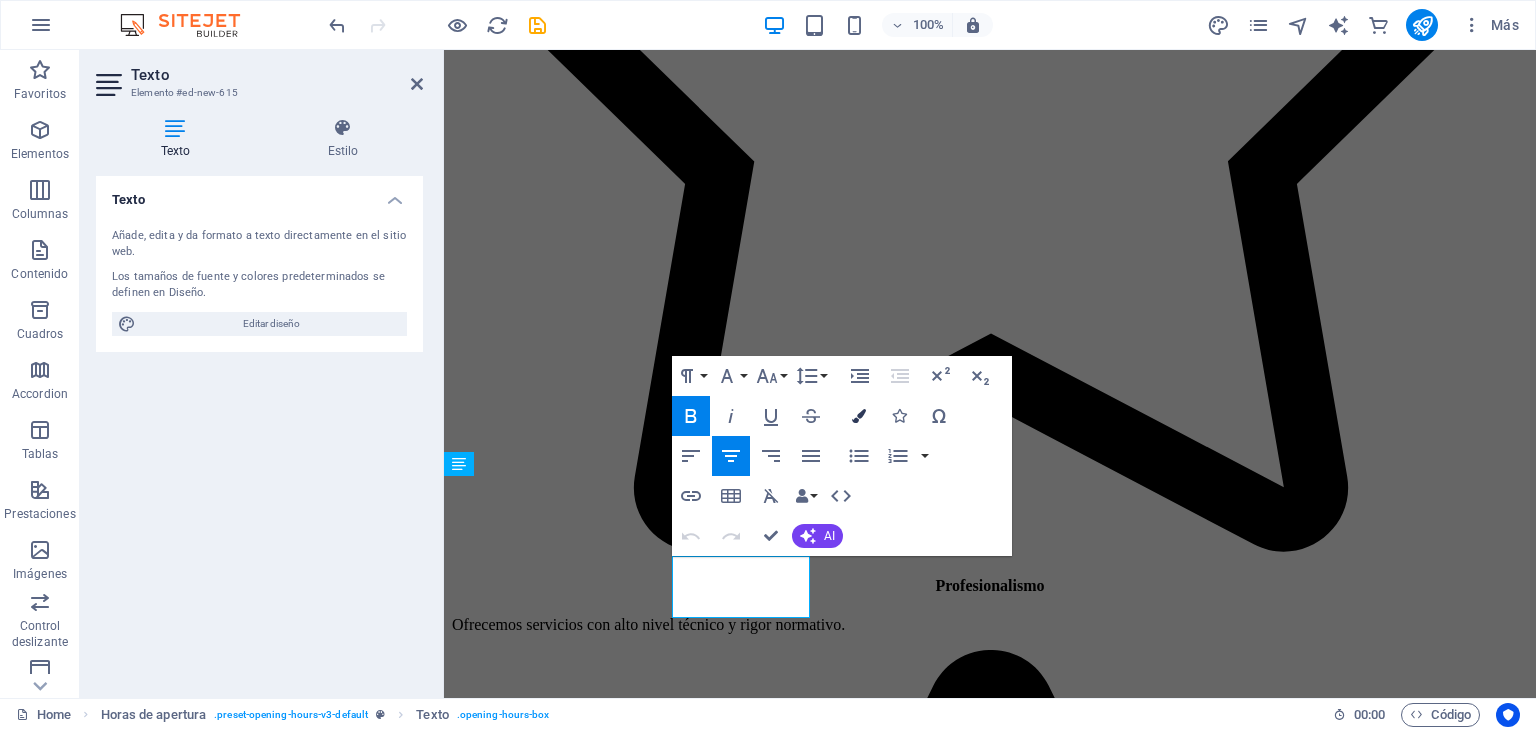 click at bounding box center [859, 416] 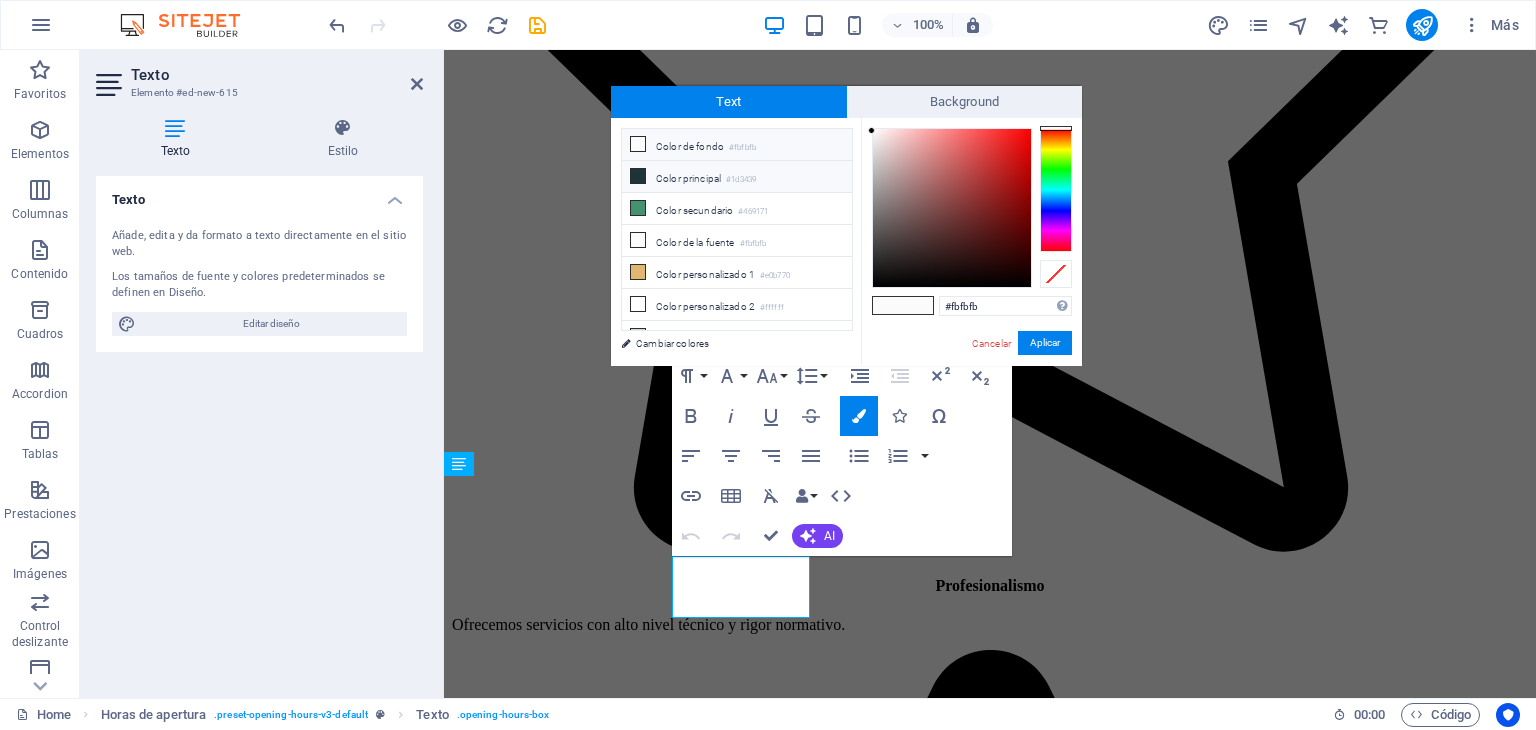 click on "#1d3439" at bounding box center (741, 180) 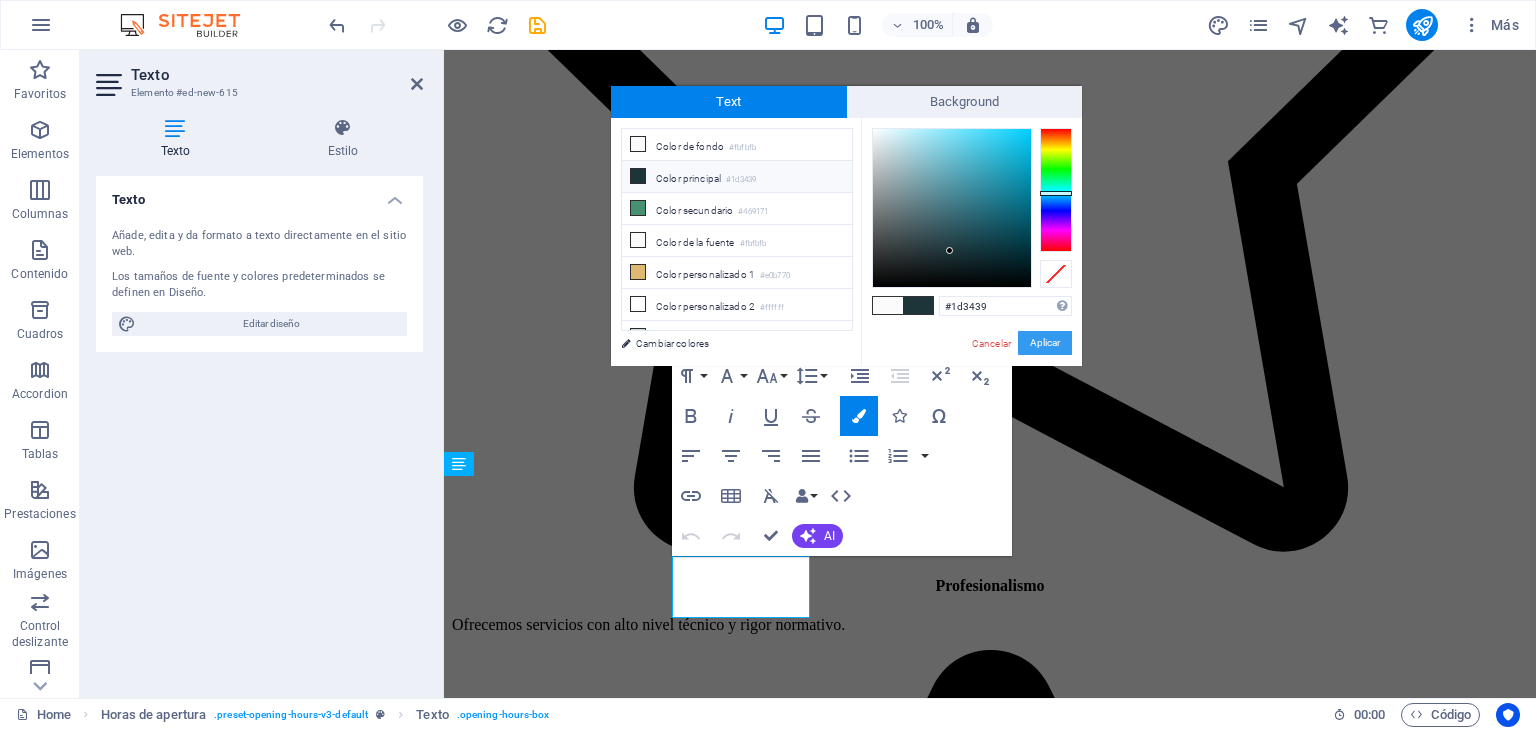 click on "Aplicar" at bounding box center (1045, 343) 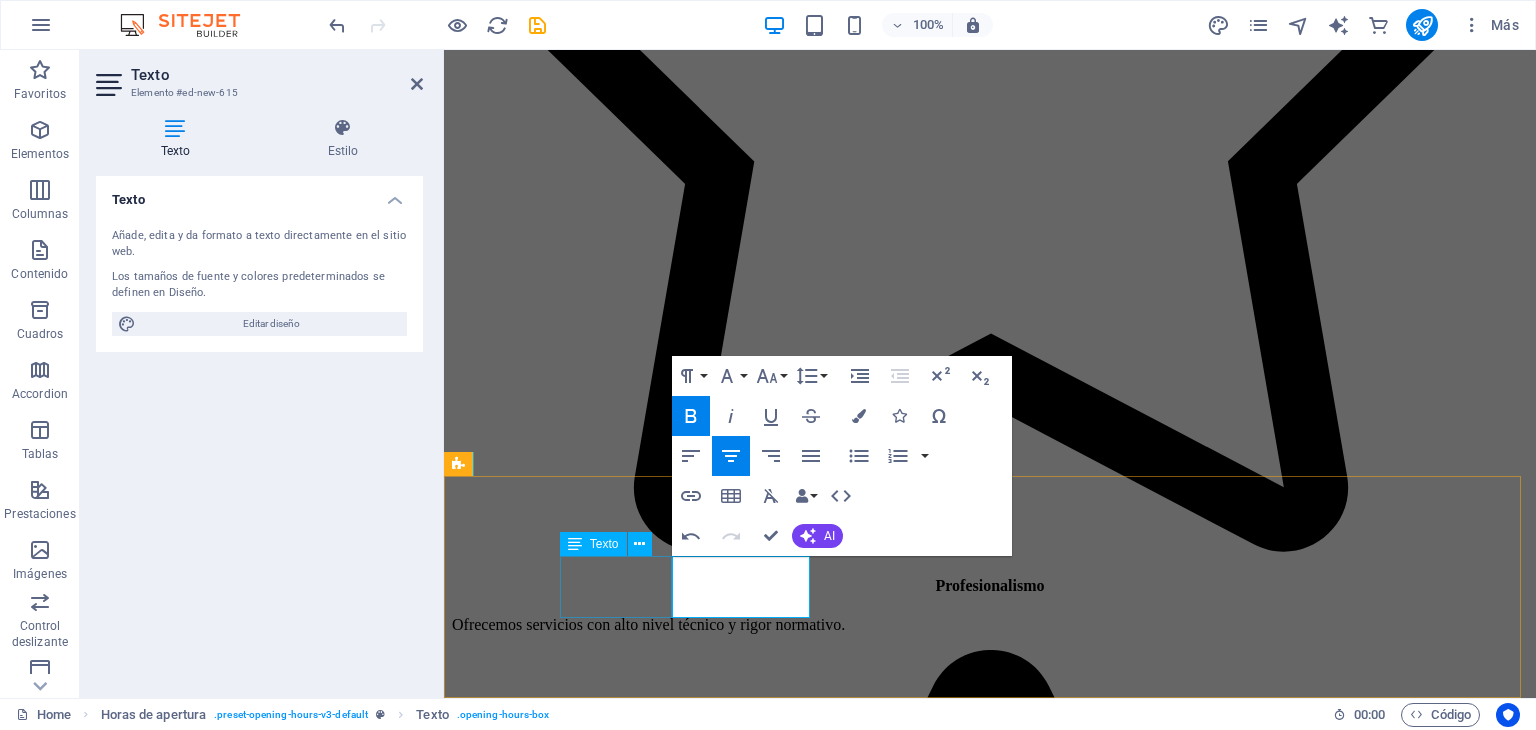 click on "Monday closed" at bounding box center [990, 23283] 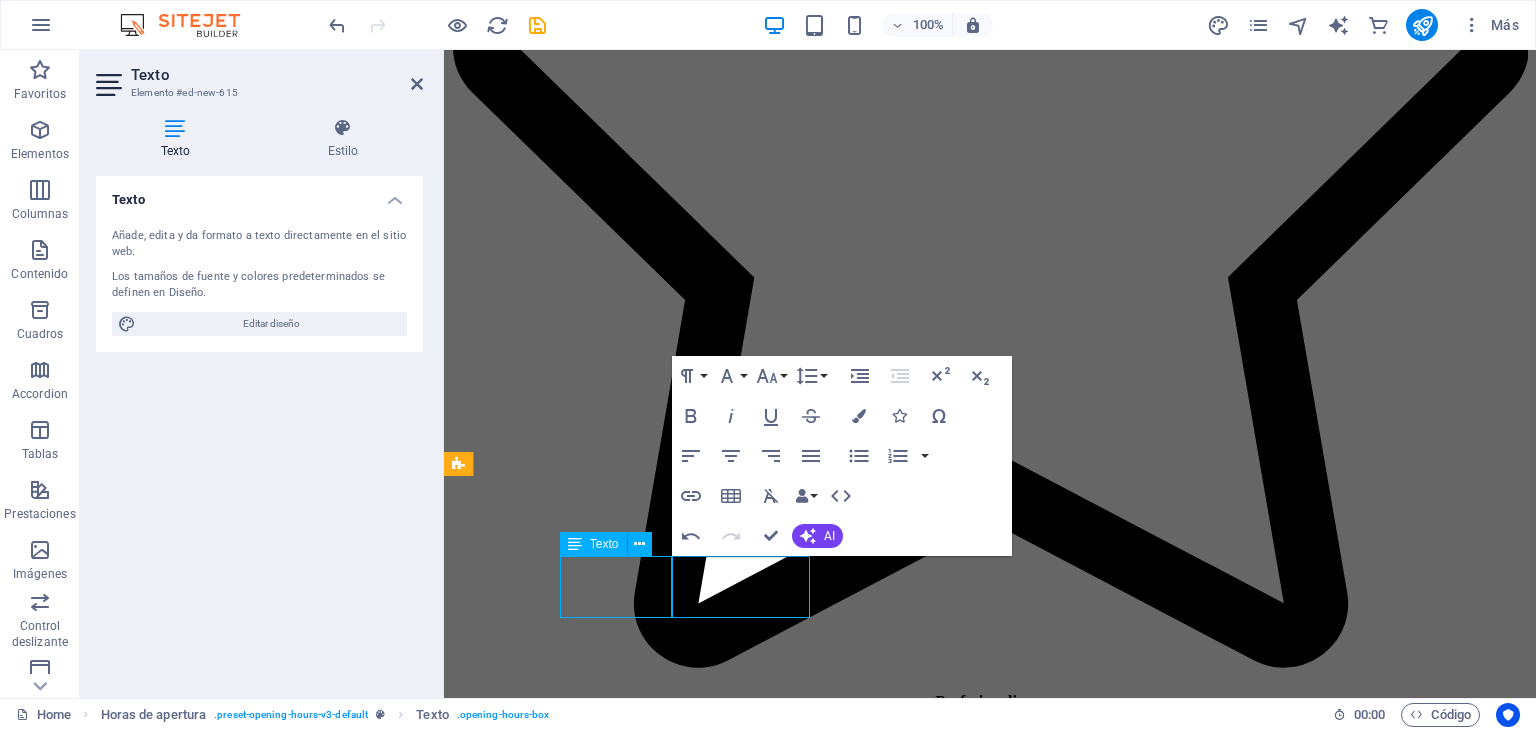 scroll, scrollTop: 5532, scrollLeft: 0, axis: vertical 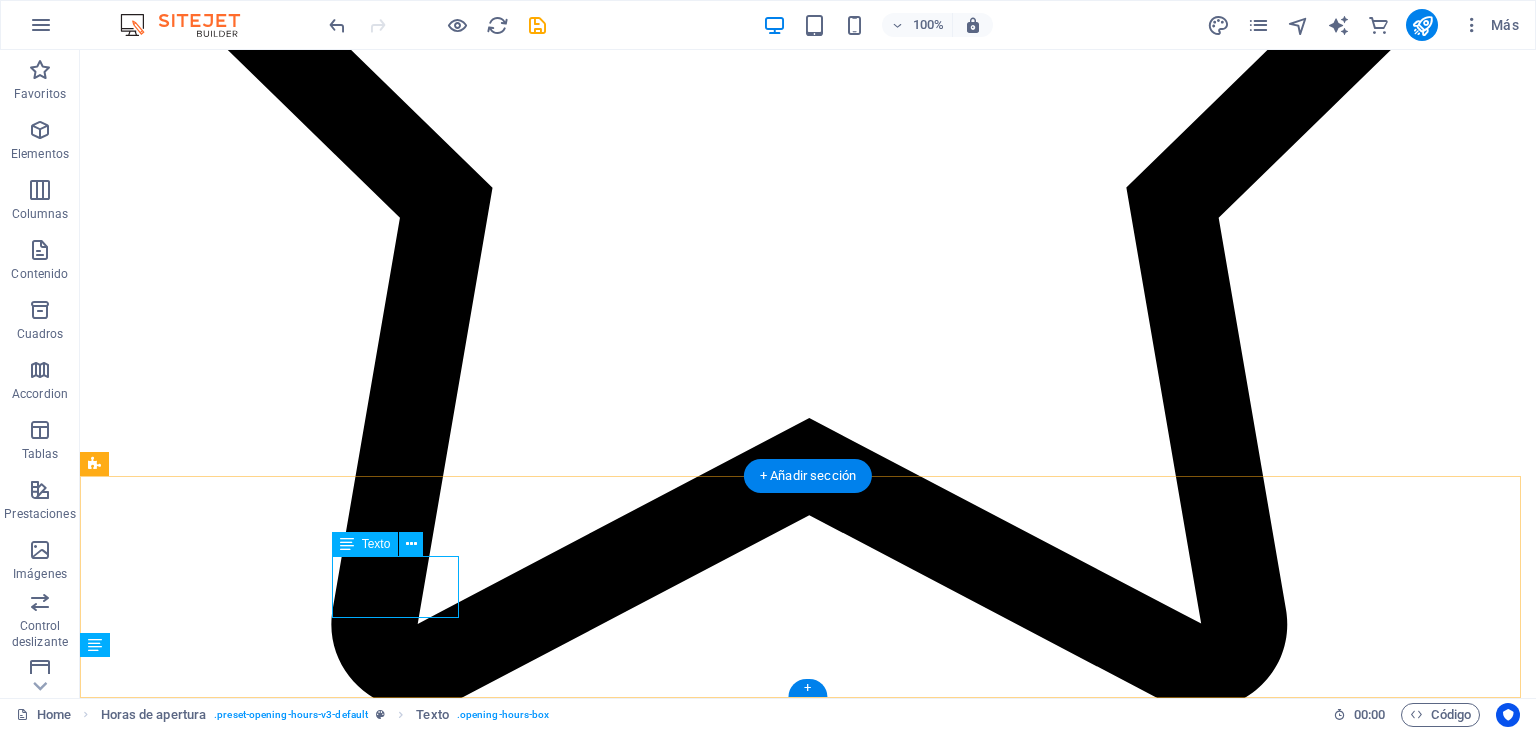 click on "Monday closed" at bounding box center (808, 30655) 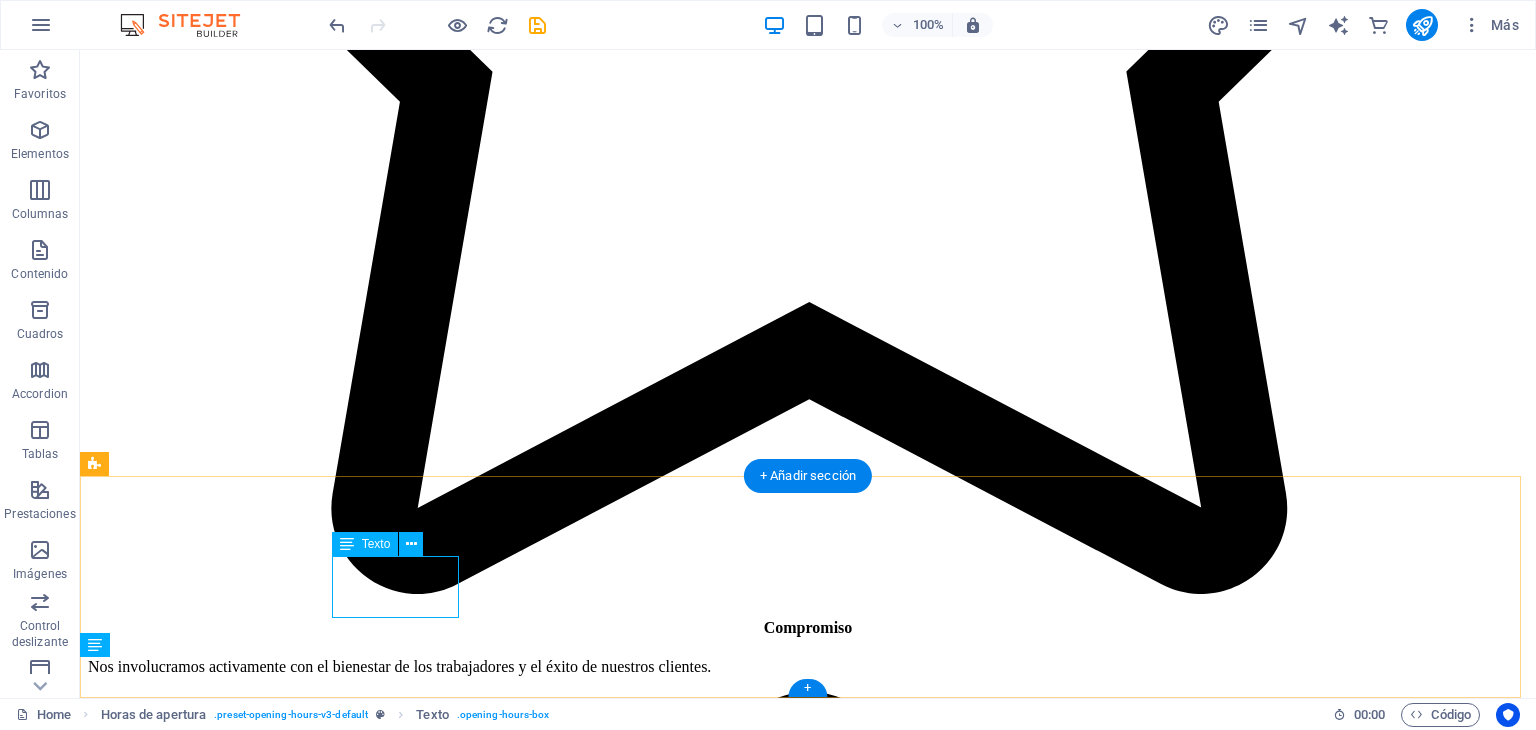 scroll, scrollTop: 5713, scrollLeft: 0, axis: vertical 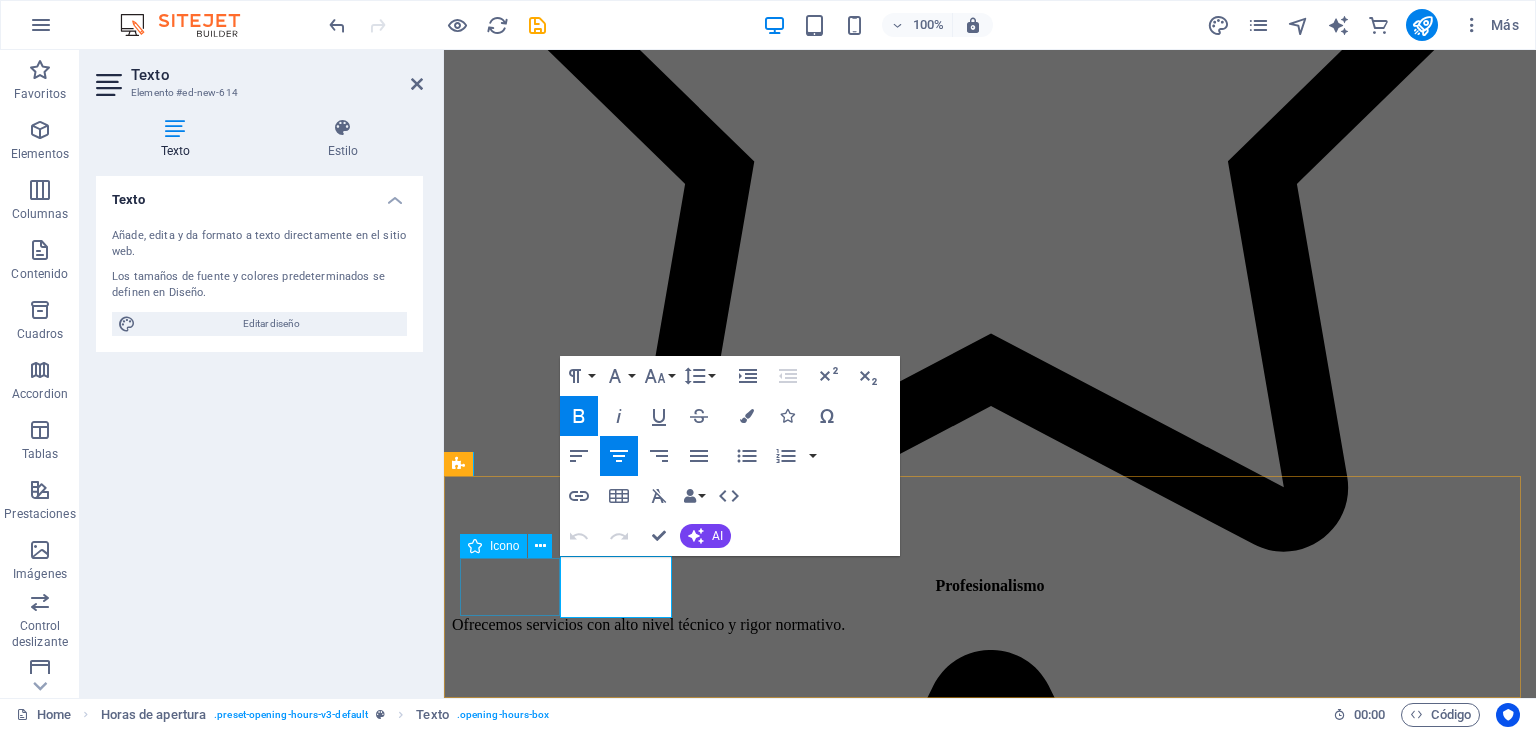 drag, startPoint x: 648, startPoint y: 572, endPoint x: 547, endPoint y: 574, distance: 101.0198 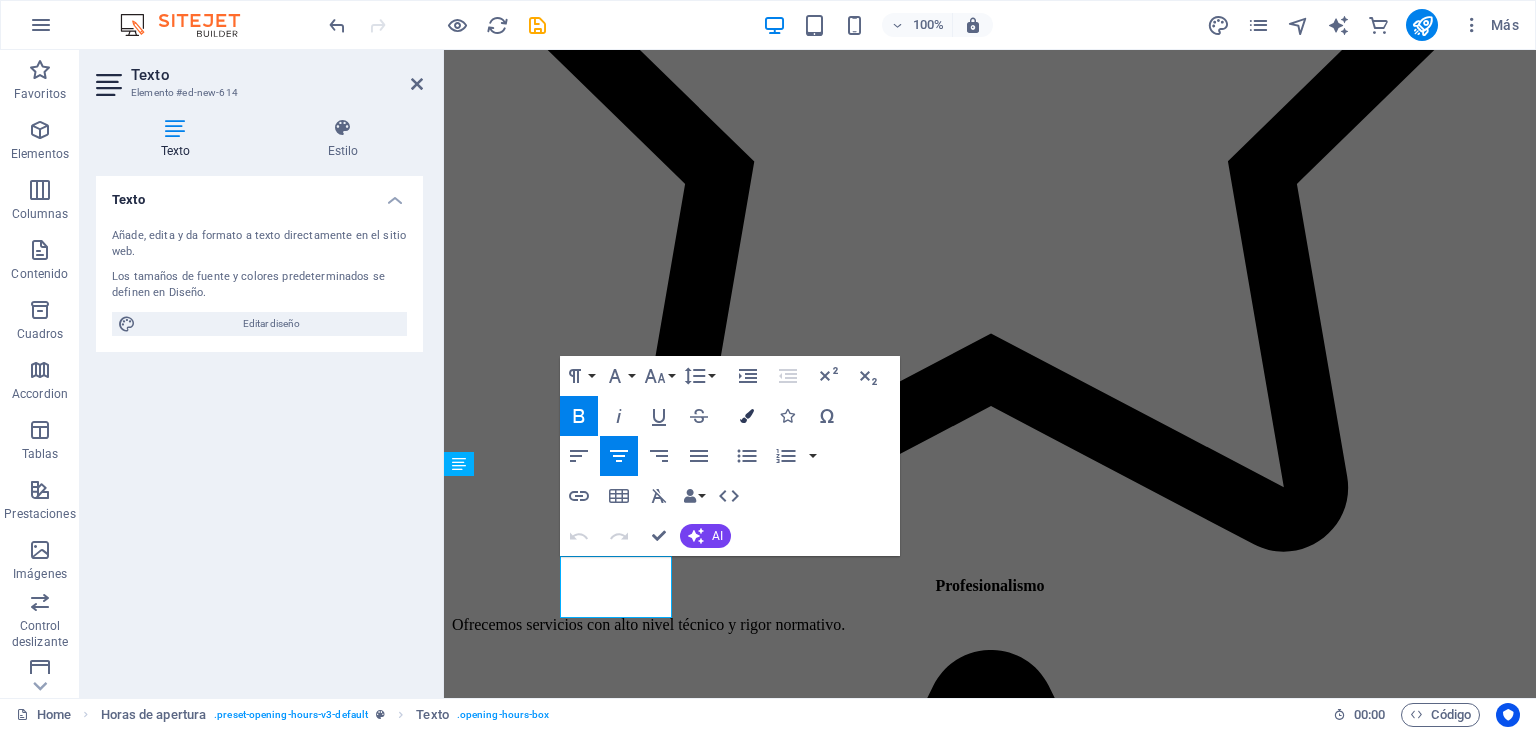 click at bounding box center [747, 416] 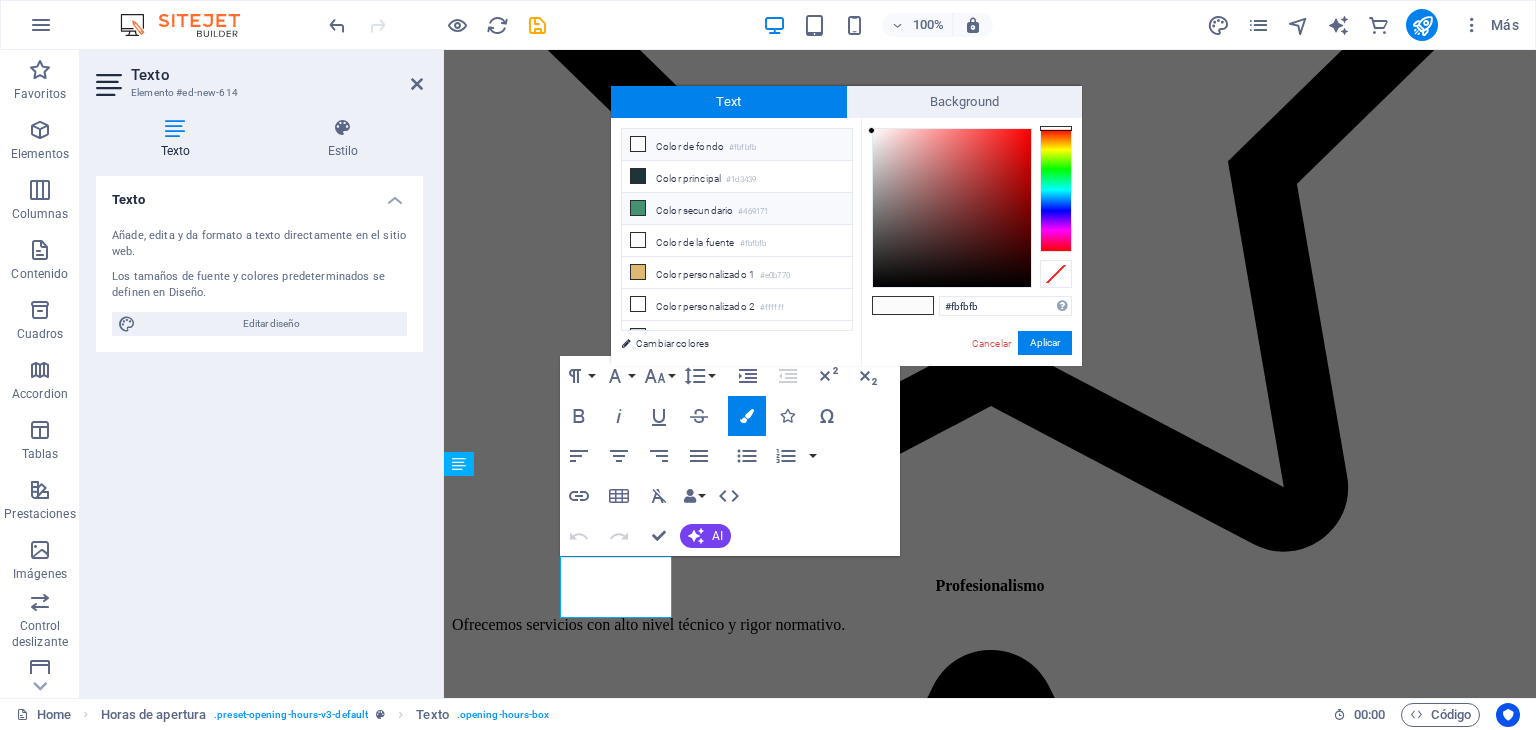 click on "Color secundario
#469171" at bounding box center (737, 209) 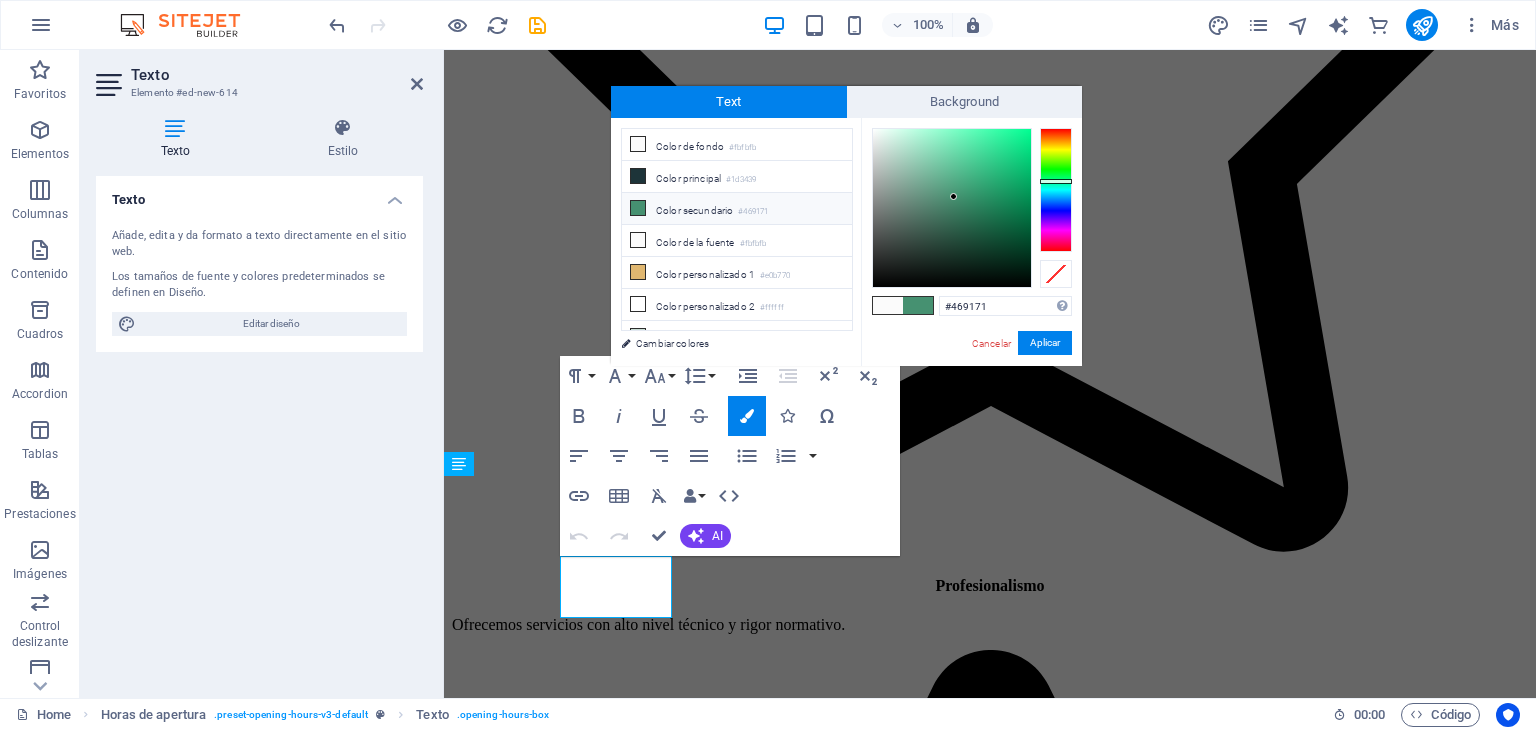 click on "Cancelar Aplicar" at bounding box center (1021, 343) 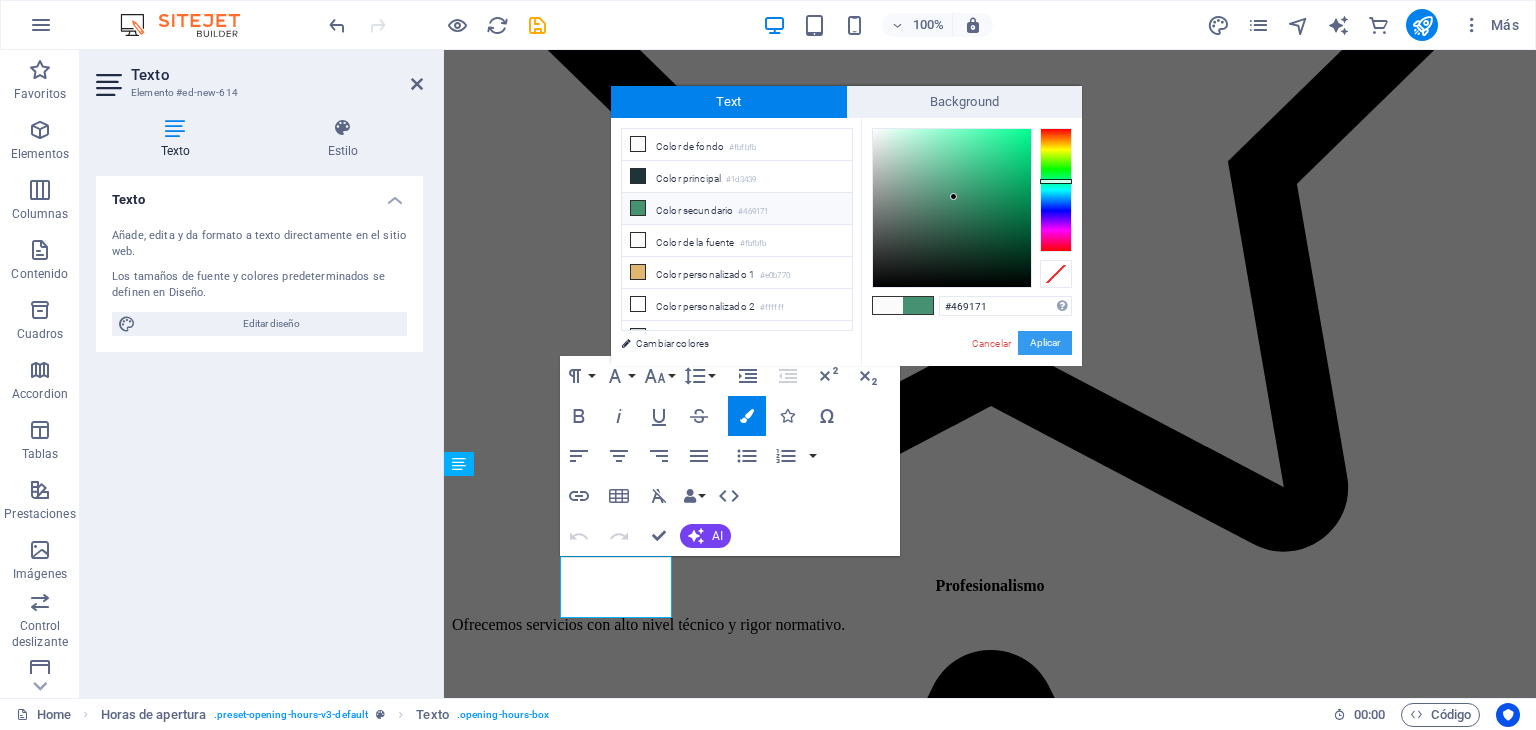 click on "Aplicar" at bounding box center (1045, 343) 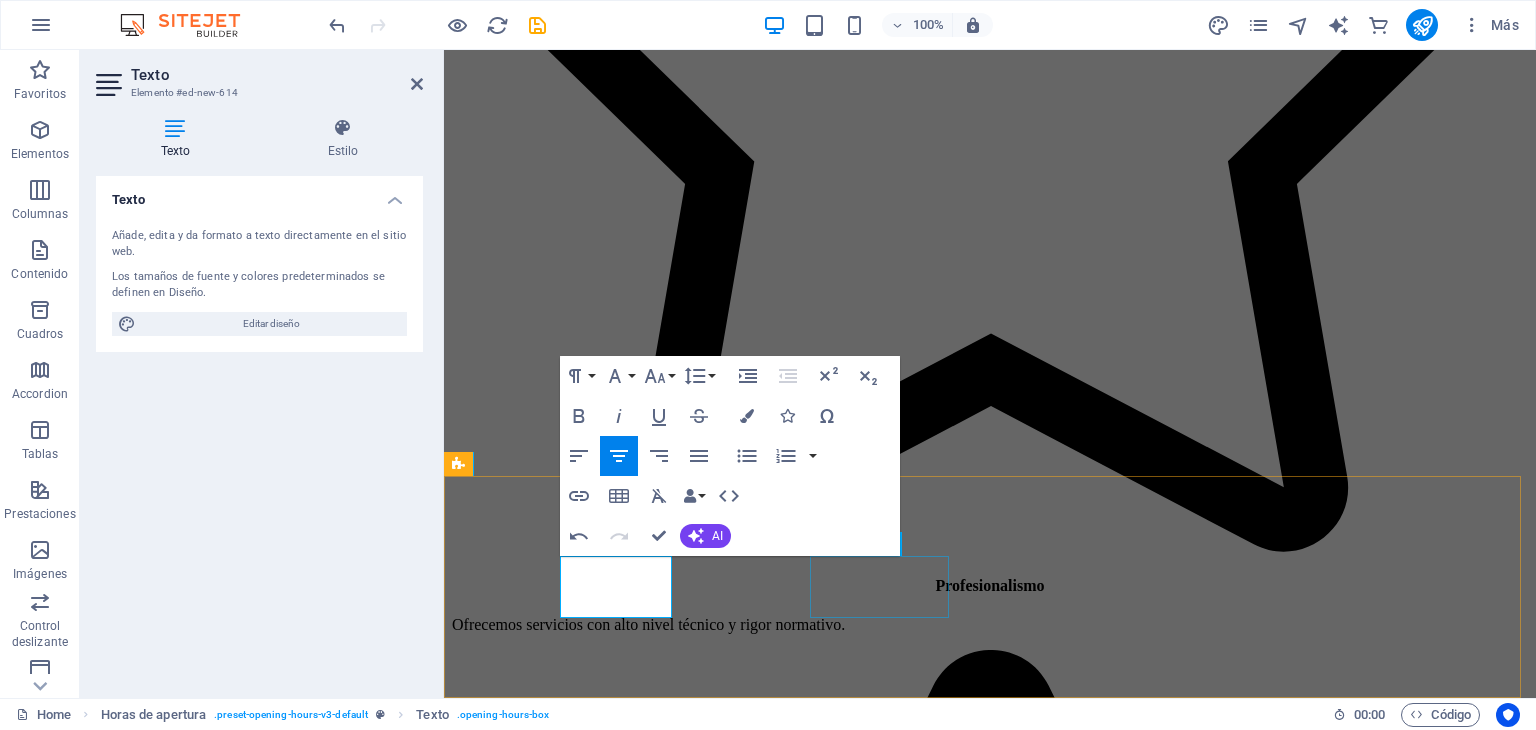 click on "Wednesday 09:00 - 18:30" at bounding box center (990, 23419) 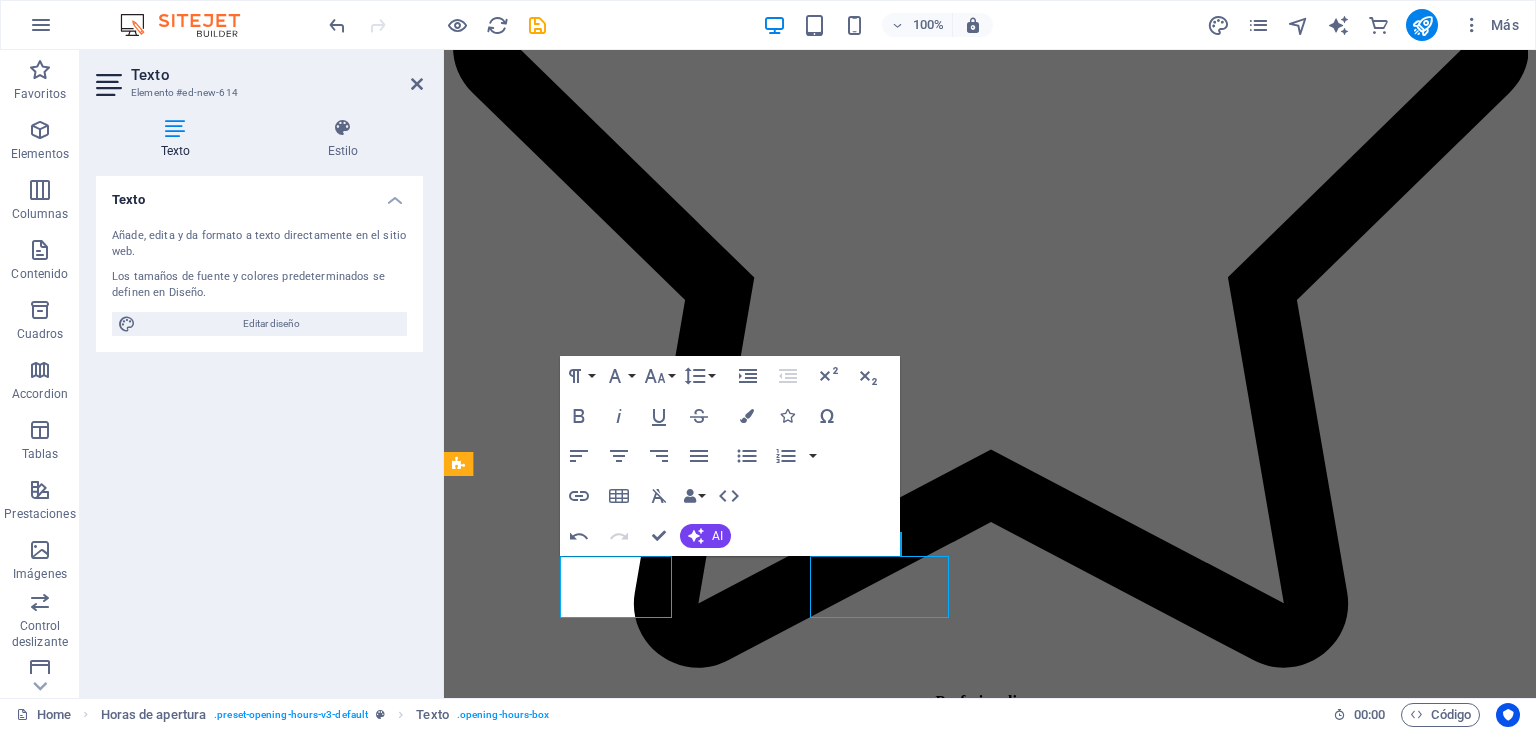 scroll, scrollTop: 5532, scrollLeft: 0, axis: vertical 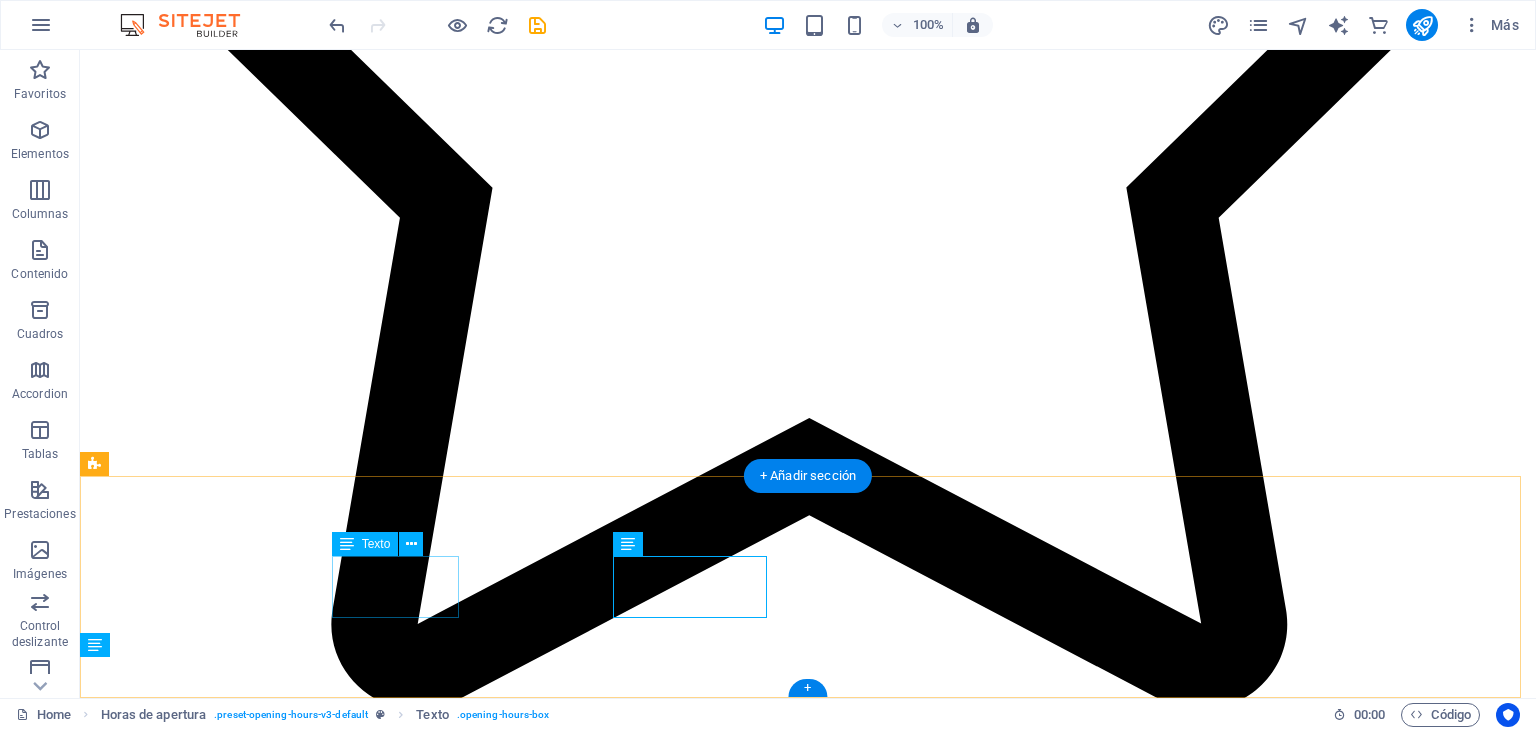 click on "Monday closed" at bounding box center (808, 30655) 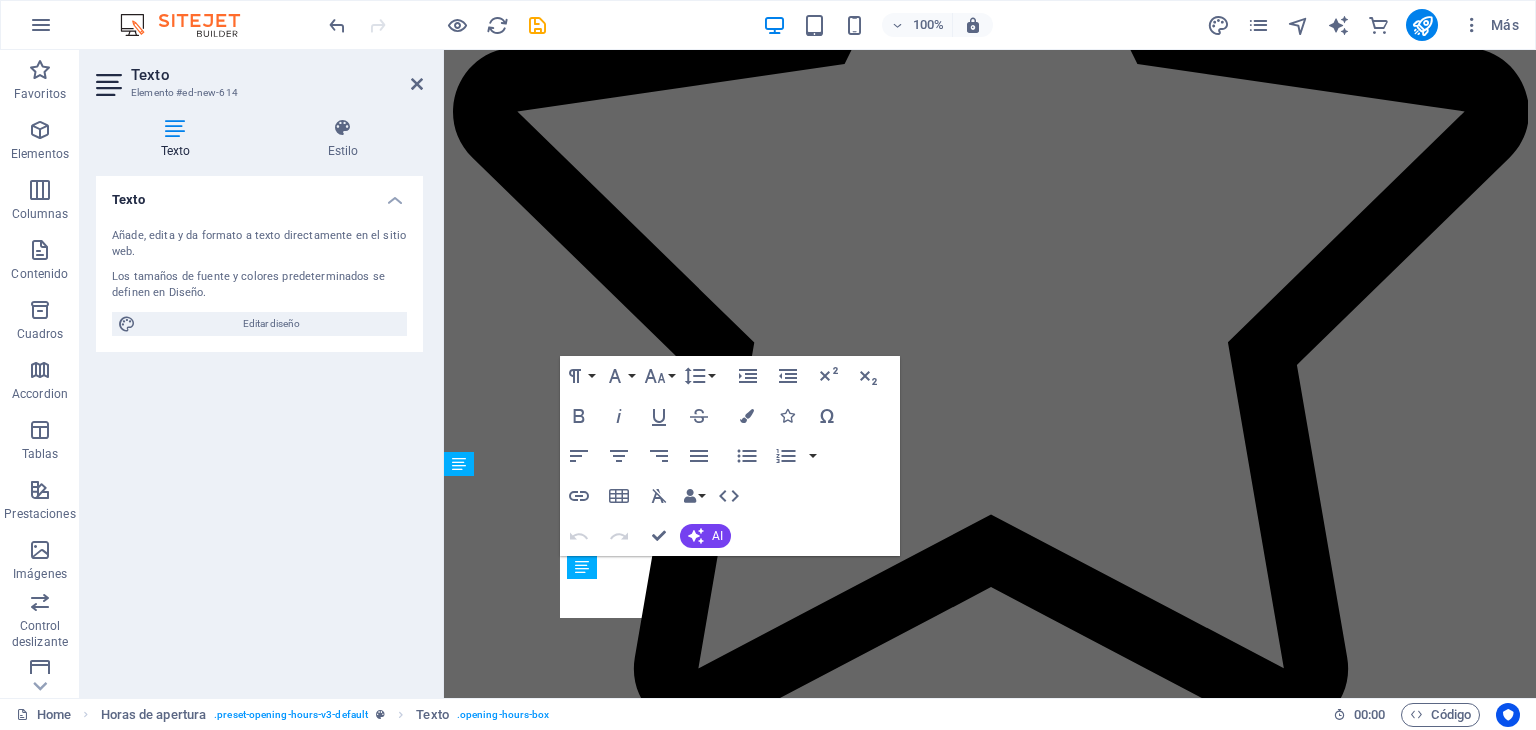 scroll, scrollTop: 5713, scrollLeft: 0, axis: vertical 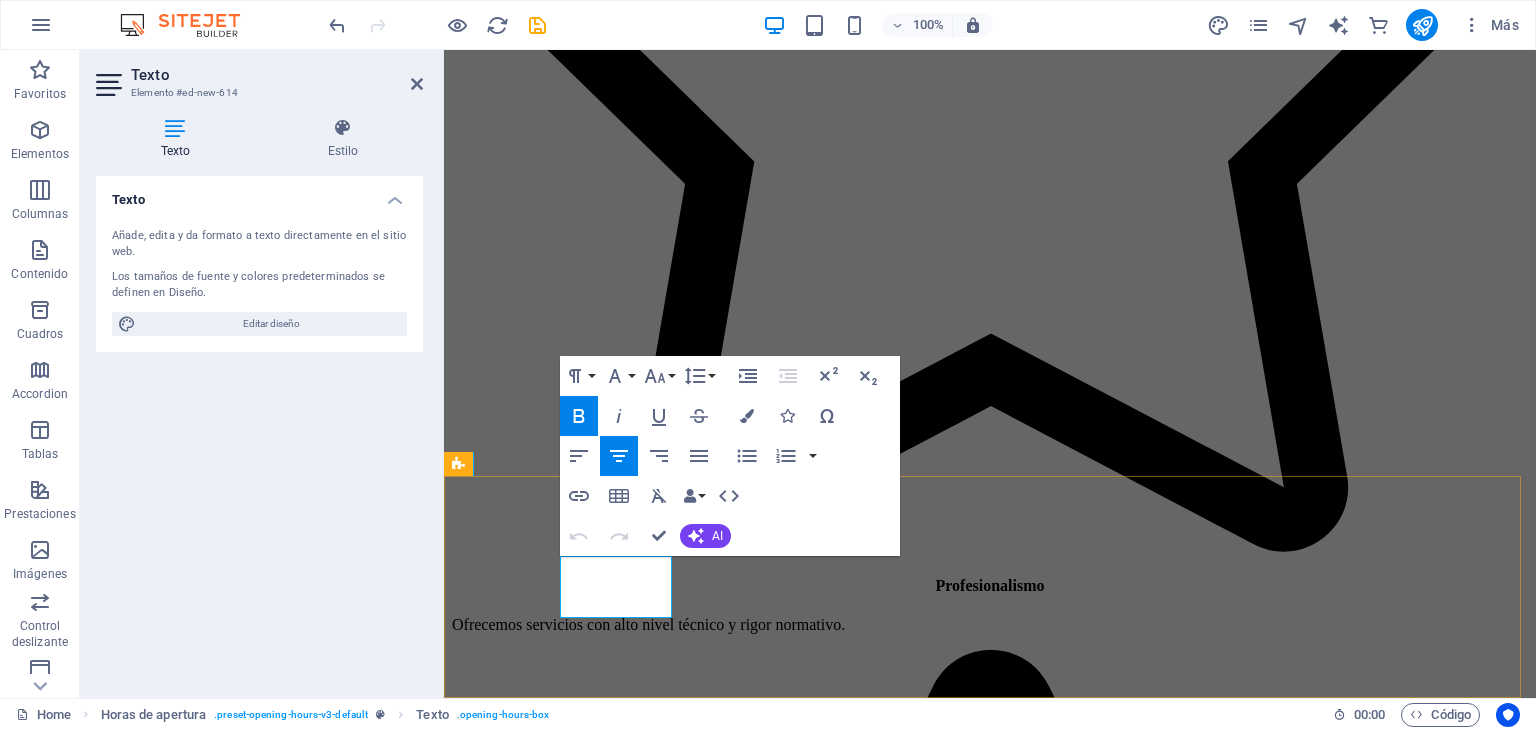 click on "Monday" at bounding box center [990, 23266] 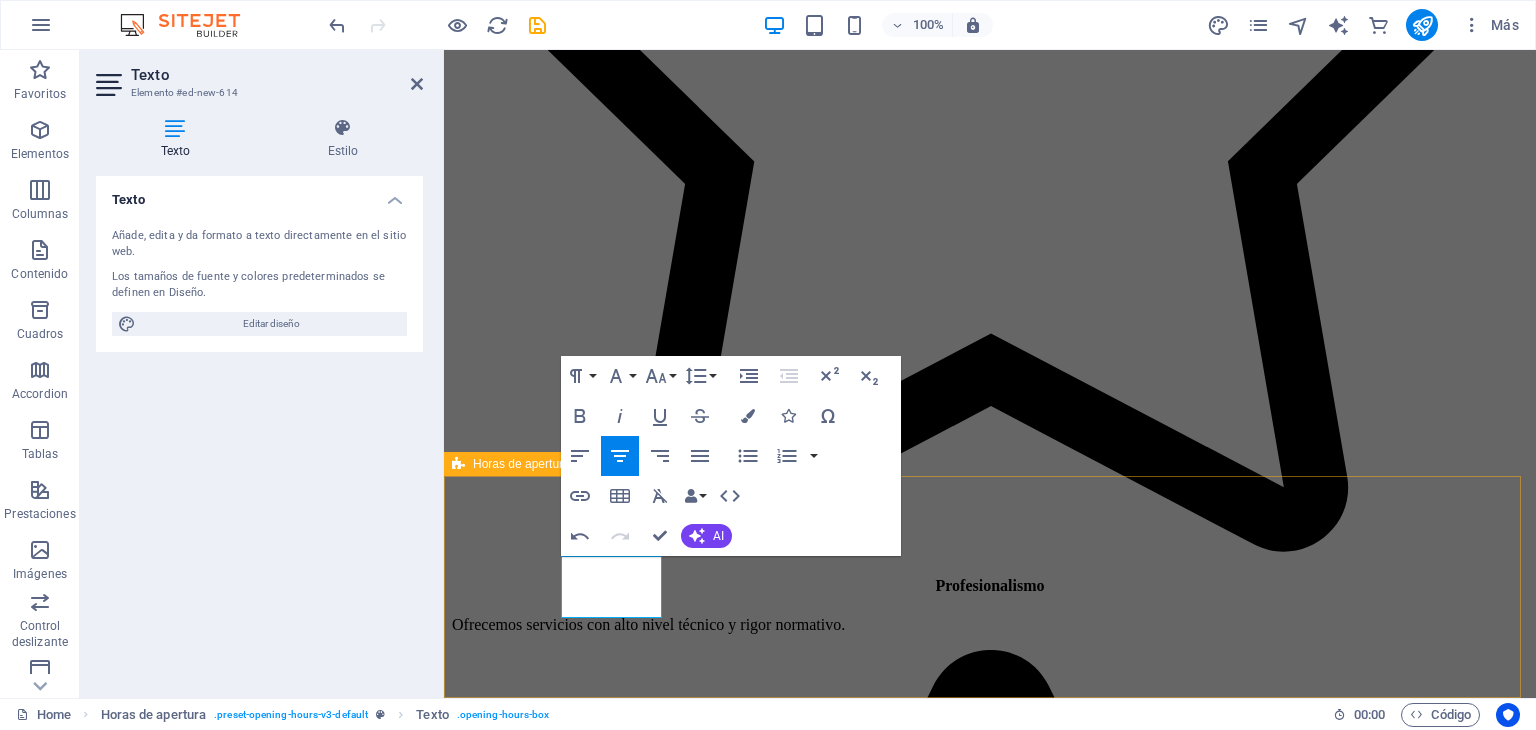 drag, startPoint x: 642, startPoint y: 583, endPoint x: 558, endPoint y: 553, distance: 89.19641 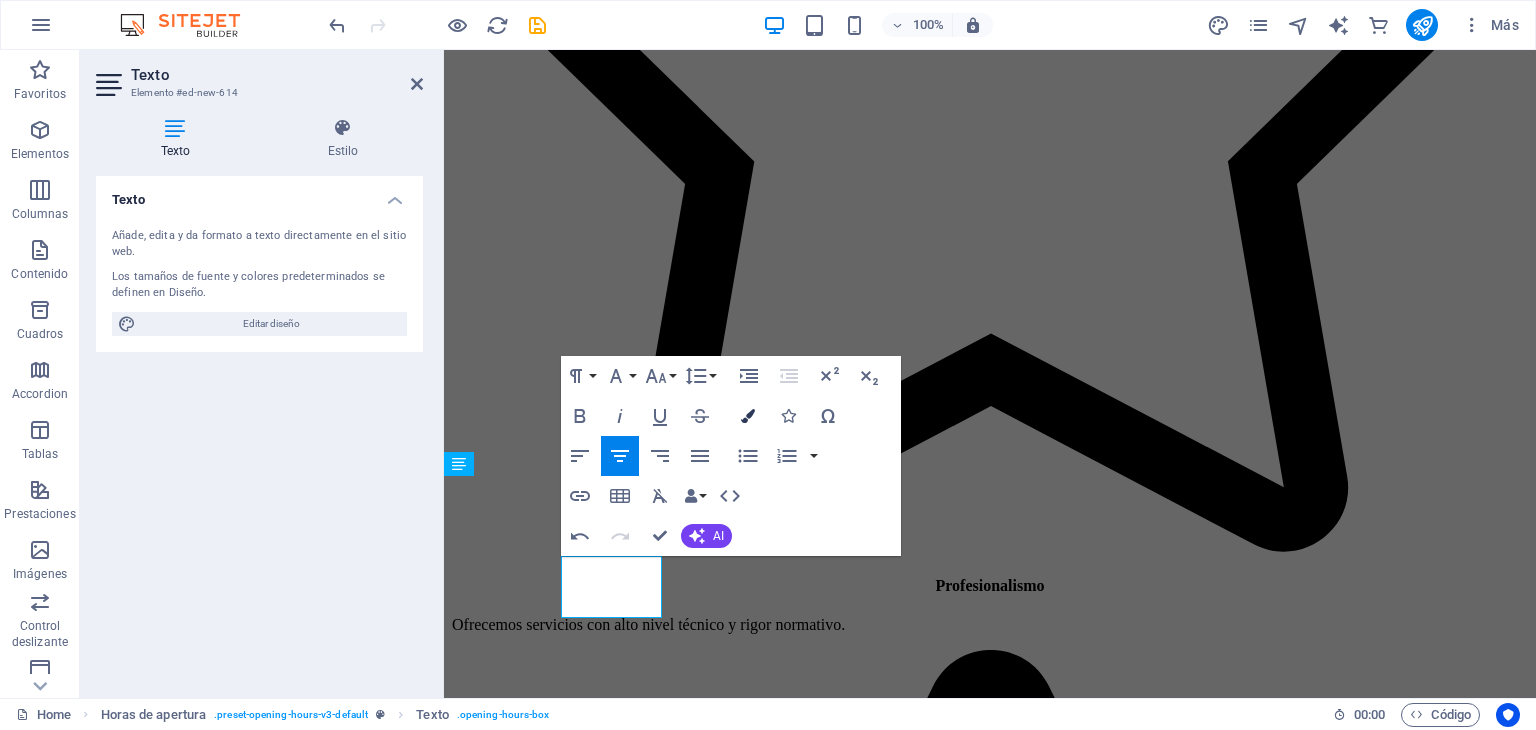 click at bounding box center [748, 416] 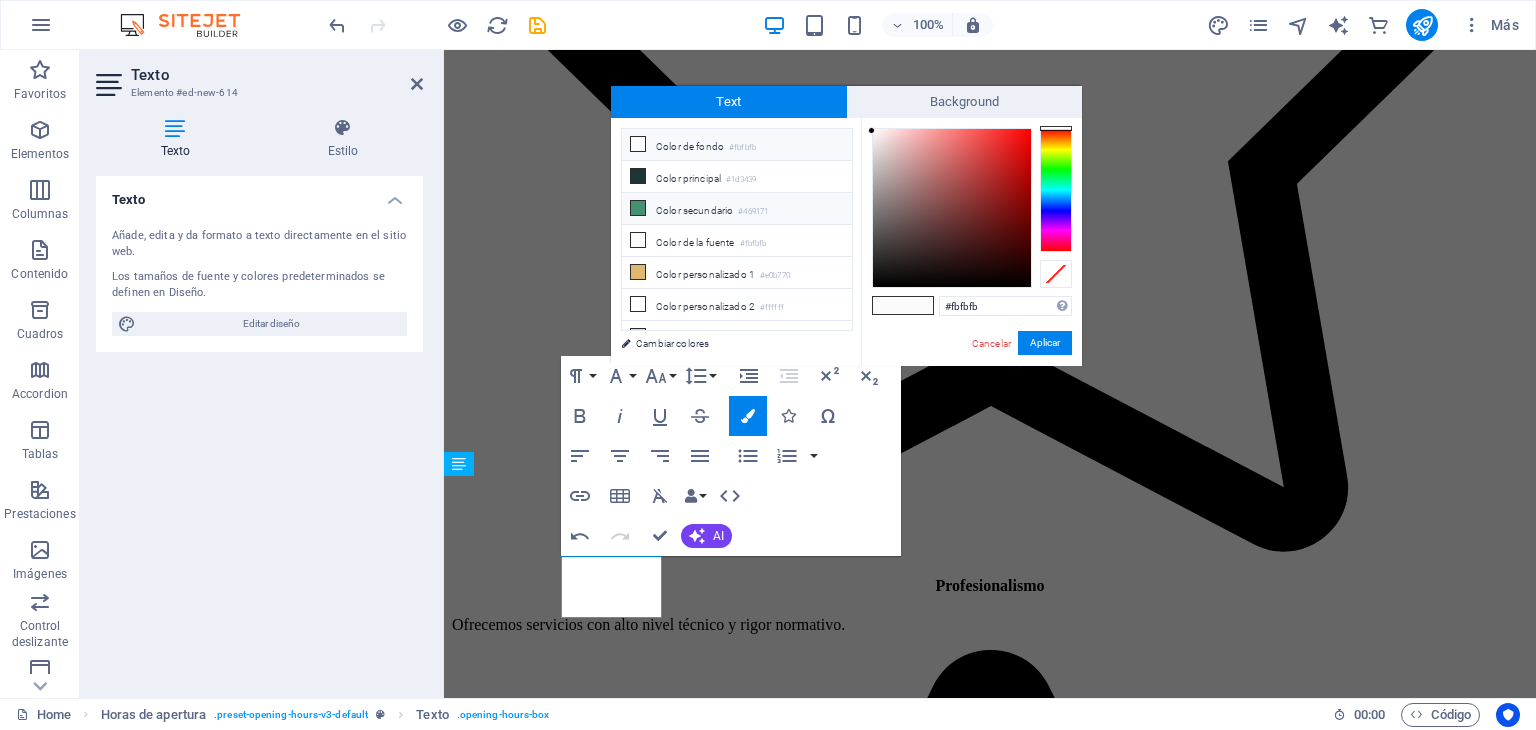 click on "Color secundario
#469171" at bounding box center [737, 209] 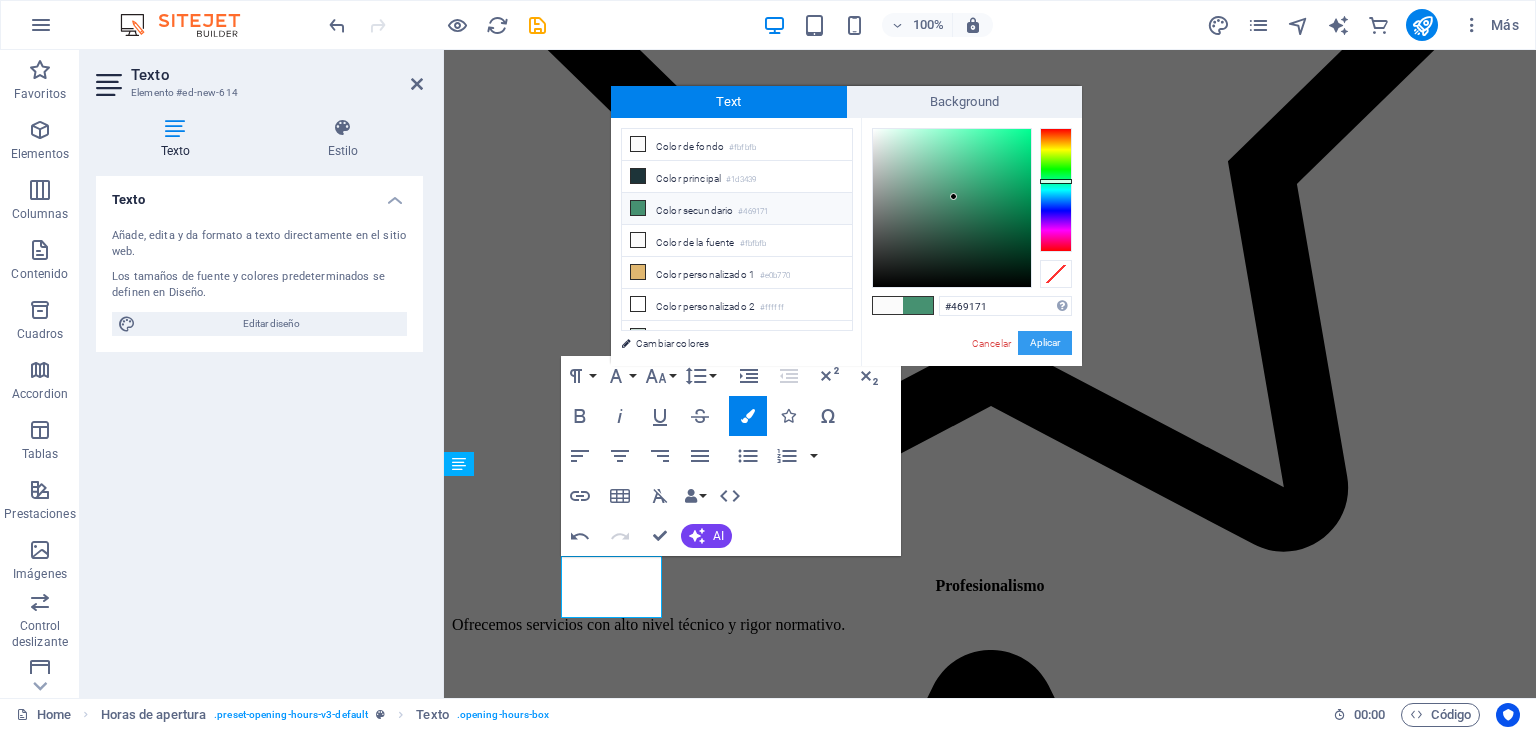 click on "Aplicar" at bounding box center (1045, 343) 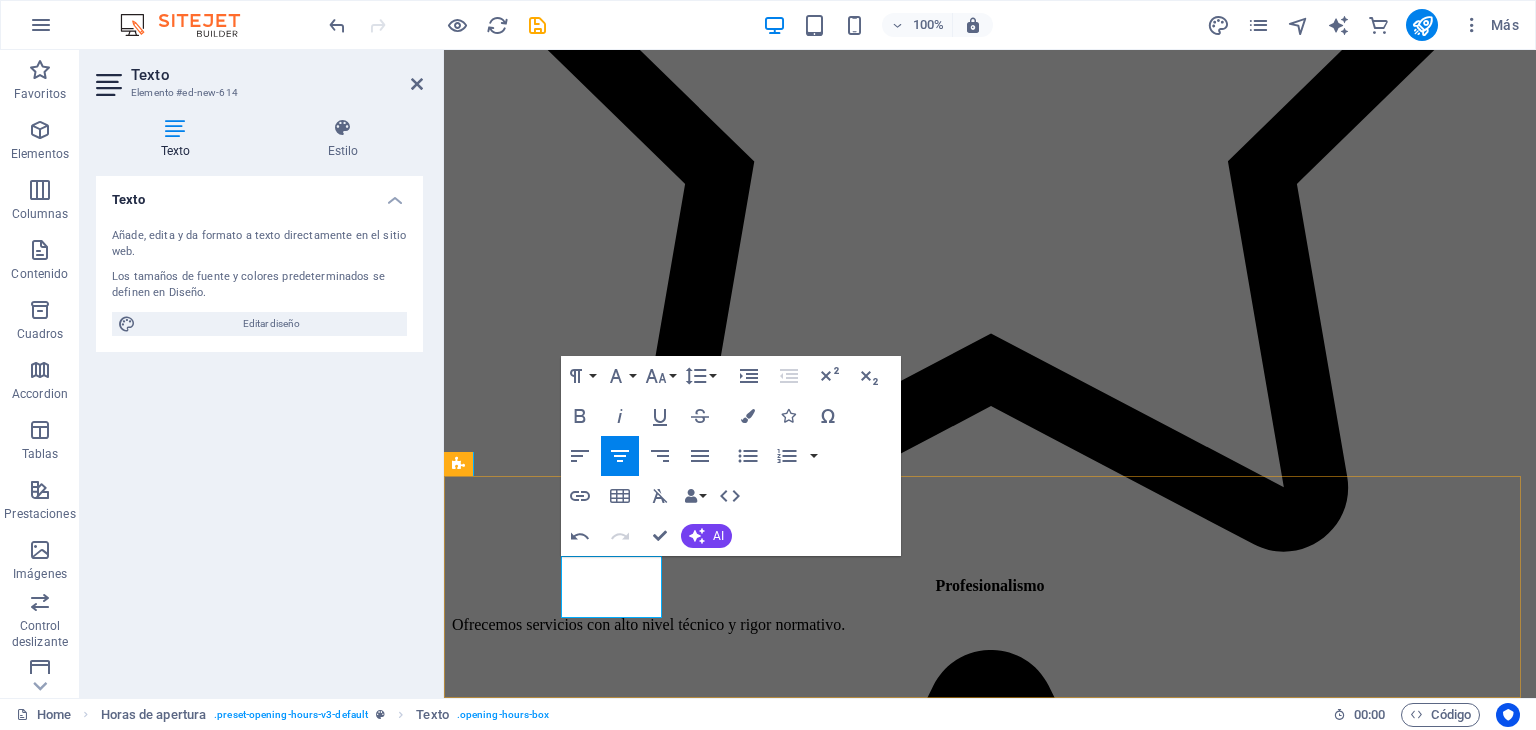 click on "Lunes" at bounding box center (990, 23266) 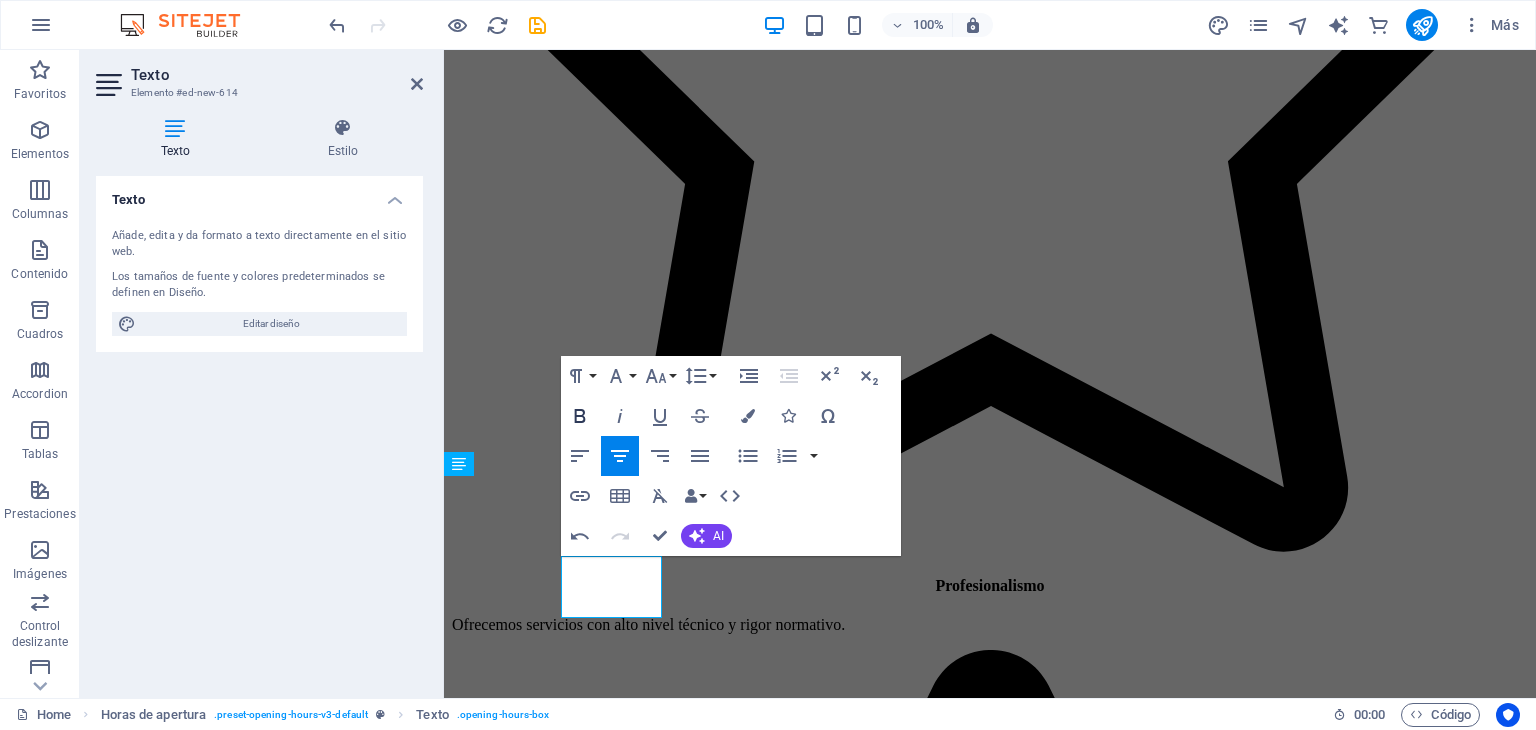 click 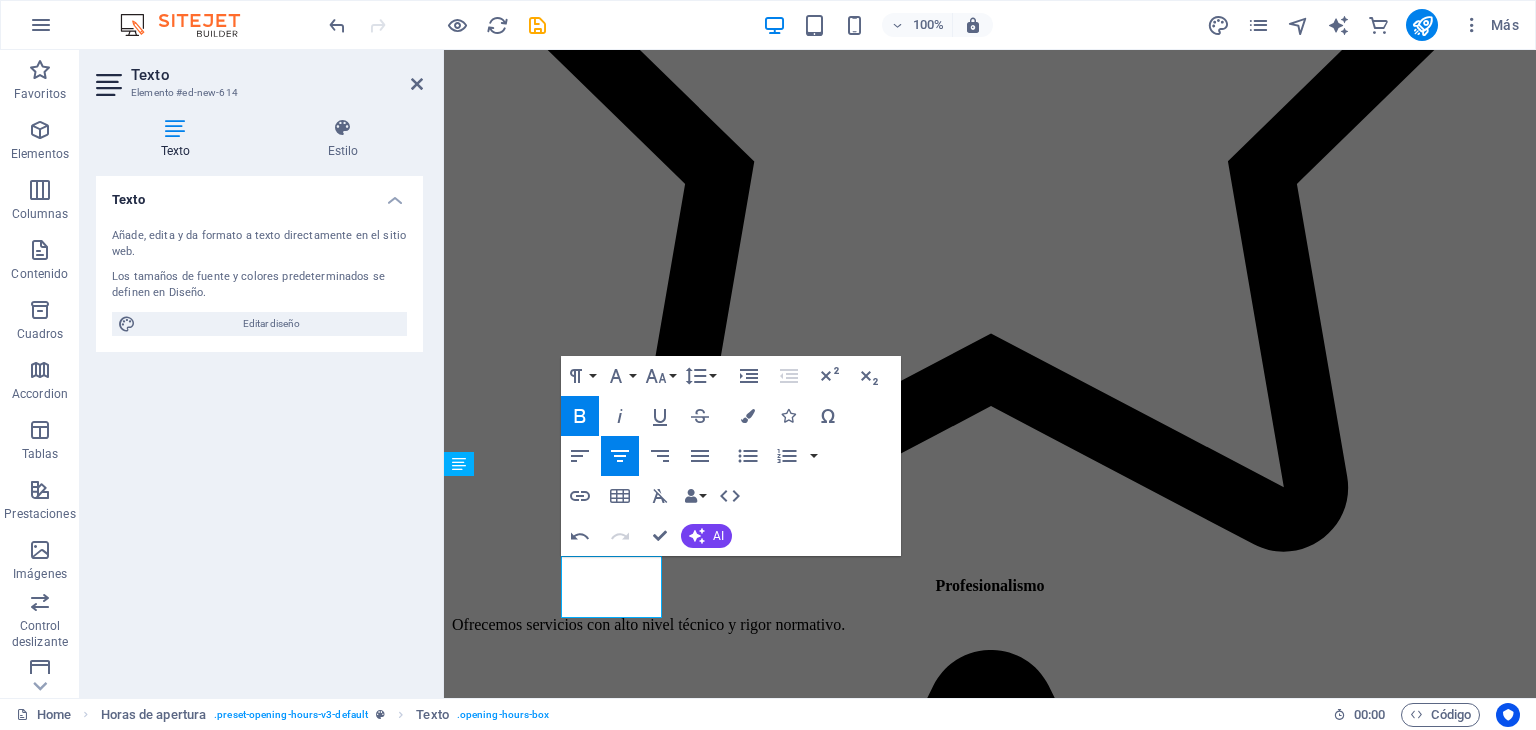 click 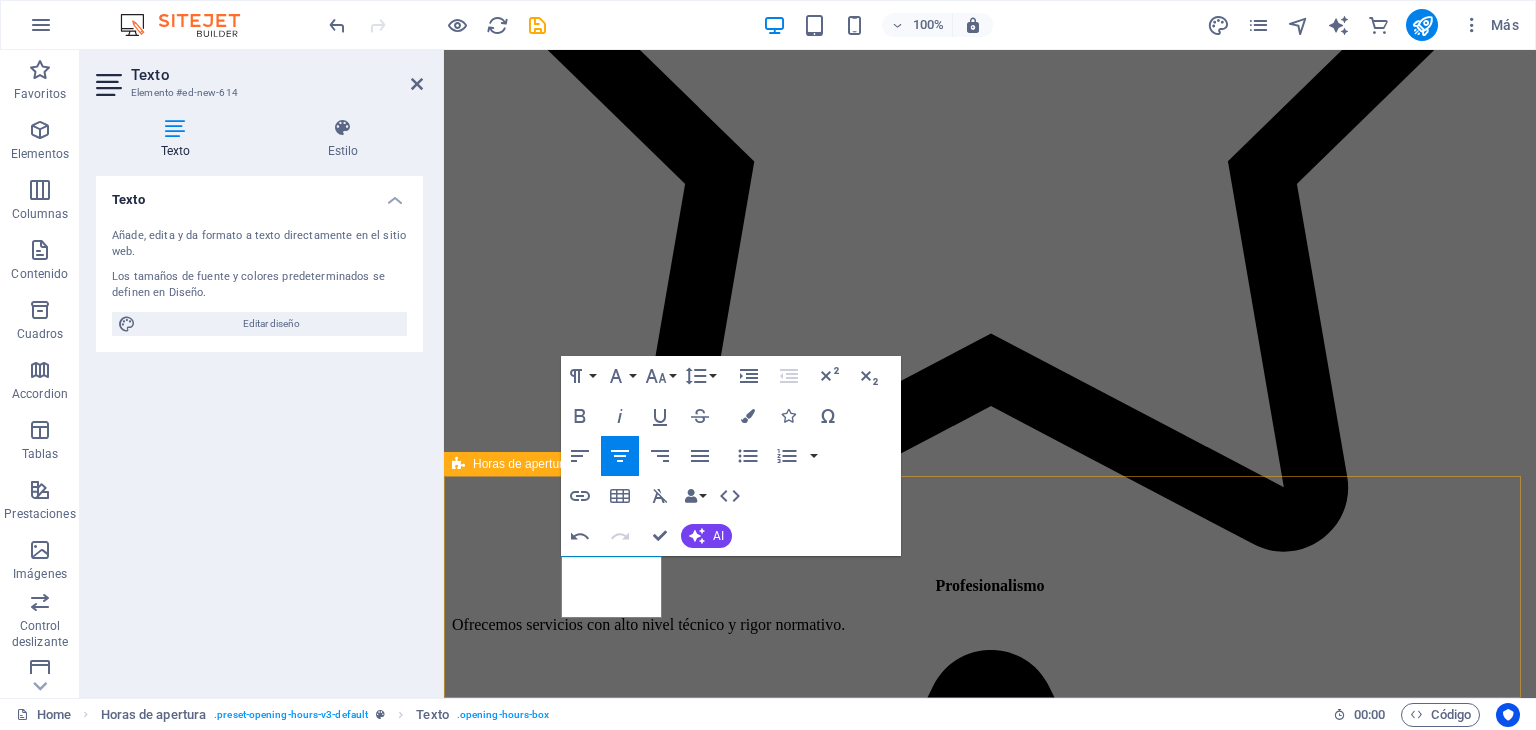 click on "Lunes closed Tuesday 09:00 - 18:3 0 Wednesday 09:00 - 18:30 Thursday 09:00 - 18:30 Friday 09:00 - 18:30 Saturday 09:00 - 18:30 Sunday 09:00 - 18:30" at bounding box center [990, 22947] 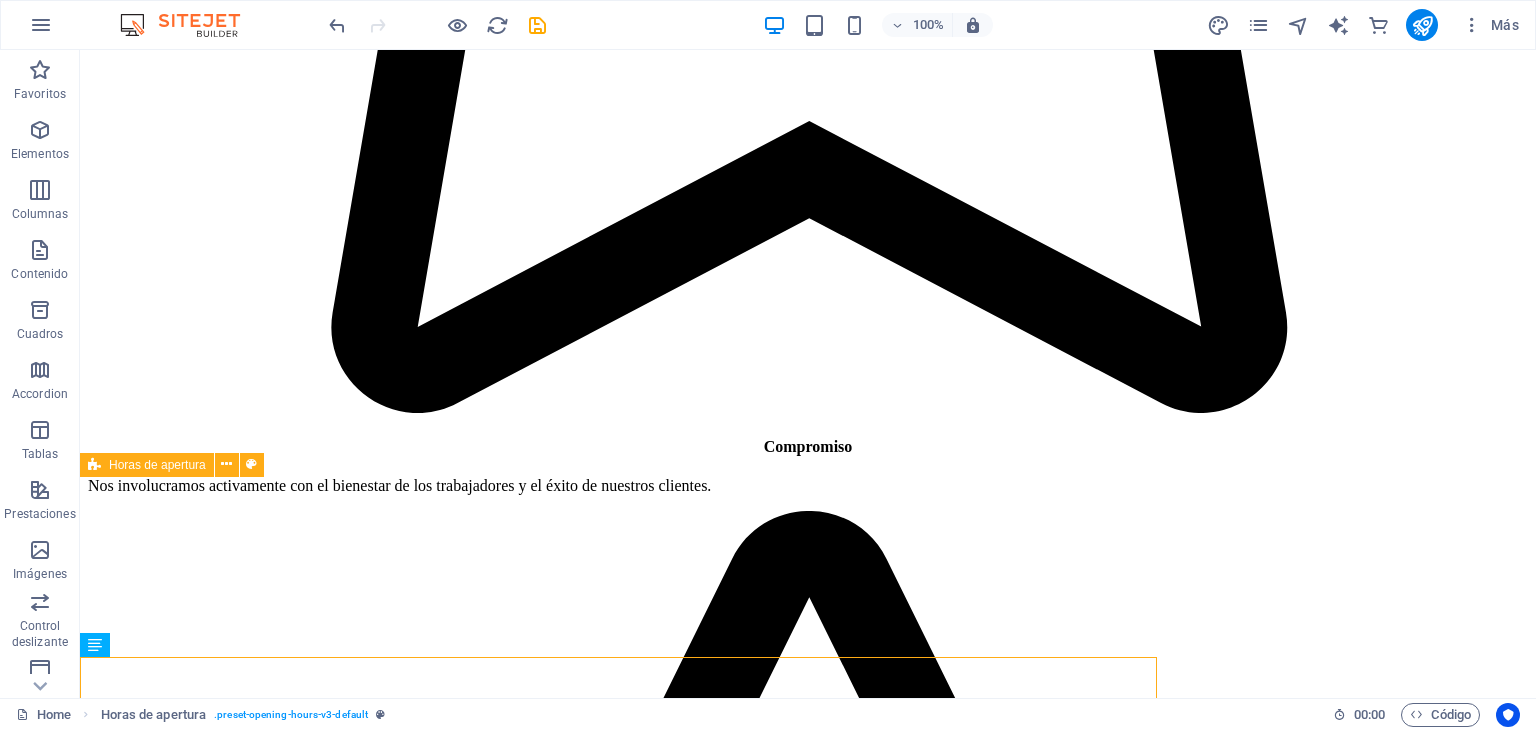 scroll, scrollTop: 5532, scrollLeft: 0, axis: vertical 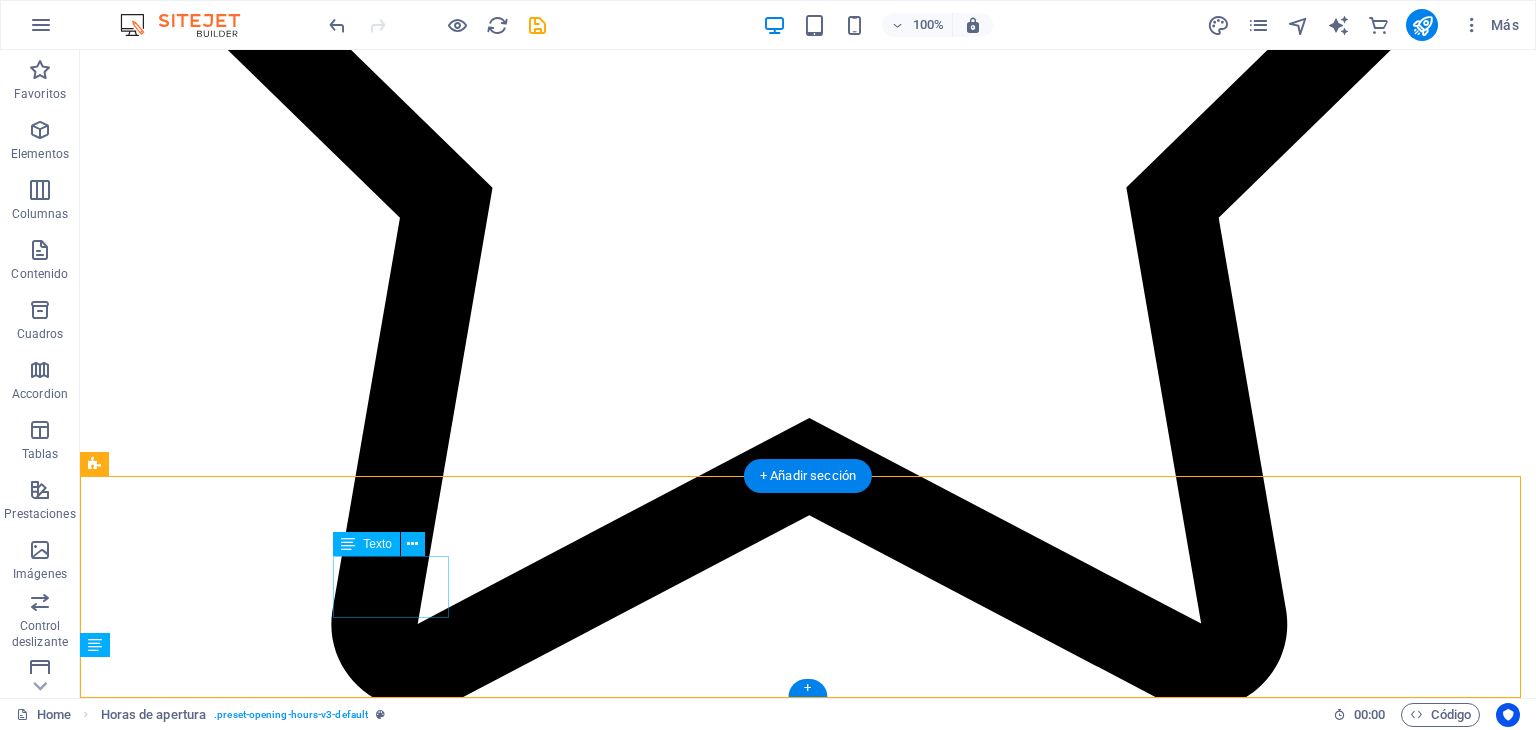 click on "Lunes closed" at bounding box center (808, 30655) 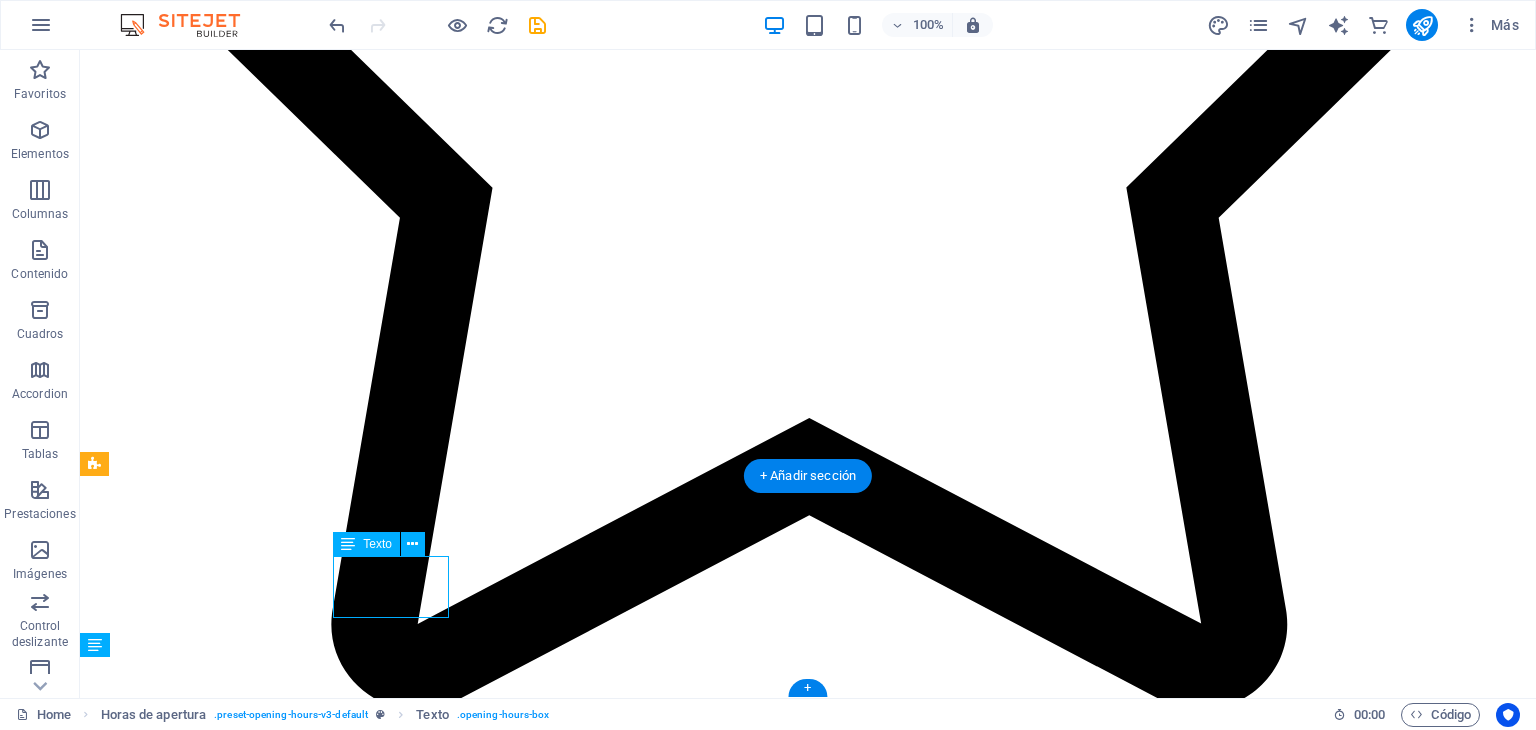 click on "Lunes closed" at bounding box center [808, 30655] 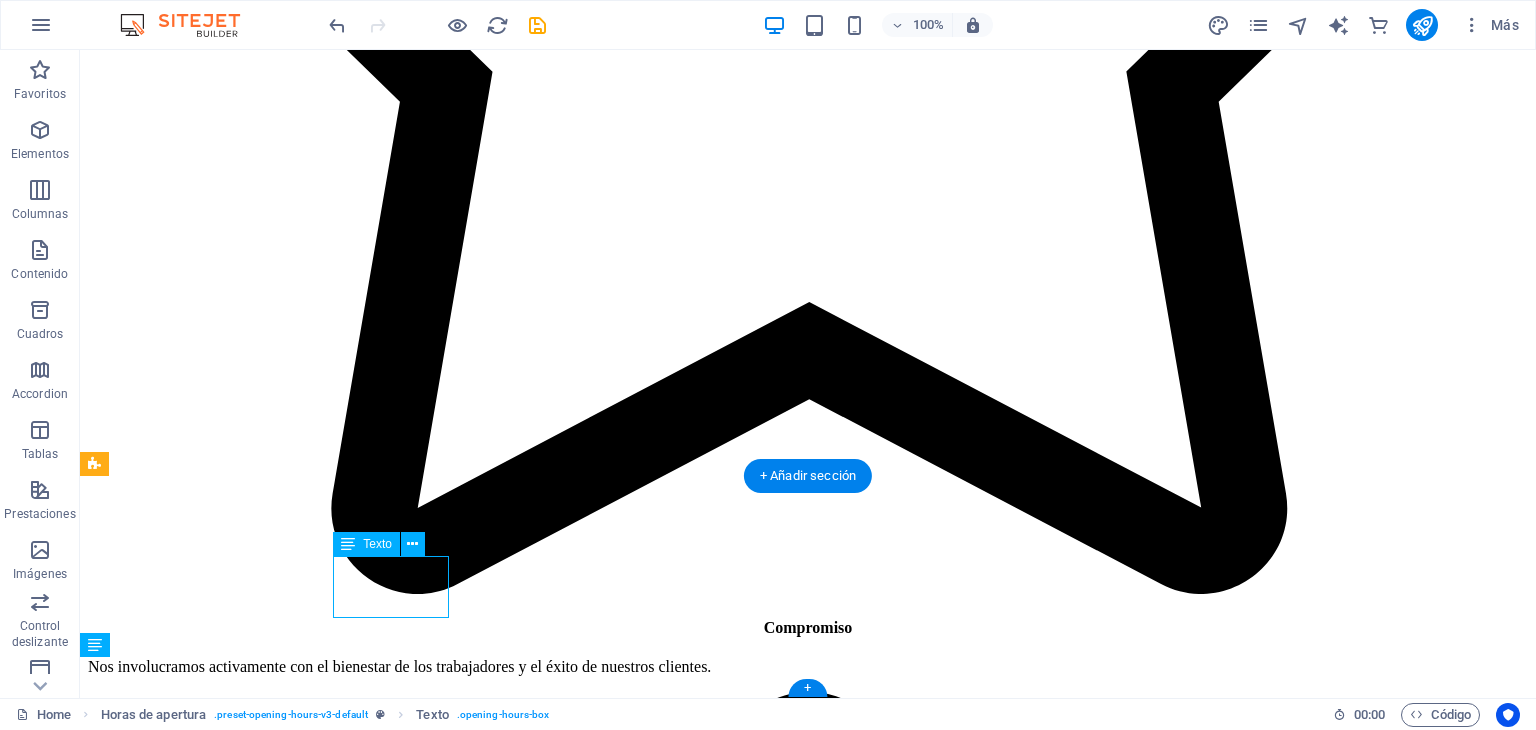 scroll, scrollTop: 5713, scrollLeft: 0, axis: vertical 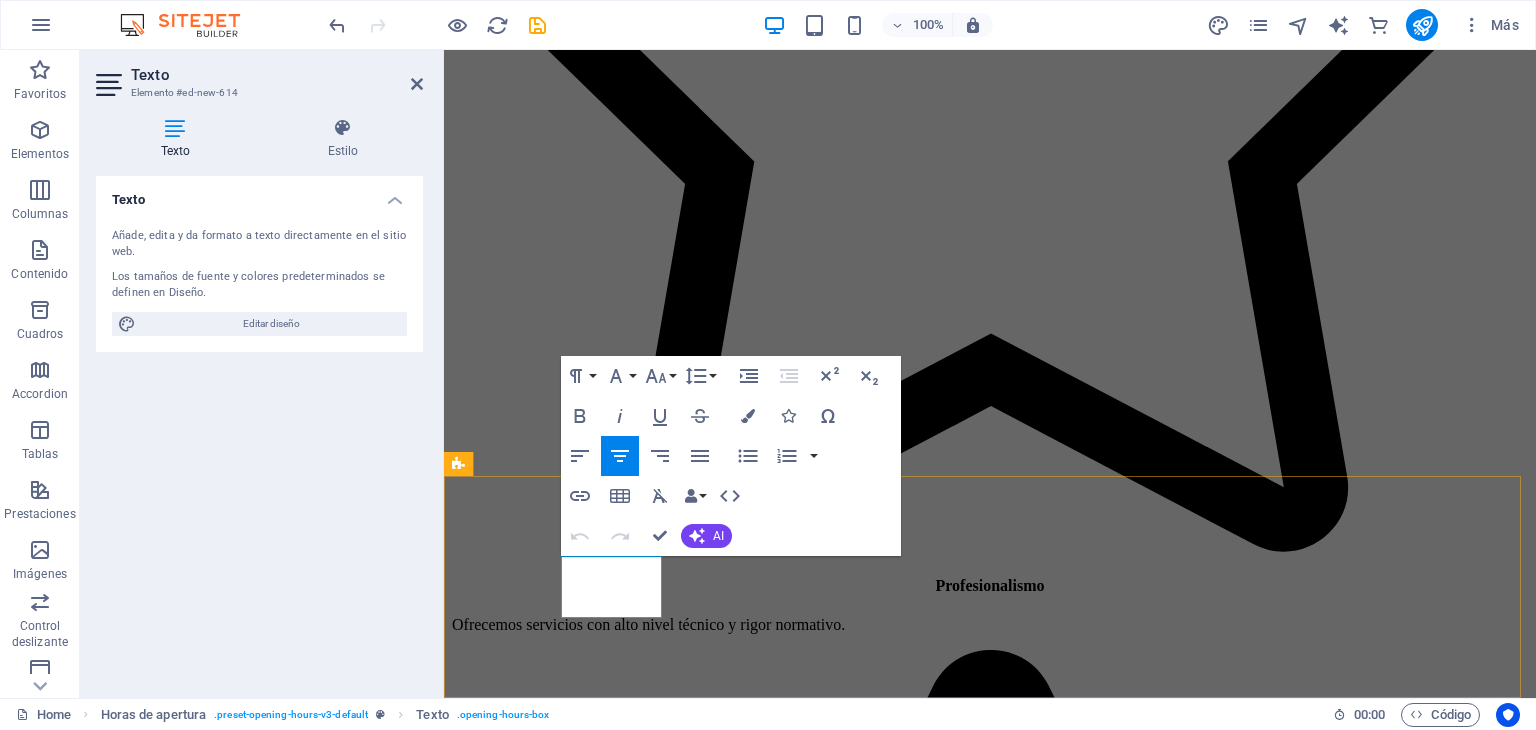 drag, startPoint x: 638, startPoint y: 579, endPoint x: 587, endPoint y: 577, distance: 51.0392 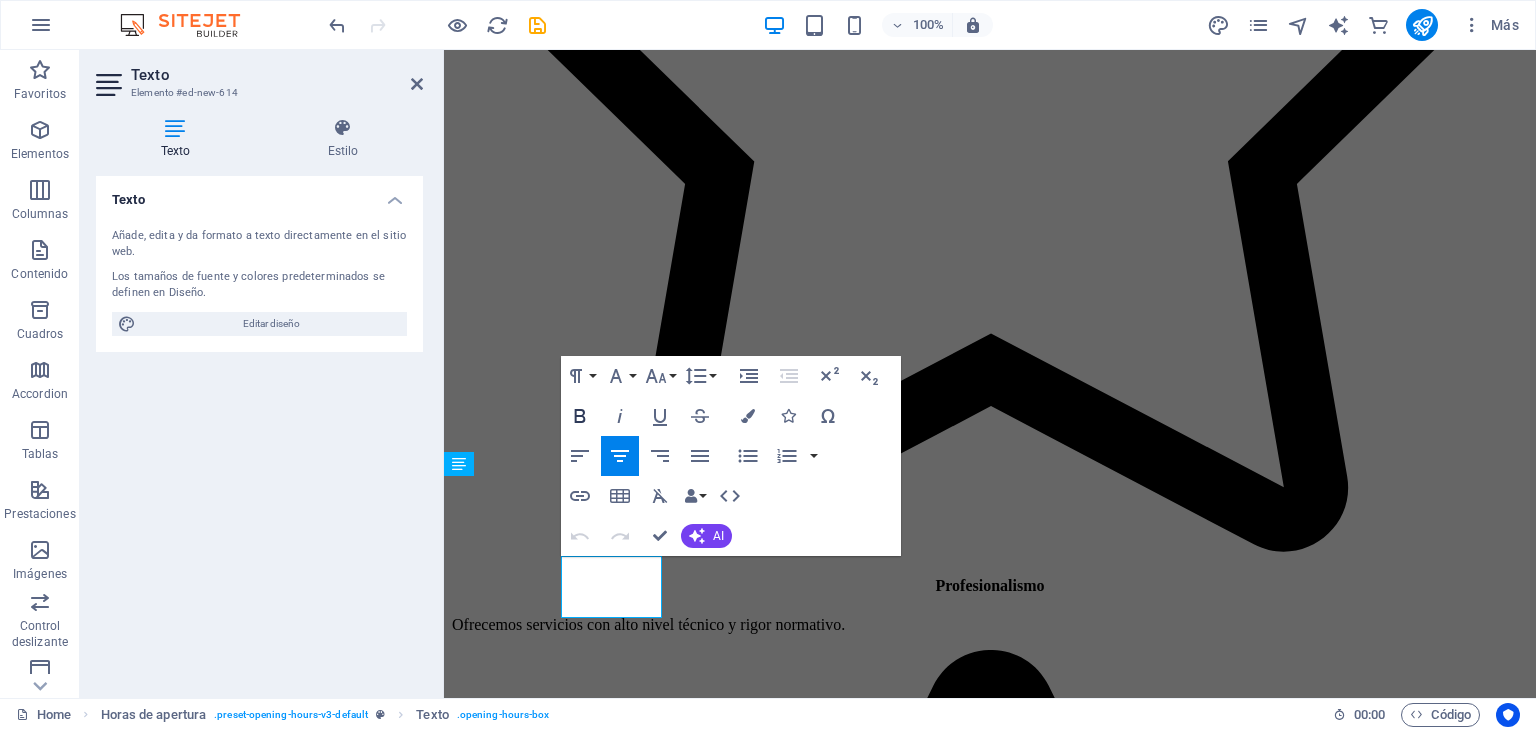 click 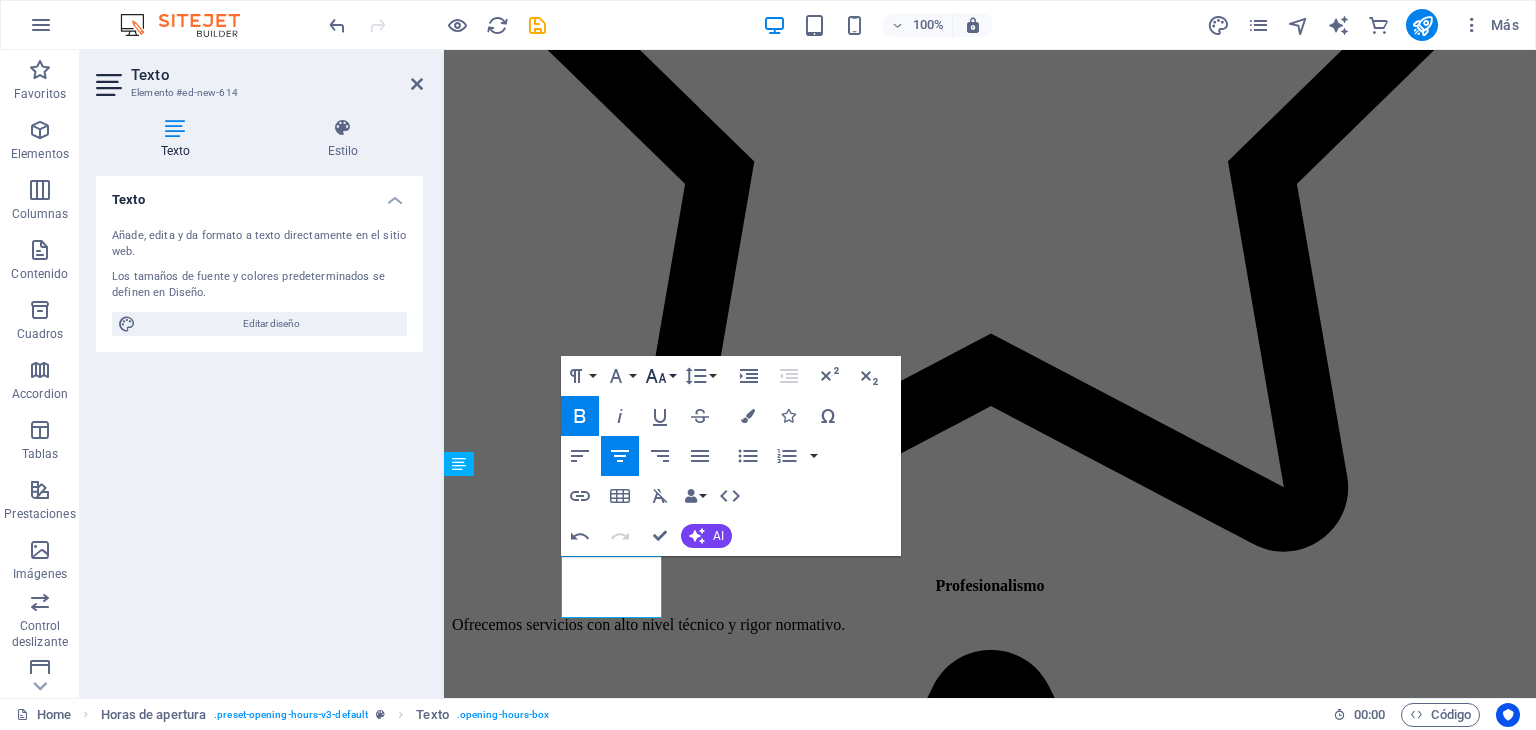 click 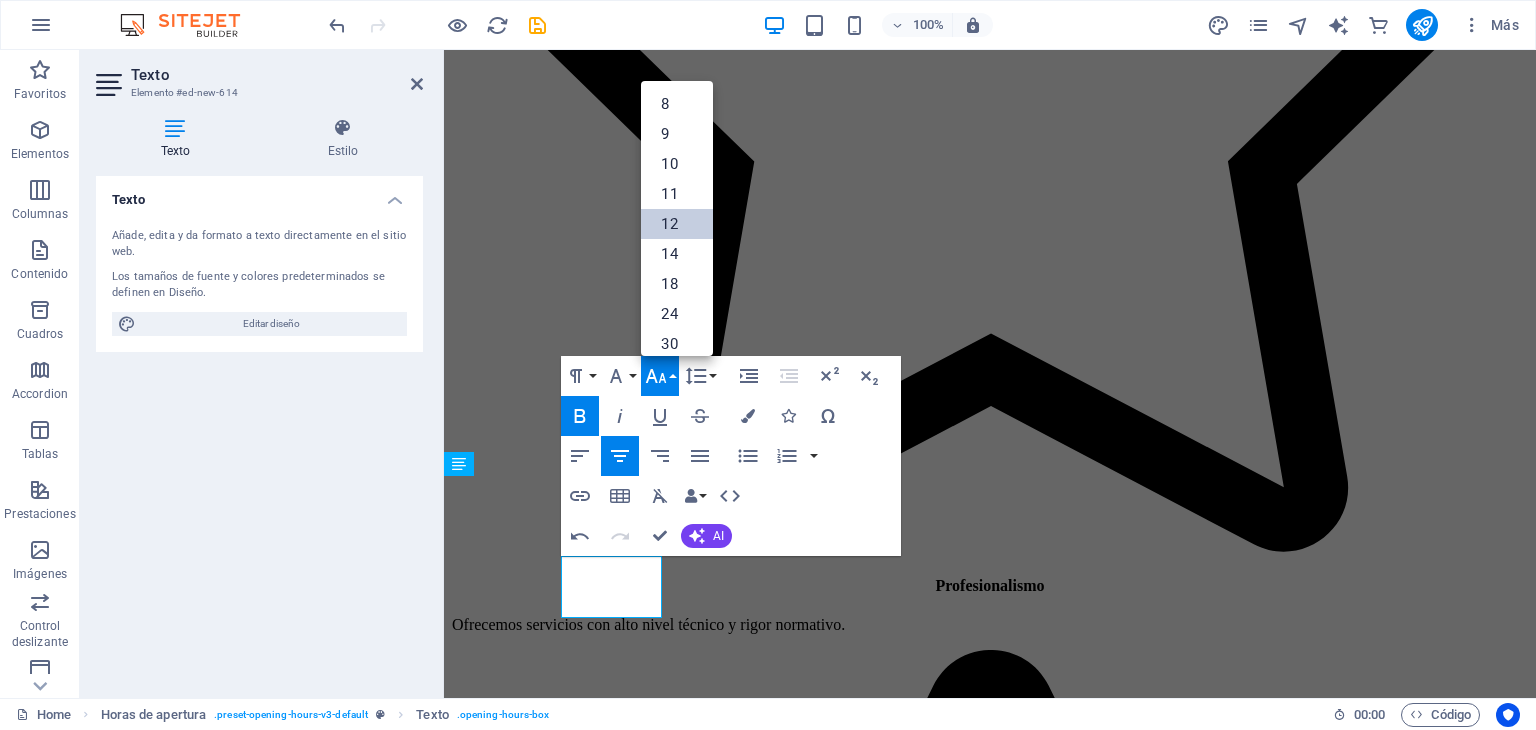 click on "12" at bounding box center (677, 224) 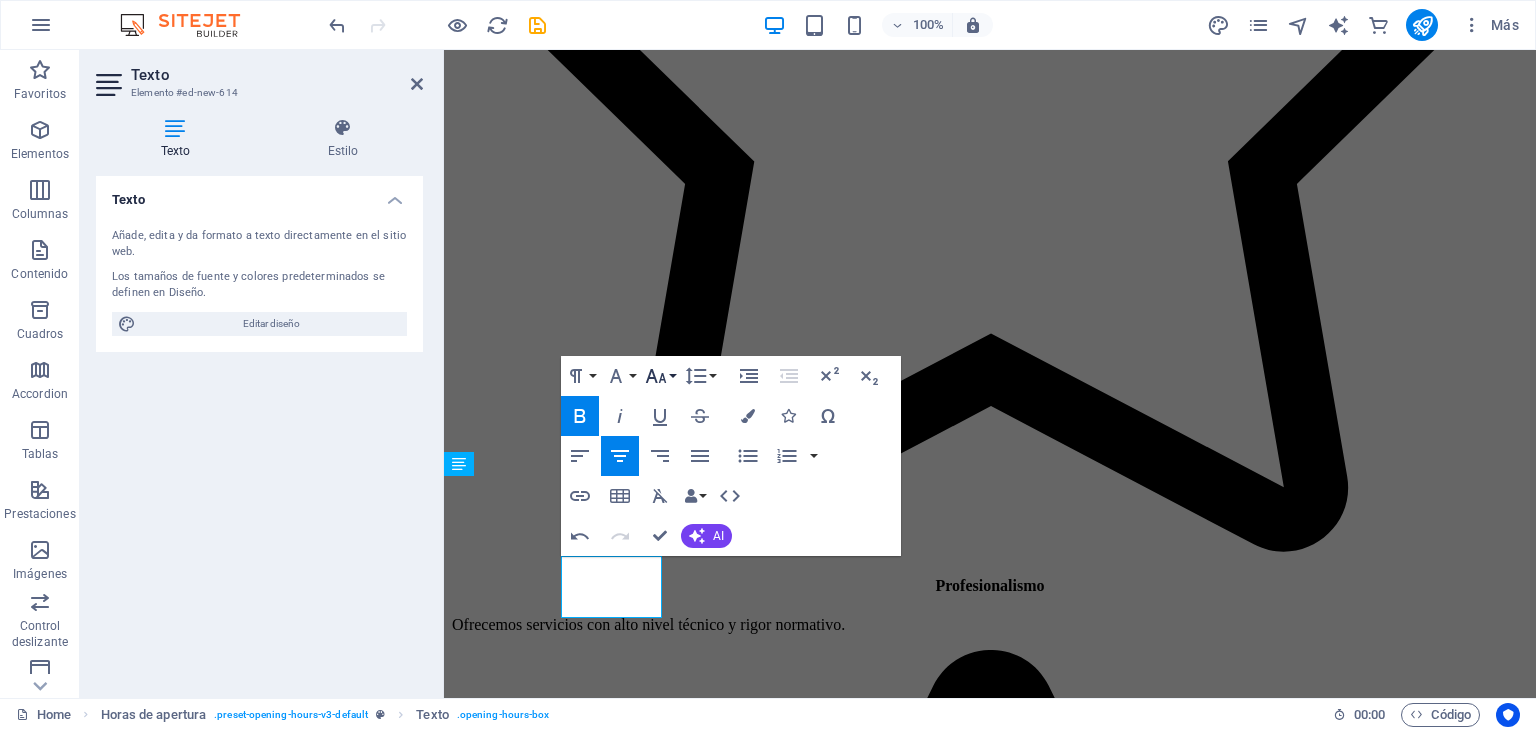 click on "Font Size" at bounding box center [660, 376] 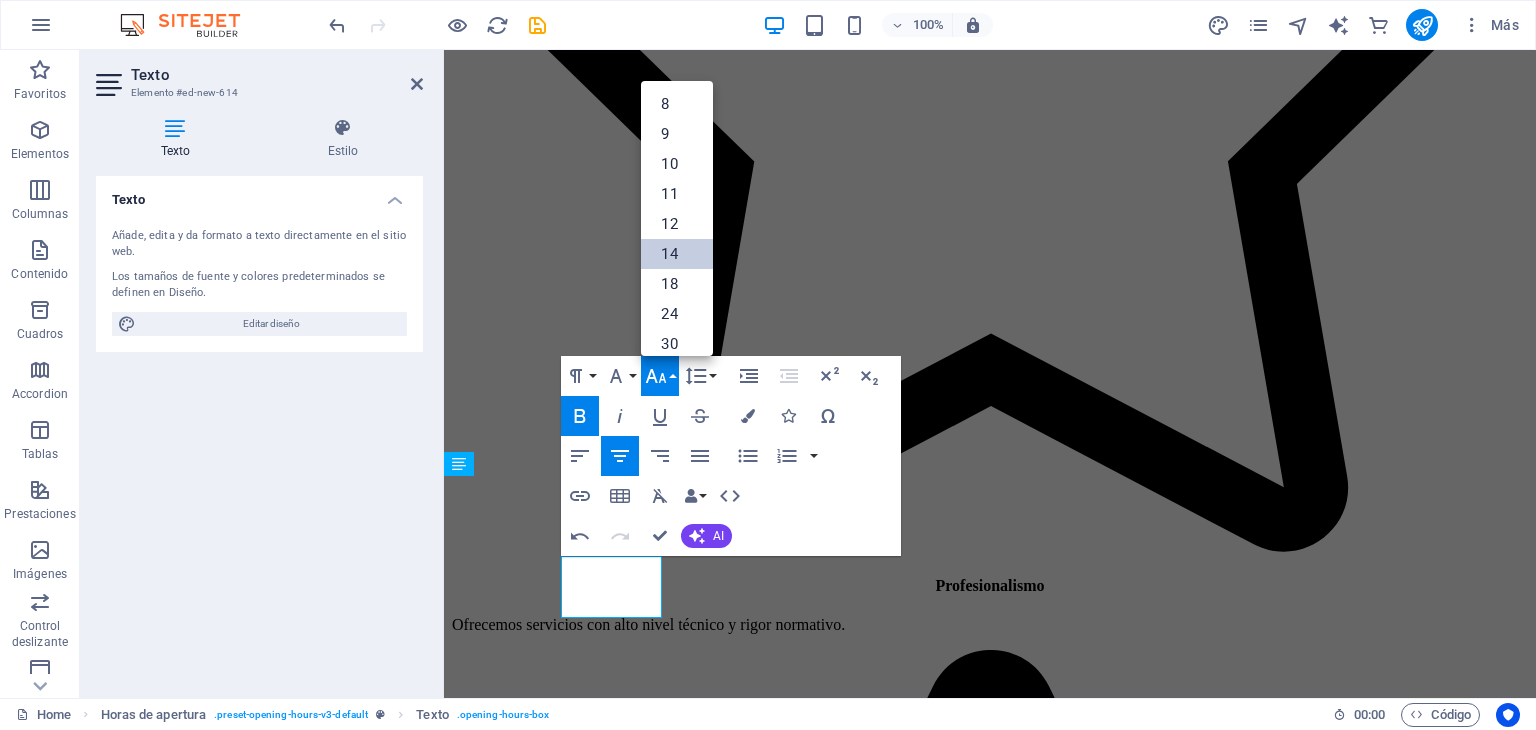click on "14" at bounding box center (677, 254) 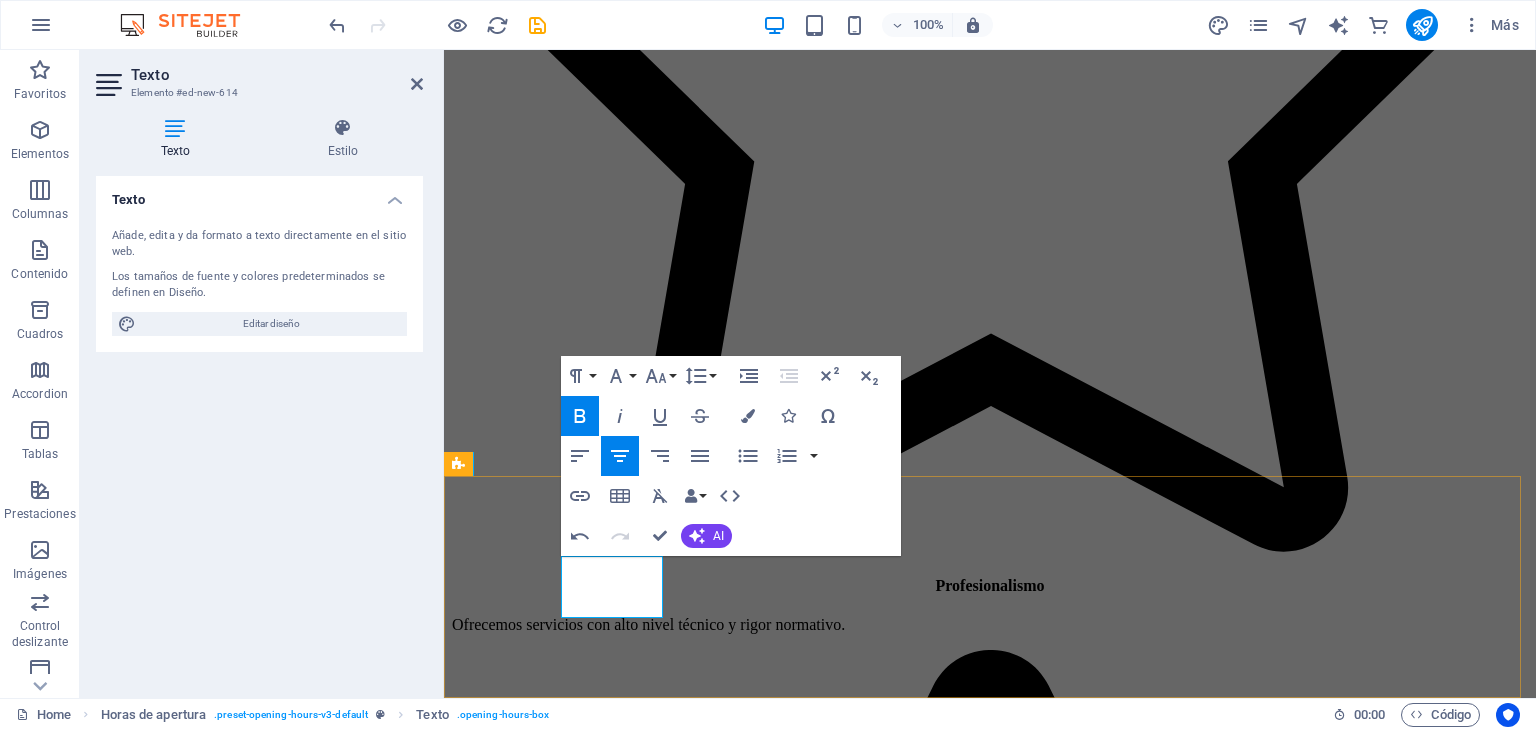 click on "closed" at bounding box center [472, 23299] 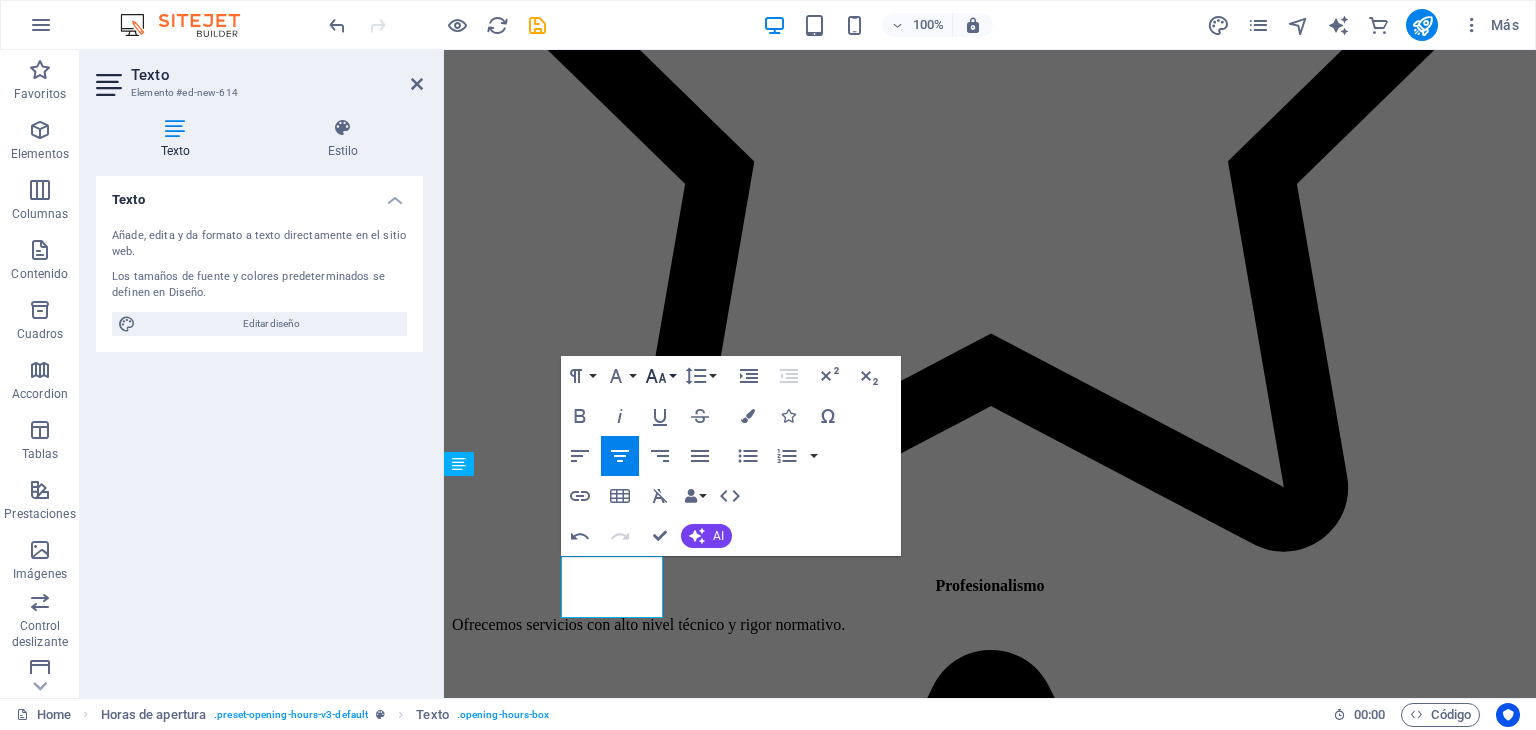 click on "Font Size" at bounding box center (660, 376) 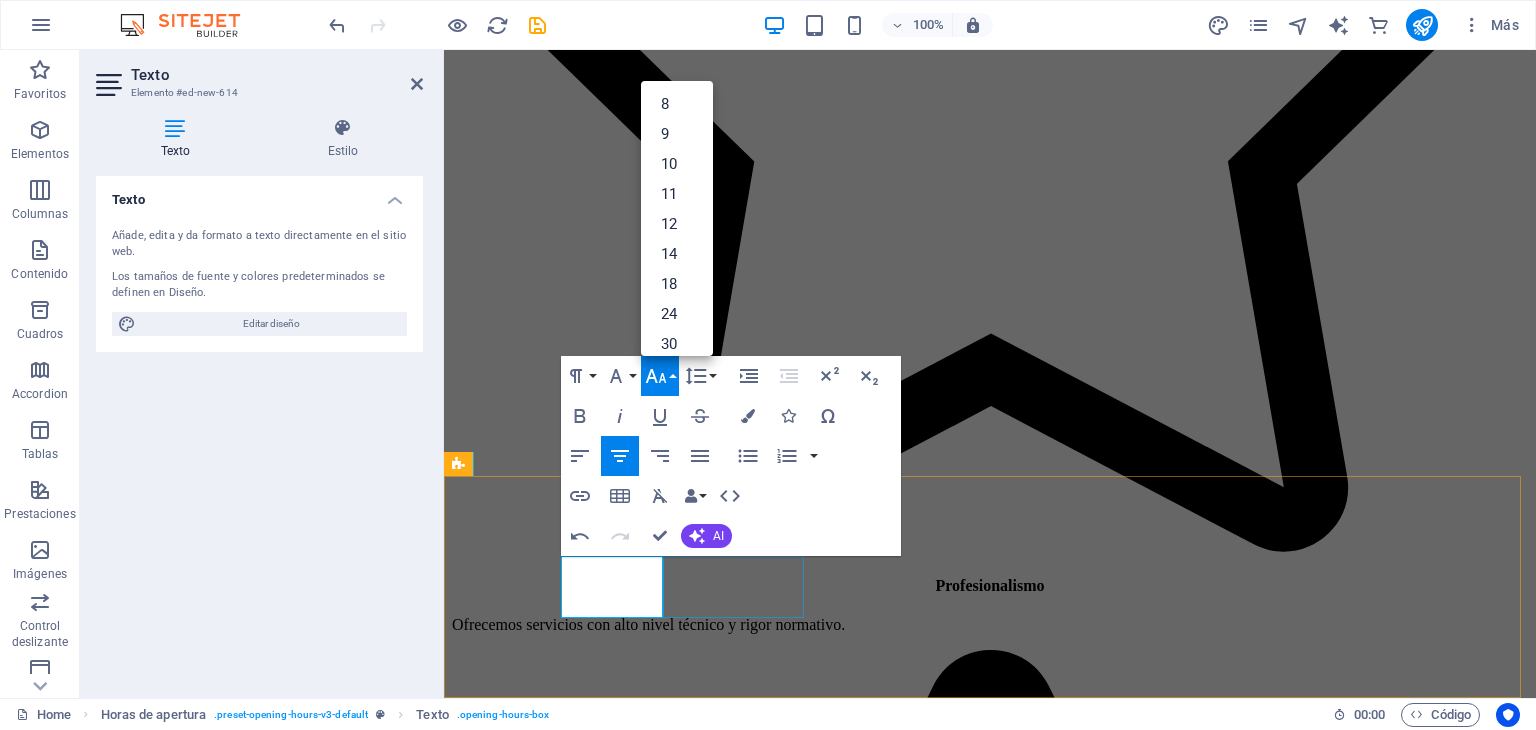 click on "Tuesday 09:00 - 18:3 0" at bounding box center [990, 23351] 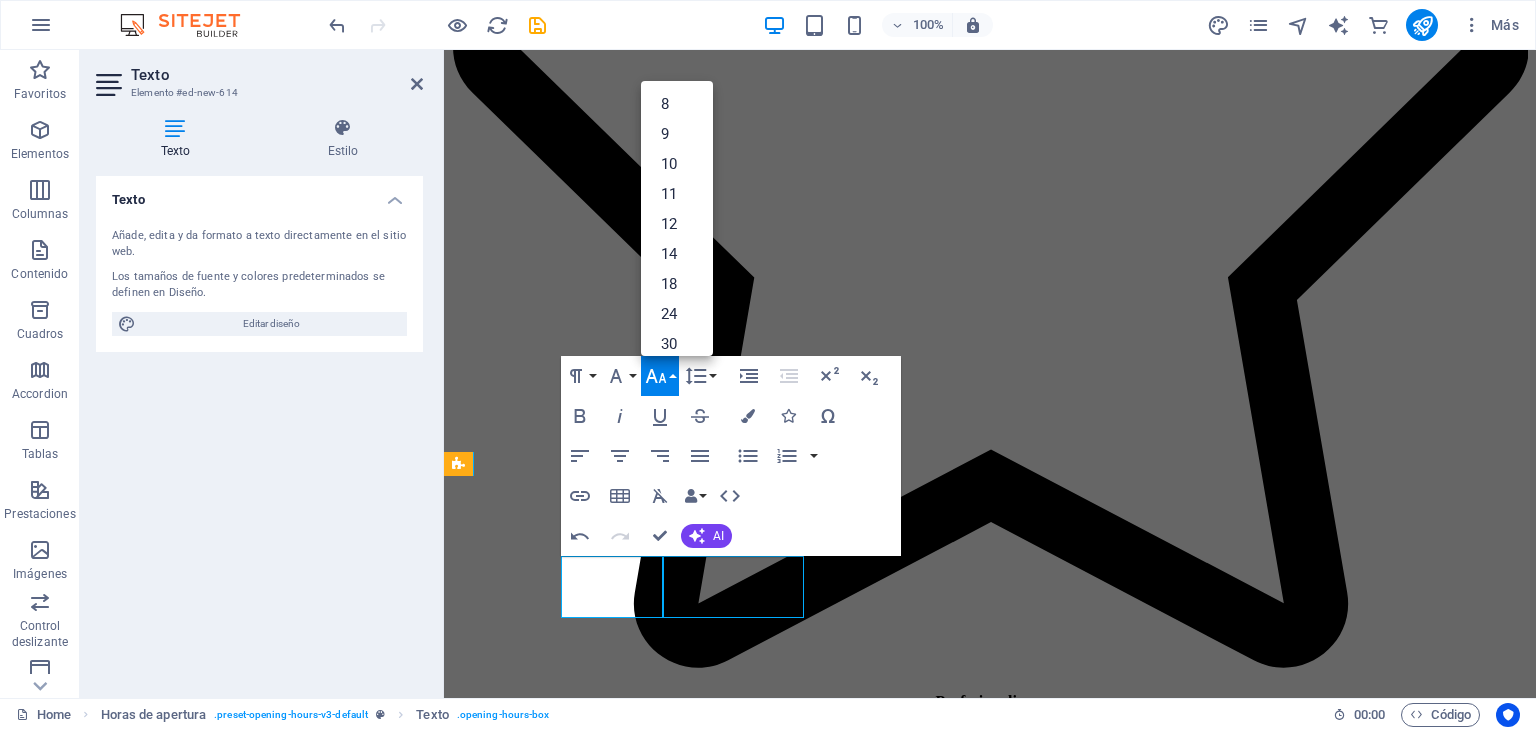 scroll, scrollTop: 5532, scrollLeft: 0, axis: vertical 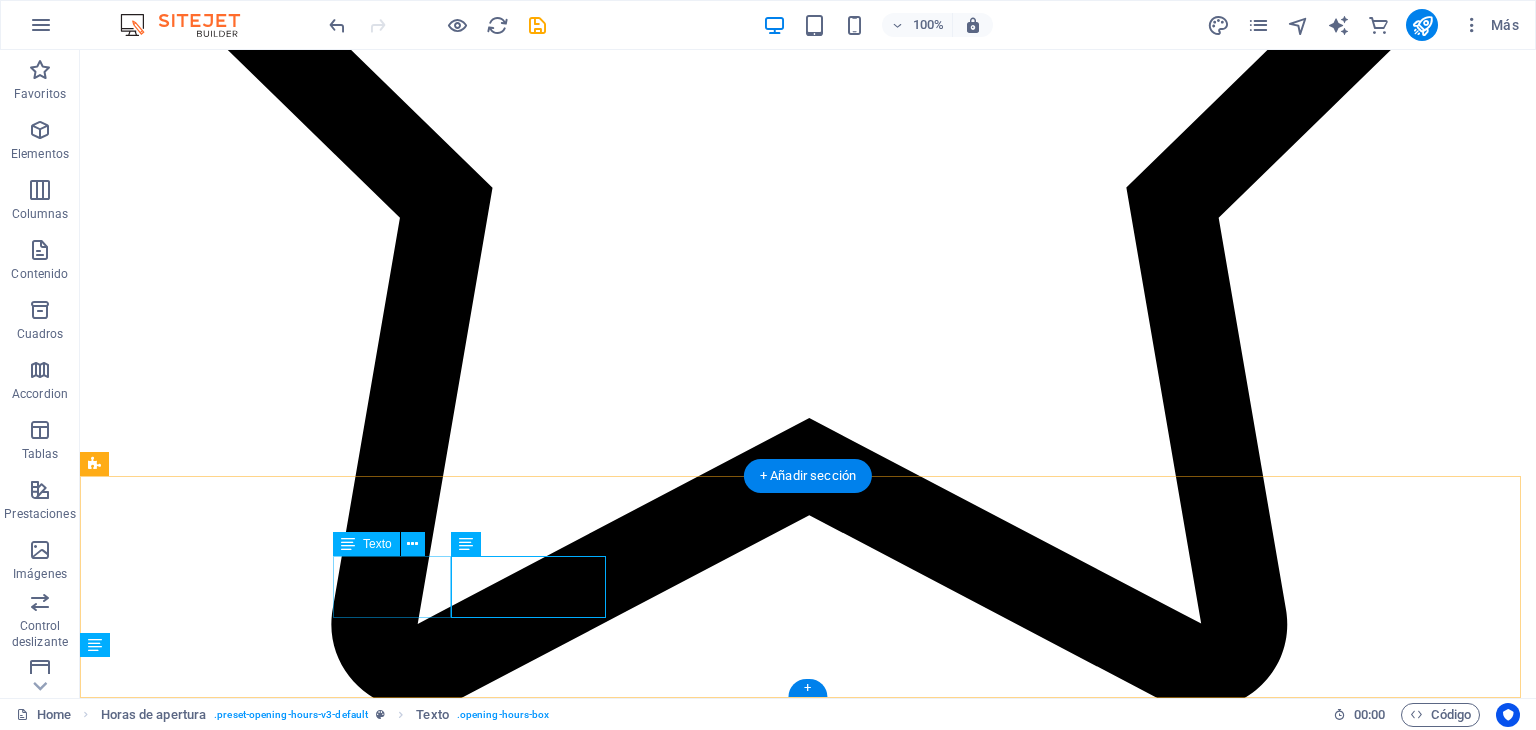 click on "Lunes closed" at bounding box center [808, 30655] 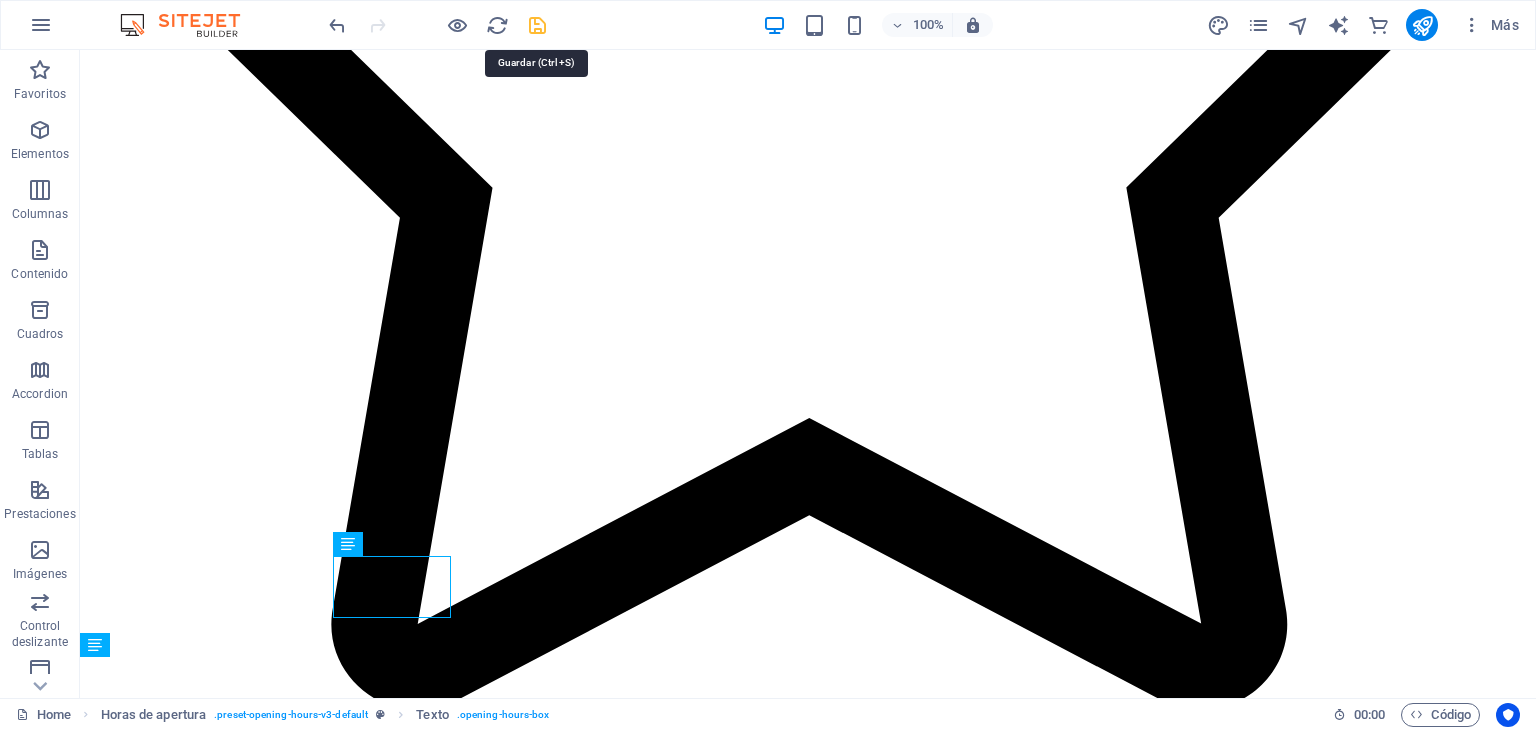 click at bounding box center (537, 25) 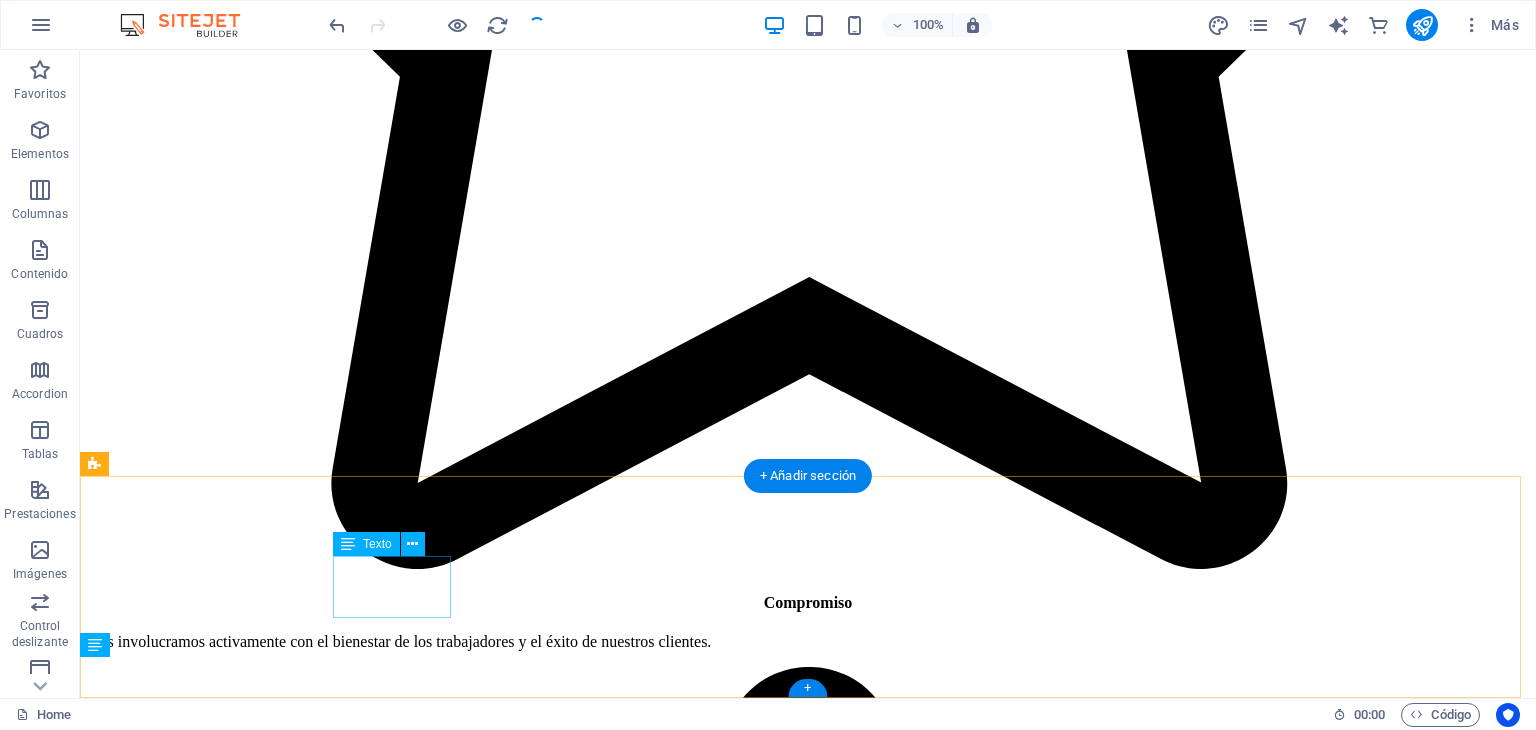 click on "Lunes closed" at bounding box center [808, 30514] 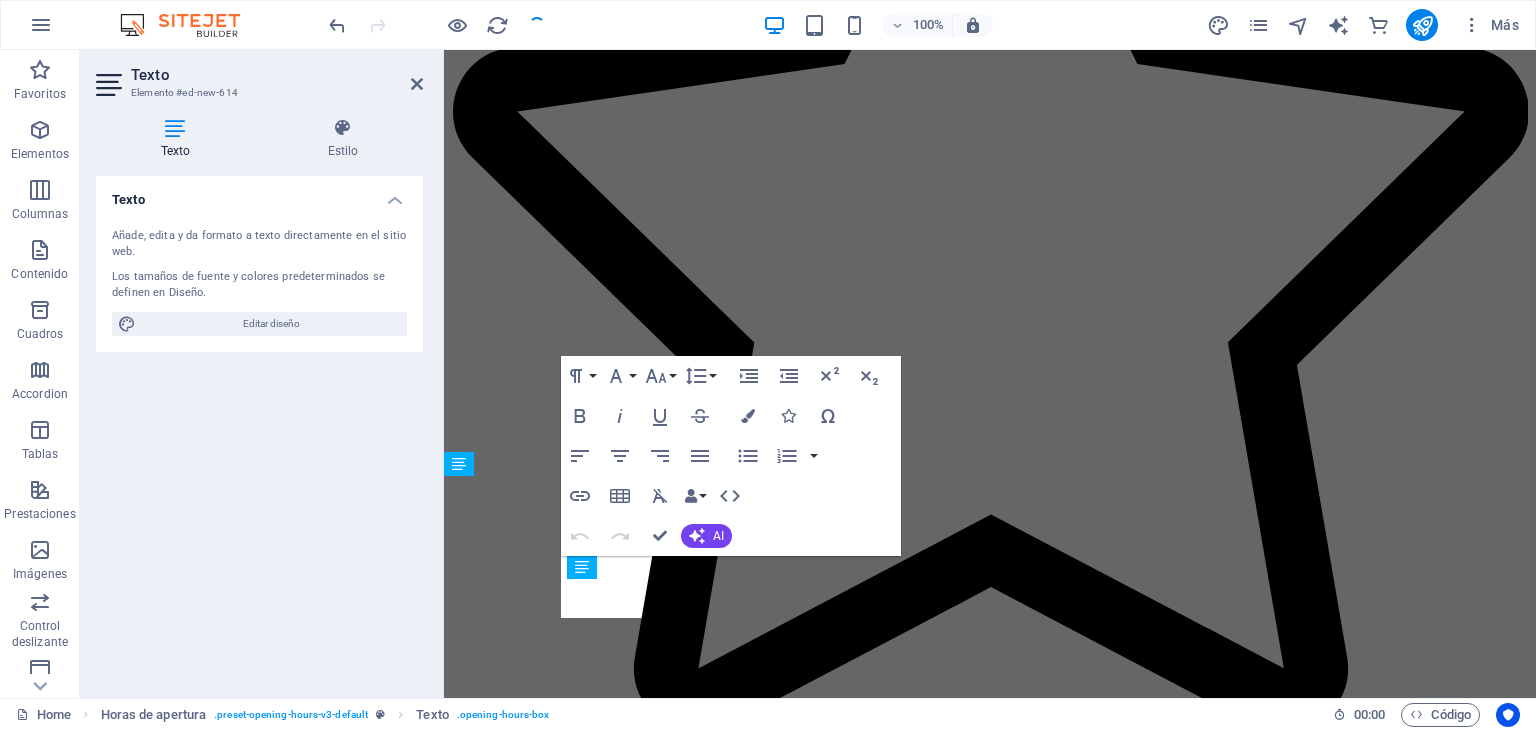 scroll, scrollTop: 5713, scrollLeft: 0, axis: vertical 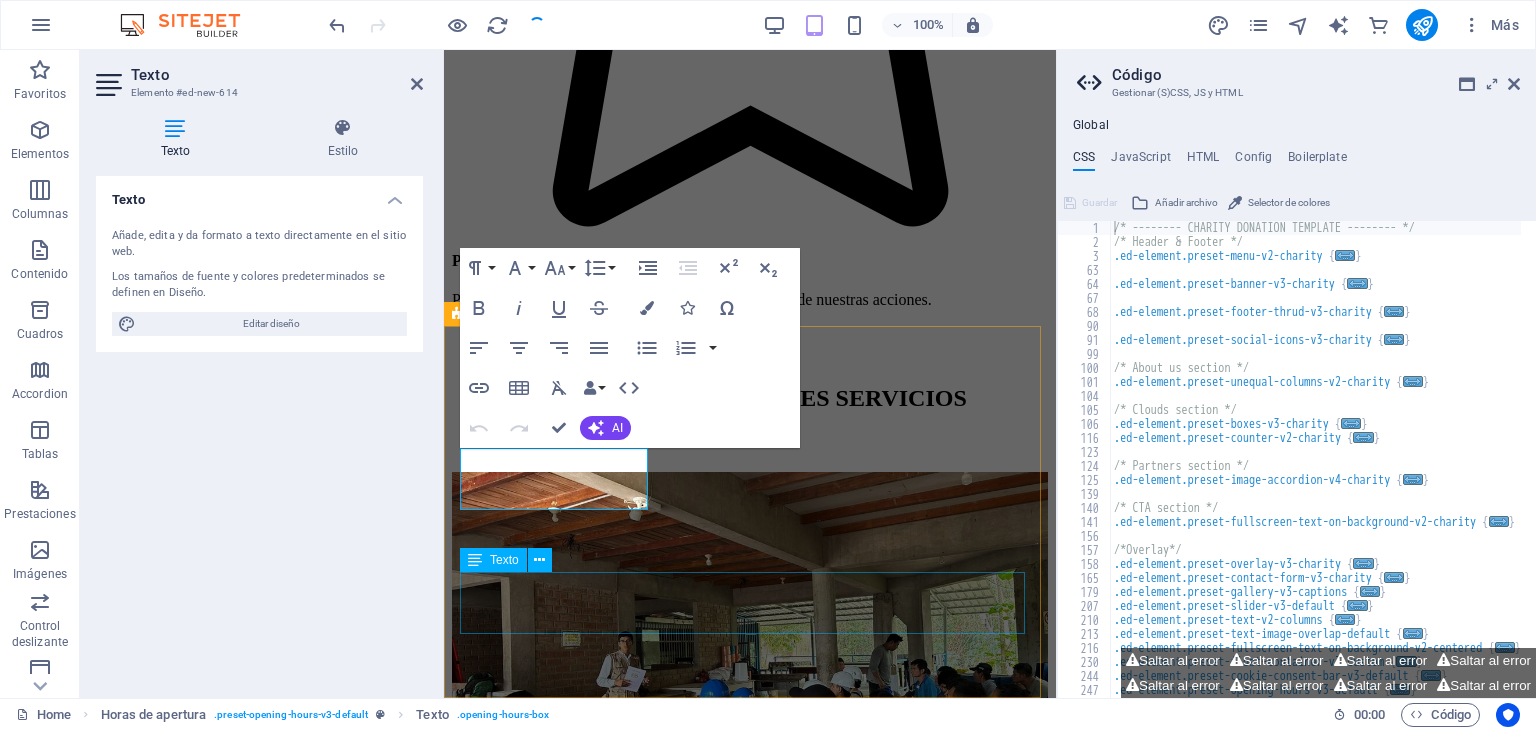 click on "Sunday 09:00 - 18:30" at bounding box center [750, 13010] 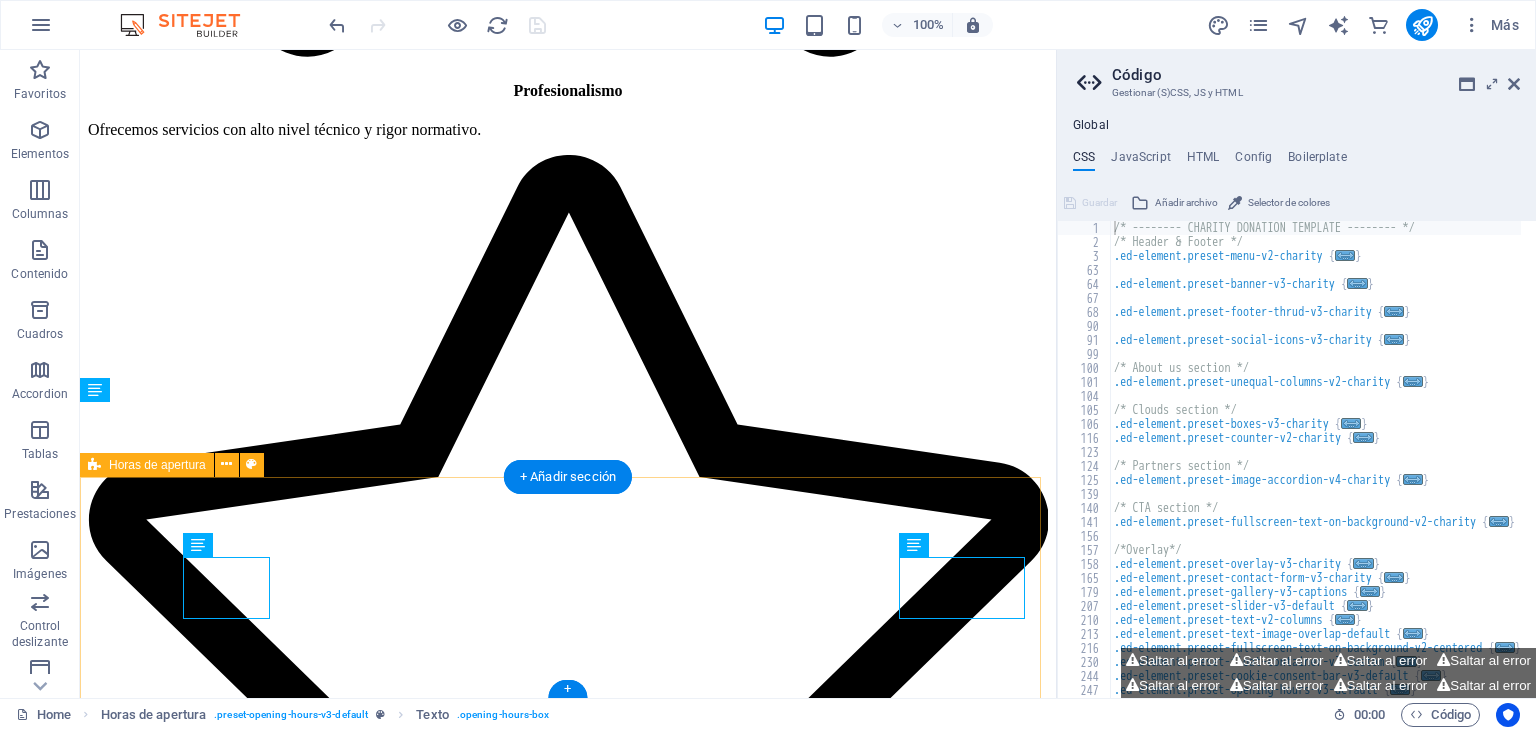 scroll, scrollTop: 5788, scrollLeft: 0, axis: vertical 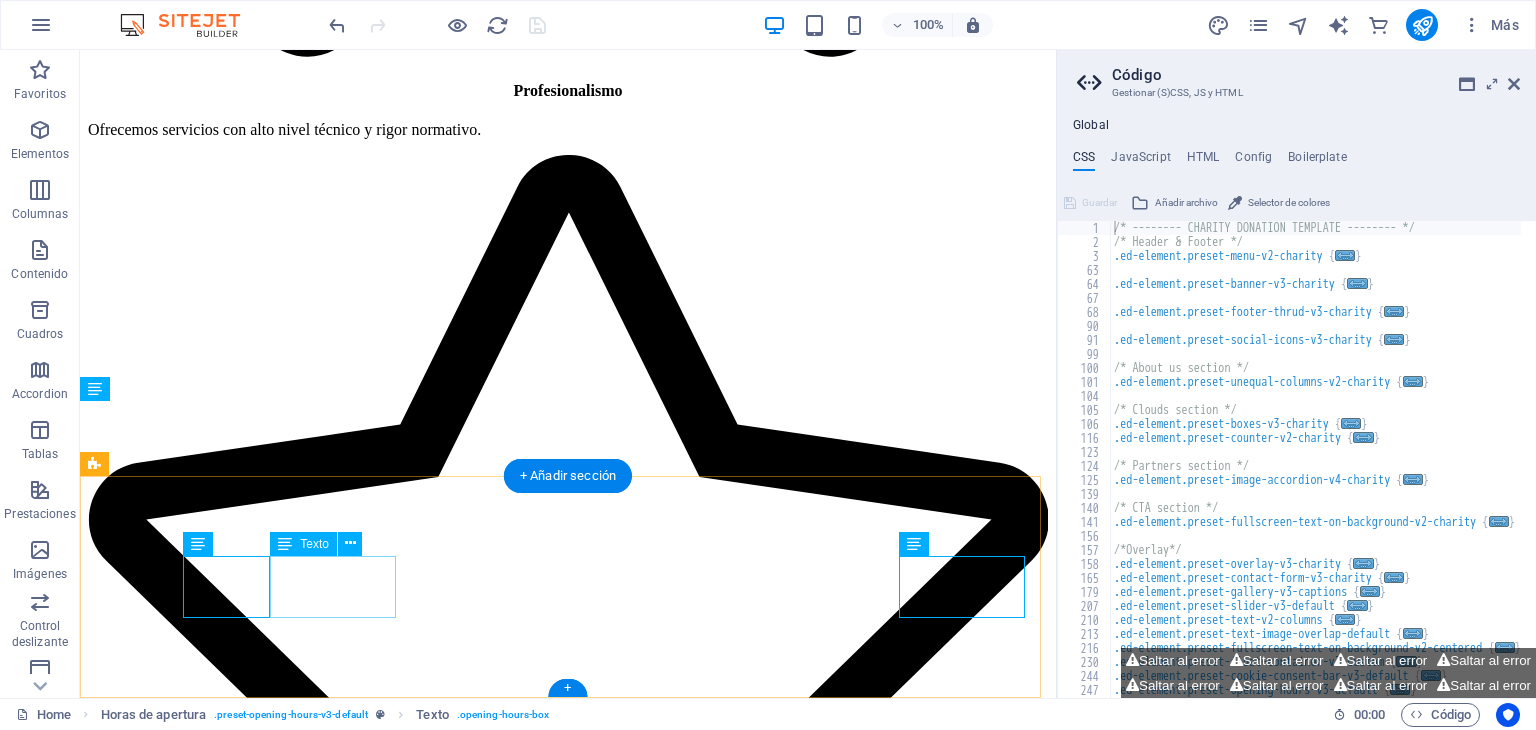 click on "Tuesday 09:00 - 18:3 0" at bounding box center (568, 20987) 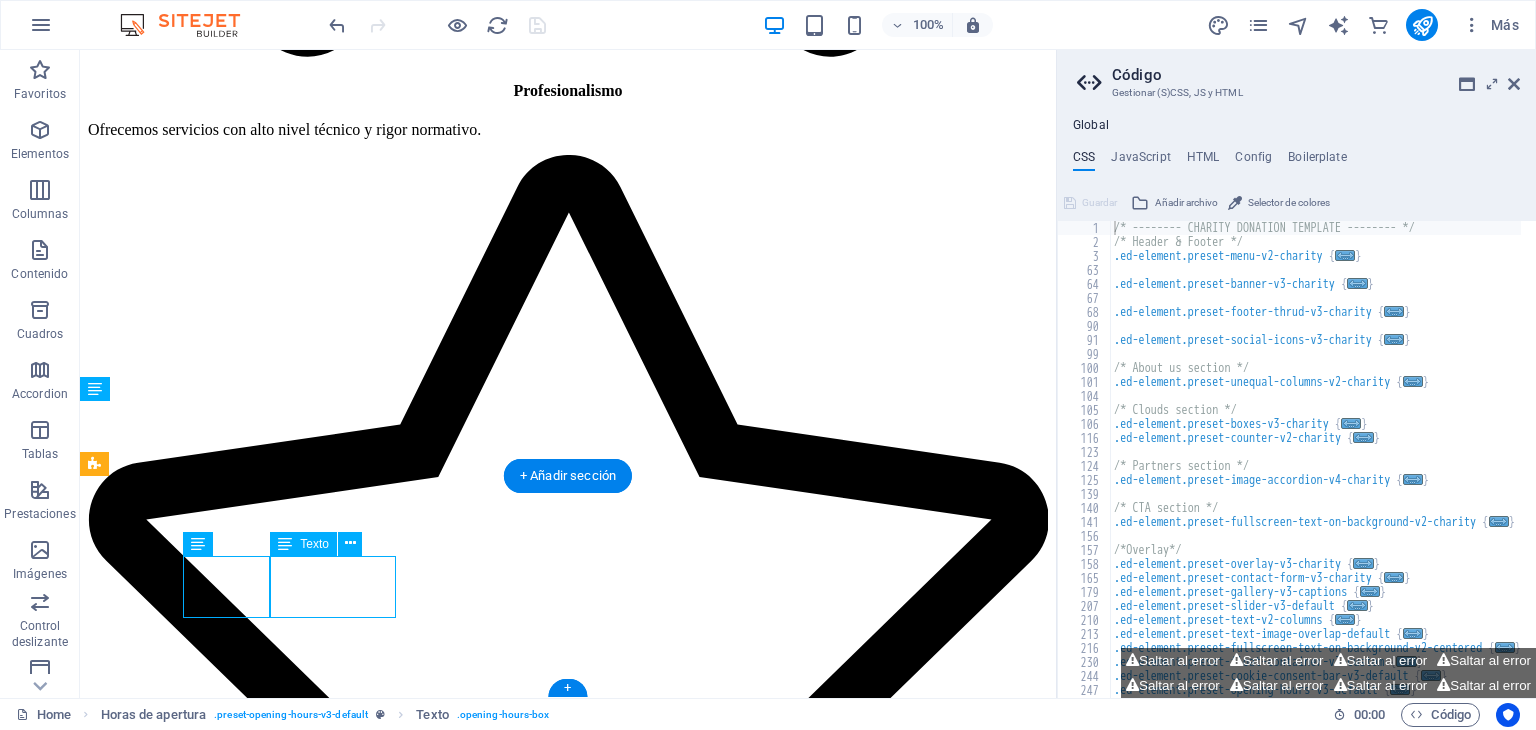 click on "Tuesday 09:00 - 18:3 0" at bounding box center [568, 20987] 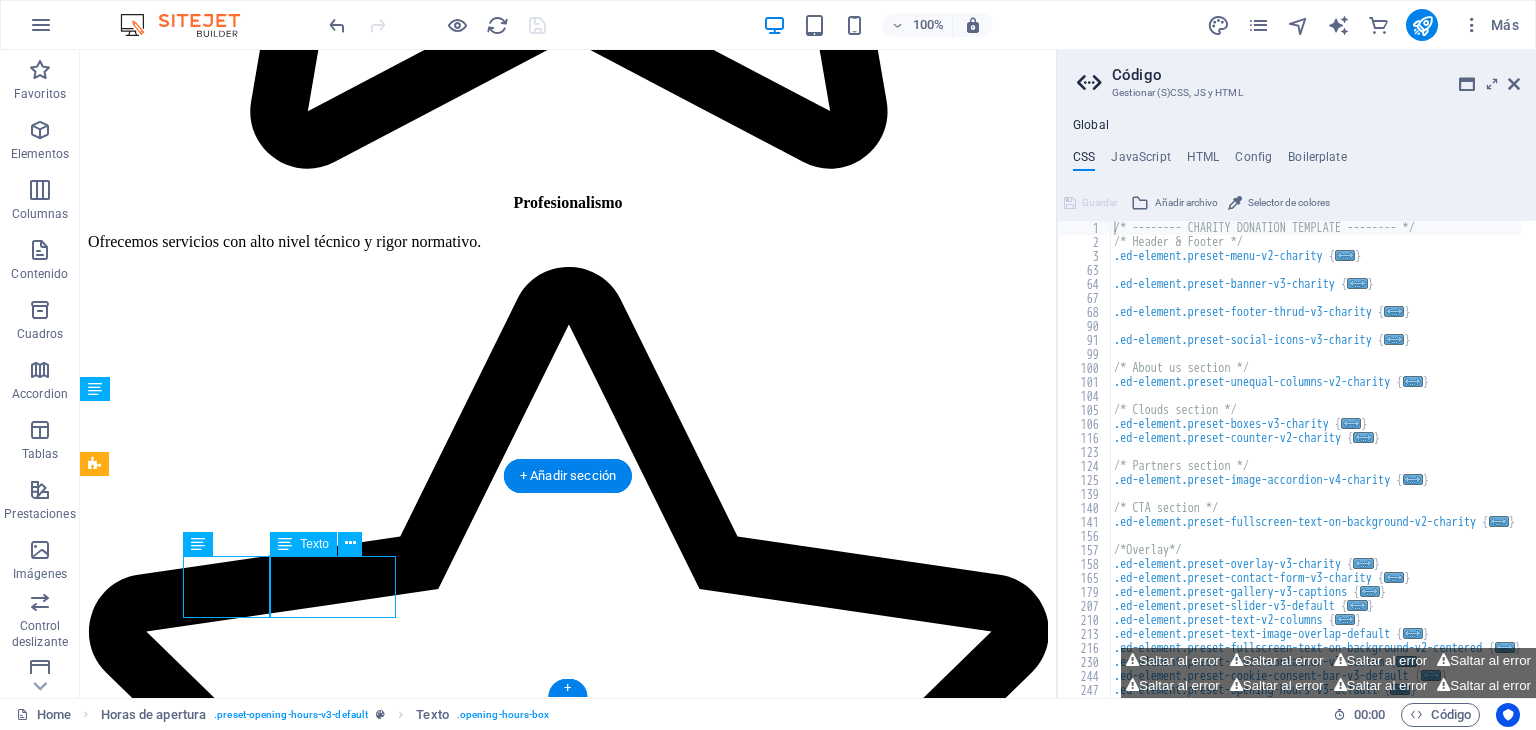 scroll, scrollTop: 7203, scrollLeft: 0, axis: vertical 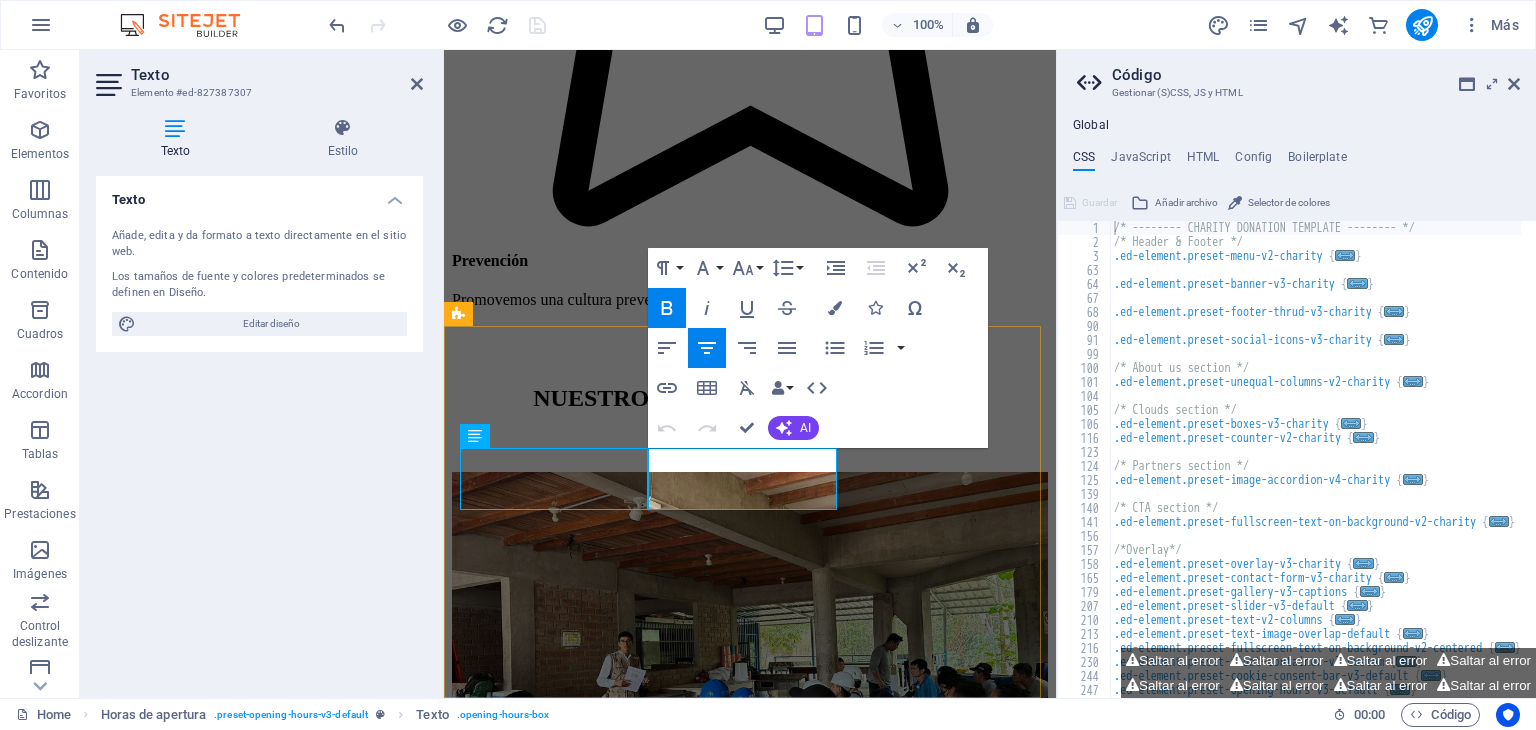 drag, startPoint x: 812, startPoint y: 465, endPoint x: 675, endPoint y: 469, distance: 137.05838 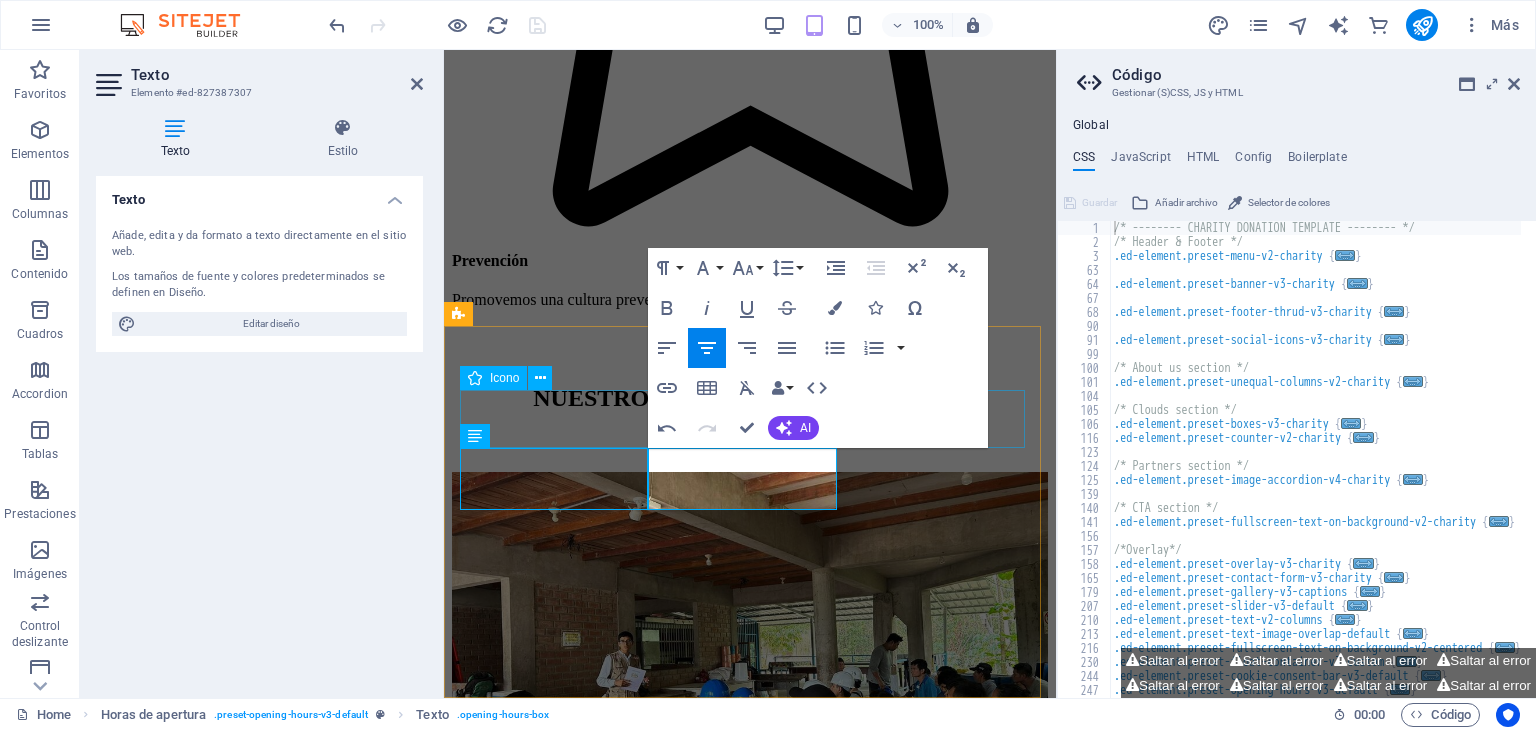 drag, startPoint x: 795, startPoint y: 461, endPoint x: 1114, endPoint y: 463, distance: 319.00626 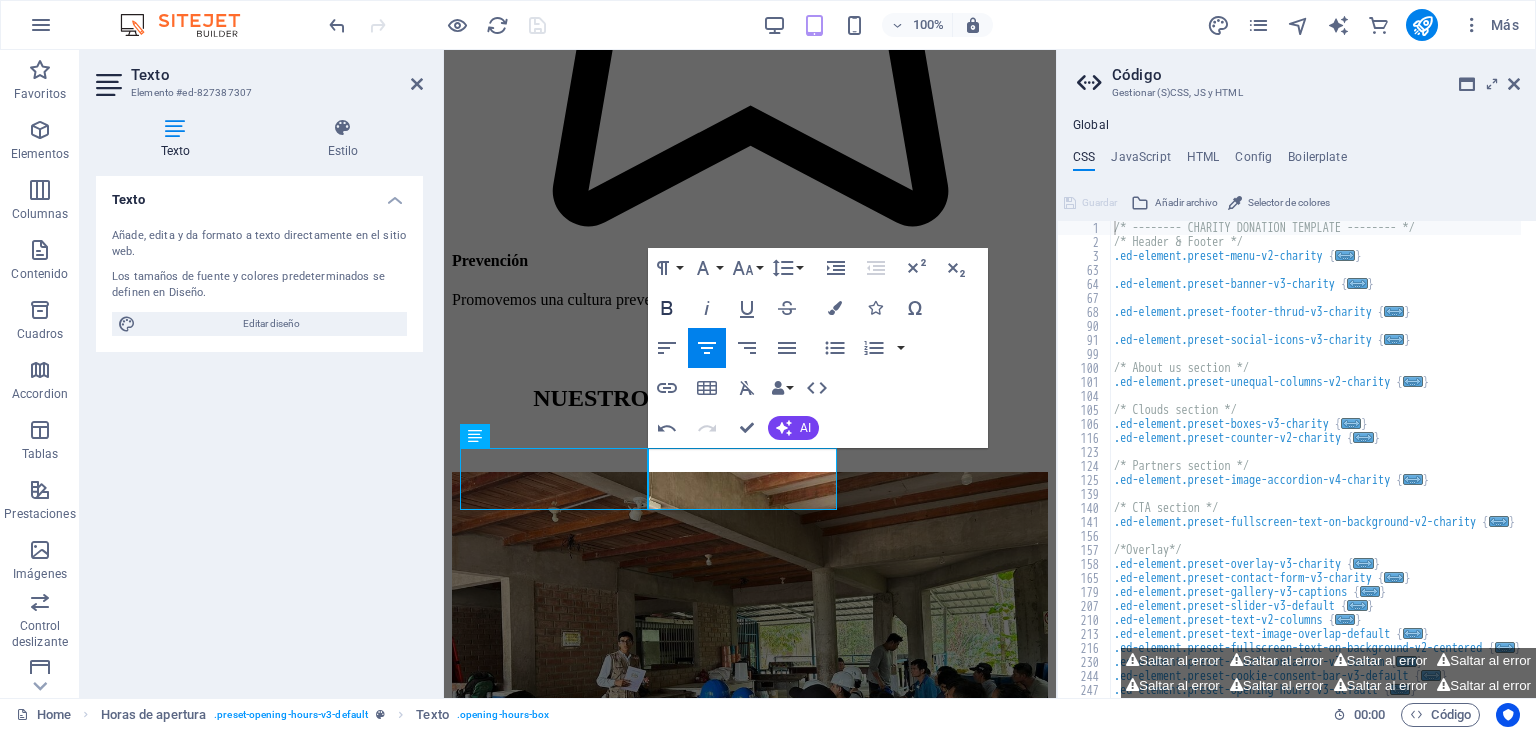 click 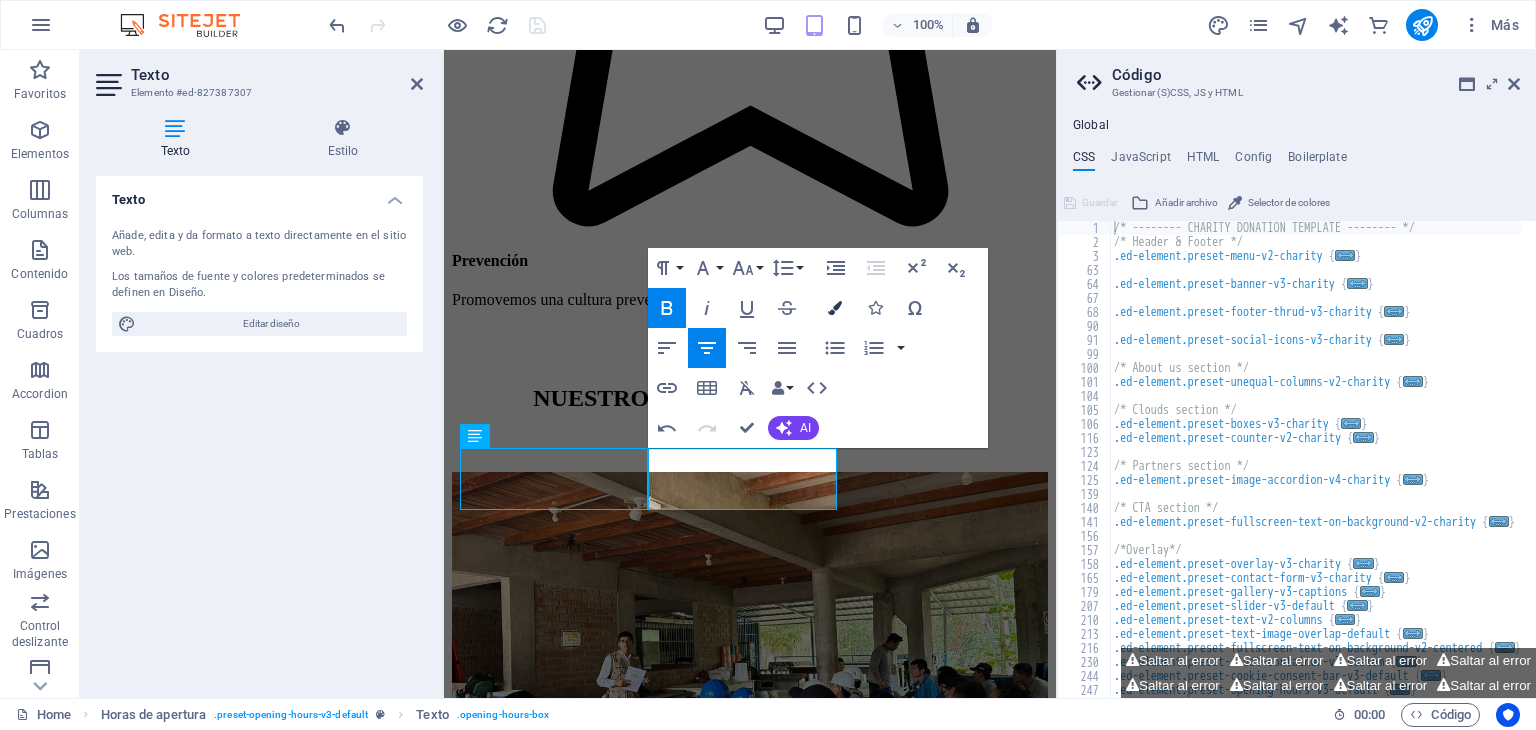 click at bounding box center [835, 308] 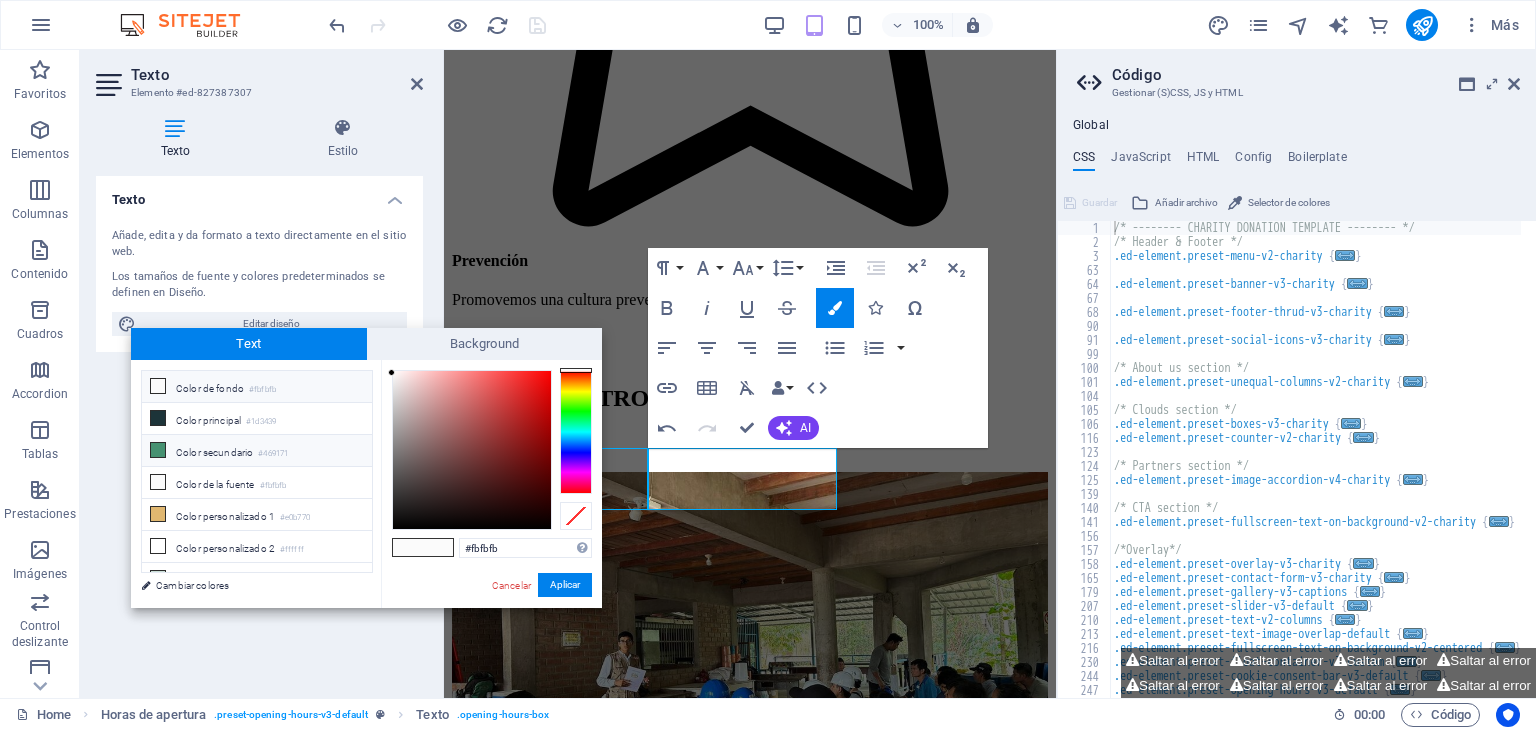 click on "Color secundario
#469171" at bounding box center (257, 451) 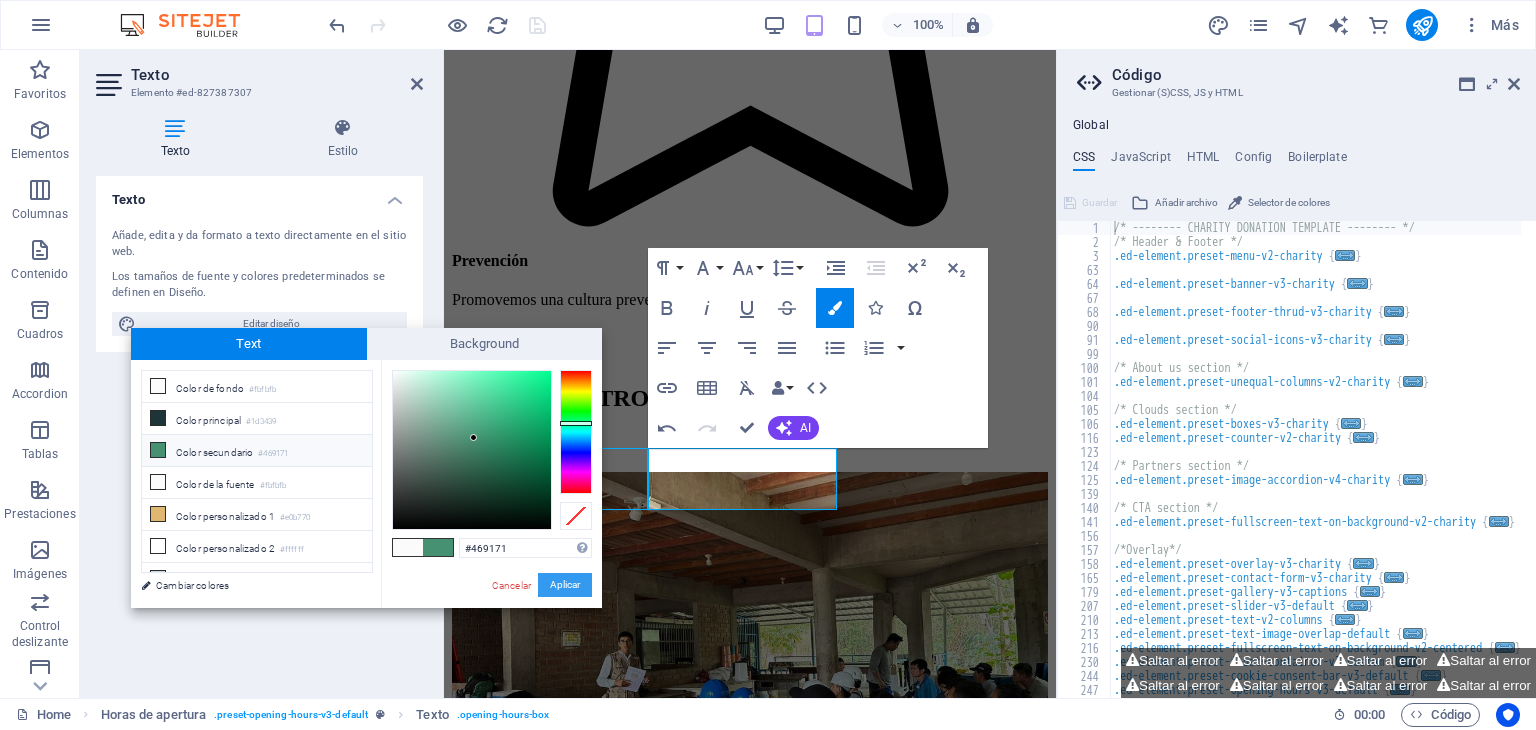click on "Aplicar" at bounding box center (565, 585) 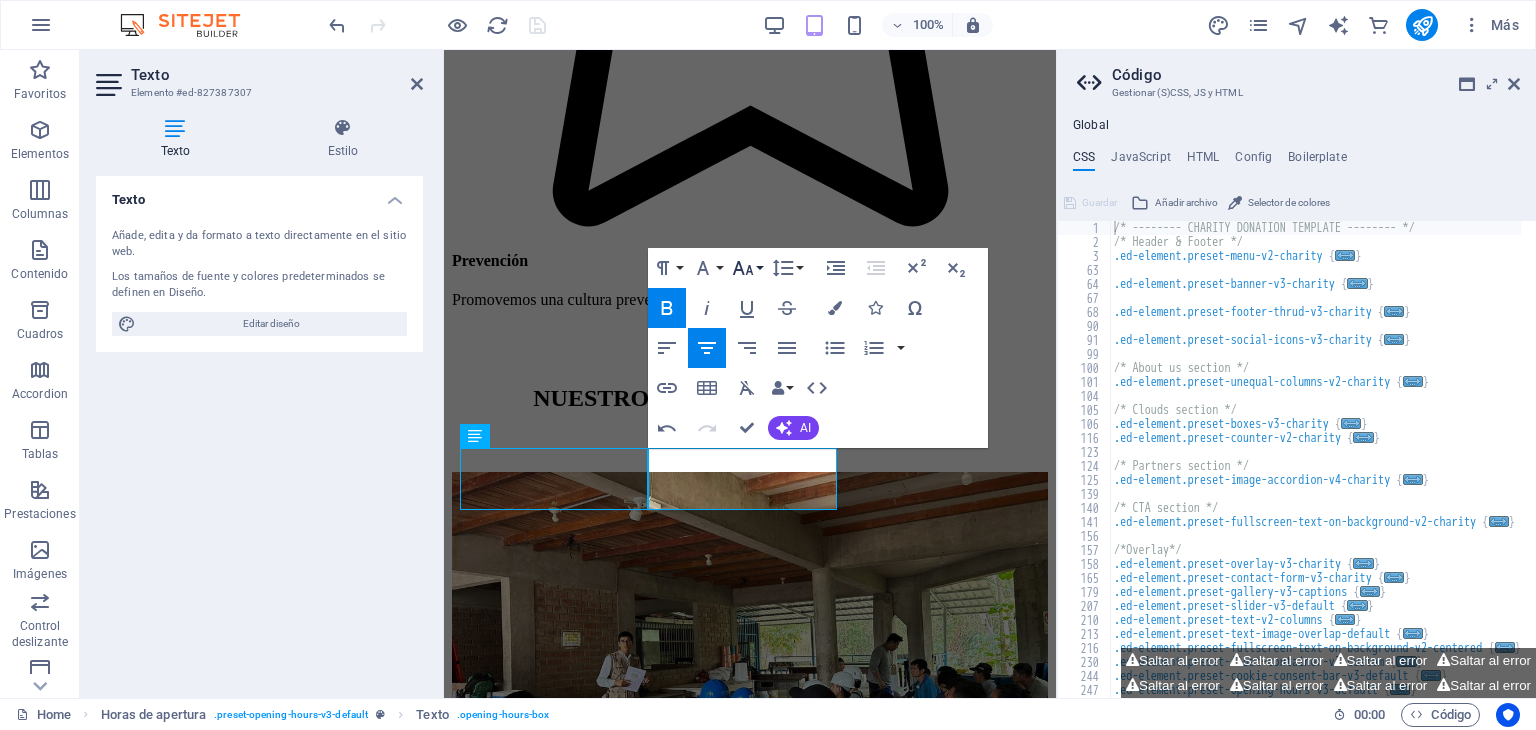 click 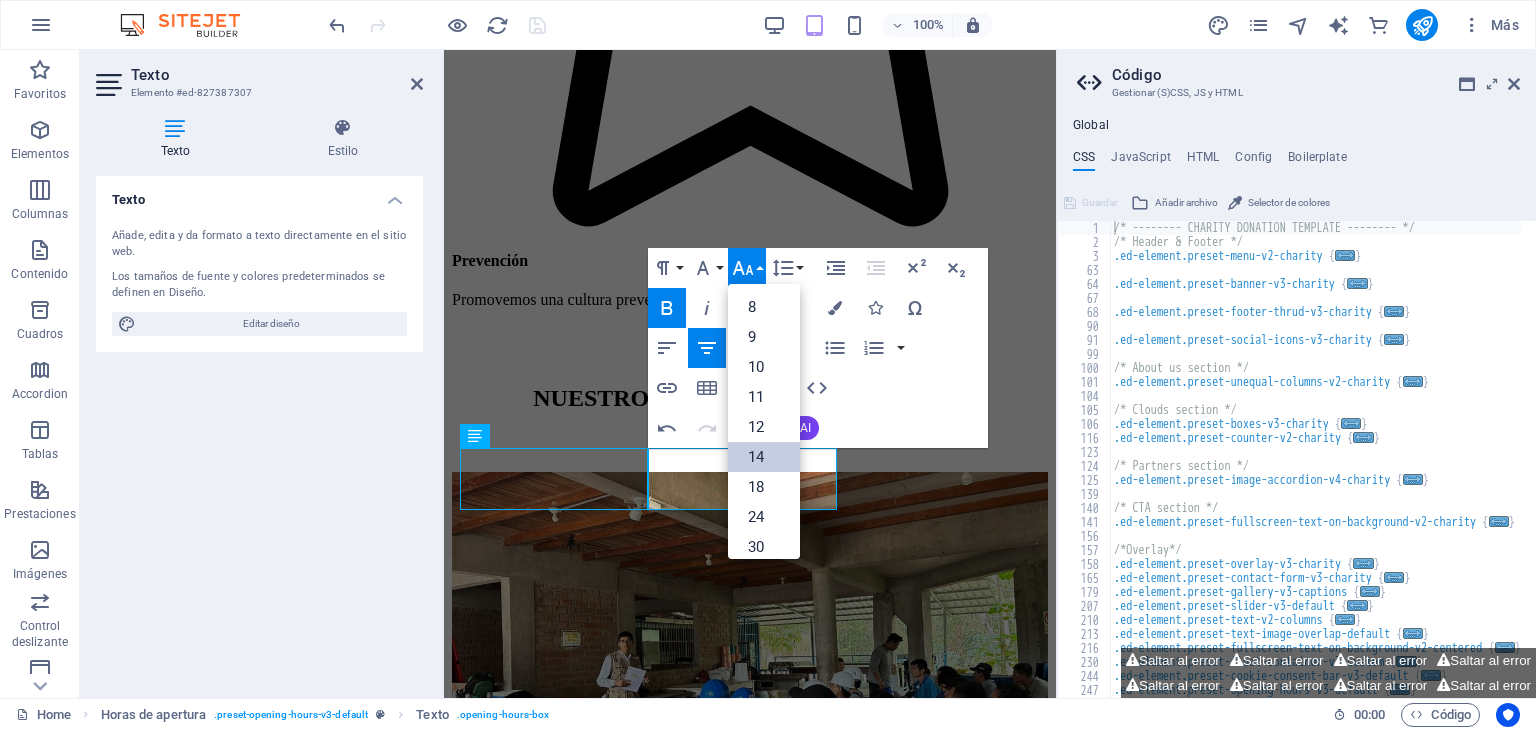 click on "14" at bounding box center (764, 457) 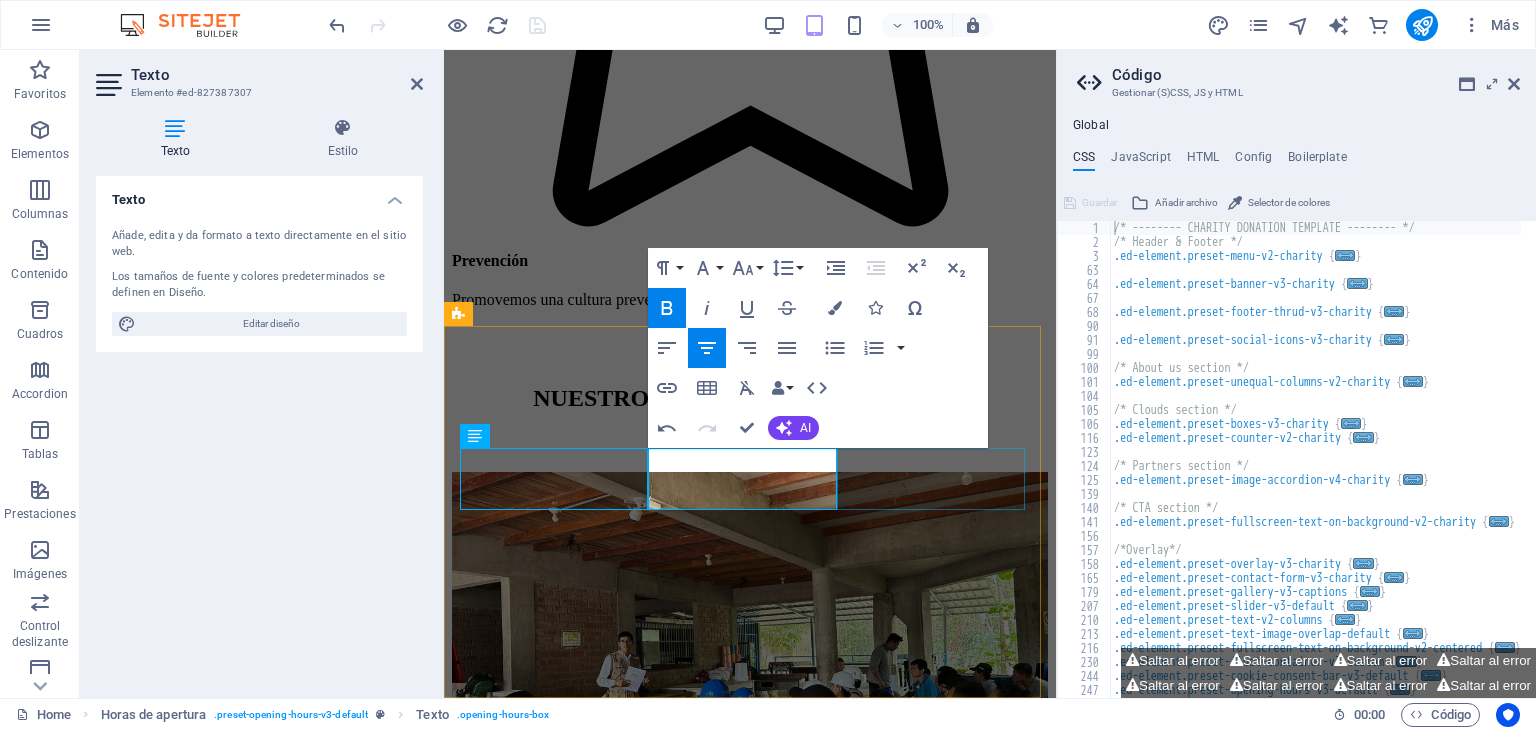 click on "Wednesday 09:00 - 18:30" at bounding box center [750, 12738] 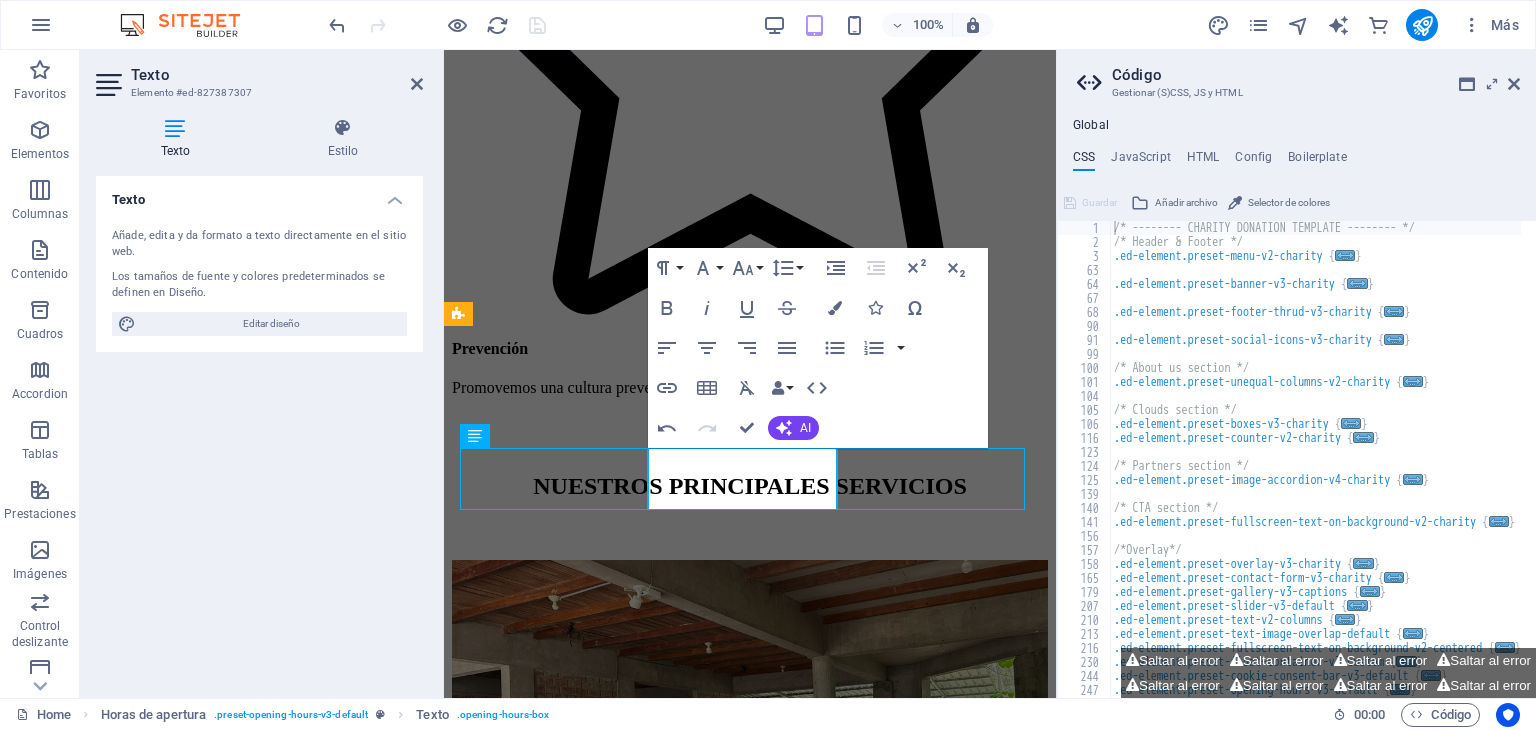 scroll, scrollTop: 5788, scrollLeft: 0, axis: vertical 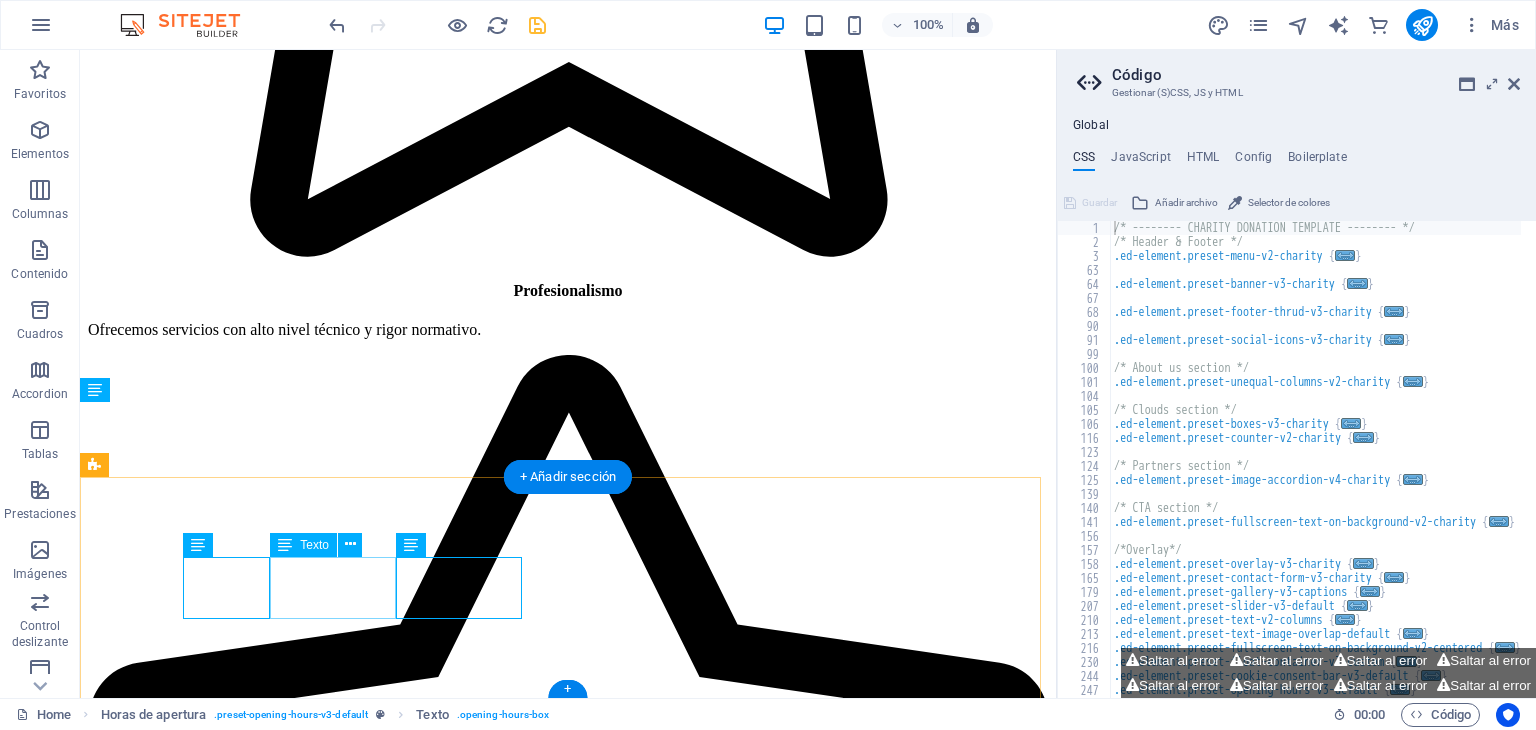 click on "MARTES 09:00 - 18:3 0" at bounding box center (568, 21187) 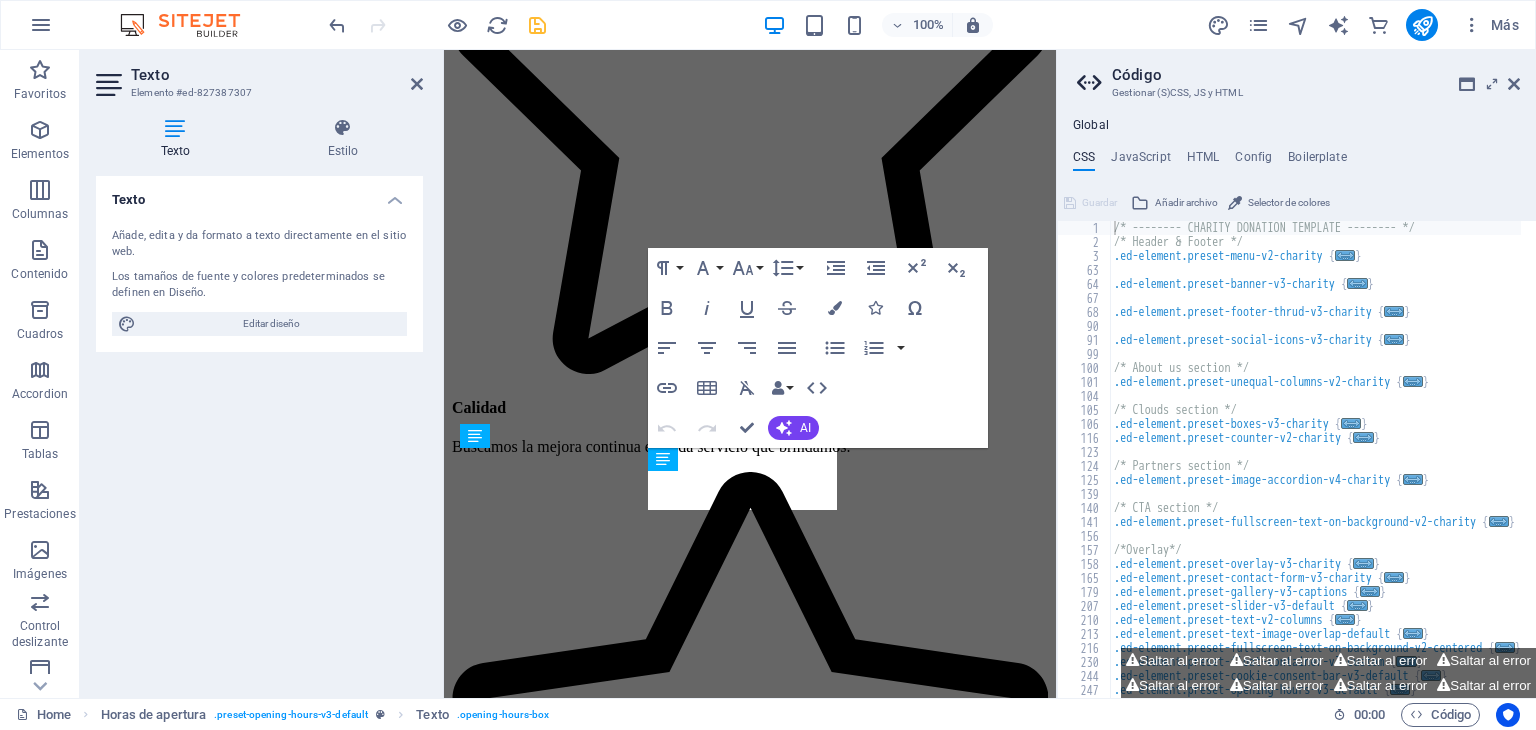 scroll, scrollTop: 7203, scrollLeft: 0, axis: vertical 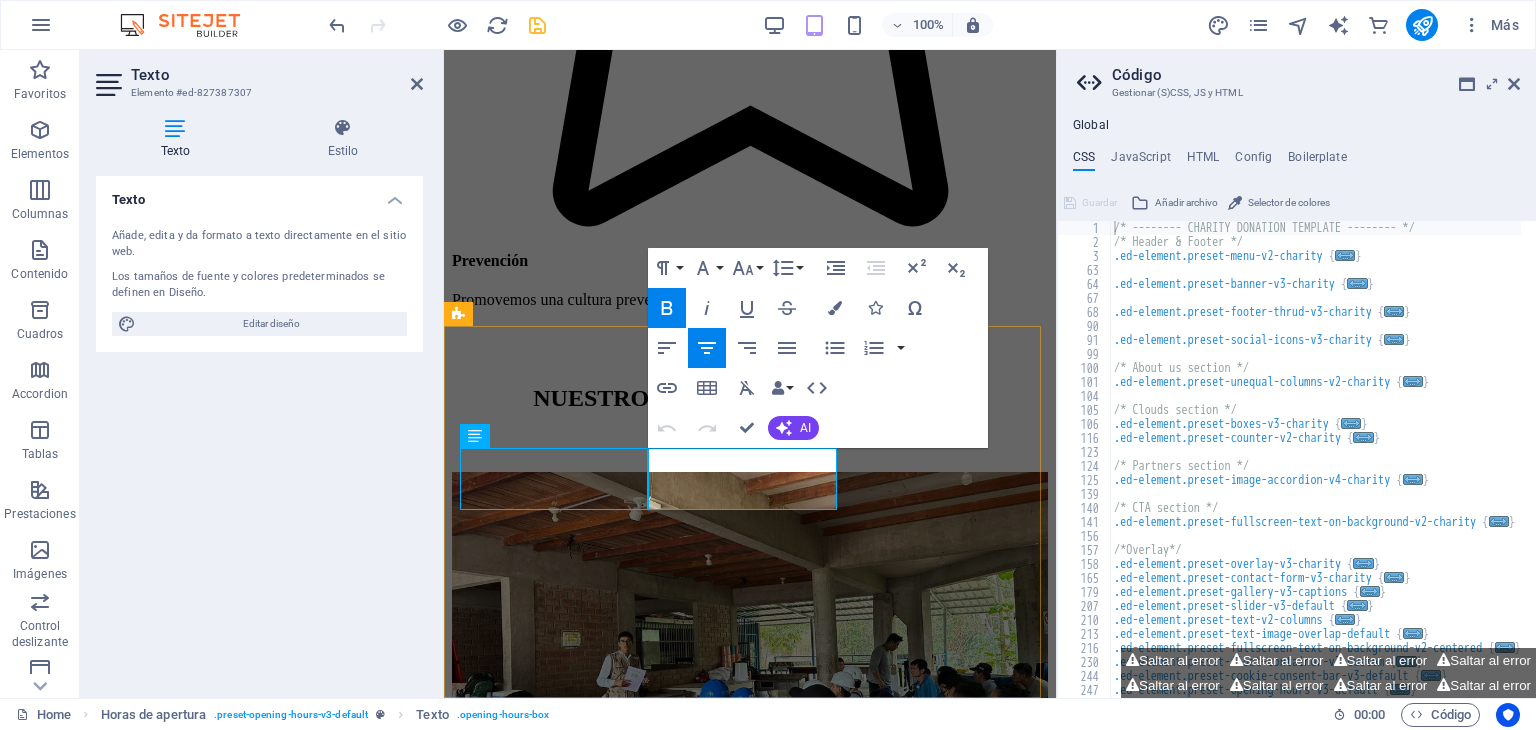 click on "09:00 - 18:3 0" at bounding box center [750, 12687] 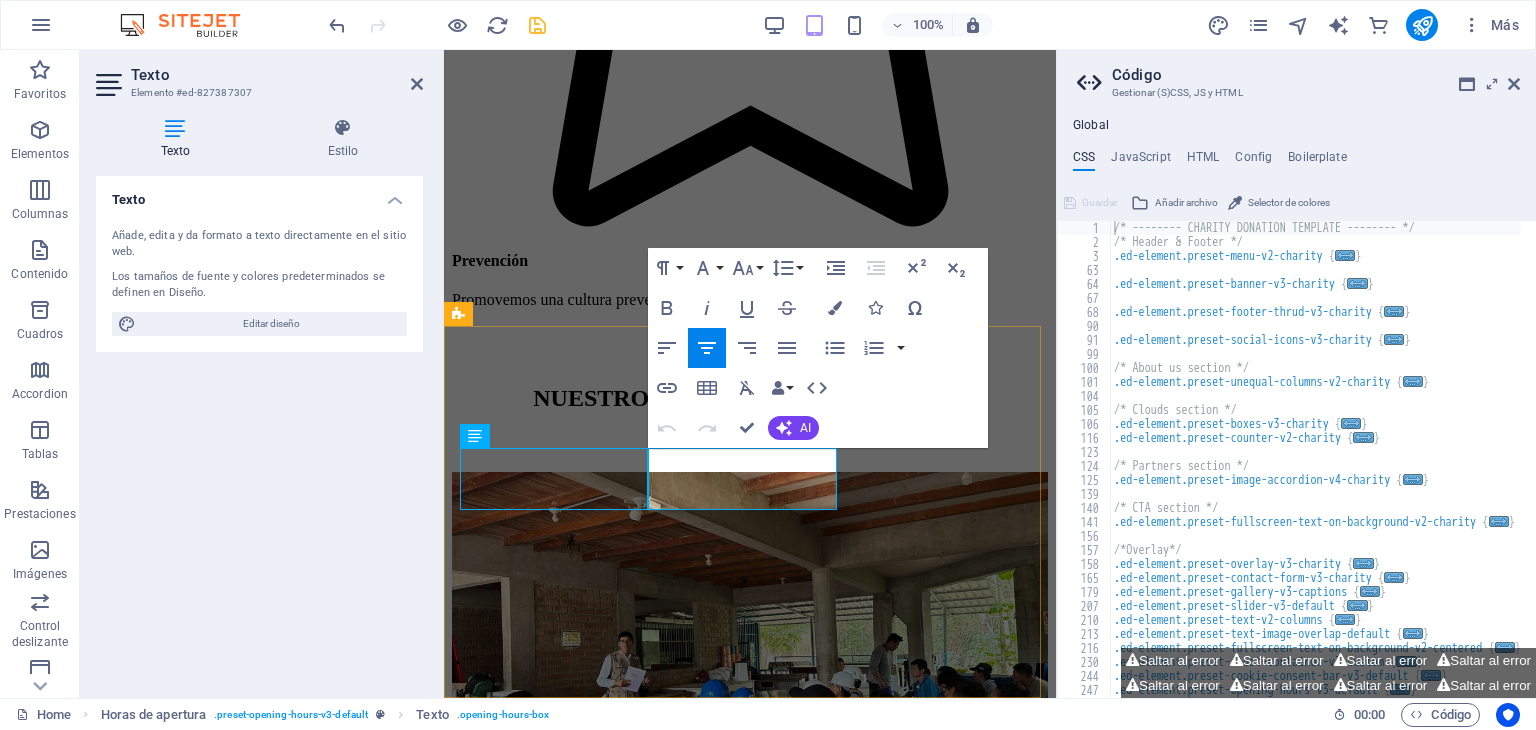 click on "09:00 - 18:3 0" at bounding box center (750, 12687) 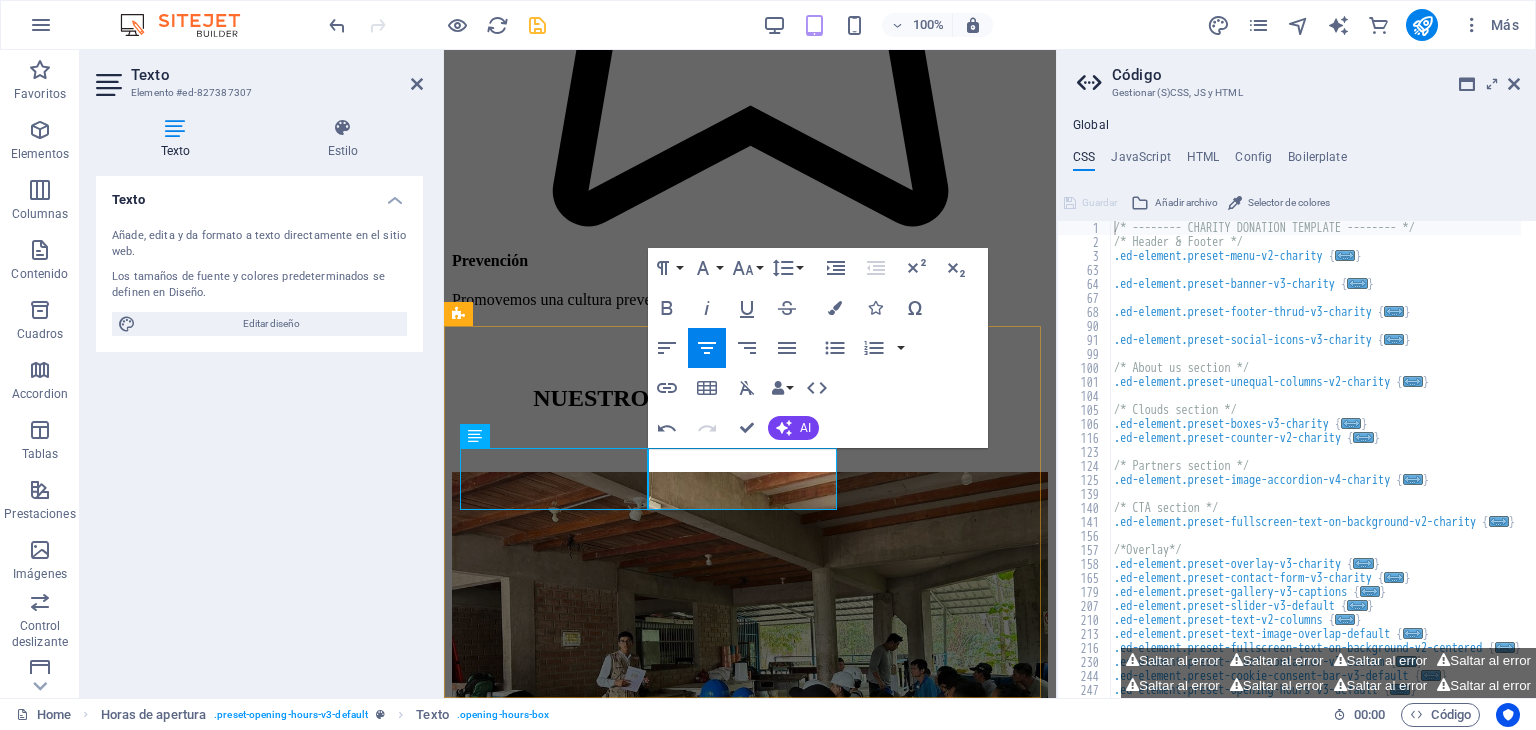 type 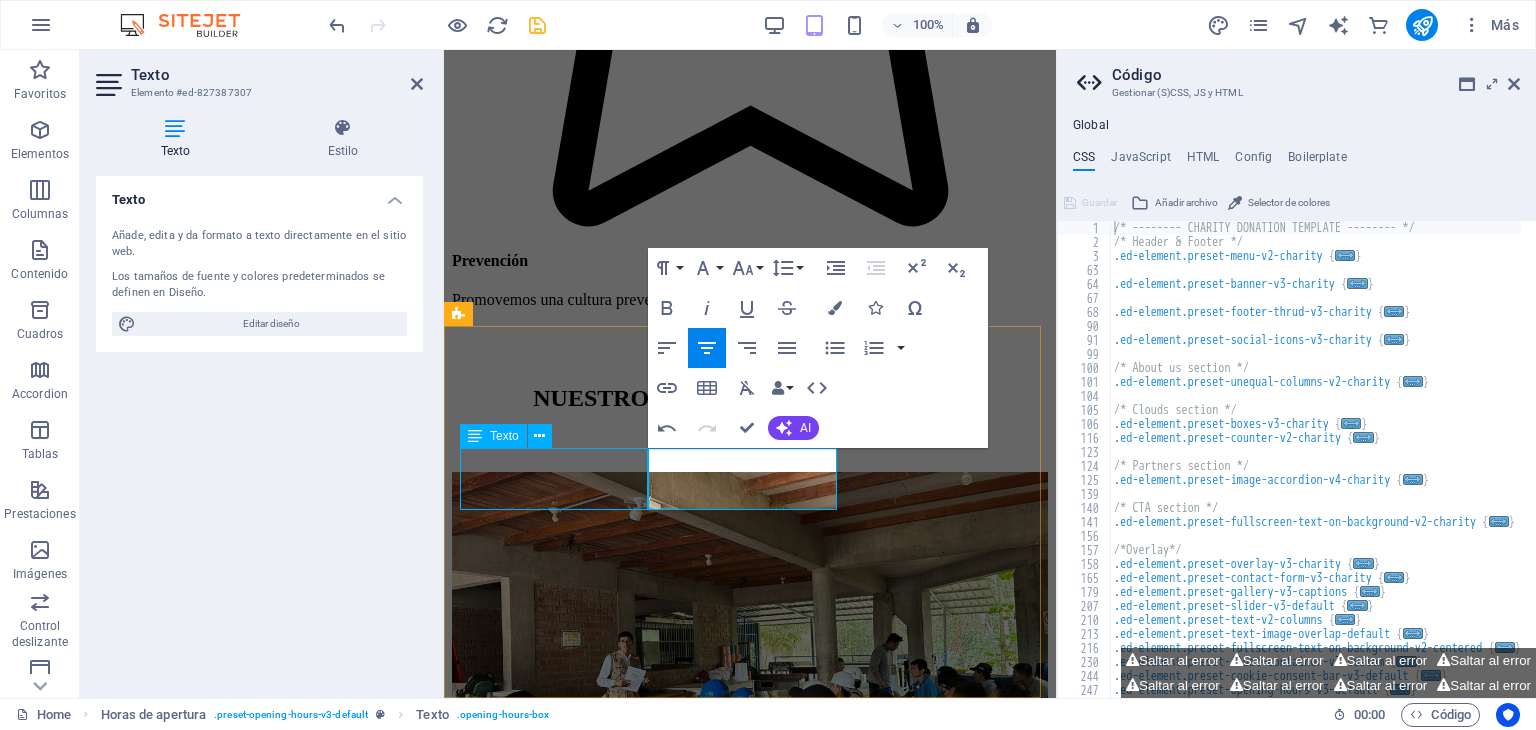 click on "Lunes closed" at bounding box center (750, 12602) 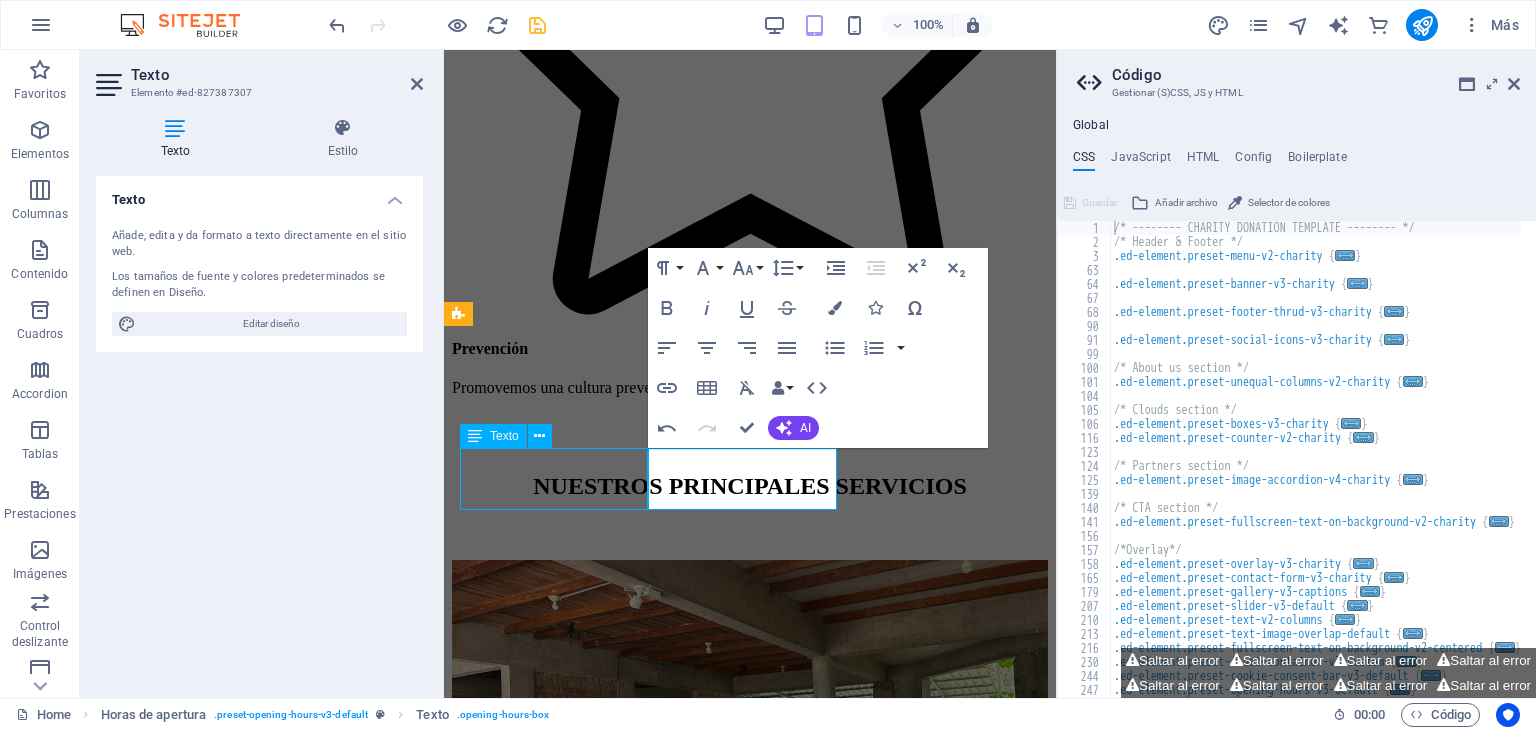scroll, scrollTop: 5788, scrollLeft: 0, axis: vertical 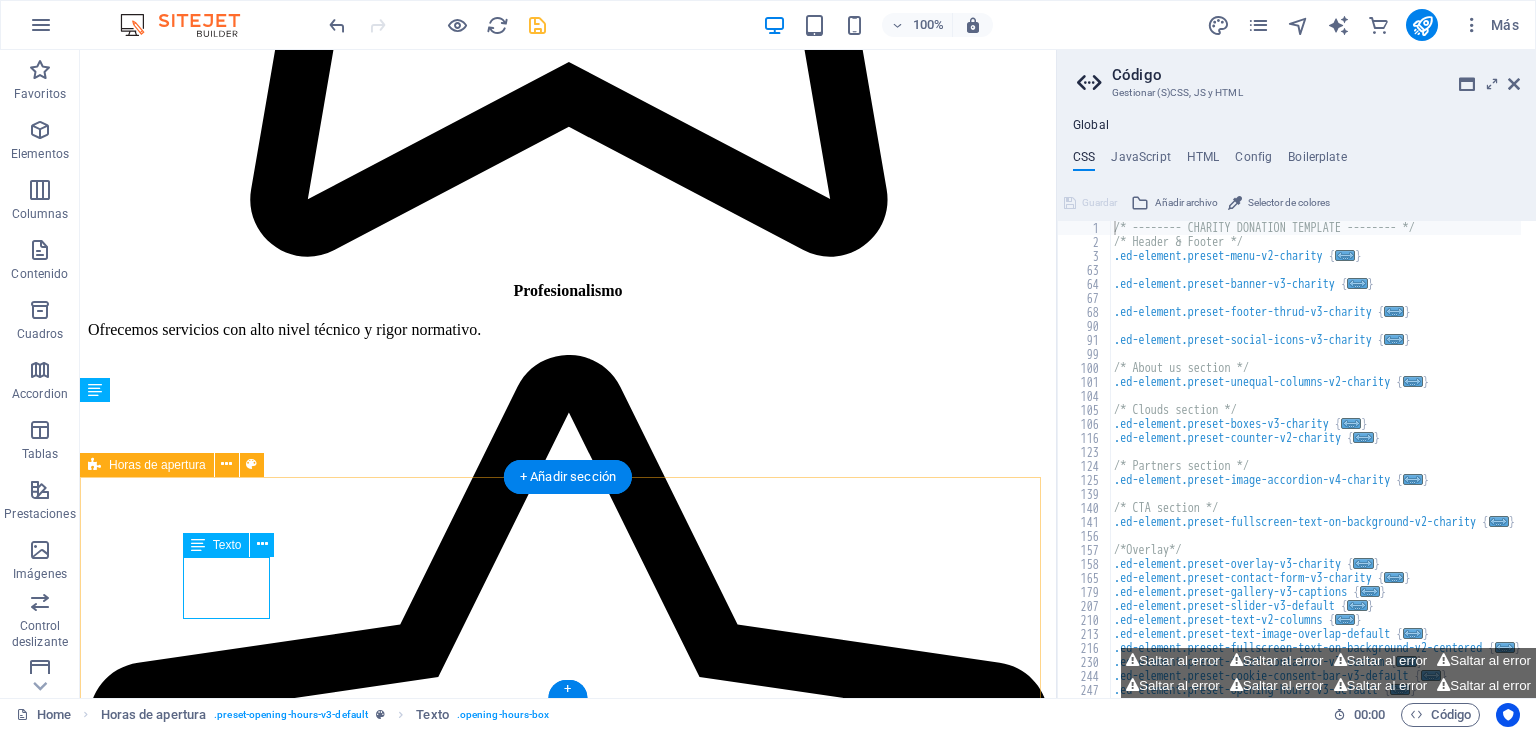 click on "Lunes closed" at bounding box center (568, 21119) 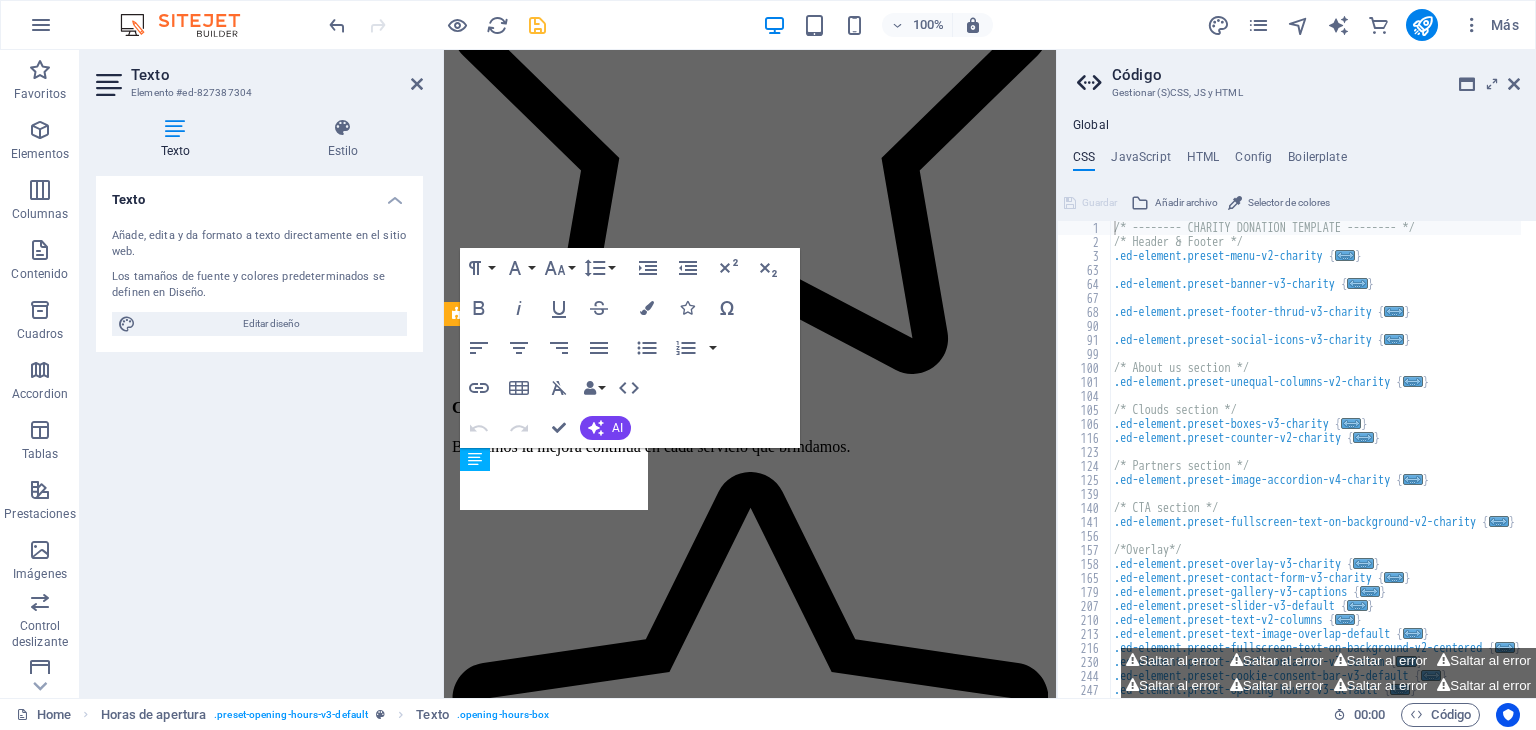 scroll, scrollTop: 7203, scrollLeft: 0, axis: vertical 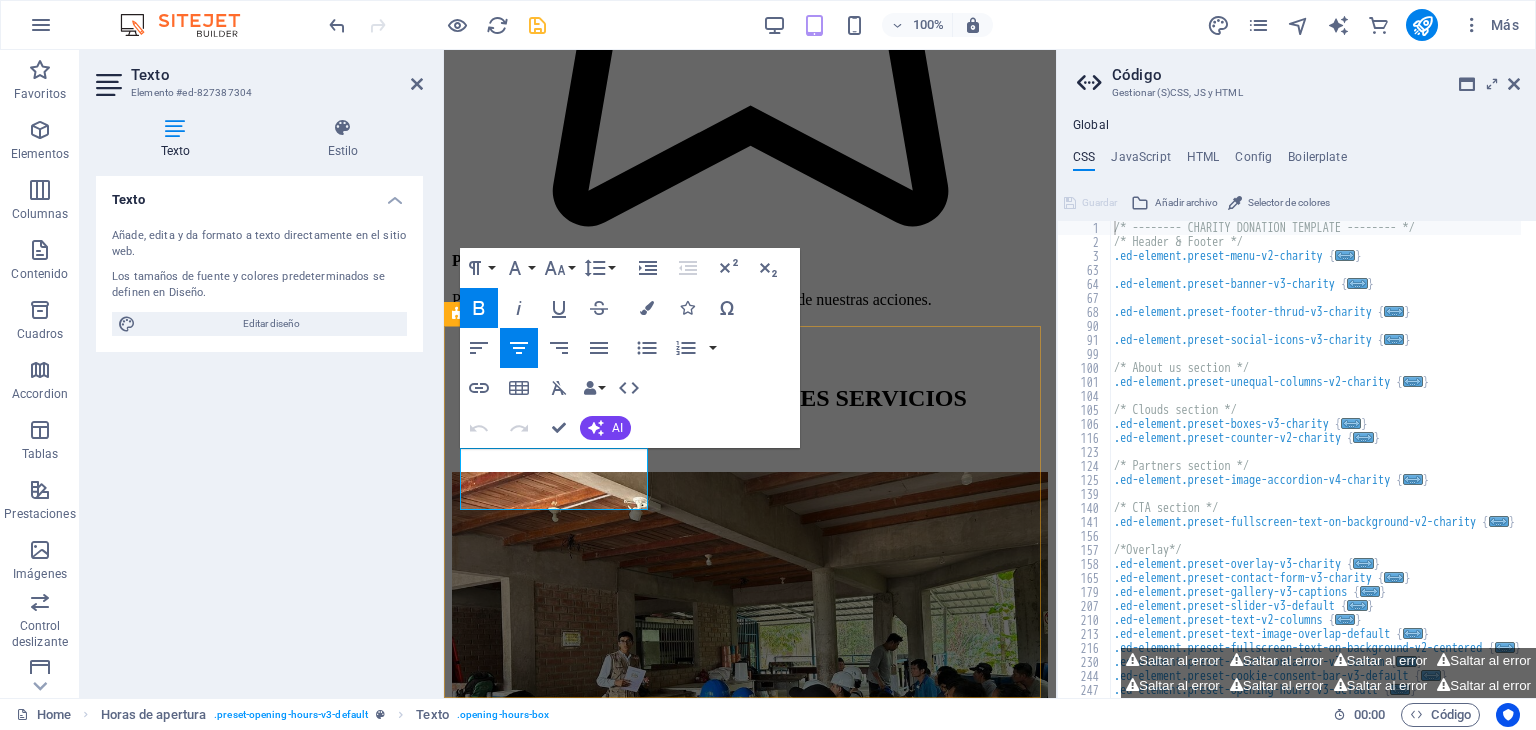 drag, startPoint x: 607, startPoint y: 494, endPoint x: 523, endPoint y: 501, distance: 84.29116 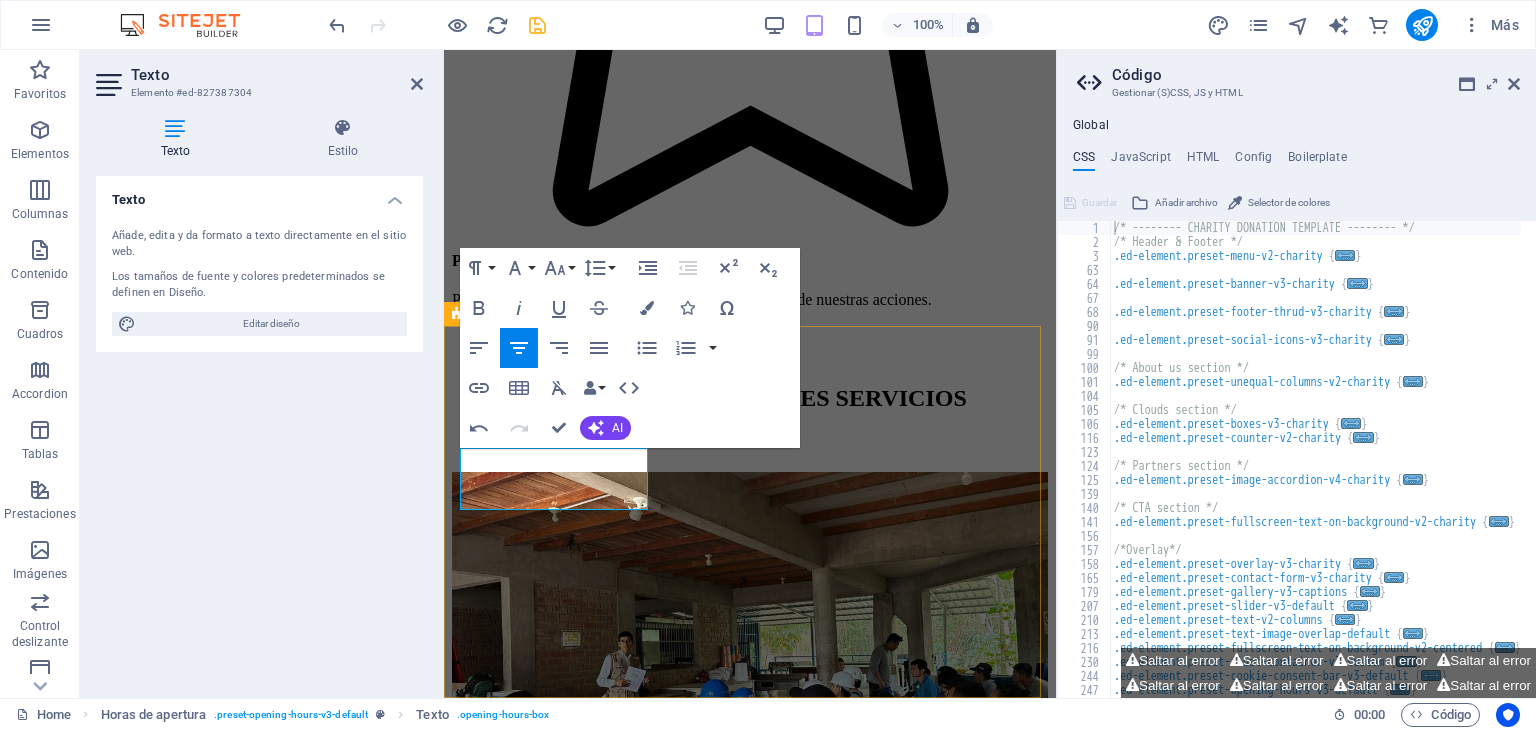 drag, startPoint x: 622, startPoint y: 493, endPoint x: 461, endPoint y: 496, distance: 161.02795 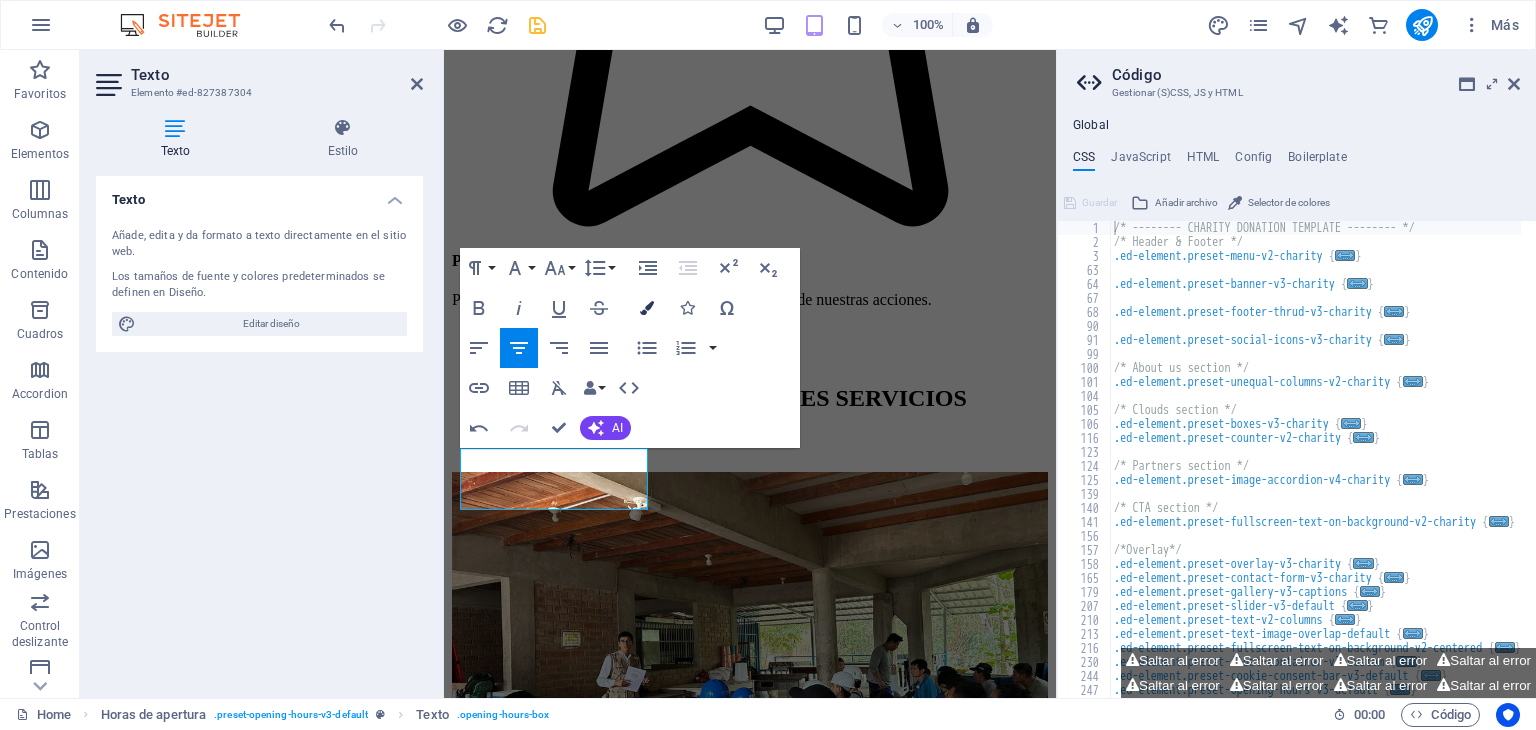 click at bounding box center (647, 308) 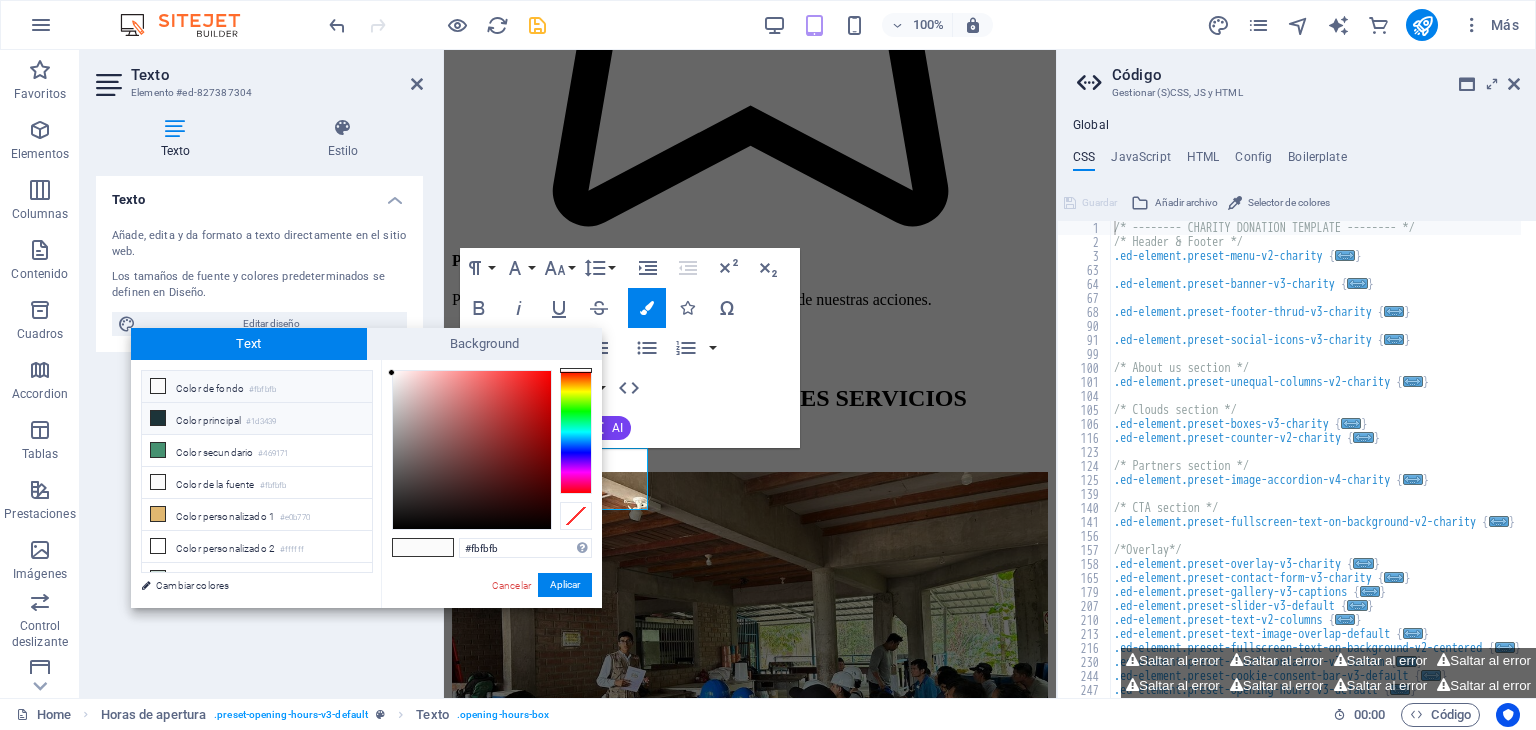 click on "Color principal
#1d3439" at bounding box center (257, 419) 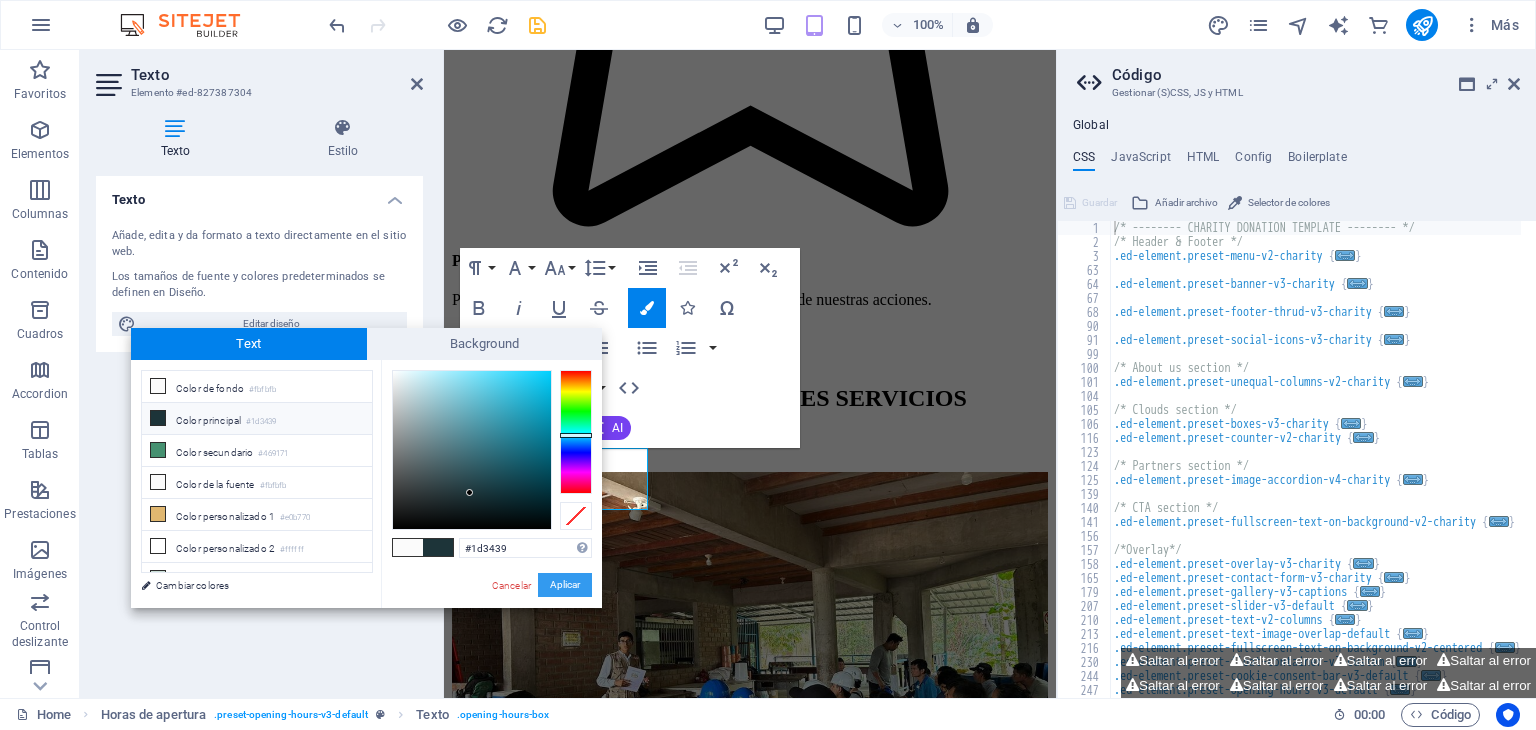 click on "Aplicar" at bounding box center (565, 585) 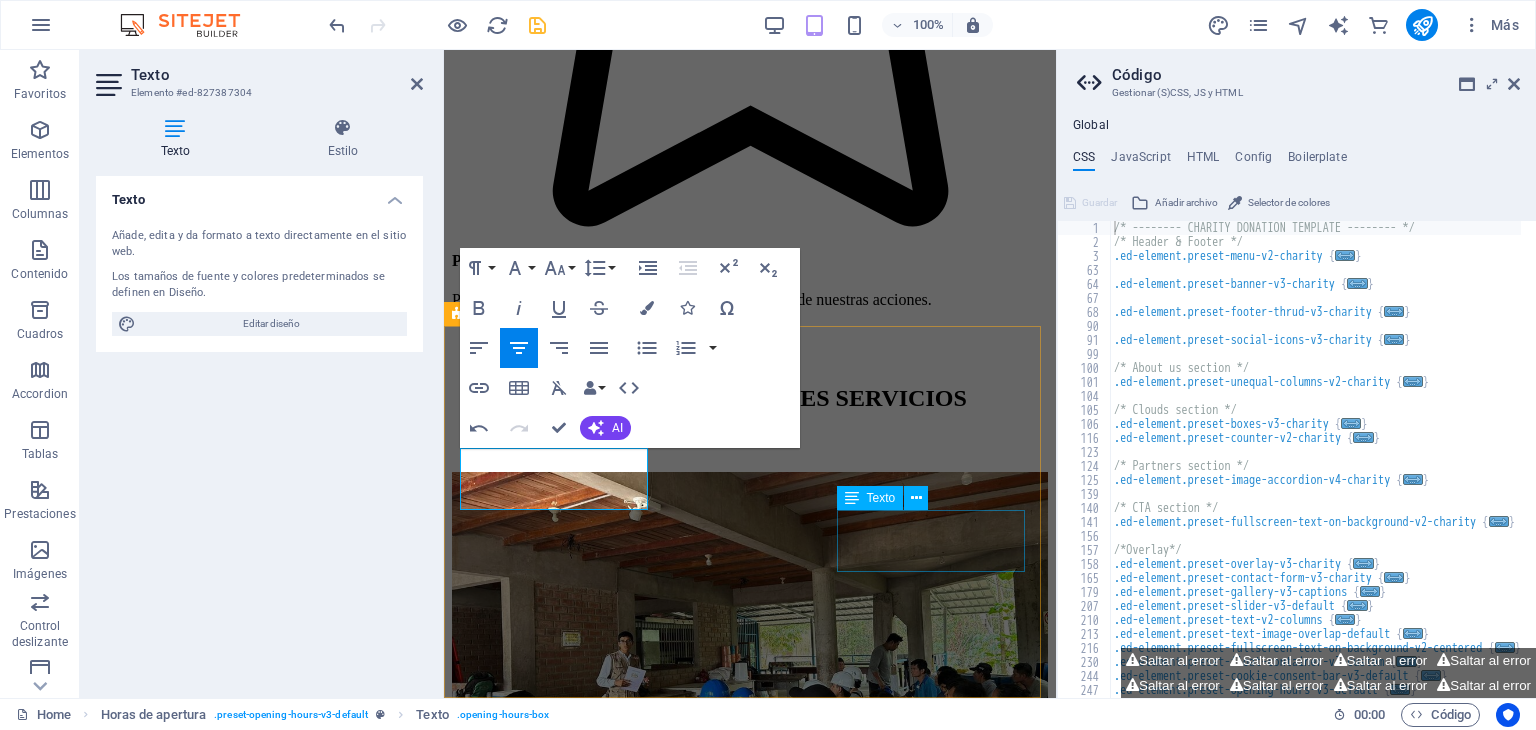 click on "Saturday 09:00 - 18:30" at bounding box center [750, 12942] 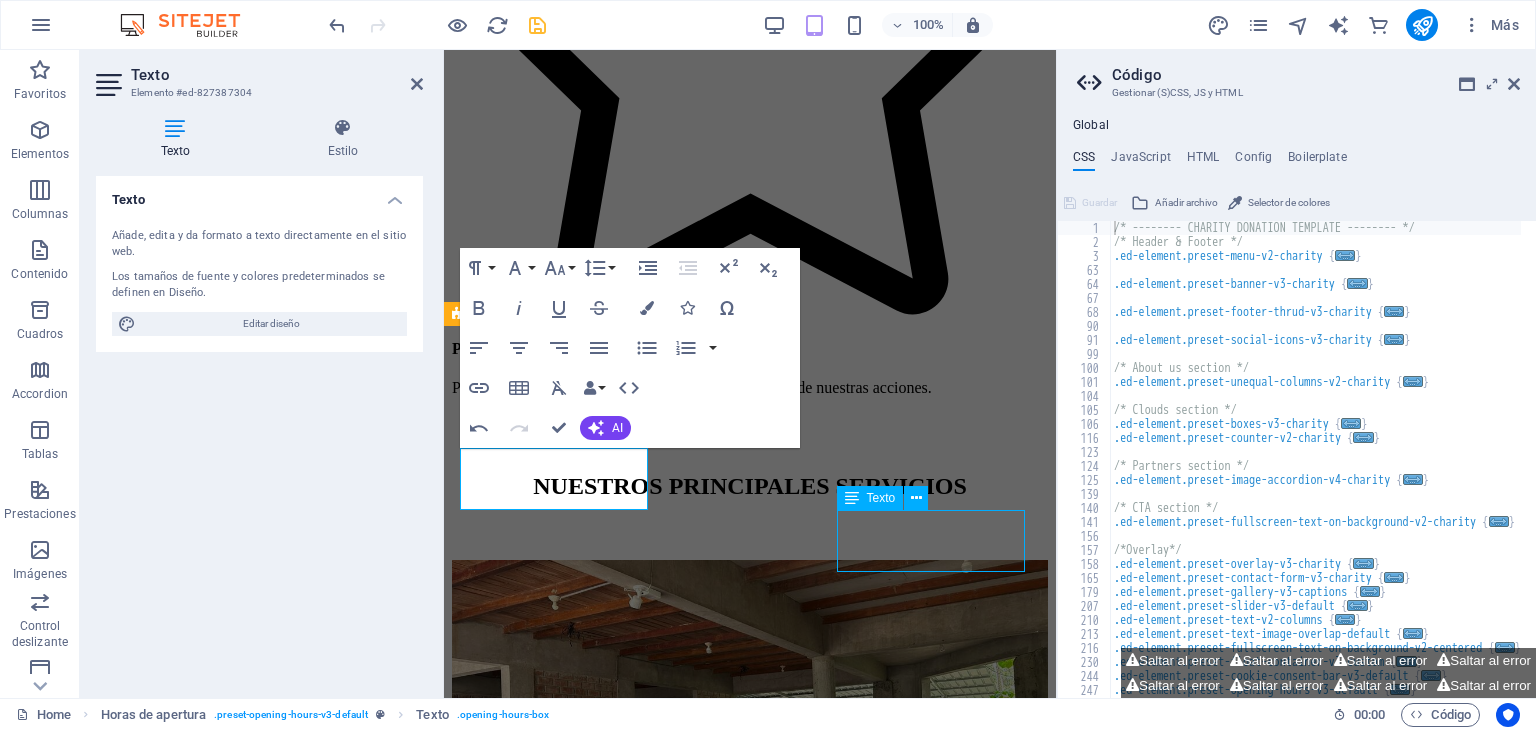 scroll, scrollTop: 5788, scrollLeft: 0, axis: vertical 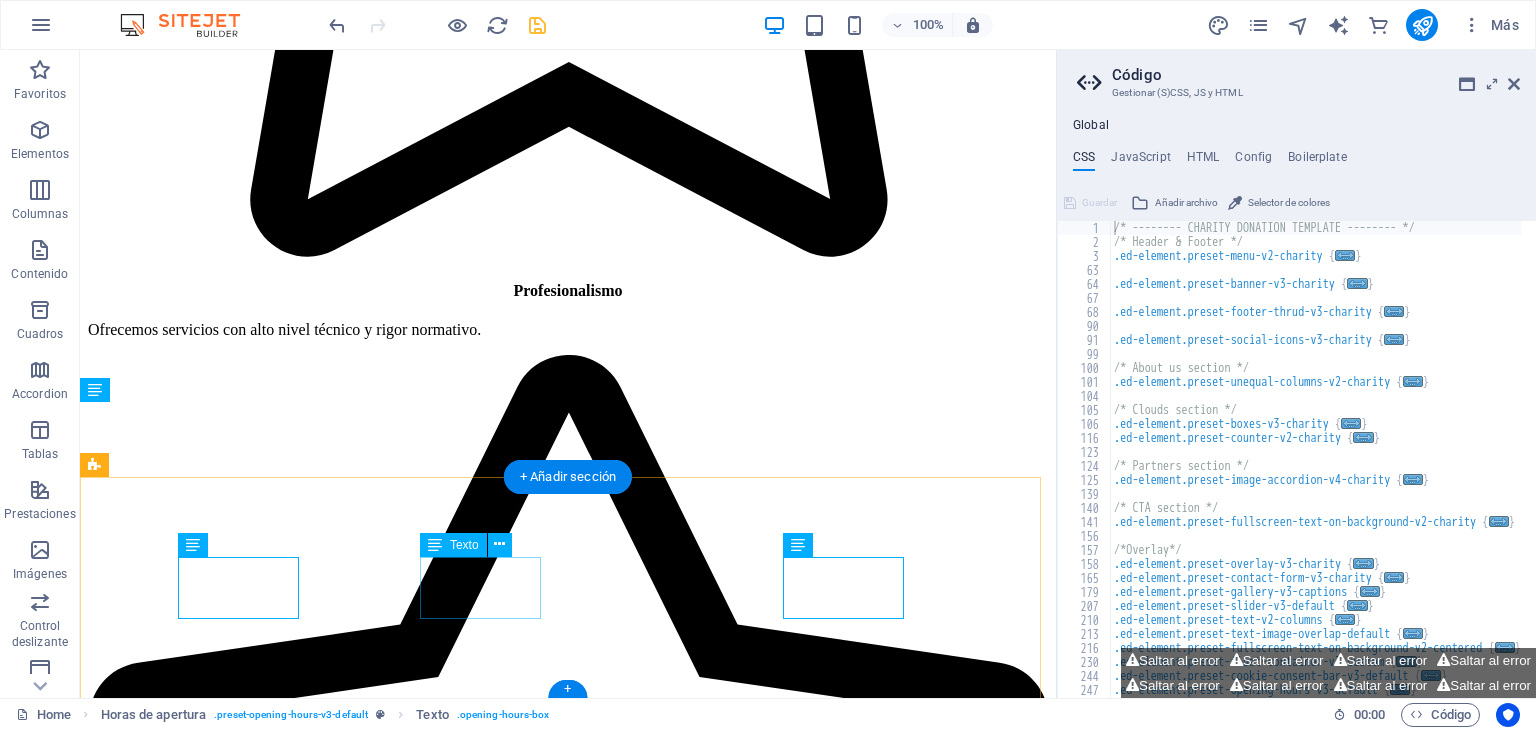 click on "Wednesday 09:00 - 18:30" at bounding box center [568, 21255] 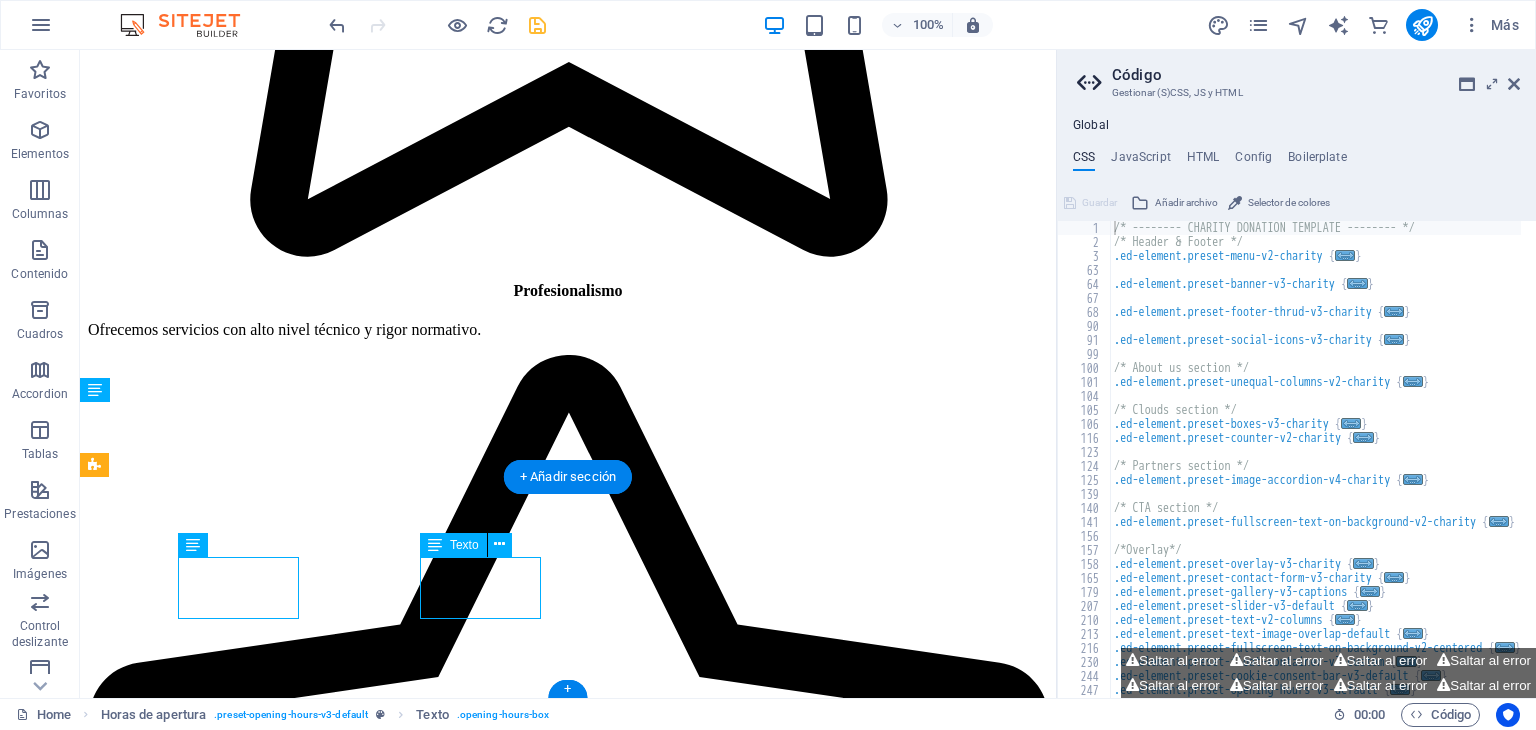 click on "Wednesday 09:00 - 18:30" at bounding box center (568, 21255) 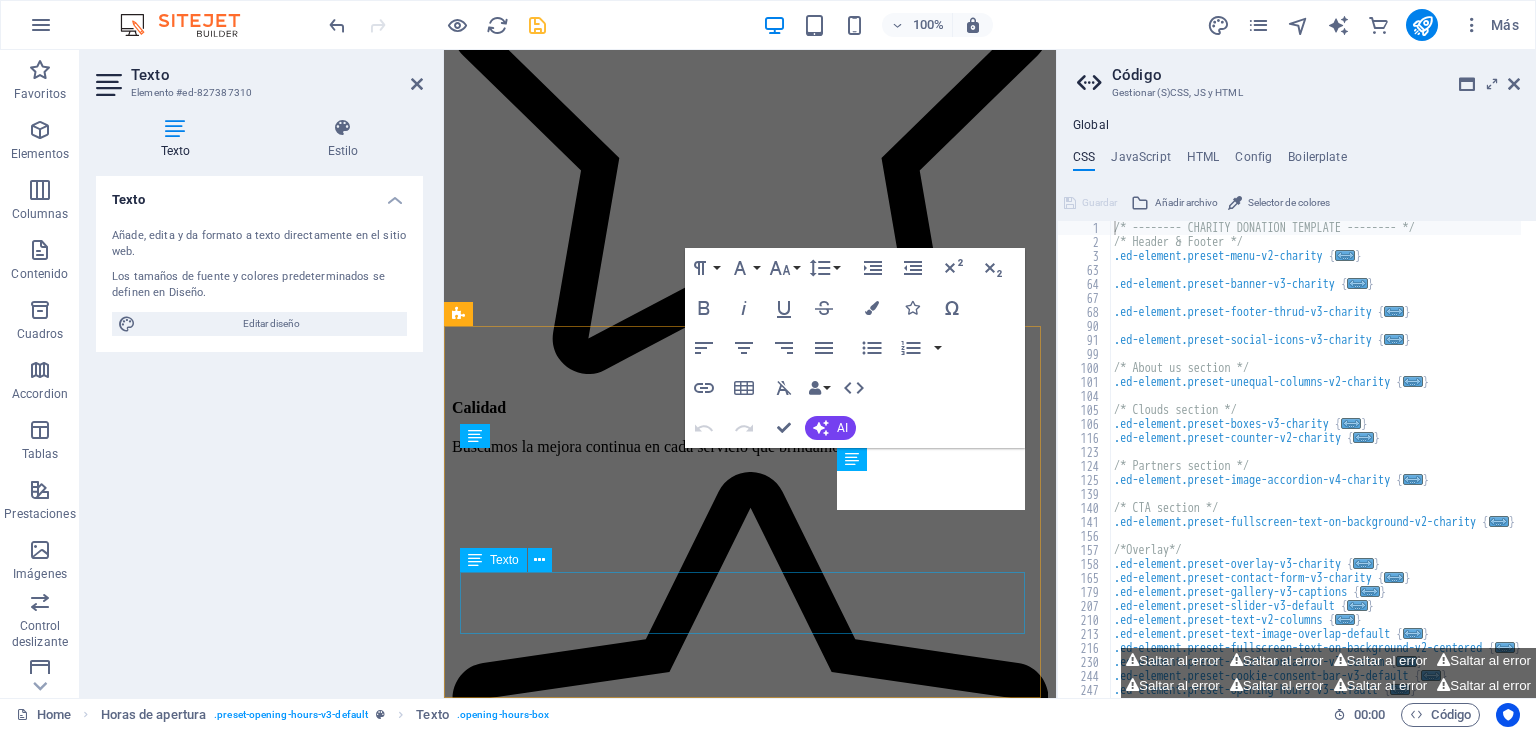 scroll, scrollTop: 7203, scrollLeft: 0, axis: vertical 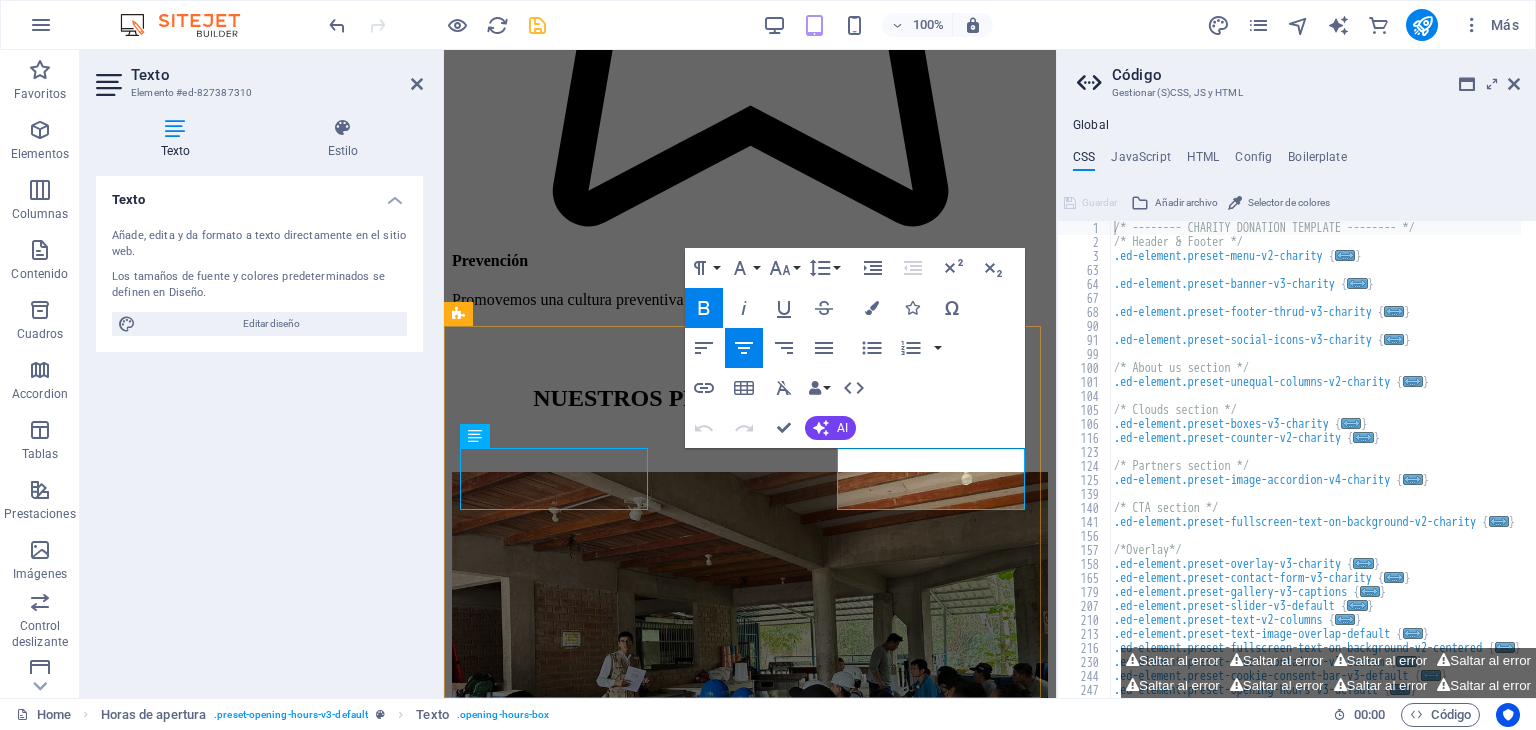 click on "09:00 - 18:30" at bounding box center (750, 12755) 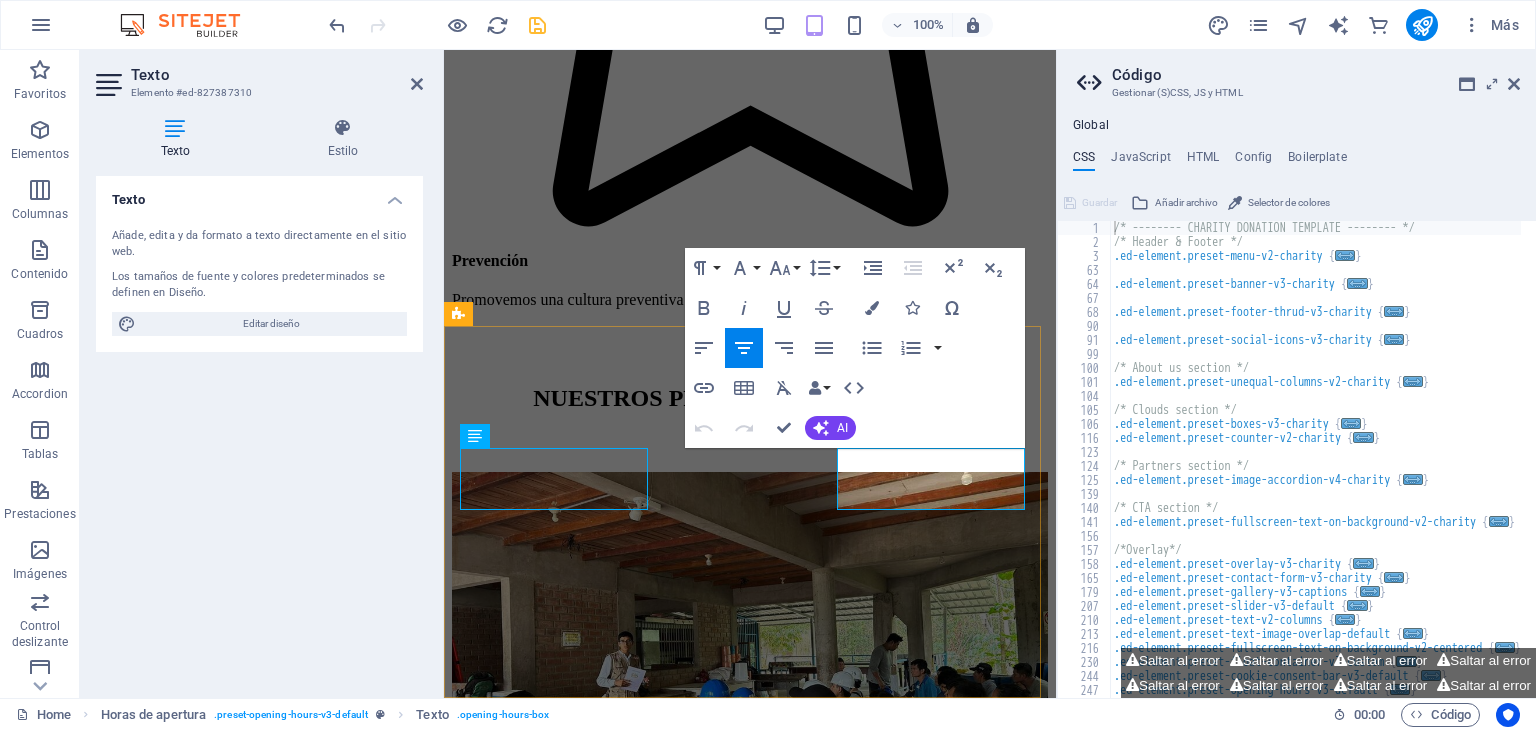 drag, startPoint x: 1006, startPoint y: 501, endPoint x: 870, endPoint y: 491, distance: 136.36716 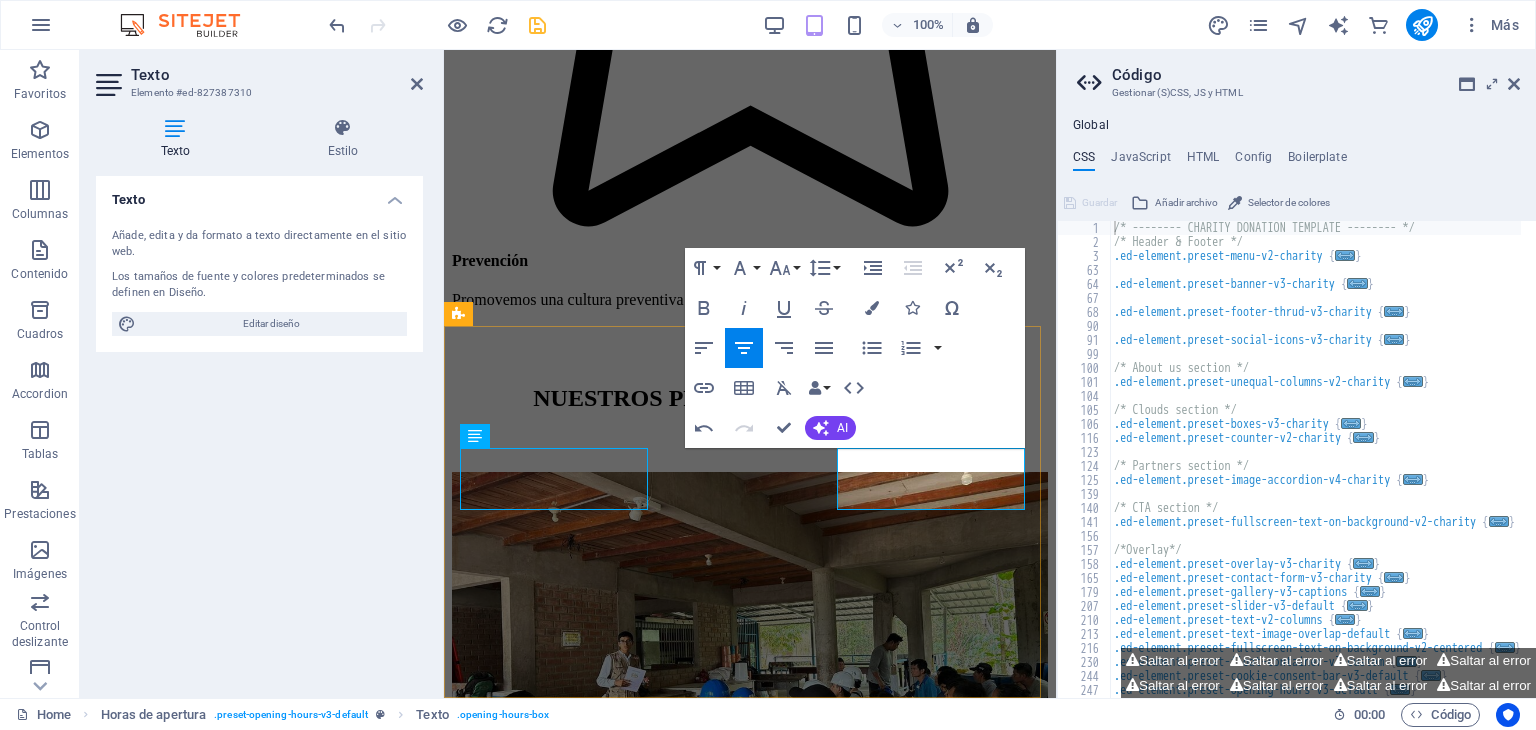 drag, startPoint x: 997, startPoint y: 493, endPoint x: 849, endPoint y: 495, distance: 148.01352 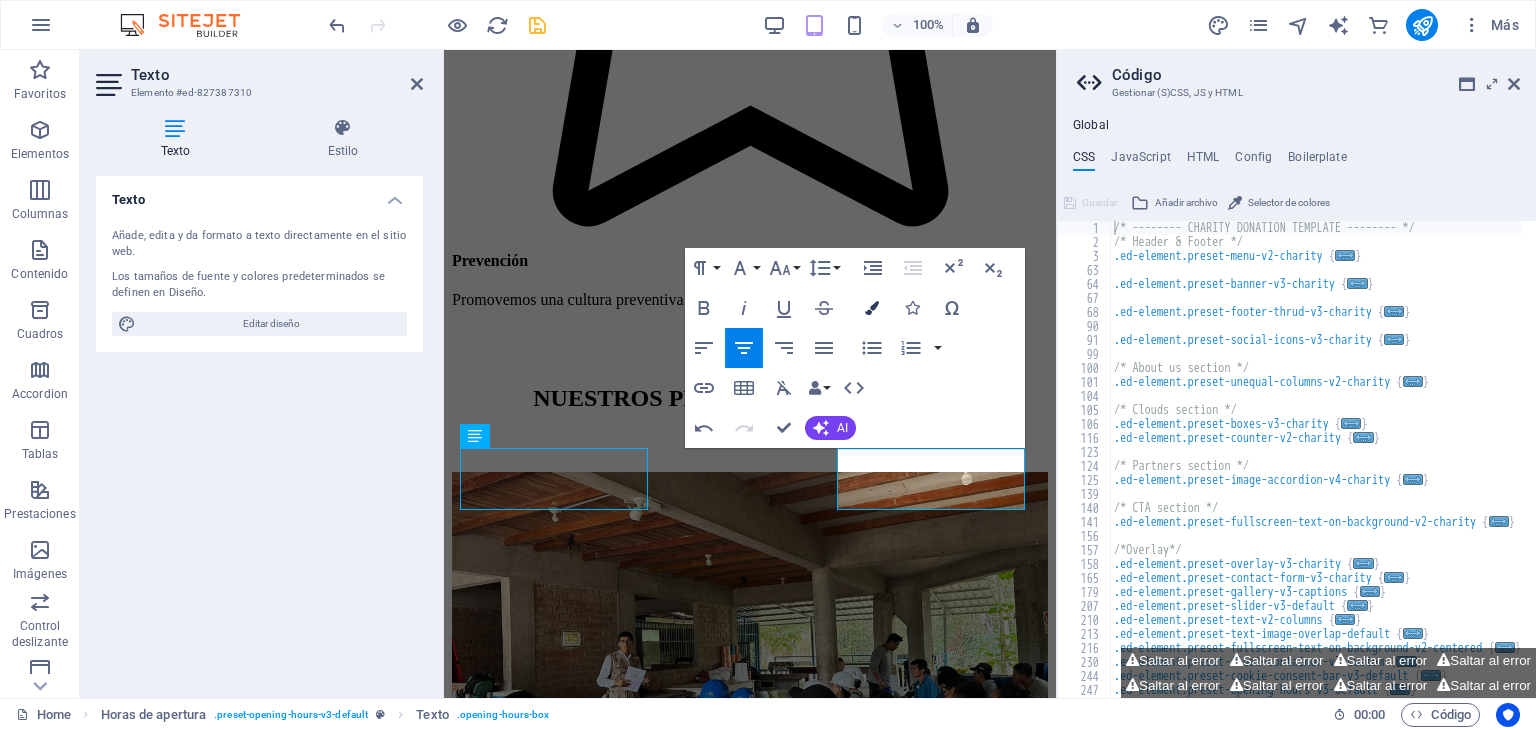 click at bounding box center [872, 308] 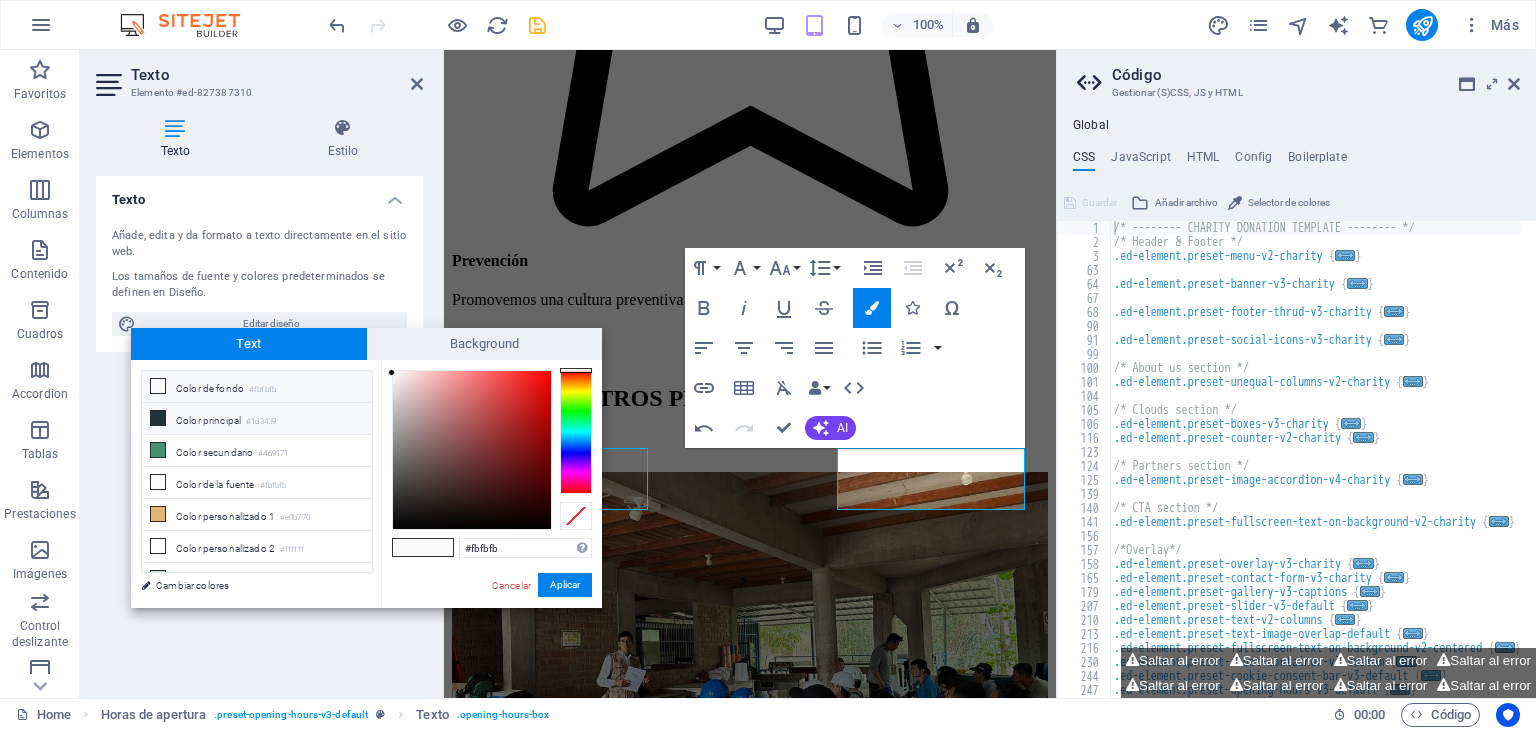 click on "#1d3439" at bounding box center [261, 422] 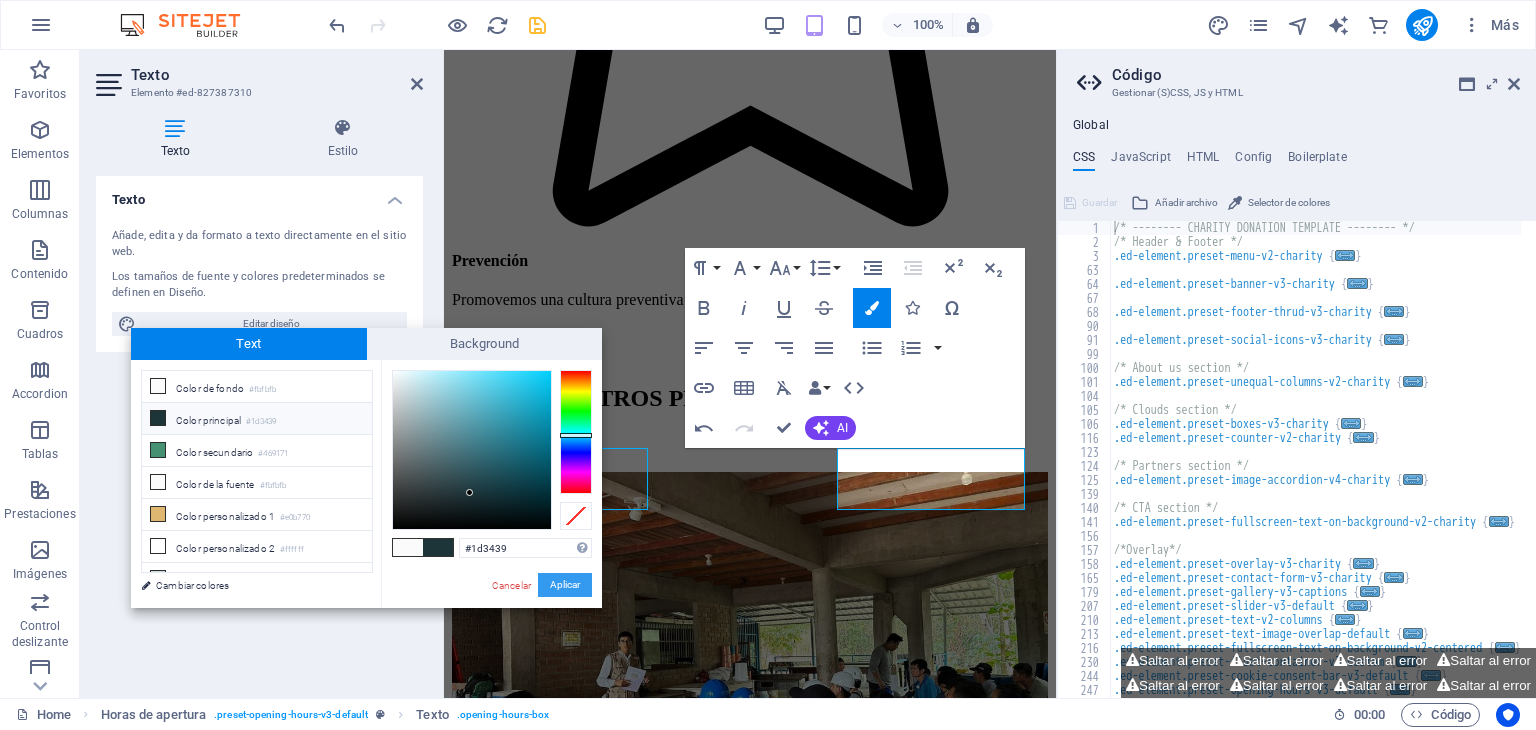 click on "Aplicar" at bounding box center [565, 585] 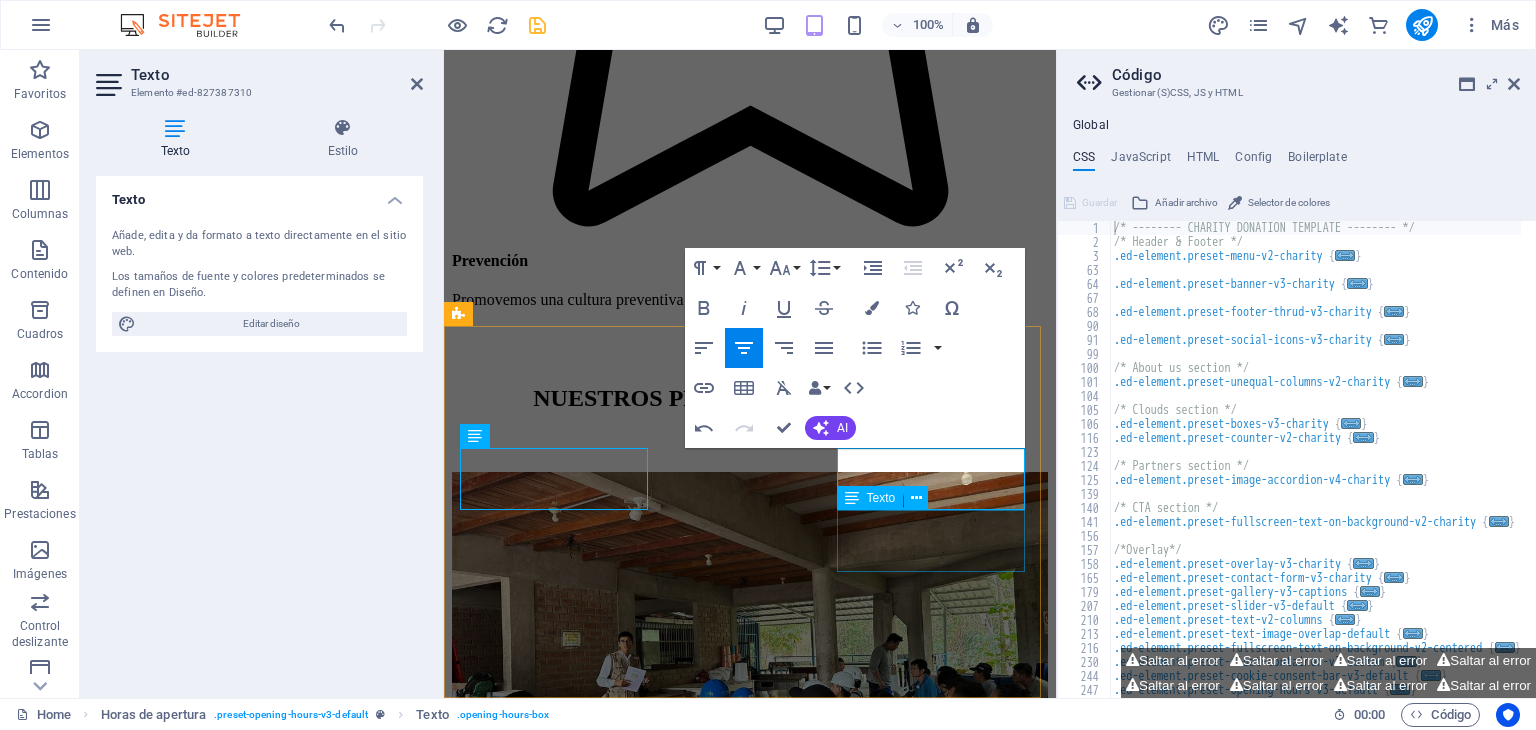 copy on "08:00 - 18:30" 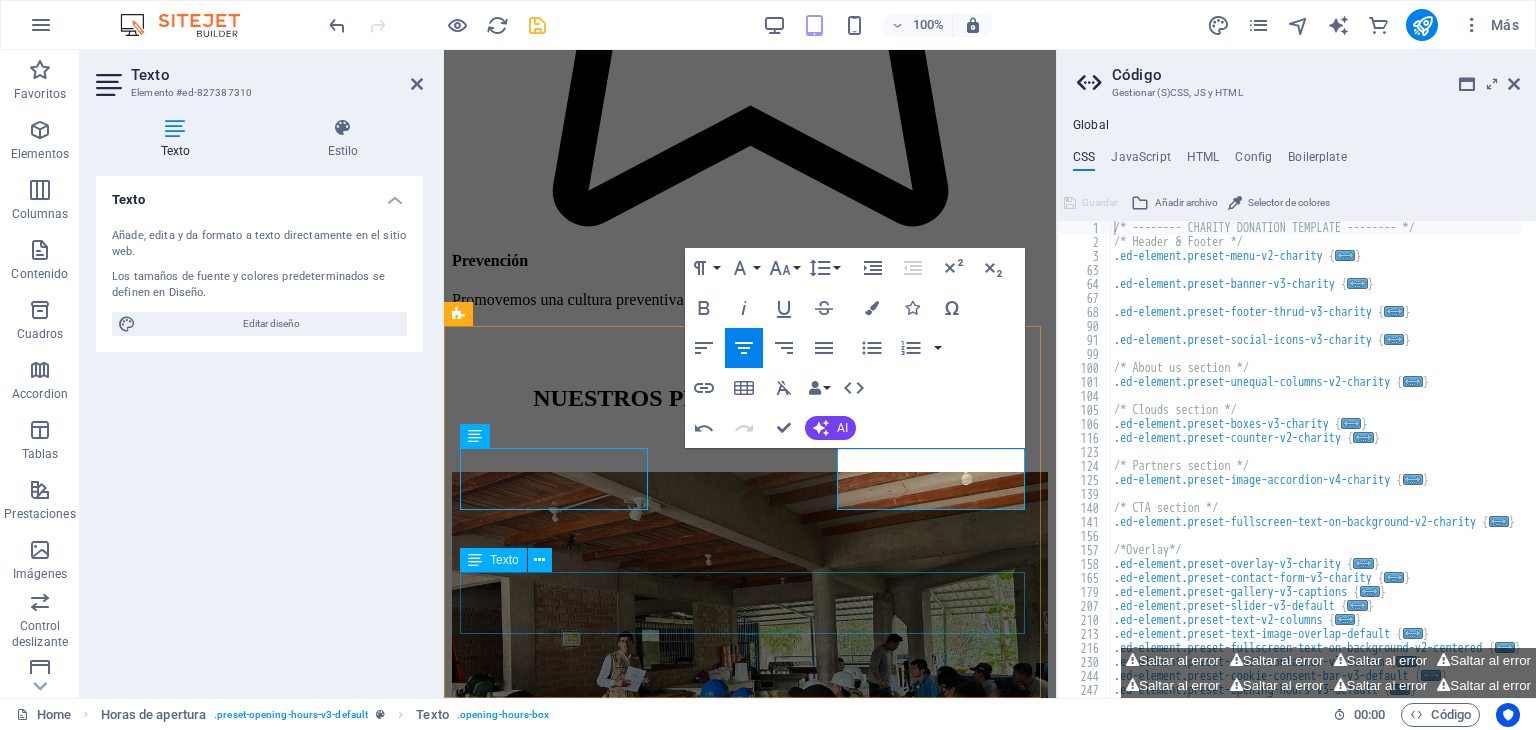 click on "Sunday 09:00 - 18:30" at bounding box center (750, 13010) 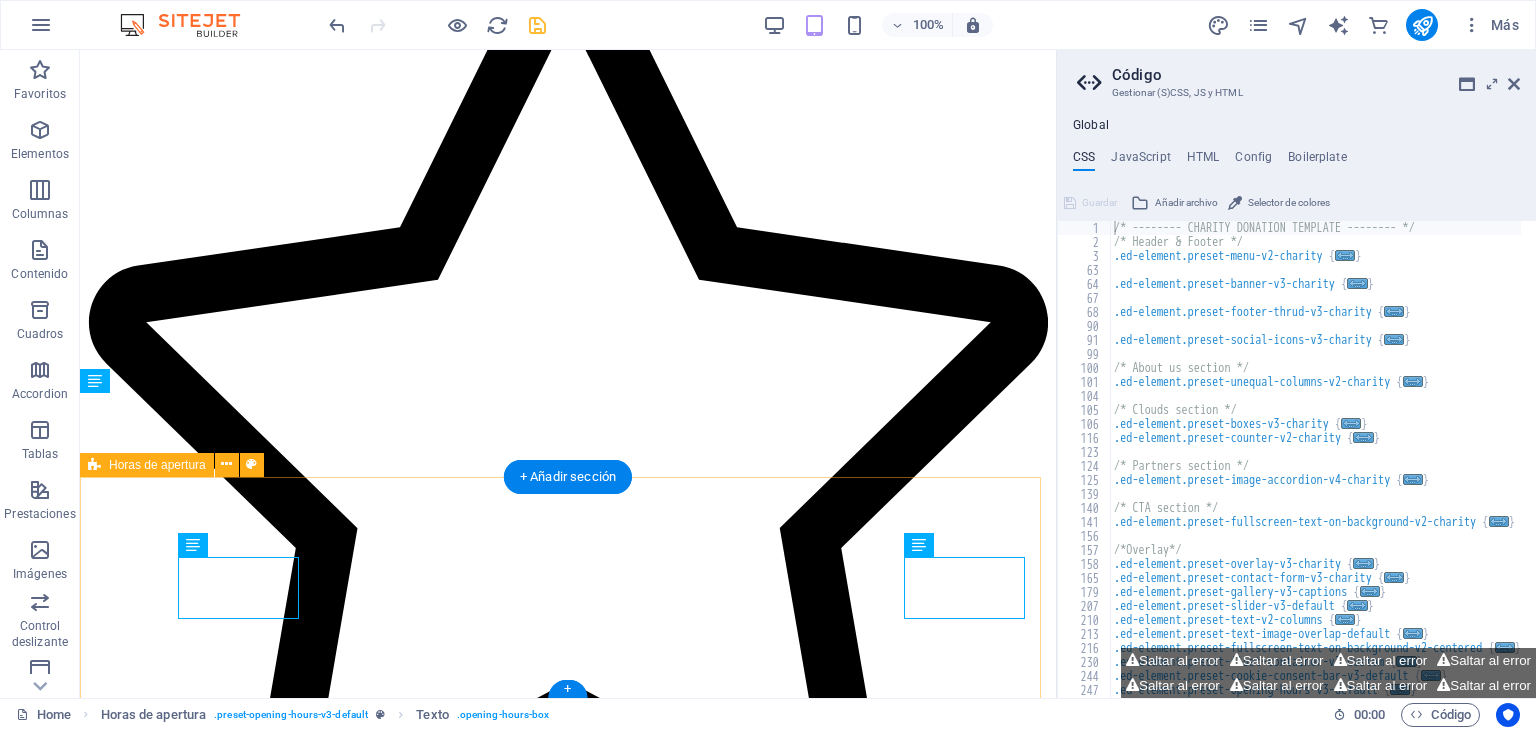 scroll, scrollTop: 5788, scrollLeft: 0, axis: vertical 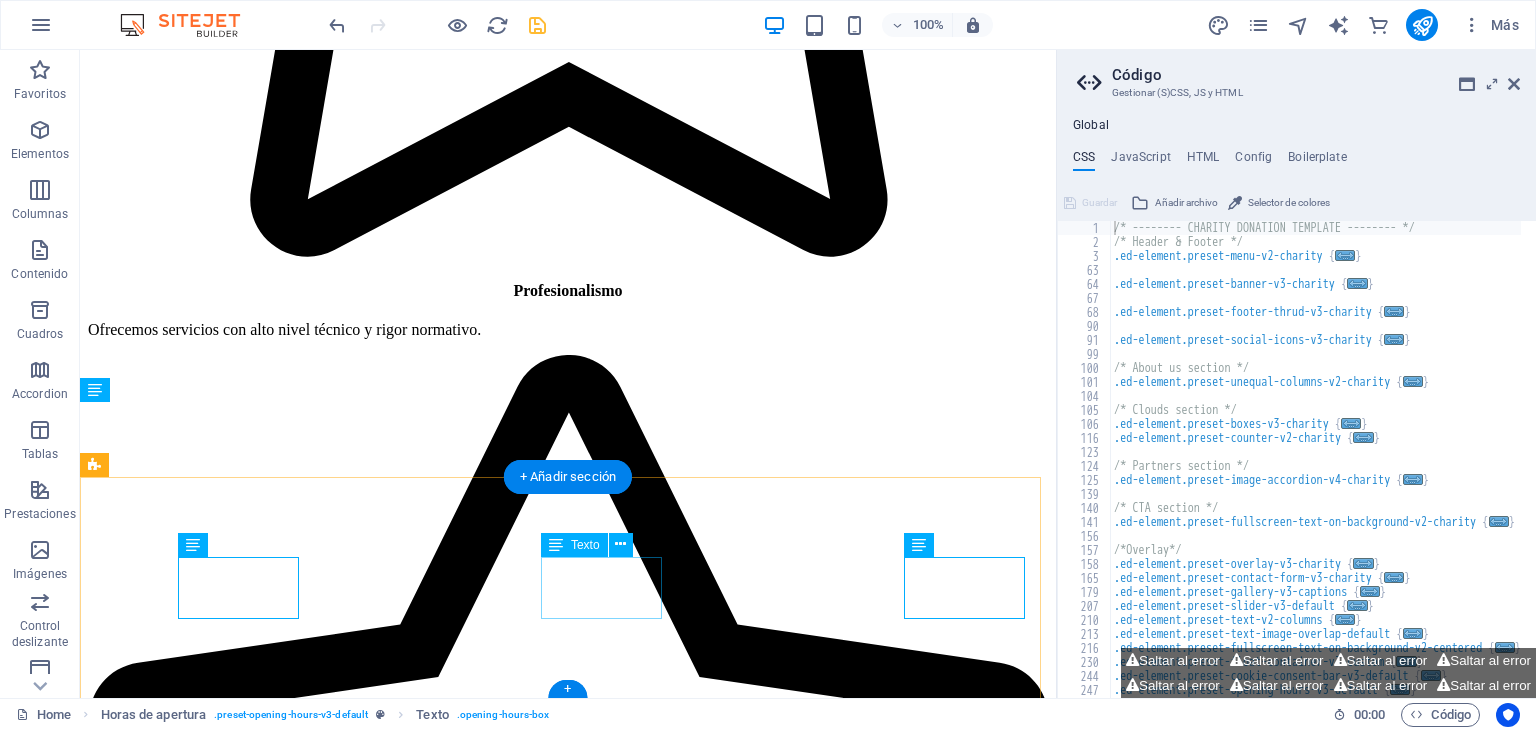 click on "Thursday 09:00 - 18:30" at bounding box center (568, 21323) 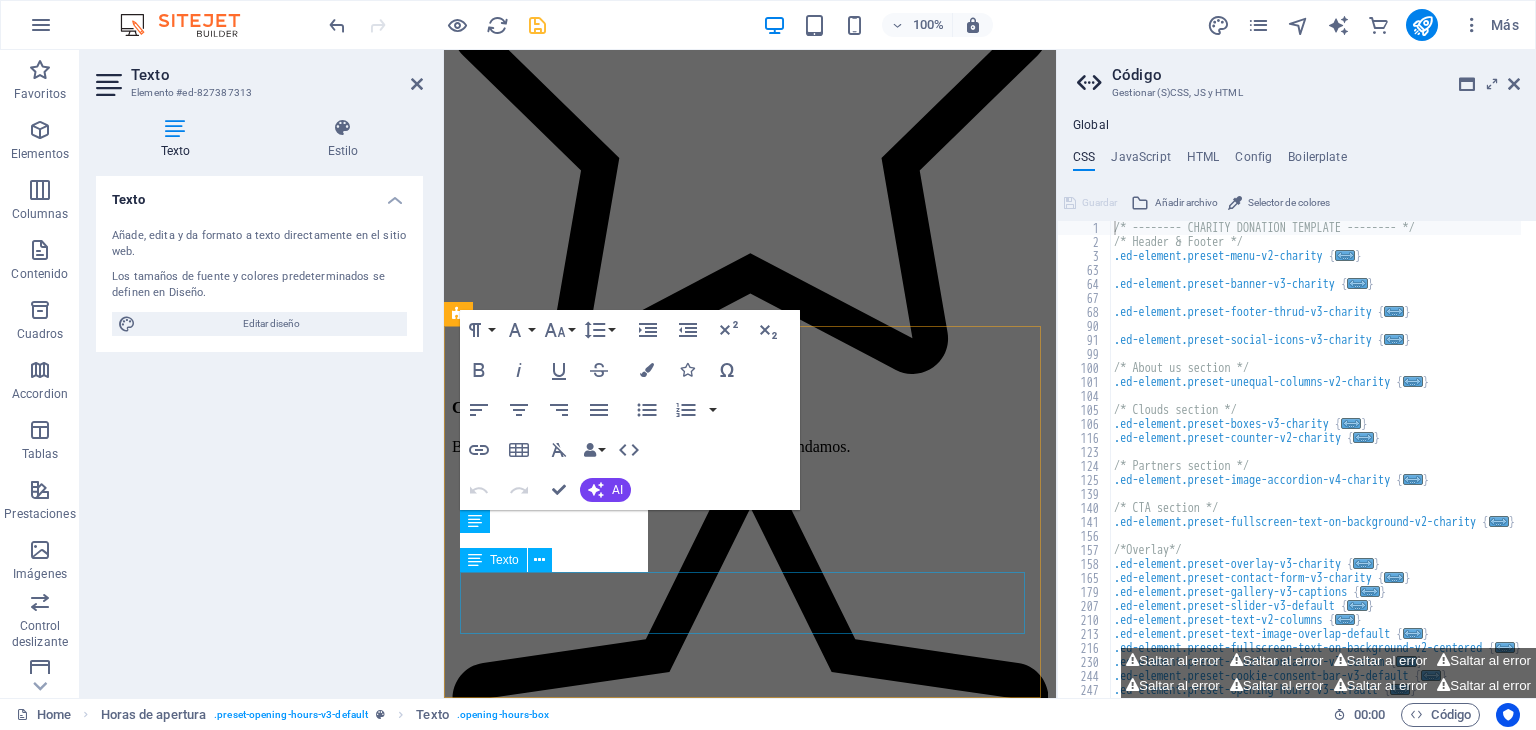 scroll, scrollTop: 7203, scrollLeft: 0, axis: vertical 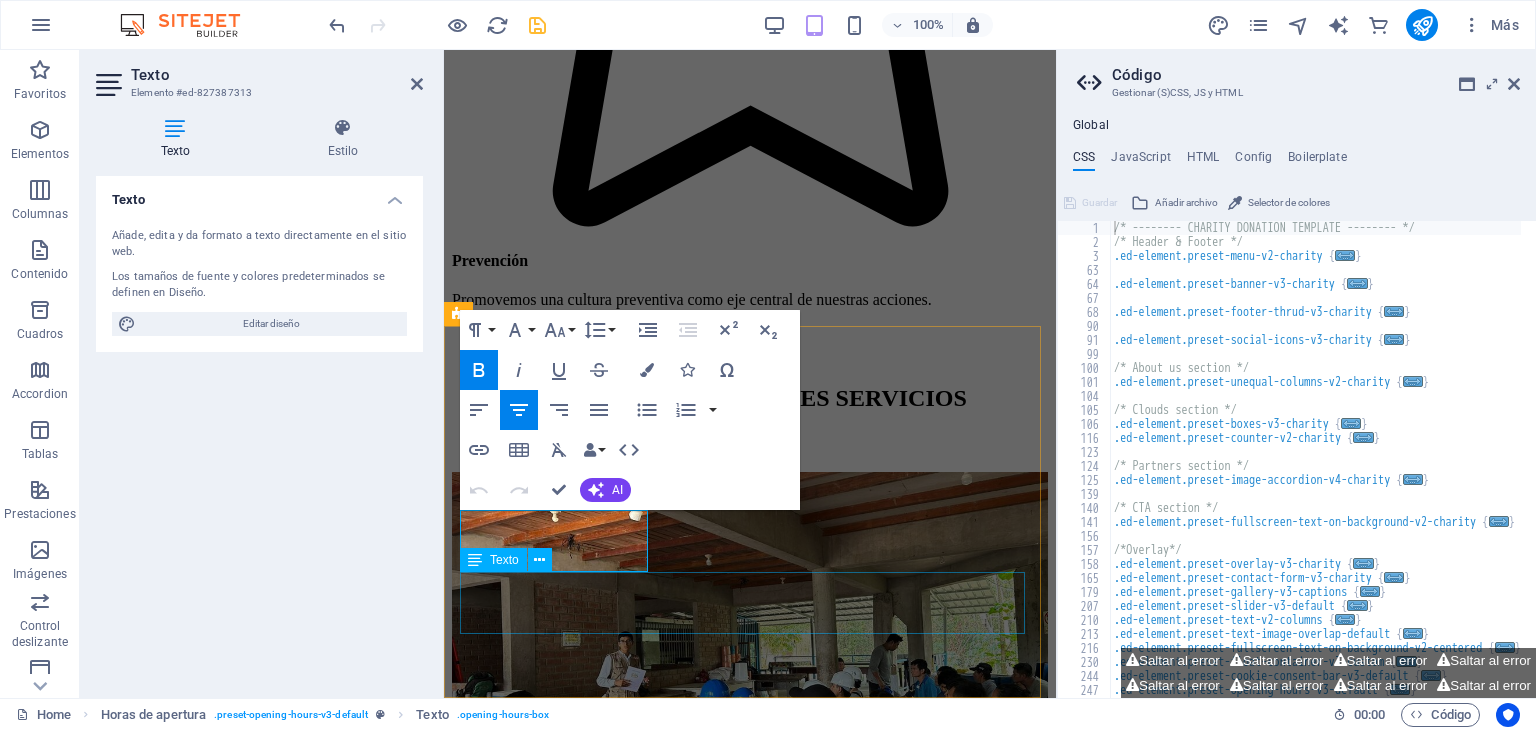 click on "Sunday 09:00 - 18:30" at bounding box center (750, 13010) 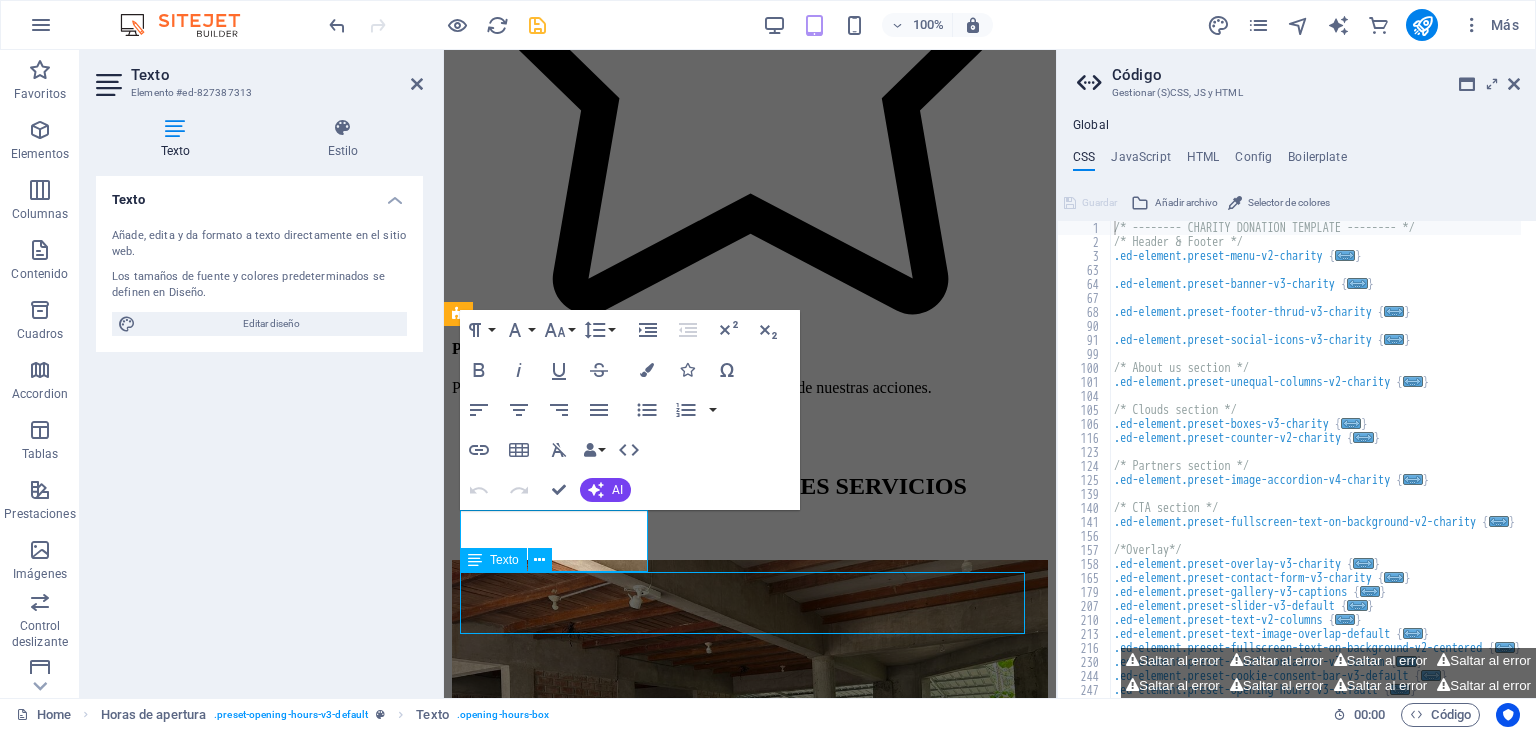 scroll, scrollTop: 5788, scrollLeft: 0, axis: vertical 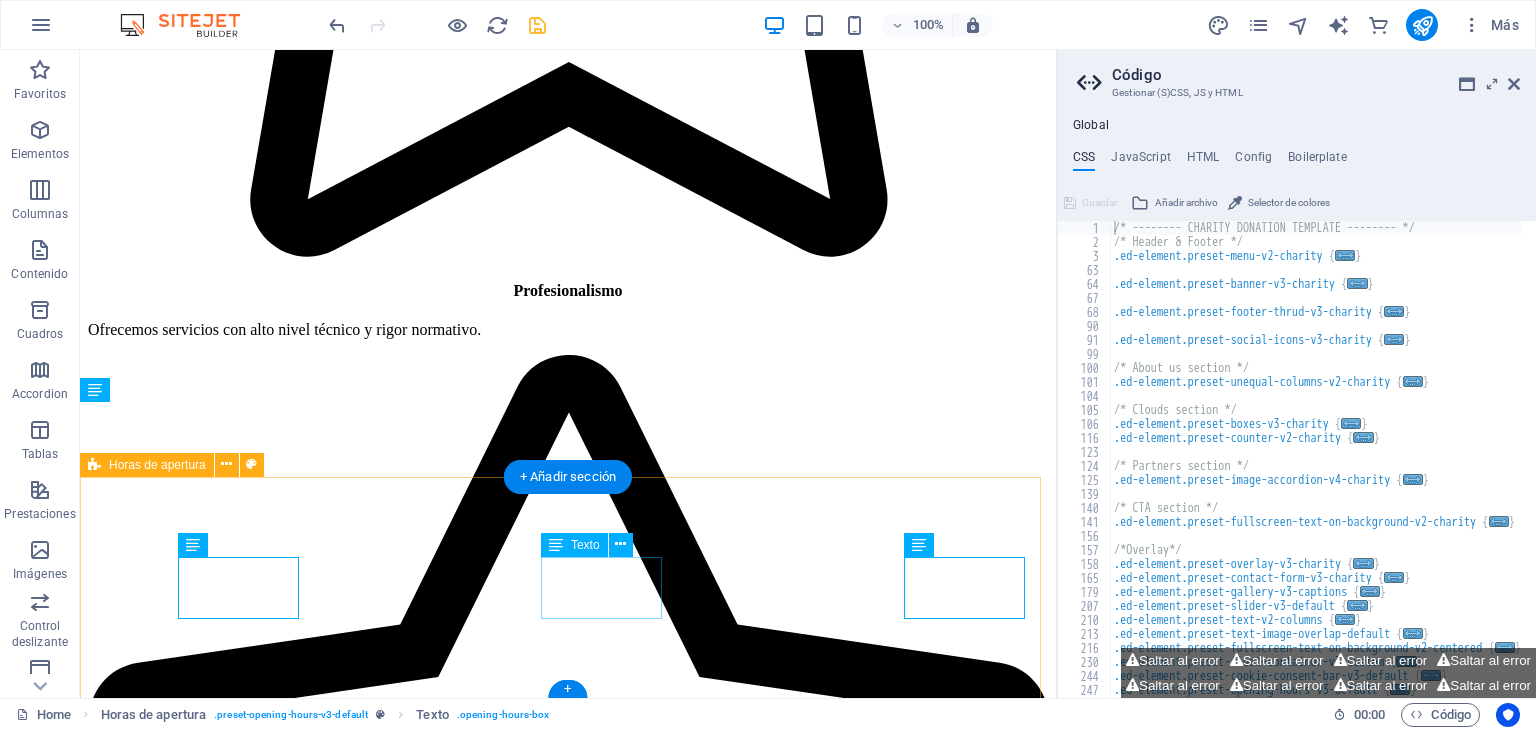 click on "Thursday 09:00 - 18:30" at bounding box center [568, 21323] 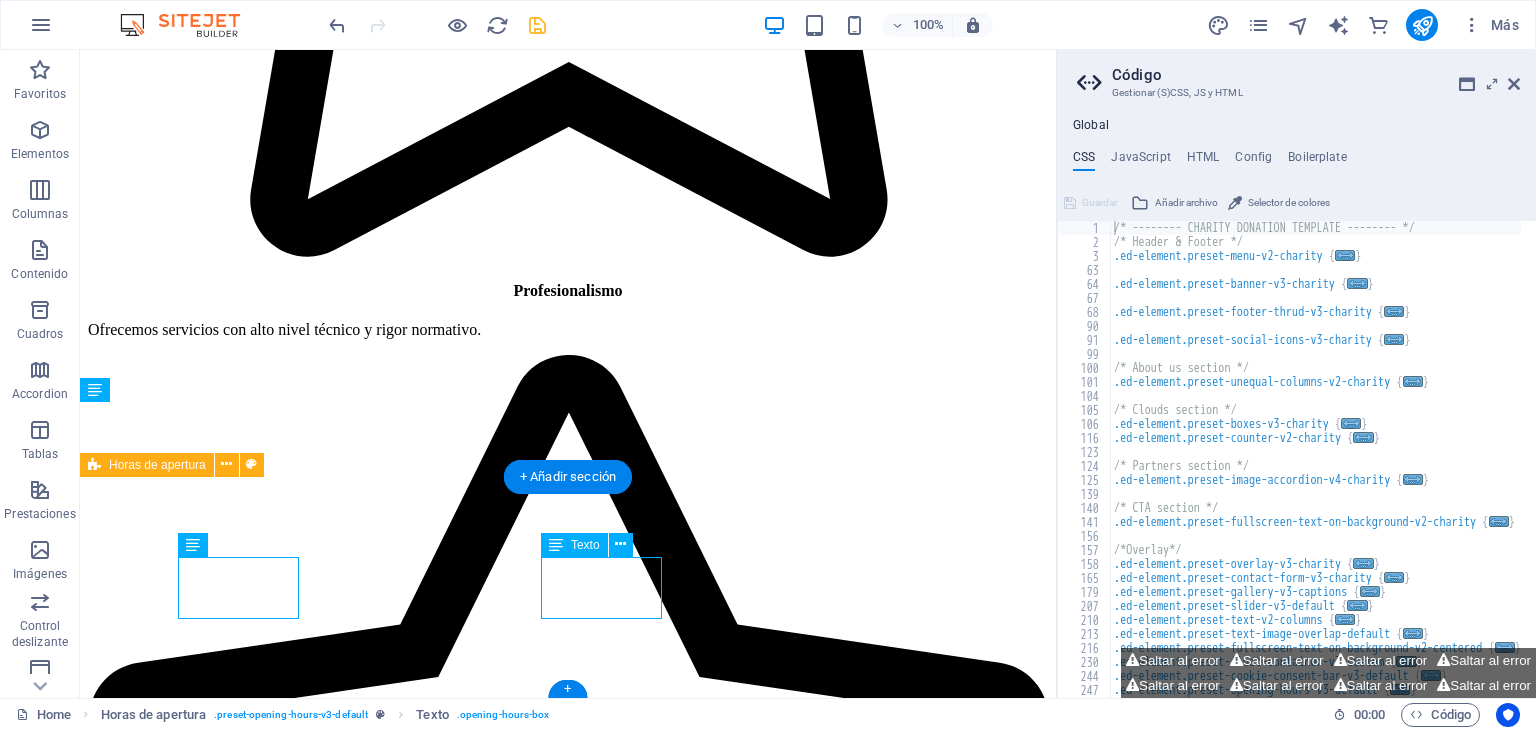 click on "Thursday 09:00 - 18:30" at bounding box center (568, 21323) 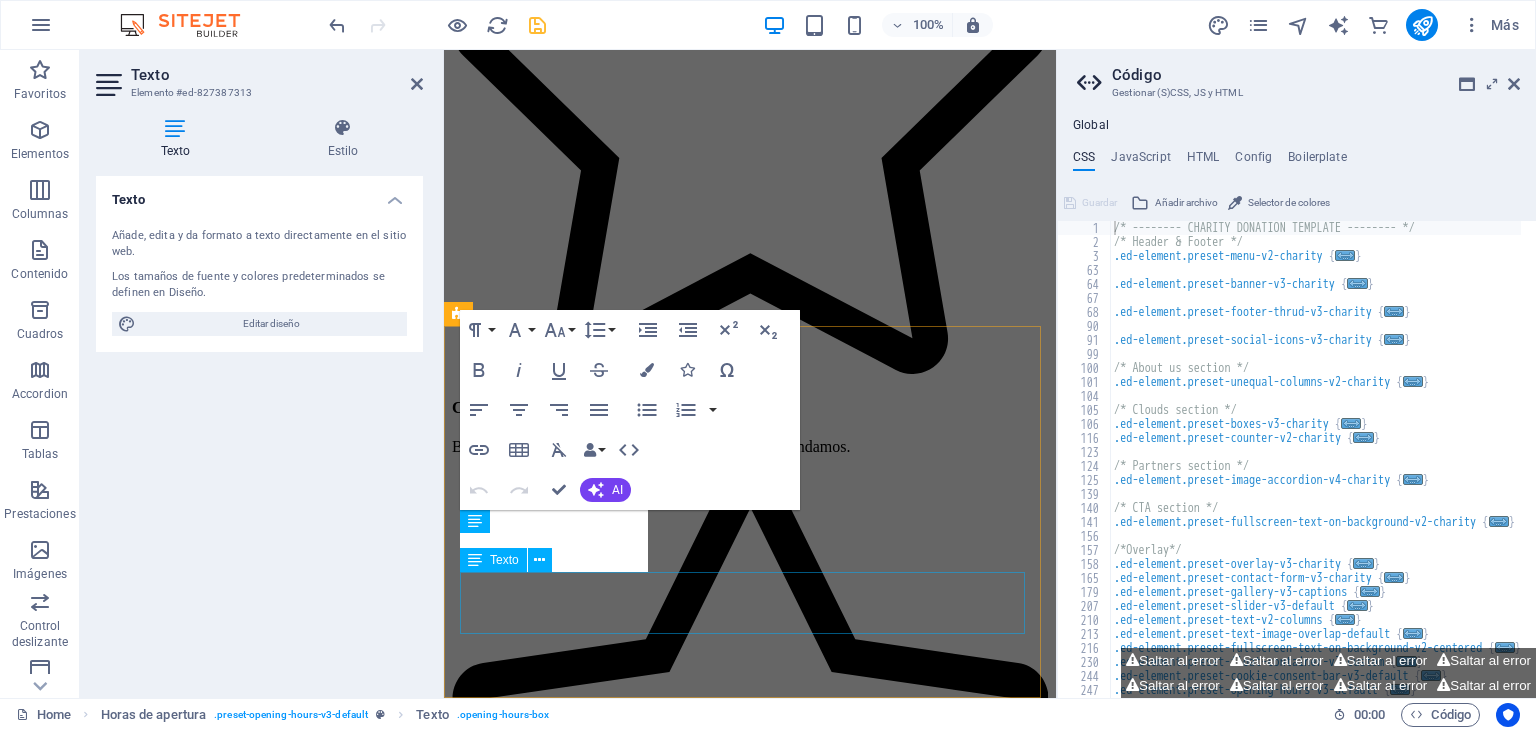 scroll, scrollTop: 7203, scrollLeft: 0, axis: vertical 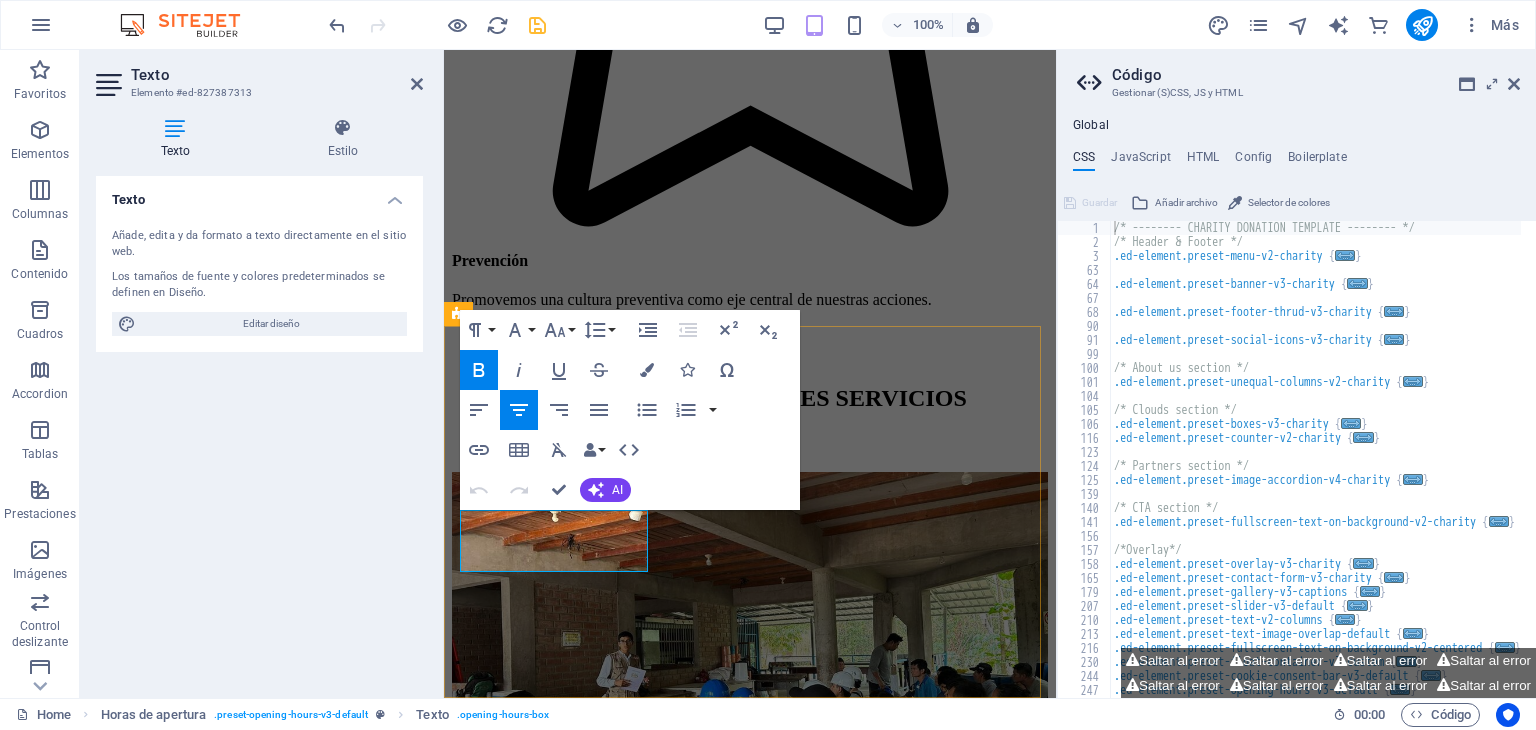 drag, startPoint x: 628, startPoint y: 554, endPoint x: 502, endPoint y: 545, distance: 126.32102 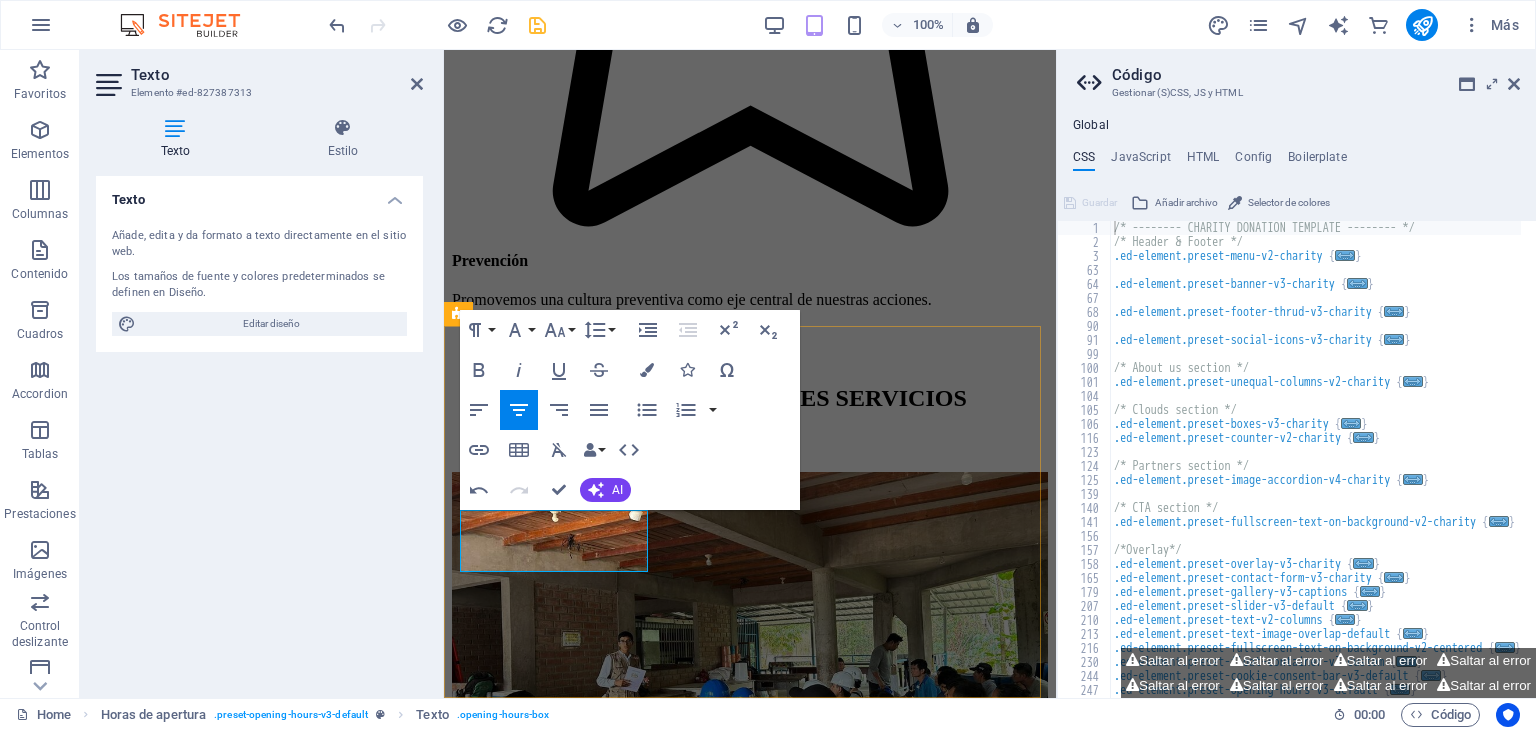 click on "Thursday" at bounding box center [750, 12789] 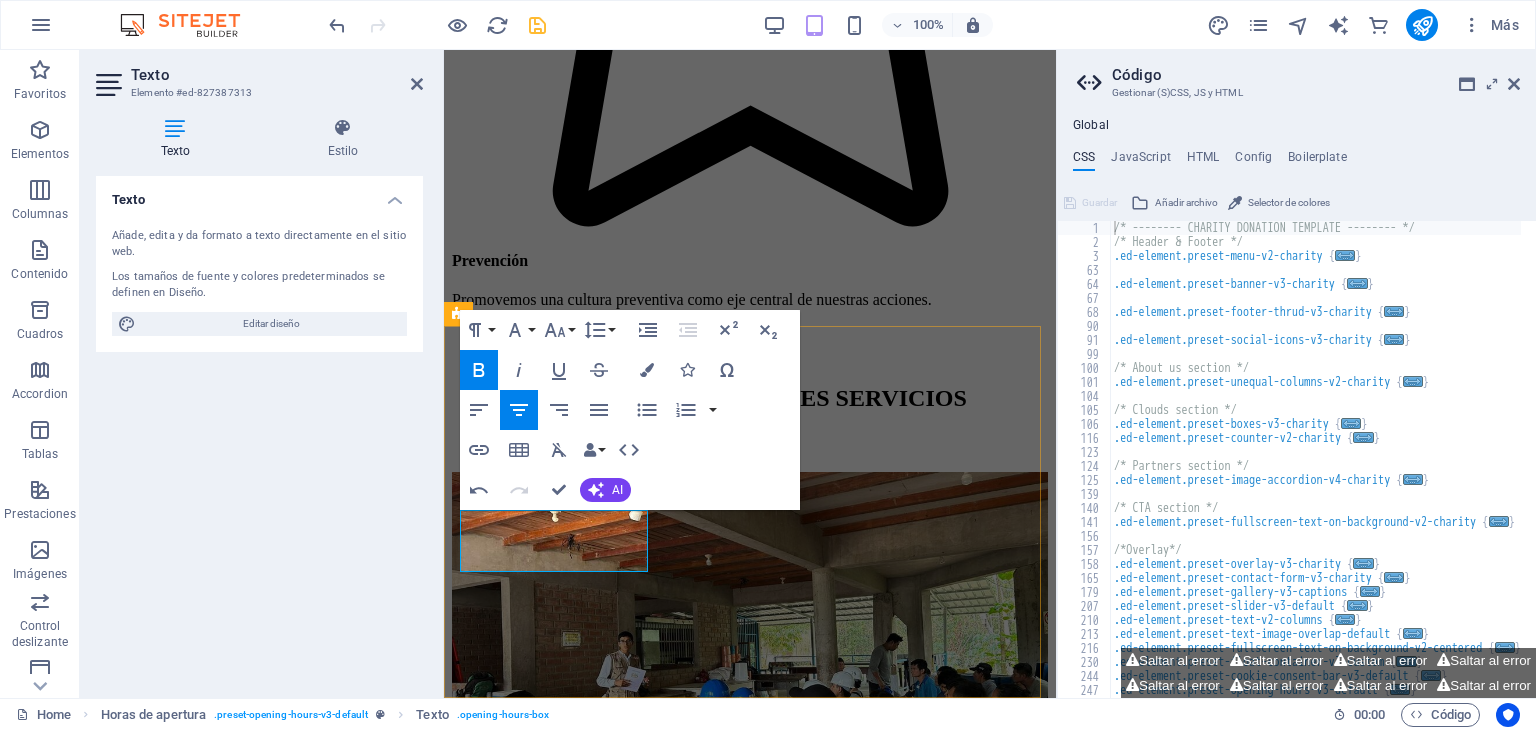 drag, startPoint x: 619, startPoint y: 531, endPoint x: 464, endPoint y: 521, distance: 155.32225 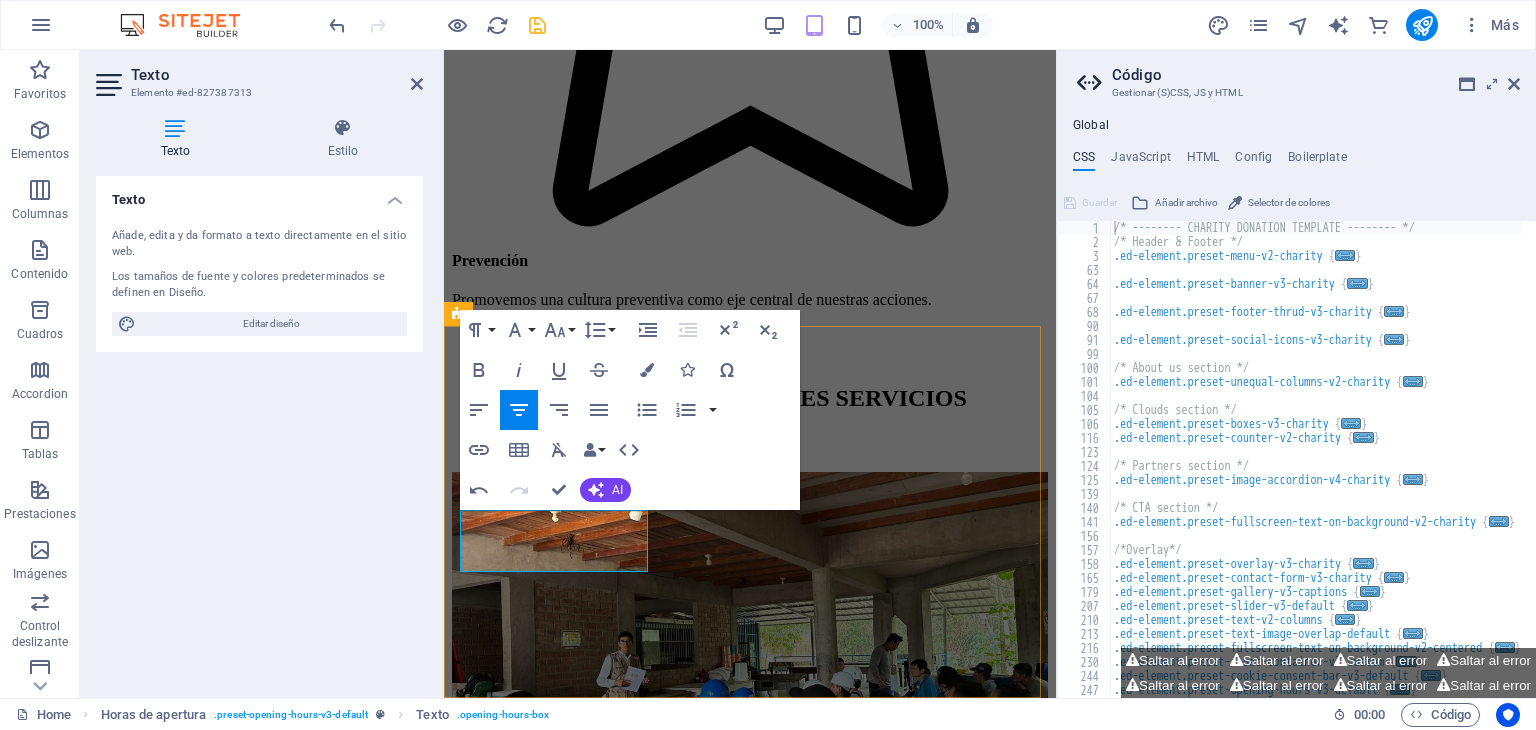 drag, startPoint x: 616, startPoint y: 523, endPoint x: 492, endPoint y: 513, distance: 124.40257 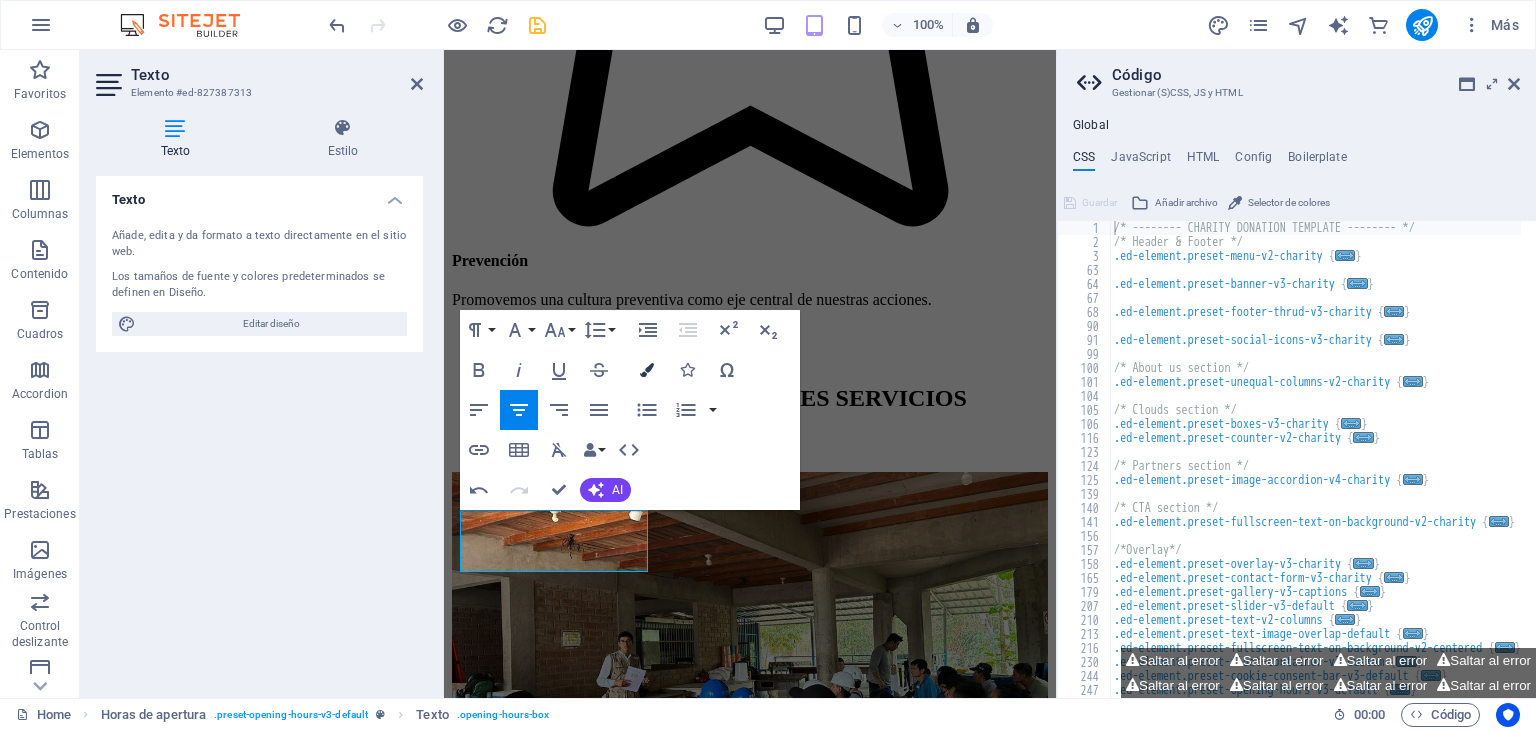 click at bounding box center [647, 370] 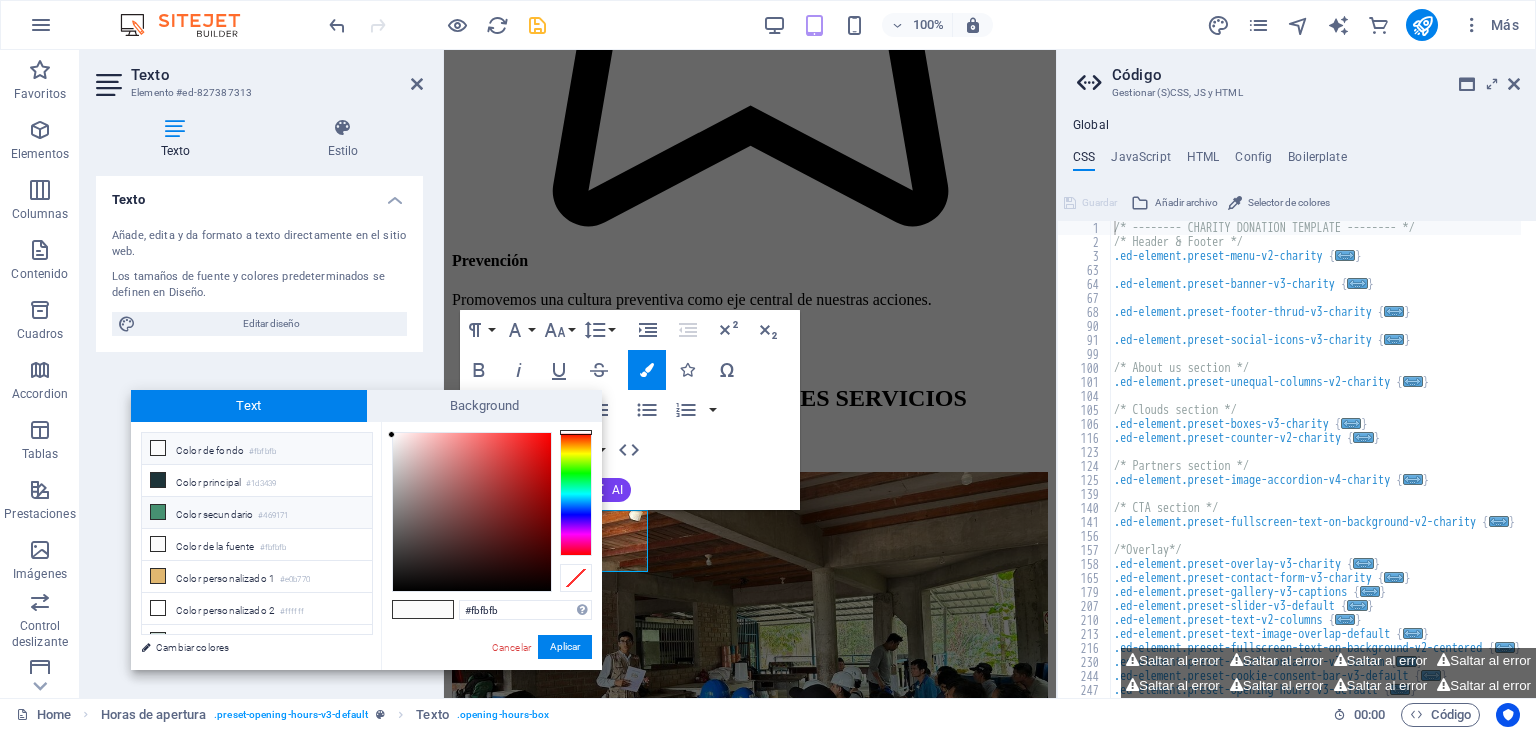 click on "Color secundario
#469171" at bounding box center (257, 513) 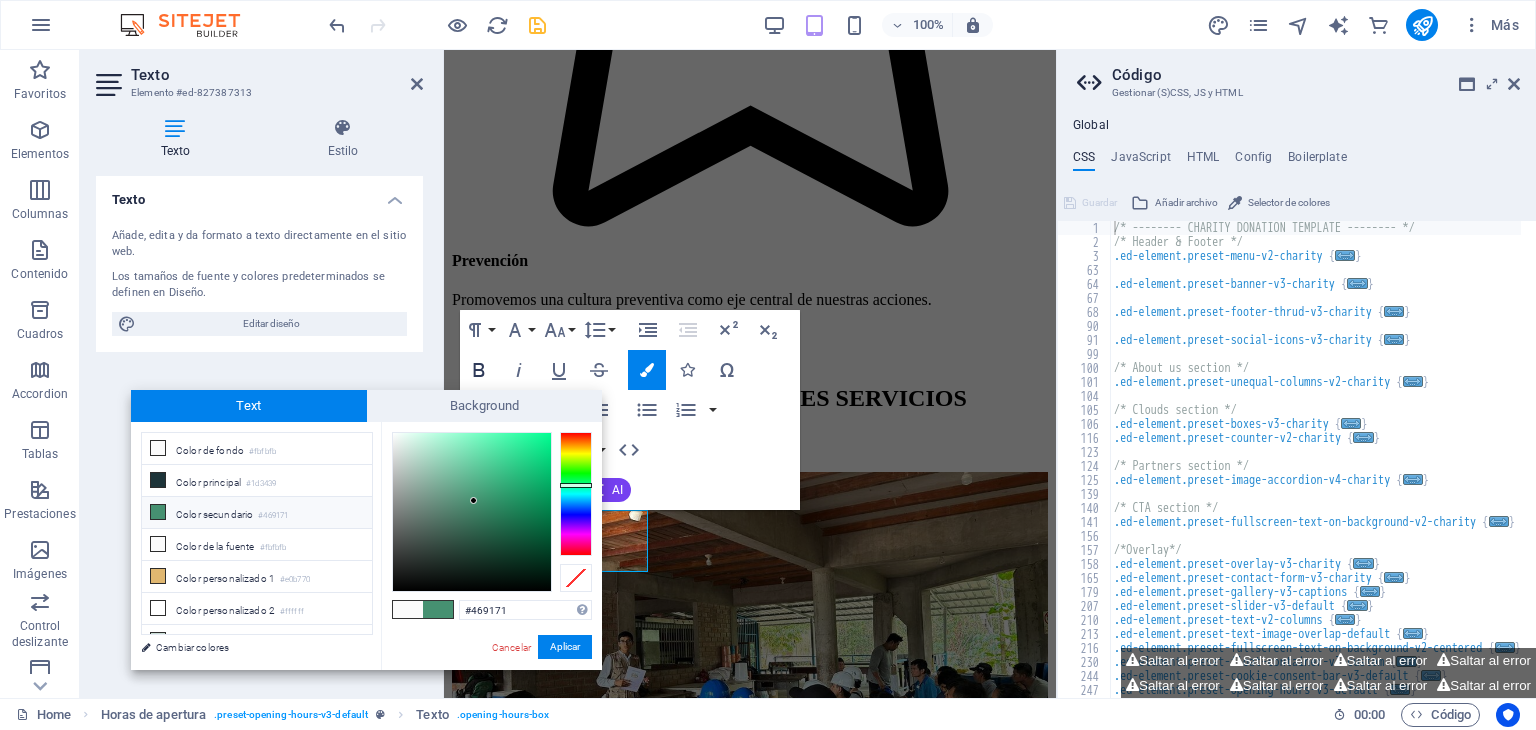 click 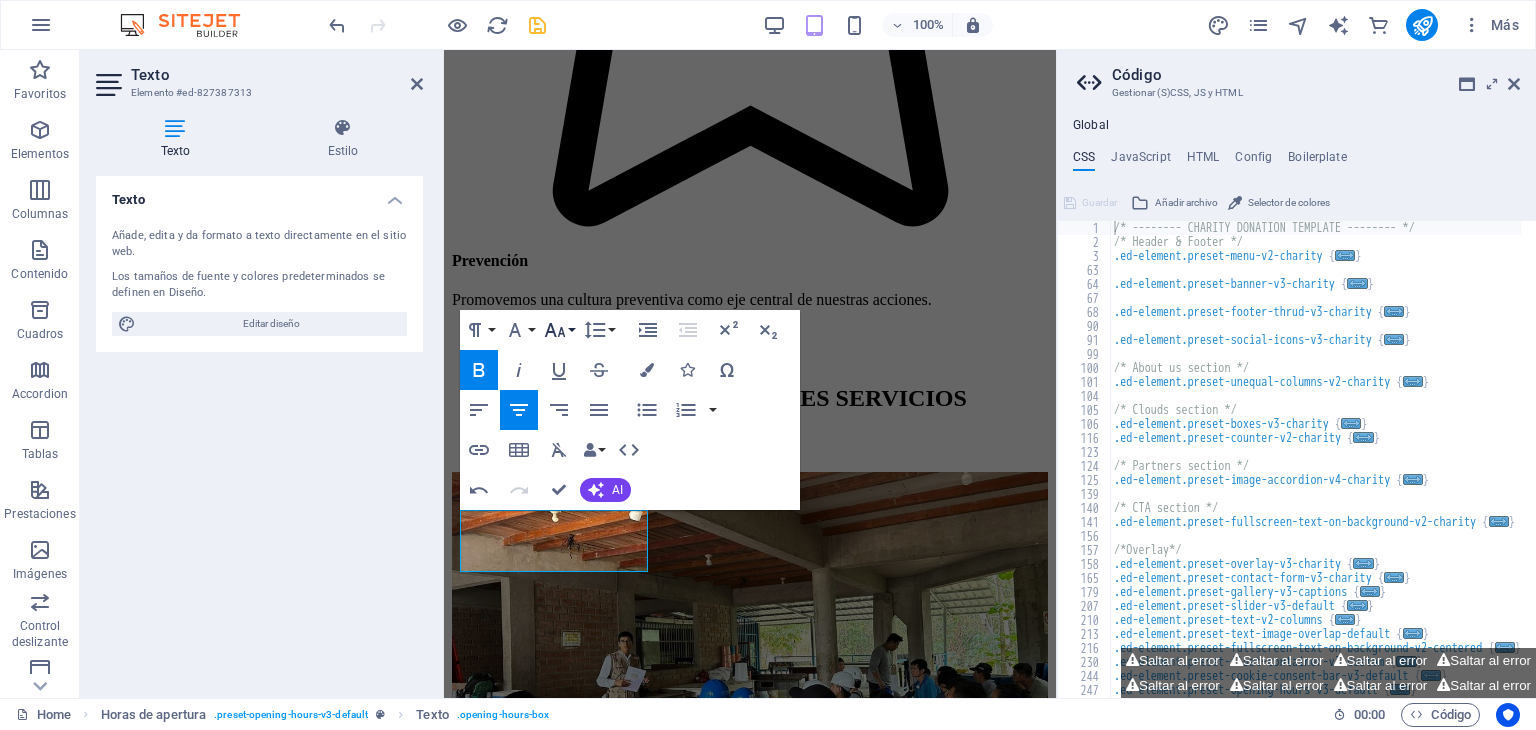 click on "Font Size" at bounding box center (559, 330) 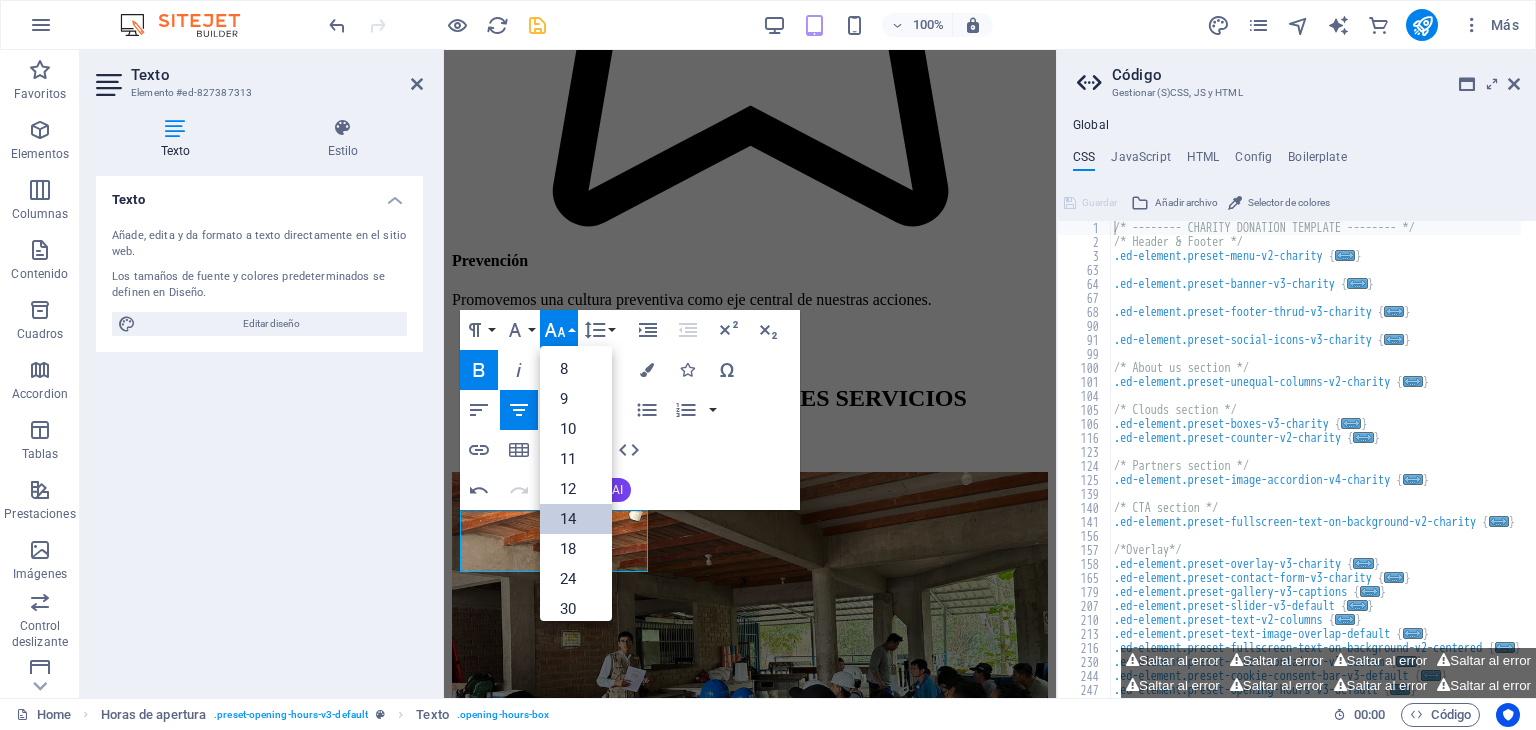 click on "14" at bounding box center [576, 519] 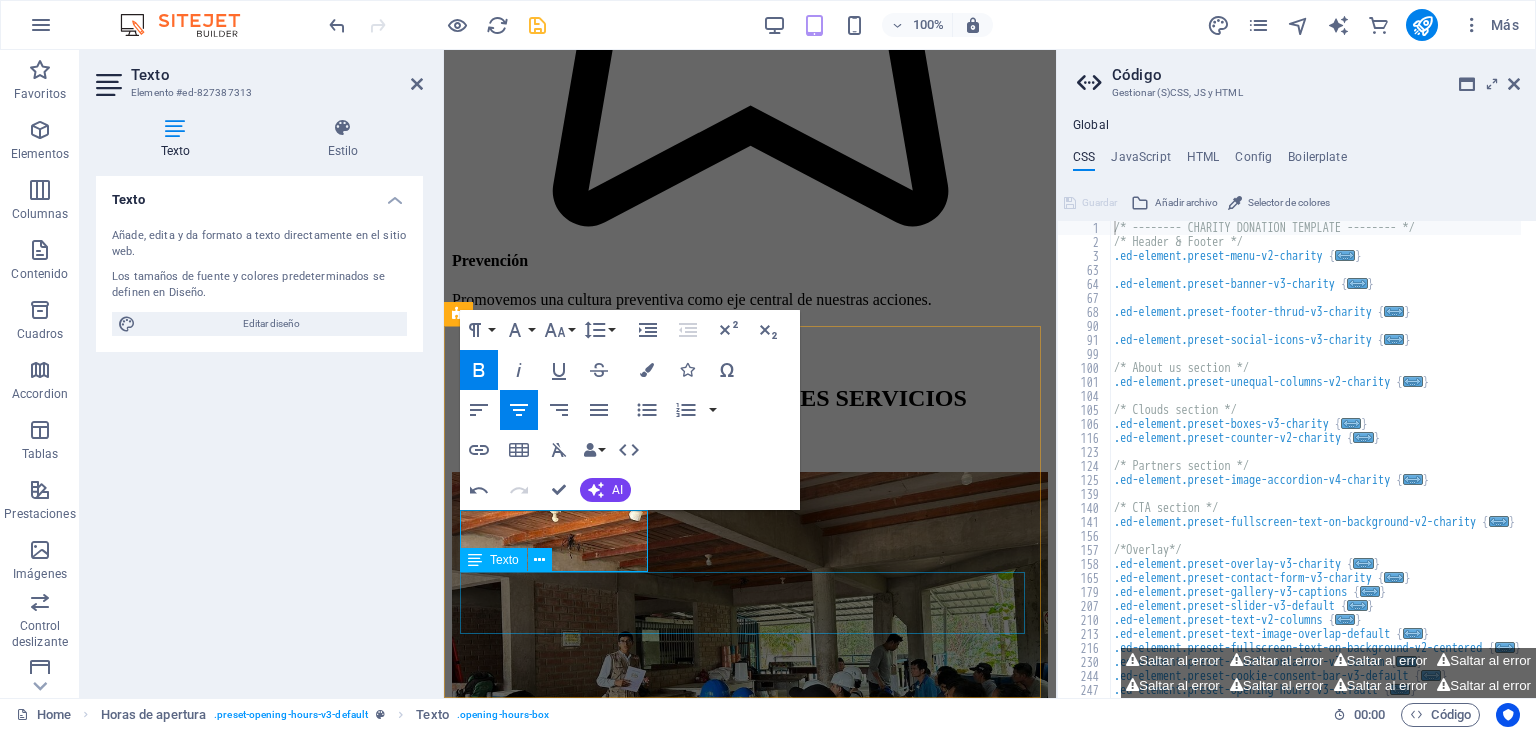 click on "Sunday 09:00 - 18:30" at bounding box center (750, 13010) 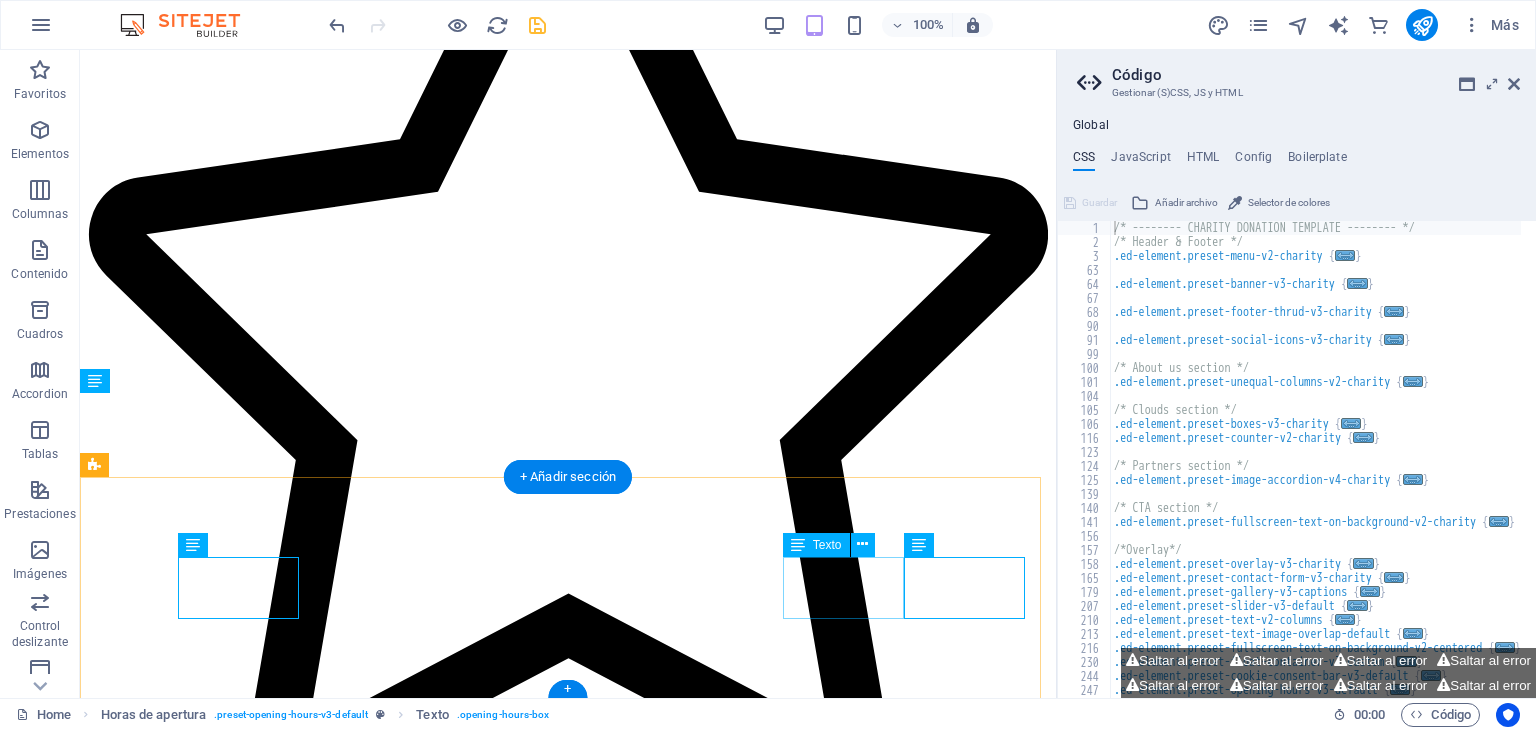 scroll, scrollTop: 5788, scrollLeft: 0, axis: vertical 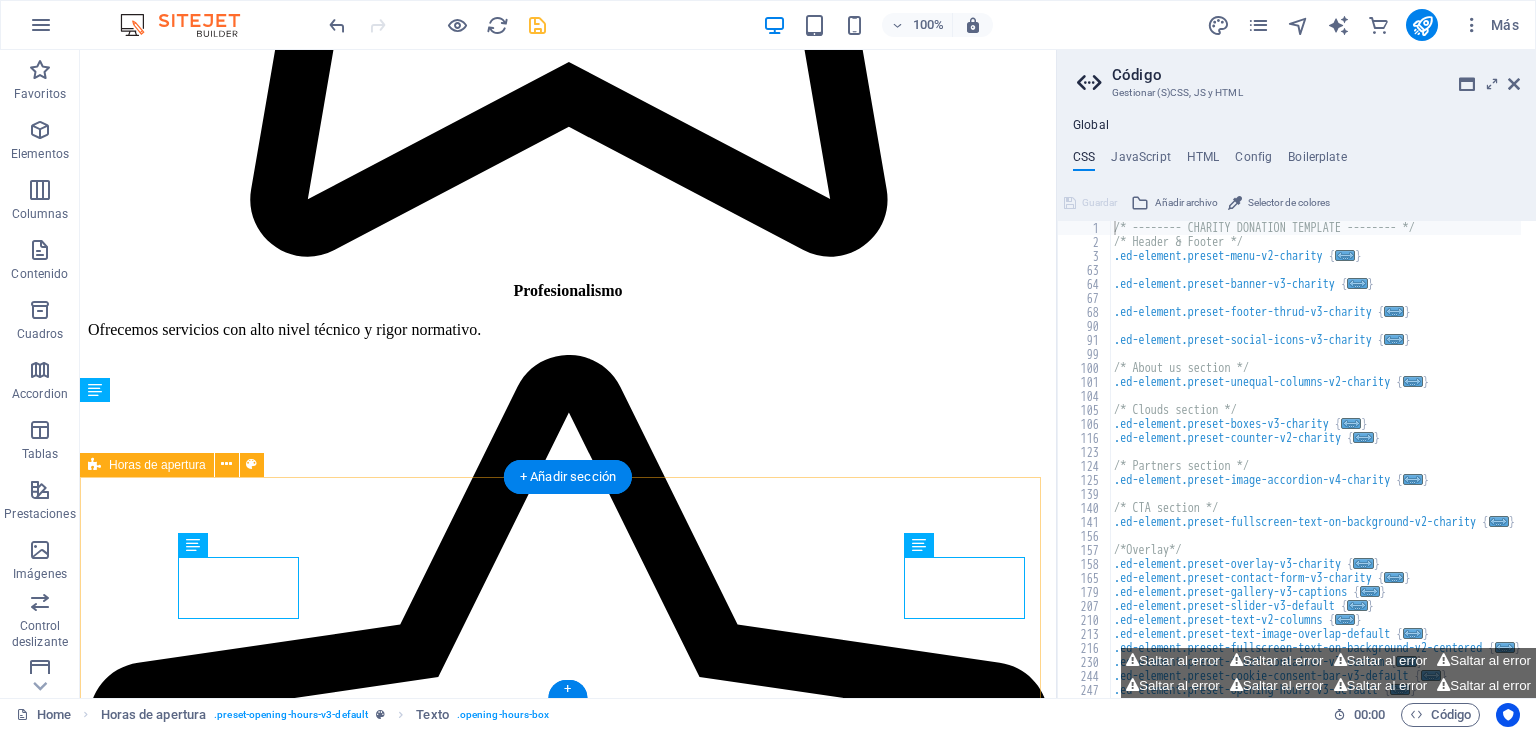 click on "Lunes 08:00 - 18:30 MARTES 08:00 - 18:30 Wednesday 08:00 - 18:30 JUEVES 08:00 - 18:30 Friday 09:00 - 18:30 Saturday 09:00 - 18:30 Sunday 09:00 - 18:30" at bounding box center (568, 20841) 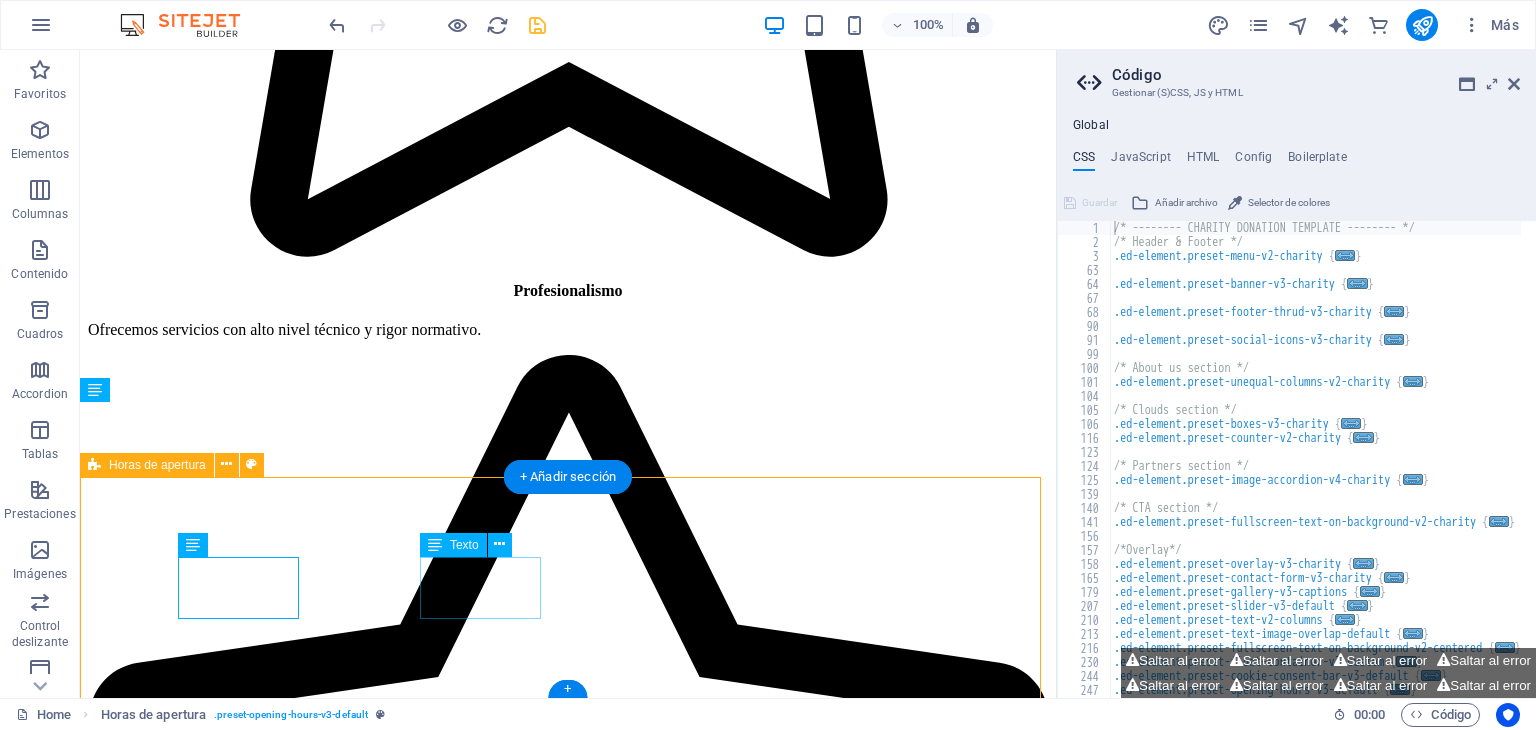 click on "Wednesday 08:00 - 18:30" at bounding box center [568, 21255] 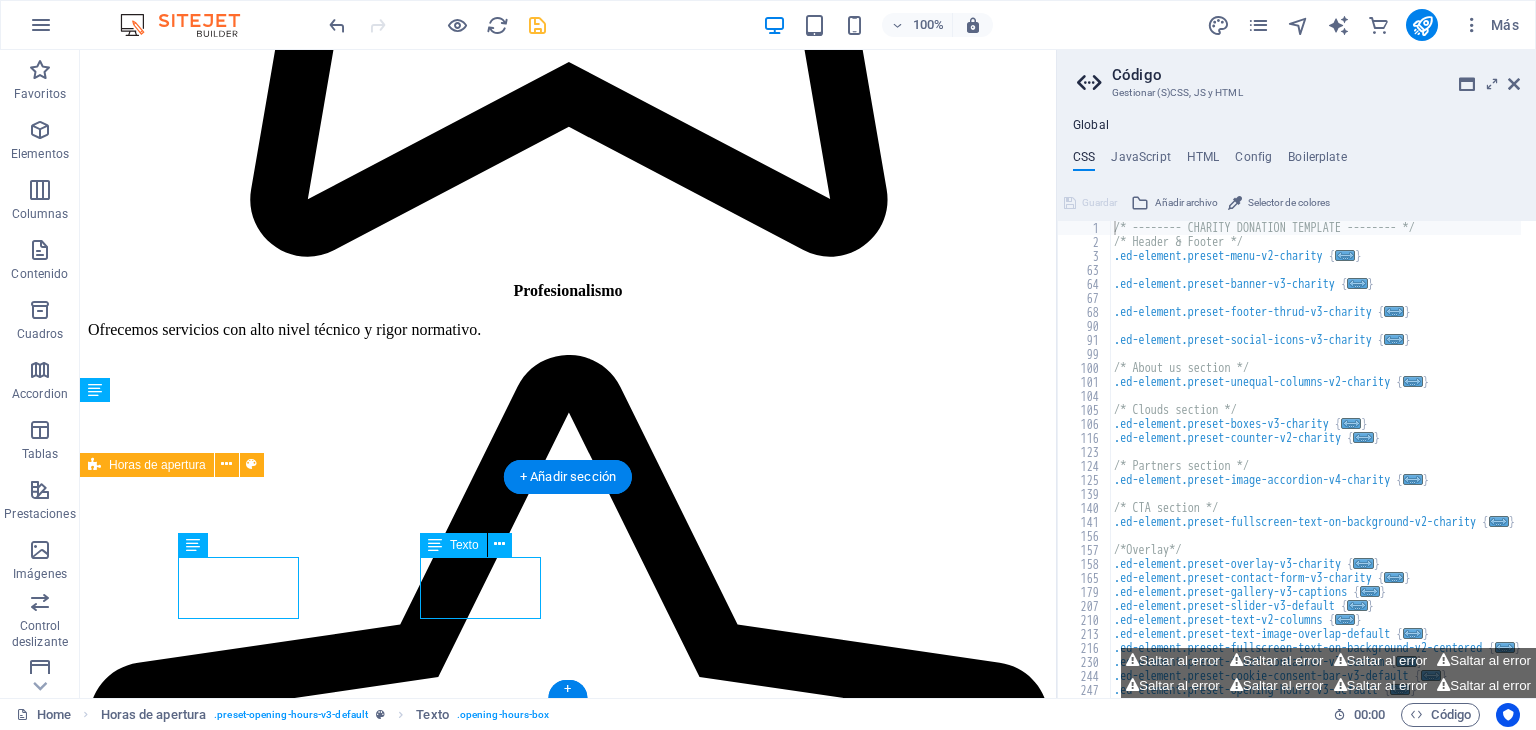 click on "Wednesday 08:00 - 18:30" at bounding box center (568, 21255) 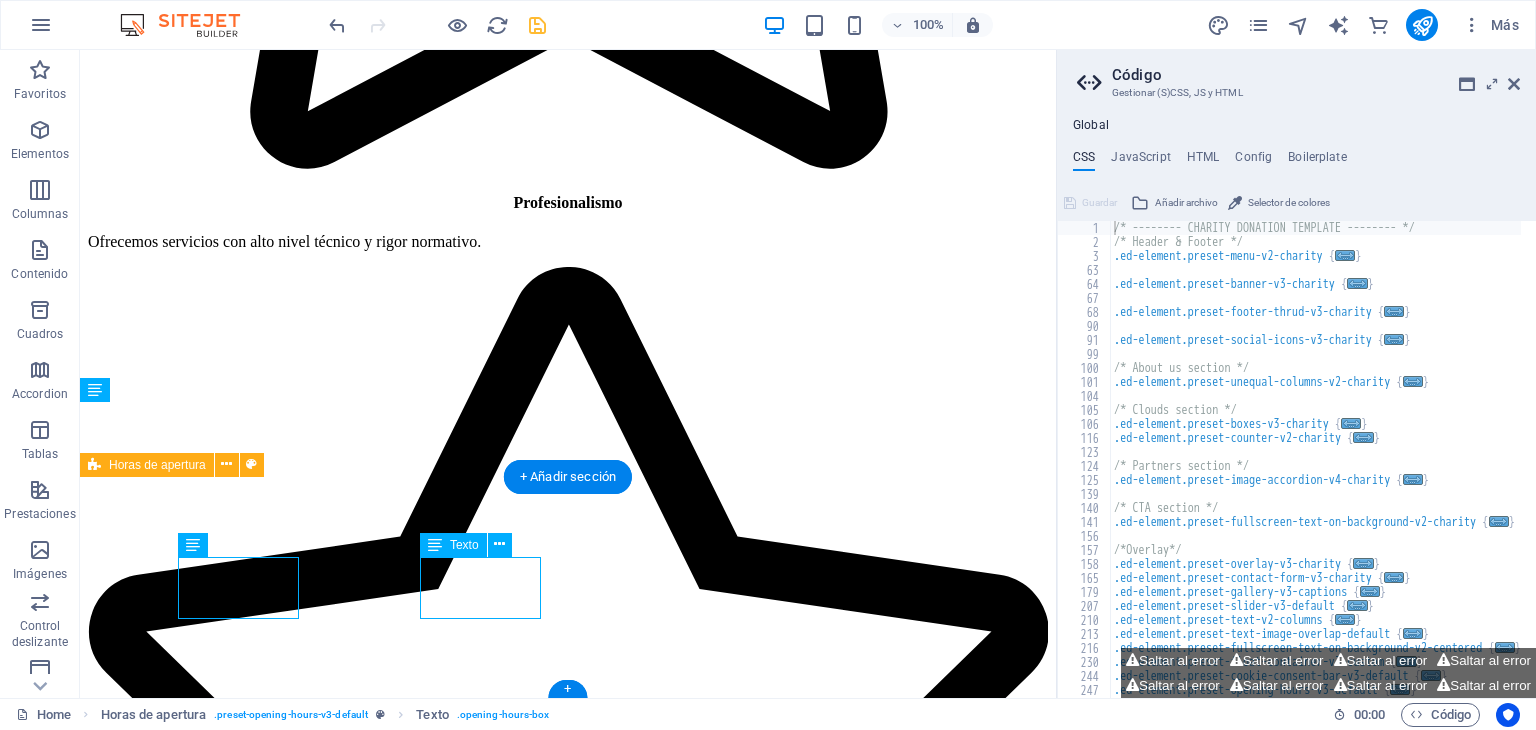 scroll, scrollTop: 7203, scrollLeft: 0, axis: vertical 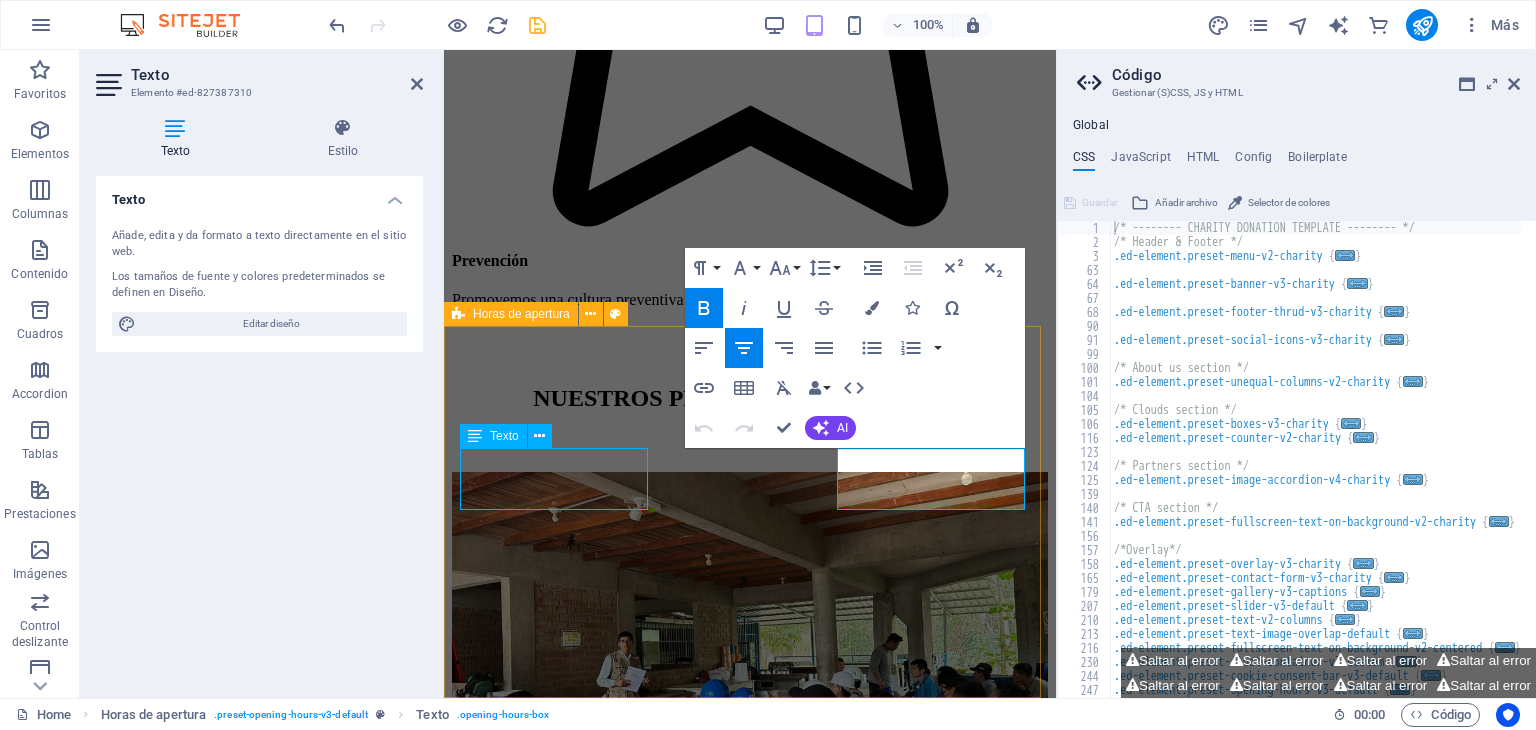 click on "[DAY] [TIME] - [TIME]" at bounding box center [750, 12602] 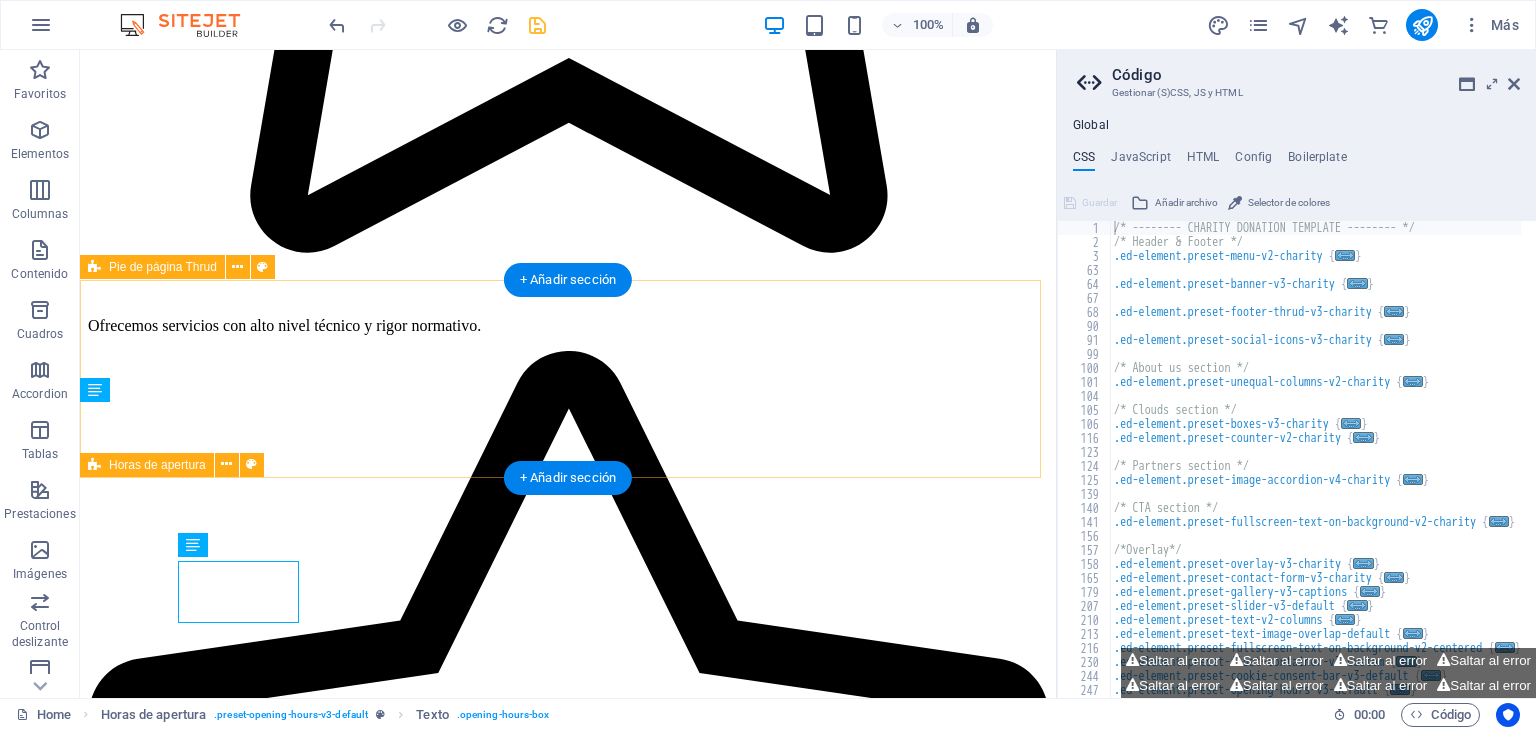 scroll, scrollTop: 5788, scrollLeft: 0, axis: vertical 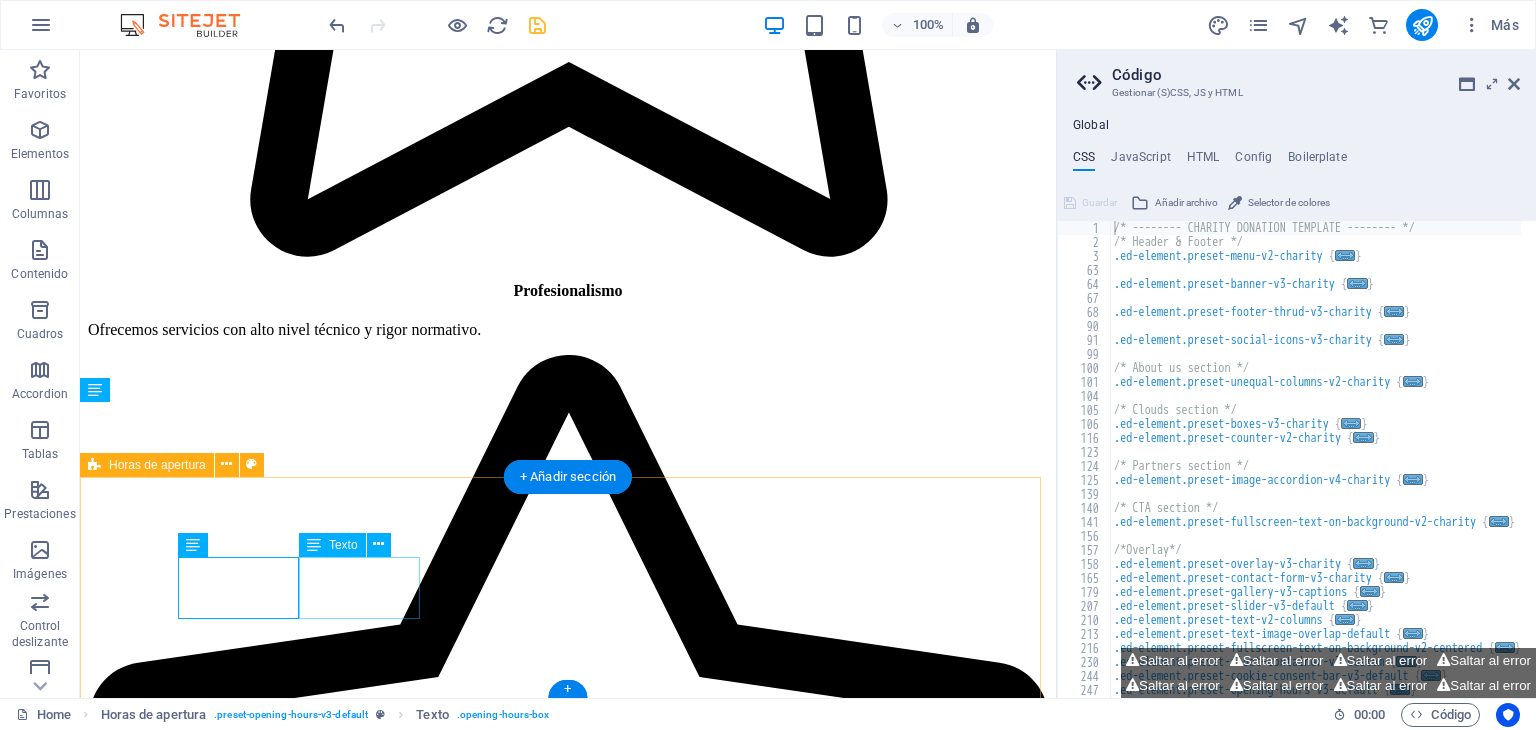 click on "[DAY] [TIME] - [TIME]" at bounding box center (568, 21187) 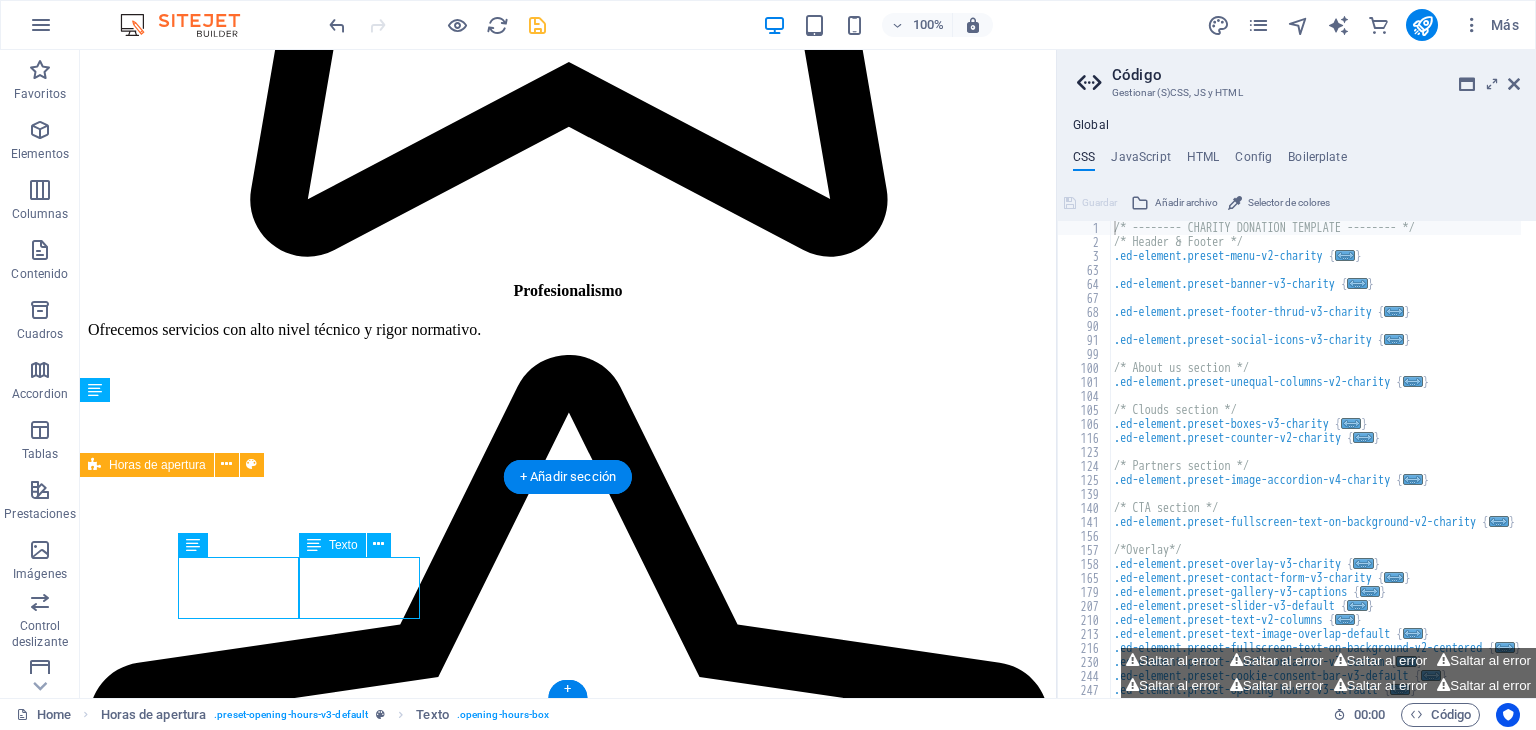 click on "[DAY] [TIME] - [TIME]" at bounding box center (568, 21187) 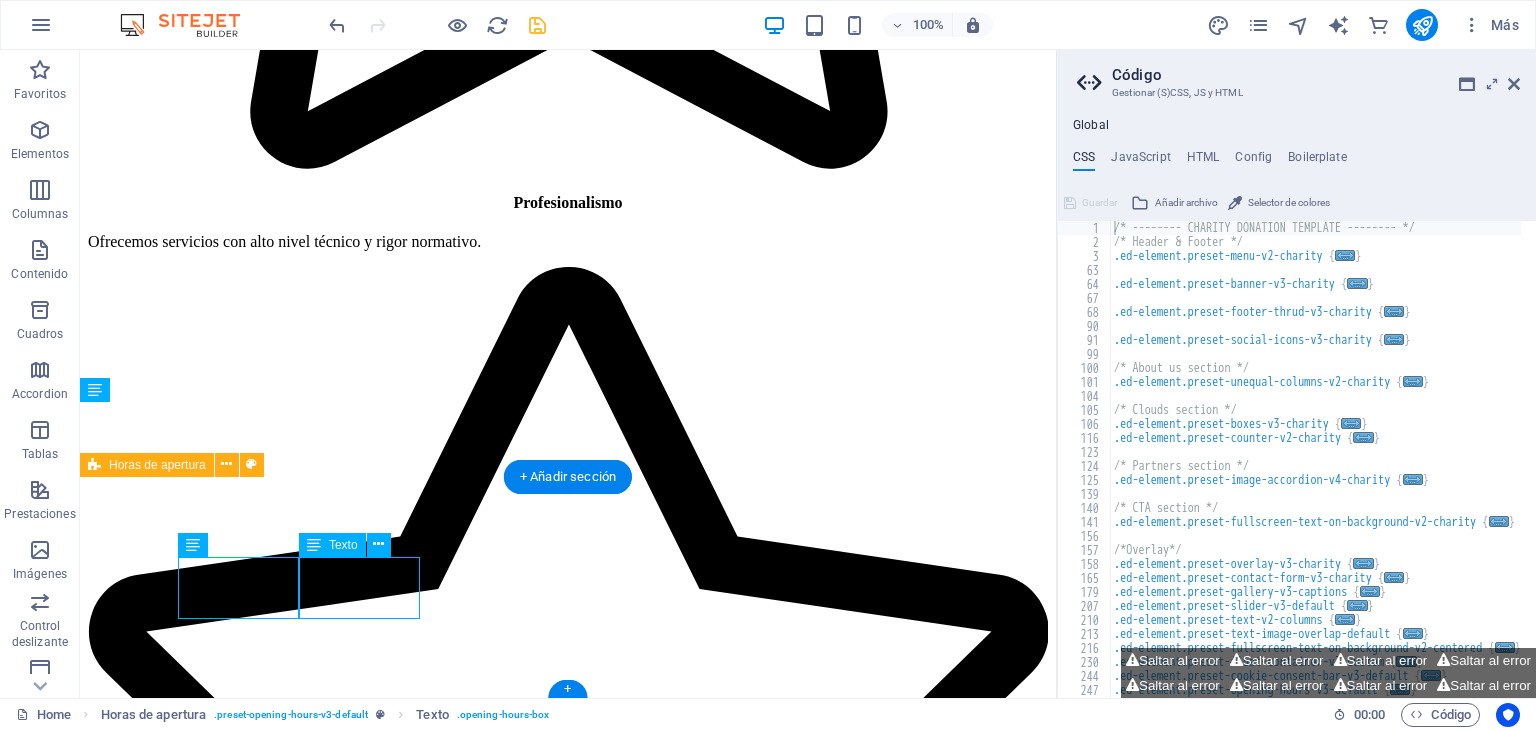 scroll, scrollTop: 7203, scrollLeft: 0, axis: vertical 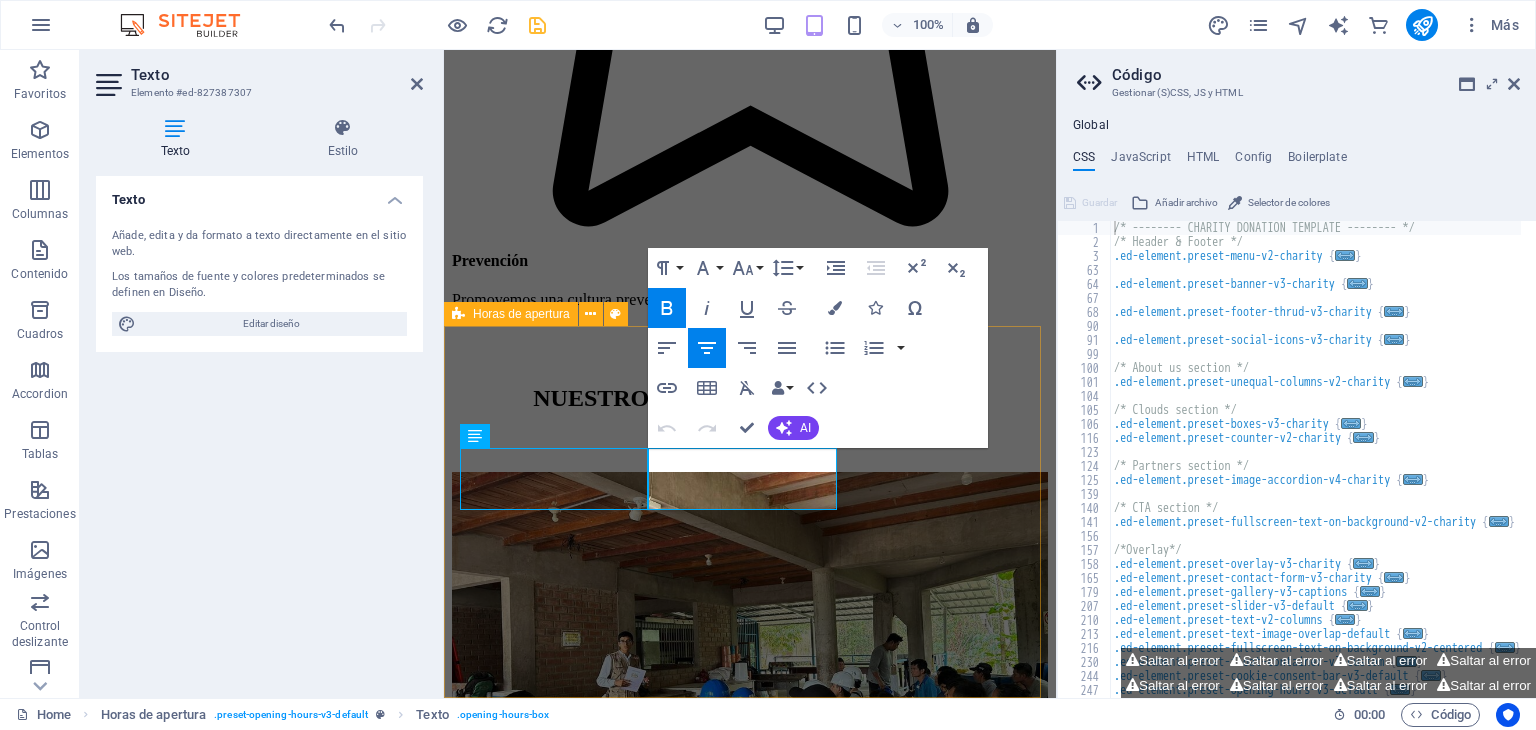 drag, startPoint x: 816, startPoint y: 461, endPoint x: 685, endPoint y: 465, distance: 131.06105 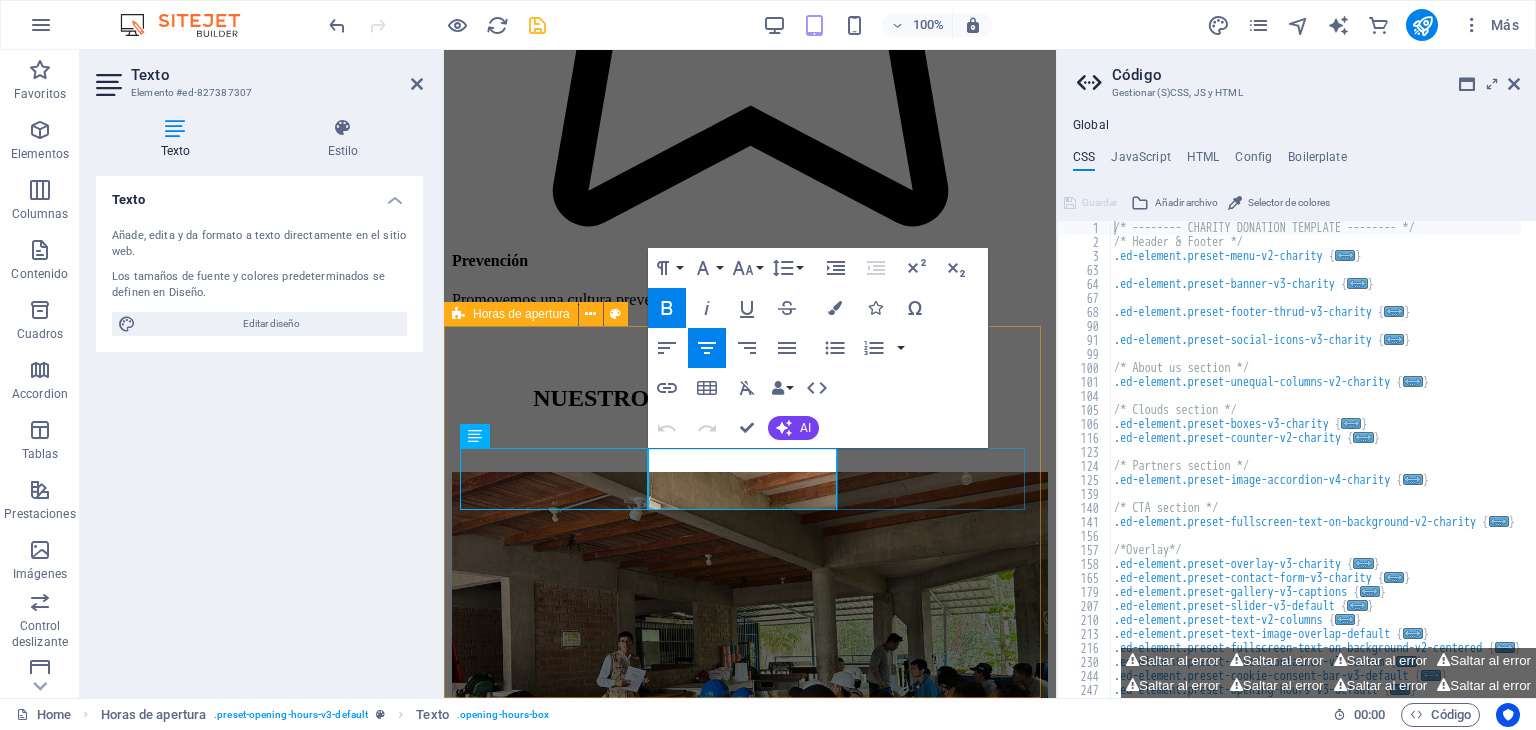 click on "Wednesday 08:00 - 18:30" at bounding box center [750, 12738] 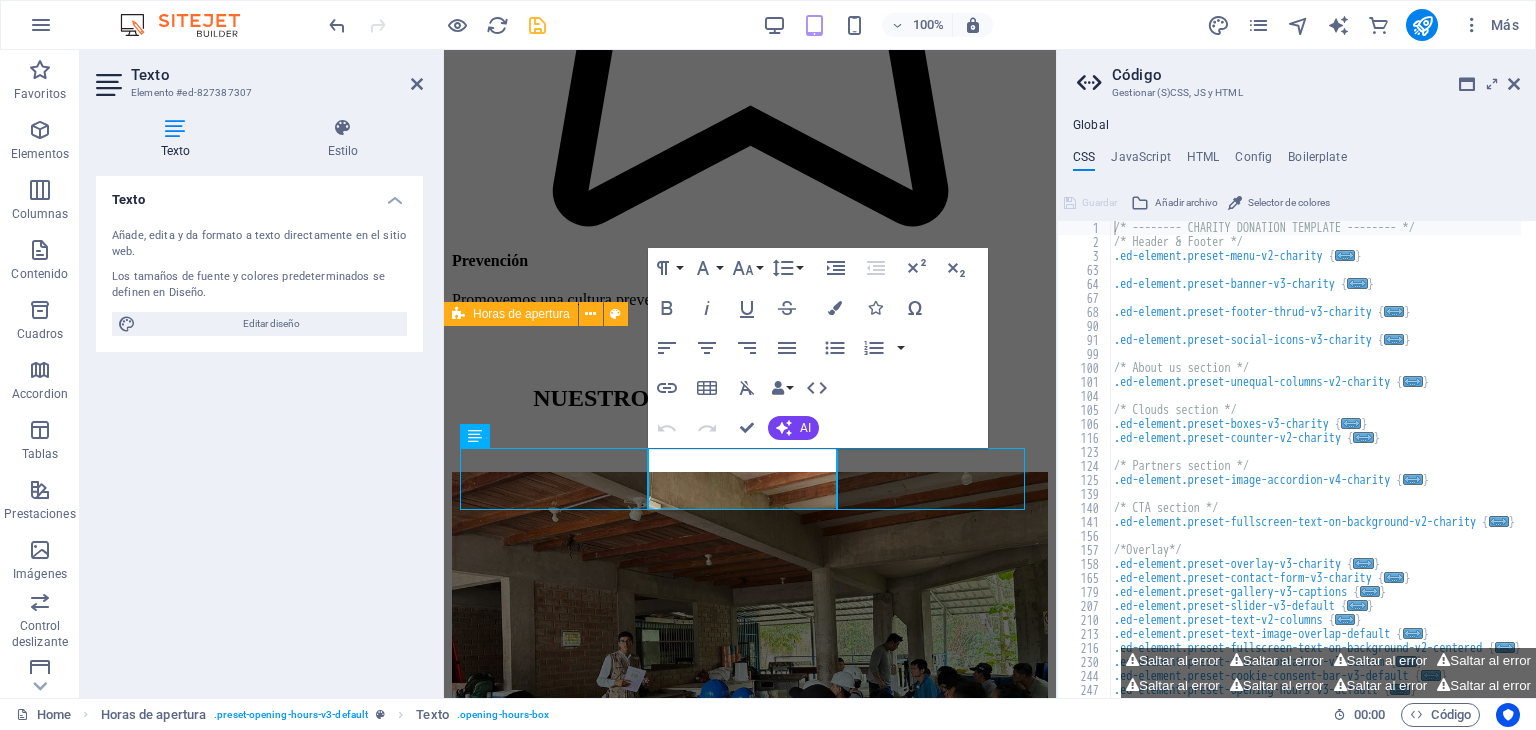 click on "Wednesday 08:00 - 18:30" at bounding box center (750, 12738) 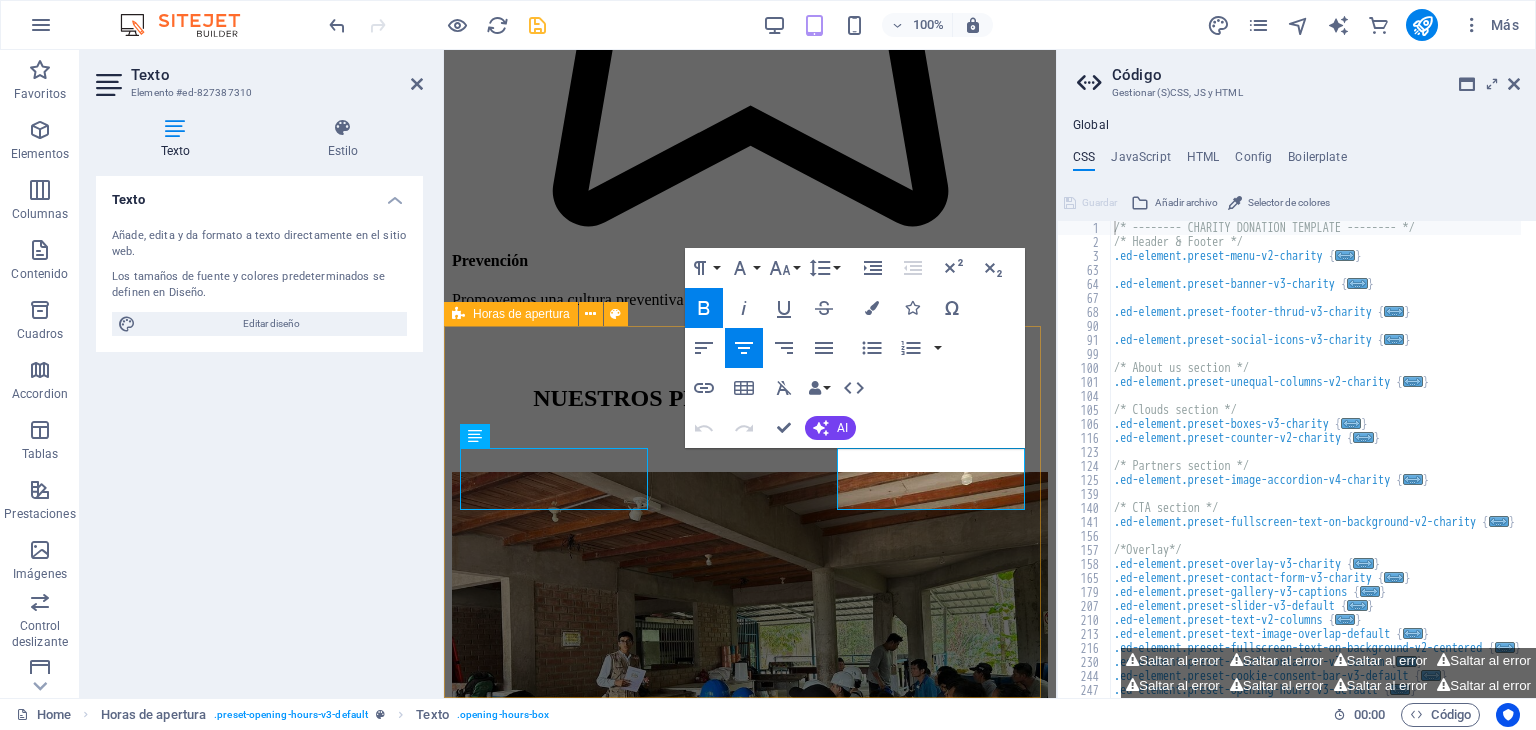 drag, startPoint x: 993, startPoint y: 460, endPoint x: 884, endPoint y: 455, distance: 109.11462 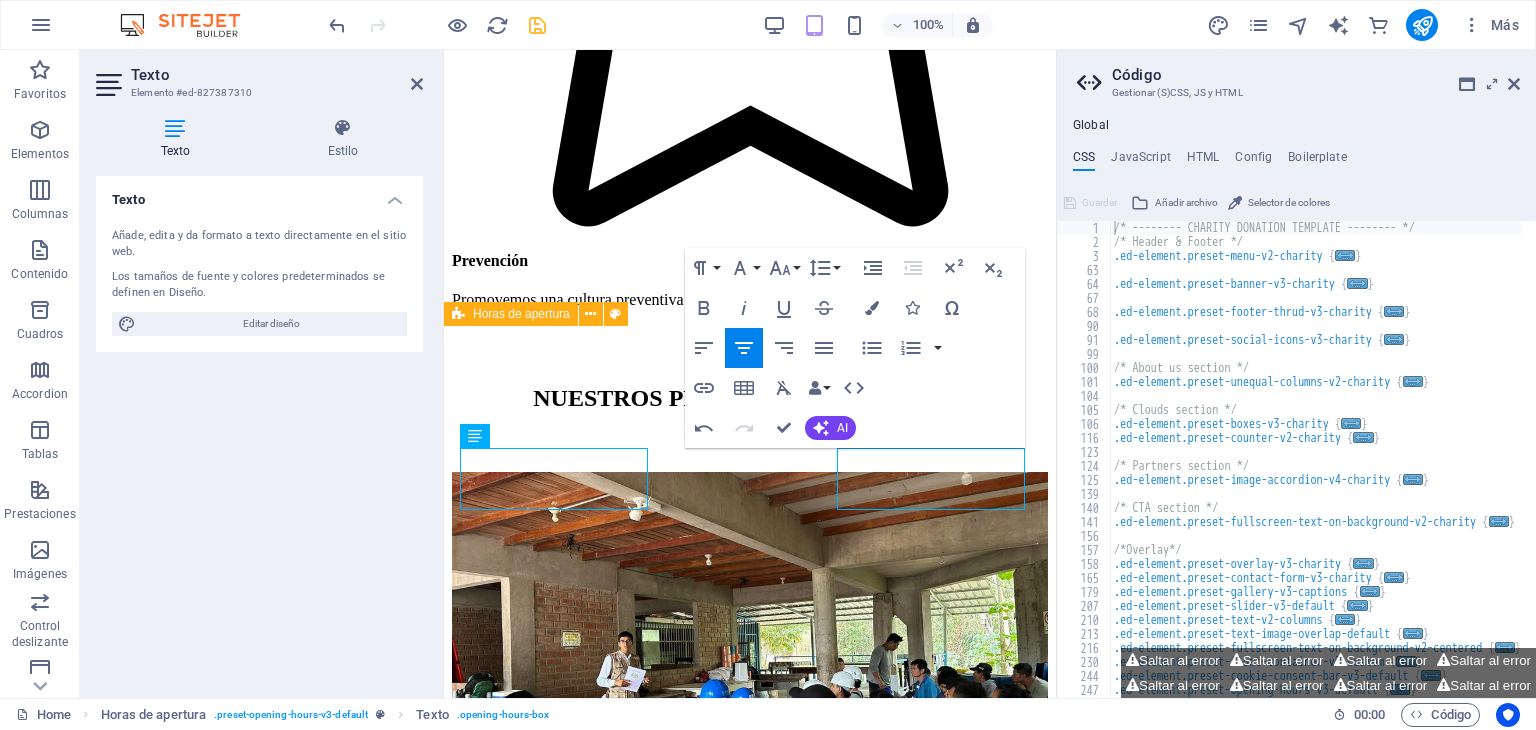 drag, startPoint x: 989, startPoint y: 454, endPoint x: 908, endPoint y: 457, distance: 81.055534 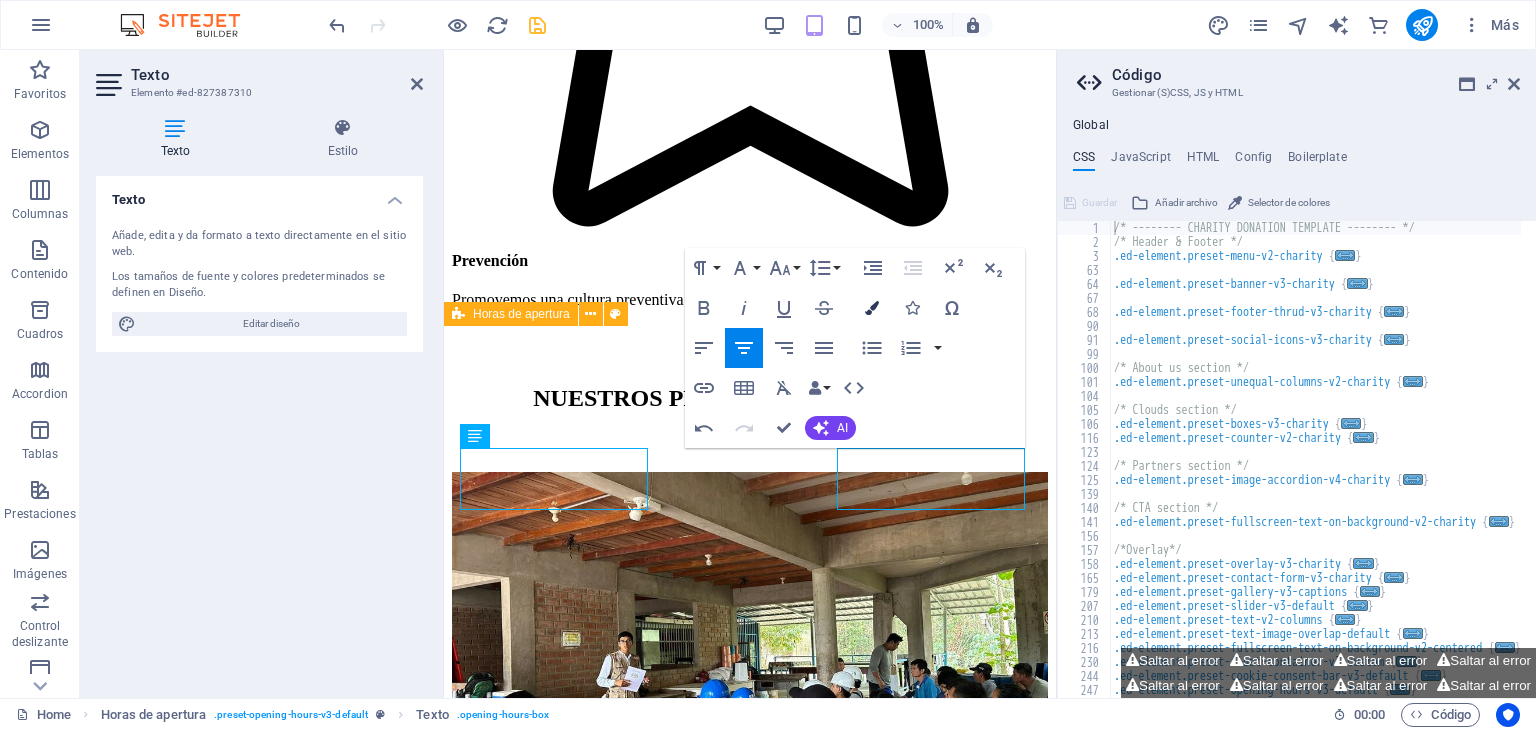 click at bounding box center [872, 308] 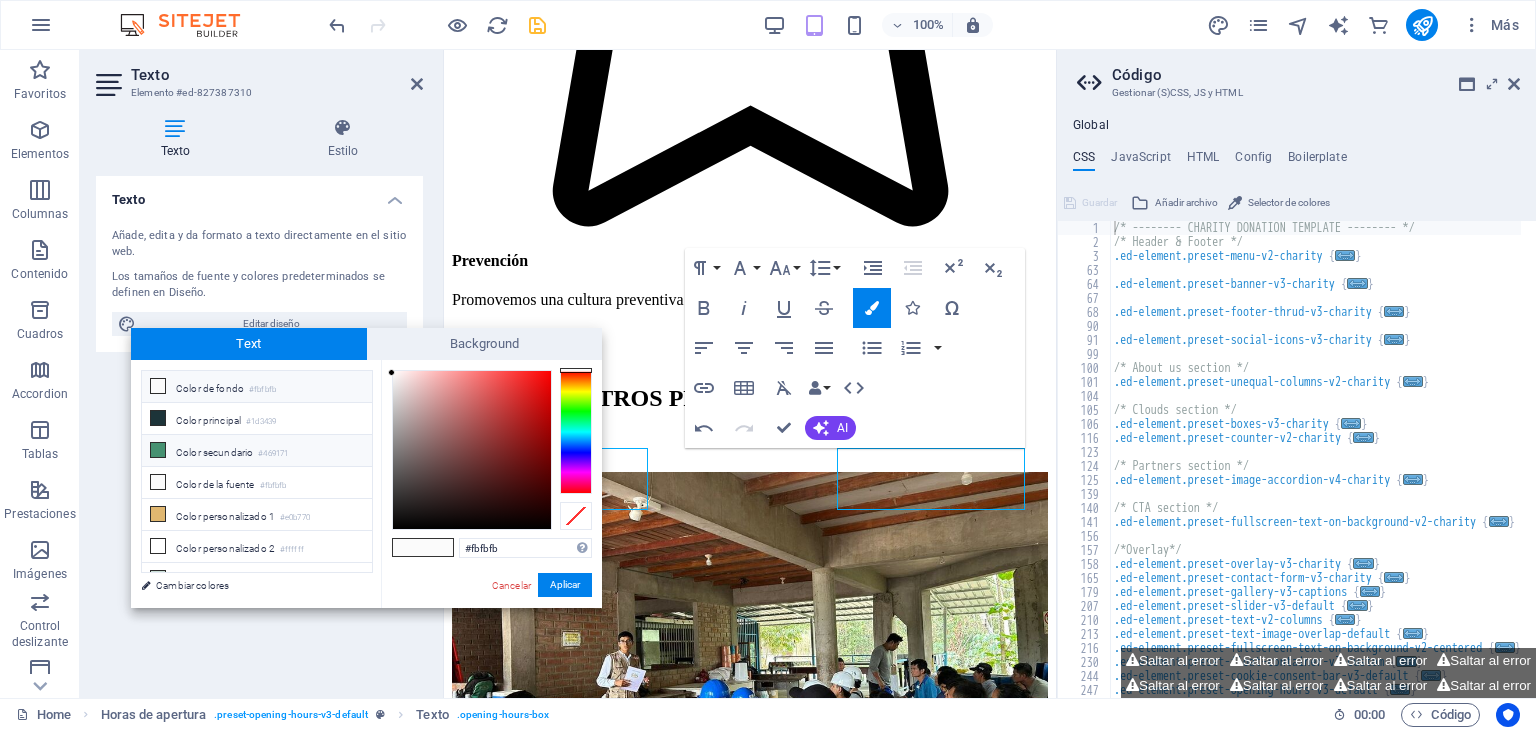 click on "Color secundario
#469171" at bounding box center (257, 451) 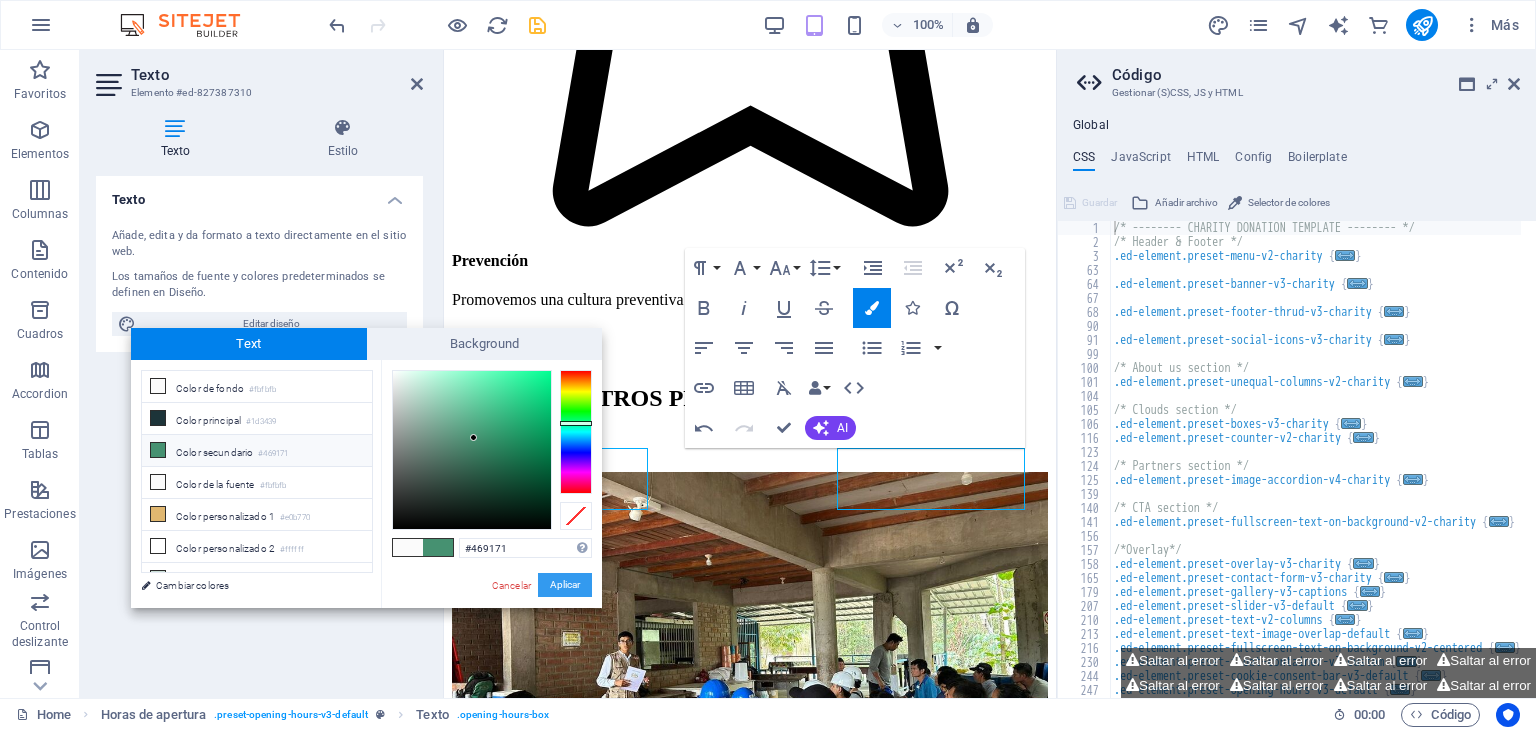 click on "Aplicar" at bounding box center [565, 585] 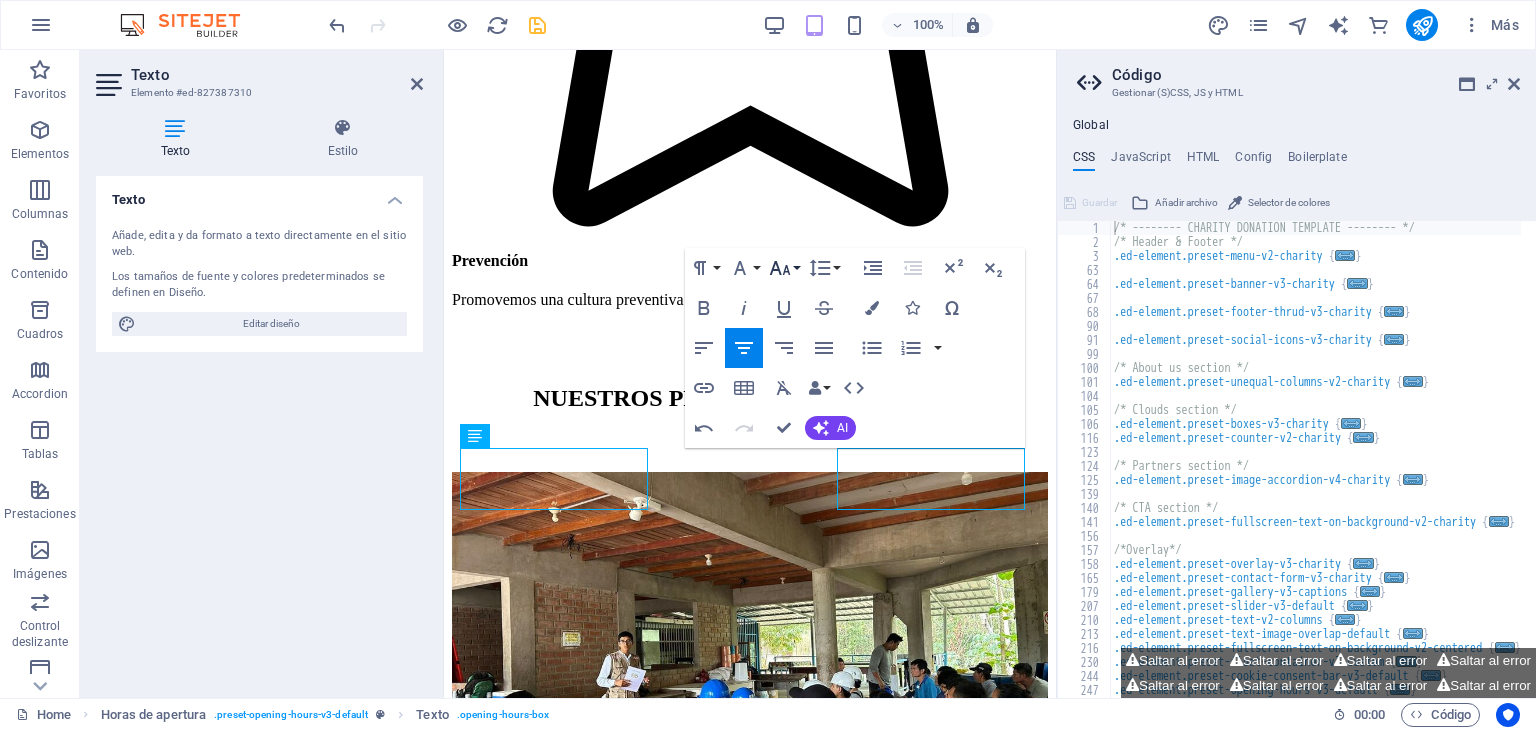 click on "Font Size" at bounding box center [784, 268] 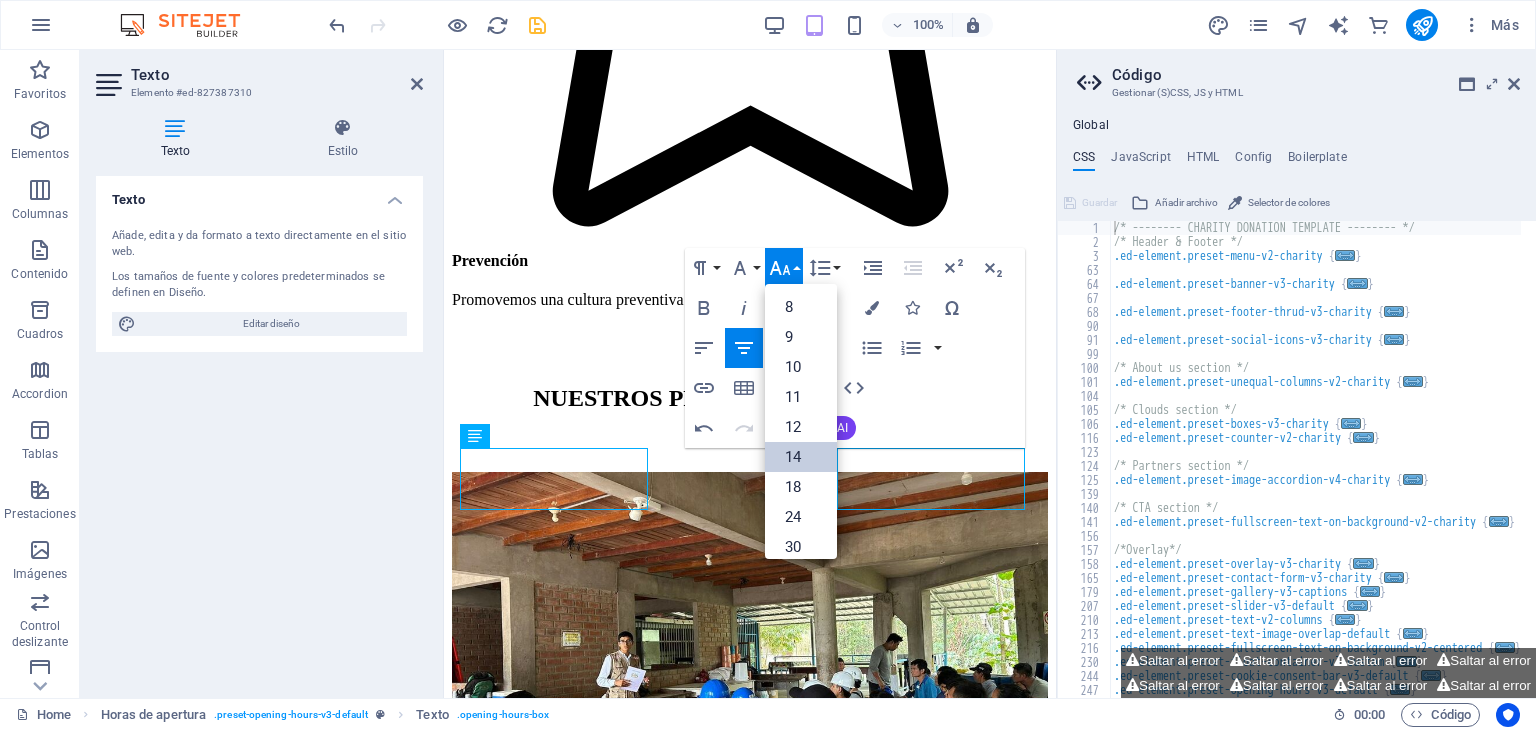 click on "14" at bounding box center (801, 457) 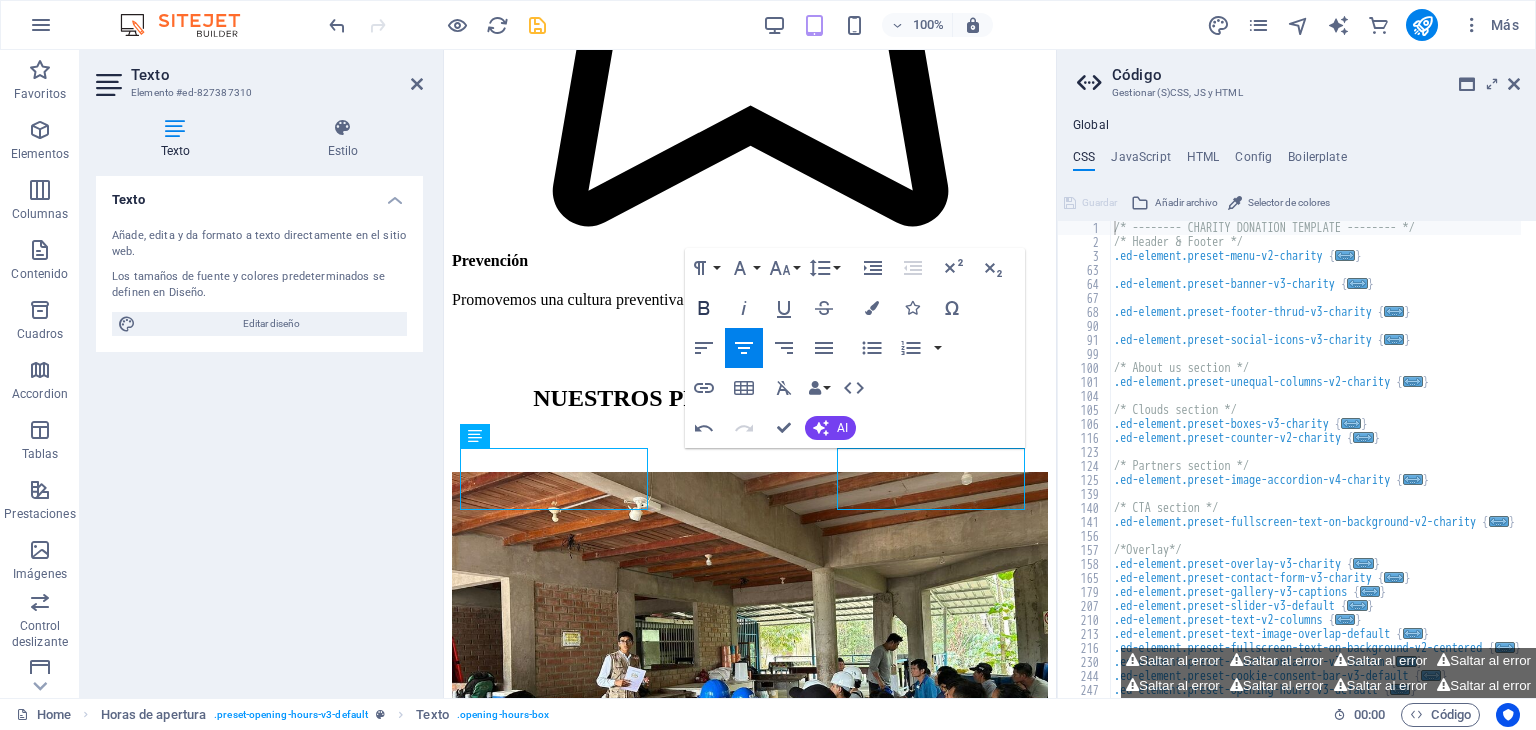 click 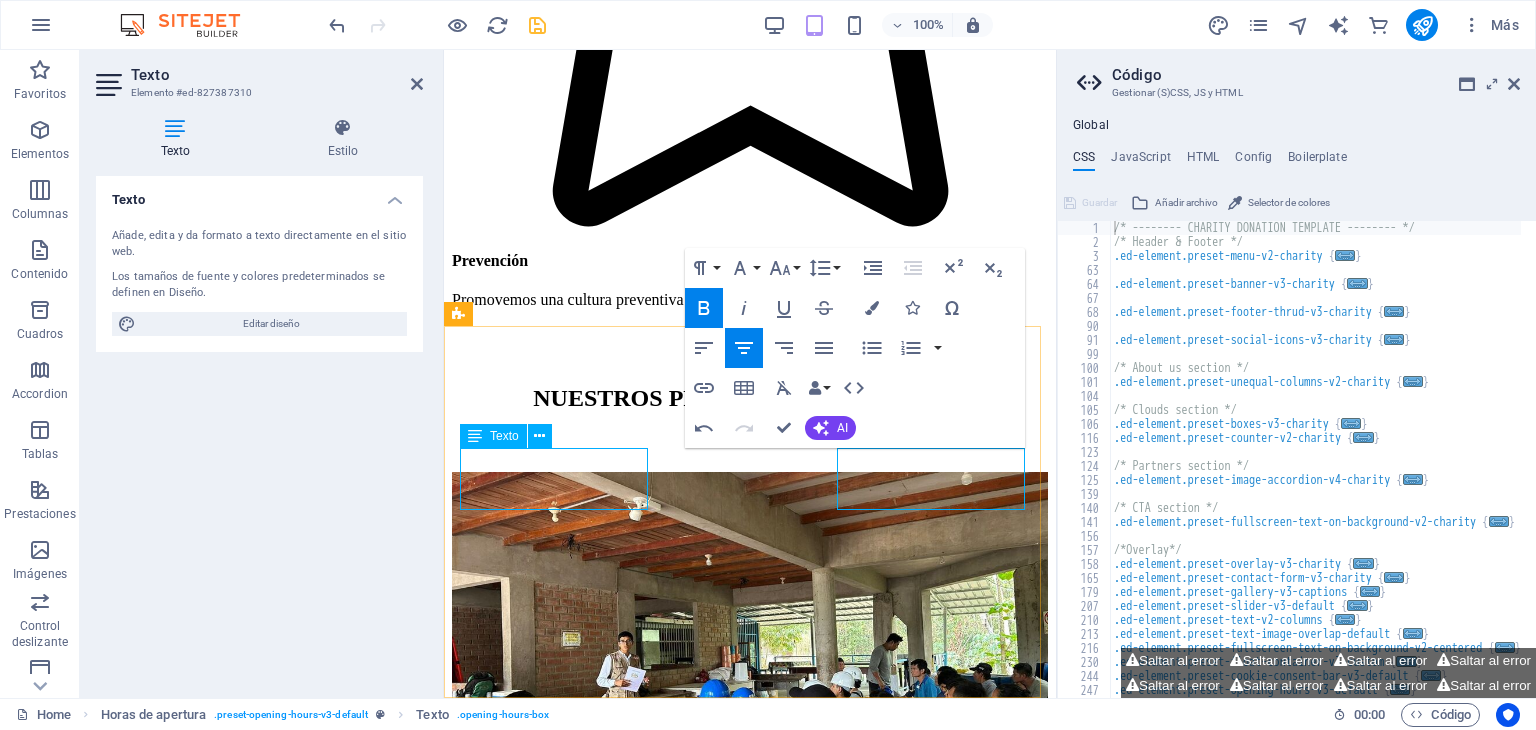 click on "[DAY] [TIME] - [TIME]" at bounding box center [750, 12602] 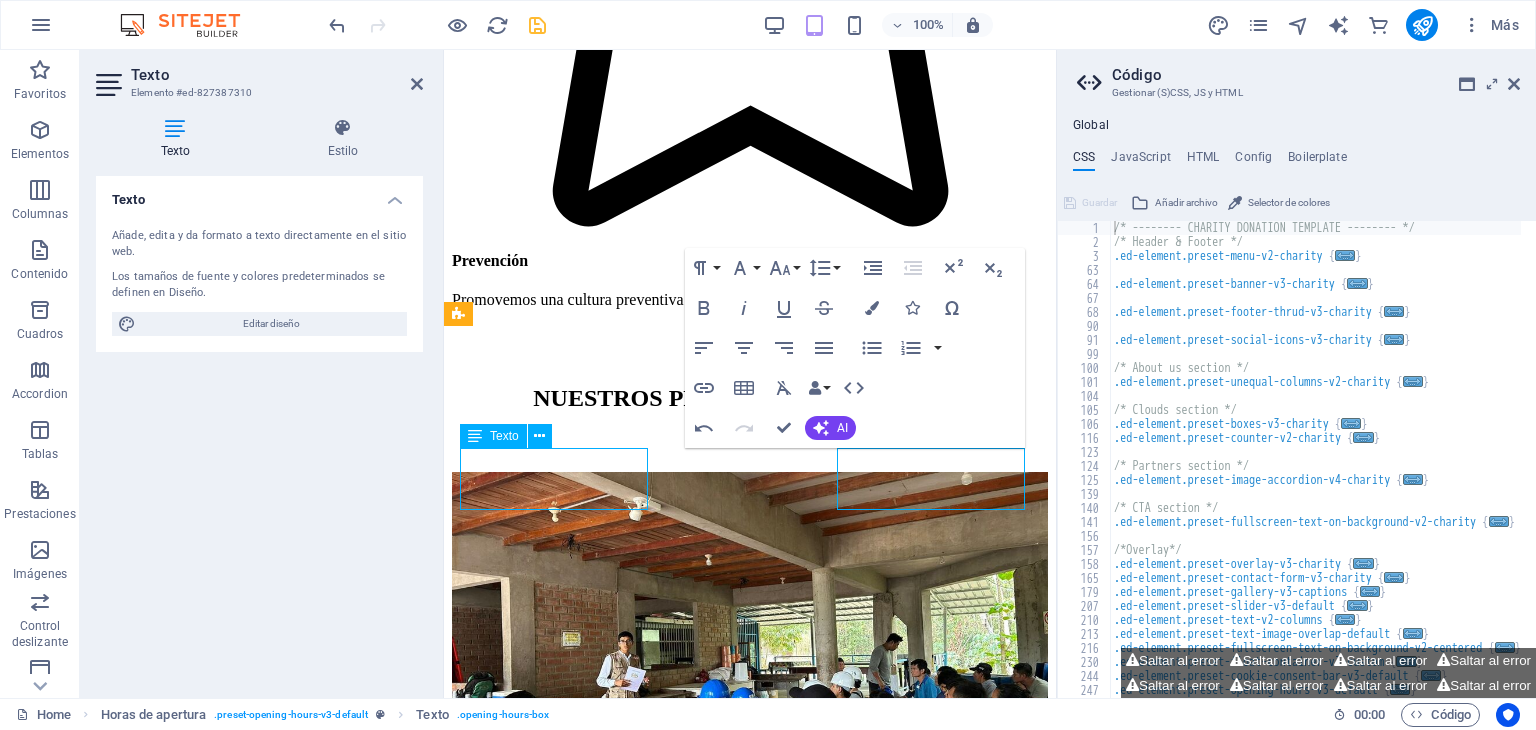 click on "[DAY] [TIME] - [TIME]" at bounding box center [750, 12602] 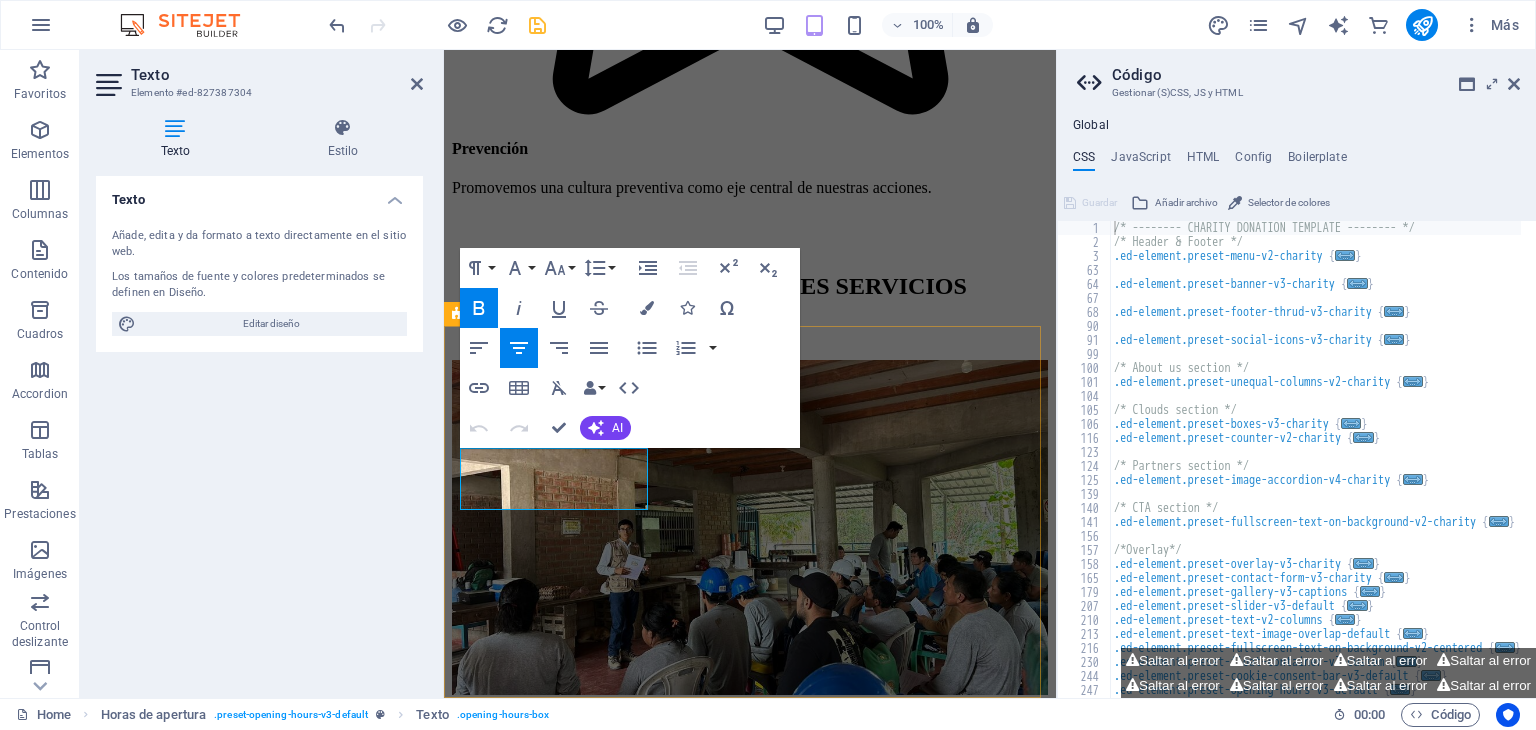drag, startPoint x: 620, startPoint y: 460, endPoint x: 508, endPoint y: 458, distance: 112.01785 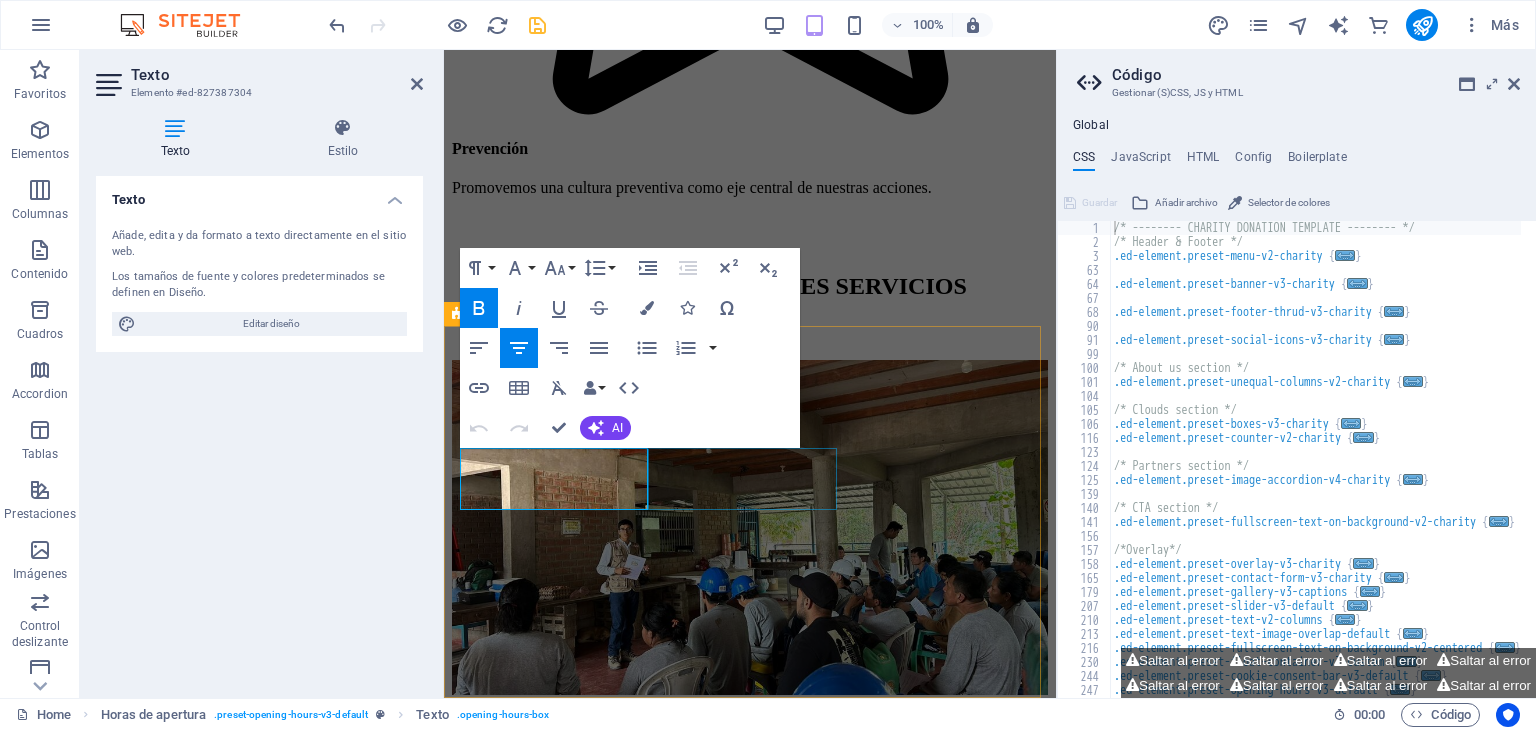 click on "[DAY] [TIME] - [TIME]" at bounding box center [750, 12558] 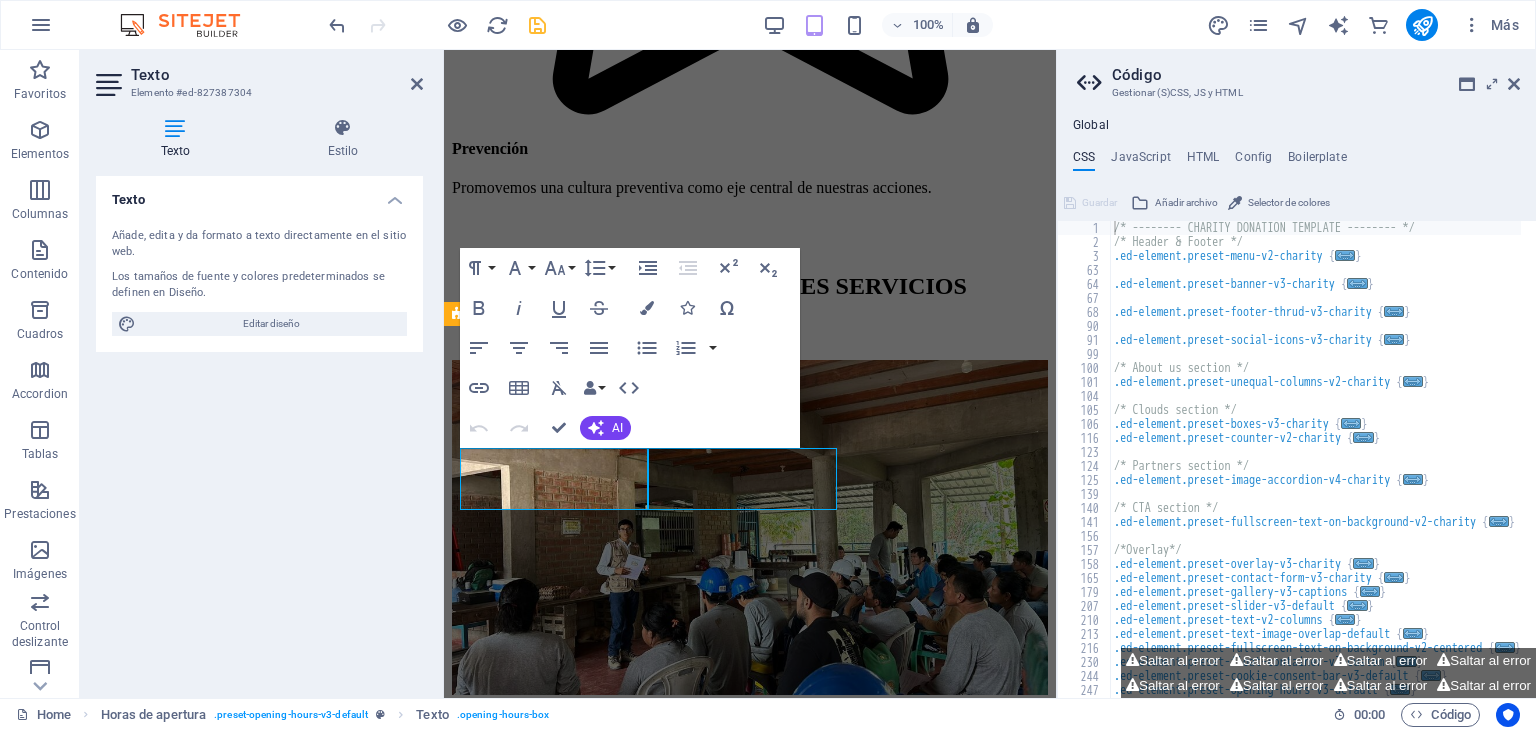 click on "[DAY] [TIME] - [TIME]" at bounding box center [750, 12558] 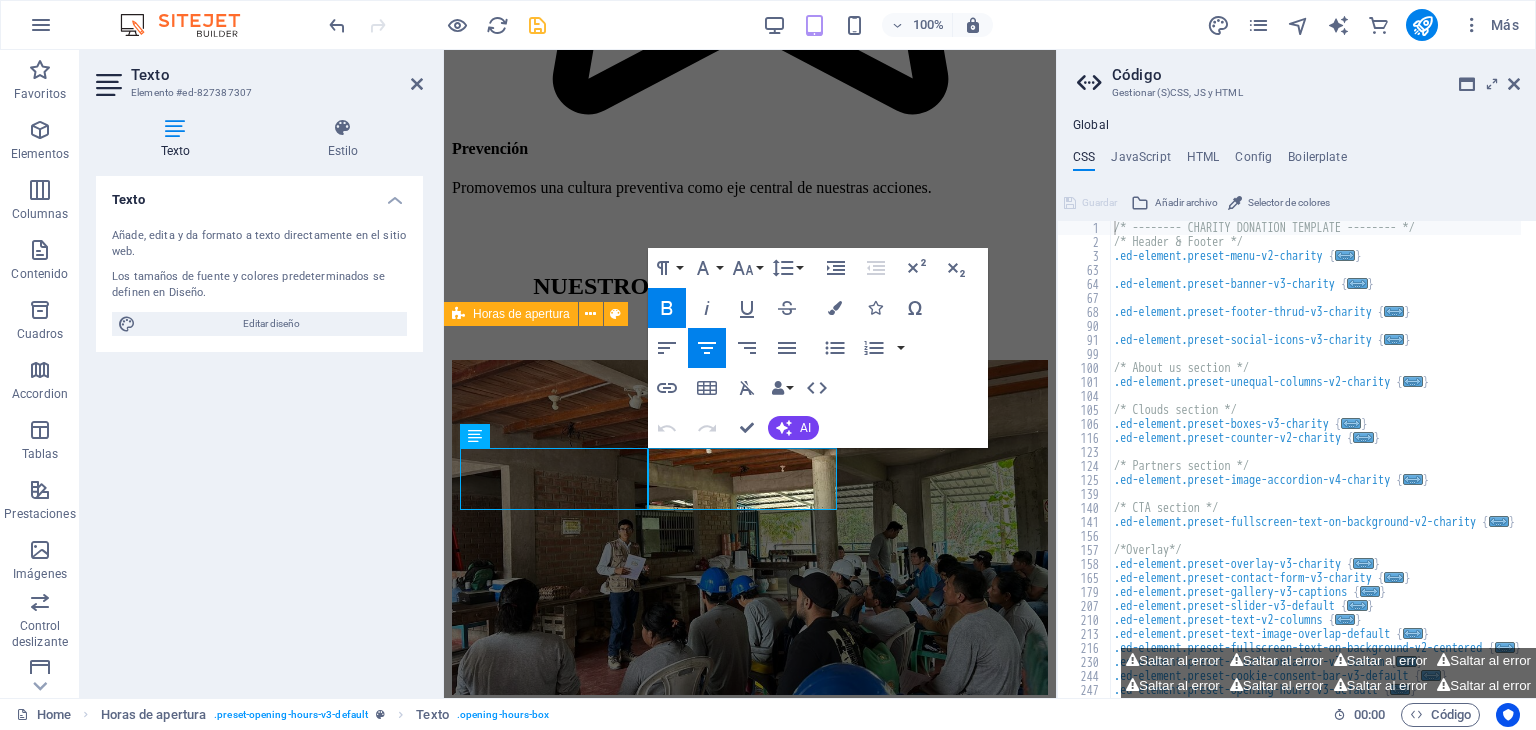drag, startPoint x: 813, startPoint y: 466, endPoint x: 704, endPoint y: 469, distance: 109.041275 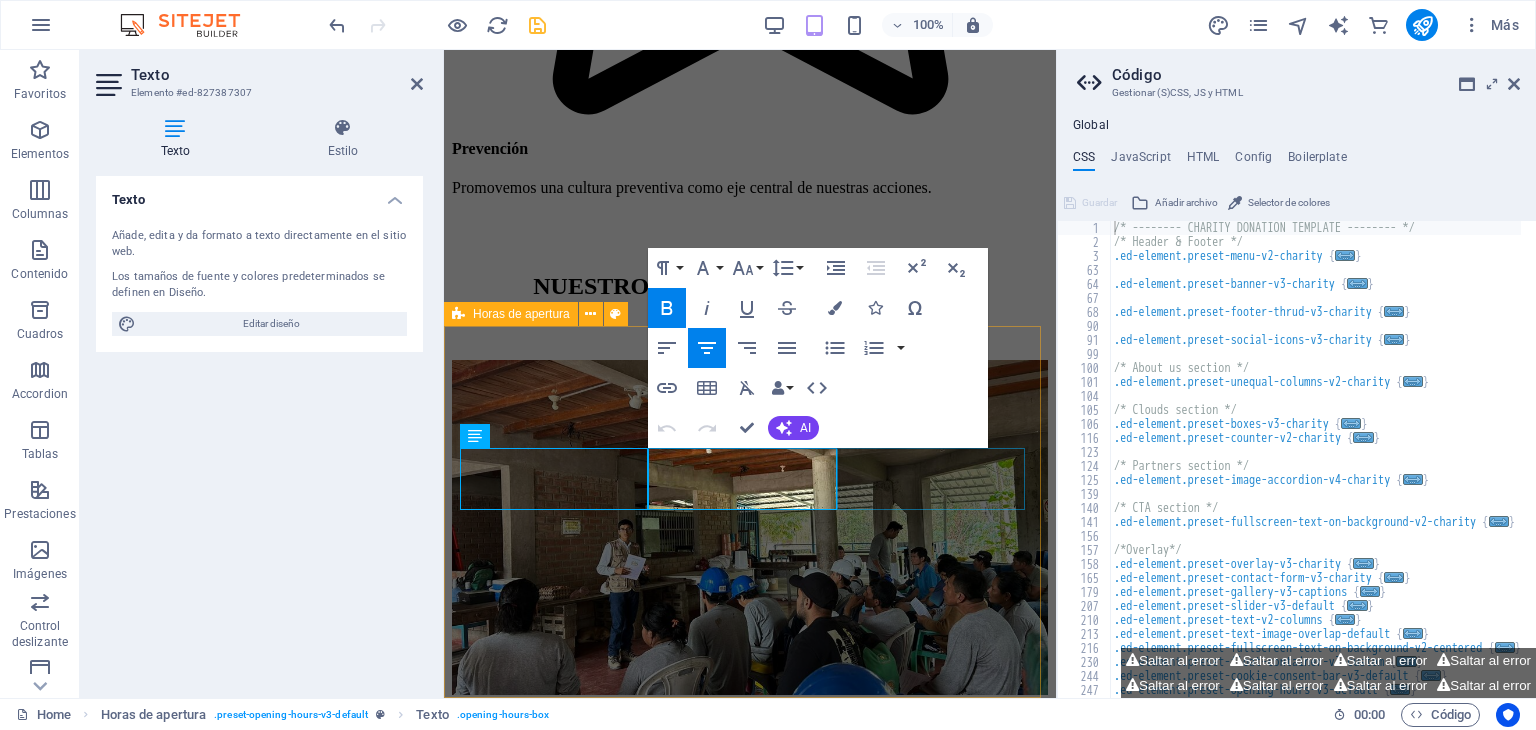 click on "[DAY] [TIME] - [TIME]" at bounding box center [750, 12626] 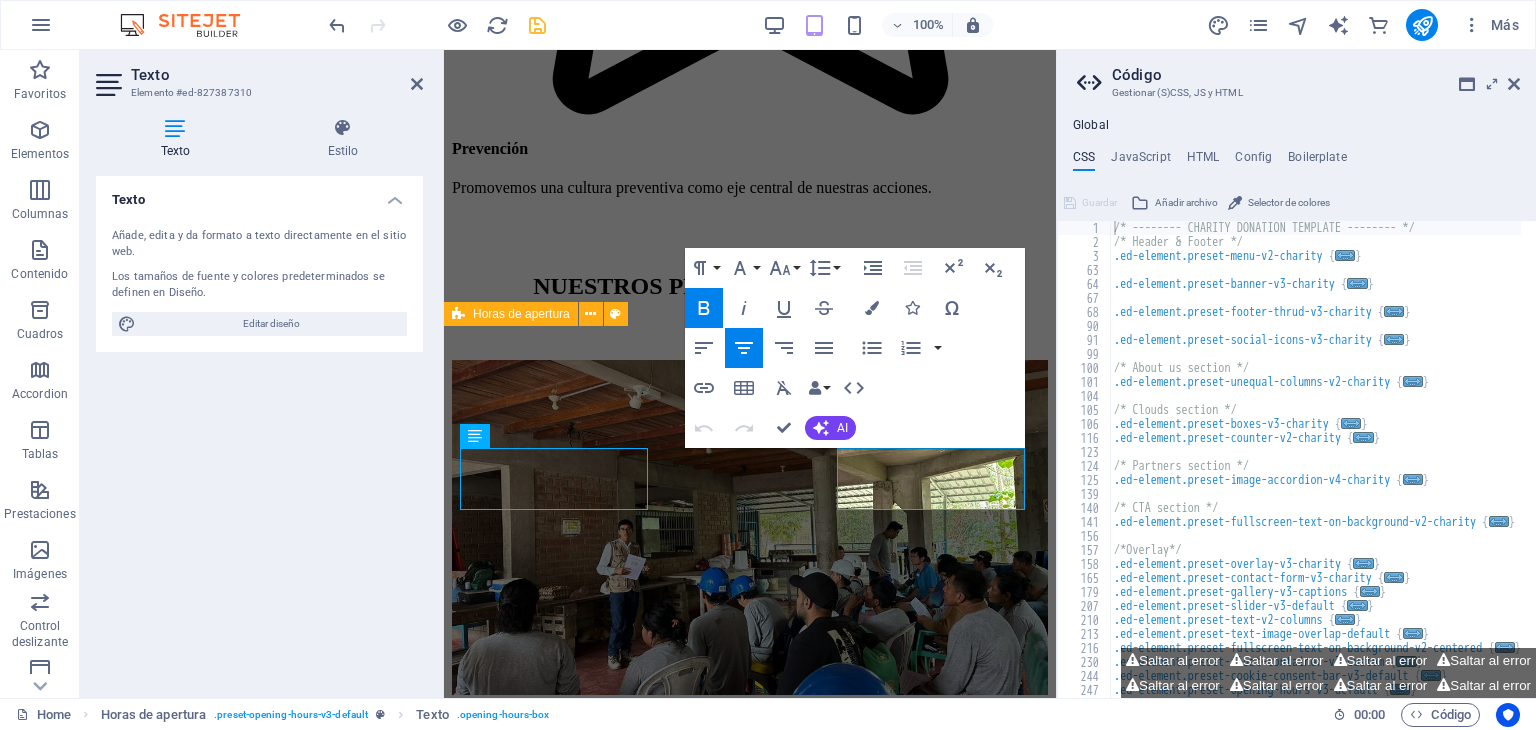 drag, startPoint x: 990, startPoint y: 465, endPoint x: 873, endPoint y: 470, distance: 117.10679 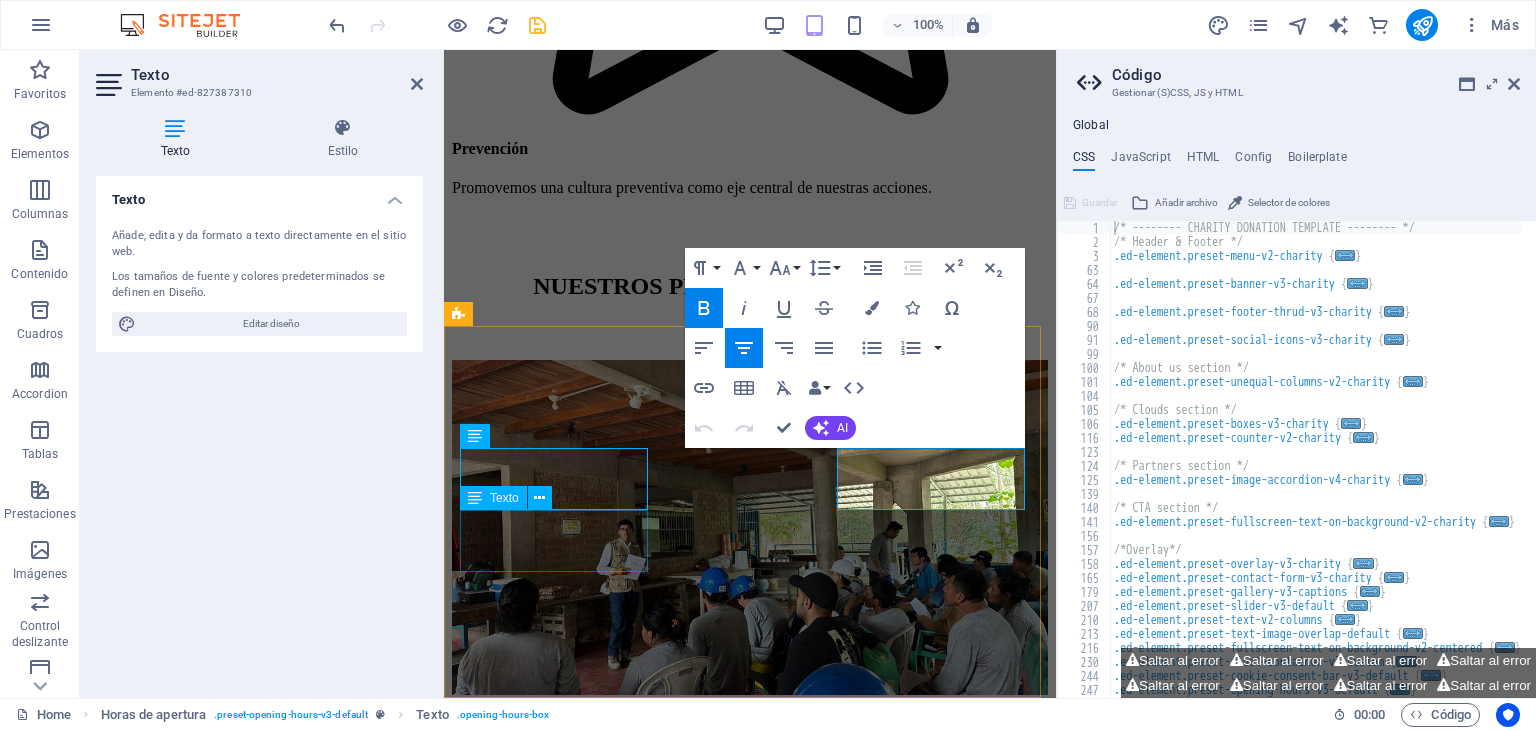 click on "[DAY] [TIME] - [TIME]" at bounding box center (750, 12694) 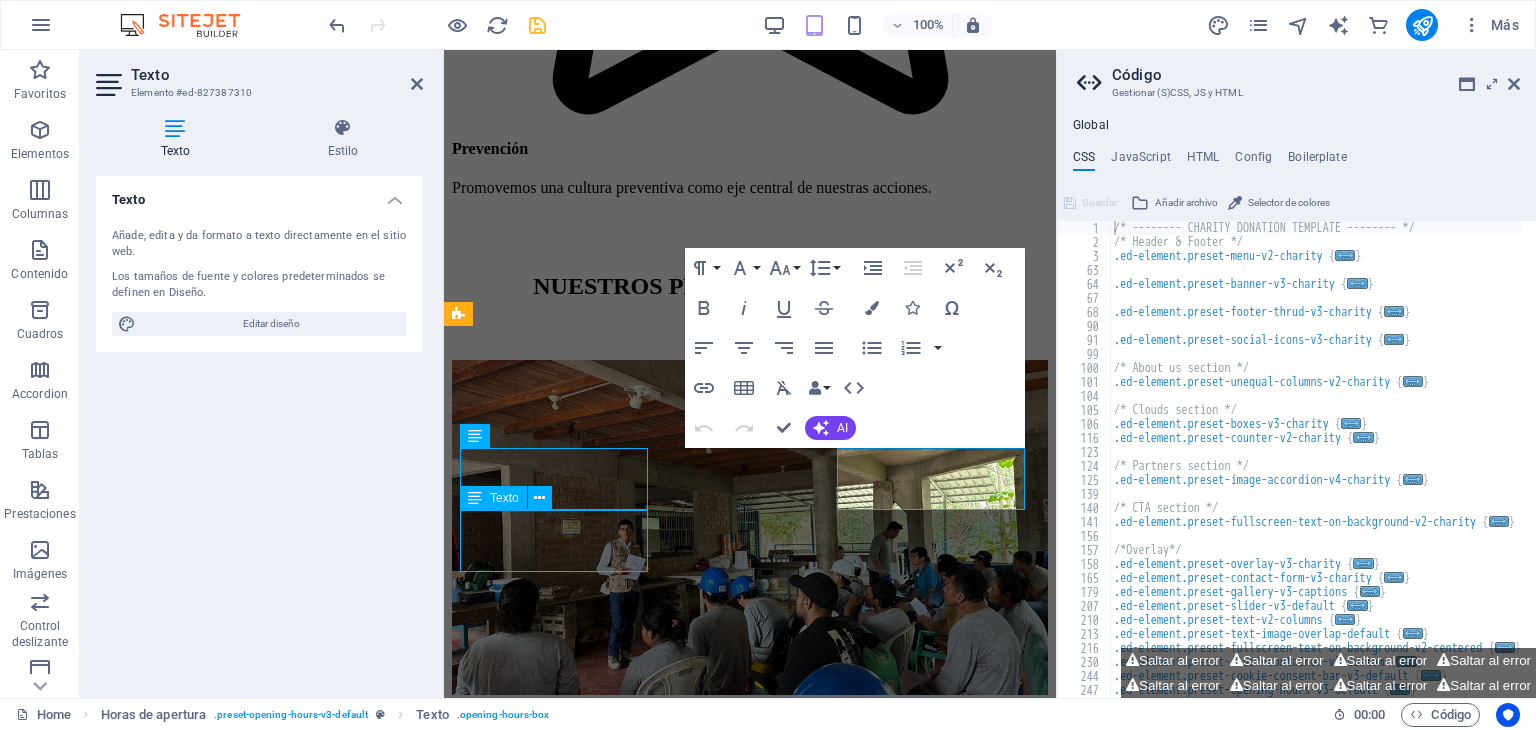 click on "[DAY] [TIME] - [TIME]" at bounding box center (750, 12694) 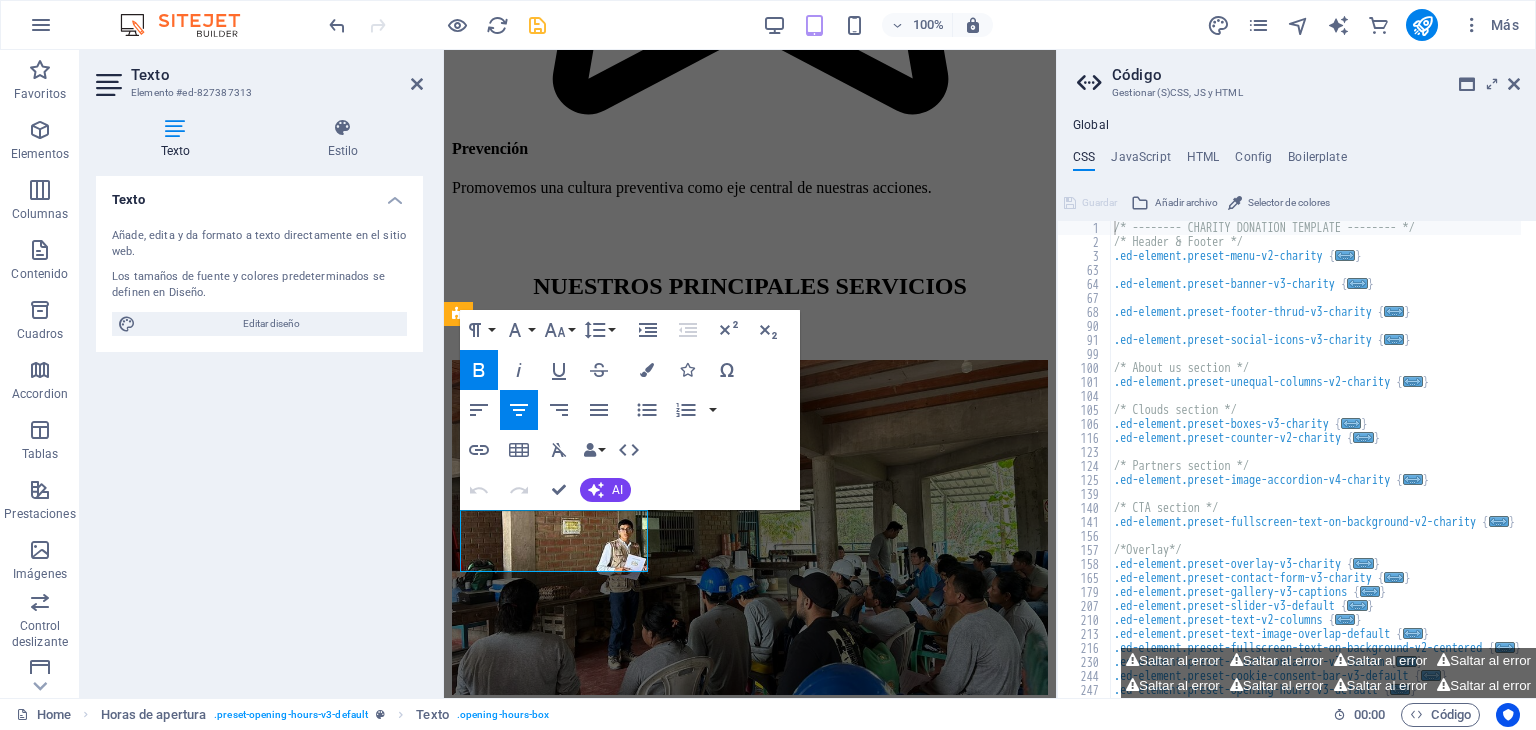 drag, startPoint x: 634, startPoint y: 529, endPoint x: 488, endPoint y: 530, distance: 146.00342 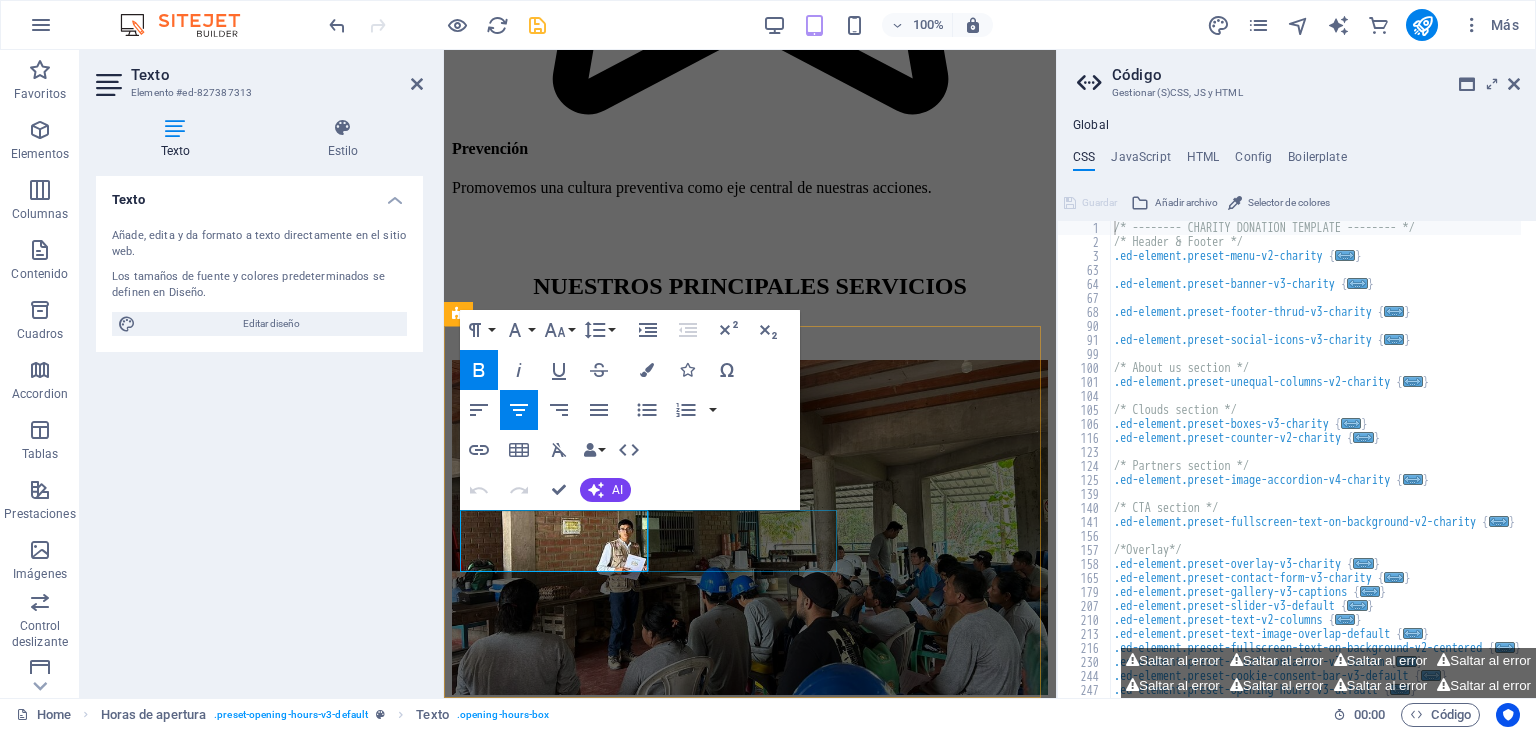 click on "Friday 09:00 - 18:30" at bounding box center [750, 12762] 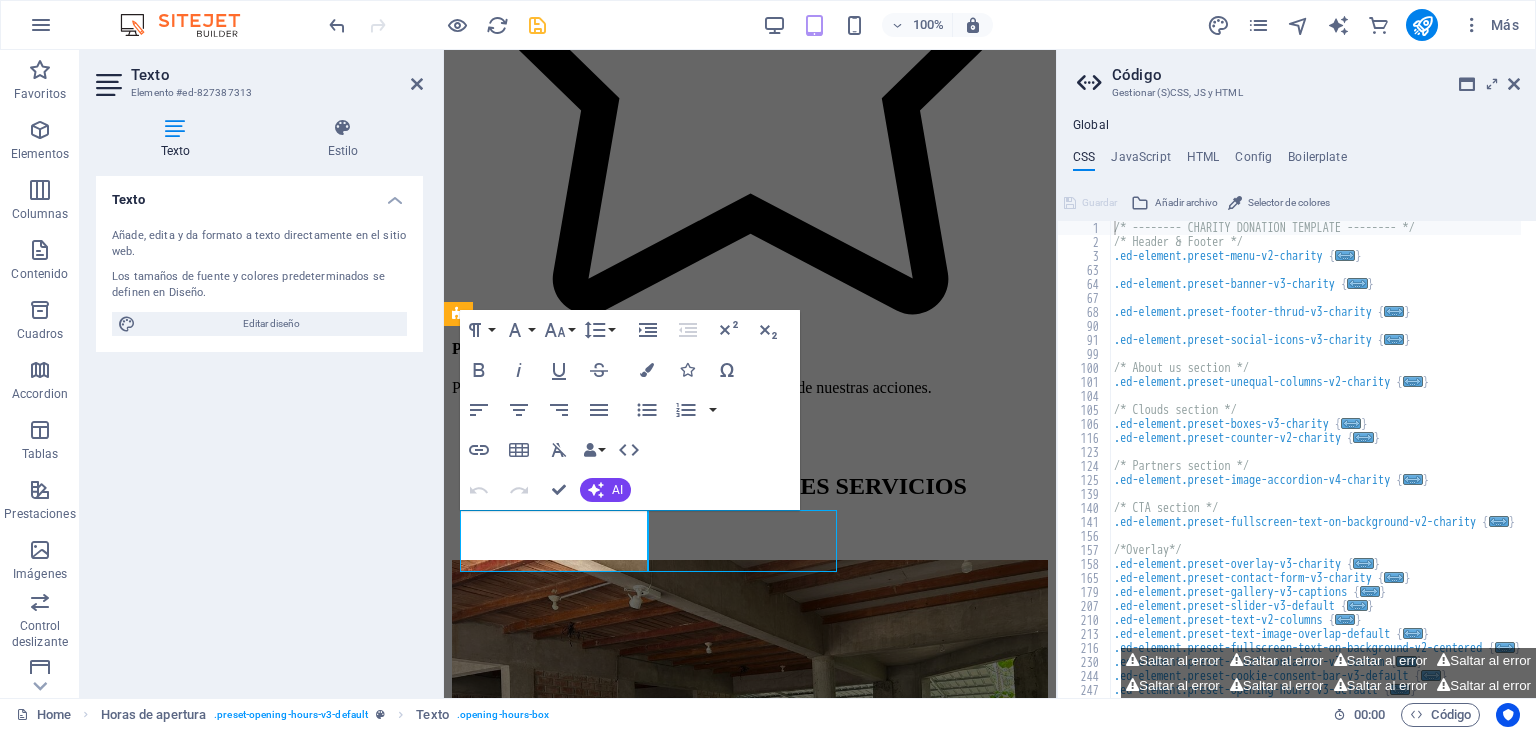 scroll, scrollTop: 5788, scrollLeft: 0, axis: vertical 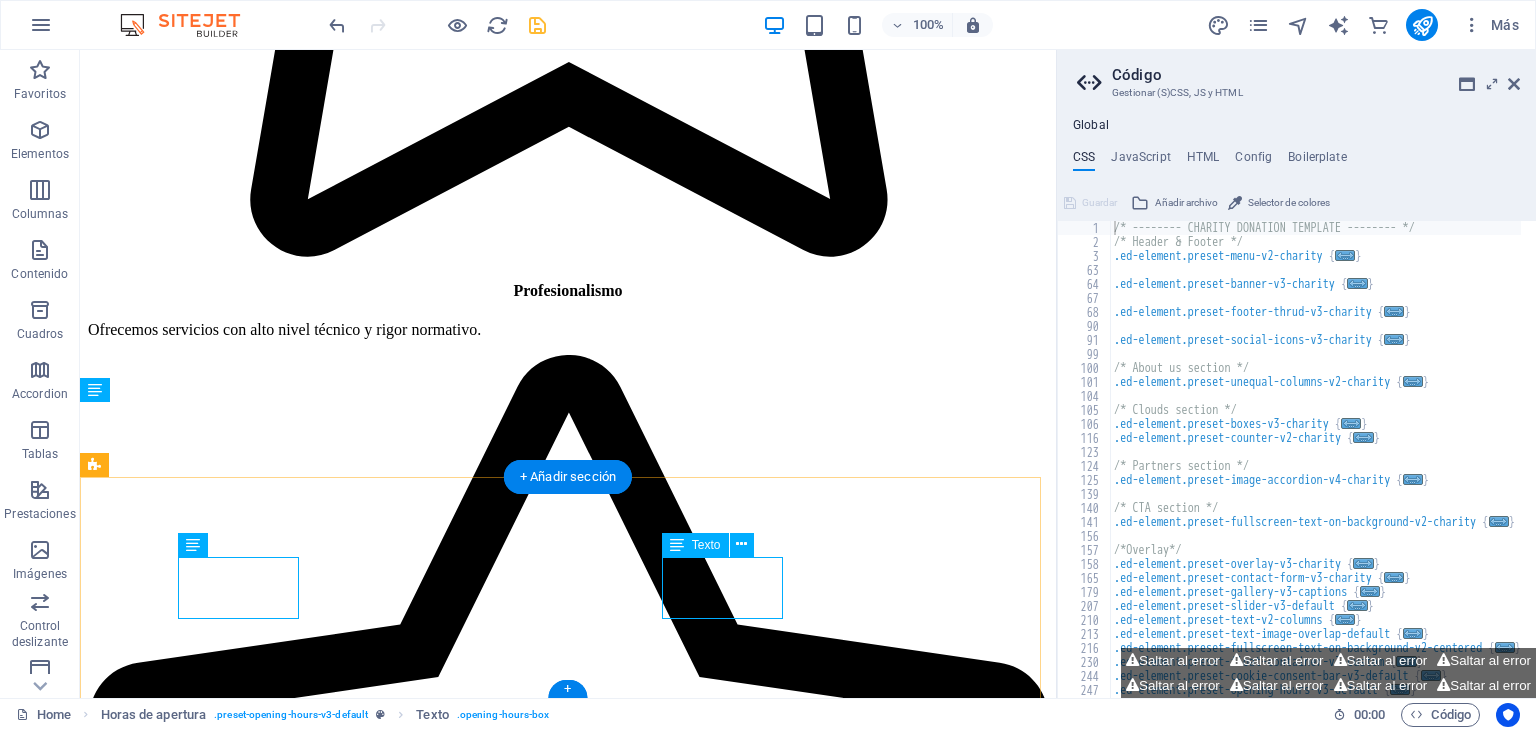 click on "Friday 09:00 - 18:30" at bounding box center [568, 21391] 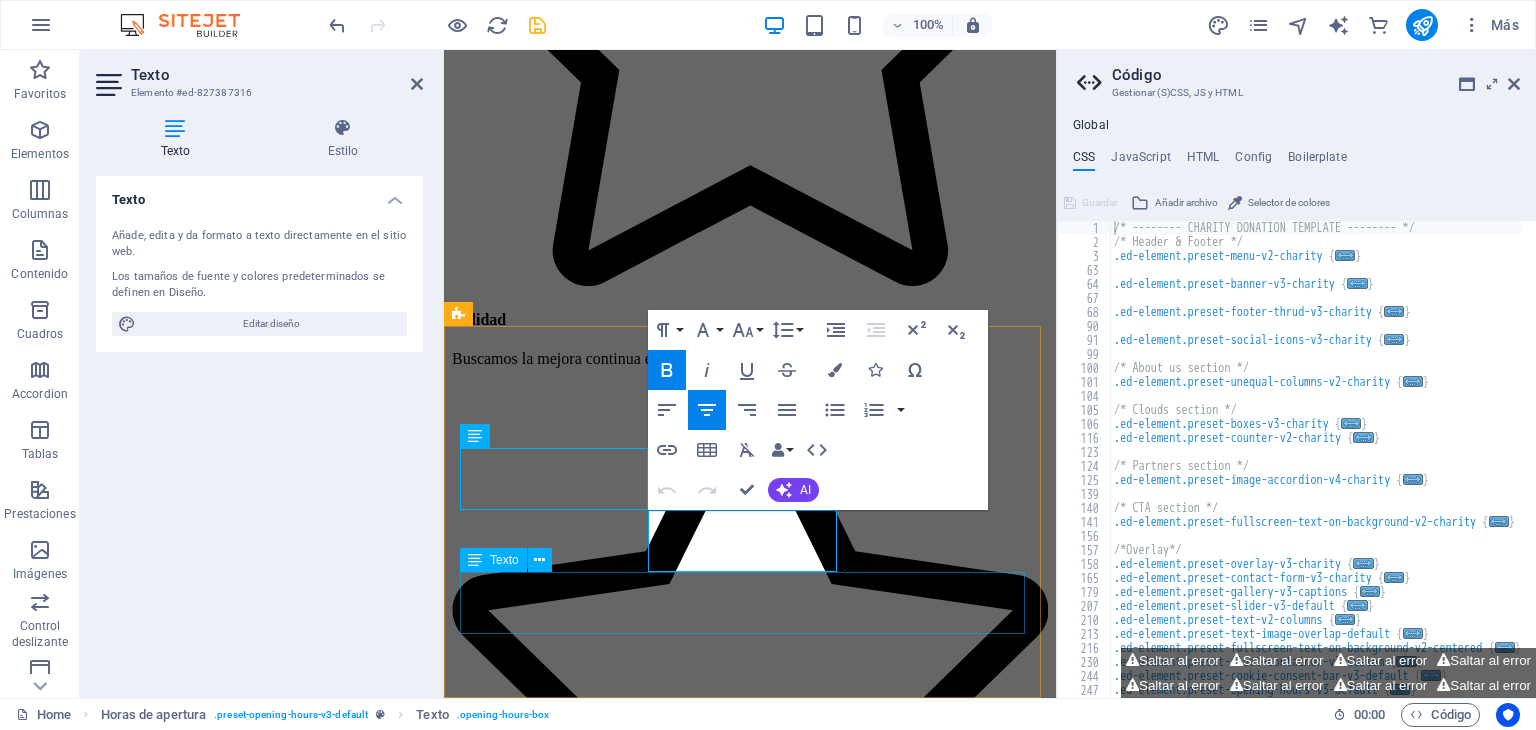 scroll, scrollTop: 7203, scrollLeft: 0, axis: vertical 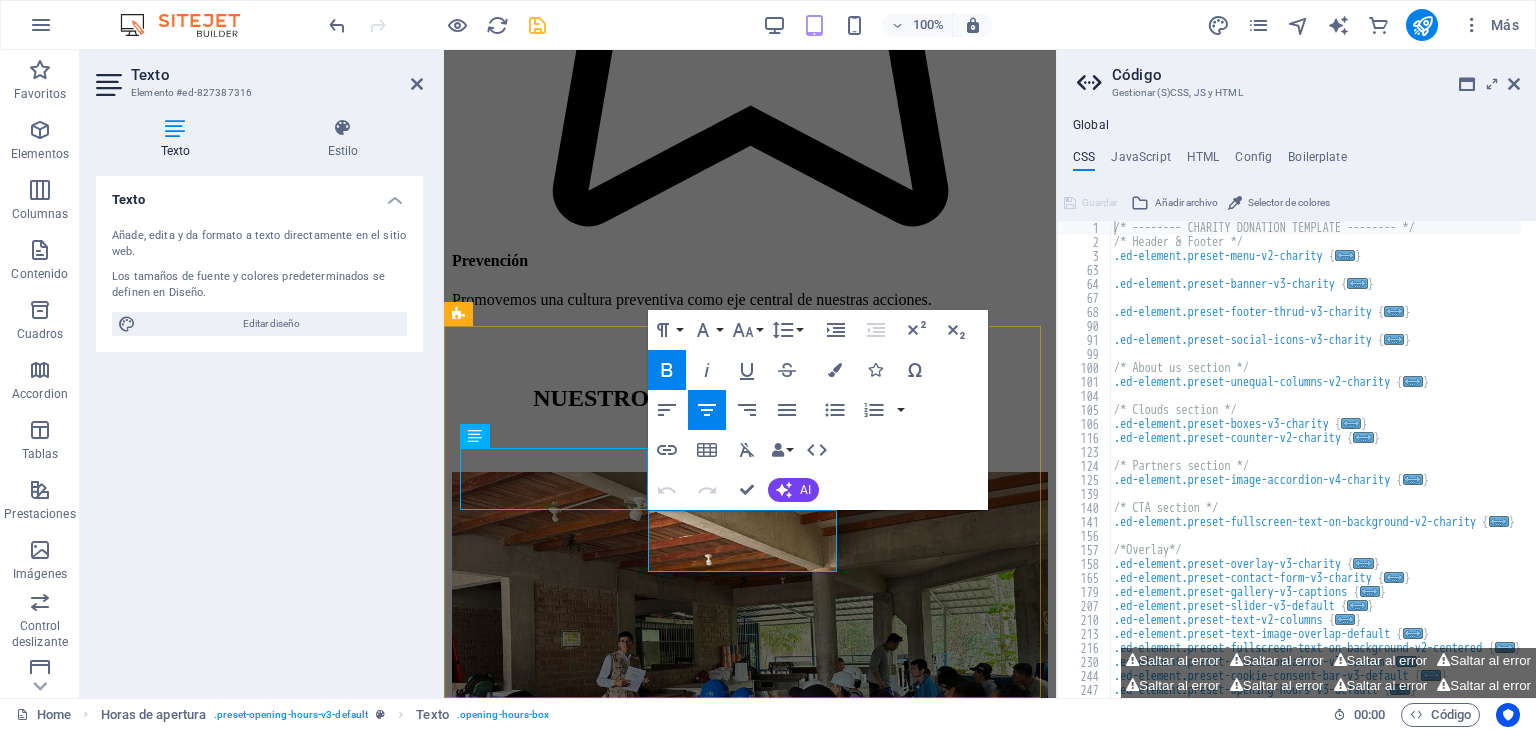 drag, startPoint x: 824, startPoint y: 524, endPoint x: 688, endPoint y: 521, distance: 136.03308 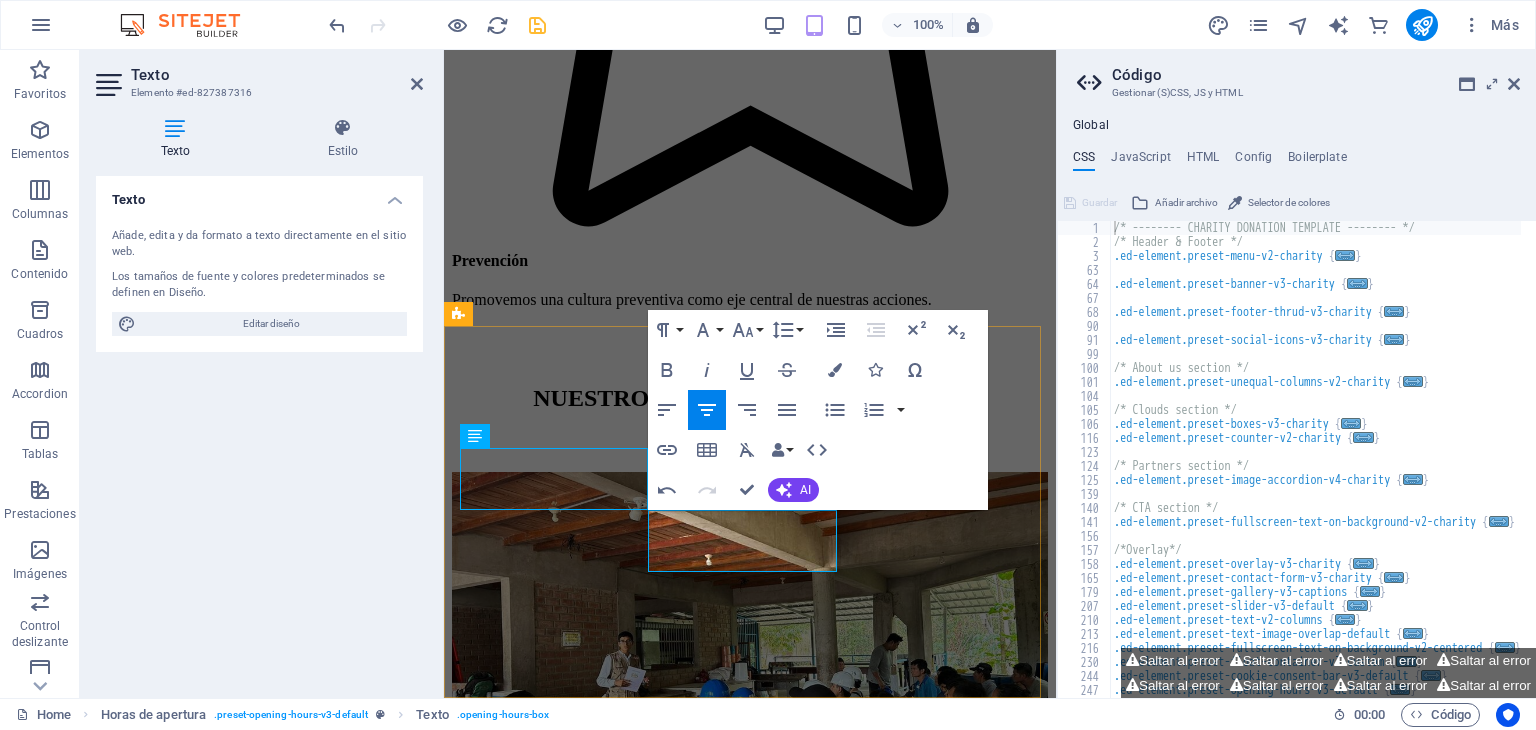 drag, startPoint x: 811, startPoint y: 531, endPoint x: 691, endPoint y: 515, distance: 121.061966 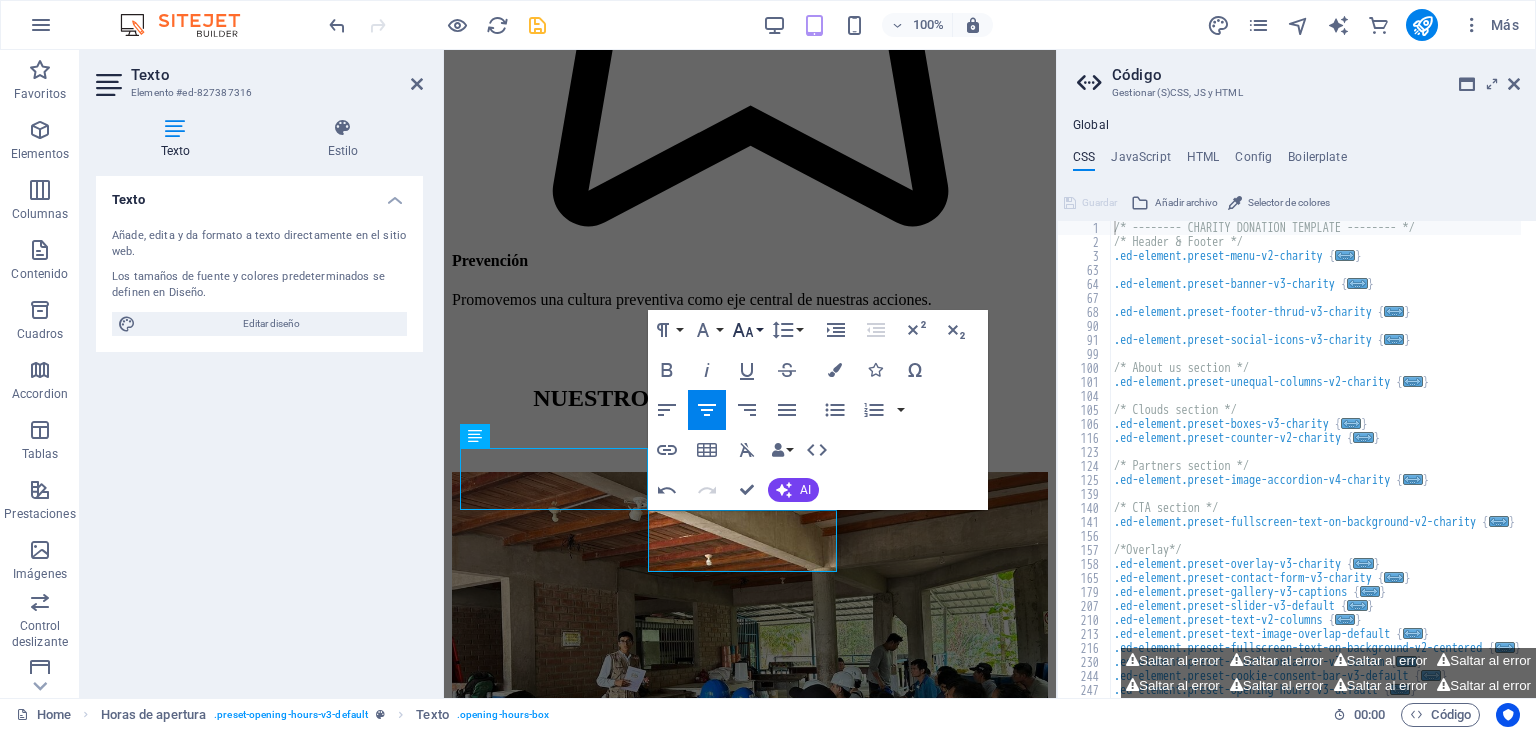 click 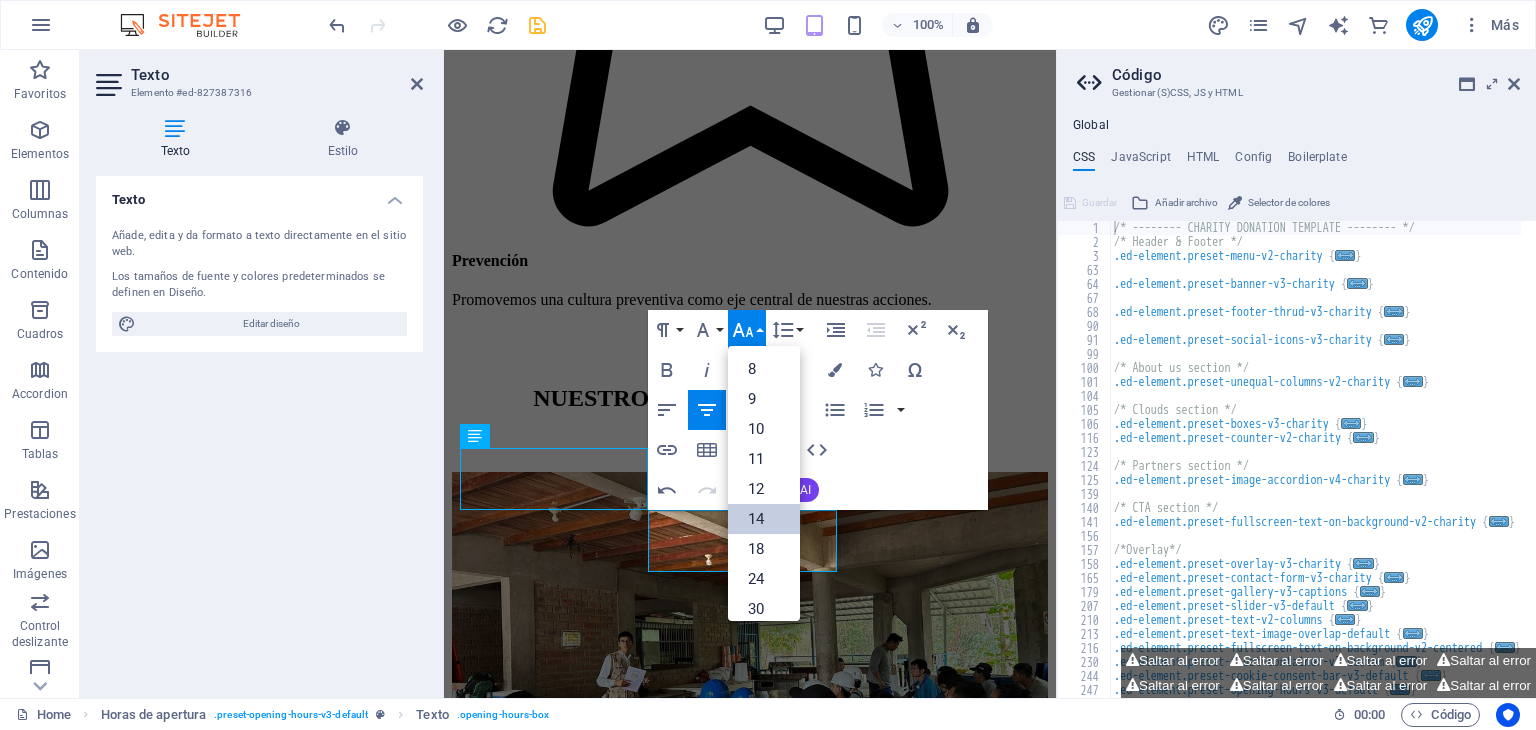 click on "14" at bounding box center [764, 519] 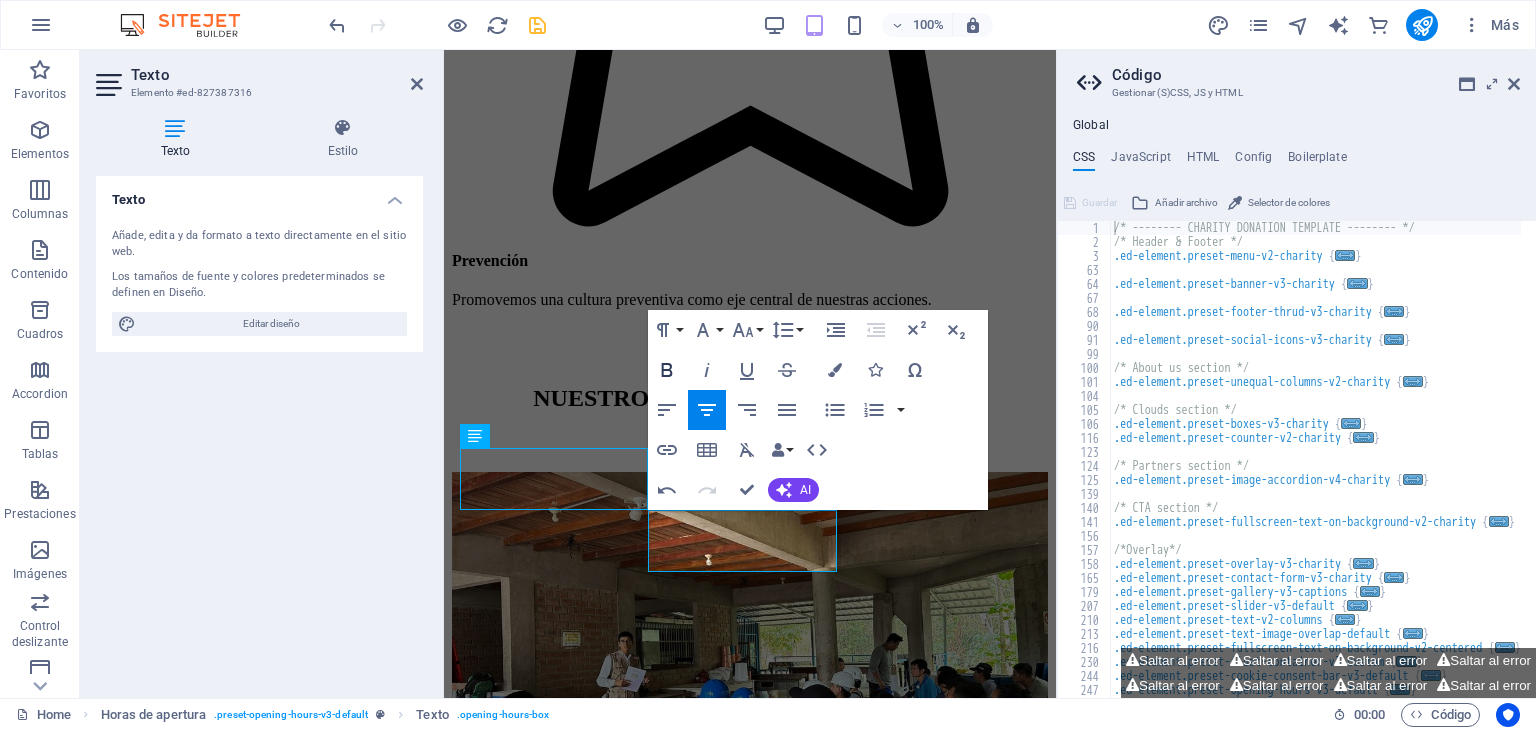 click 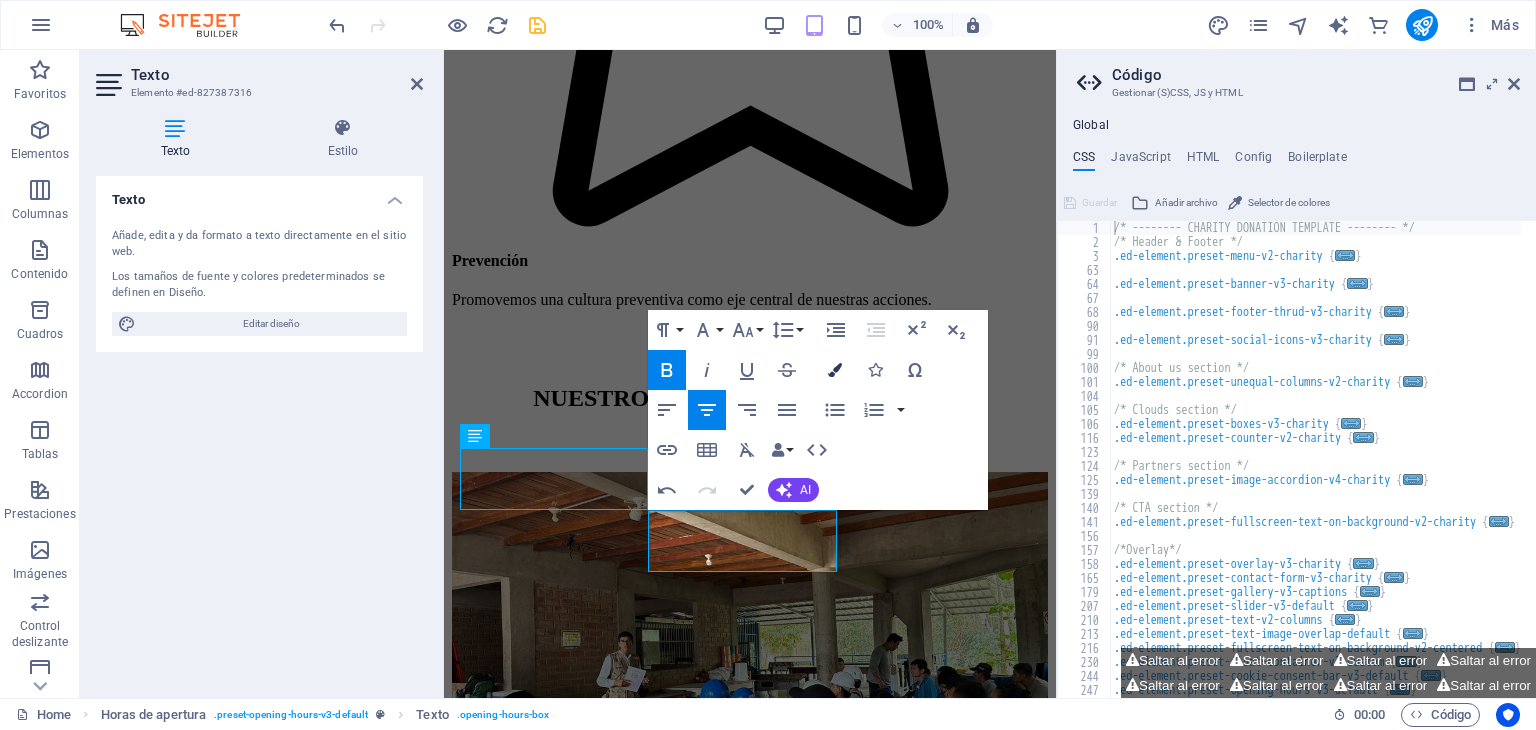 click at bounding box center (835, 370) 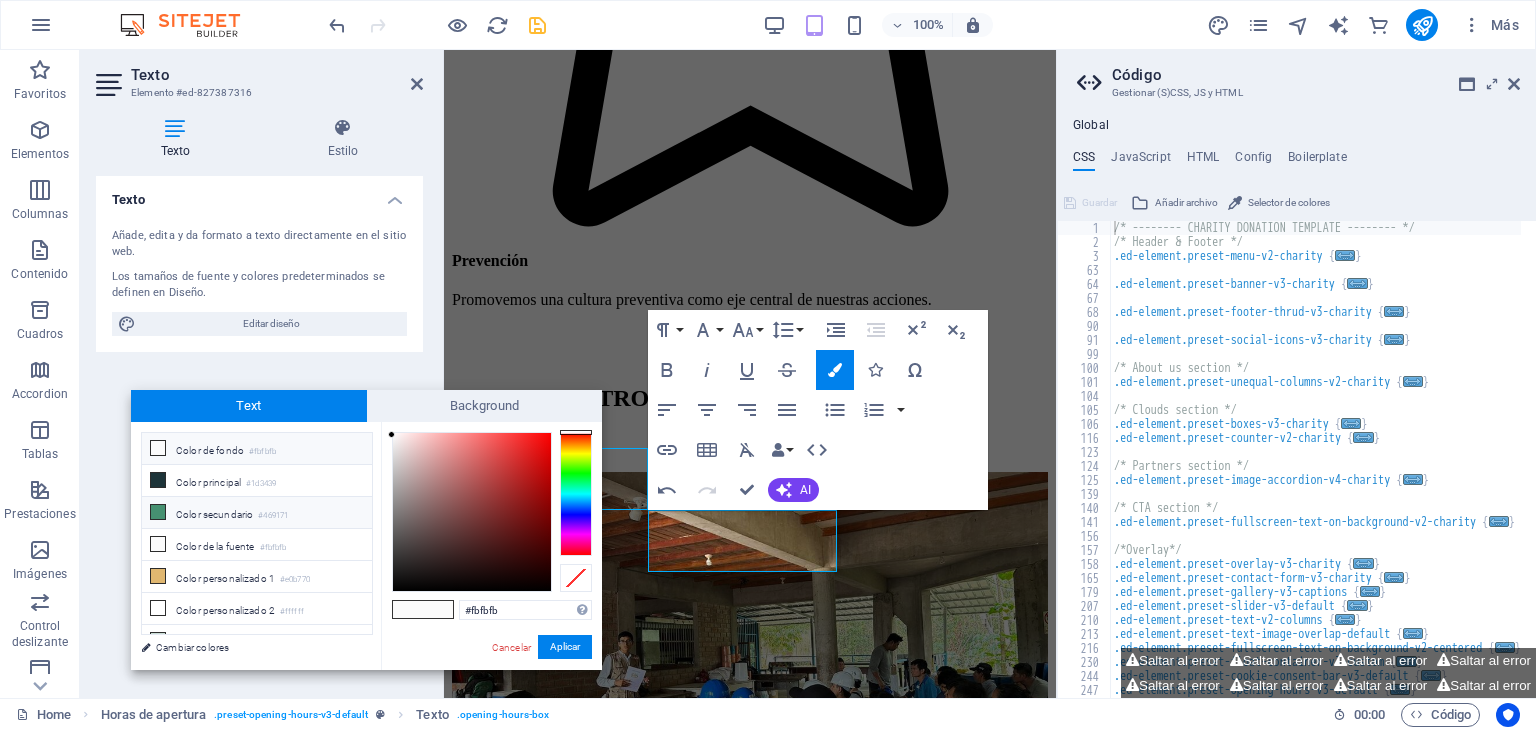 click on "Color secundario
#469171" at bounding box center (257, 513) 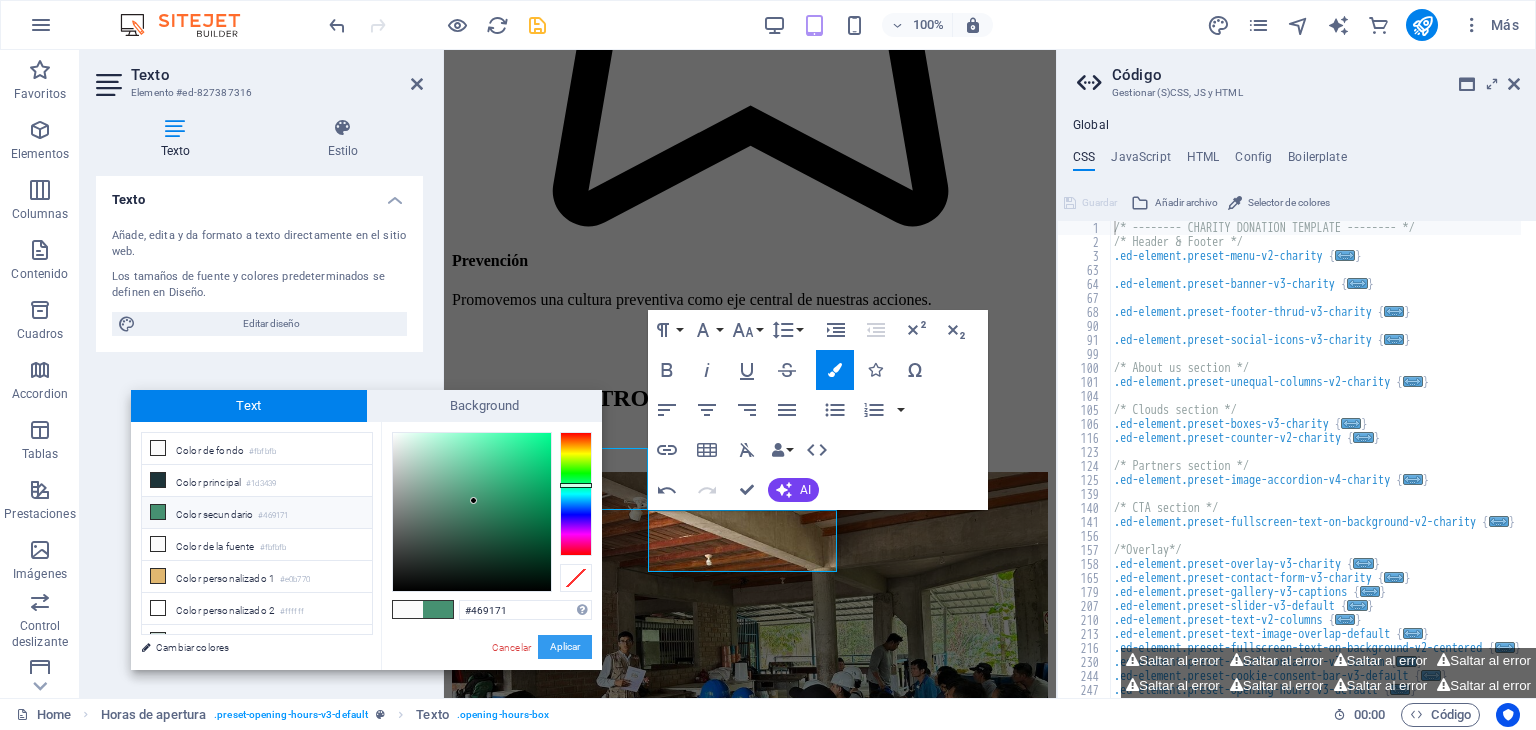 click on "Aplicar" at bounding box center (565, 647) 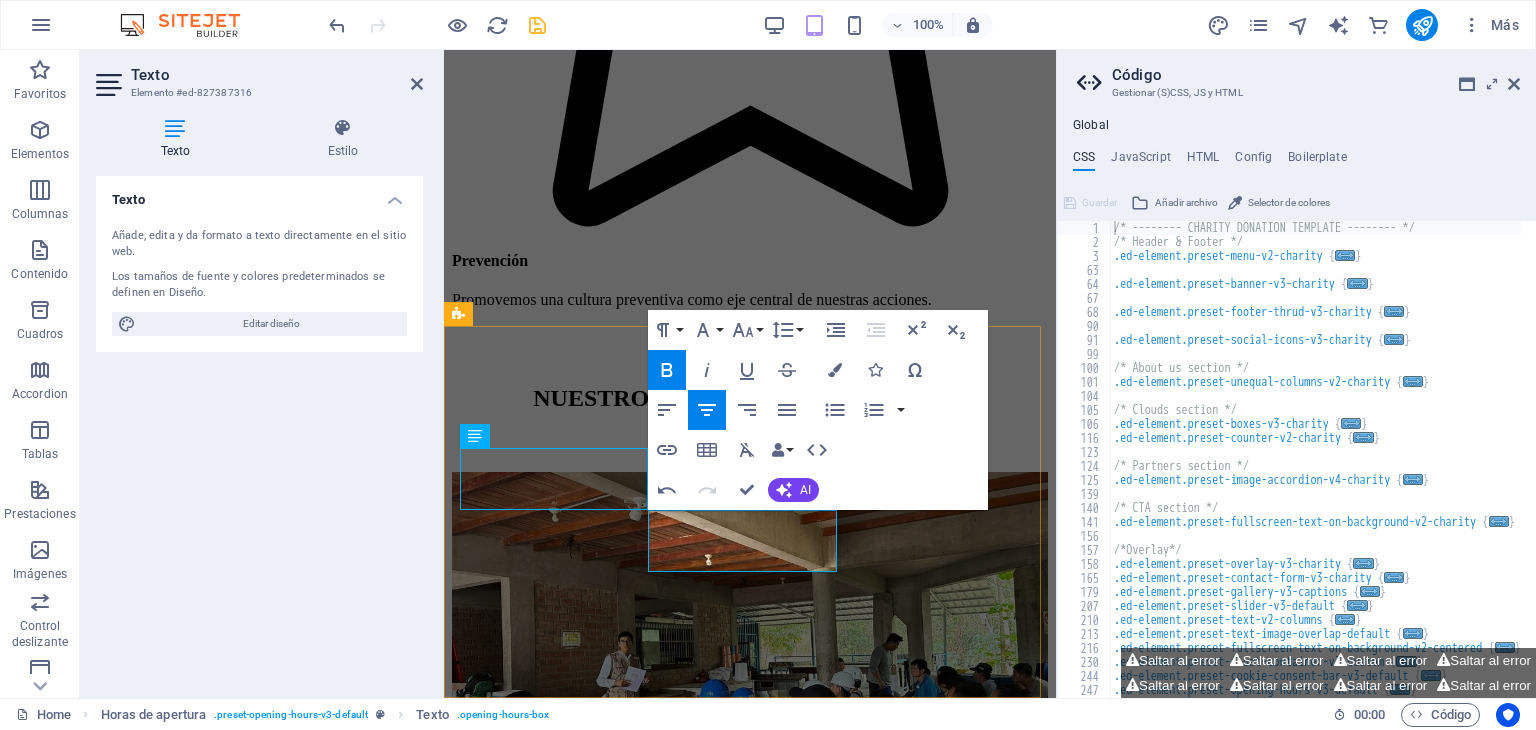 click on "09:00 - 18:30" at bounding box center [750, 12891] 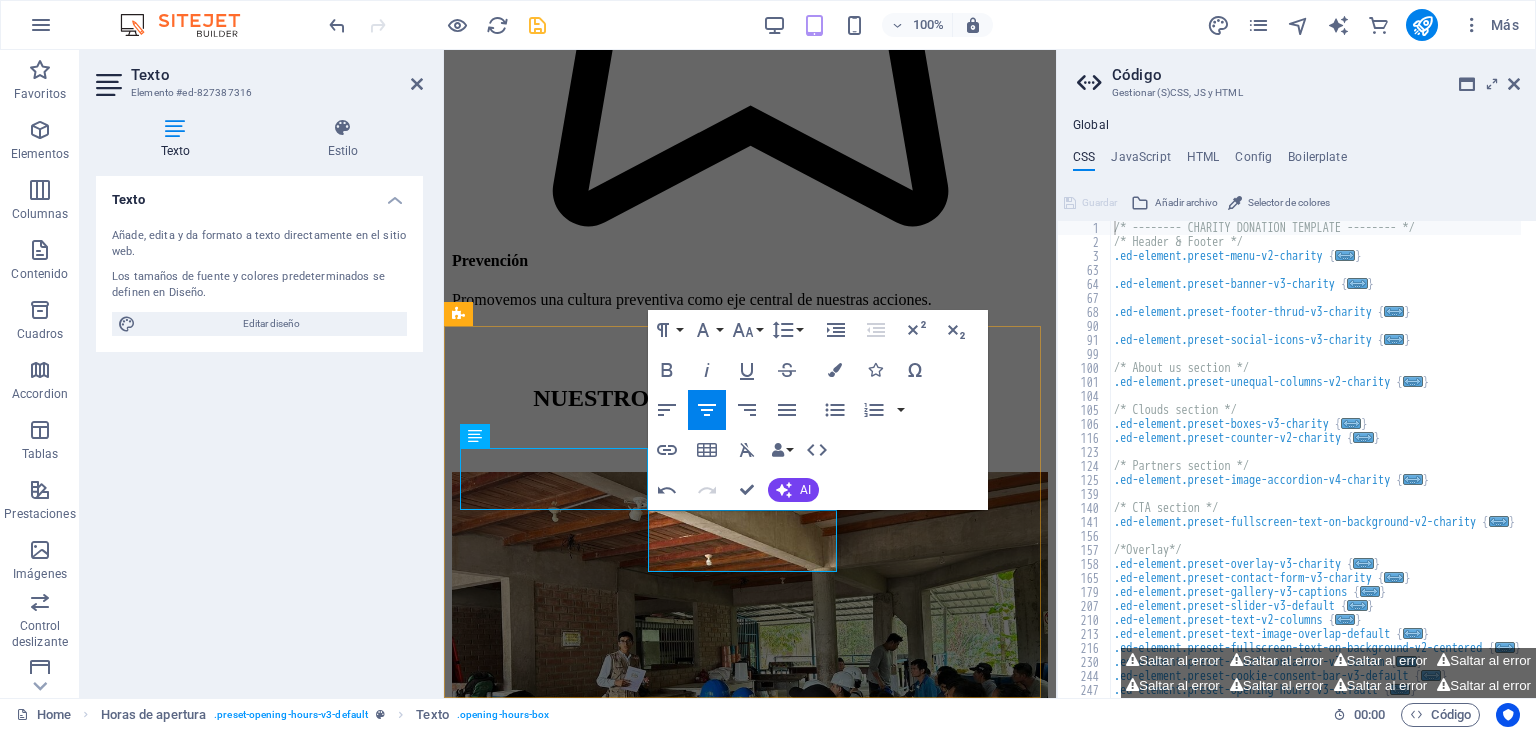 click on "09:00 - 18:30" at bounding box center [750, 12891] 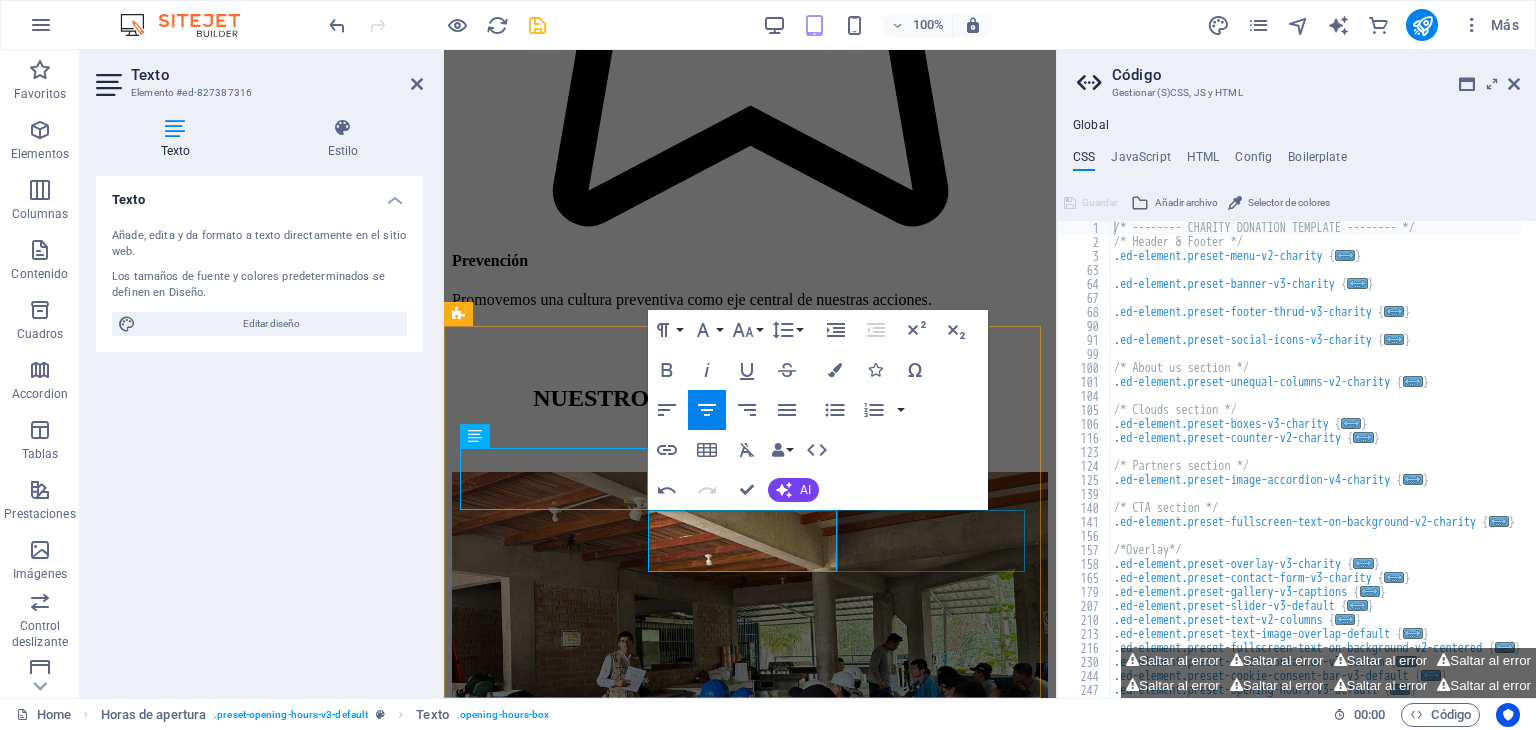 click on "Saturday 09:00 - 18:30" at bounding box center [750, 12942] 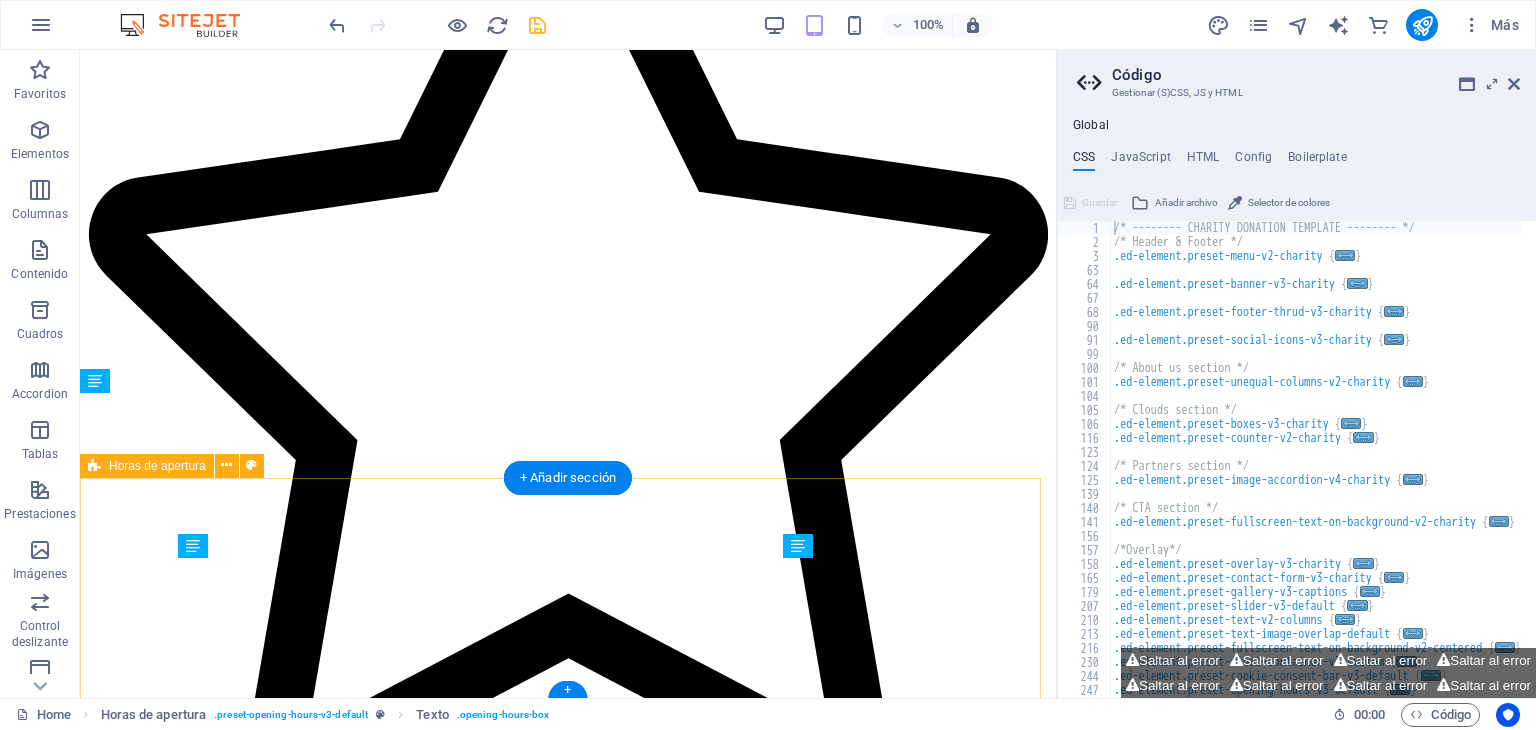 scroll, scrollTop: 5788, scrollLeft: 0, axis: vertical 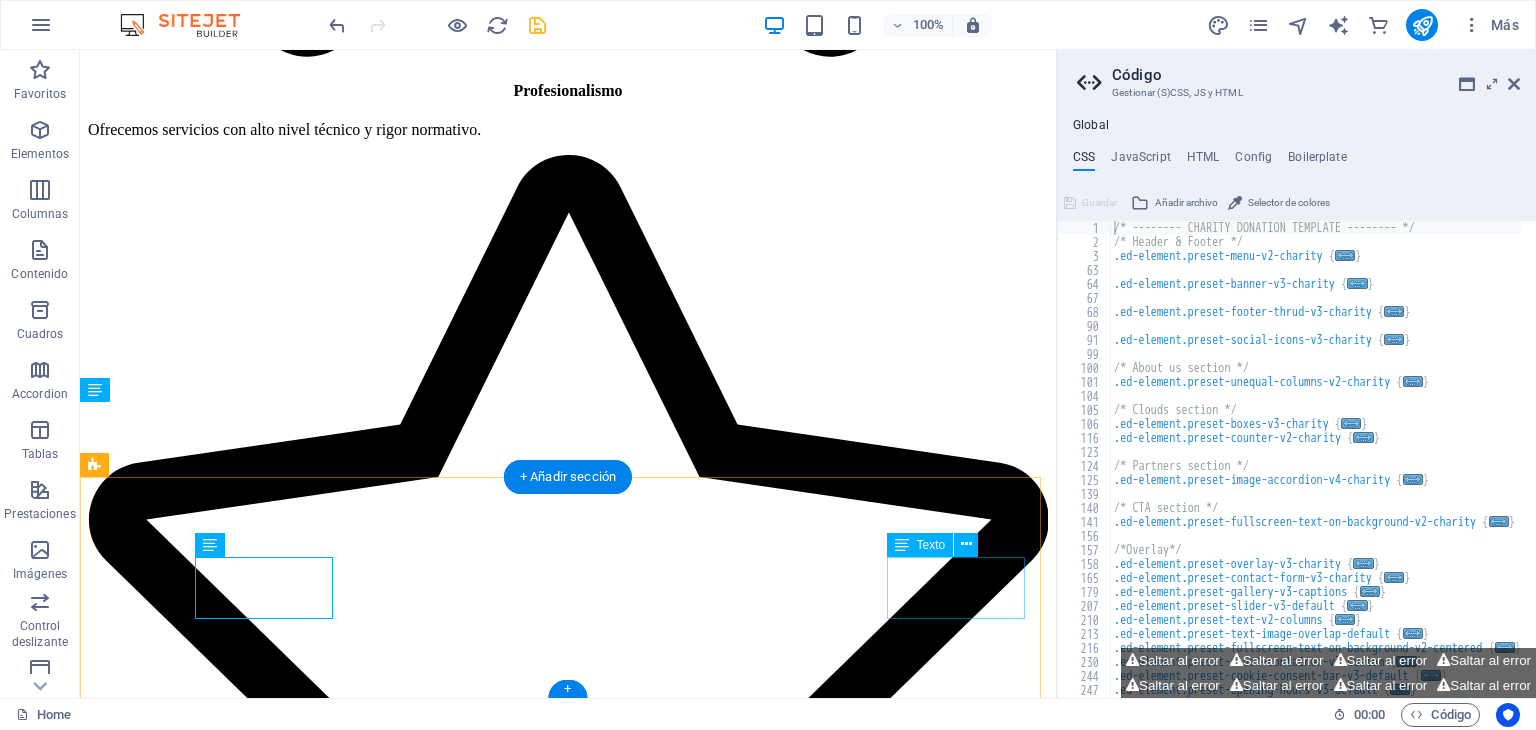 click on "Sunday 09:00 - 18:30" at bounding box center (568, 21259) 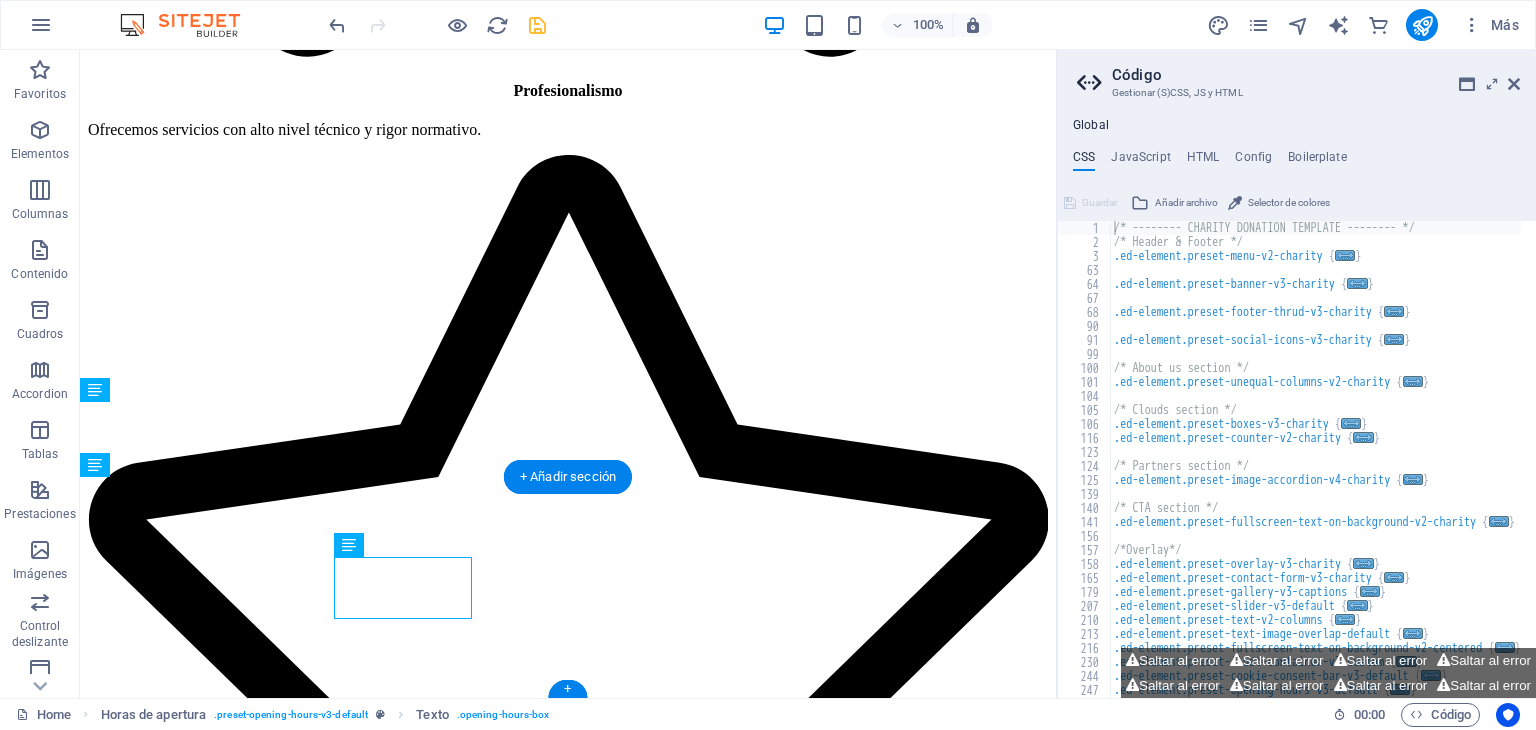 drag, startPoint x: 986, startPoint y: 586, endPoint x: 230, endPoint y: 600, distance: 756.12964 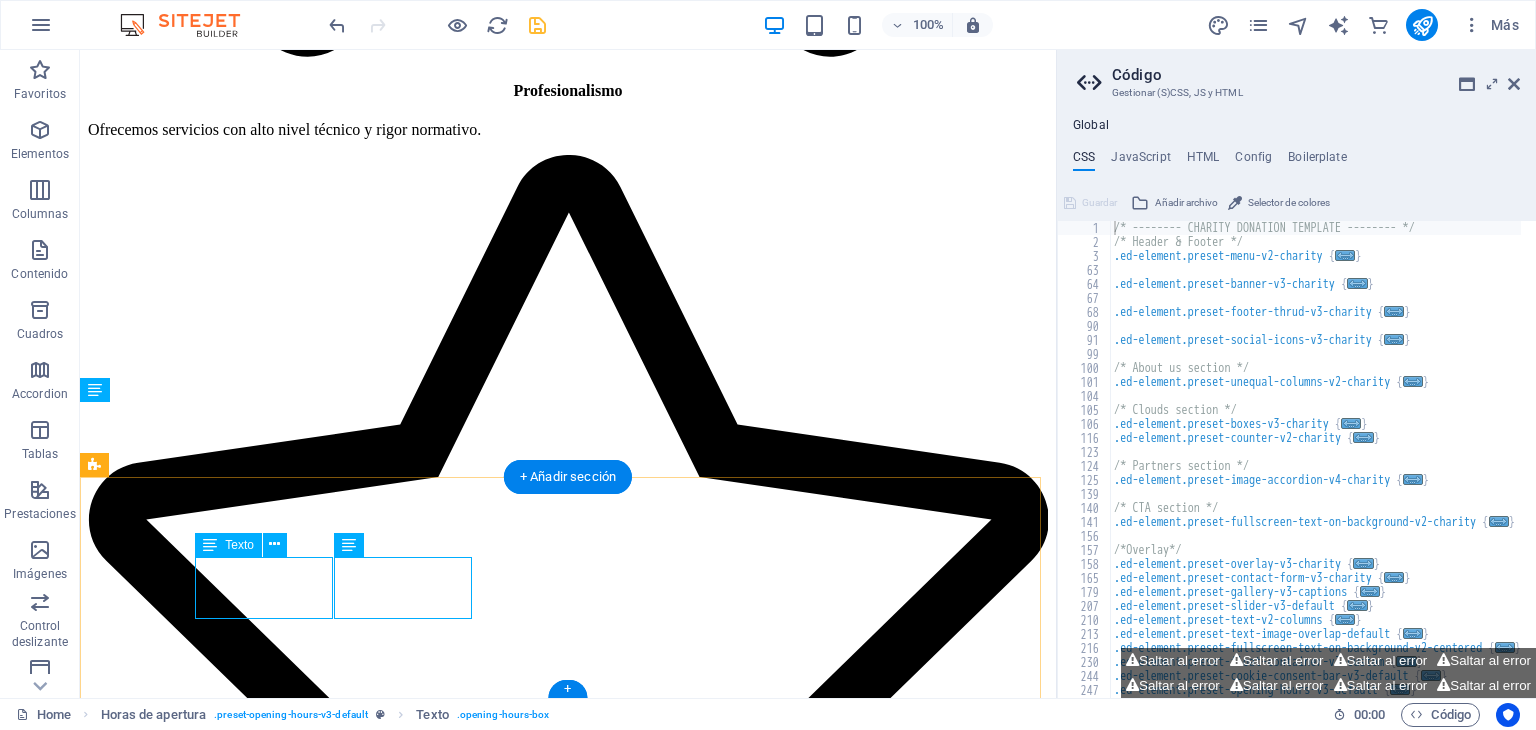 click on "Sunday 09:00 - 18:30" at bounding box center (568, 20919) 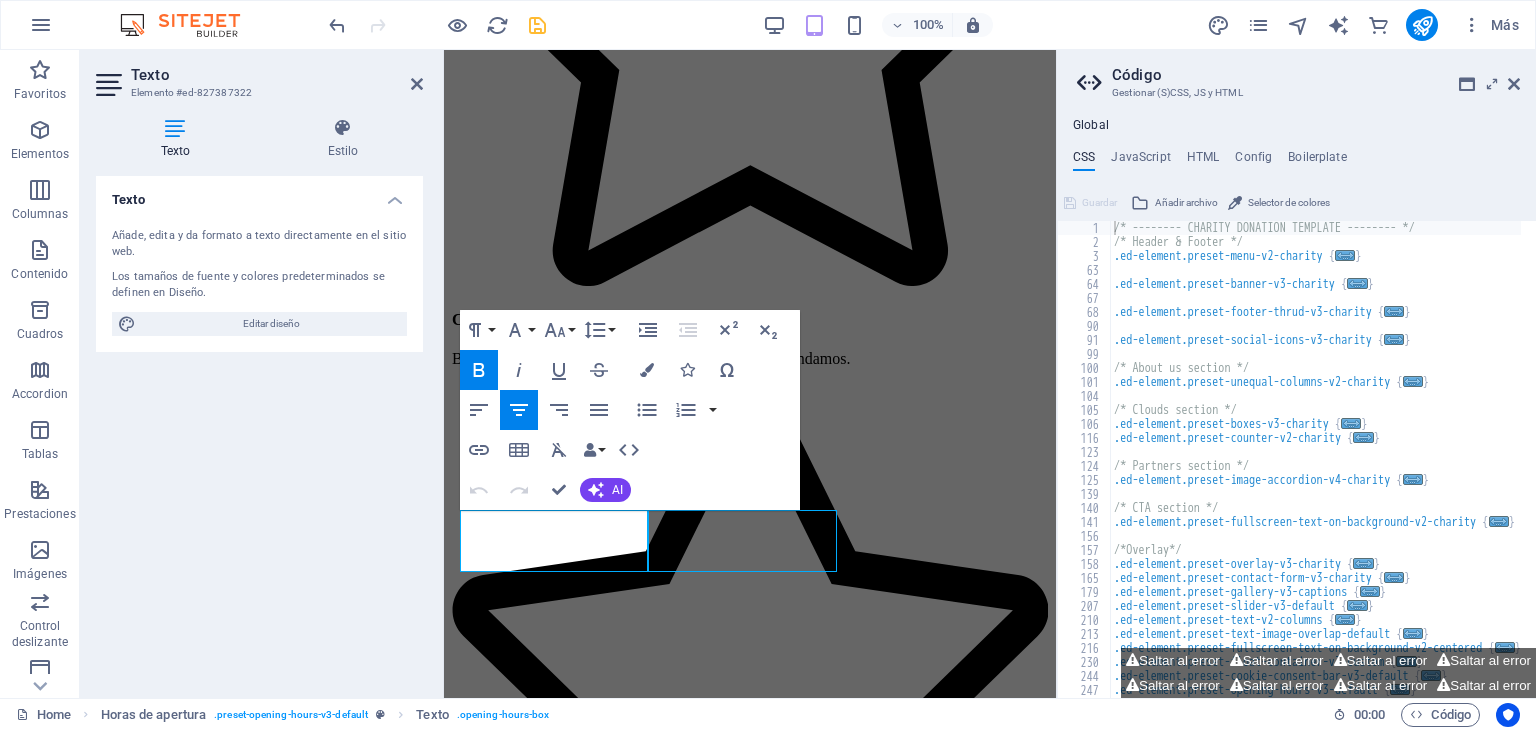 scroll, scrollTop: 7141, scrollLeft: 0, axis: vertical 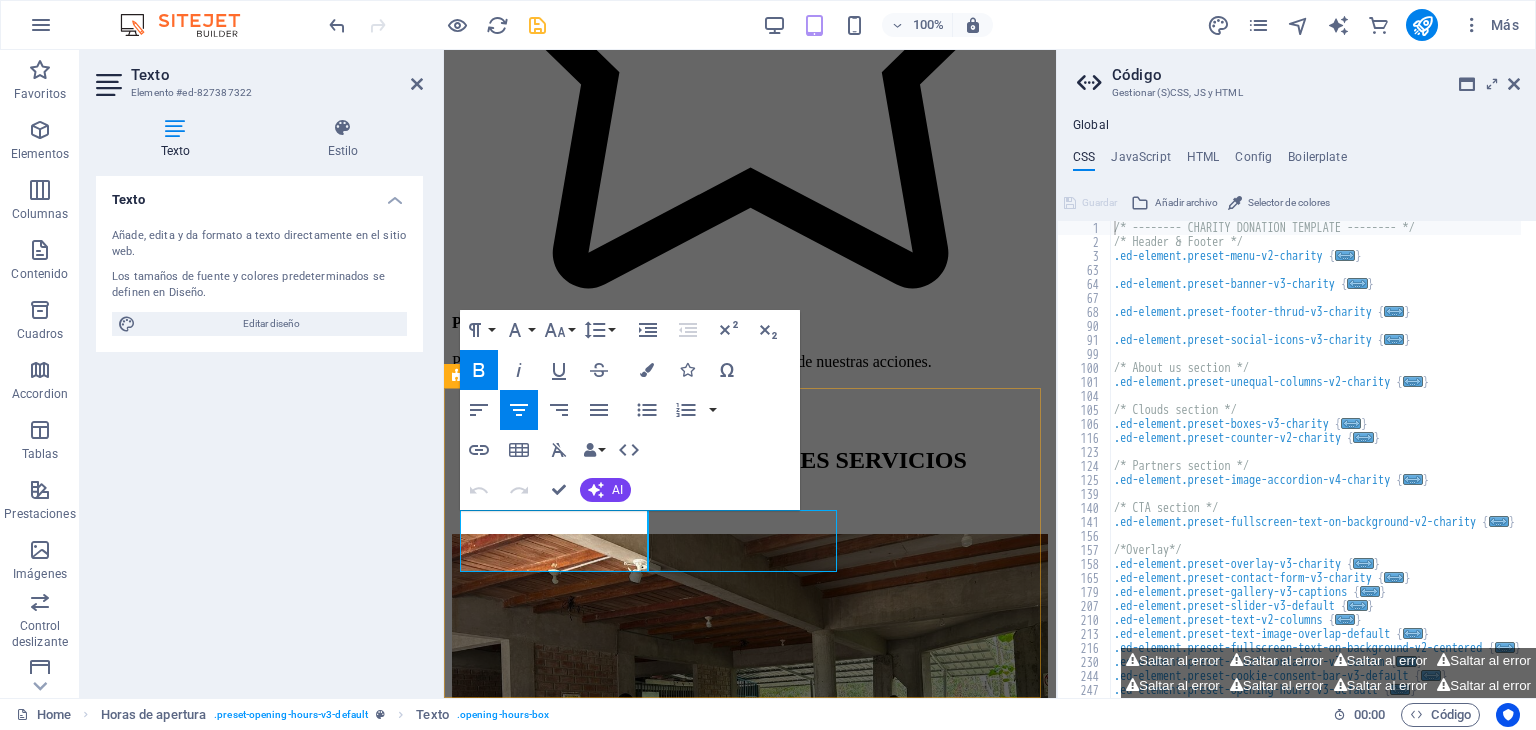 drag, startPoint x: 590, startPoint y: 517, endPoint x: 498, endPoint y: 509, distance: 92.34717 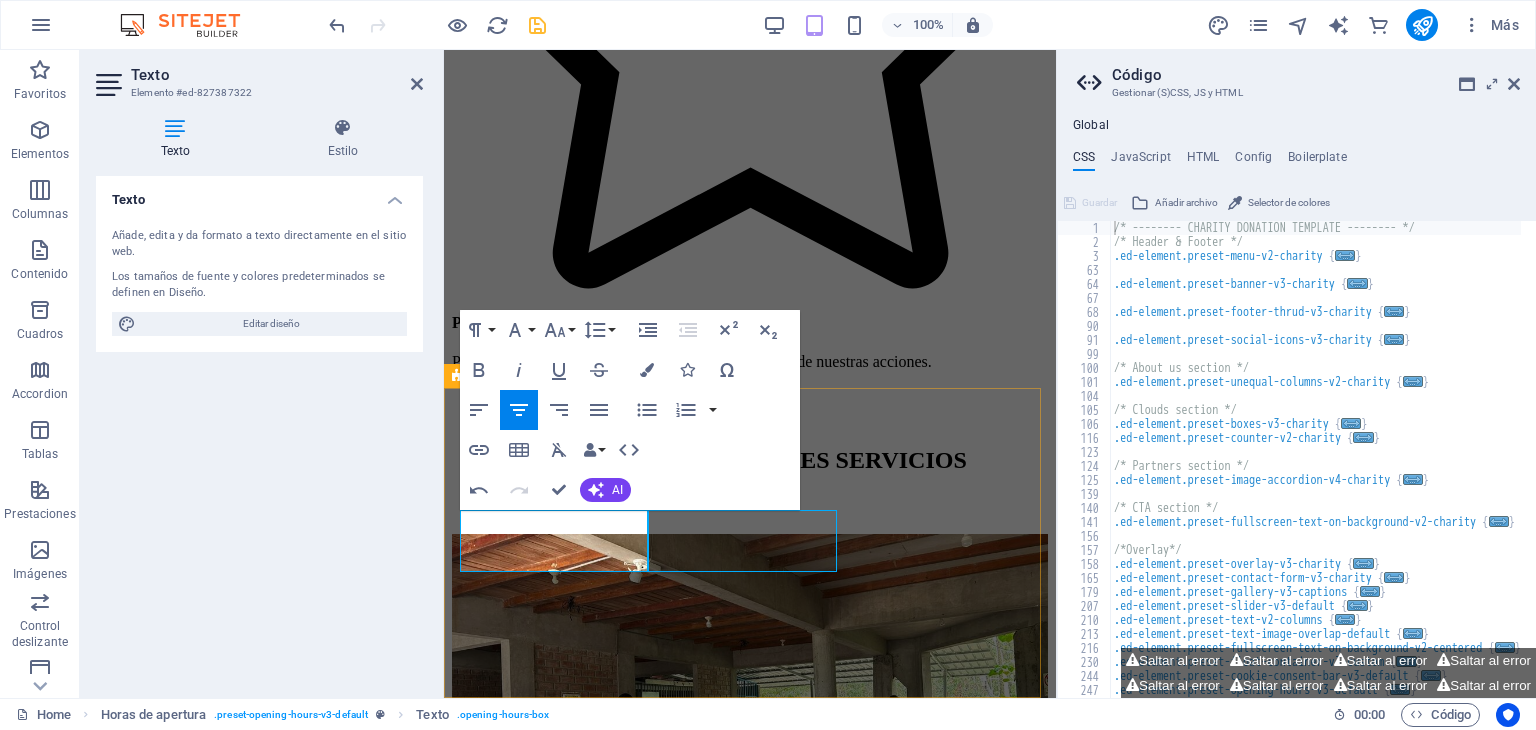 click on "09:00 - 18:30" at bounding box center [750, 12681] 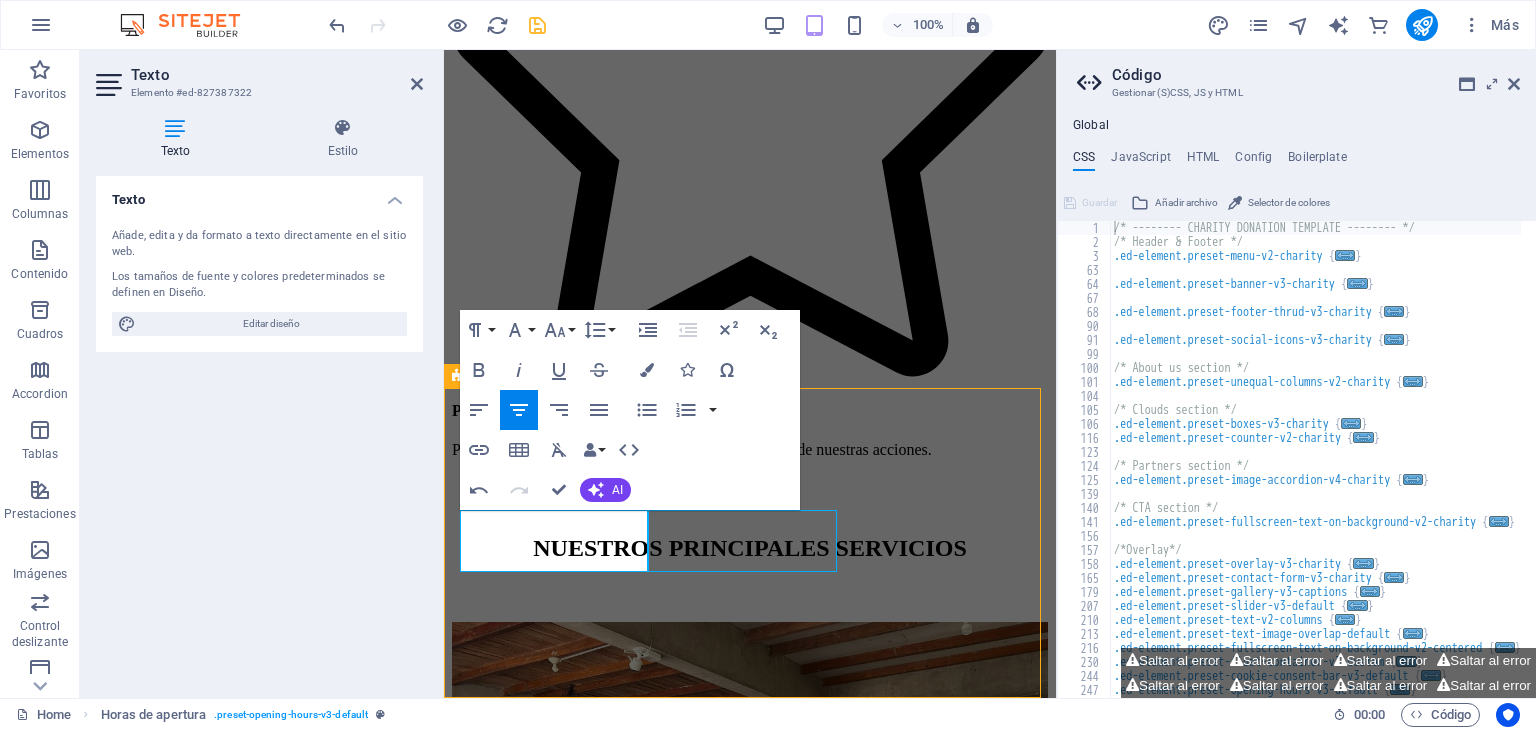 scroll, scrollTop: 5788, scrollLeft: 0, axis: vertical 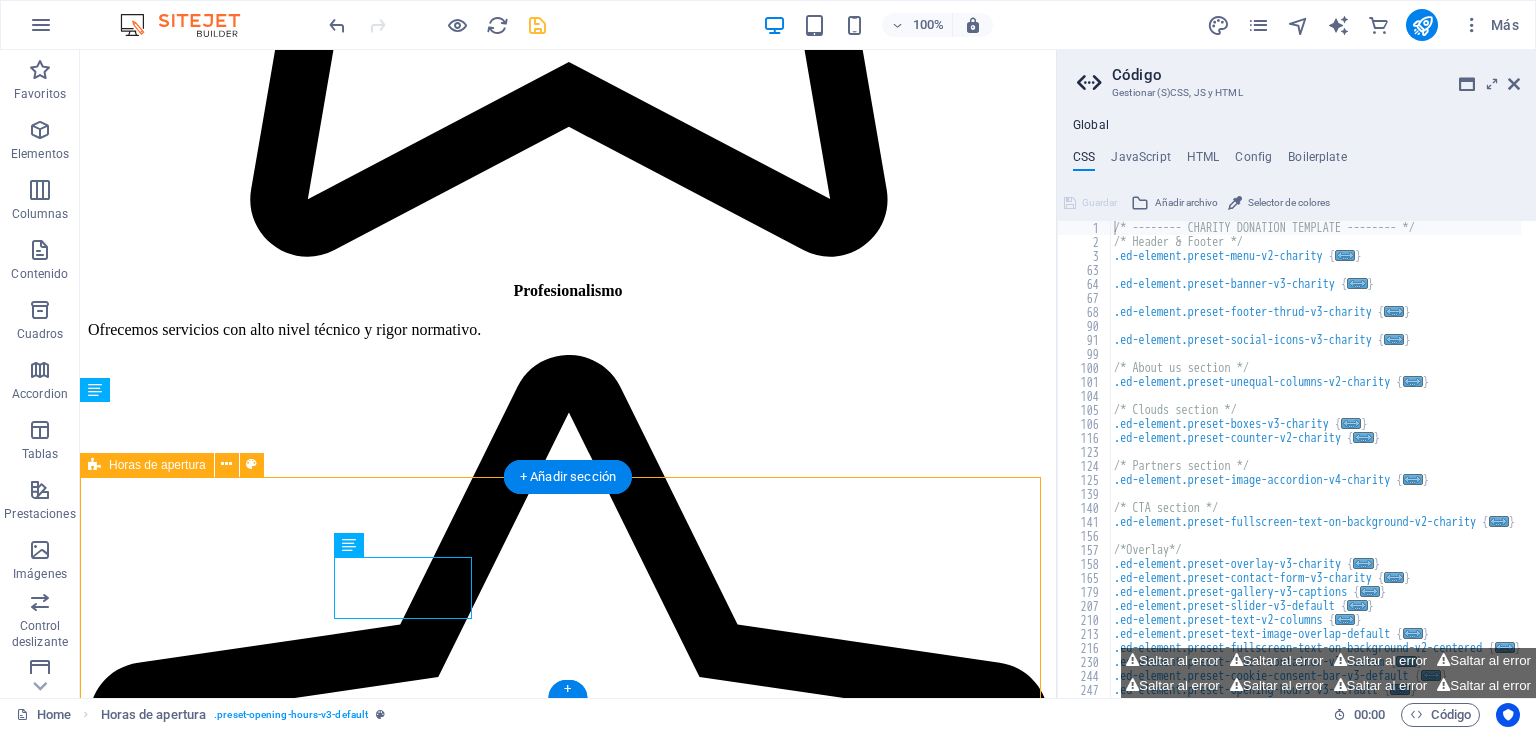 click on "DOMINGO 08:00 - 13:00 Lunes 08:00 - 18:30 MARTES 08:00 - 18:30 MIERCOLES 08:00 - 18:30 JUEVES 08:00 - 18:30 VIERNES 08:00 - 18:30" at bounding box center [568, 20807] 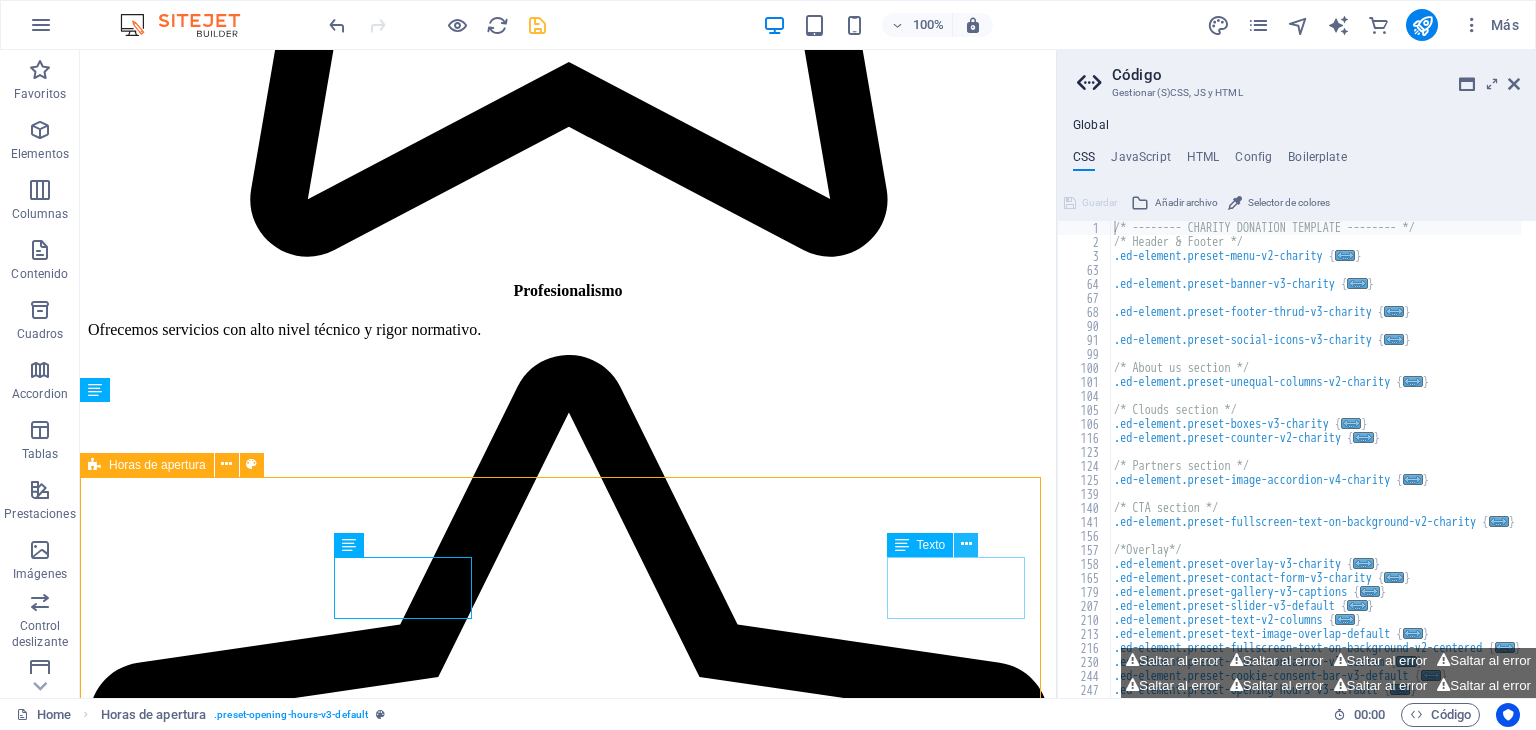 click at bounding box center (966, 544) 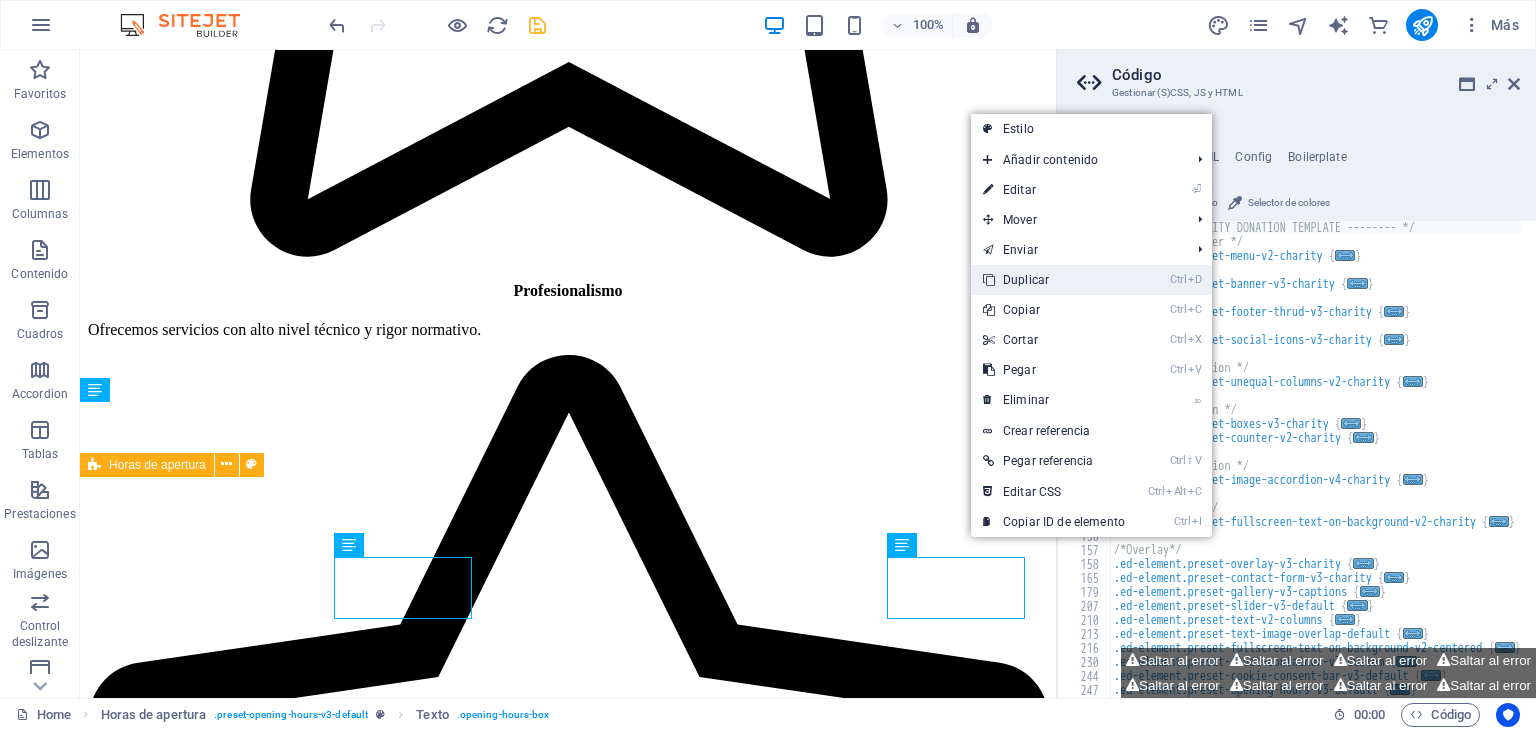 click on "Ctrl D  Duplicar" at bounding box center (1054, 280) 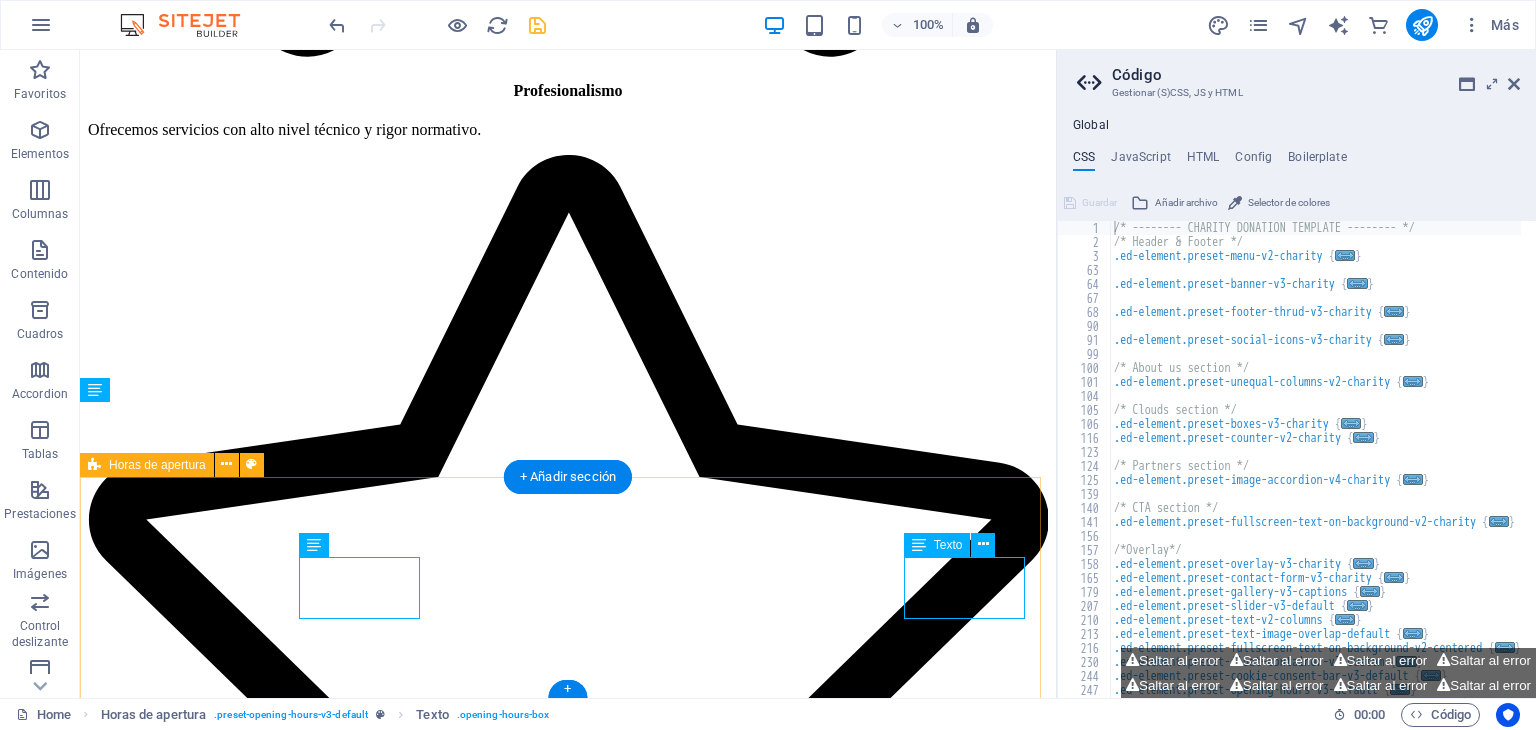click on "[DAY] [TIME] - [TIME]" at bounding box center (568, 21327) 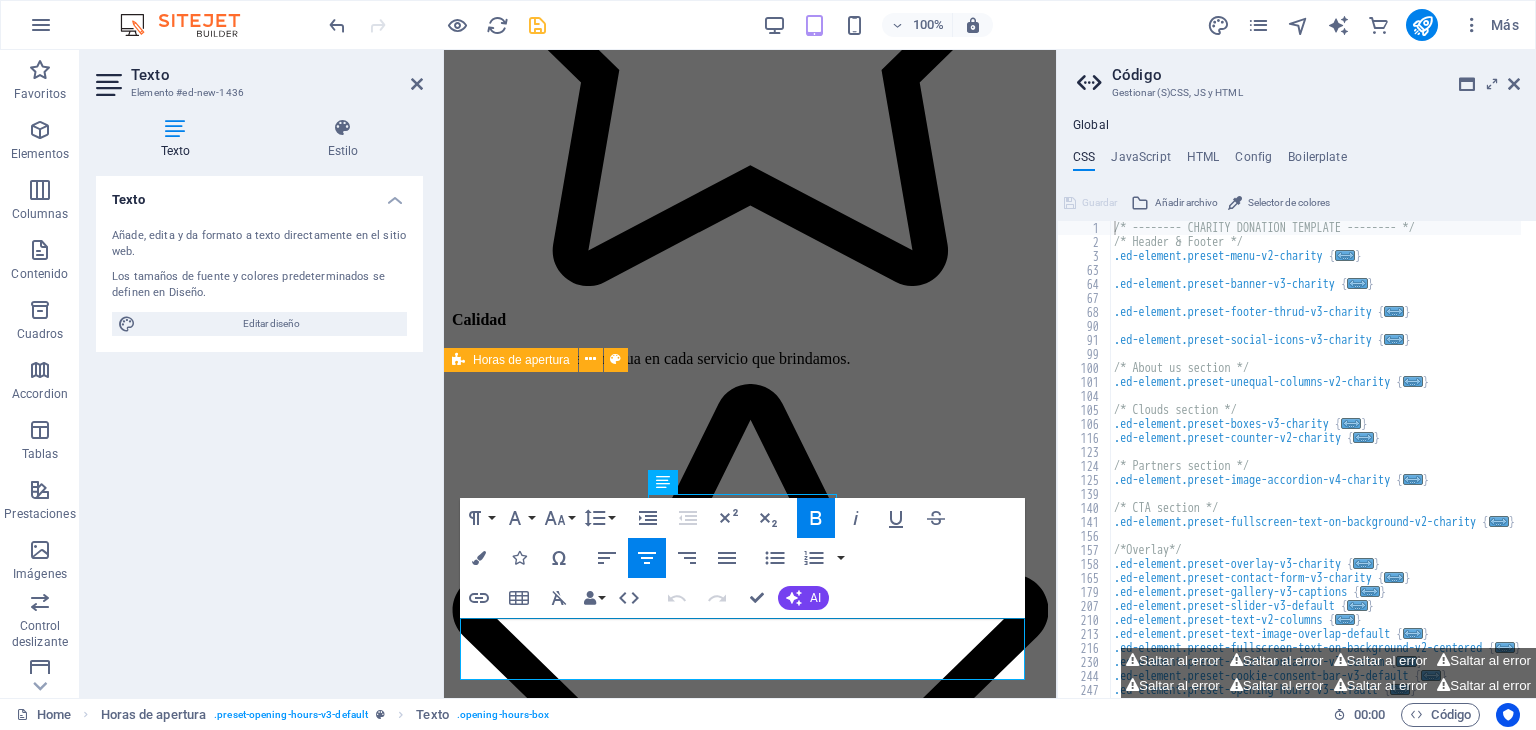 scroll, scrollTop: 7157, scrollLeft: 0, axis: vertical 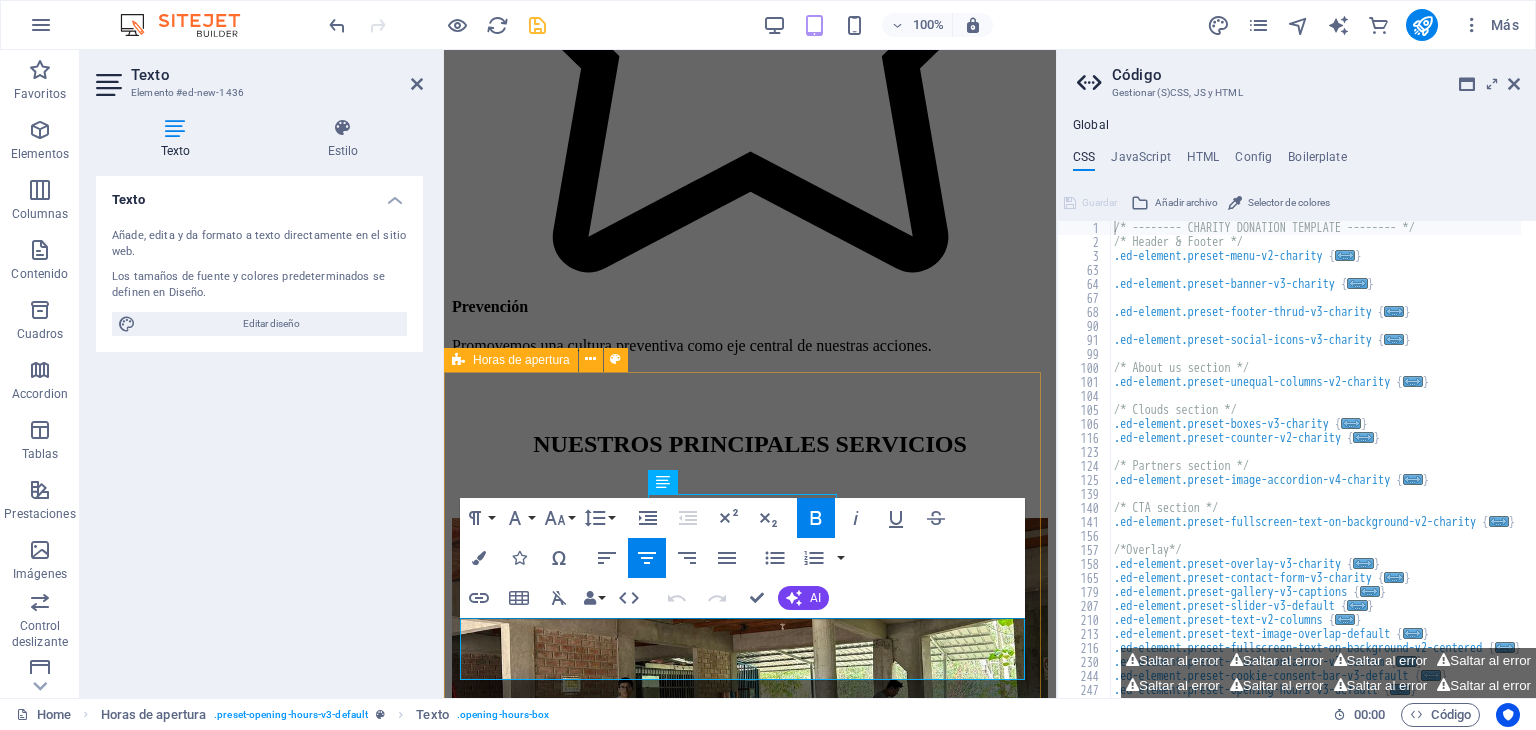 click on "VIERNES" at bounding box center (750, 13039) 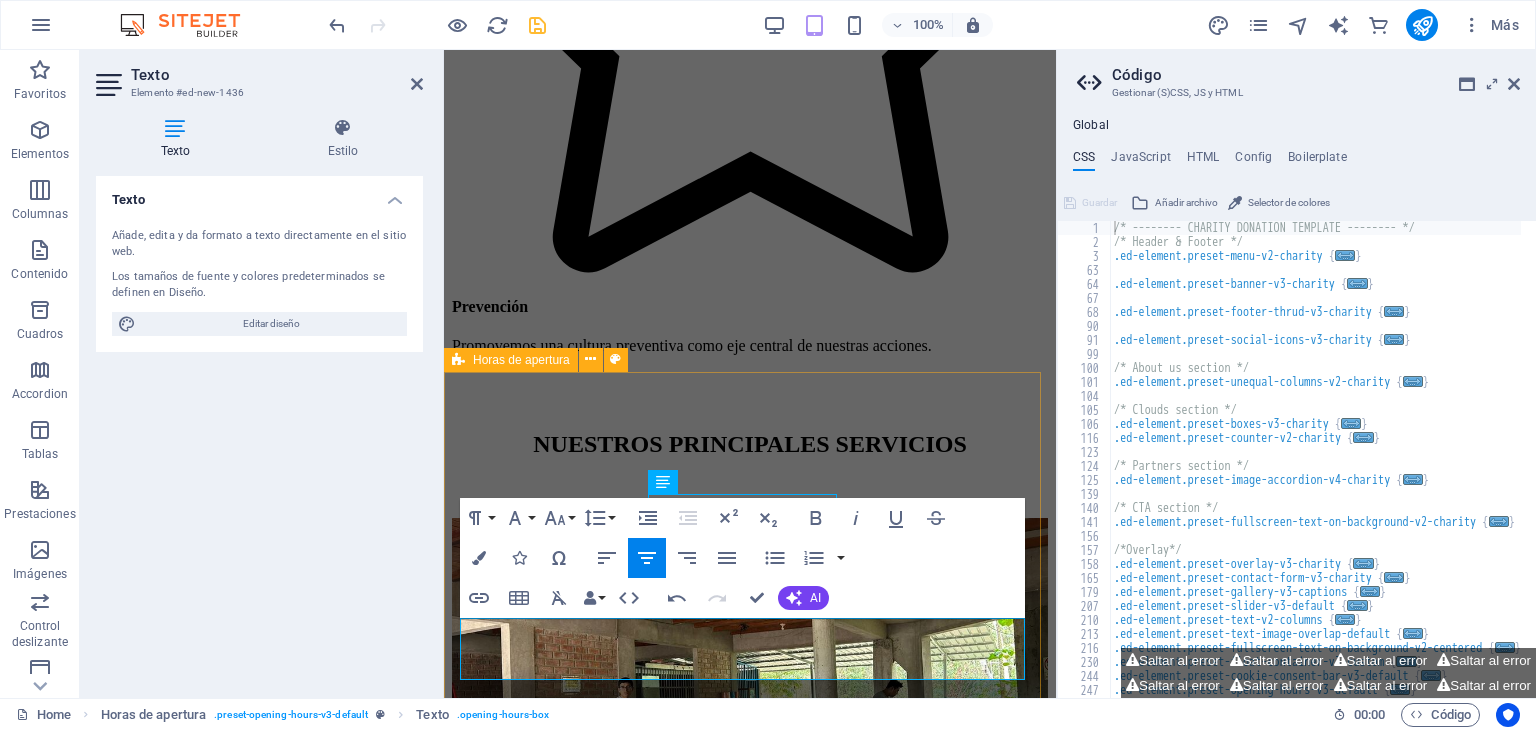 drag, startPoint x: 835, startPoint y: 634, endPoint x: 695, endPoint y: 626, distance: 140.22838 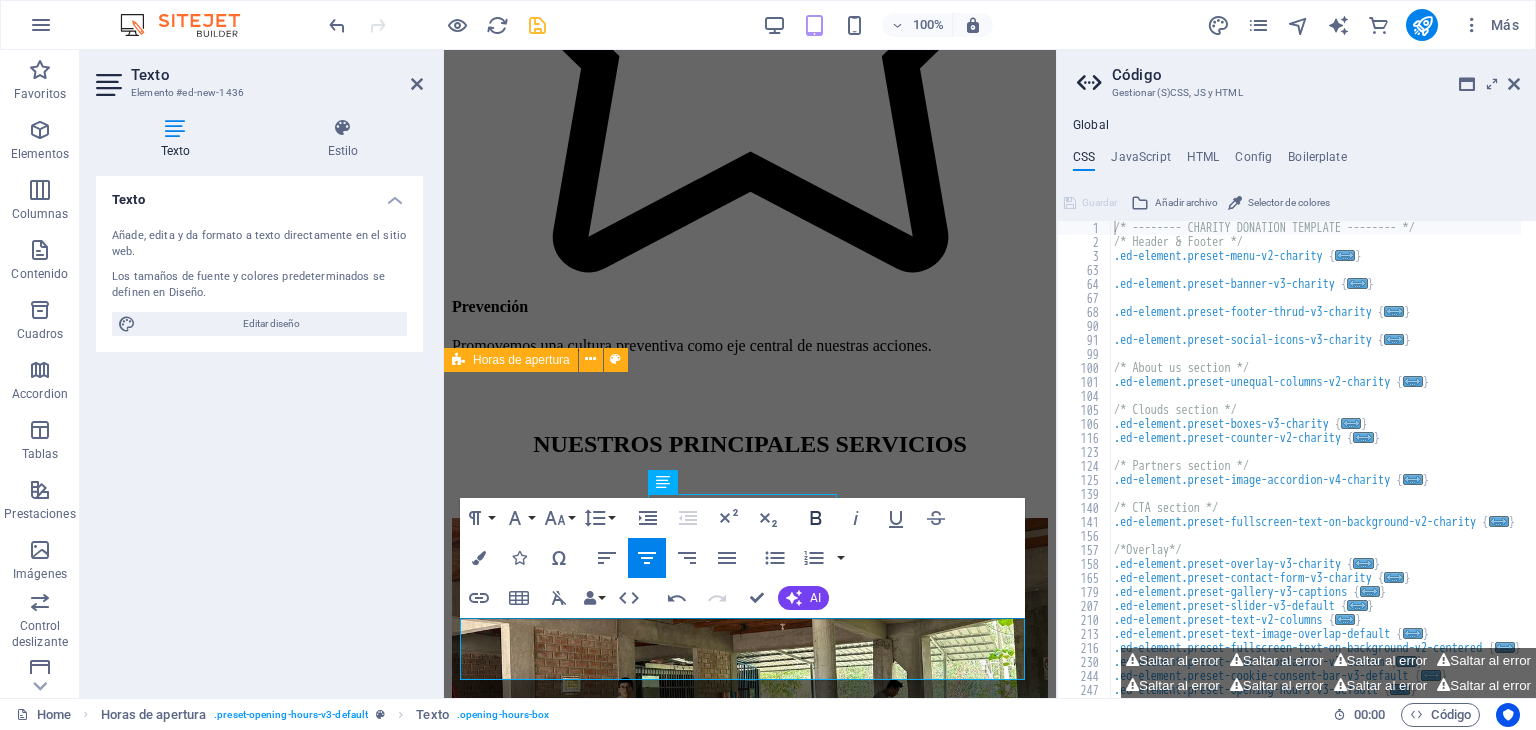 click 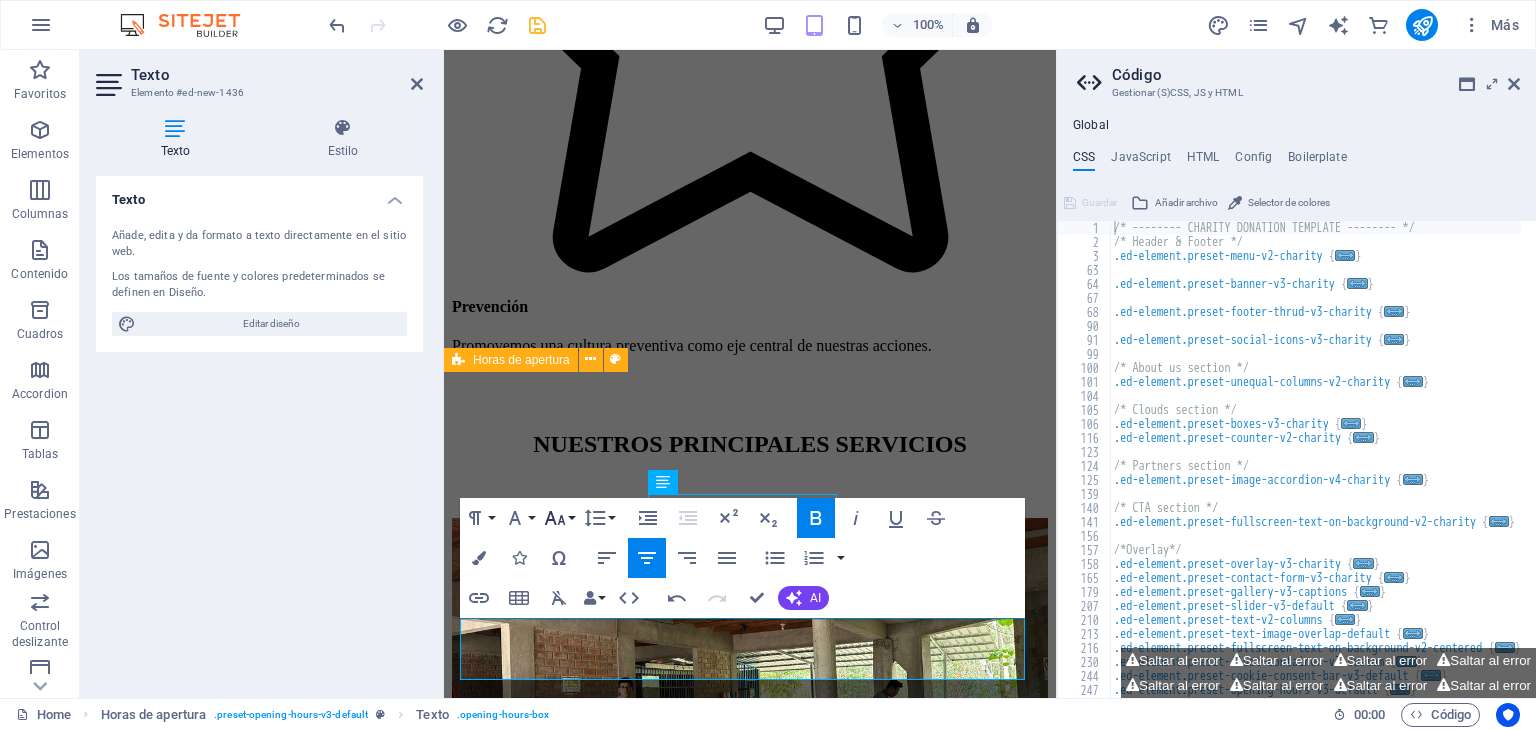 click 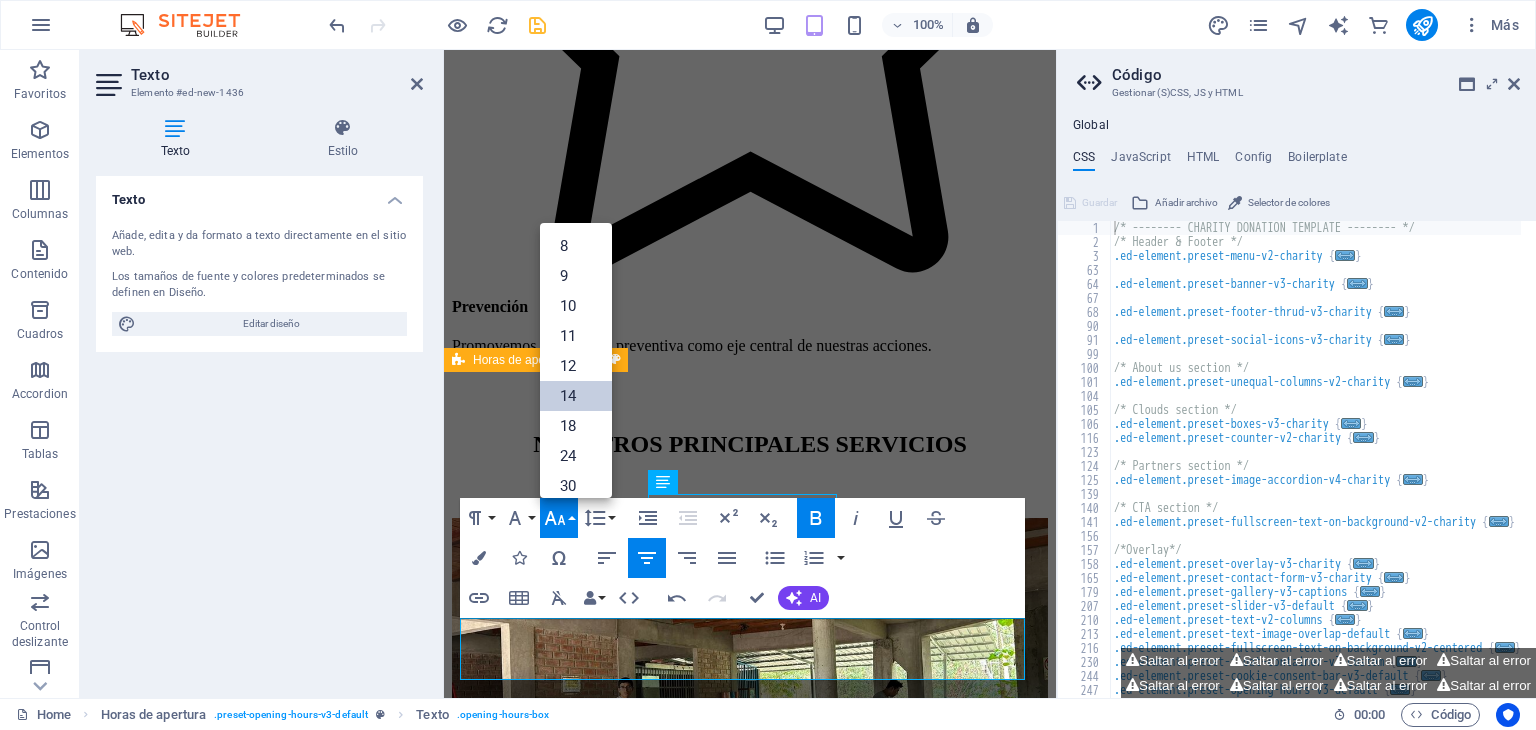 click on "14" at bounding box center (576, 396) 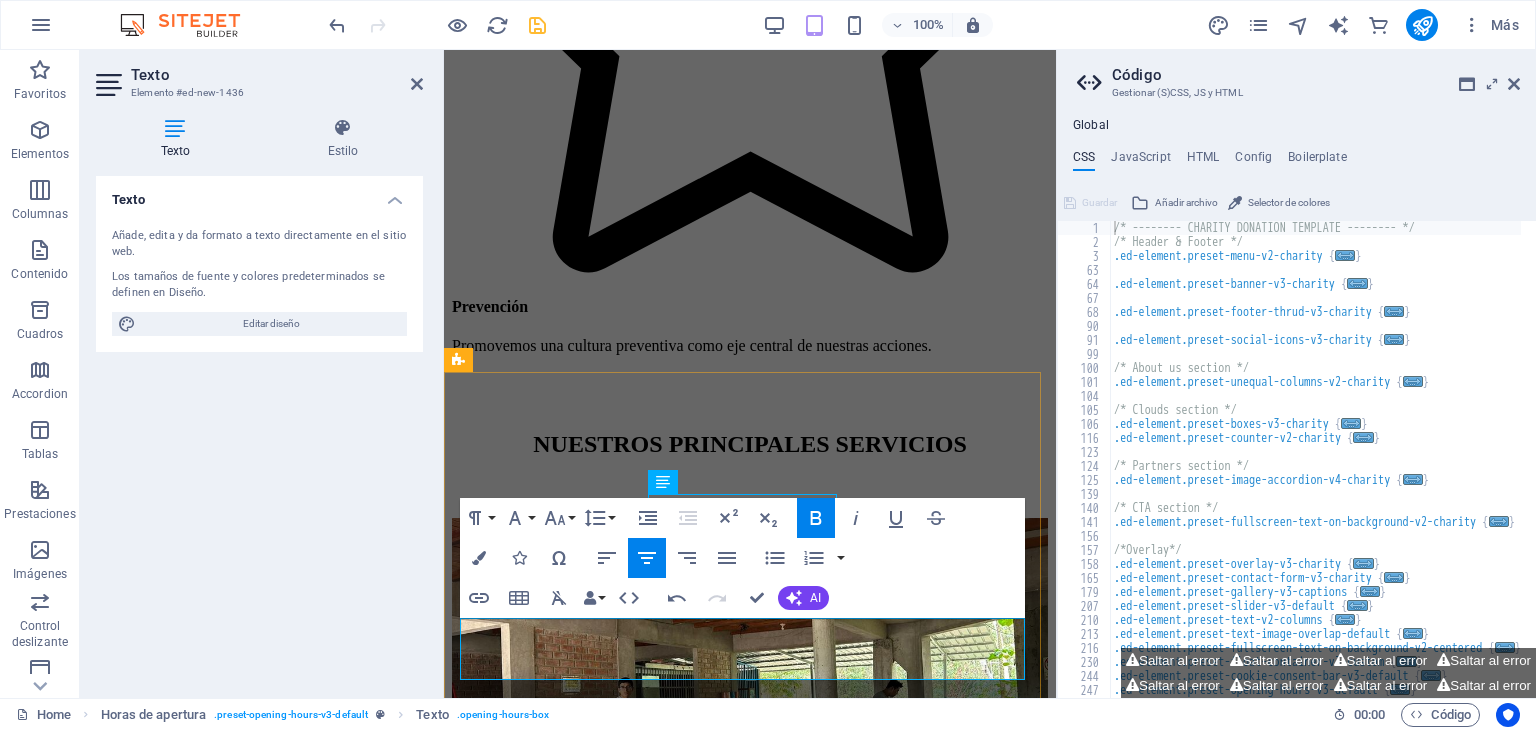 drag, startPoint x: 789, startPoint y: 664, endPoint x: 682, endPoint y: 657, distance: 107.22873 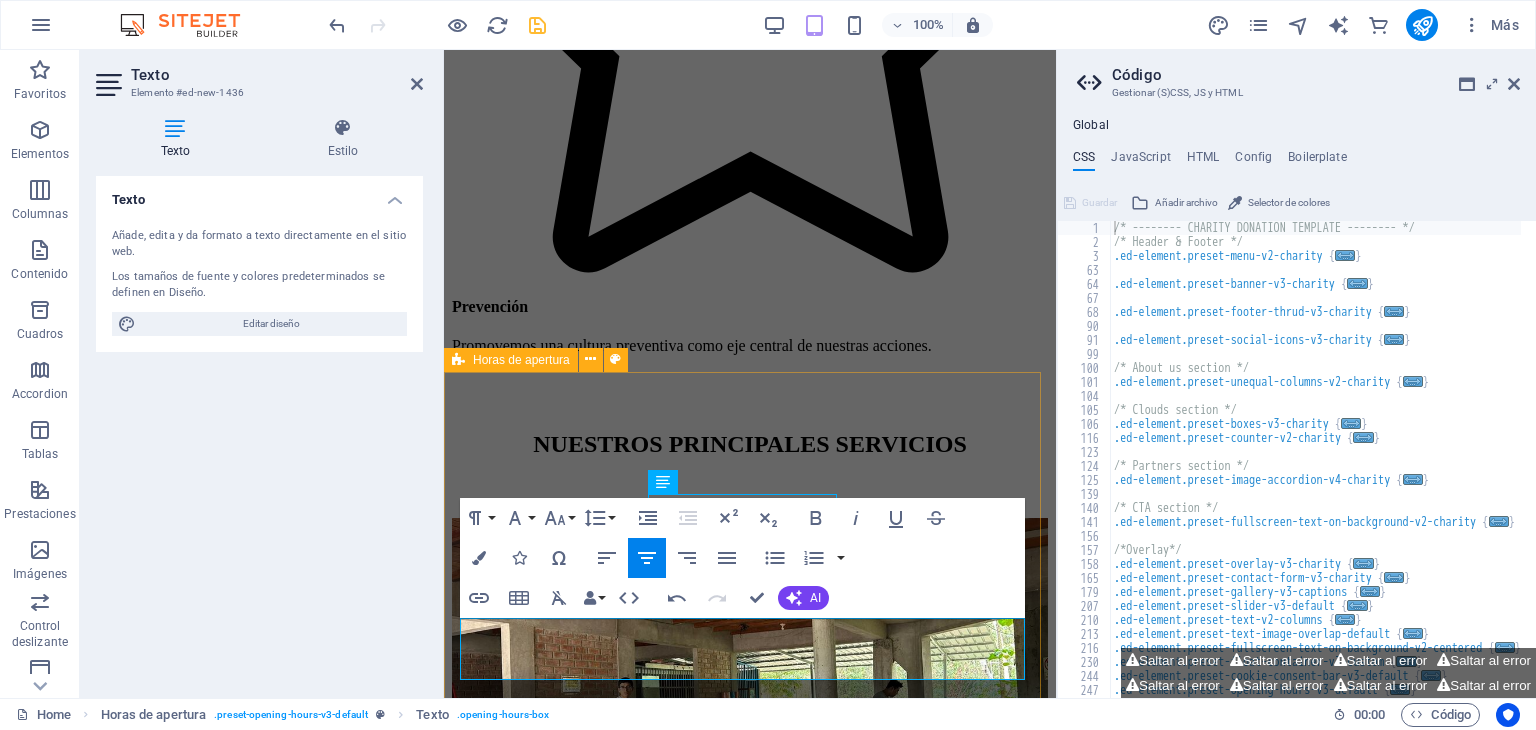 click on "DOMINGO 08:00 - 13:00 Lunes 08:00 - 18:30 MARTES 08:00 - 18:30 MIERCOLES 08:00 - 18:30 JUEVES 08:00 - 18:30 VIERNES 08:00 - 18:30 SÁBADO CERRADO" at bounding box center (750, 12552) 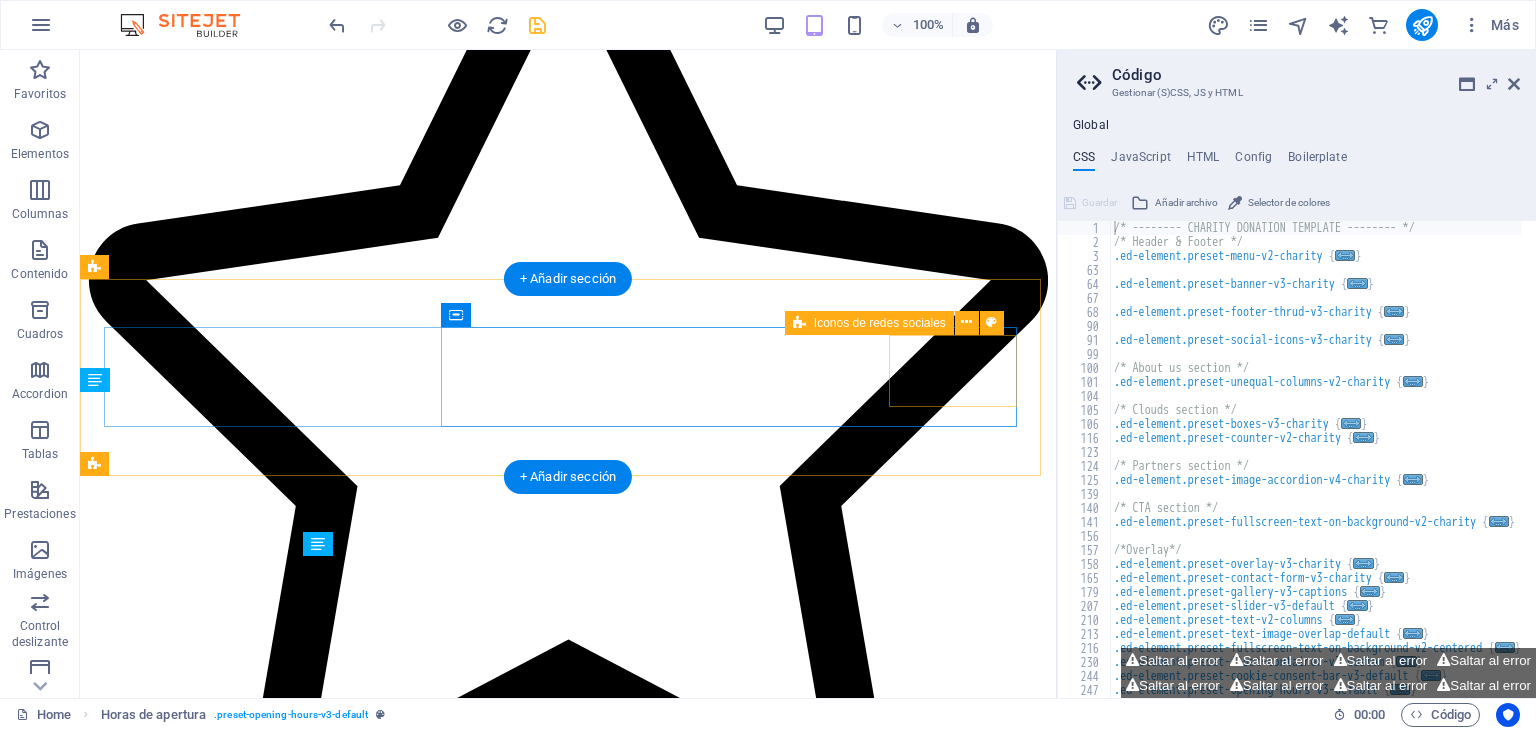 scroll, scrollTop: 5788, scrollLeft: 0, axis: vertical 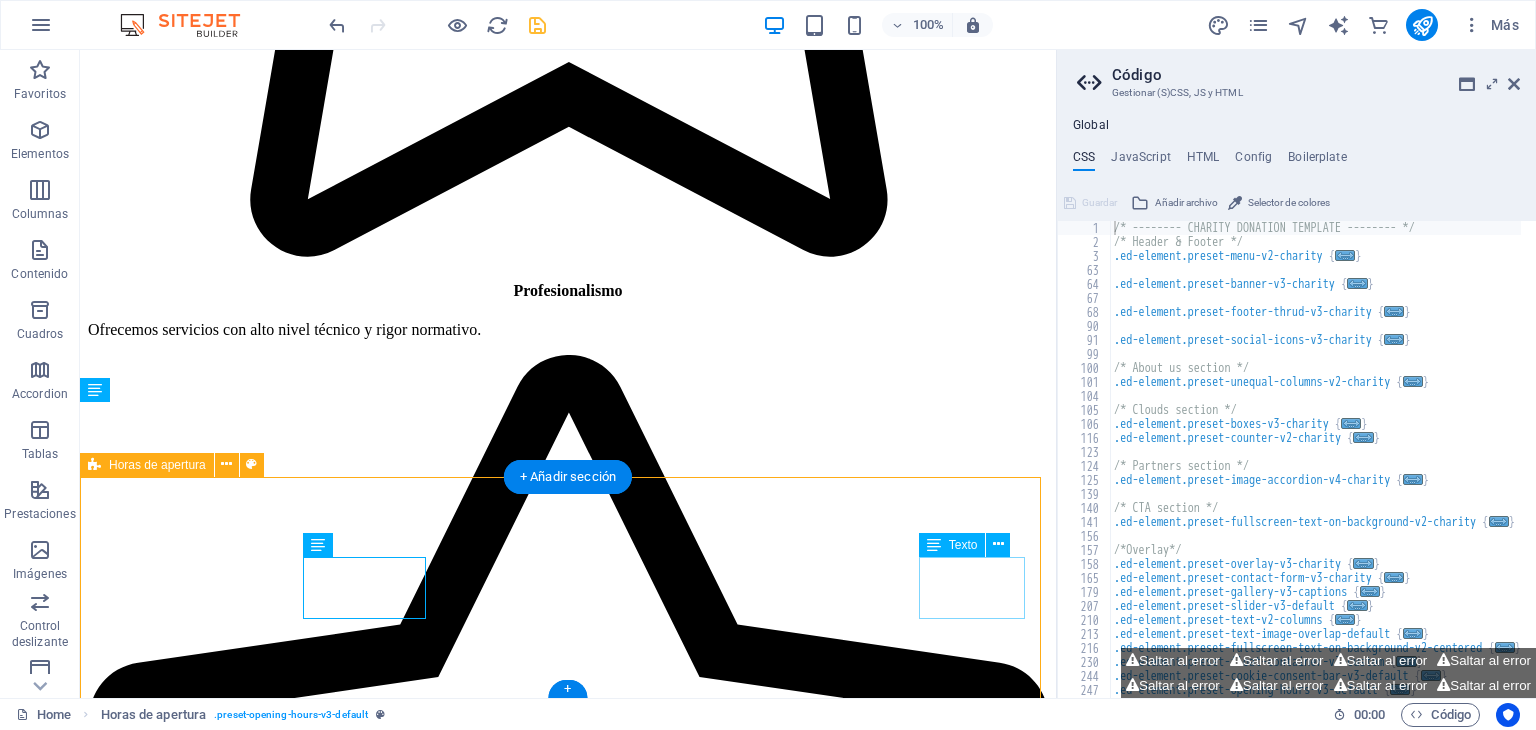 click on "[DAY] CERRADO" at bounding box center [568, 21527] 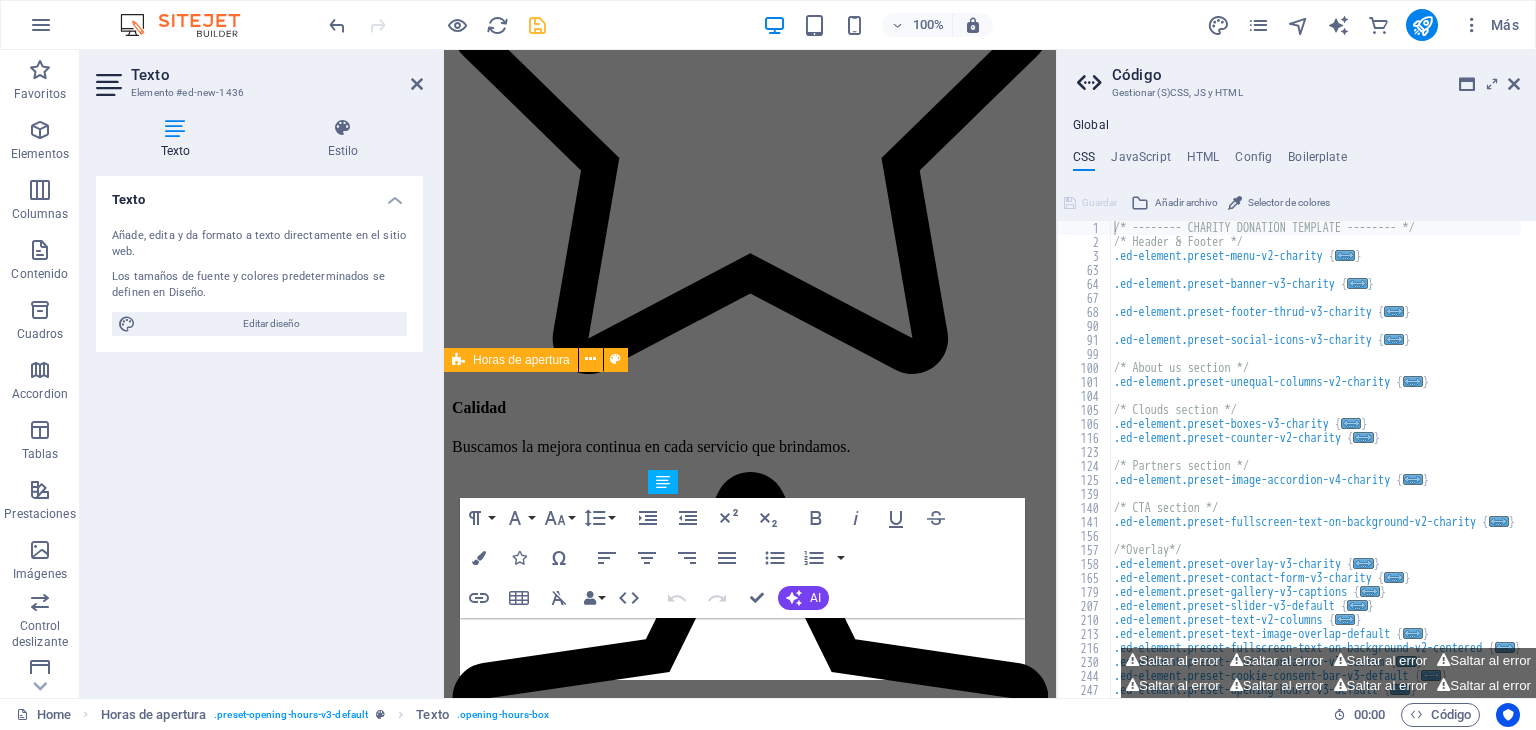 scroll, scrollTop: 7157, scrollLeft: 0, axis: vertical 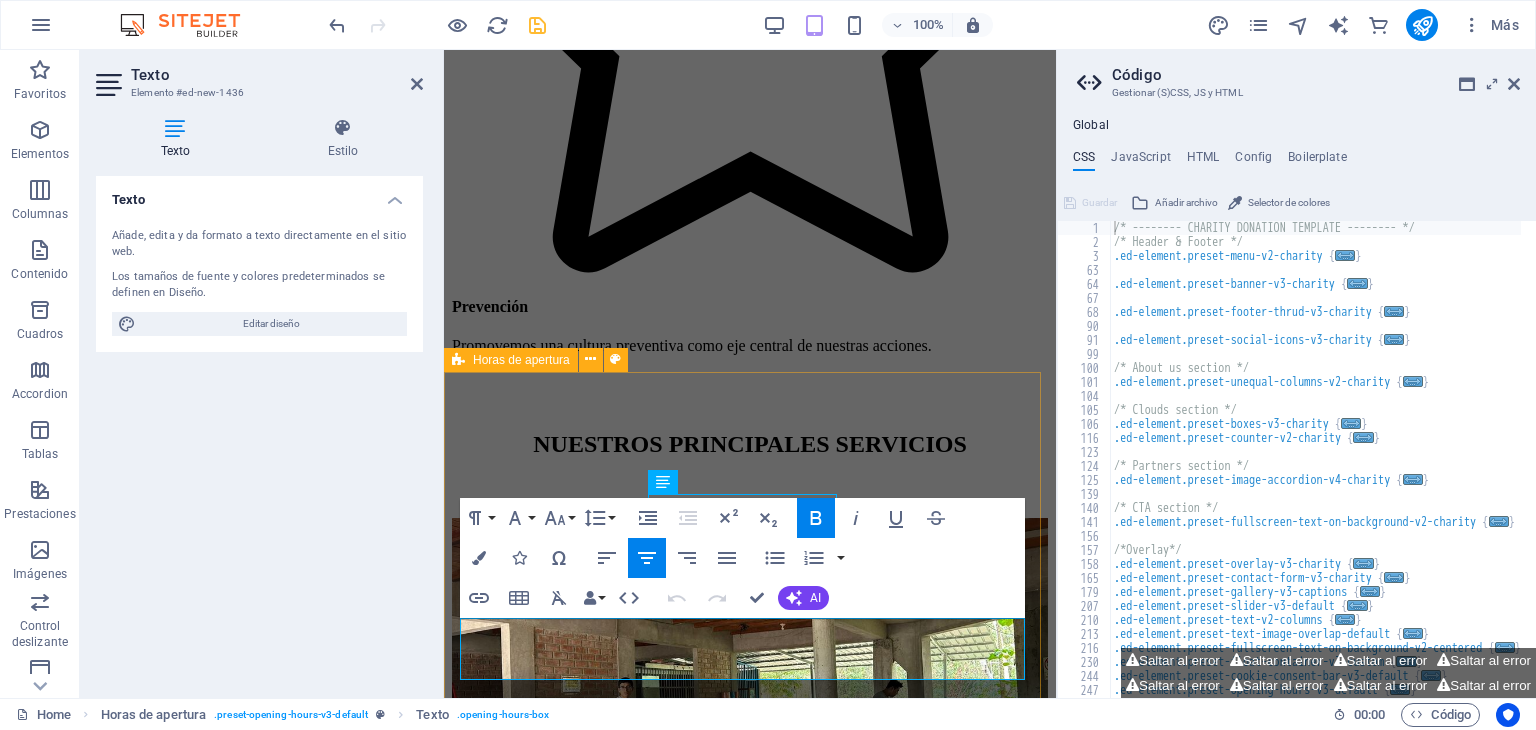 drag, startPoint x: 839, startPoint y: 645, endPoint x: 827, endPoint y: 662, distance: 20.808653 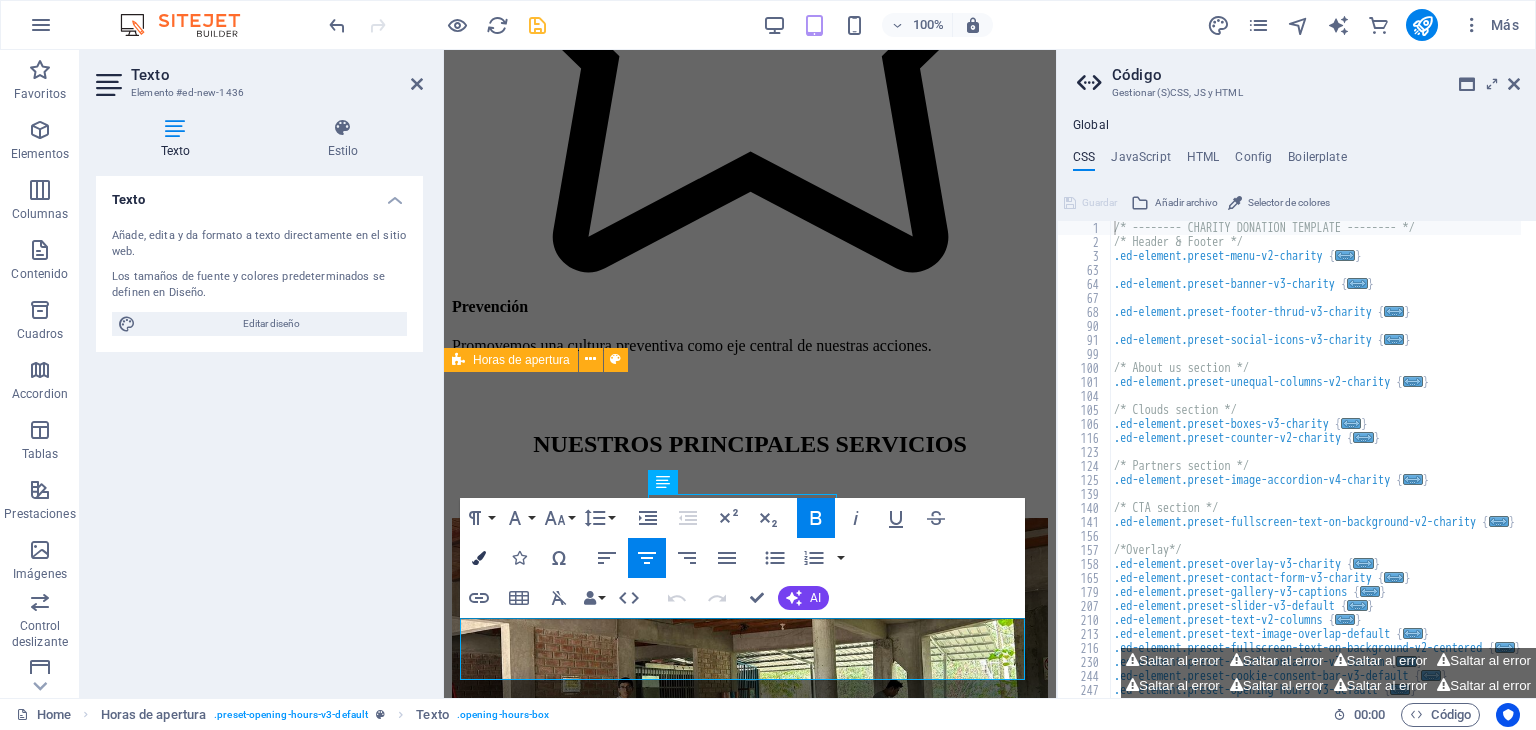 click on "Colors" at bounding box center [479, 558] 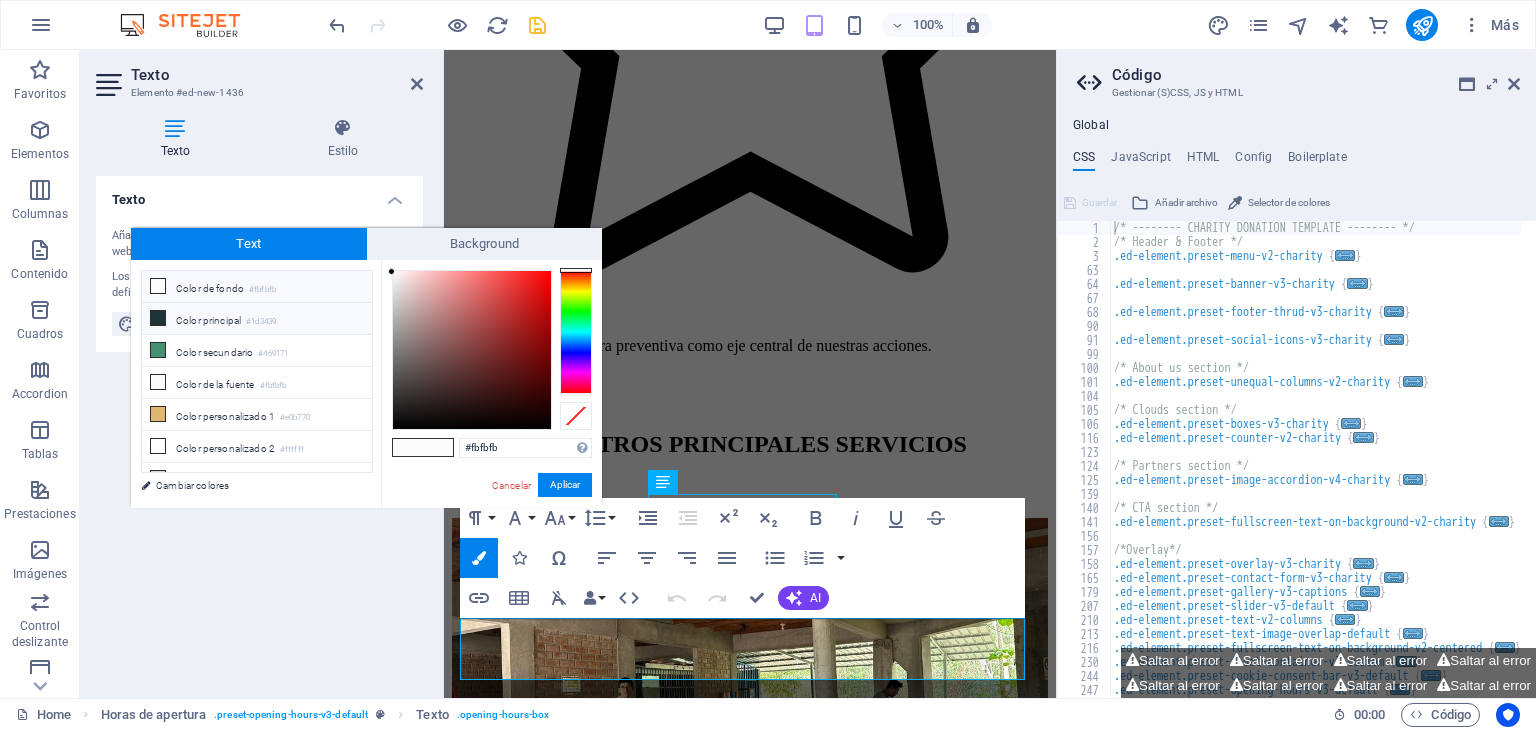 click on "Color principal
#1d3439" at bounding box center [257, 319] 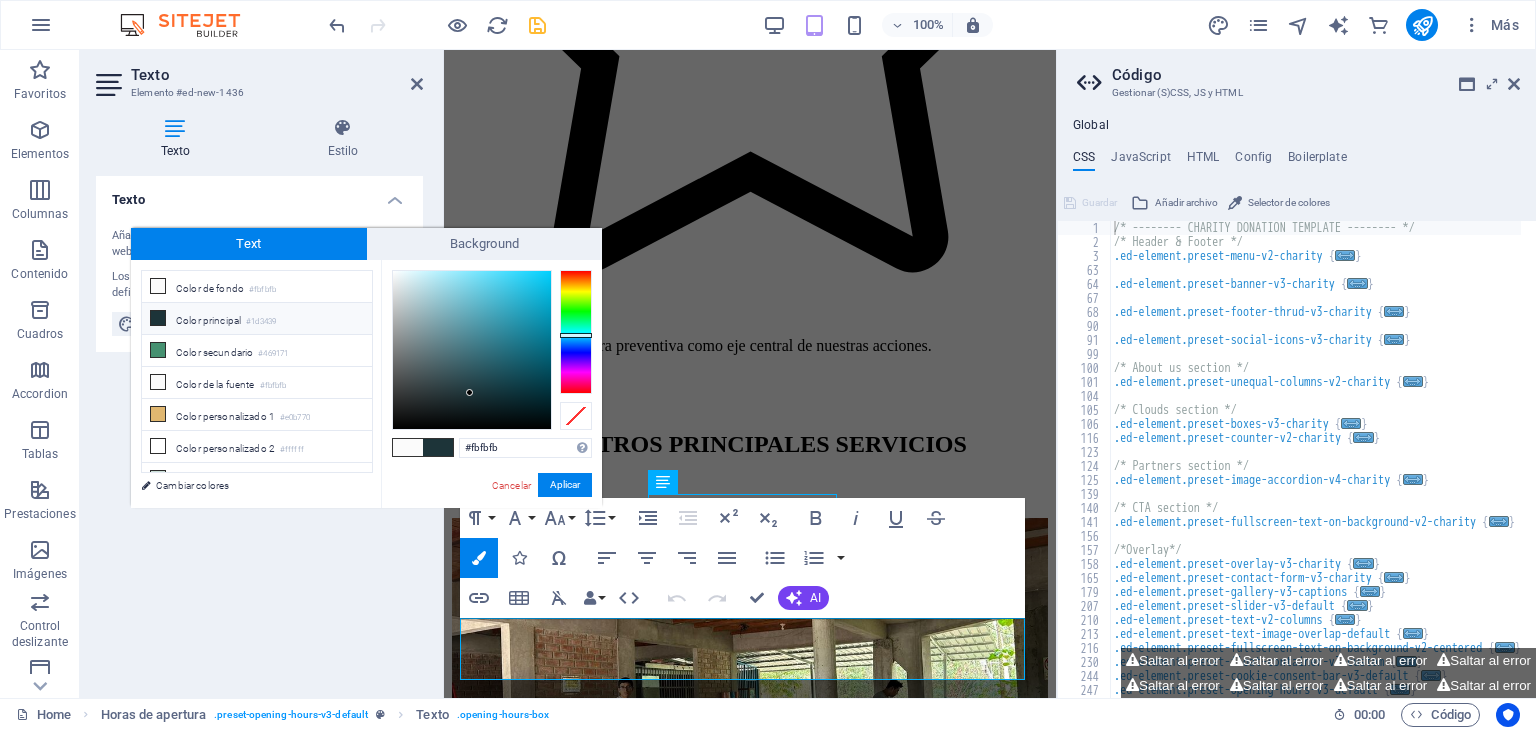 type on "#1d3439" 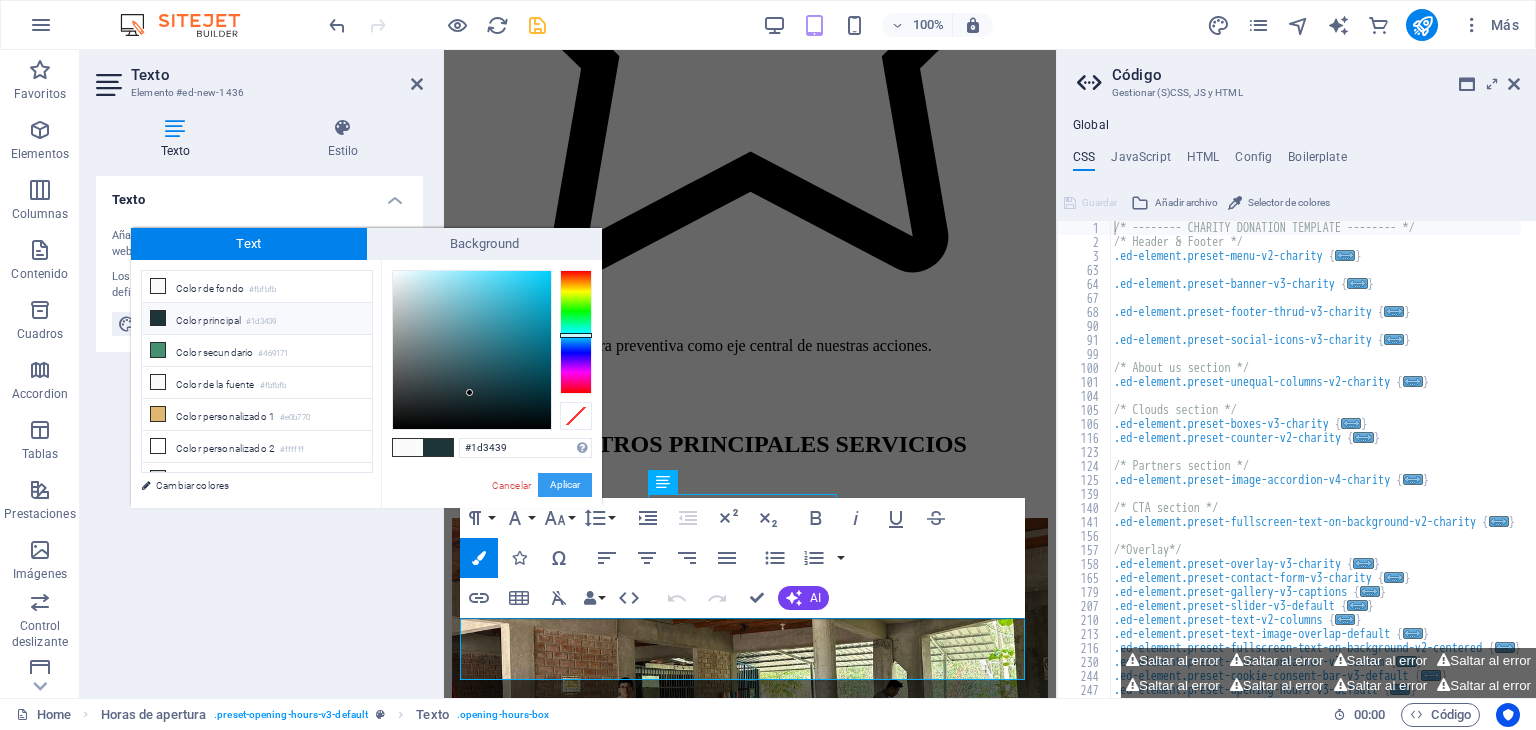 click on "Aplicar" at bounding box center [565, 485] 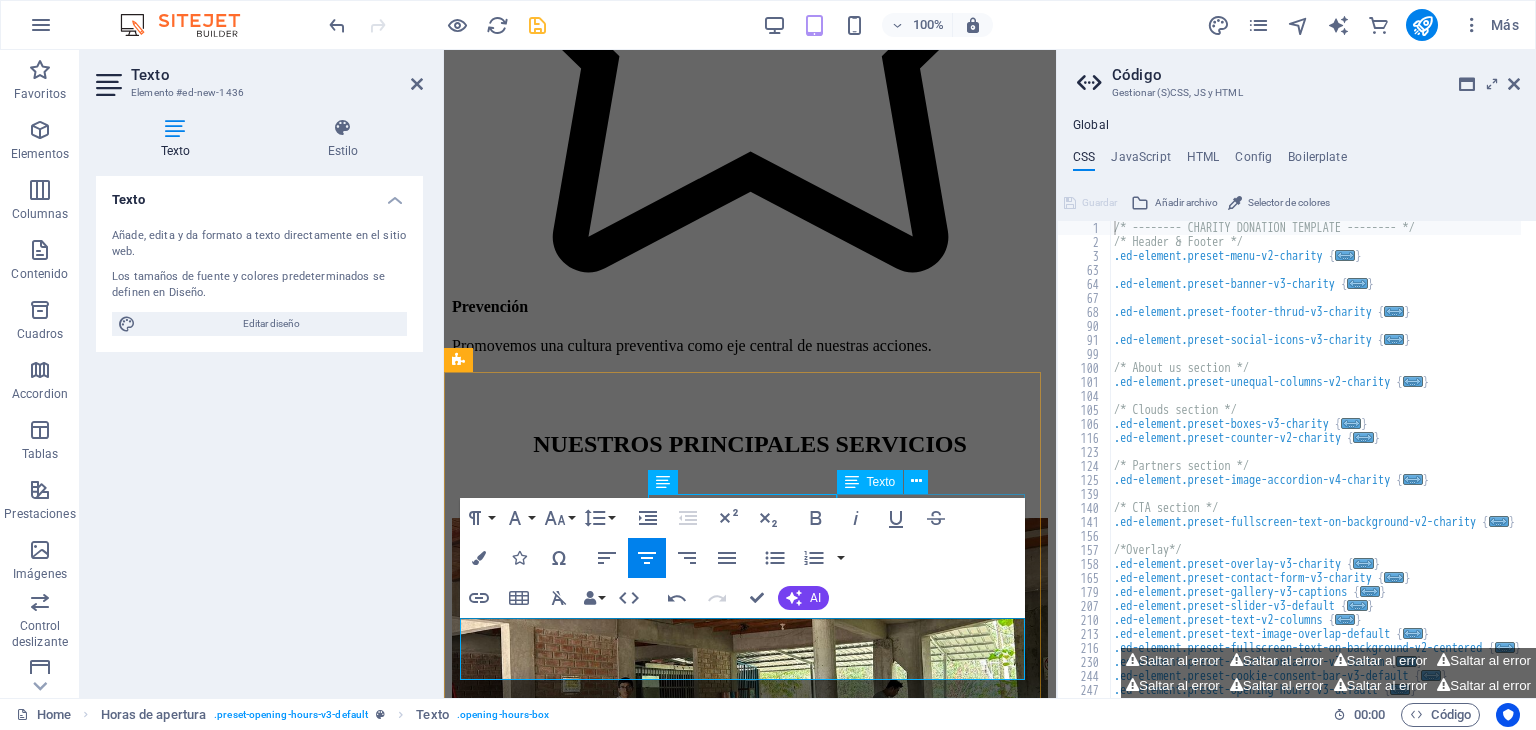 click at bounding box center [750, 12306] 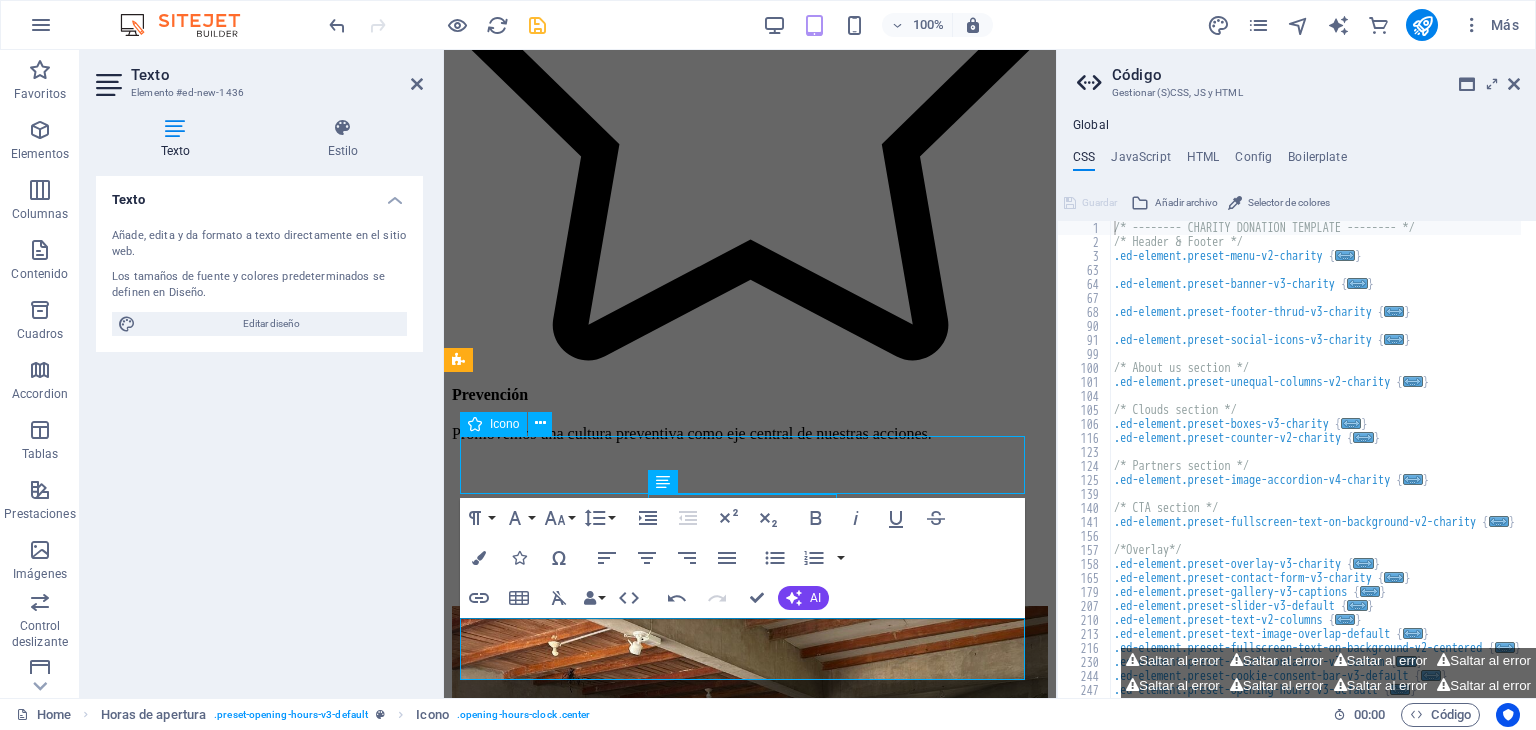 scroll, scrollTop: 5788, scrollLeft: 0, axis: vertical 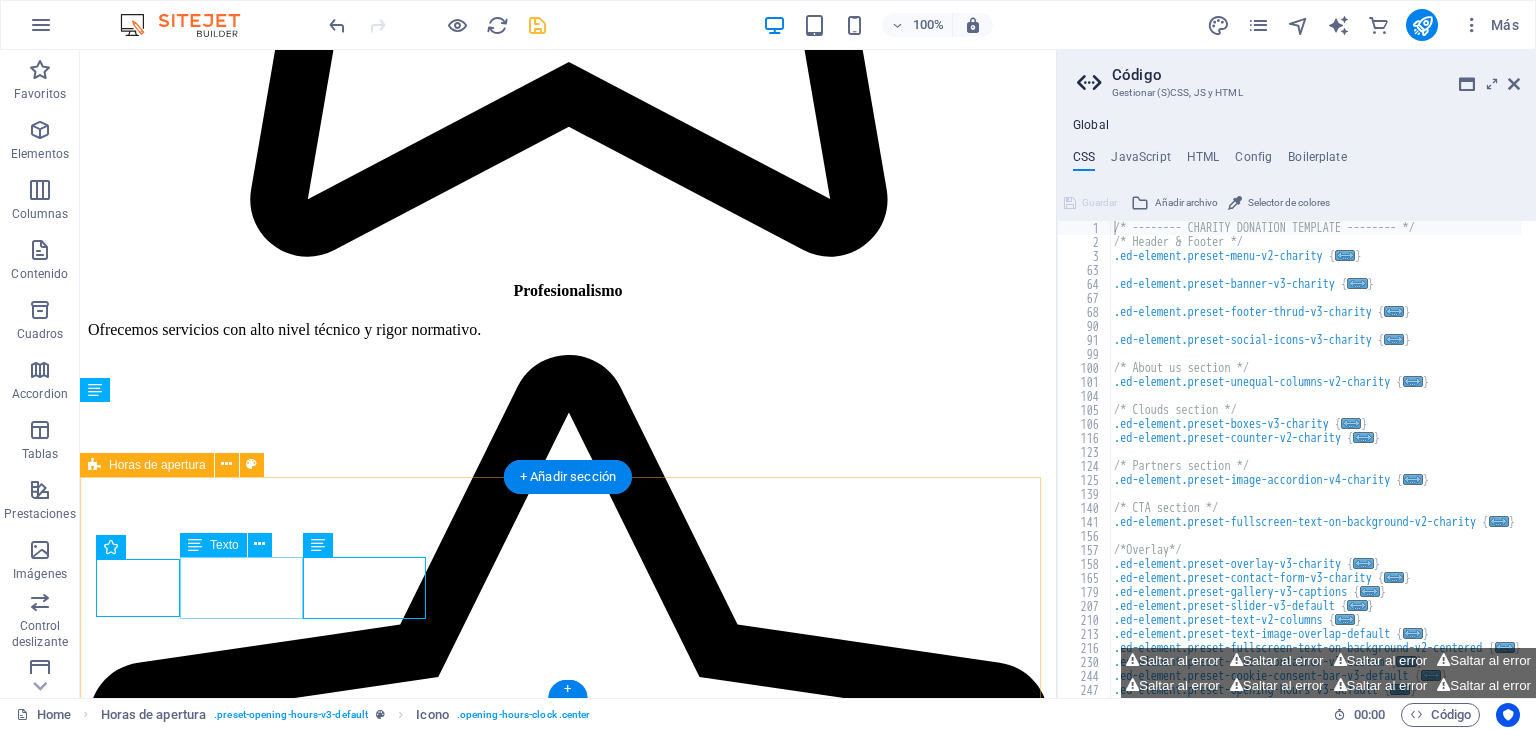 click on "[DAY] [TIME] - [TIME]" at bounding box center (568, 21119) 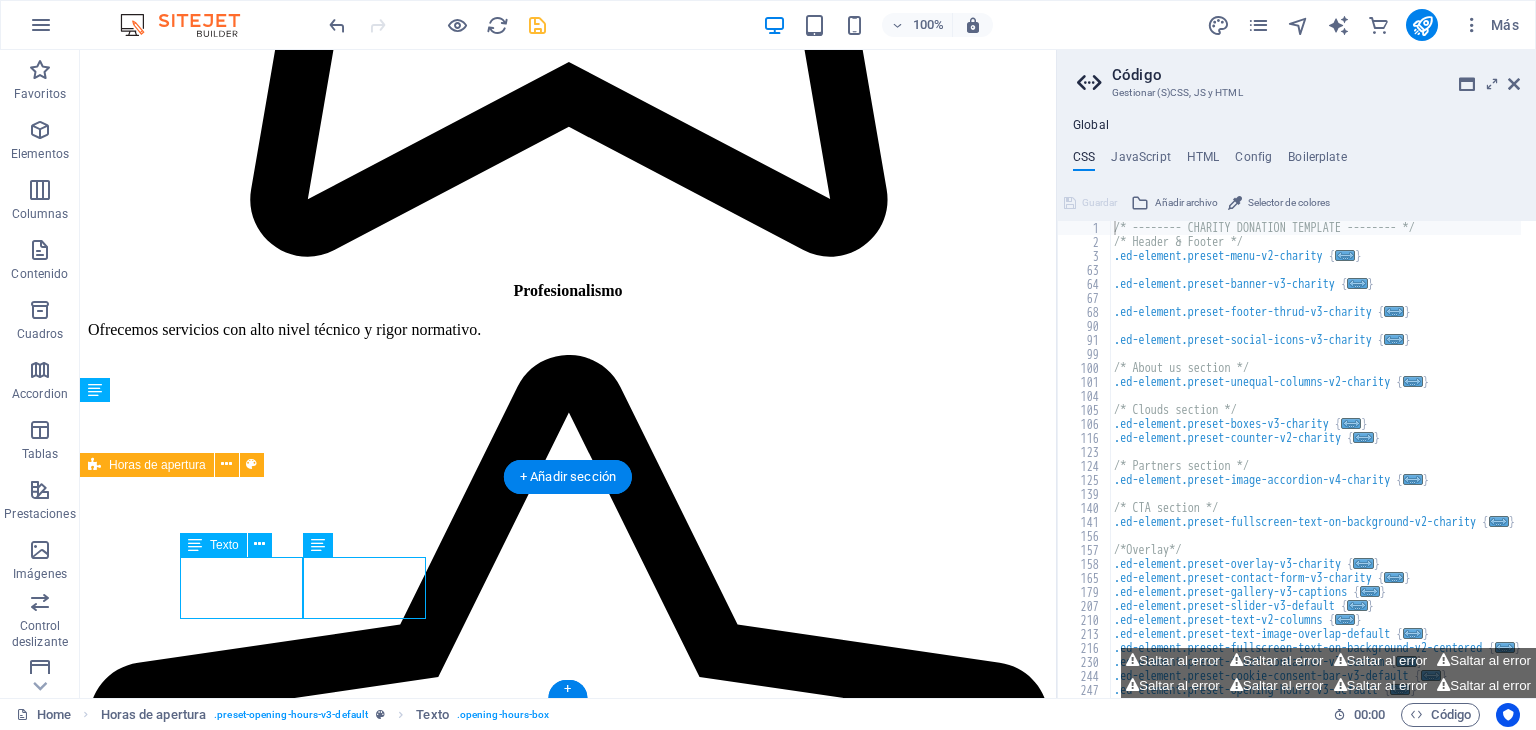 click on "[DAY] [TIME] - [TIME]" at bounding box center (568, 21119) 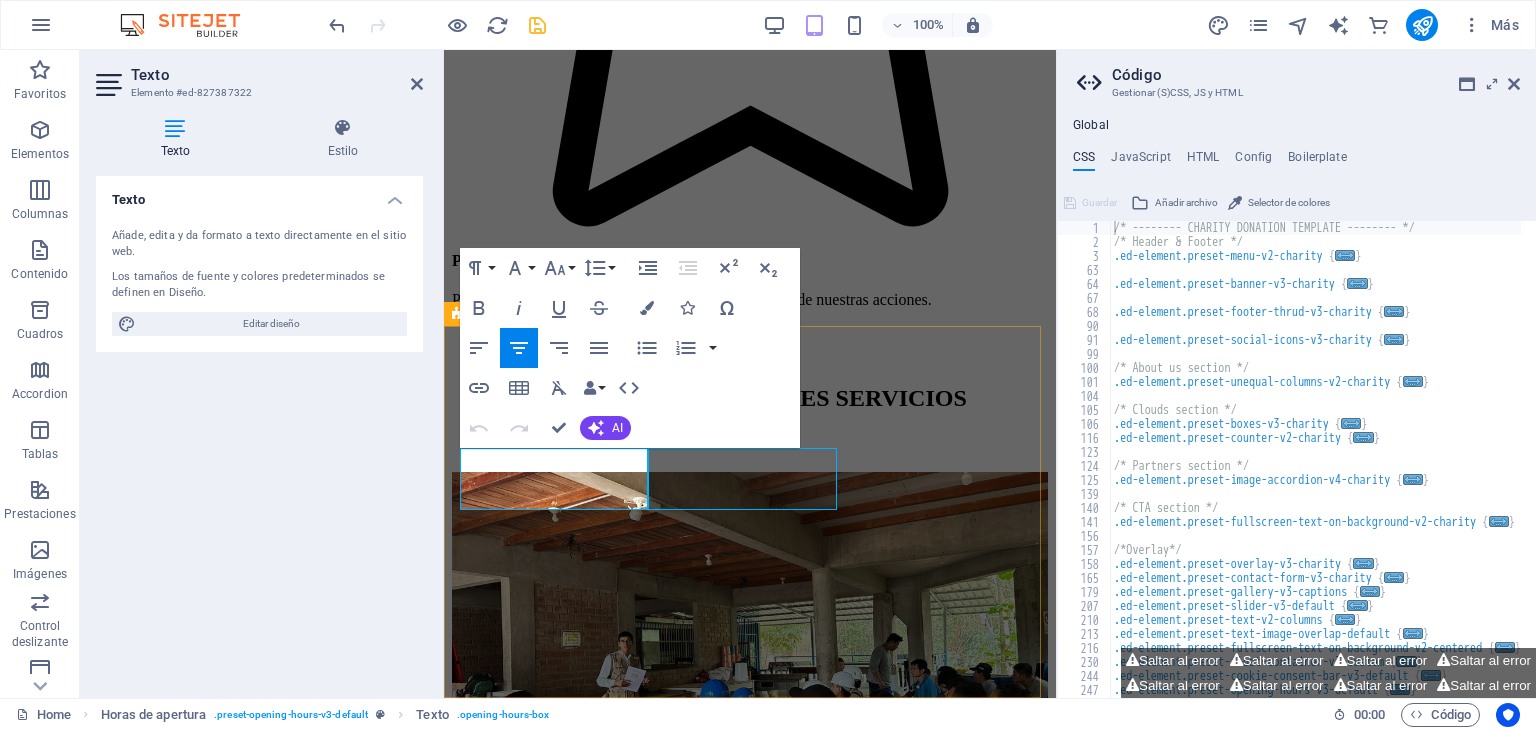 drag, startPoint x: 599, startPoint y: 459, endPoint x: 501, endPoint y: 456, distance: 98.045906 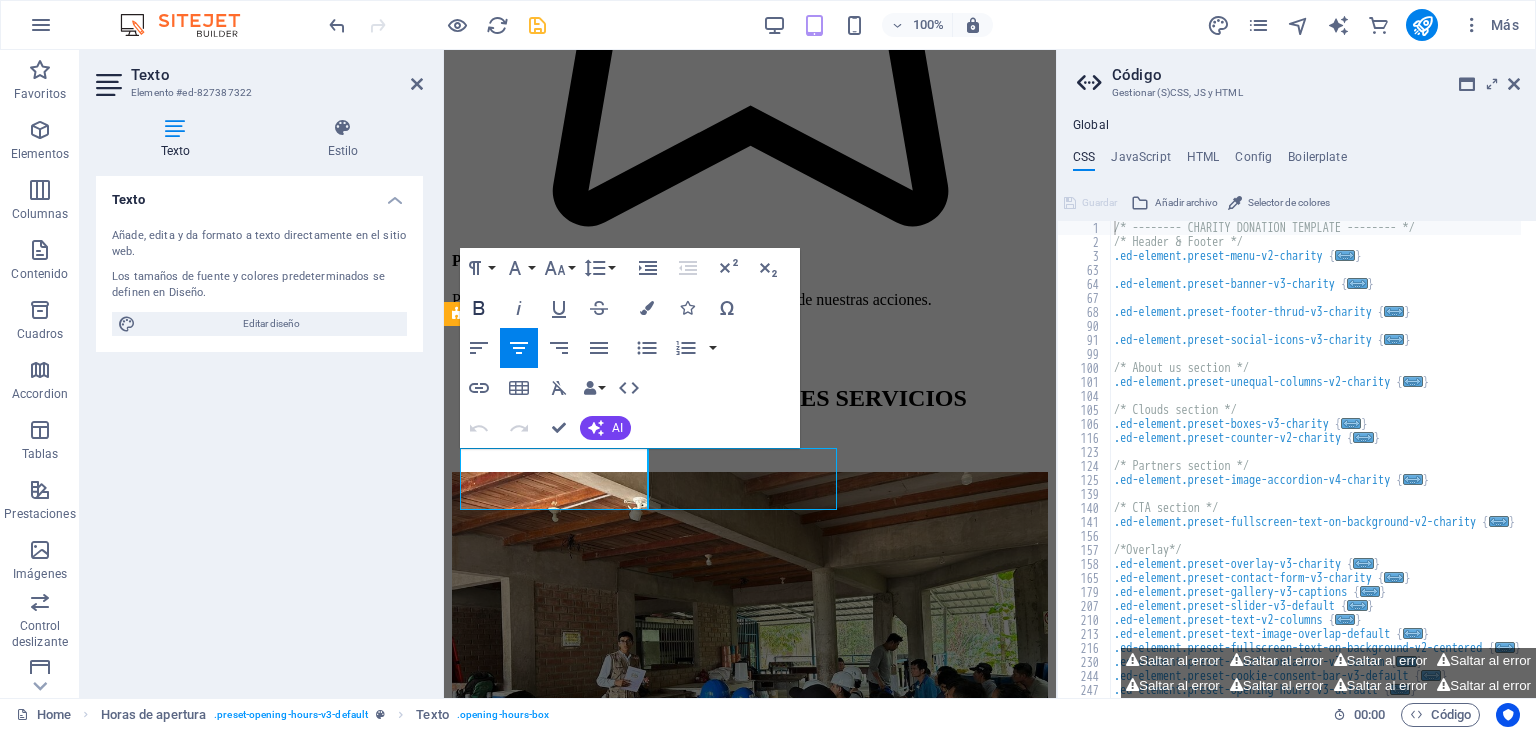 click 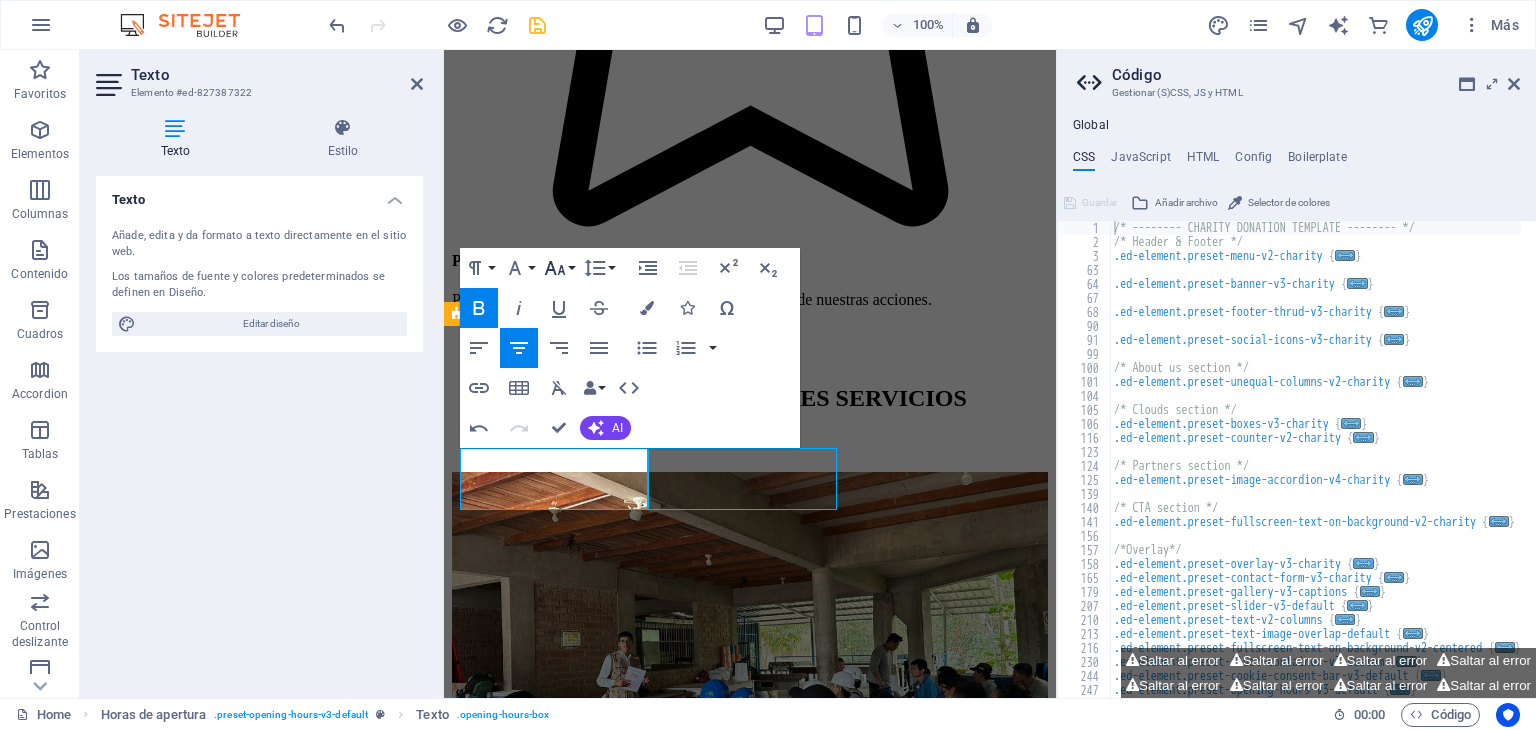 click on "Font Size" at bounding box center [559, 268] 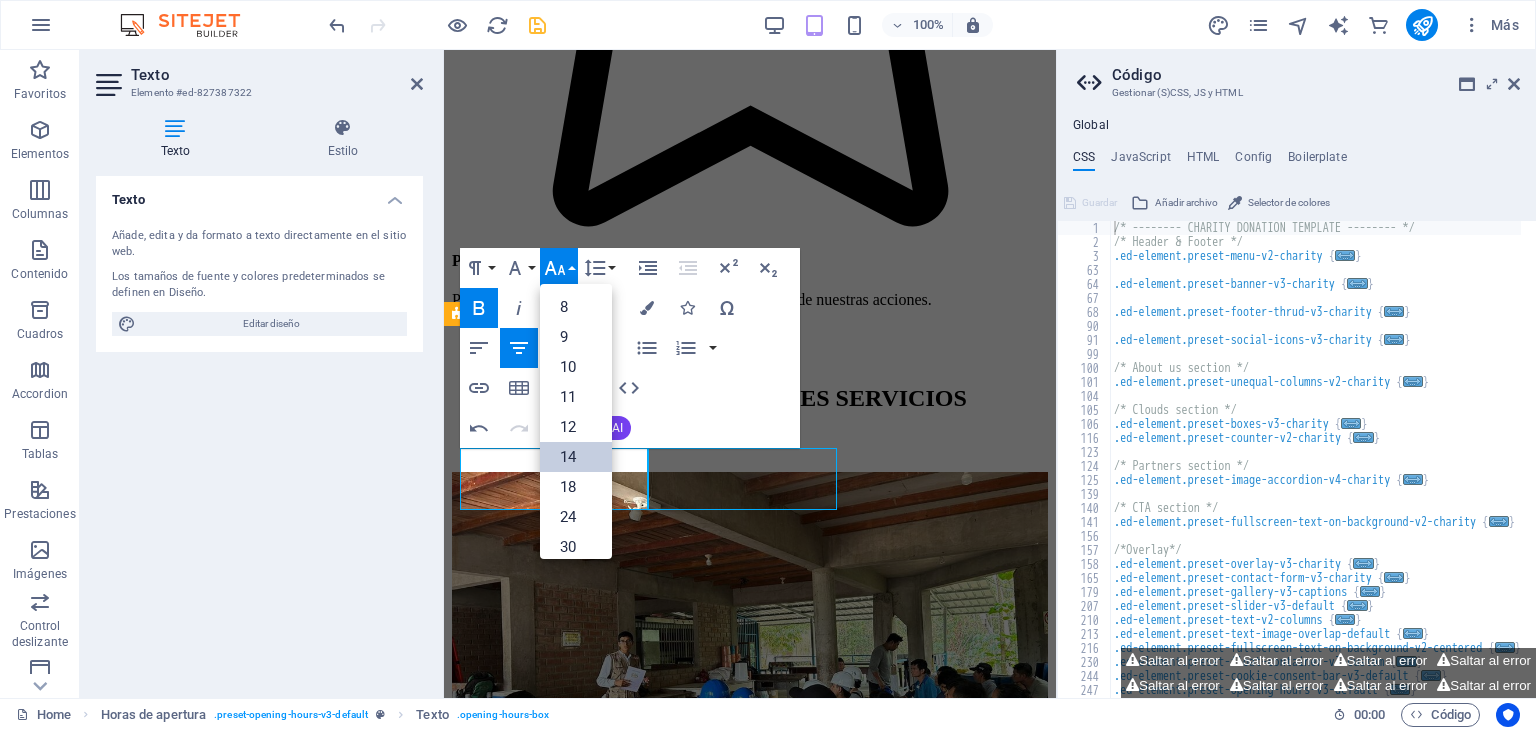 click on "14" at bounding box center [576, 457] 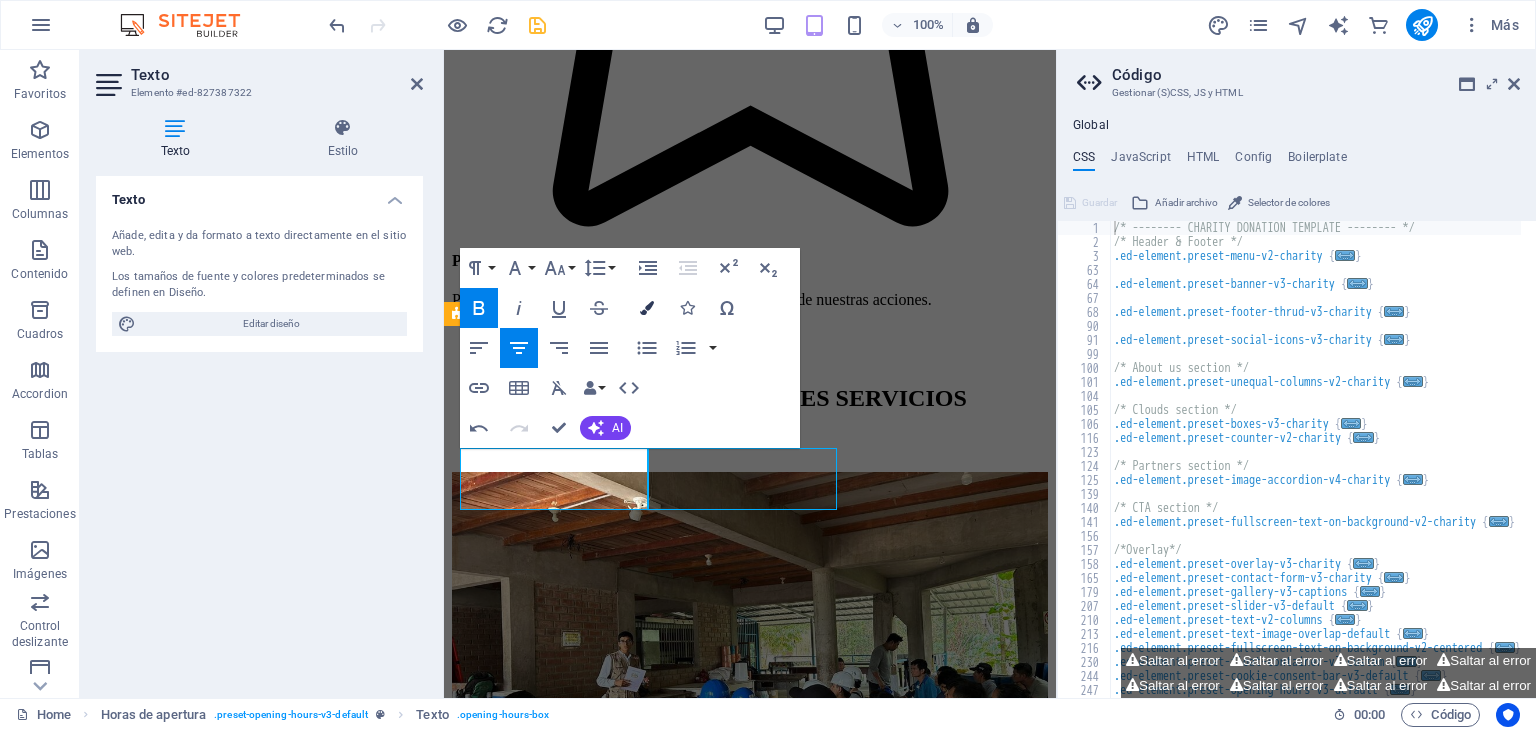 click at bounding box center (647, 308) 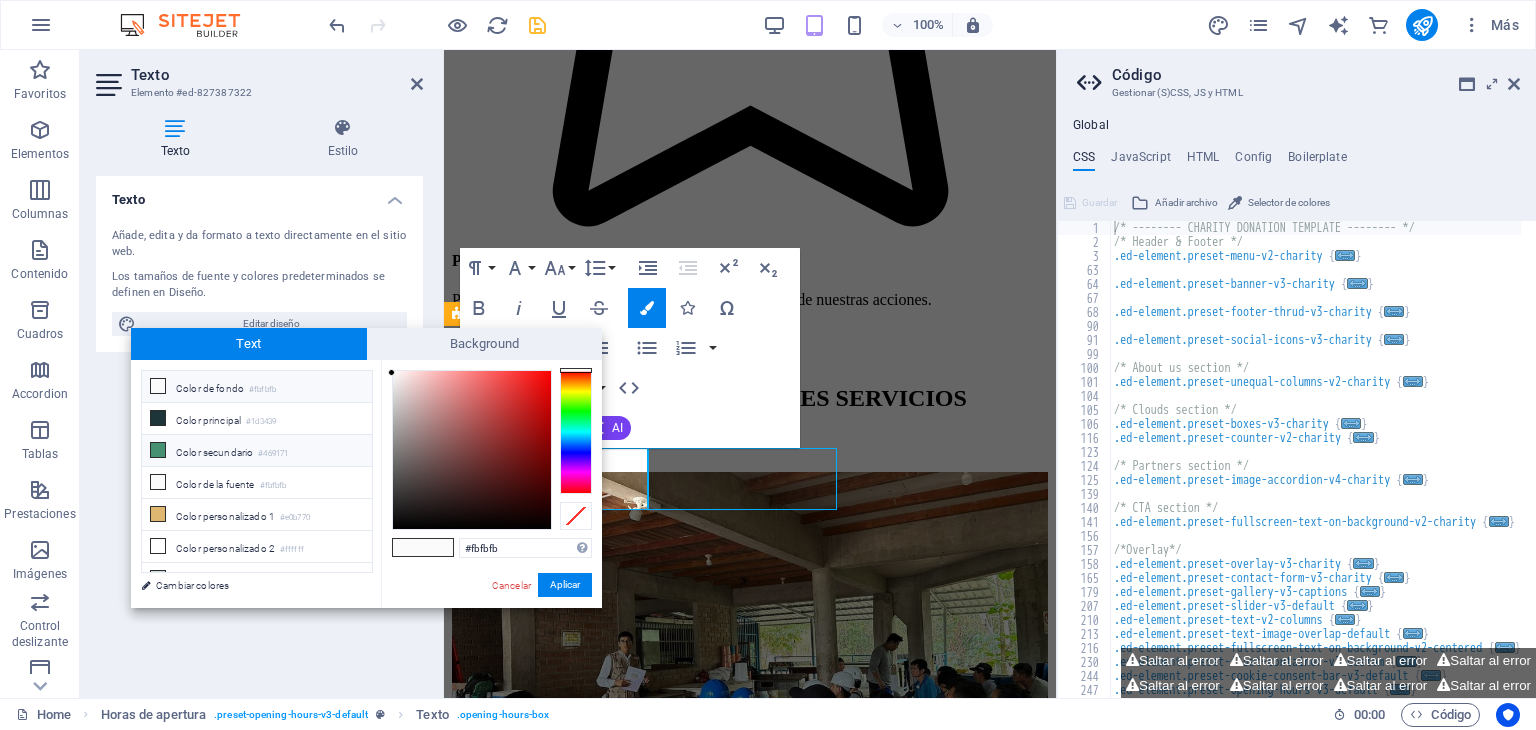 click on "Color secundario
#469171" at bounding box center (257, 451) 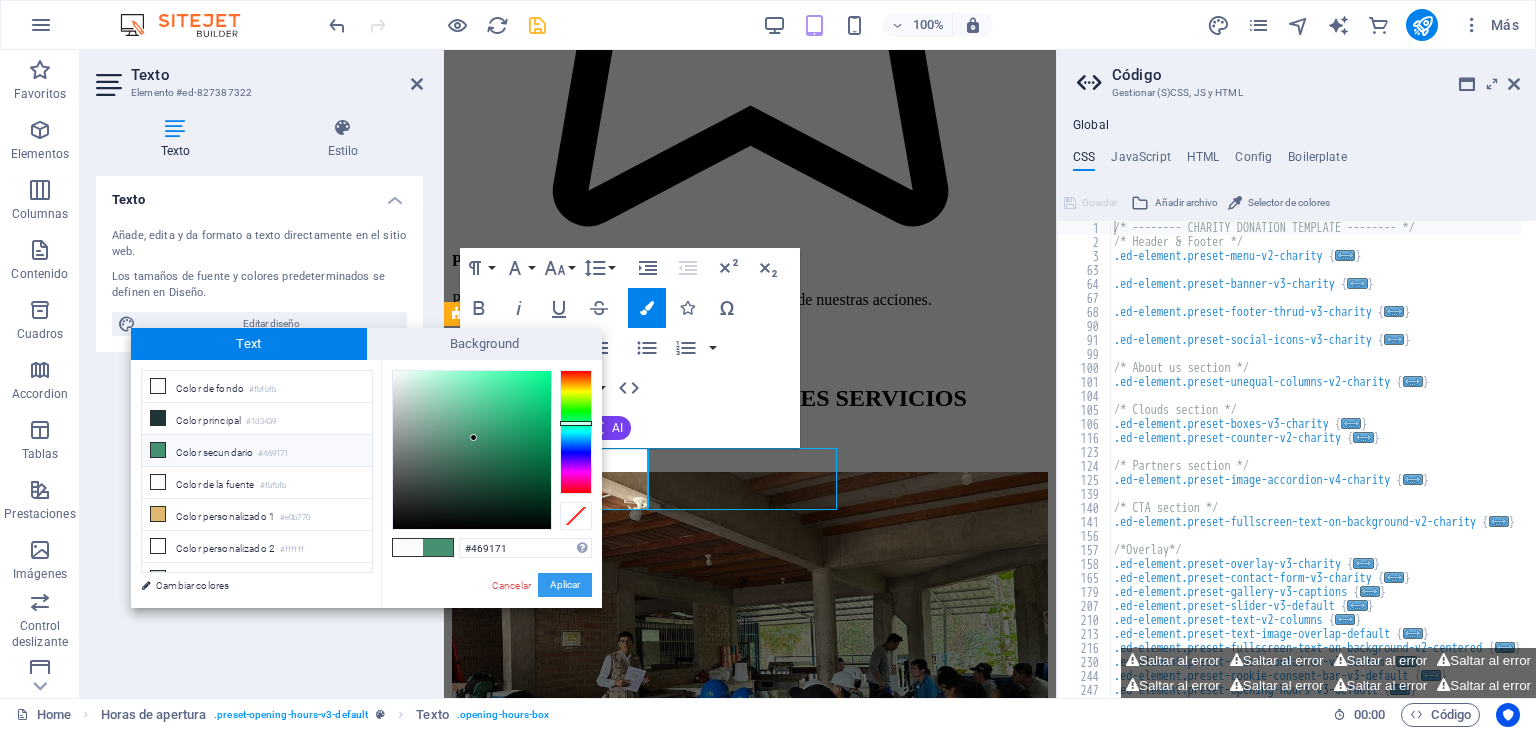 click on "Aplicar" at bounding box center [565, 585] 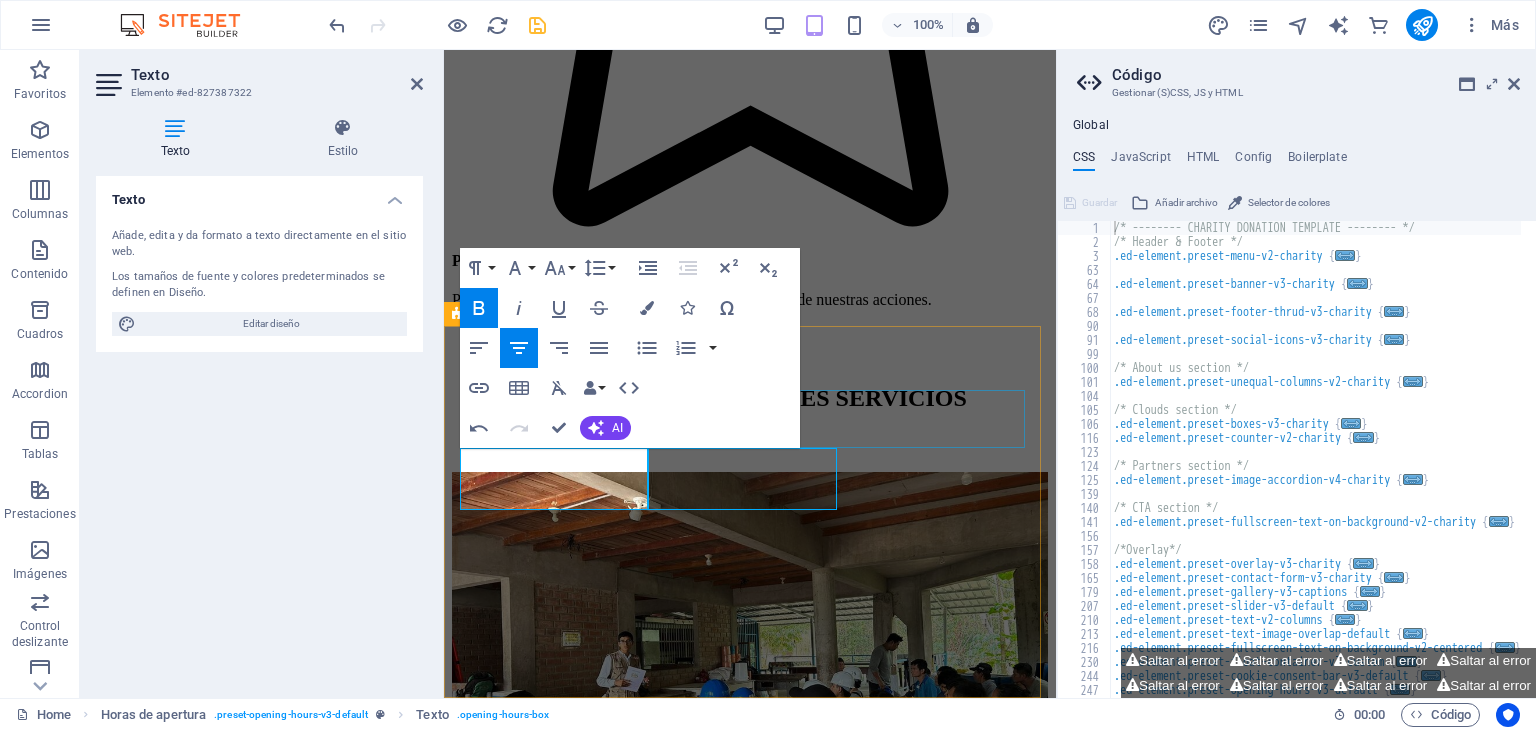 click at bounding box center (750, 12260) 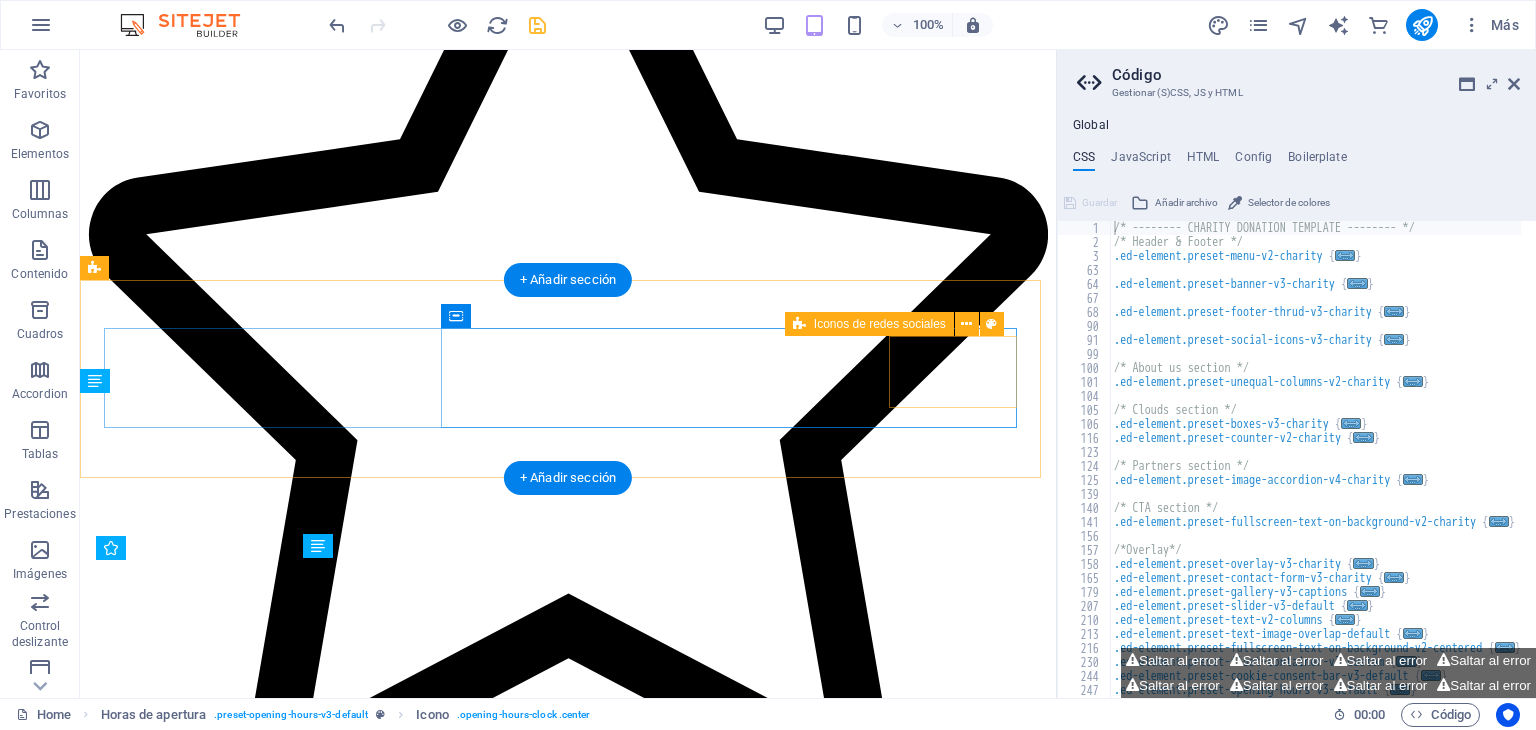 scroll, scrollTop: 5788, scrollLeft: 0, axis: vertical 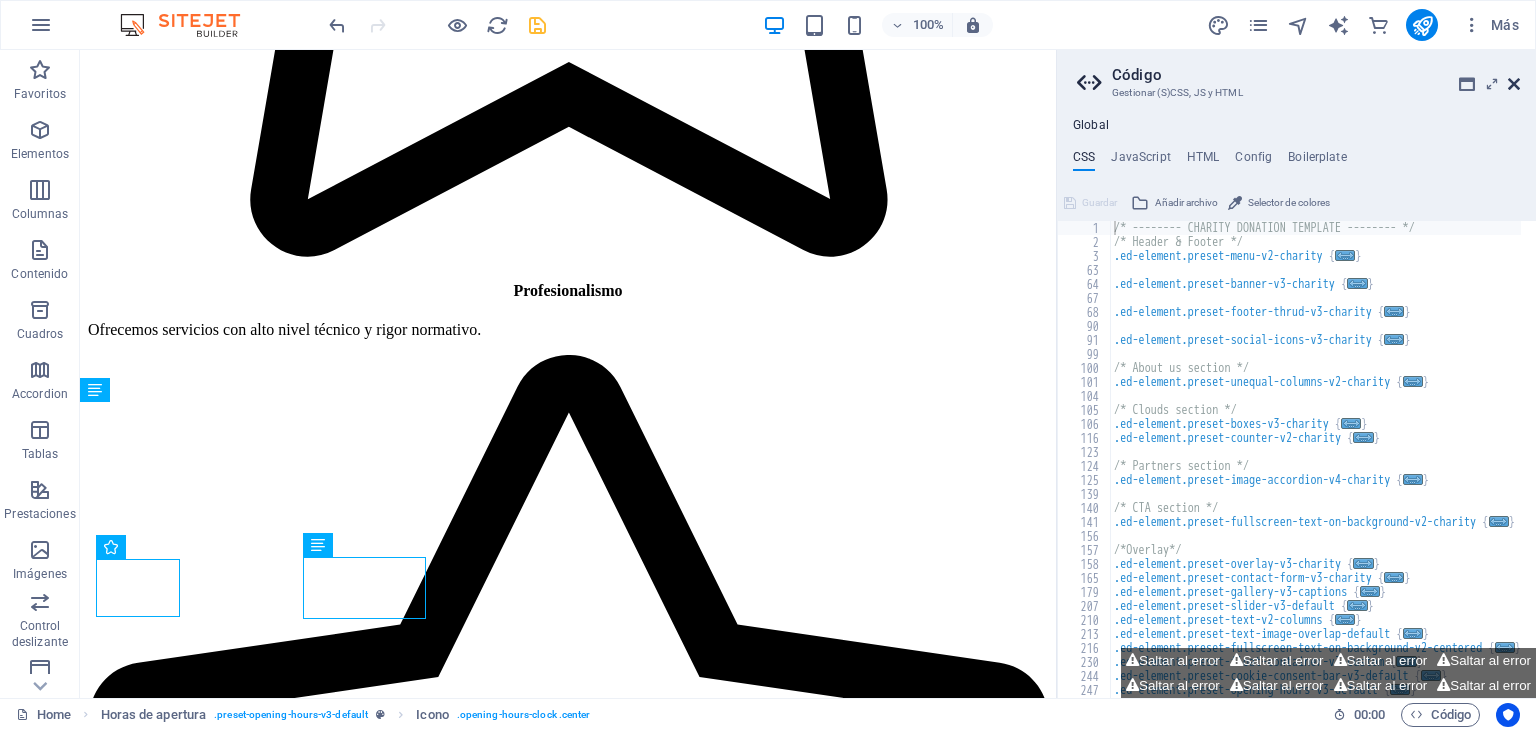 click at bounding box center [1514, 84] 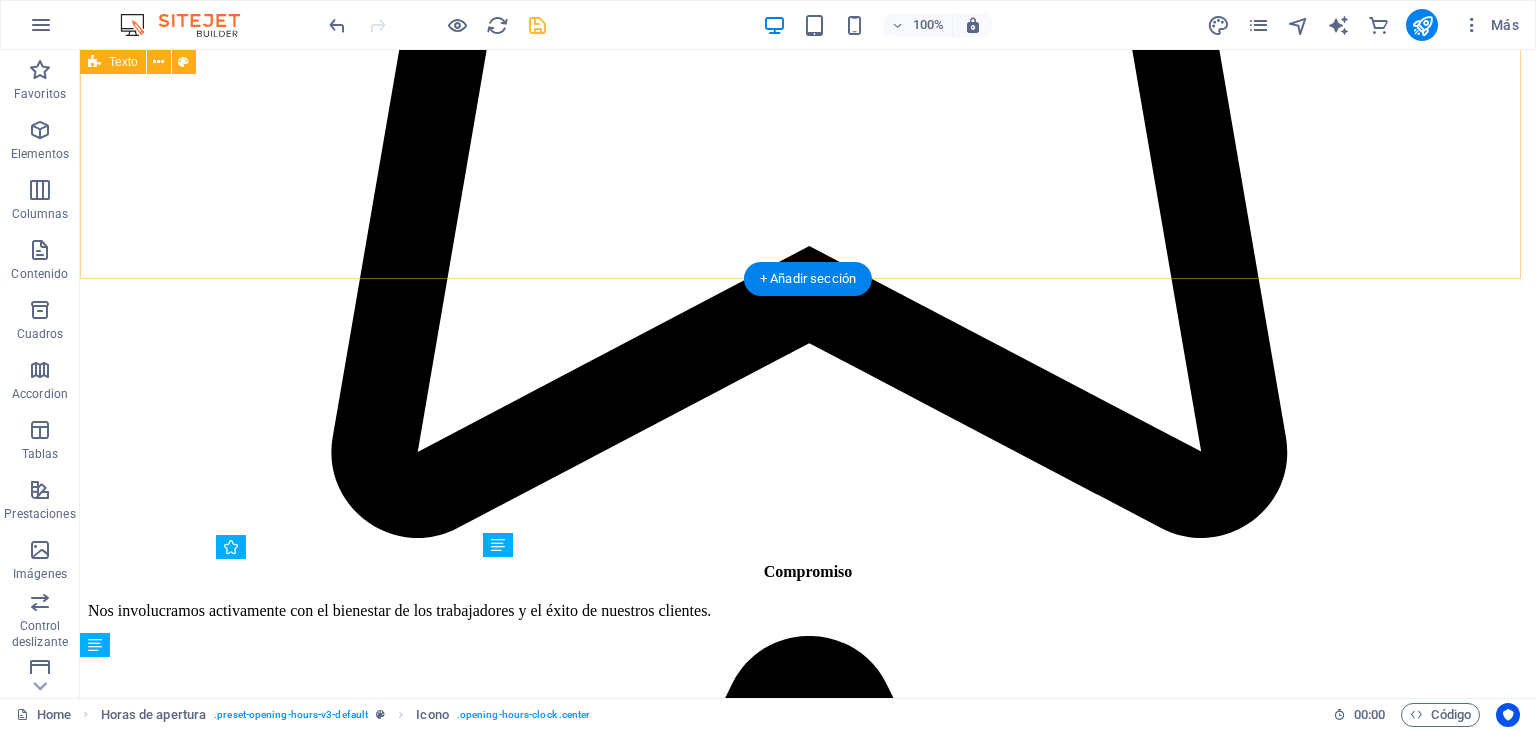 scroll, scrollTop: 5532, scrollLeft: 0, axis: vertical 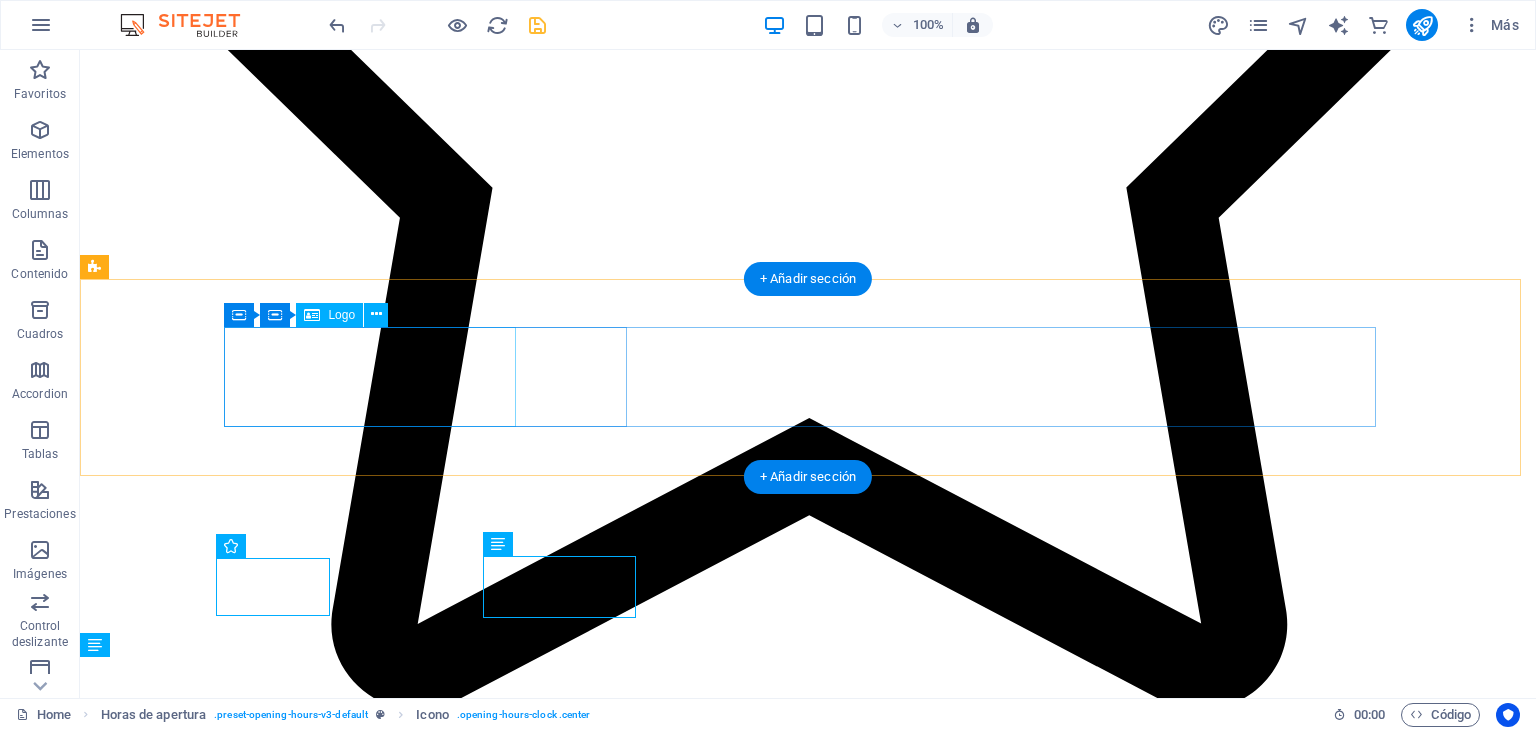 click at bounding box center [352, 25736] 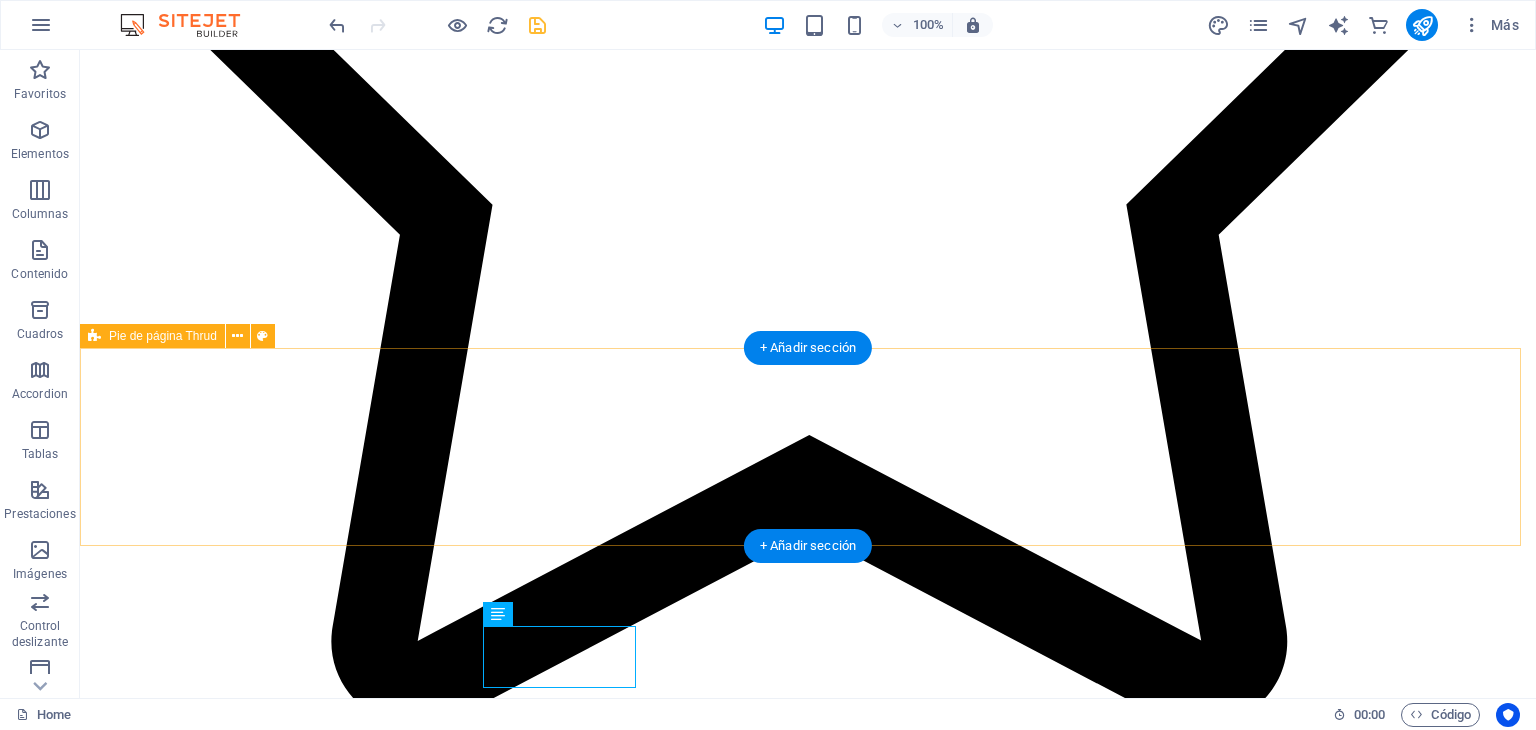 scroll, scrollTop: 5532, scrollLeft: 0, axis: vertical 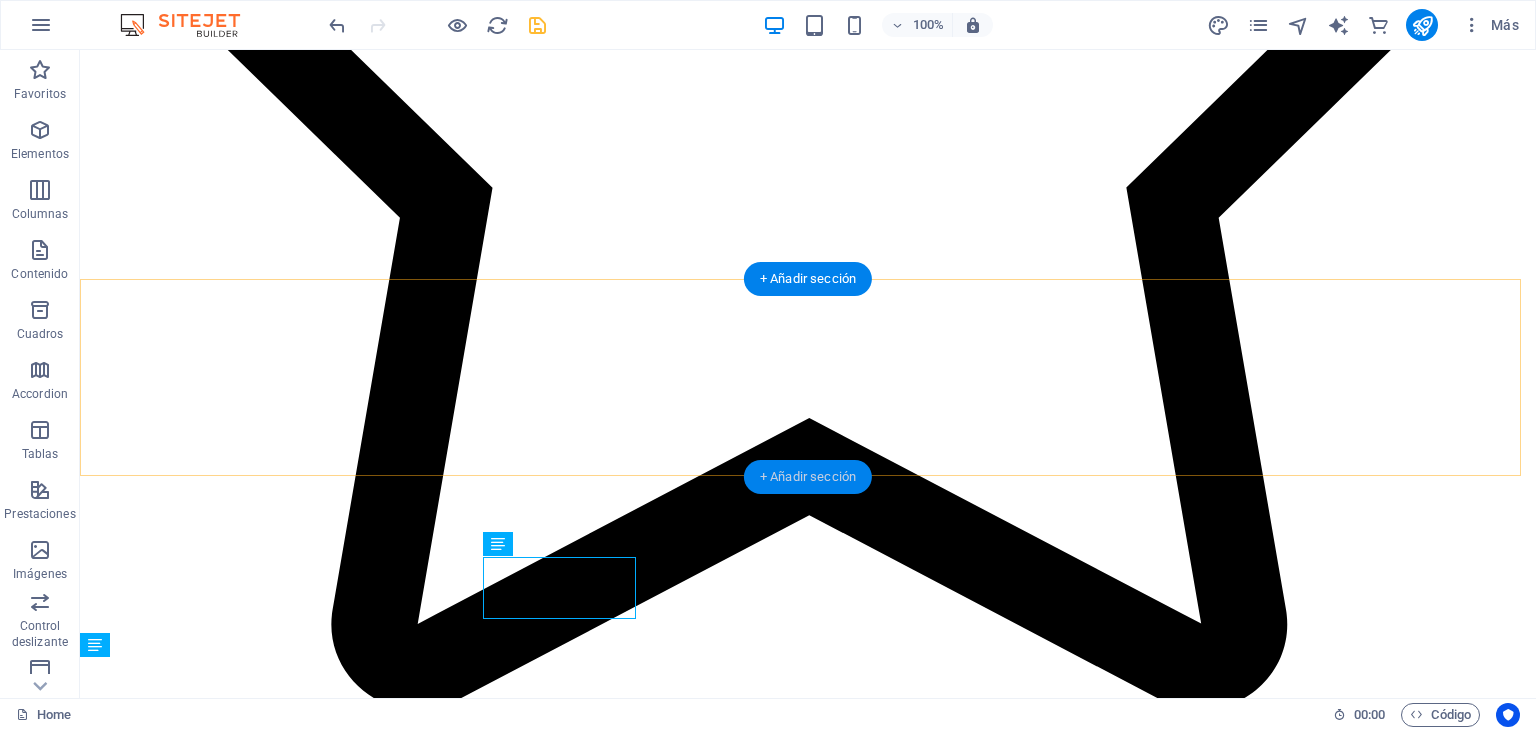 click on "+ Añadir sección" at bounding box center [808, 477] 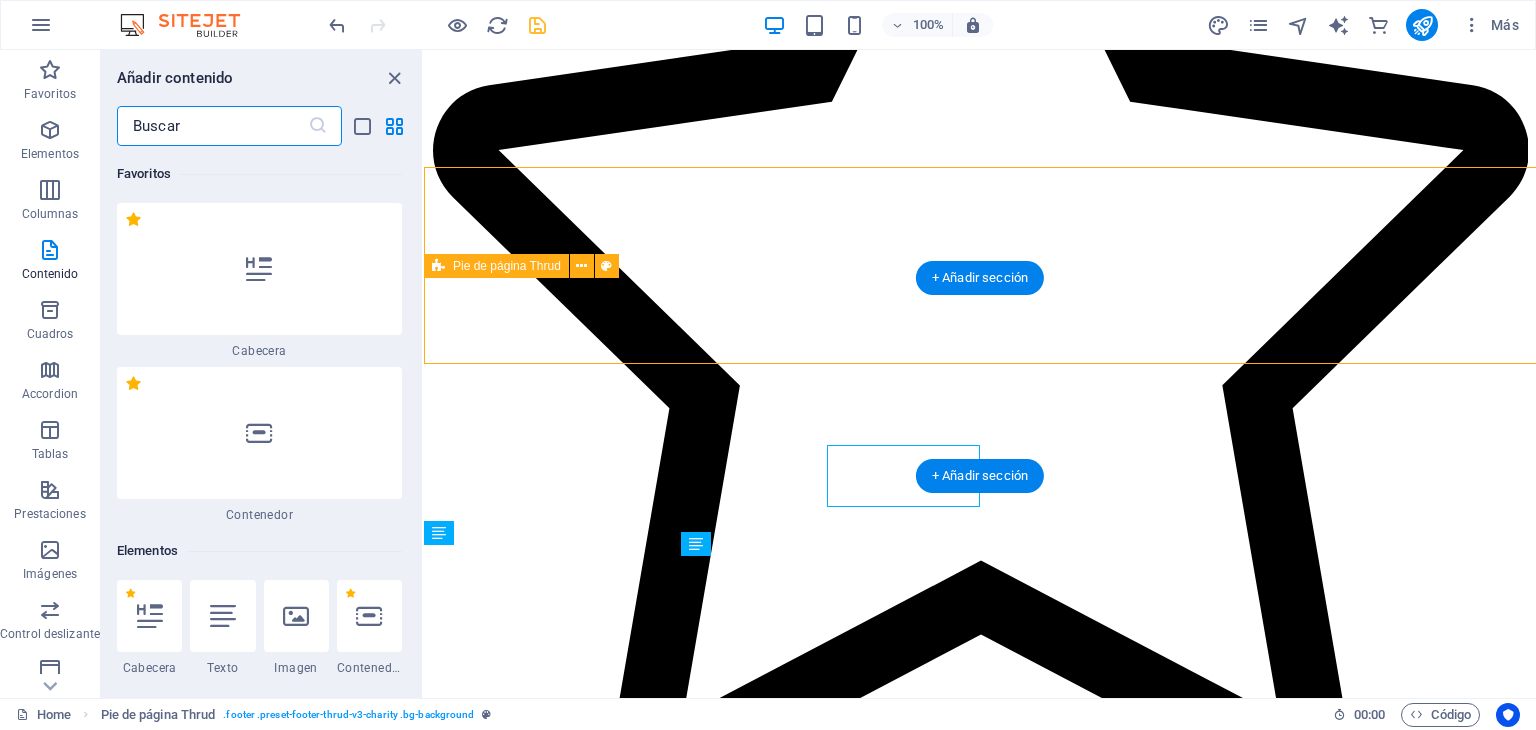 scroll, scrollTop: 5644, scrollLeft: 0, axis: vertical 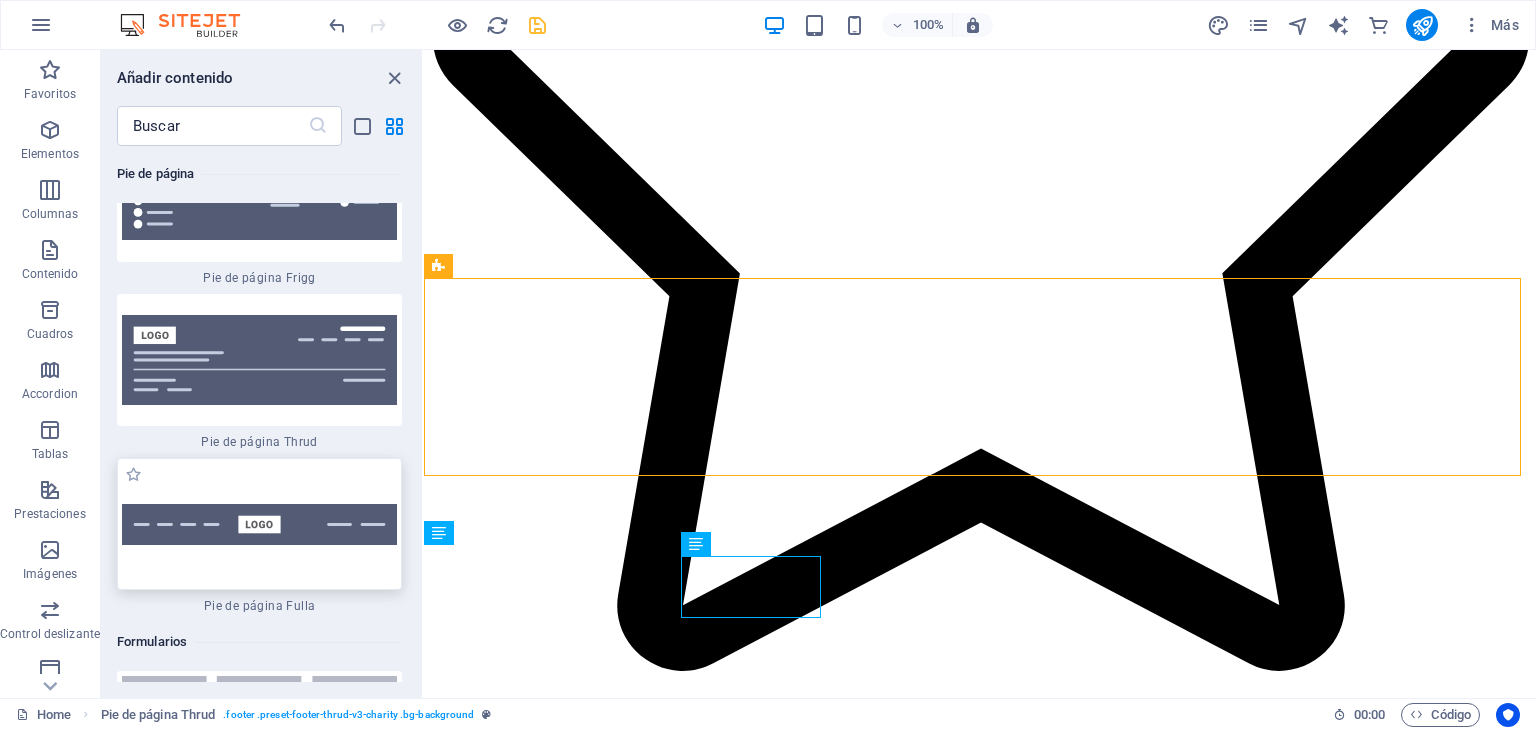 click at bounding box center (259, 524) 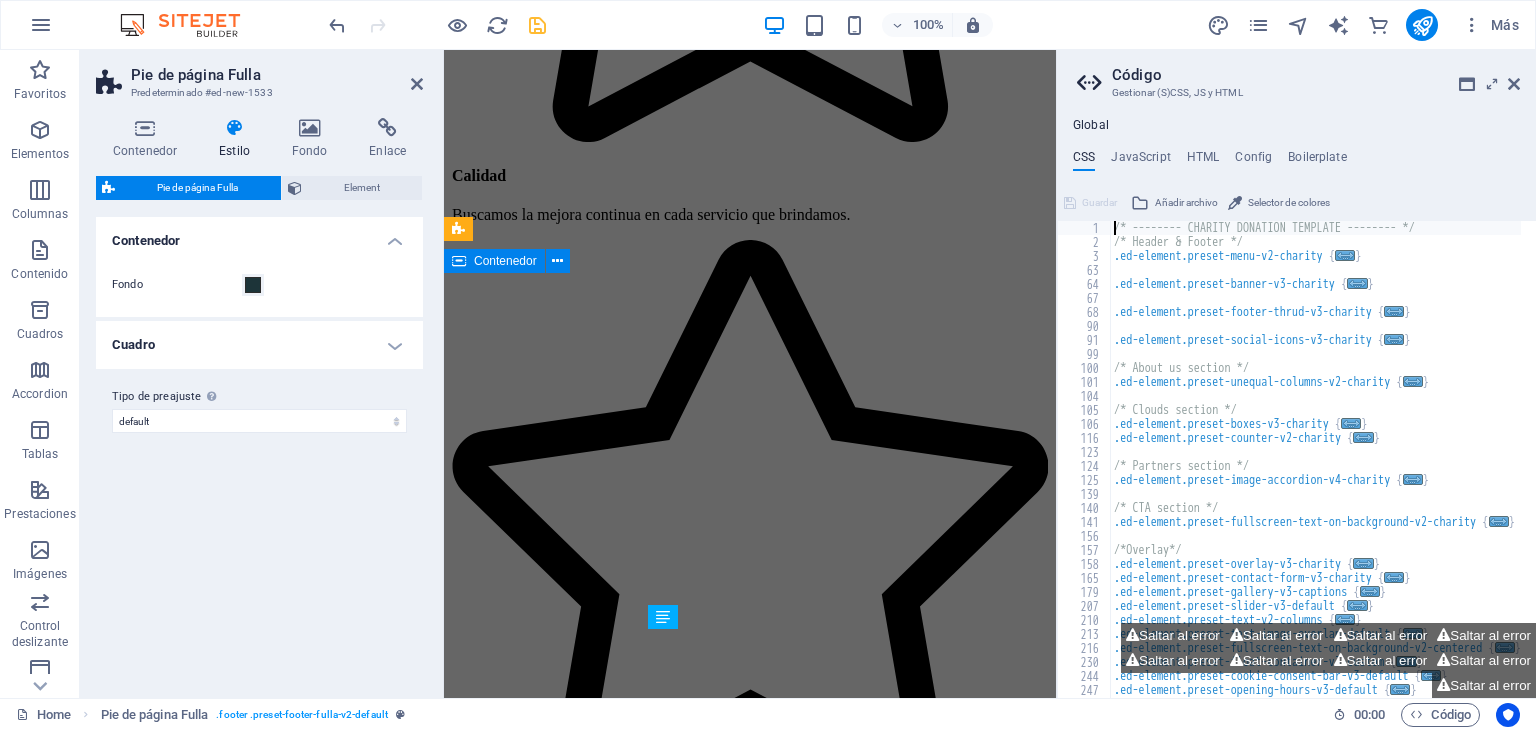 scroll, scrollTop: 7288, scrollLeft: 0, axis: vertical 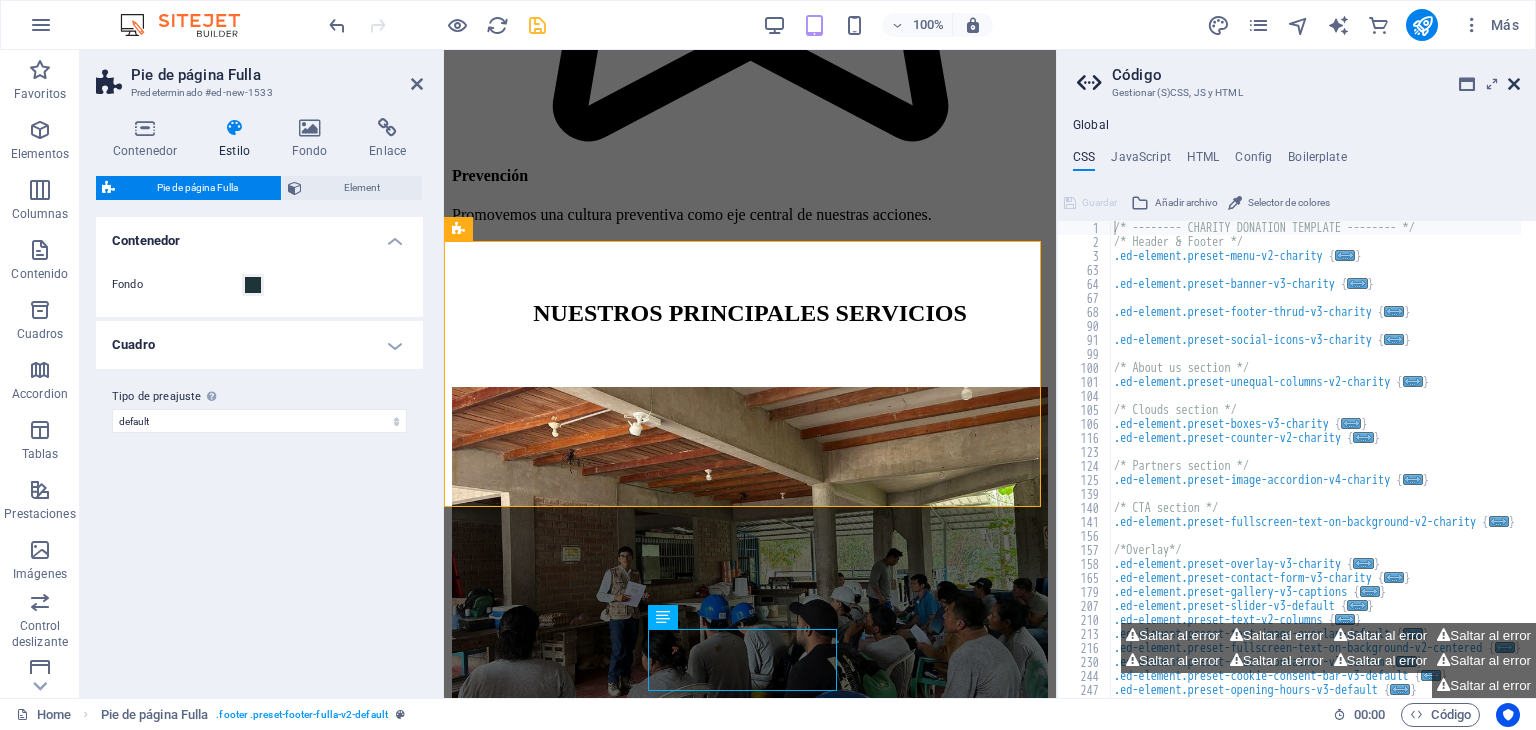 click at bounding box center (1514, 84) 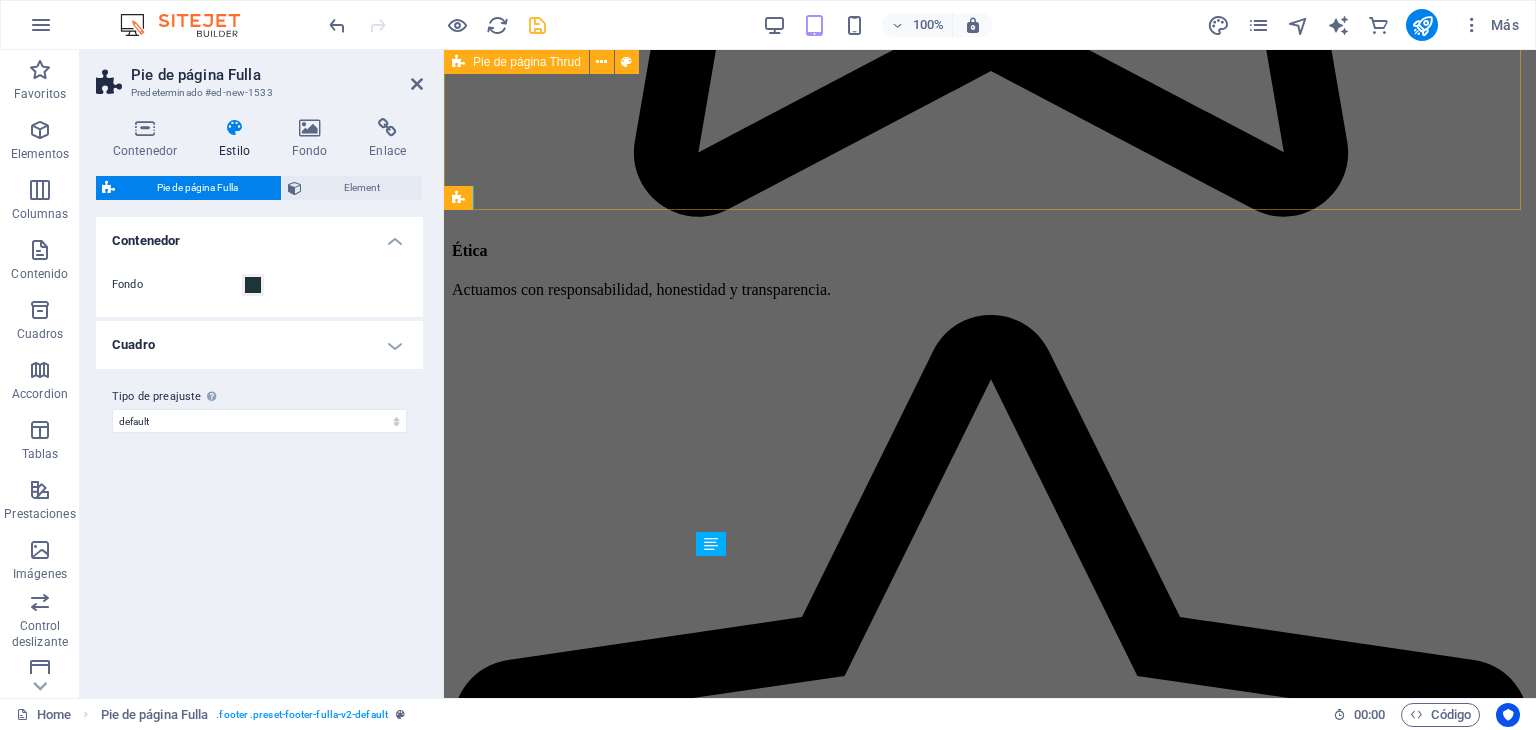 scroll, scrollTop: 5980, scrollLeft: 0, axis: vertical 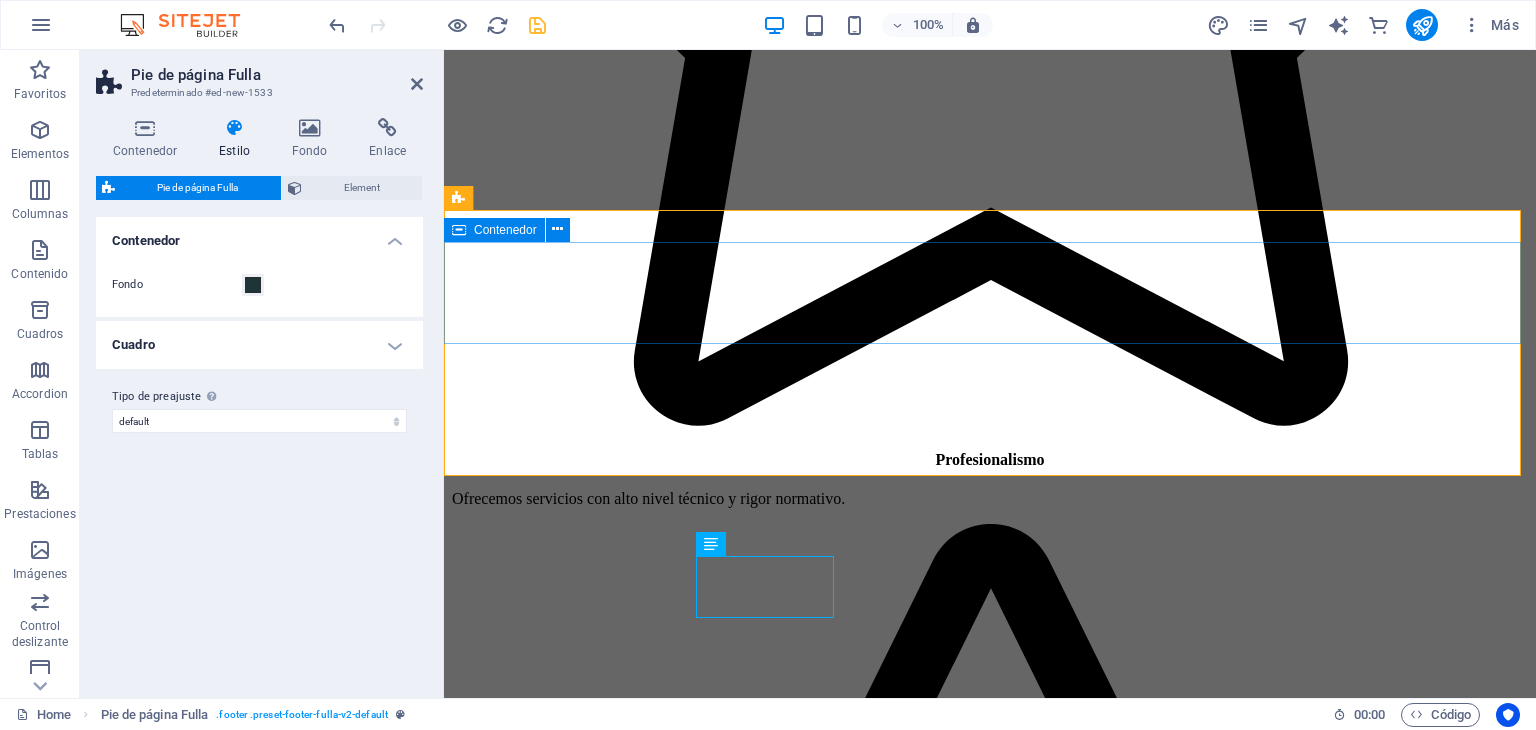 click on "Home About Service Contact" at bounding box center (990, 22119) 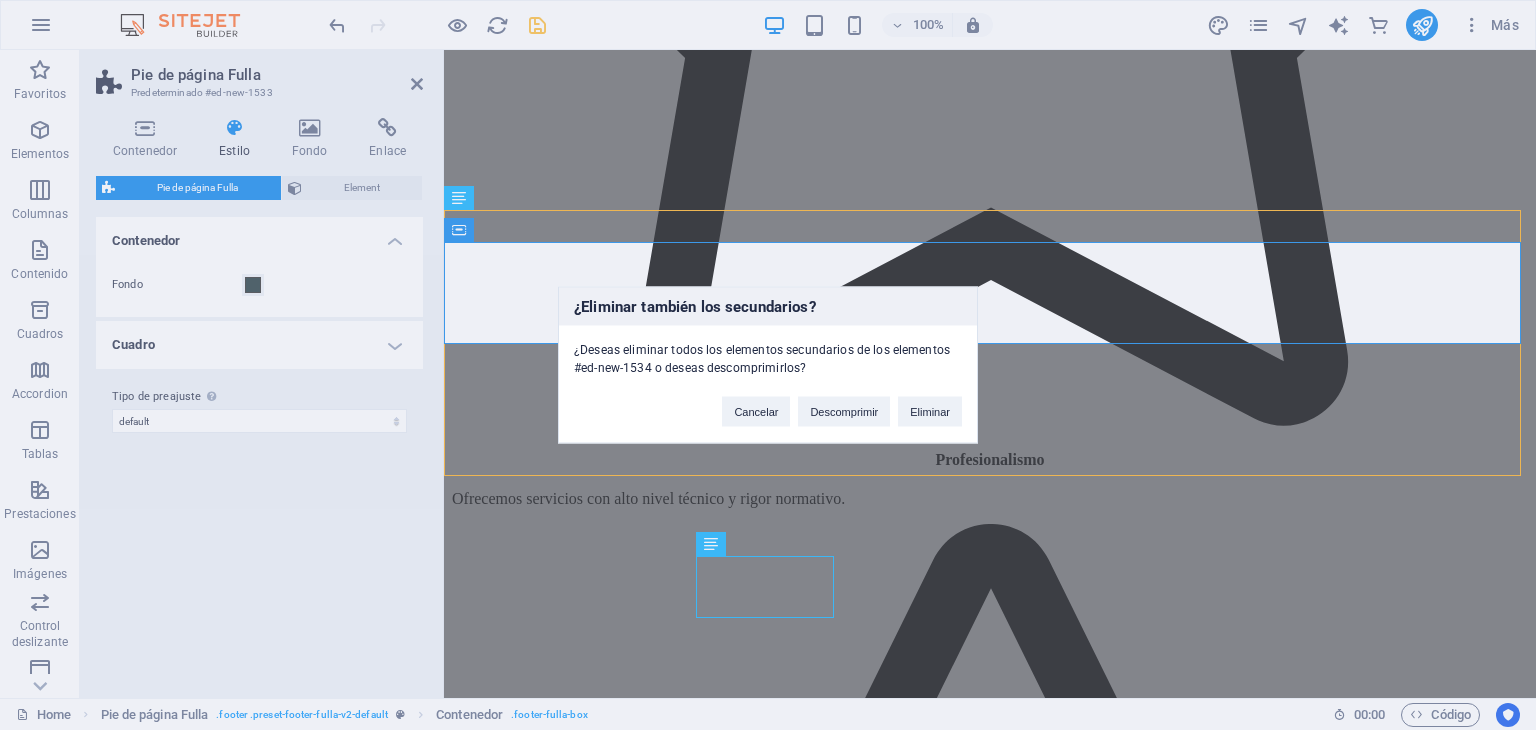 type 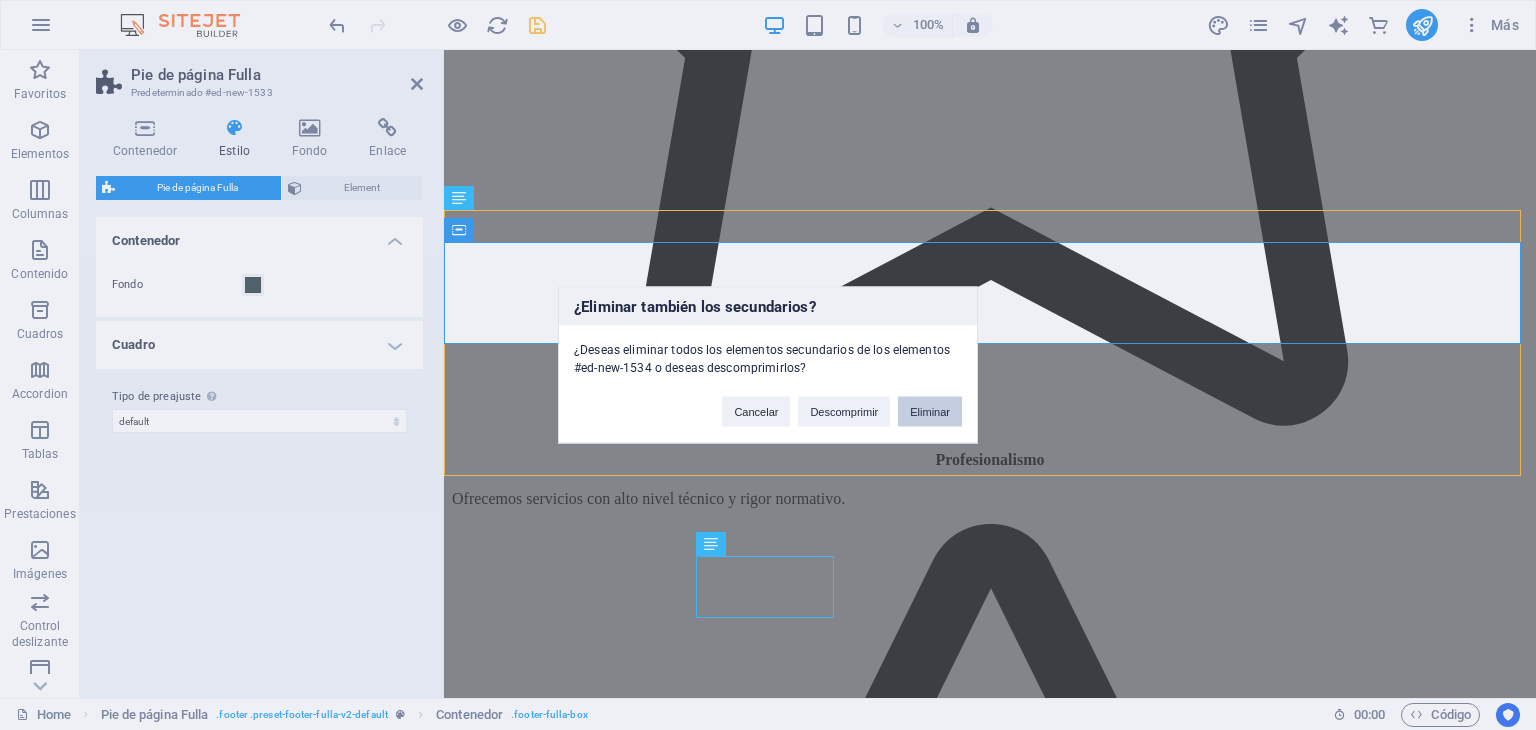 click on "Eliminar" at bounding box center [930, 412] 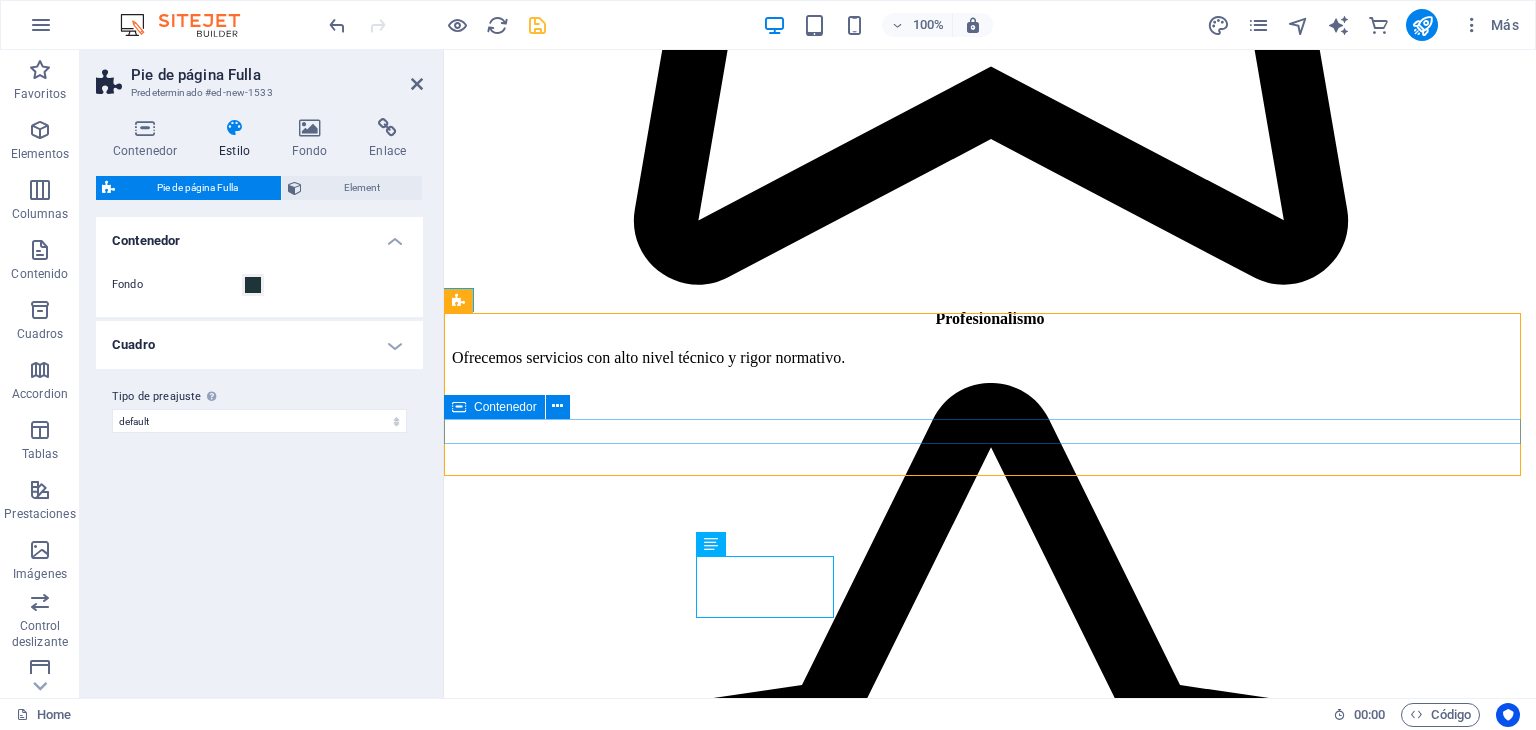 scroll, scrollTop: 5877, scrollLeft: 0, axis: vertical 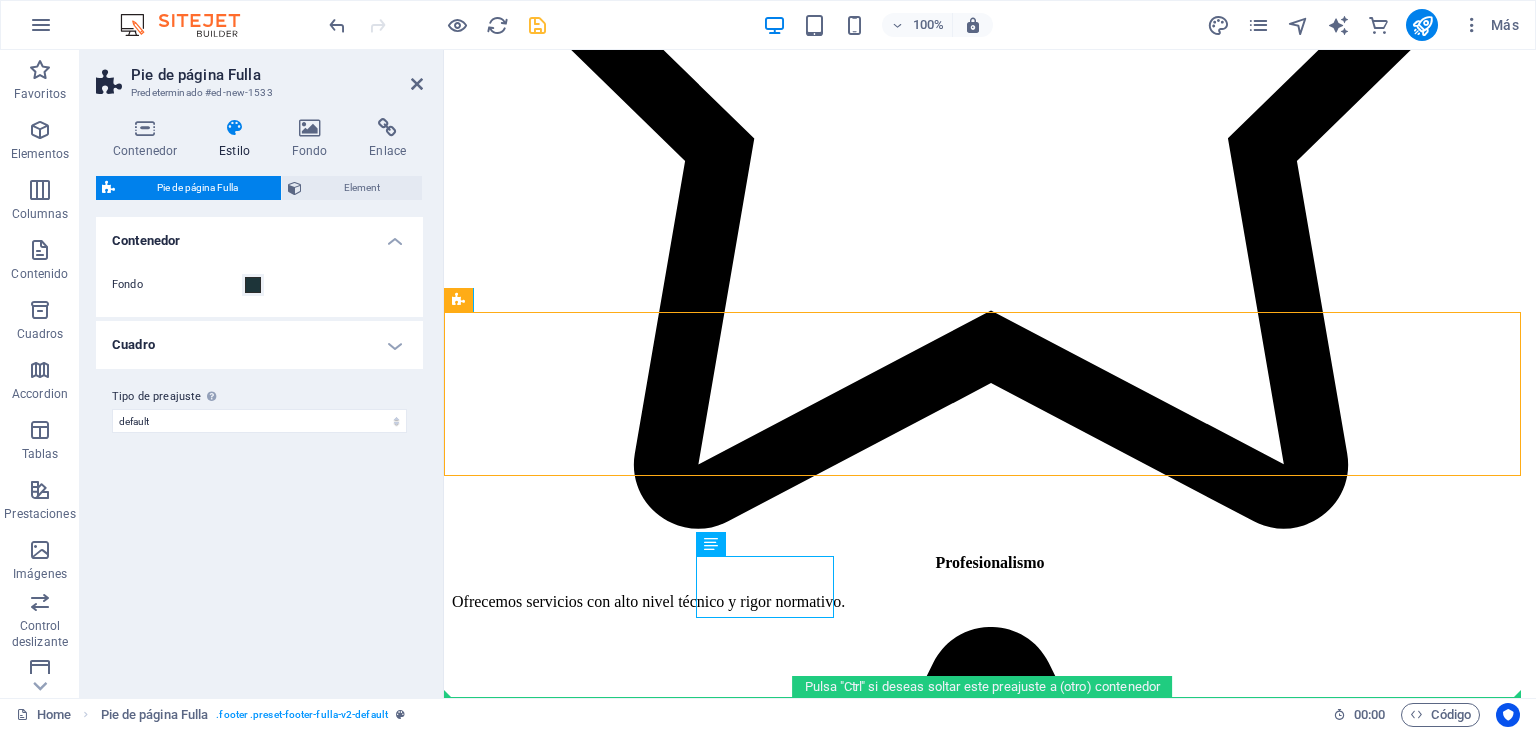 drag, startPoint x: 1111, startPoint y: 330, endPoint x: 1093, endPoint y: 637, distance: 307.52722 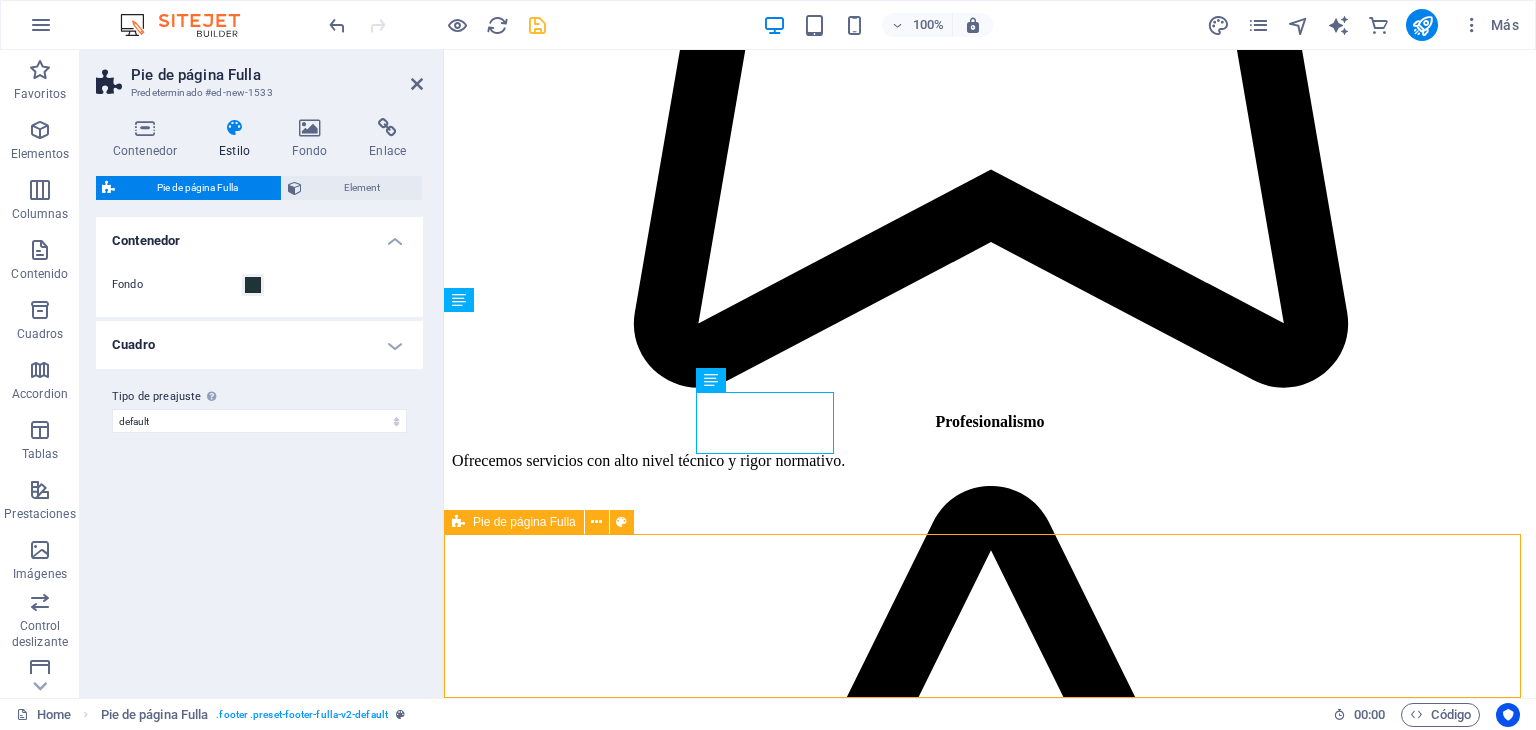 click on "Aviso legal  |  Directiva de privacidad" at bounding box center [990, 23665] 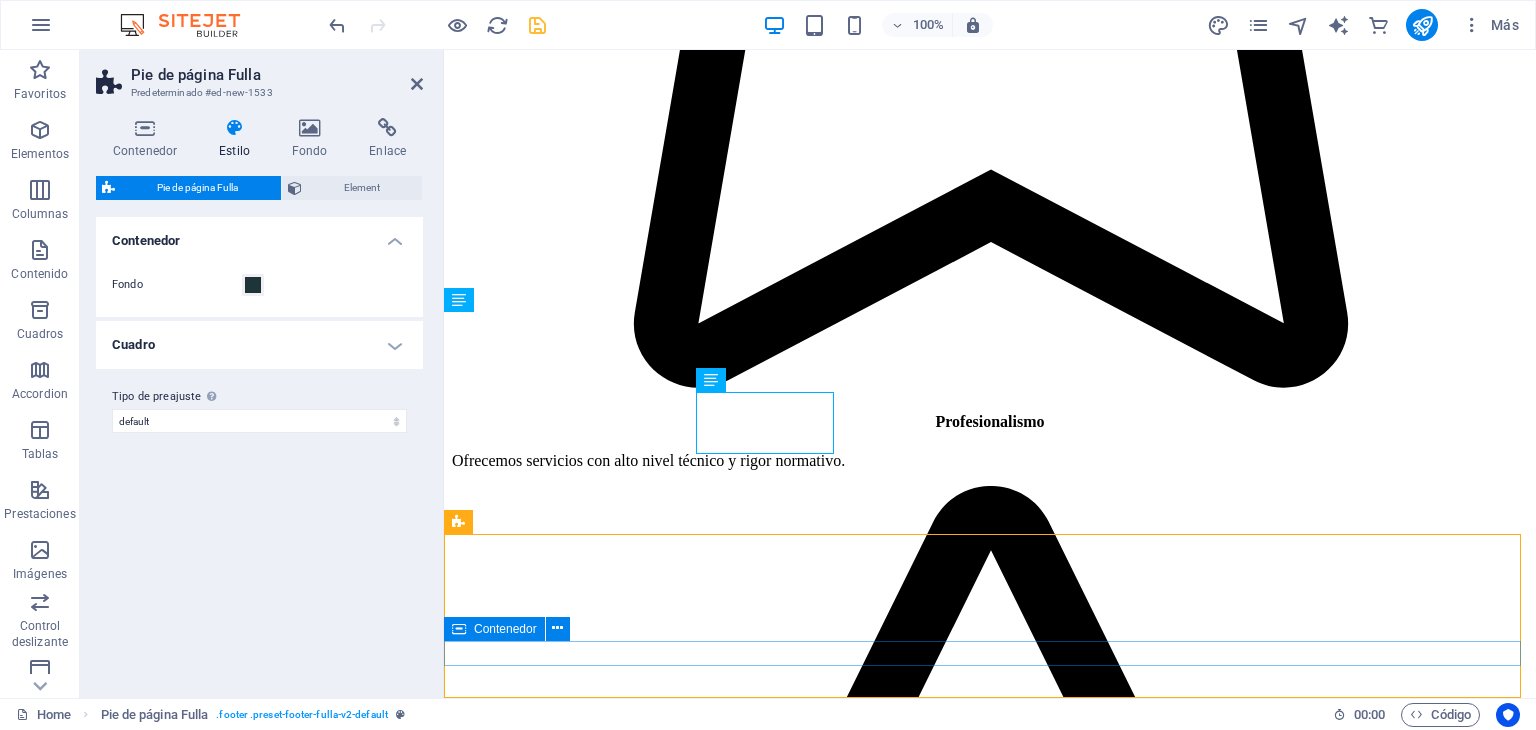click on "Aviso legal  |  Directiva de privacidad" at bounding box center [990, 23704] 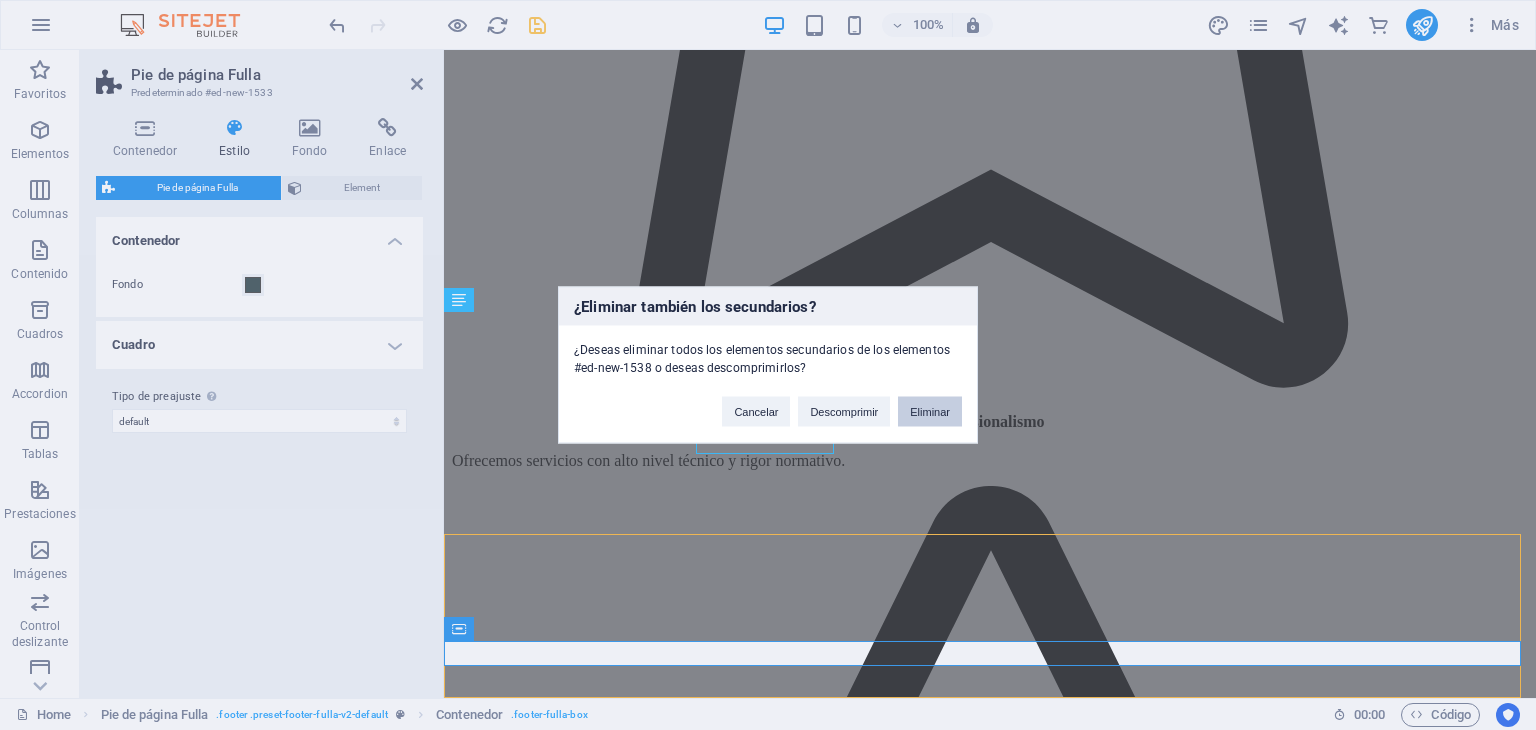 click on "Eliminar" at bounding box center (930, 412) 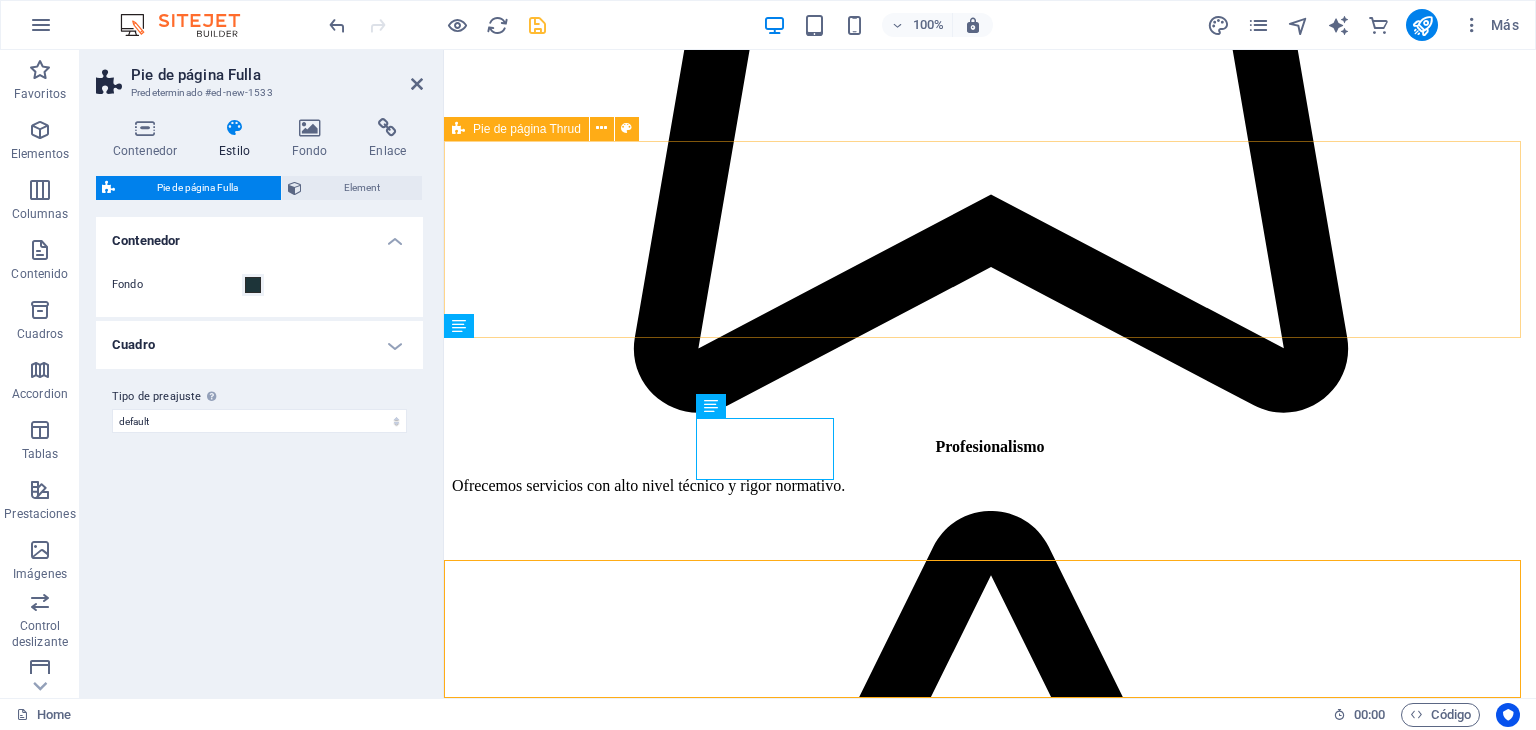 click on "CONTACTAR   Individual . All Rights Reserved. Legal Notice  |  Privacy" at bounding box center (990, 20661) 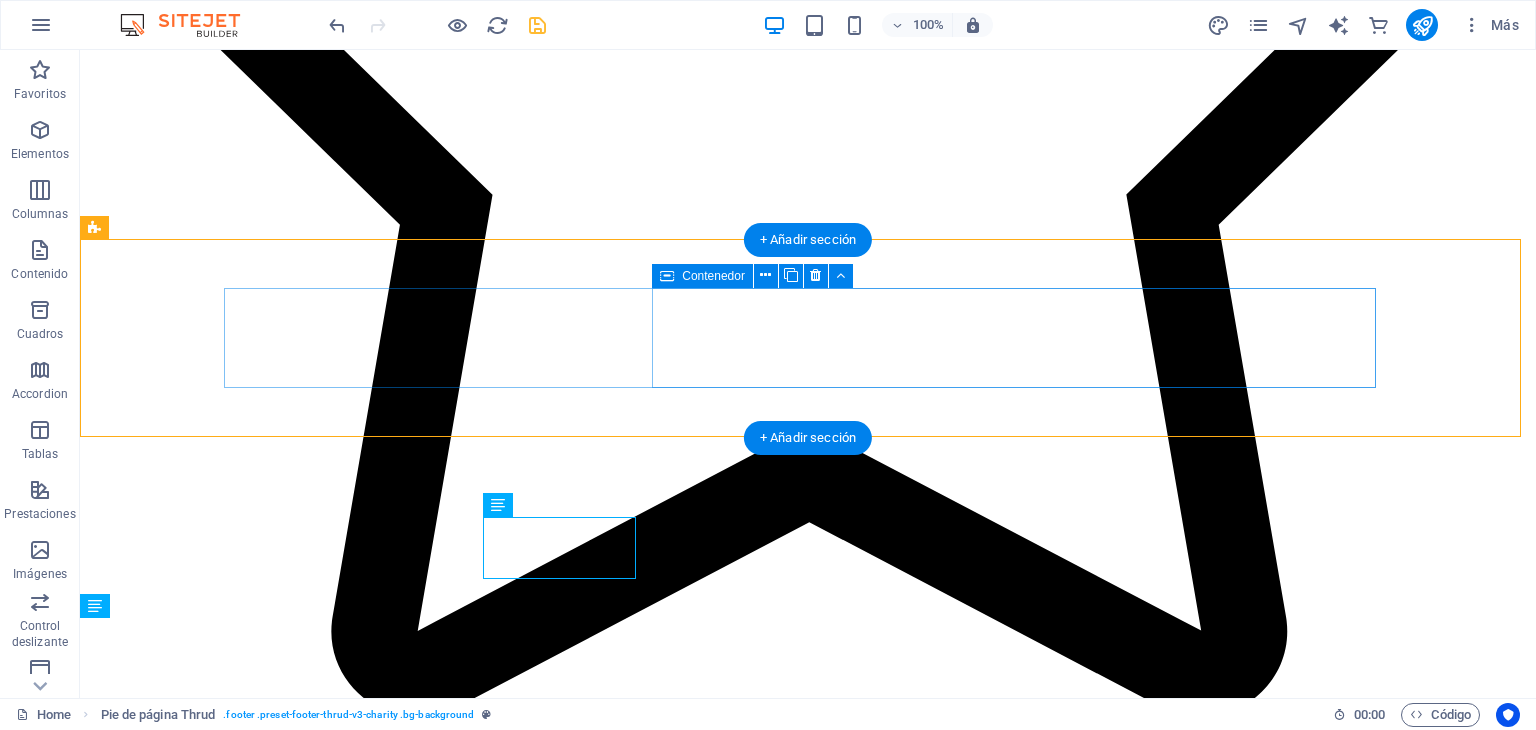 scroll, scrollTop: 5512, scrollLeft: 0, axis: vertical 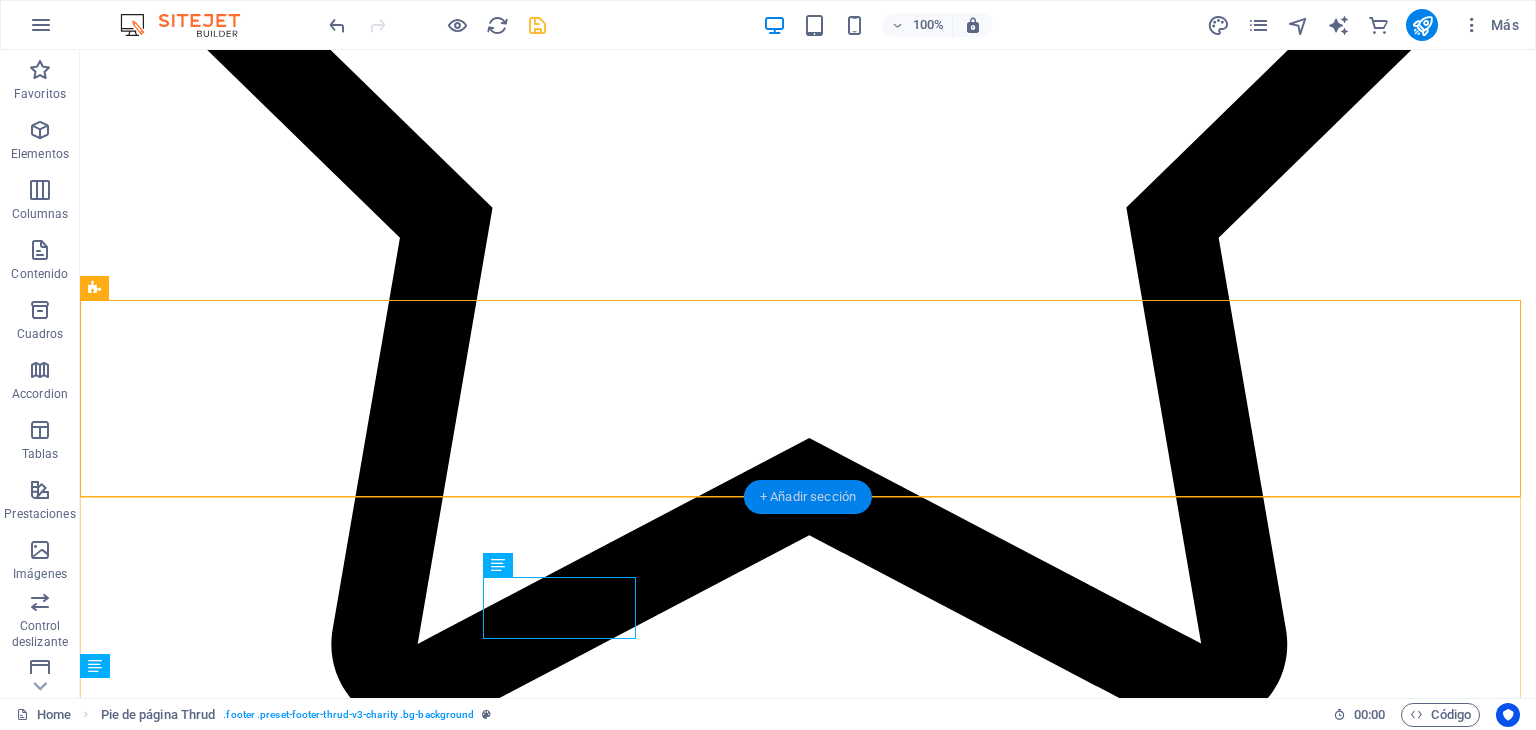 click on "+ Añadir sección" at bounding box center (808, 497) 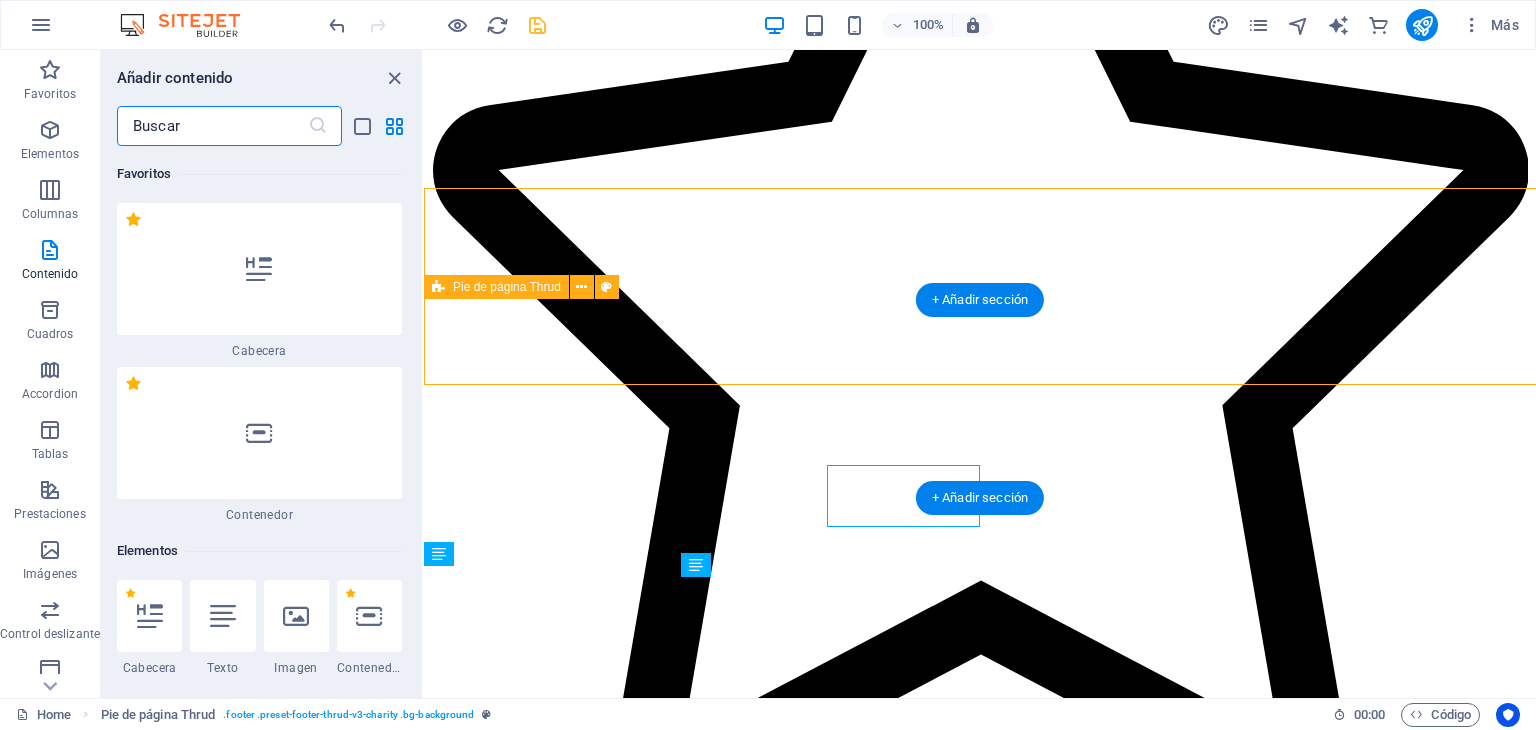 scroll, scrollTop: 5624, scrollLeft: 0, axis: vertical 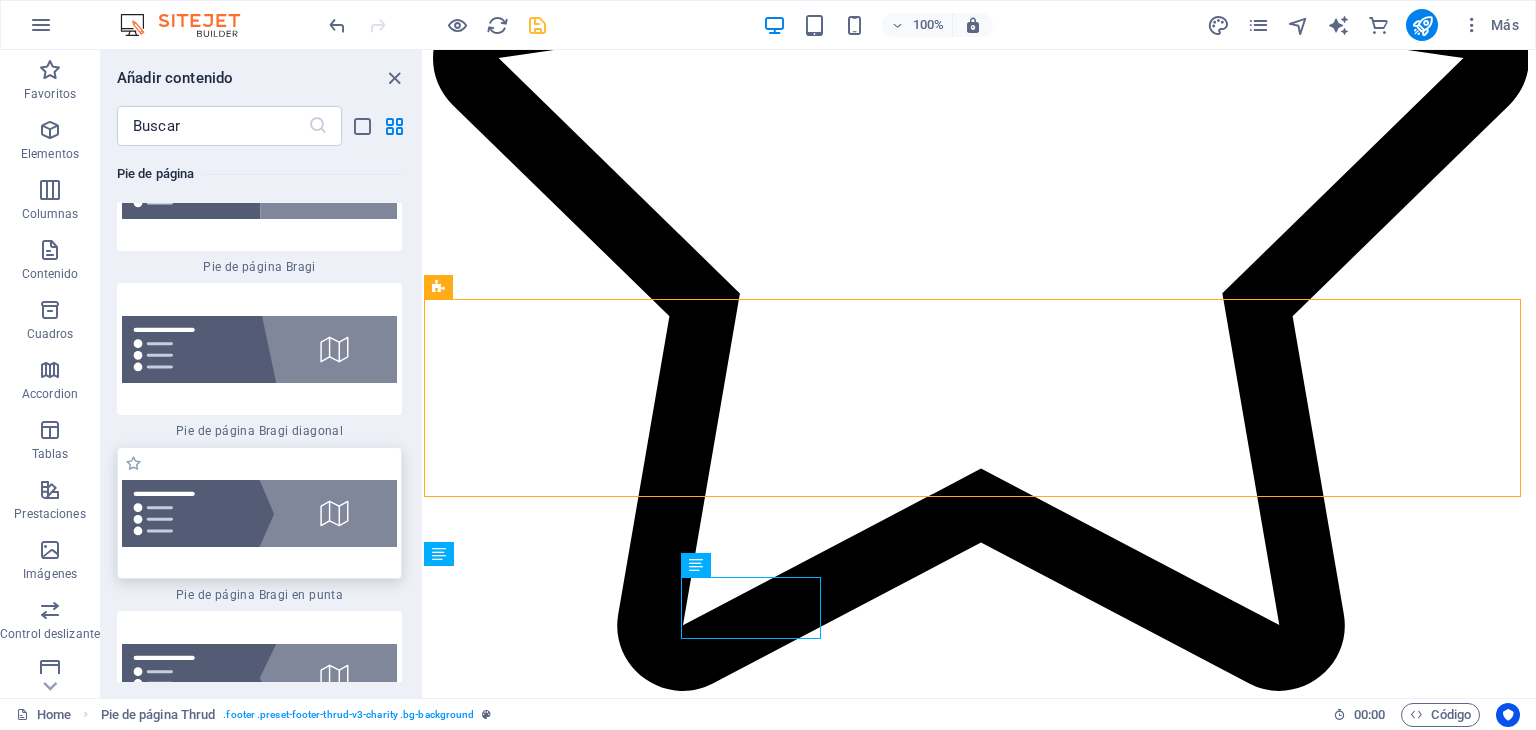 click at bounding box center (259, 513) 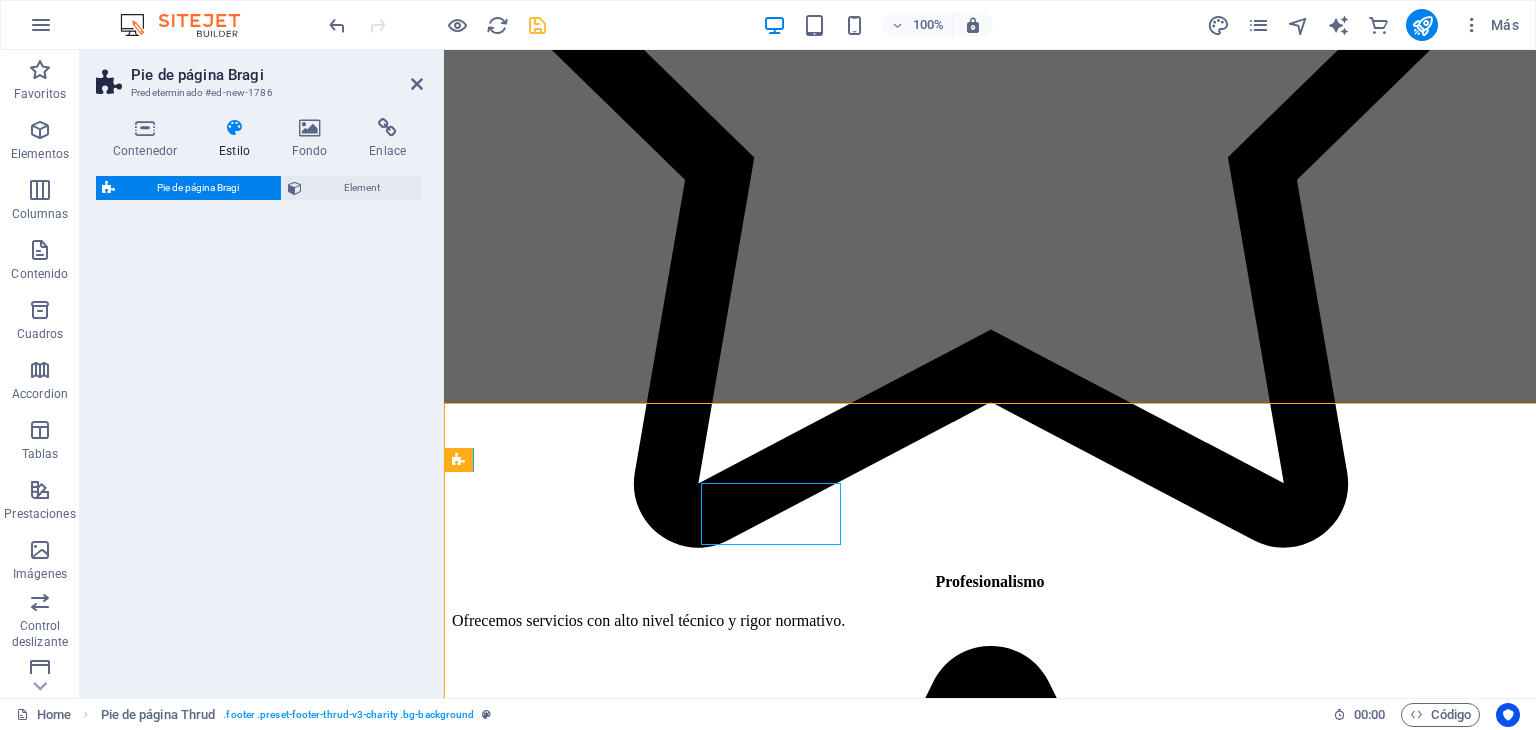 select on "%" 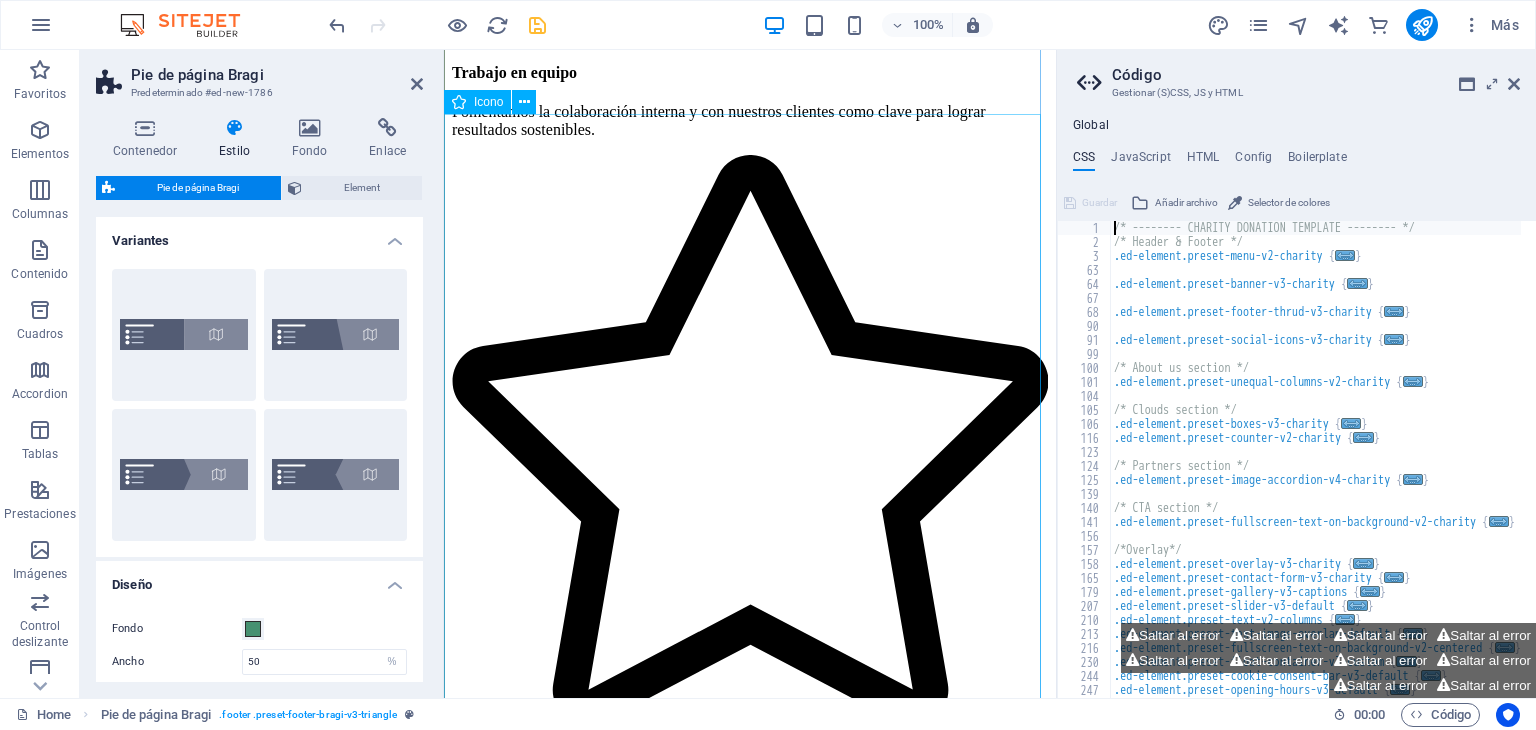 scroll, scrollTop: 8928, scrollLeft: 0, axis: vertical 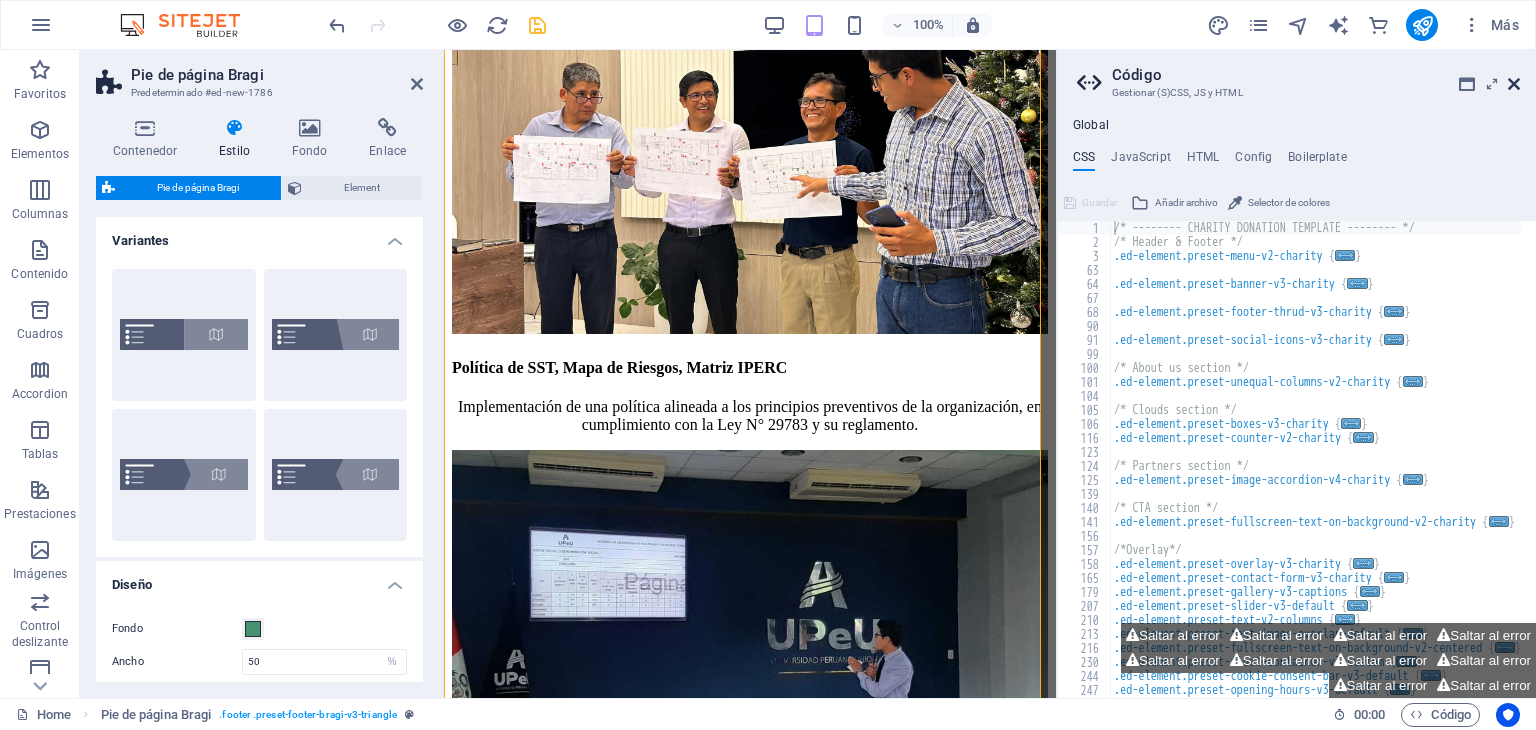 click at bounding box center (1514, 84) 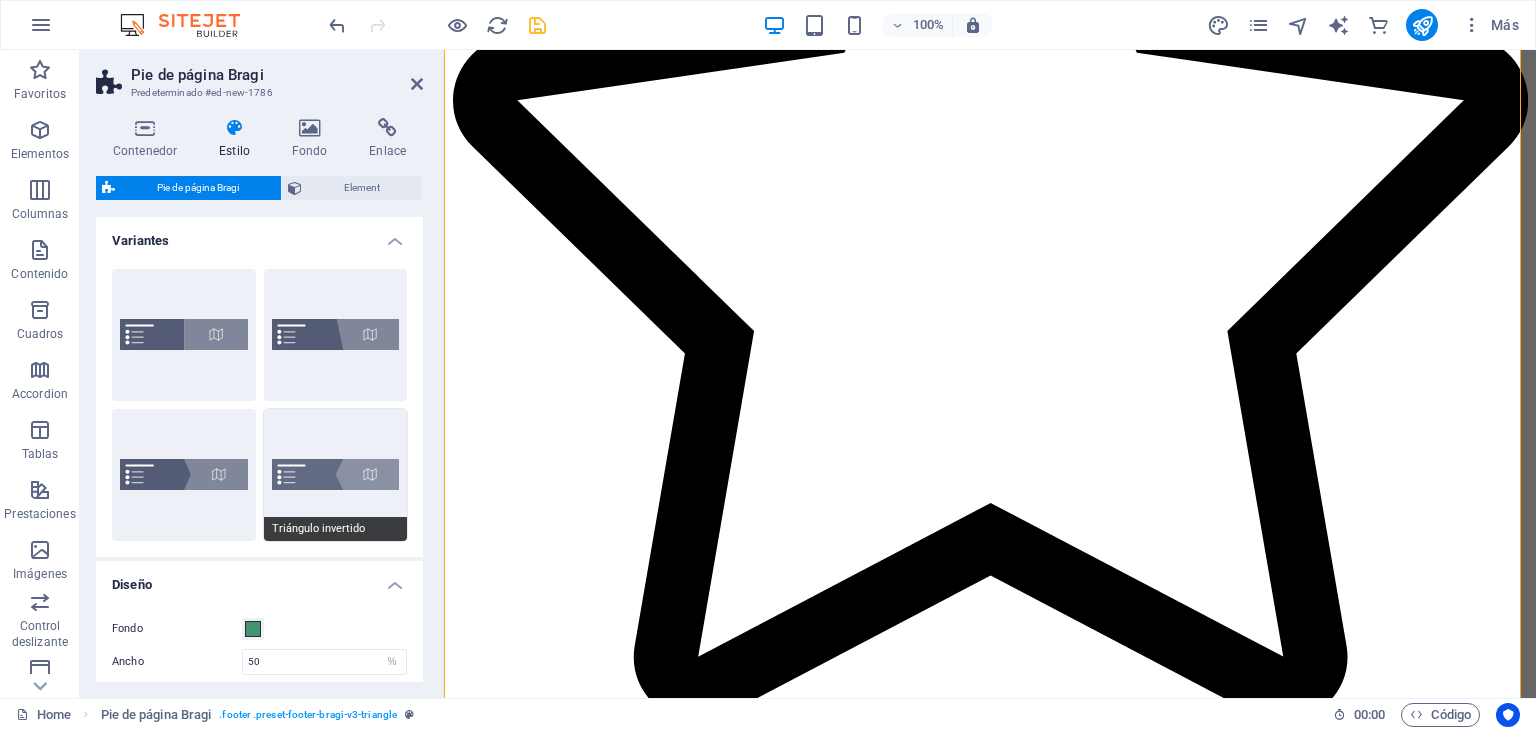 click on "Triángulo invertido" at bounding box center (336, 475) 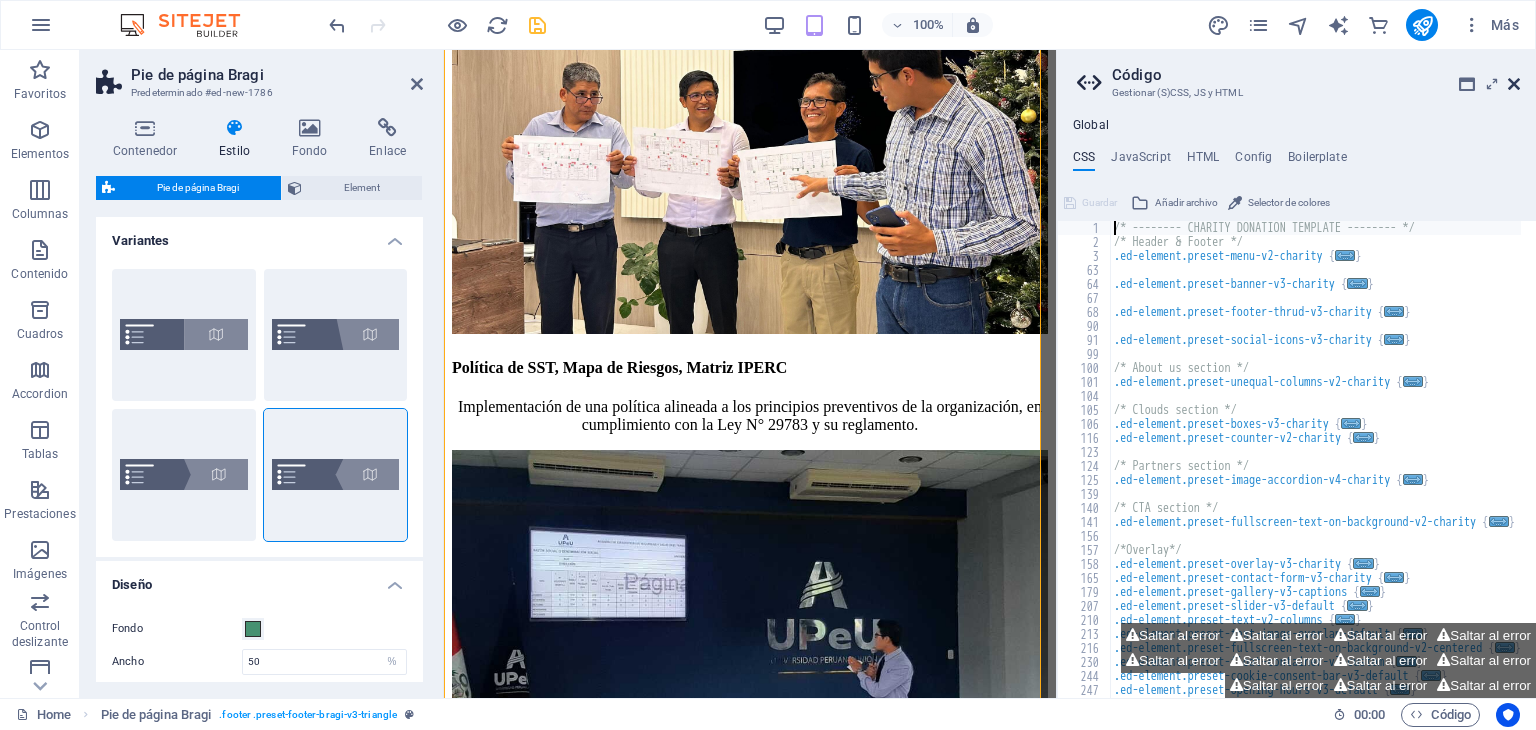 click at bounding box center [1514, 84] 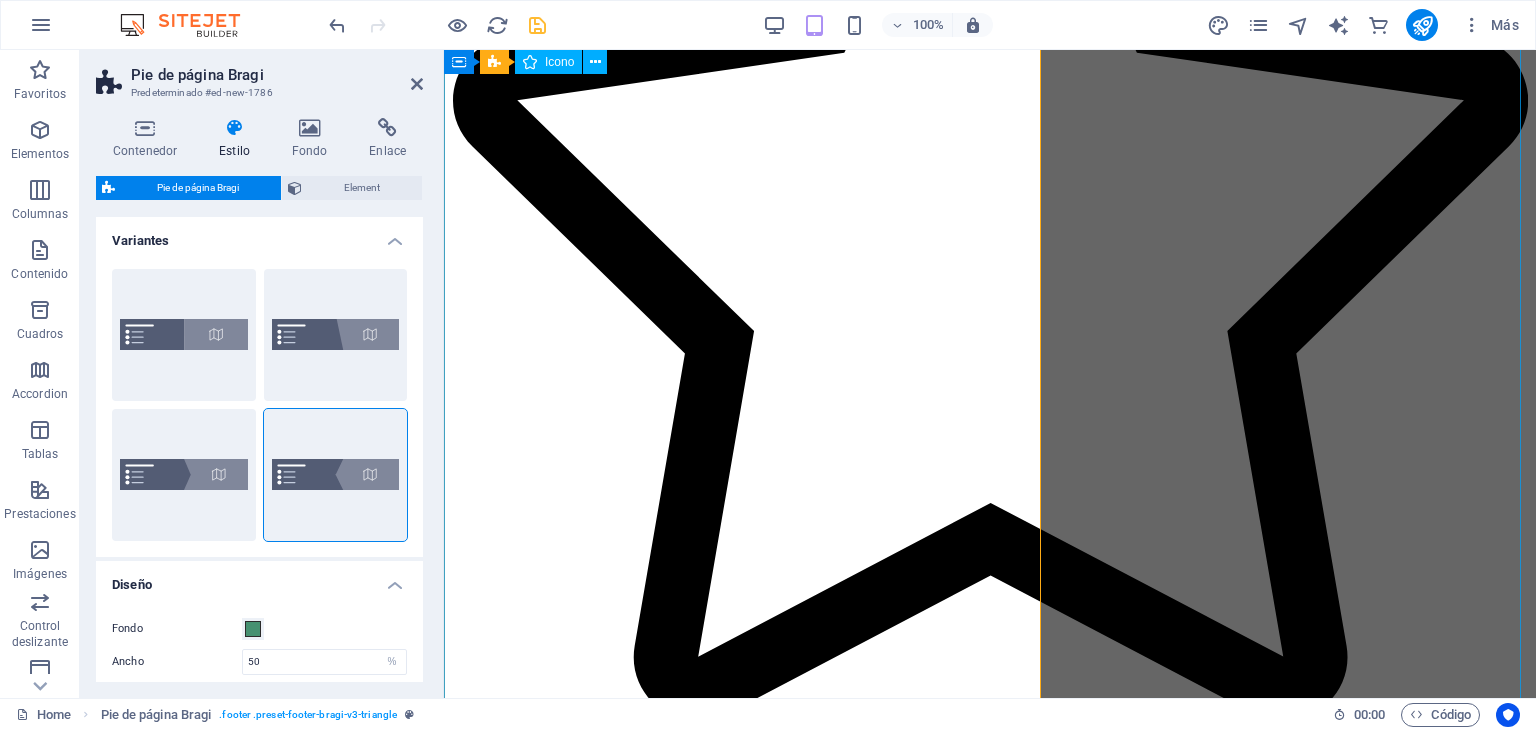 type on "0" 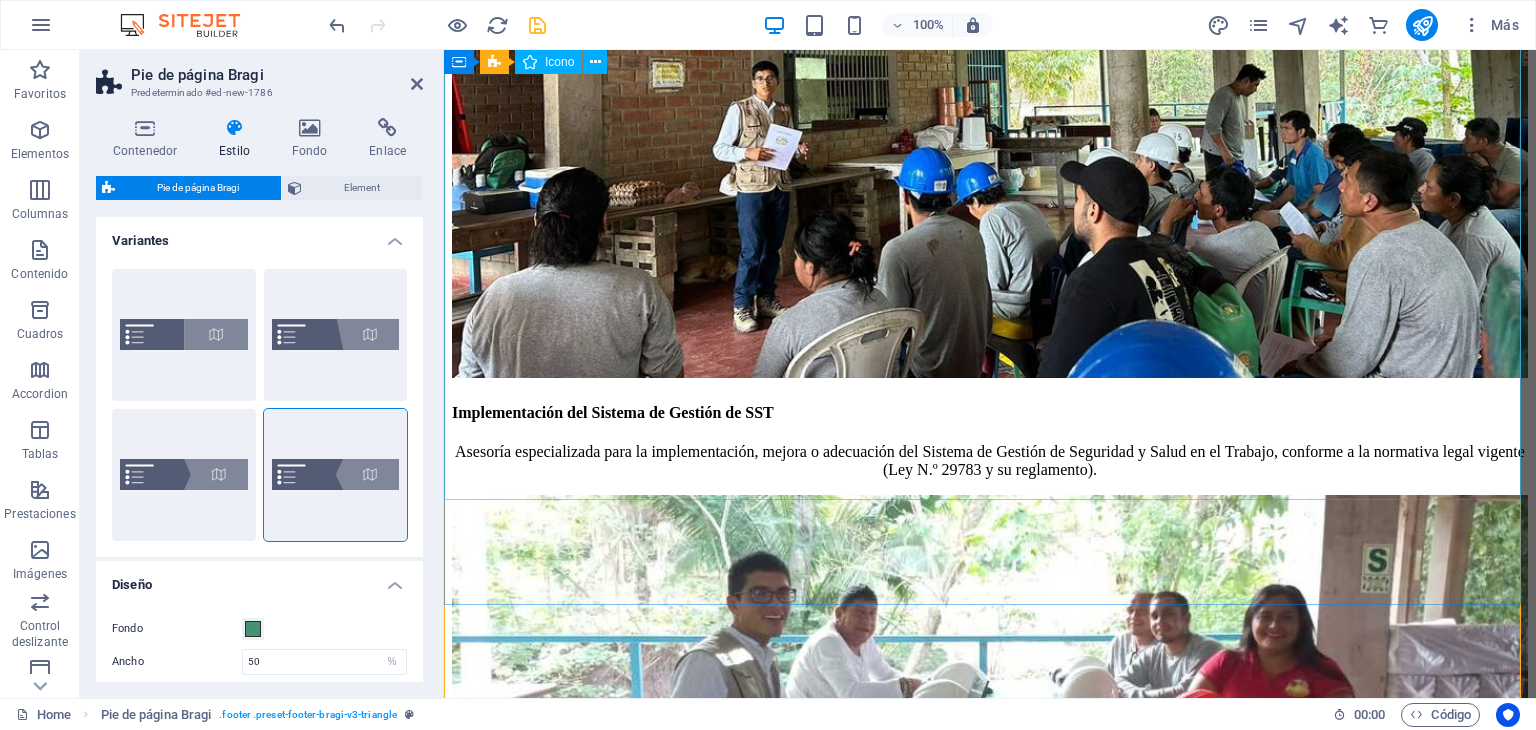 scroll, scrollTop: 11248, scrollLeft: 0, axis: vertical 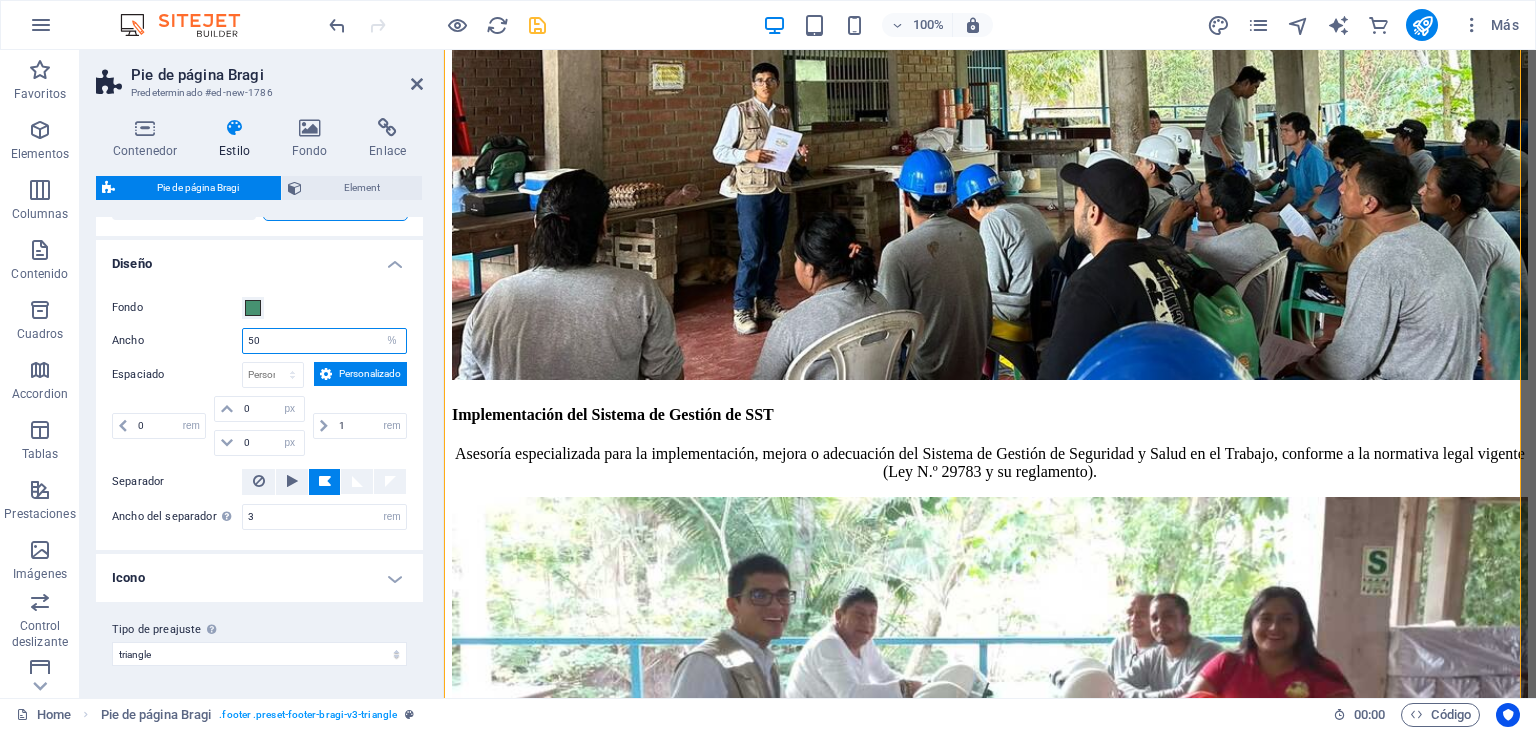 click on "50" at bounding box center (324, 341) 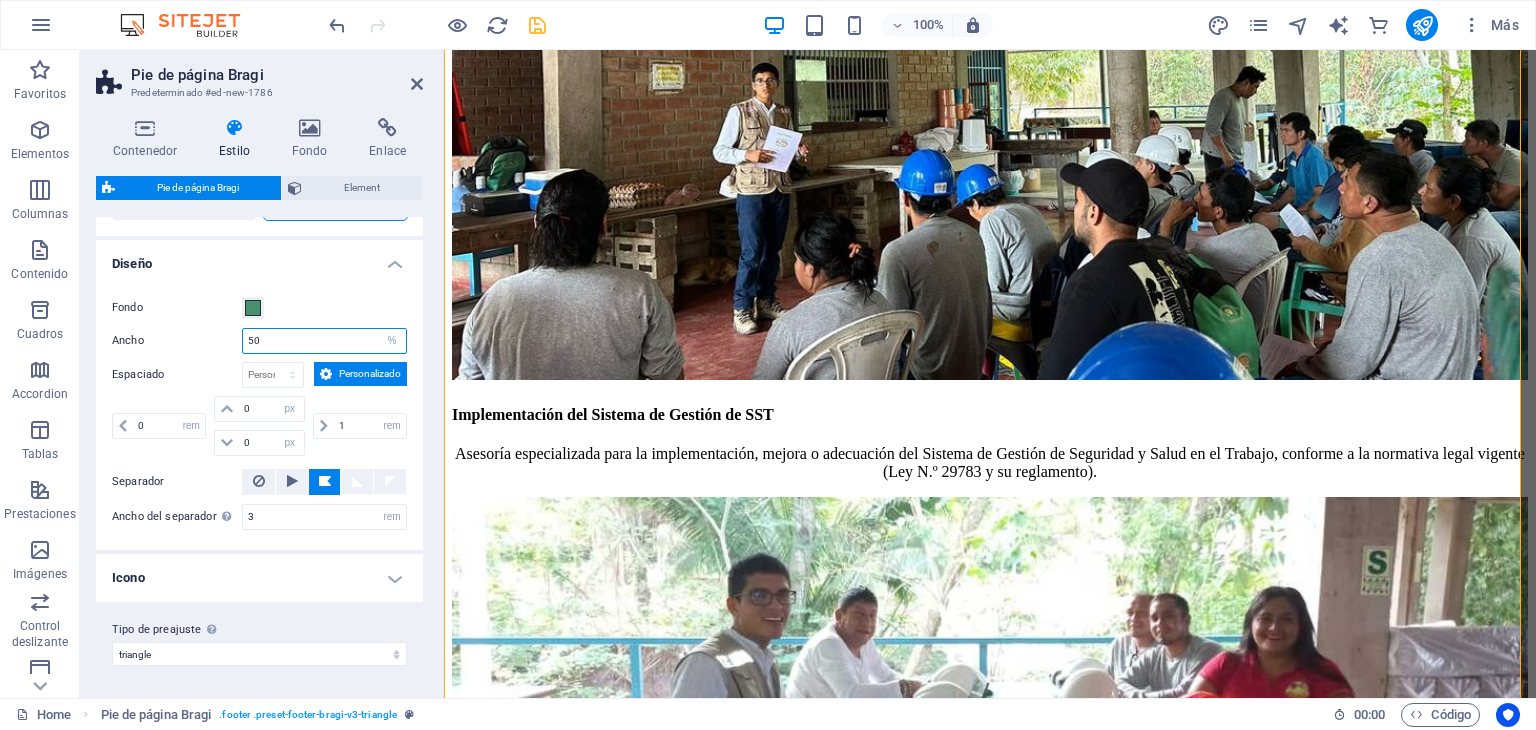 type on "5" 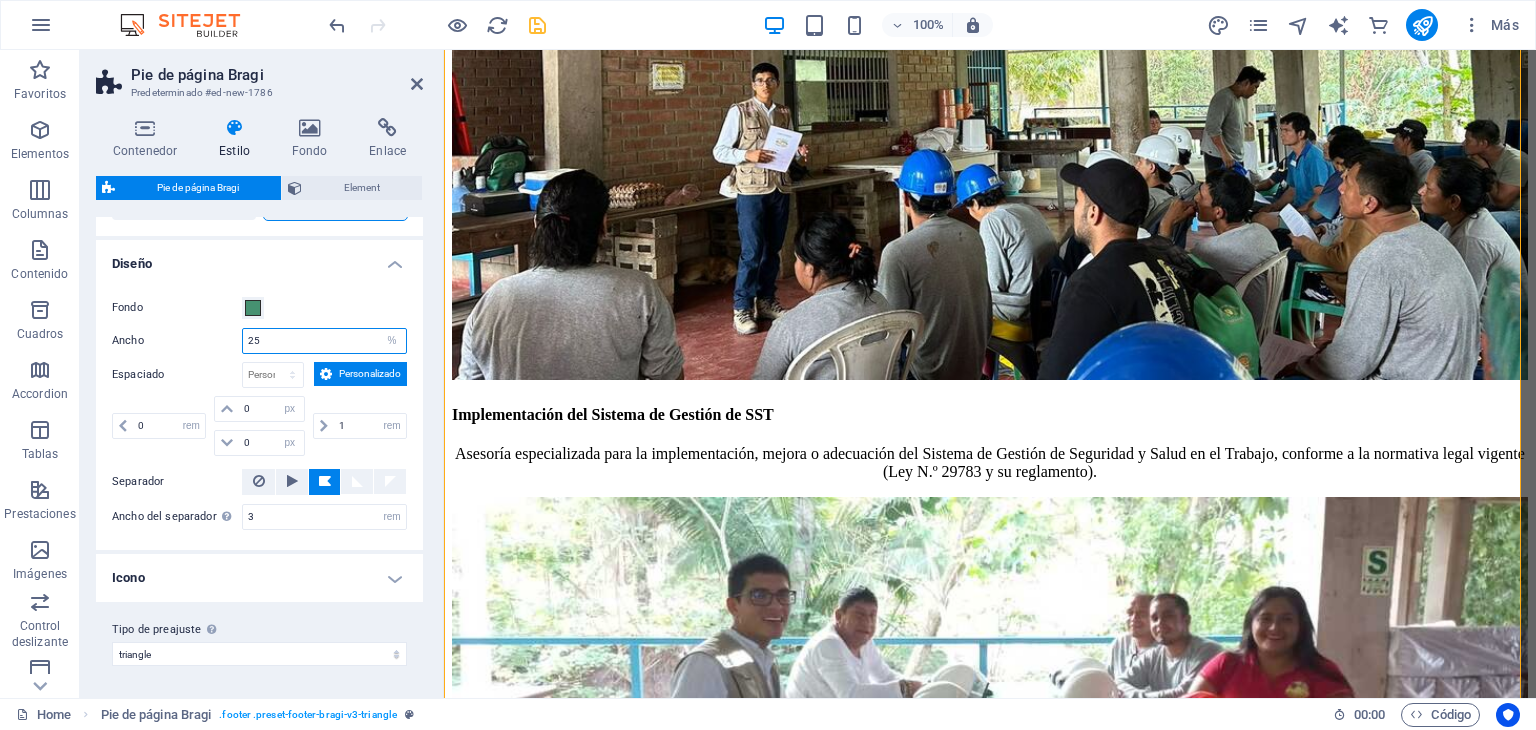 type on "25" 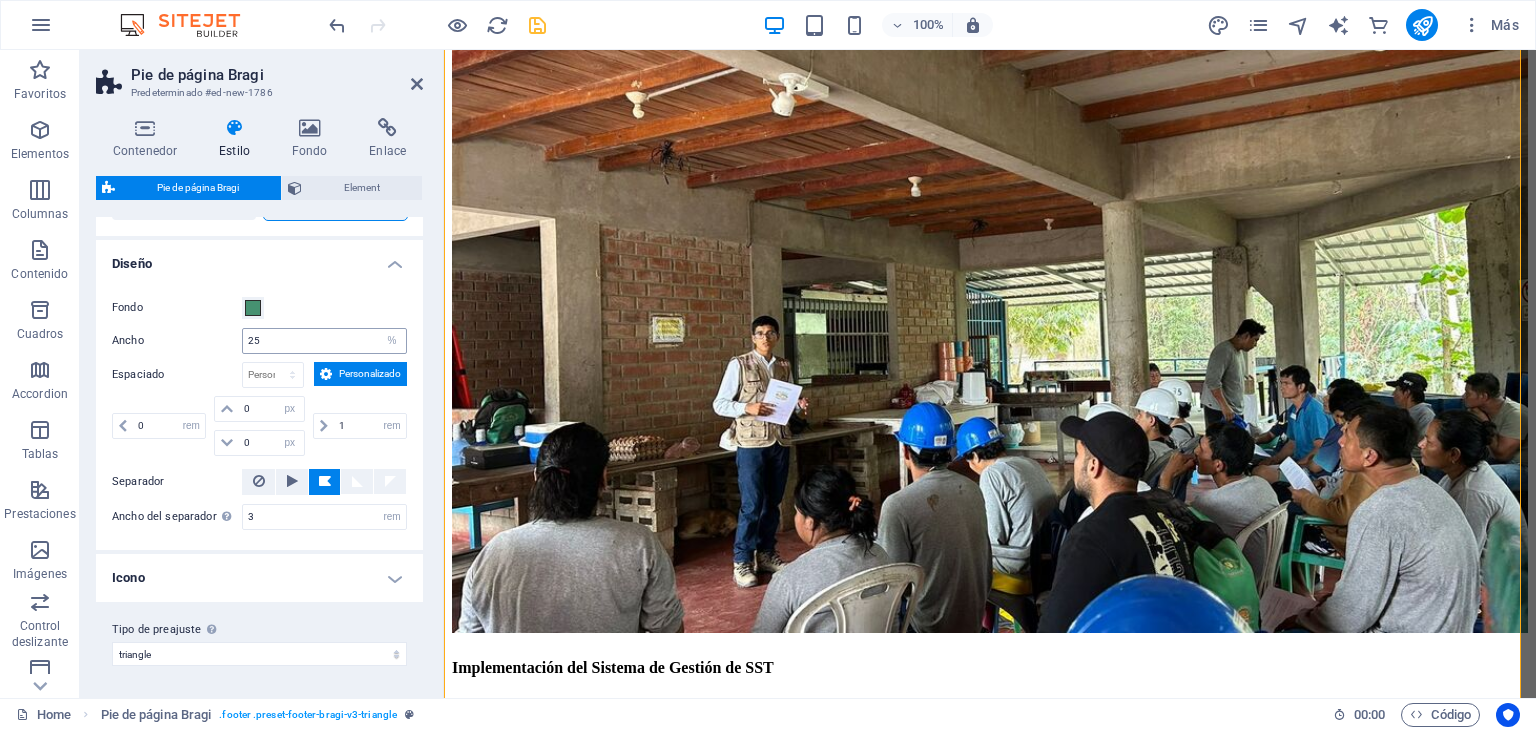 scroll, scrollTop: 10887, scrollLeft: 0, axis: vertical 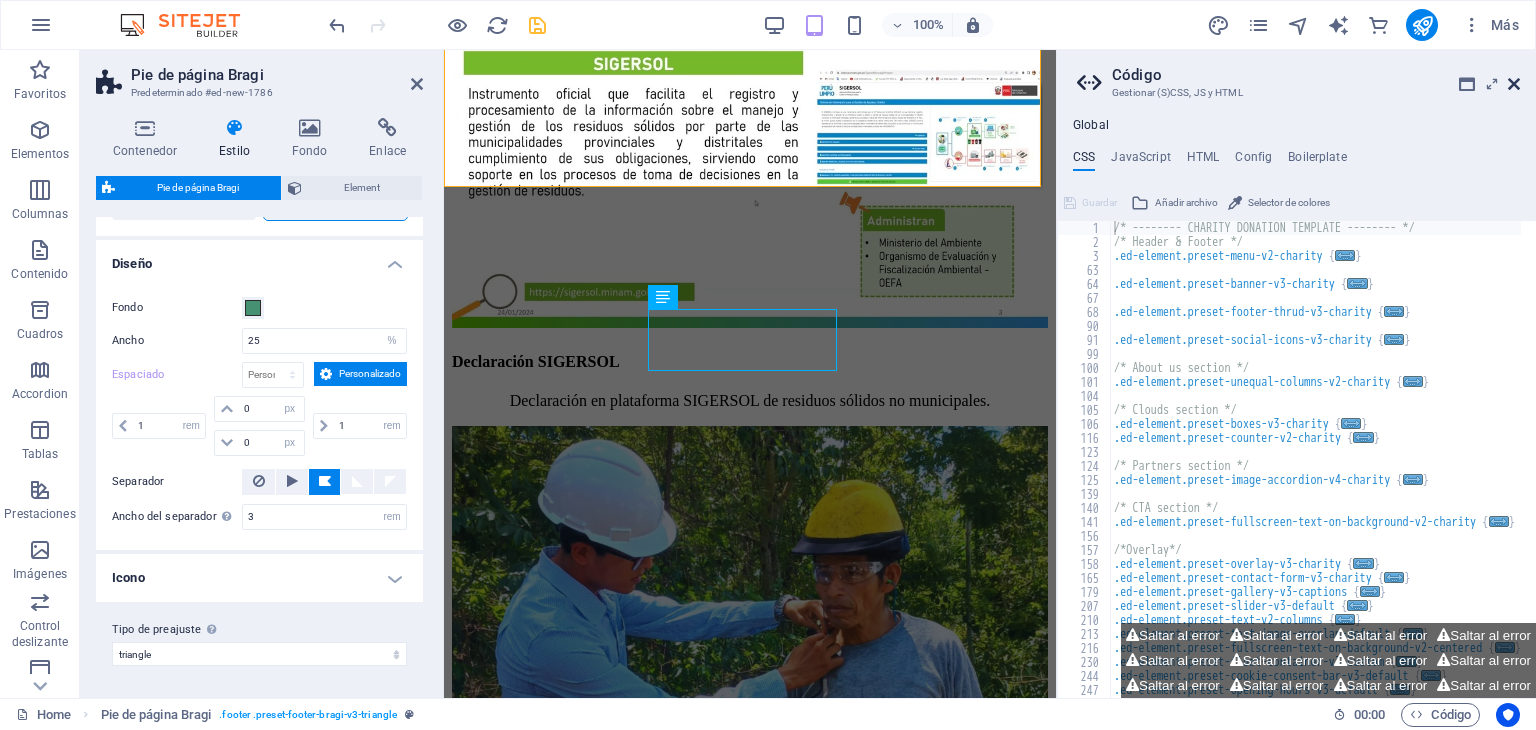 click at bounding box center [1514, 84] 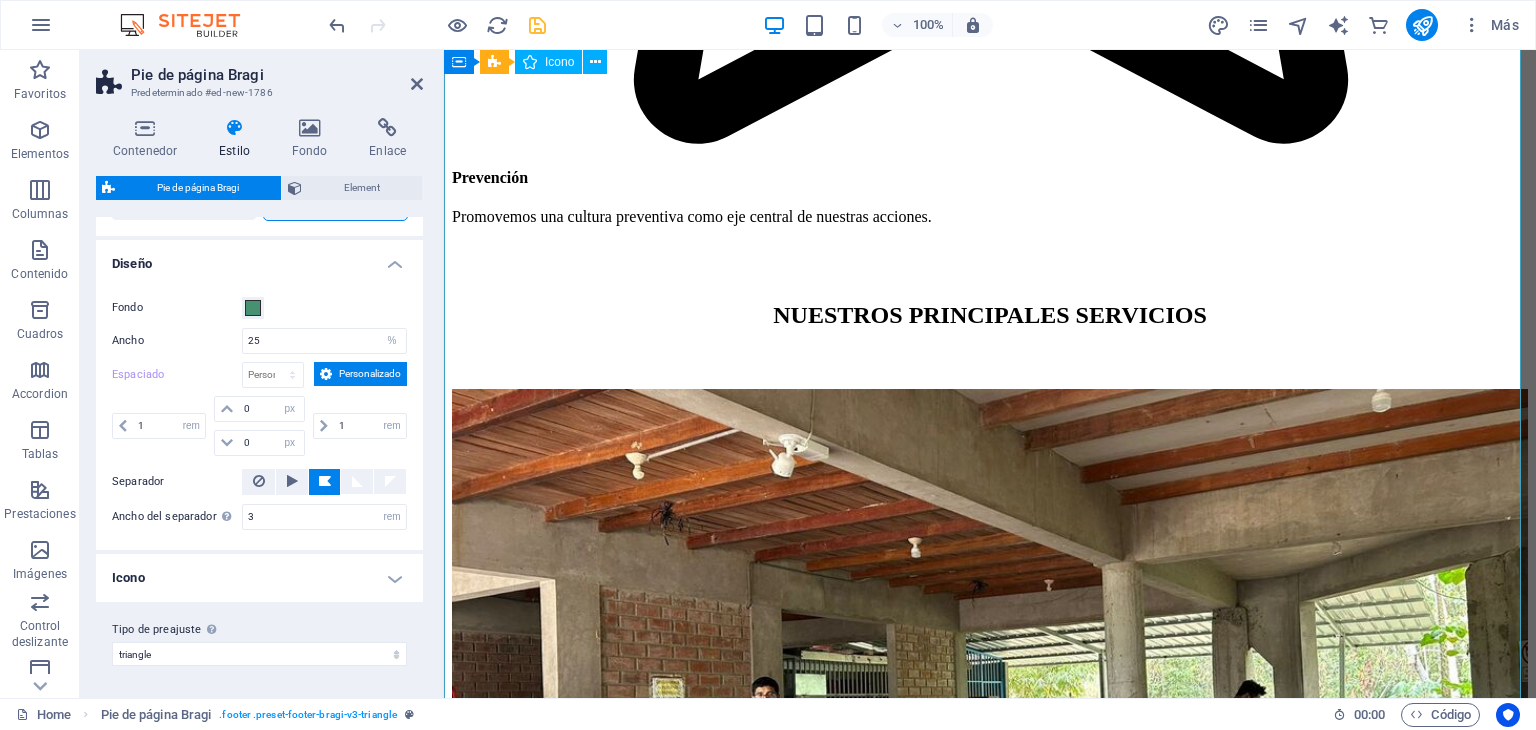 type on "0" 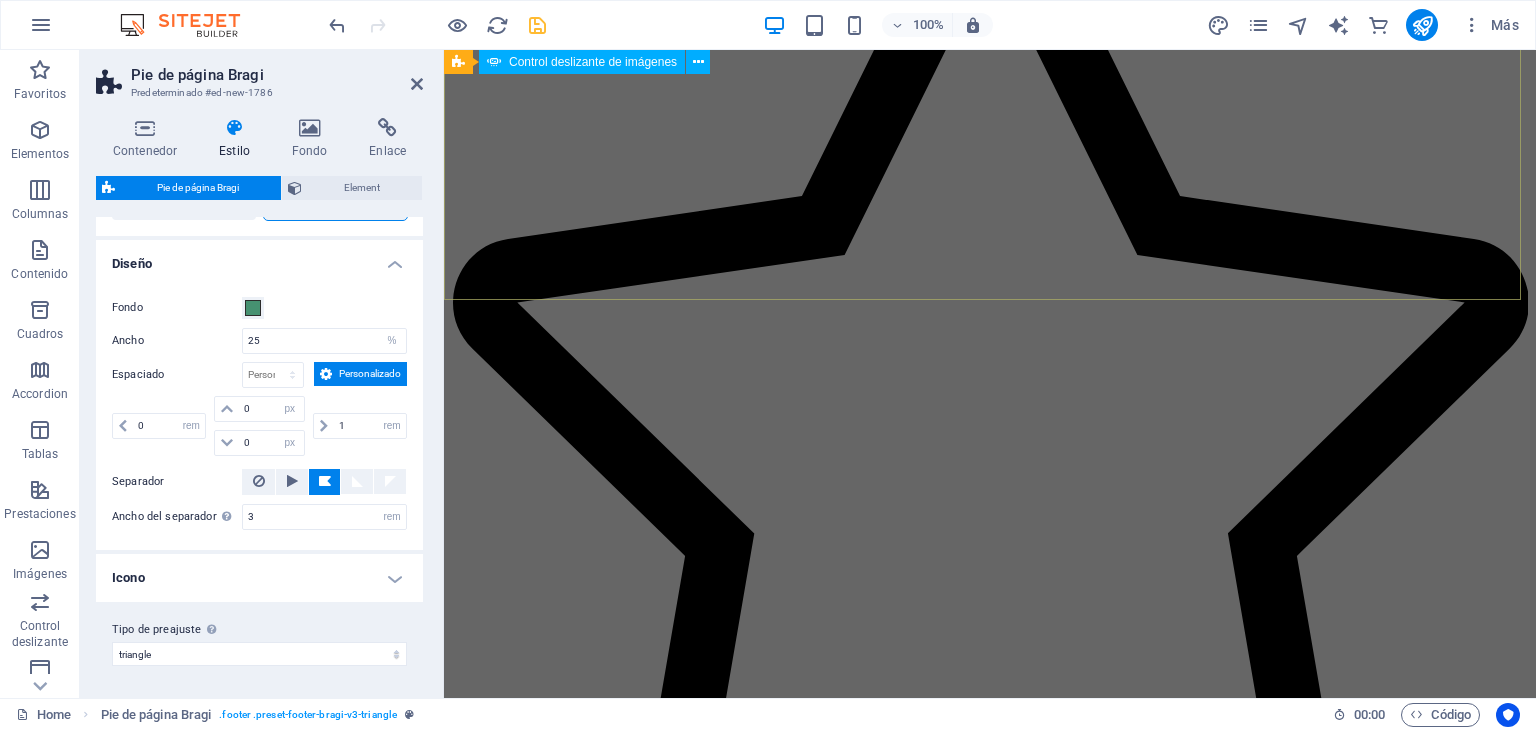 scroll, scrollTop: 5339, scrollLeft: 0, axis: vertical 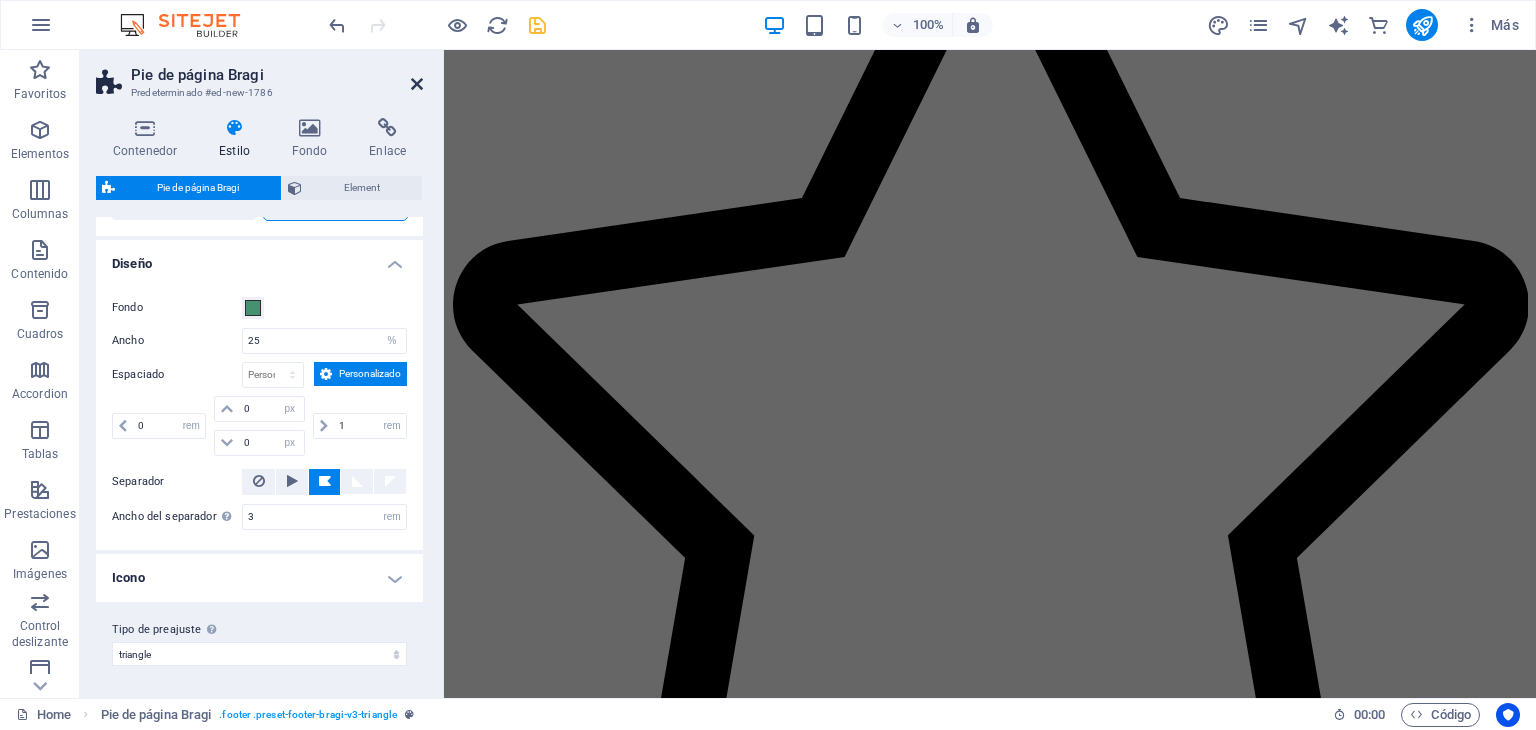 click at bounding box center [417, 84] 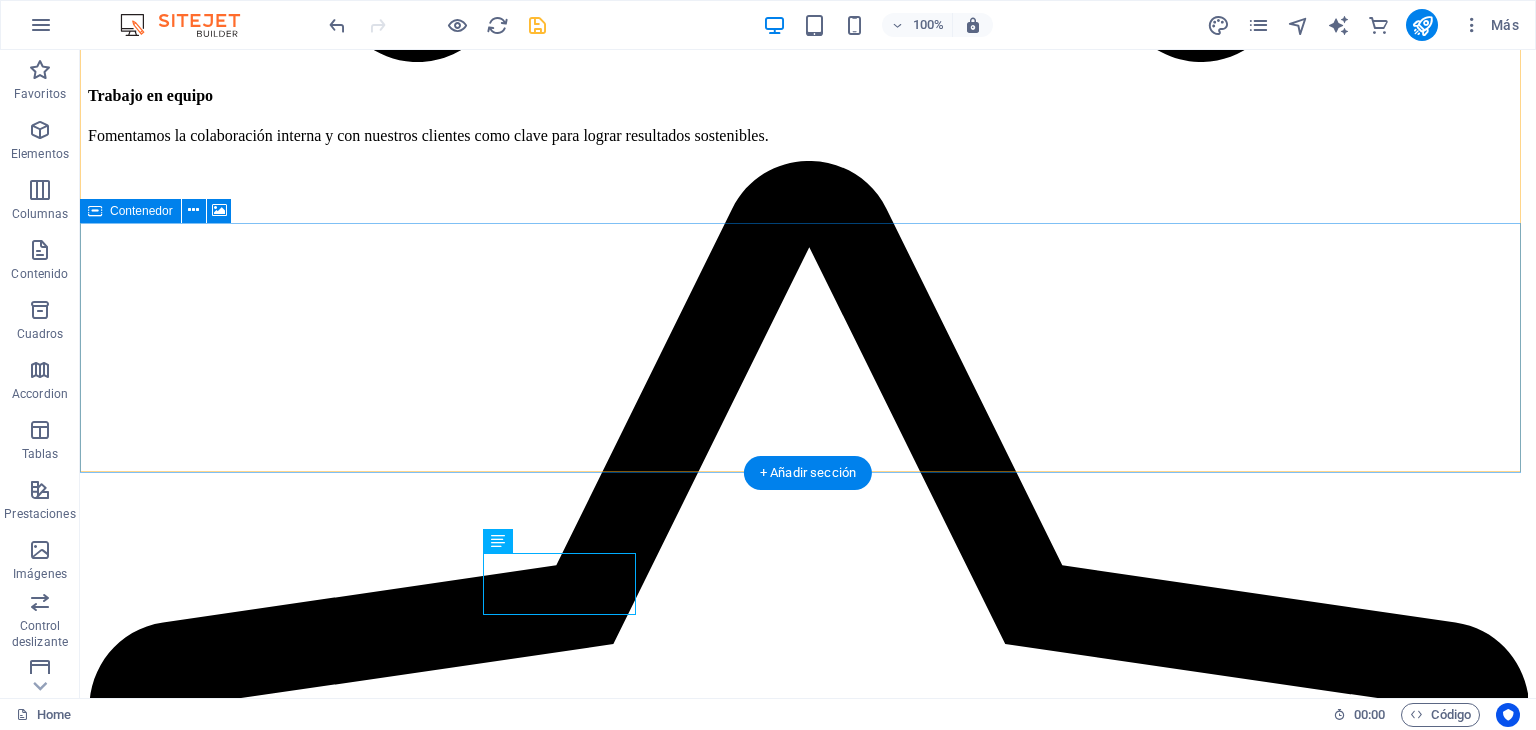 scroll, scrollTop: 11946, scrollLeft: 0, axis: vertical 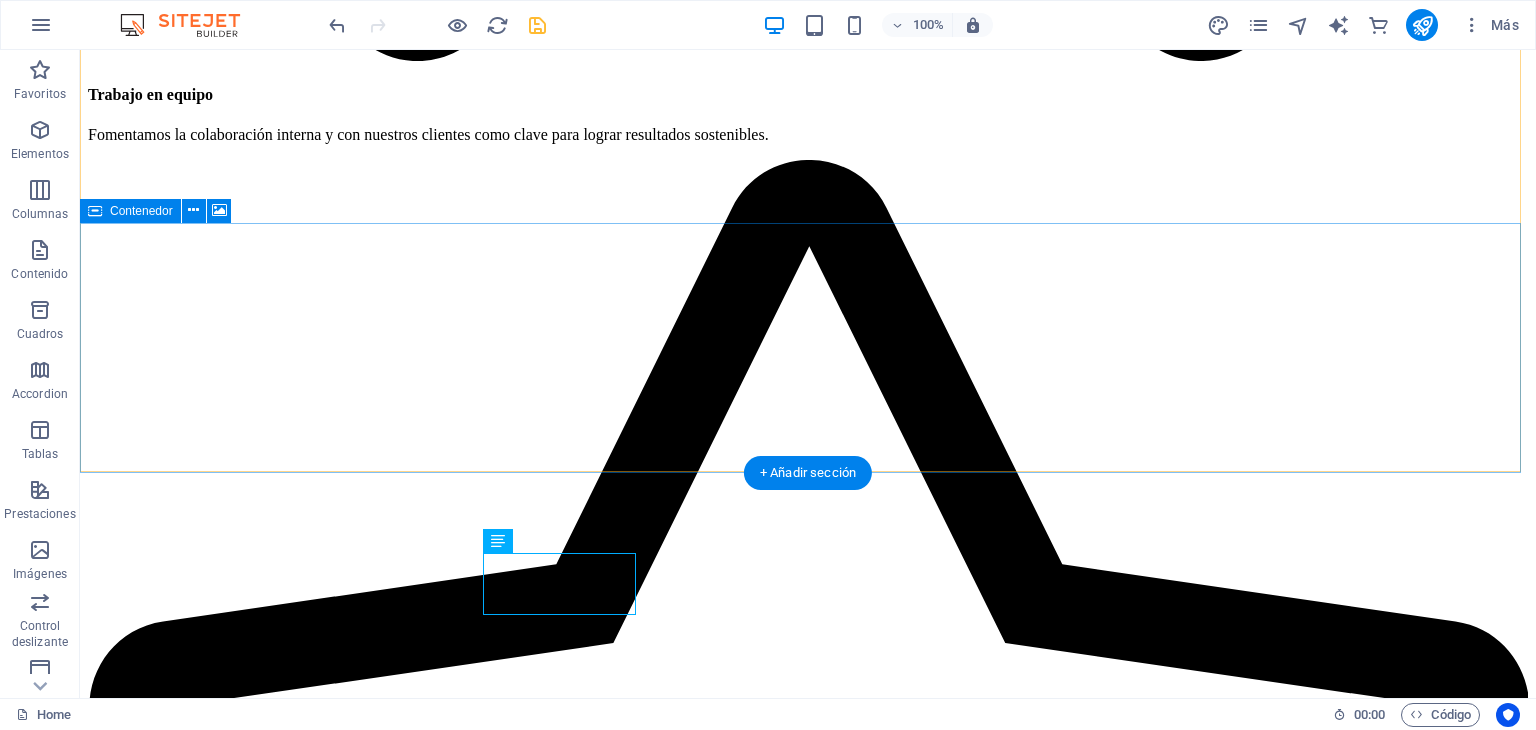 click on "Suelta el contenido aquí o  Añadir elementos  Pegar portapapeles" at bounding box center [808, 30442] 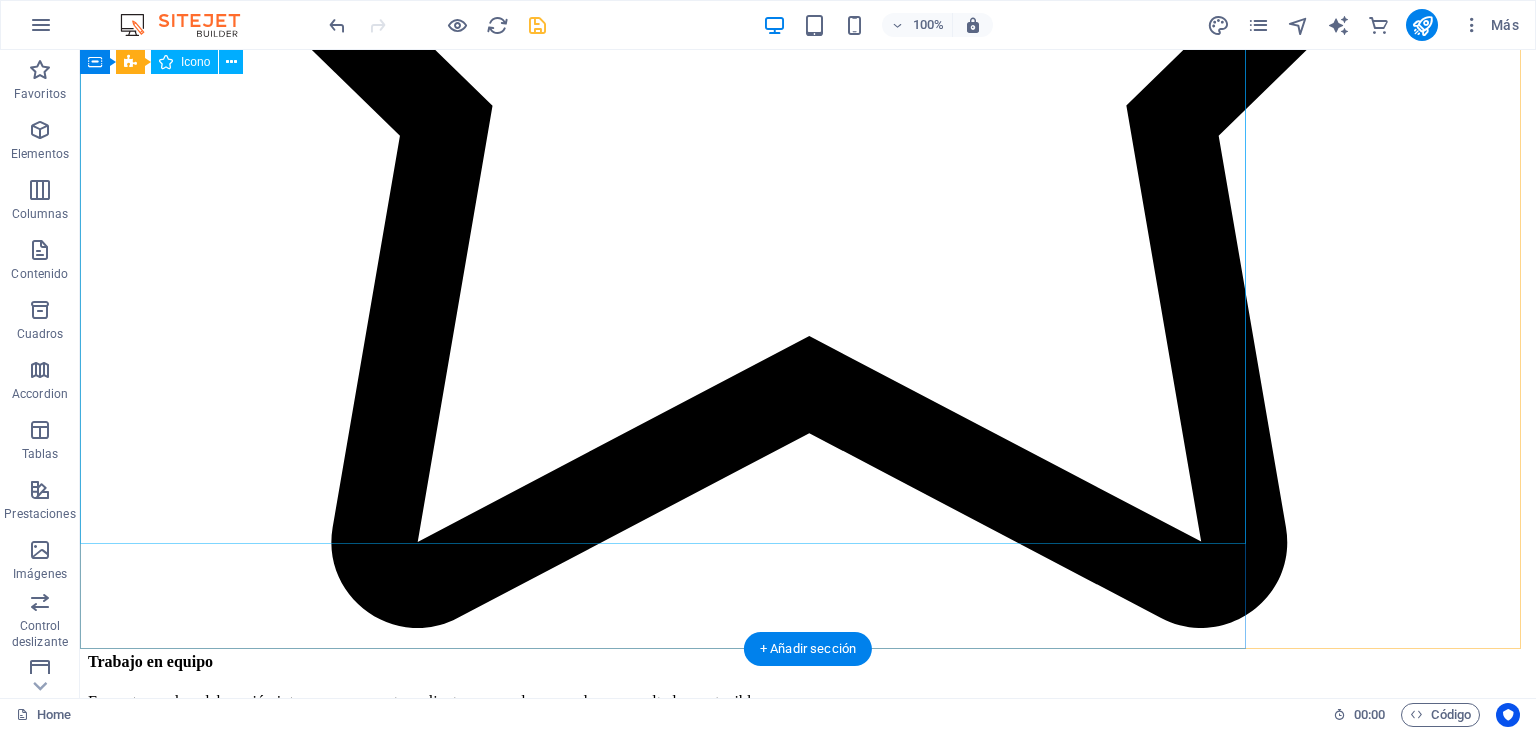 scroll, scrollTop: 11831, scrollLeft: 0, axis: vertical 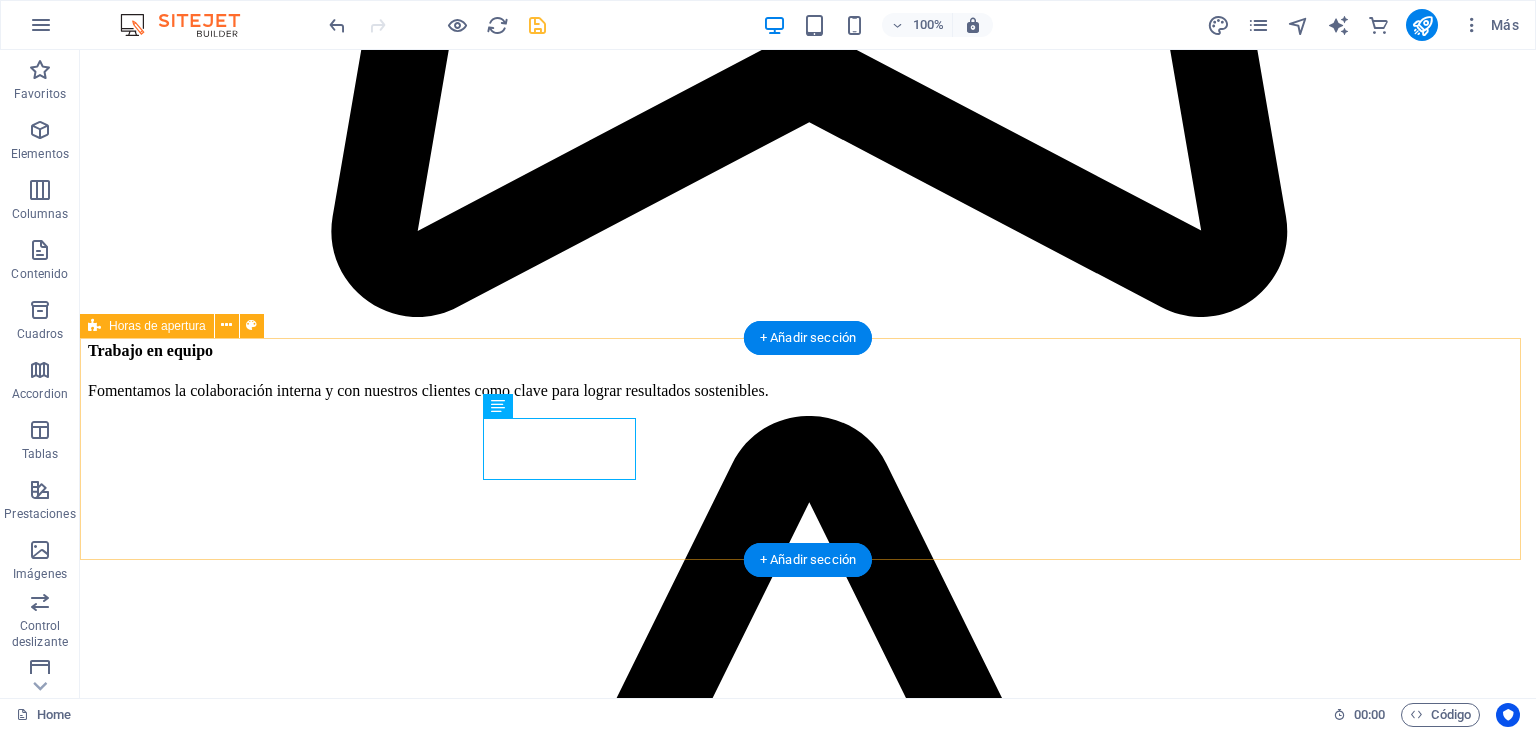 click on "DOMINGO 08:00 - 13:00 Lunes 08:00 - 18:30 MARTES 08:00 - 18:30 MIERCOLES 08:00 - 18:30 JUEVES 08:00 - 18:30 VIERNES 08:00 - 18:30 SÁBADO CERRADO" at bounding box center (808, 31345) 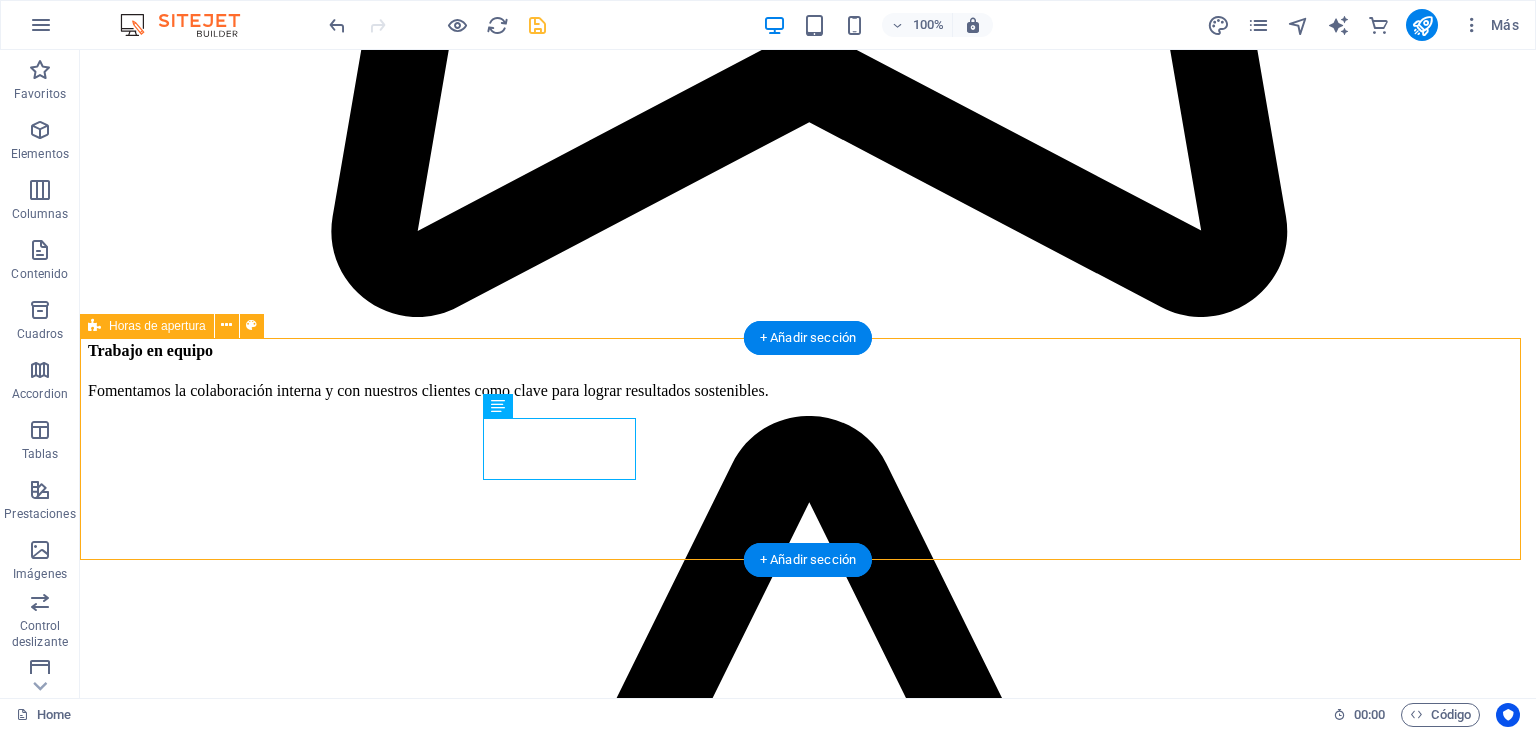 click on "DOMINGO 08:00 - 13:00 Lunes 08:00 - 18:30 MARTES 08:00 - 18:30 MIERCOLES 08:00 - 18:30 JUEVES 08:00 - 18:30 VIERNES 08:00 - 18:30 SÁBADO CERRADO" at bounding box center [808, 31345] 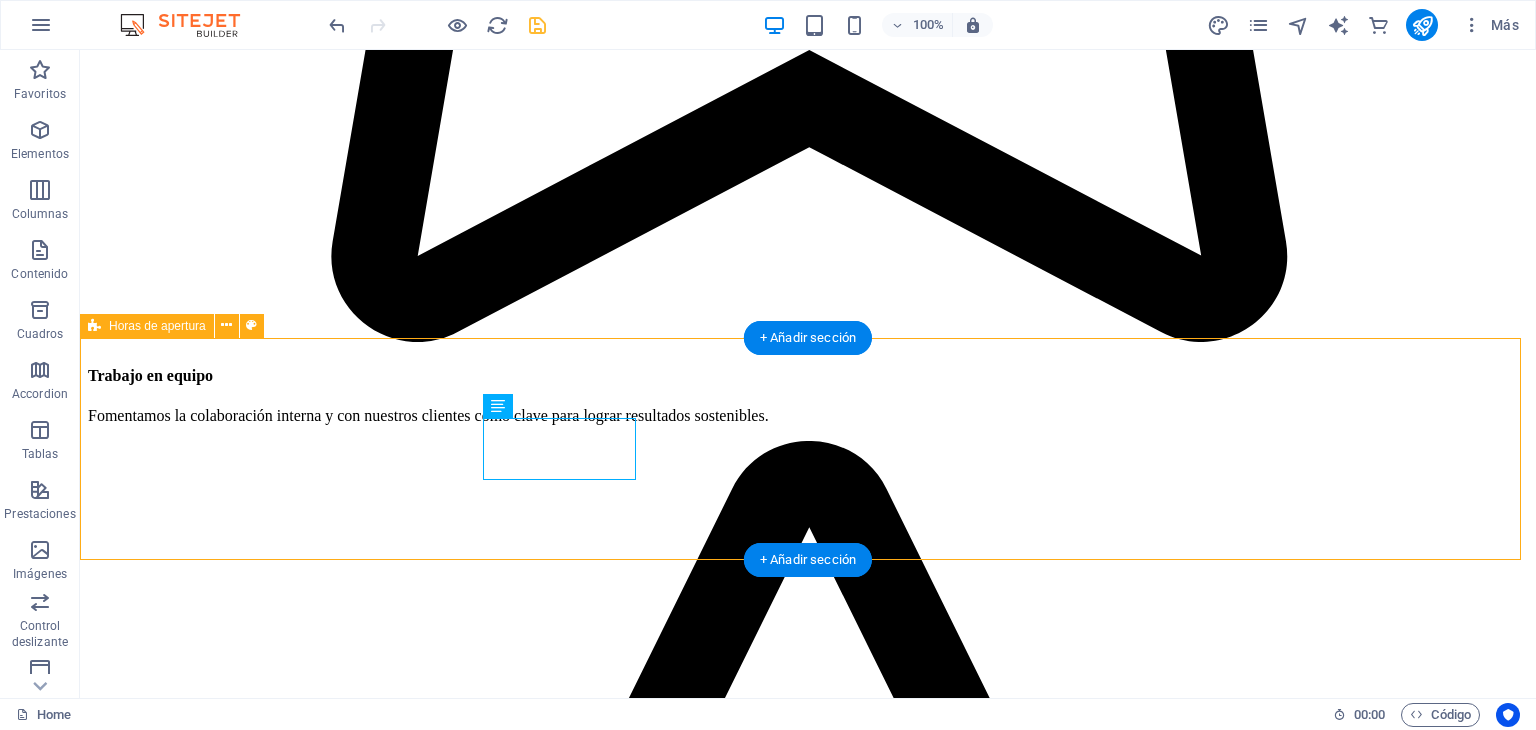 scroll, scrollTop: 11569, scrollLeft: 0, axis: vertical 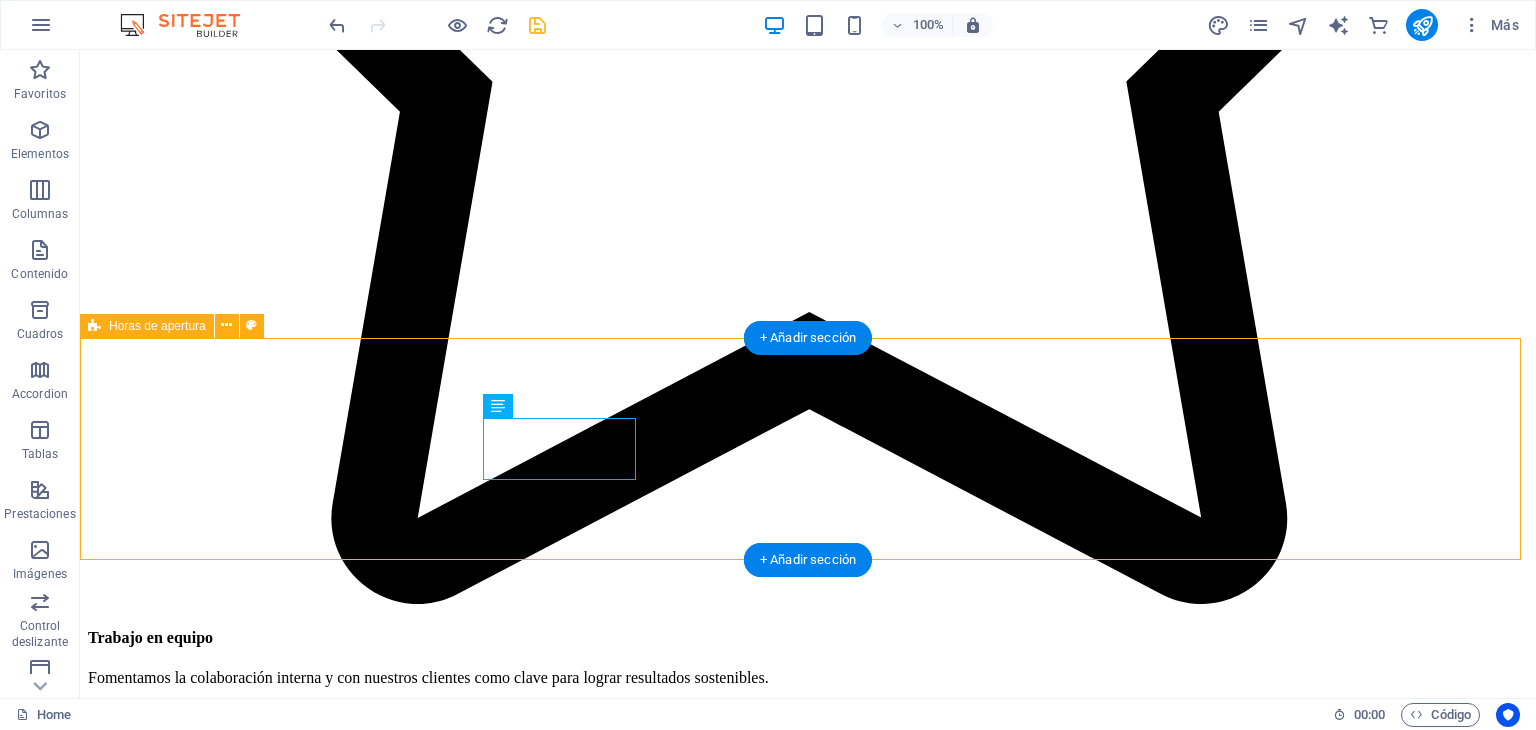 select on "rem" 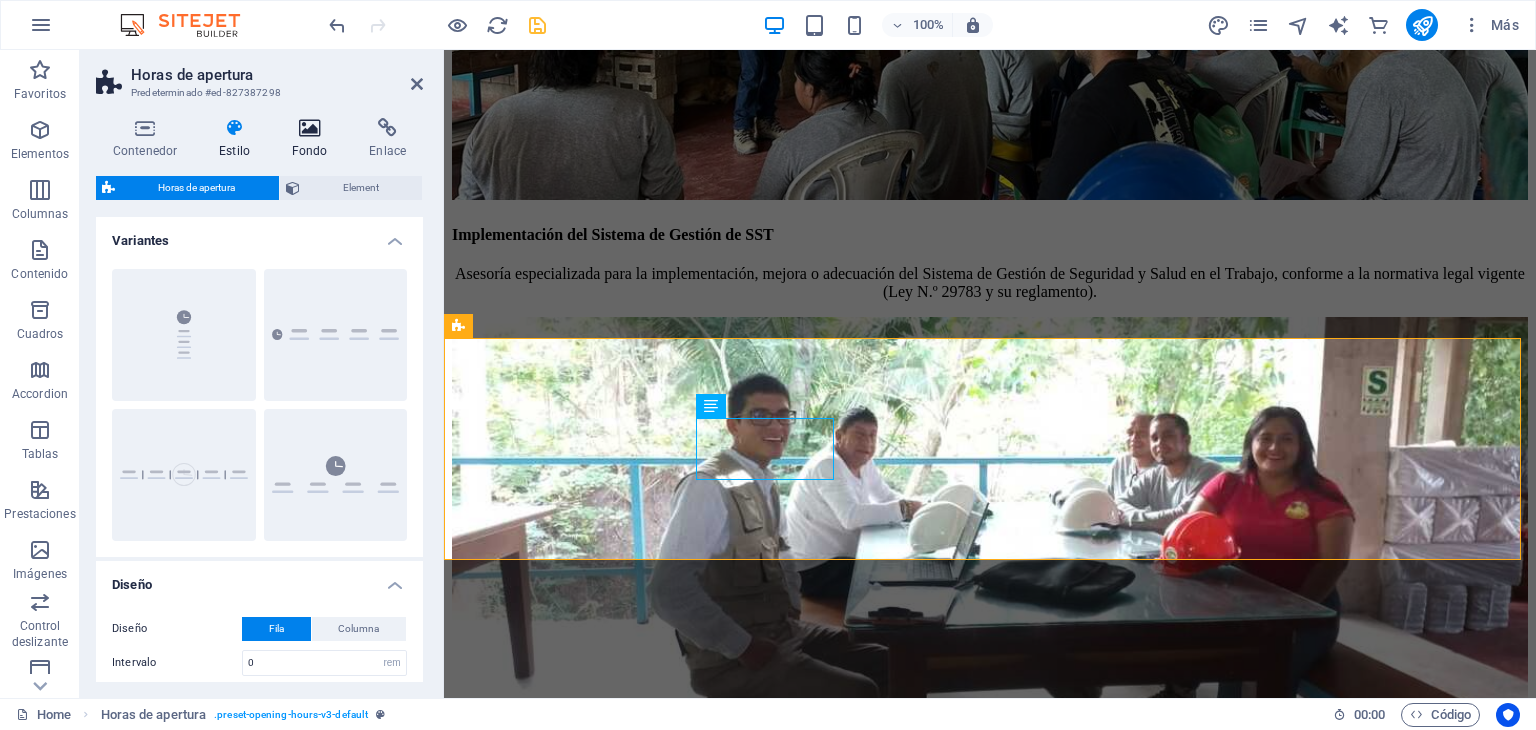 click at bounding box center (310, 128) 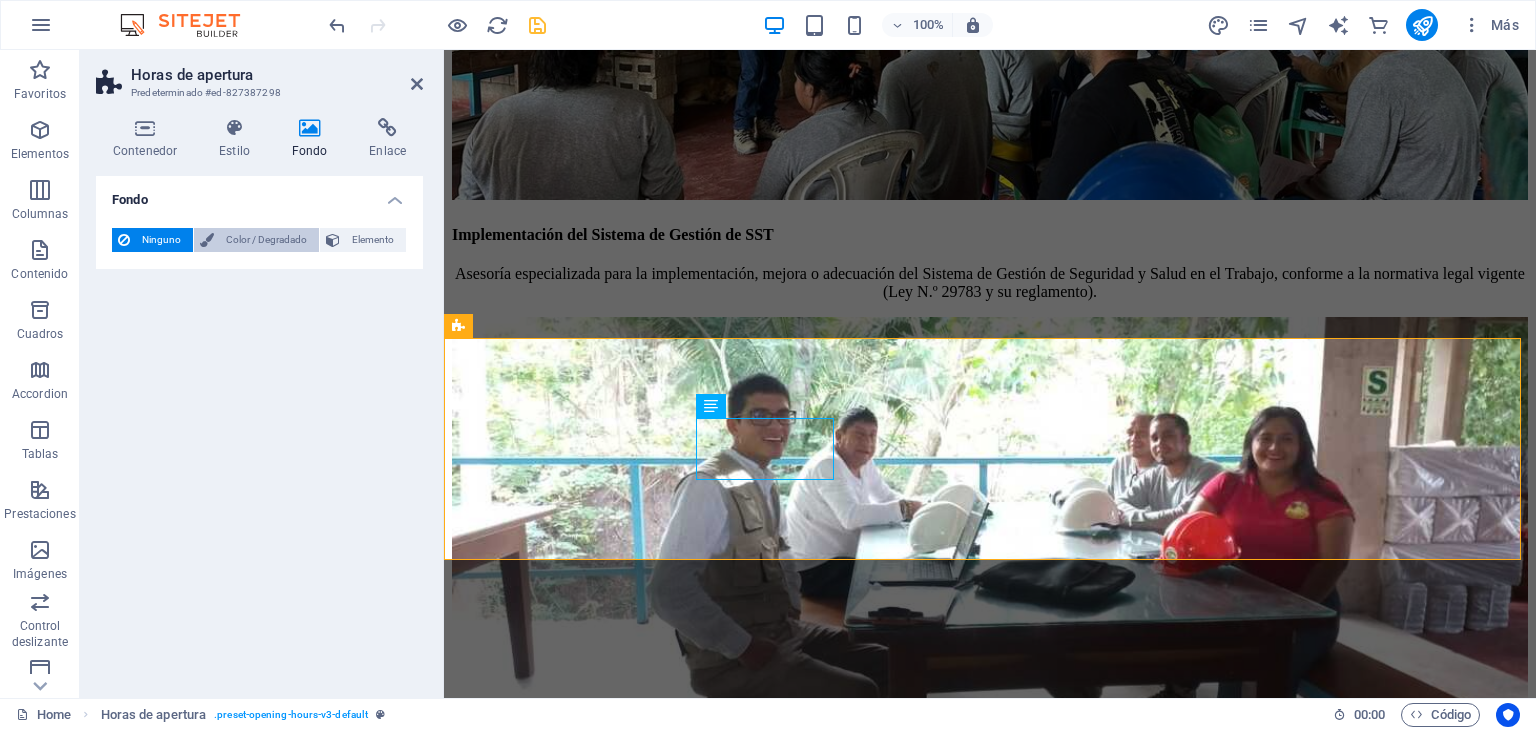 click at bounding box center (207, 240) 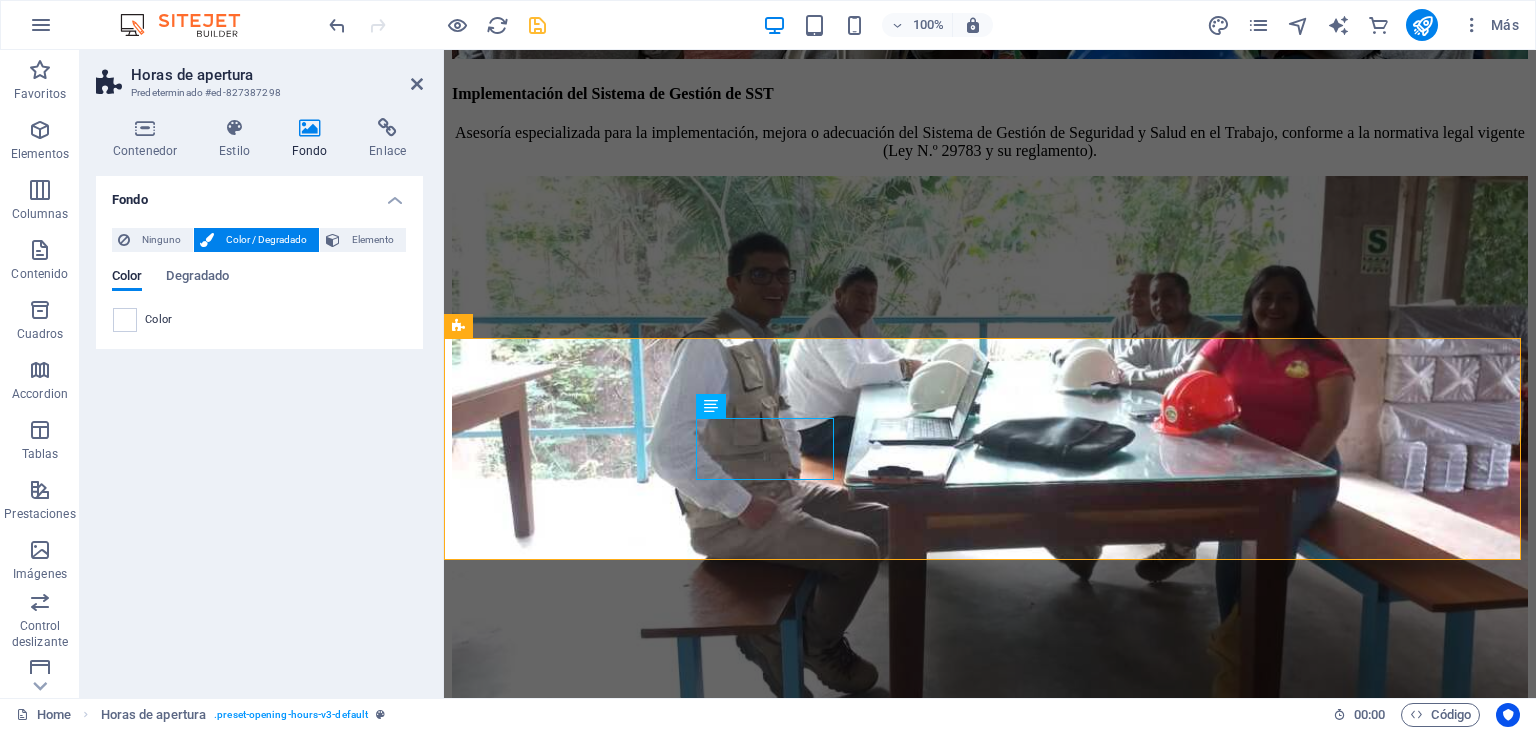 click on "Color" at bounding box center (159, 320) 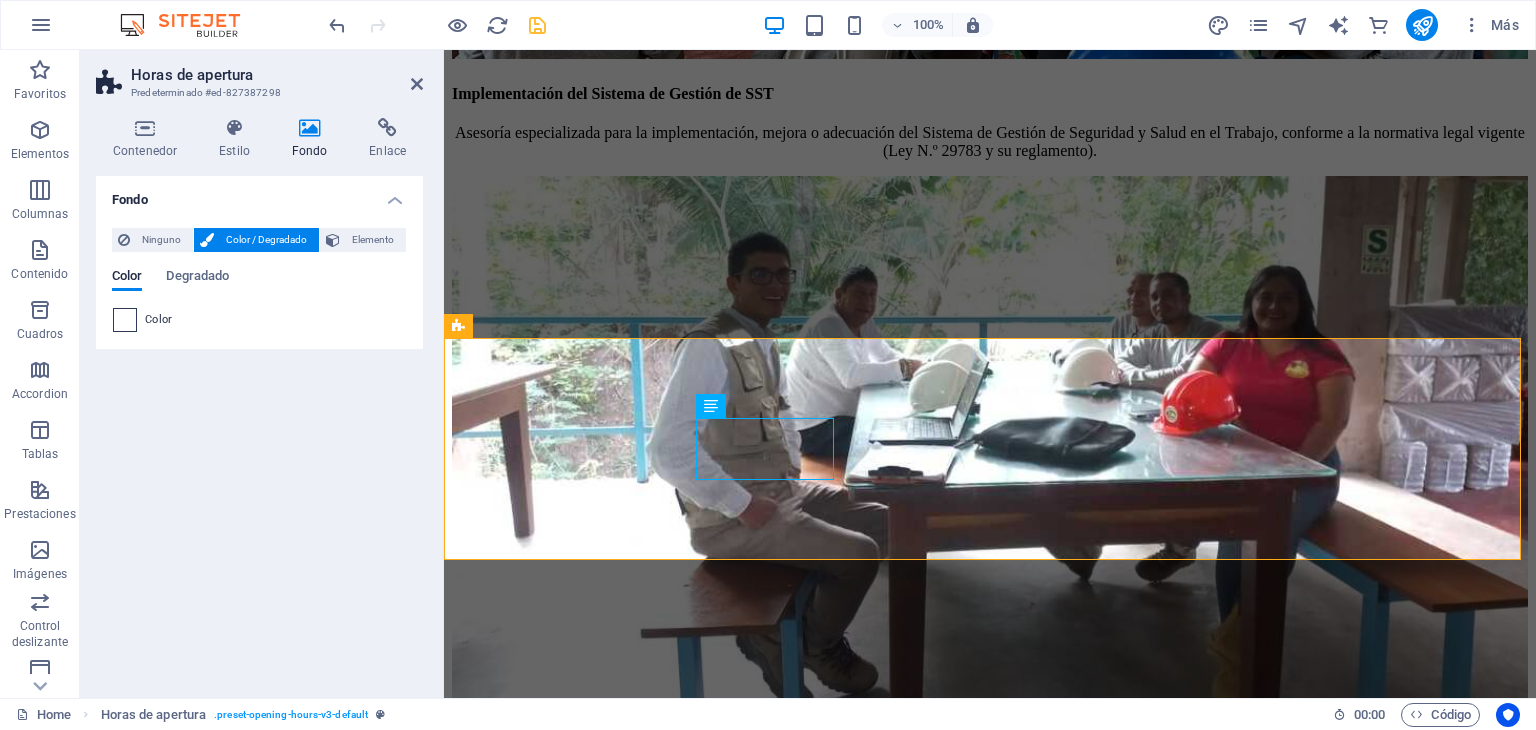 click at bounding box center (125, 320) 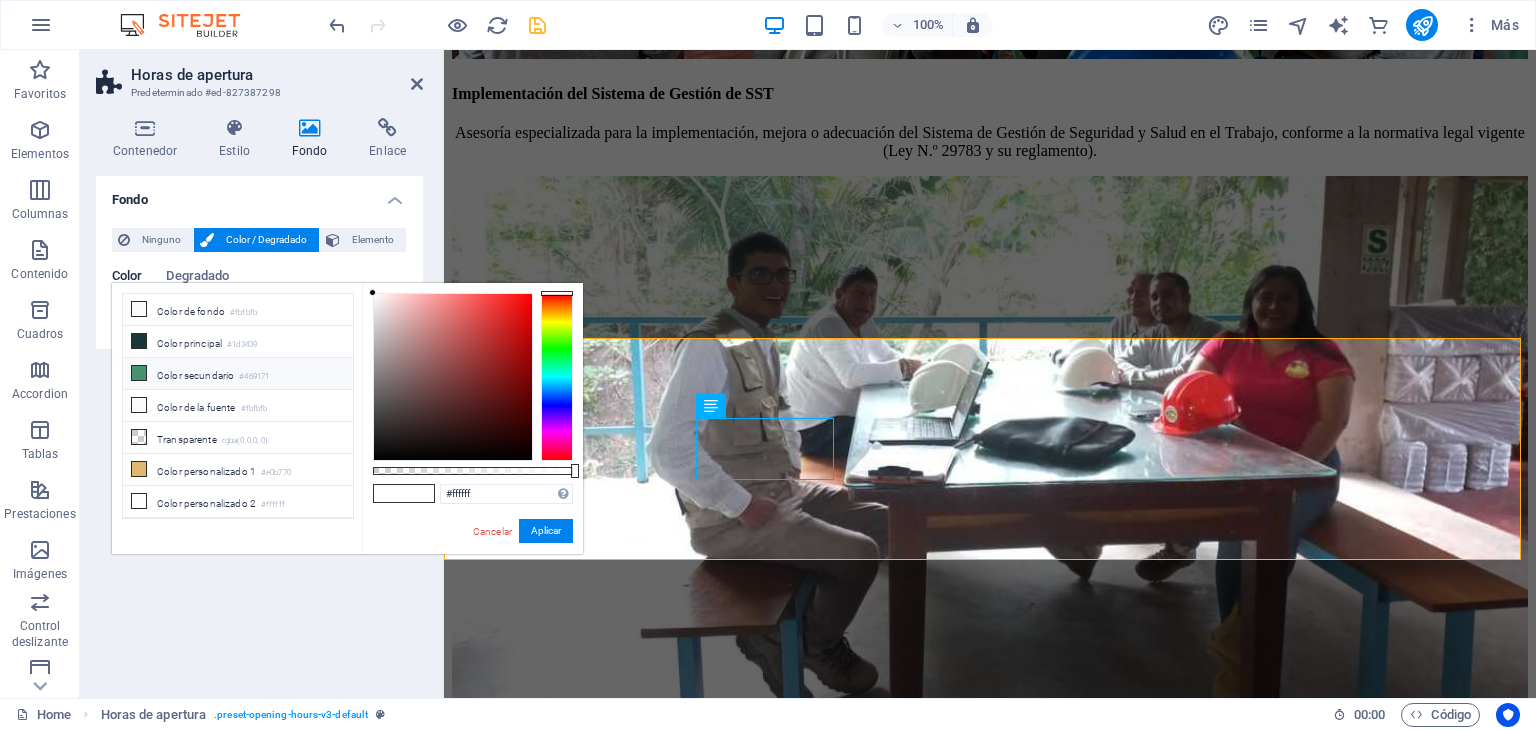 click on "Color secundario
#469171" at bounding box center [238, 374] 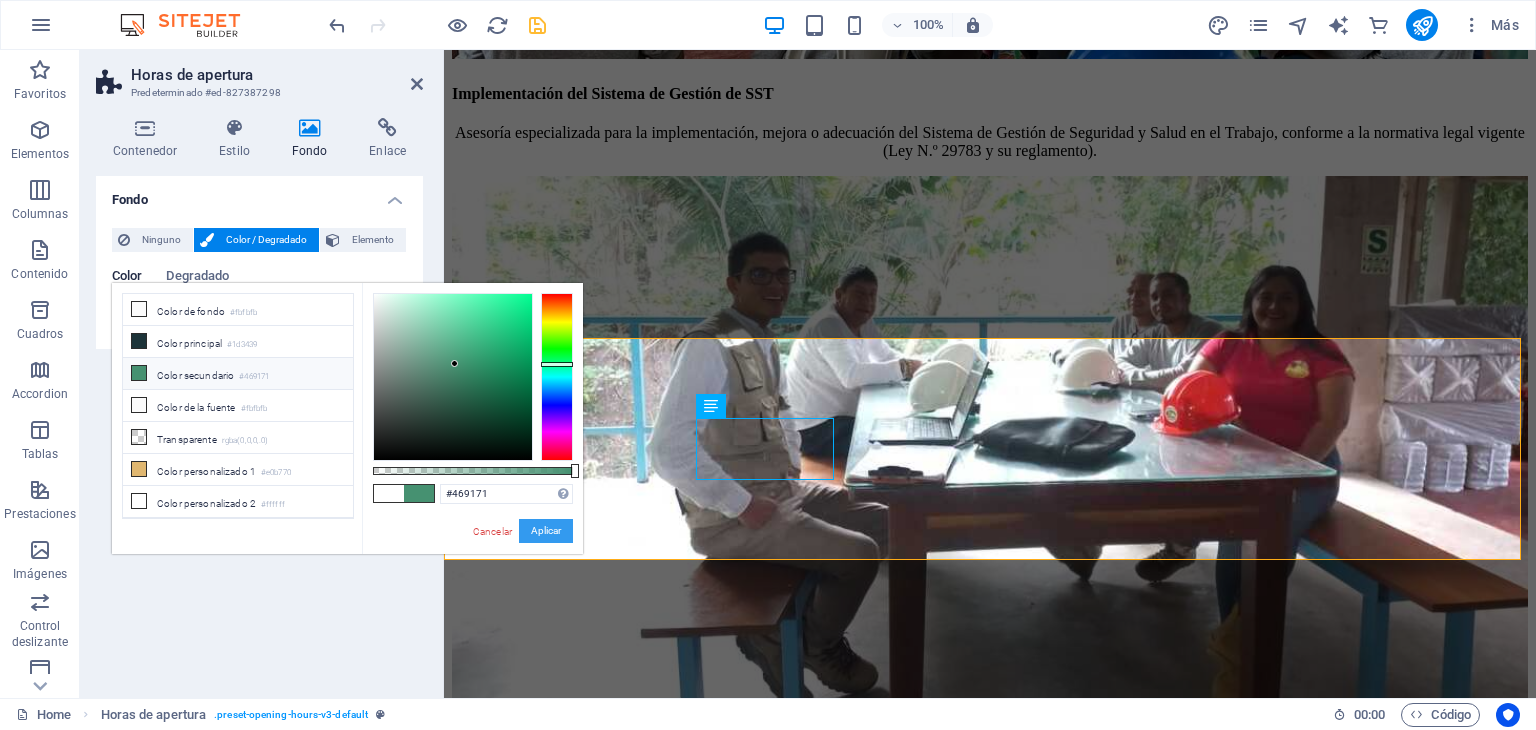 click on "Aplicar" at bounding box center [546, 531] 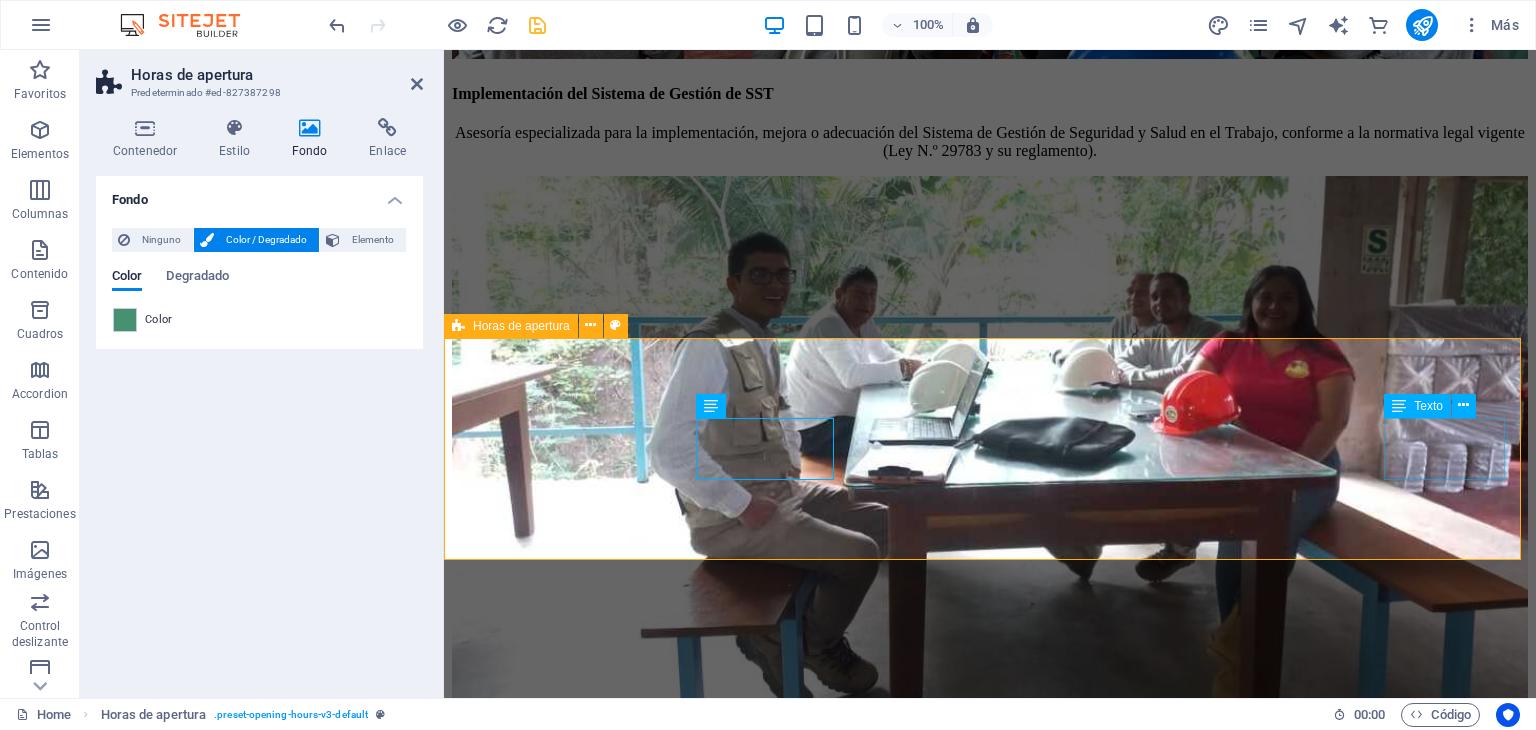 click on "[DAY] CERRADO" at bounding box center (990, 23538) 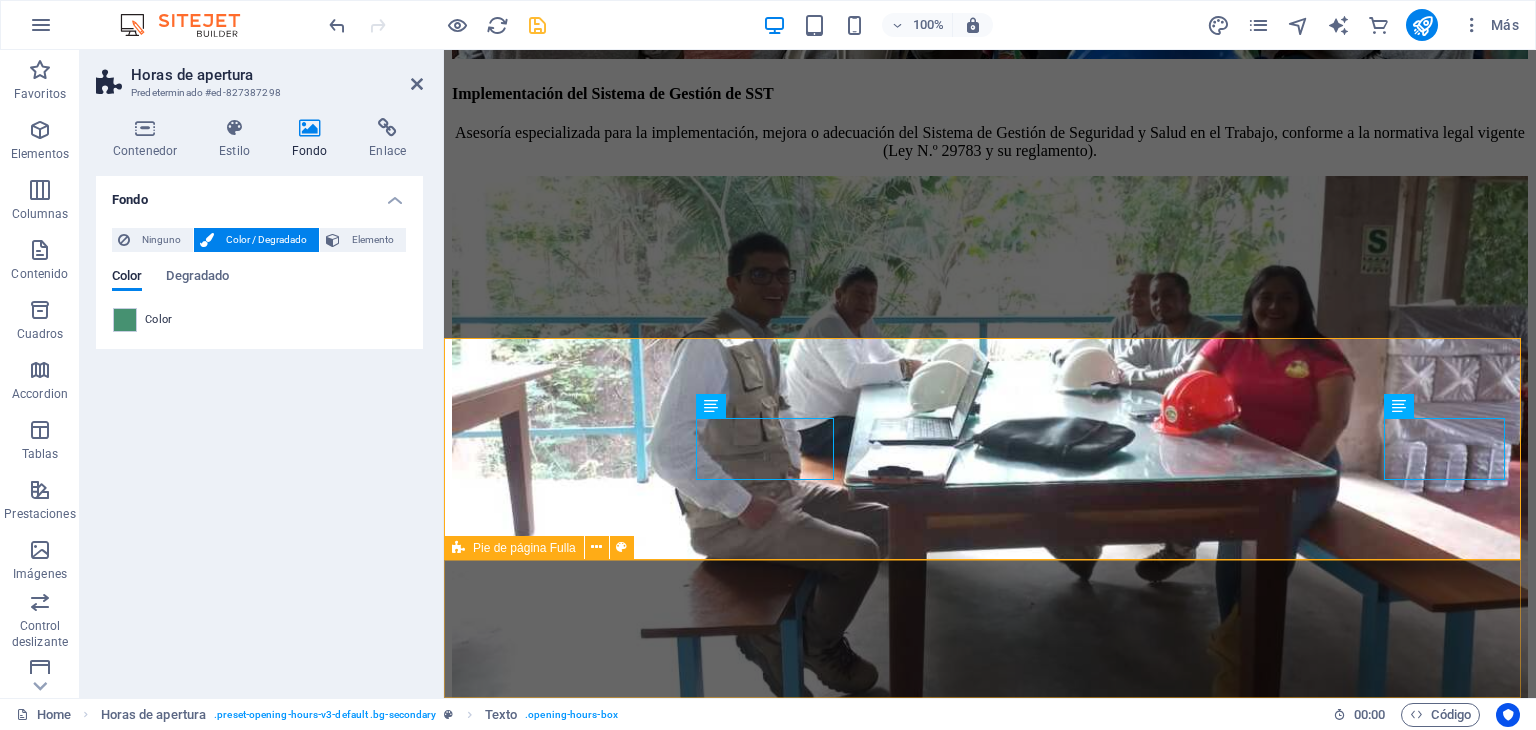 click at bounding box center [990, 23651] 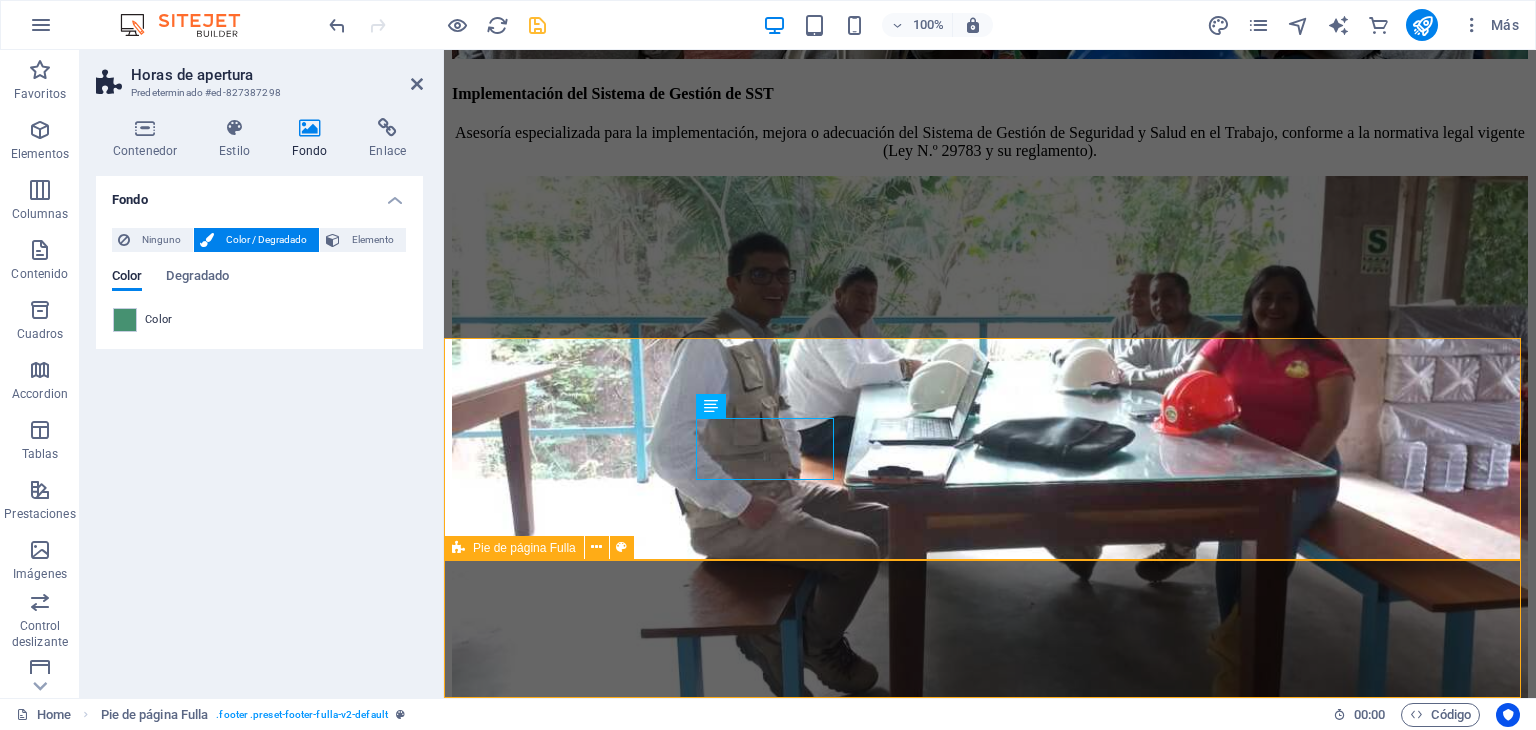 click at bounding box center (990, 23651) 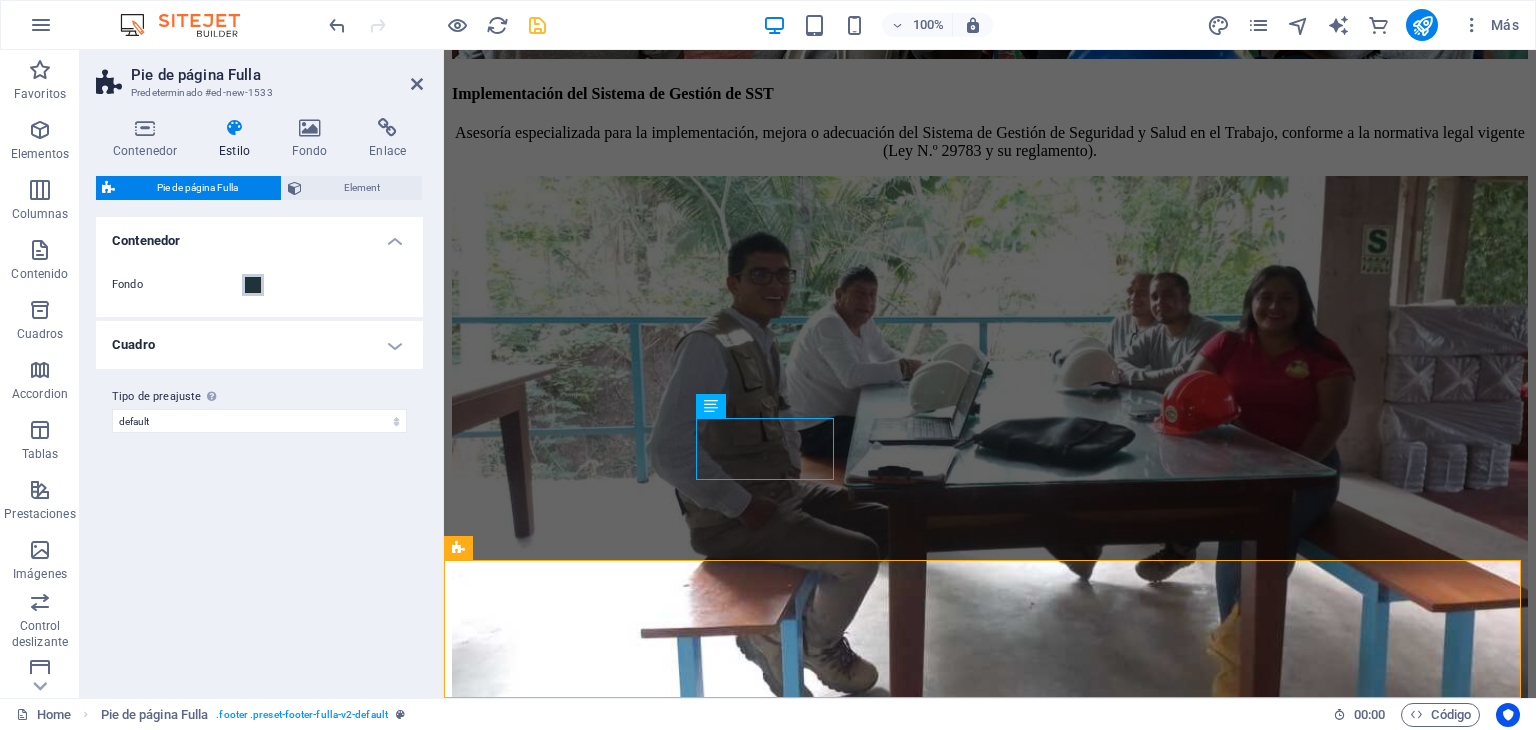 click at bounding box center [253, 285] 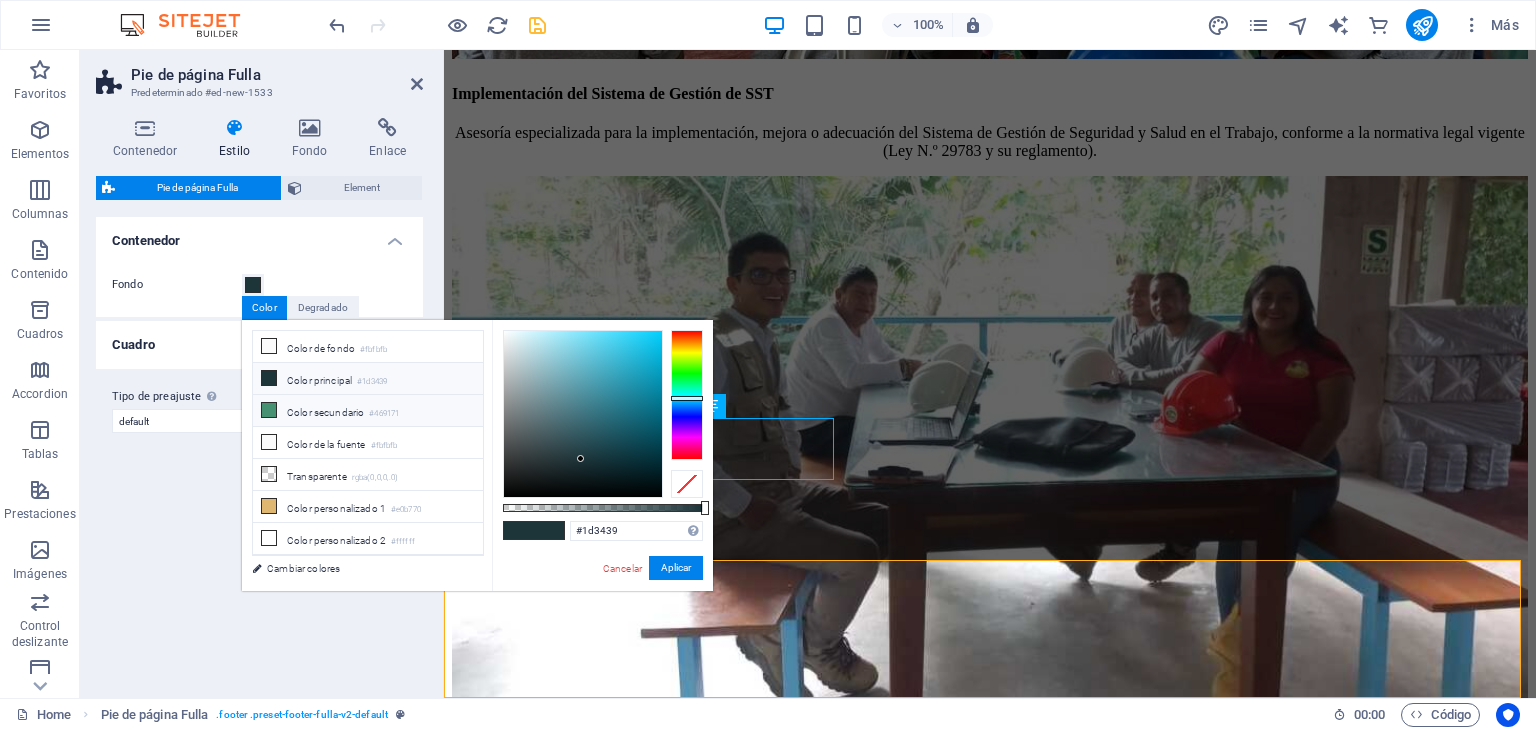 click on "Color secundario
#469171" at bounding box center [368, 411] 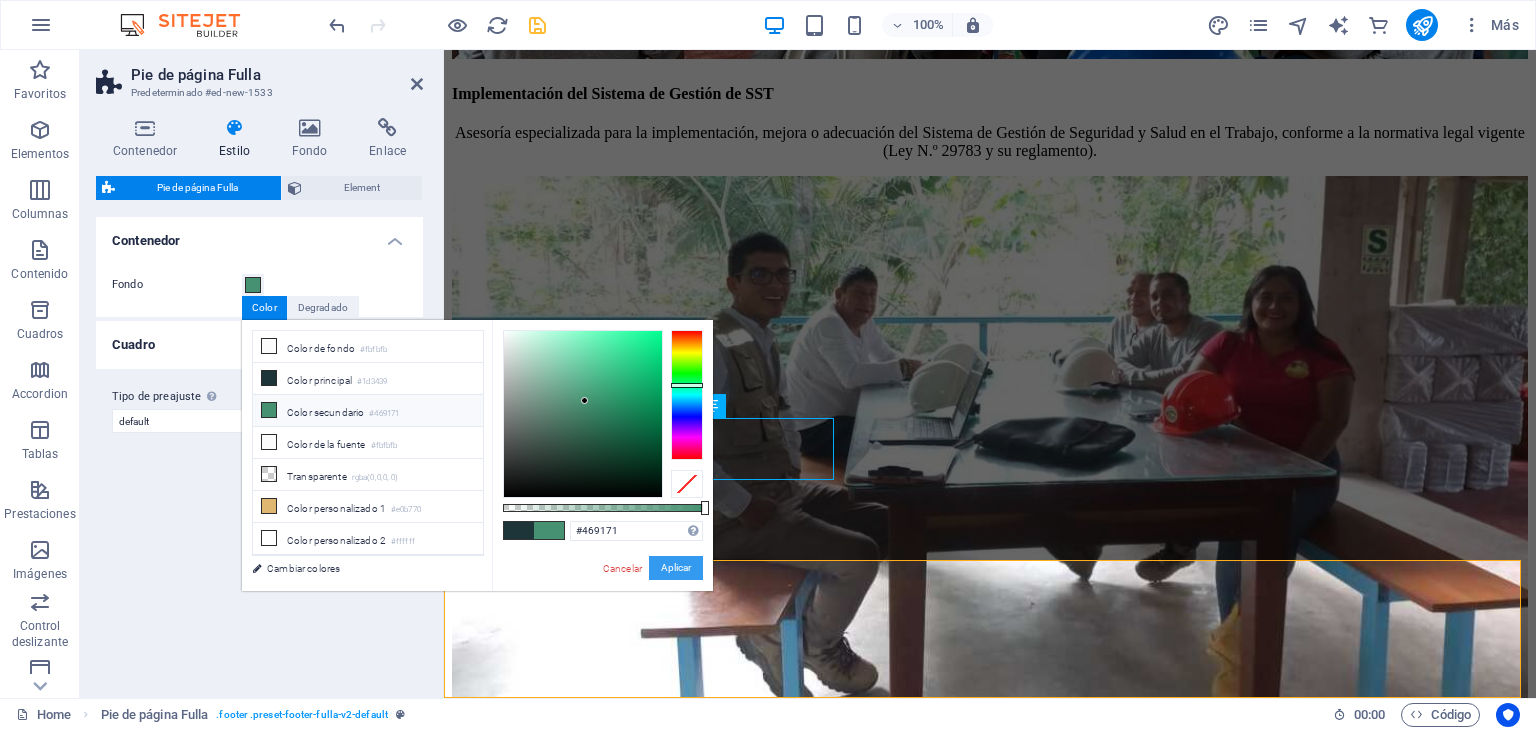 click on "Aplicar" at bounding box center [676, 568] 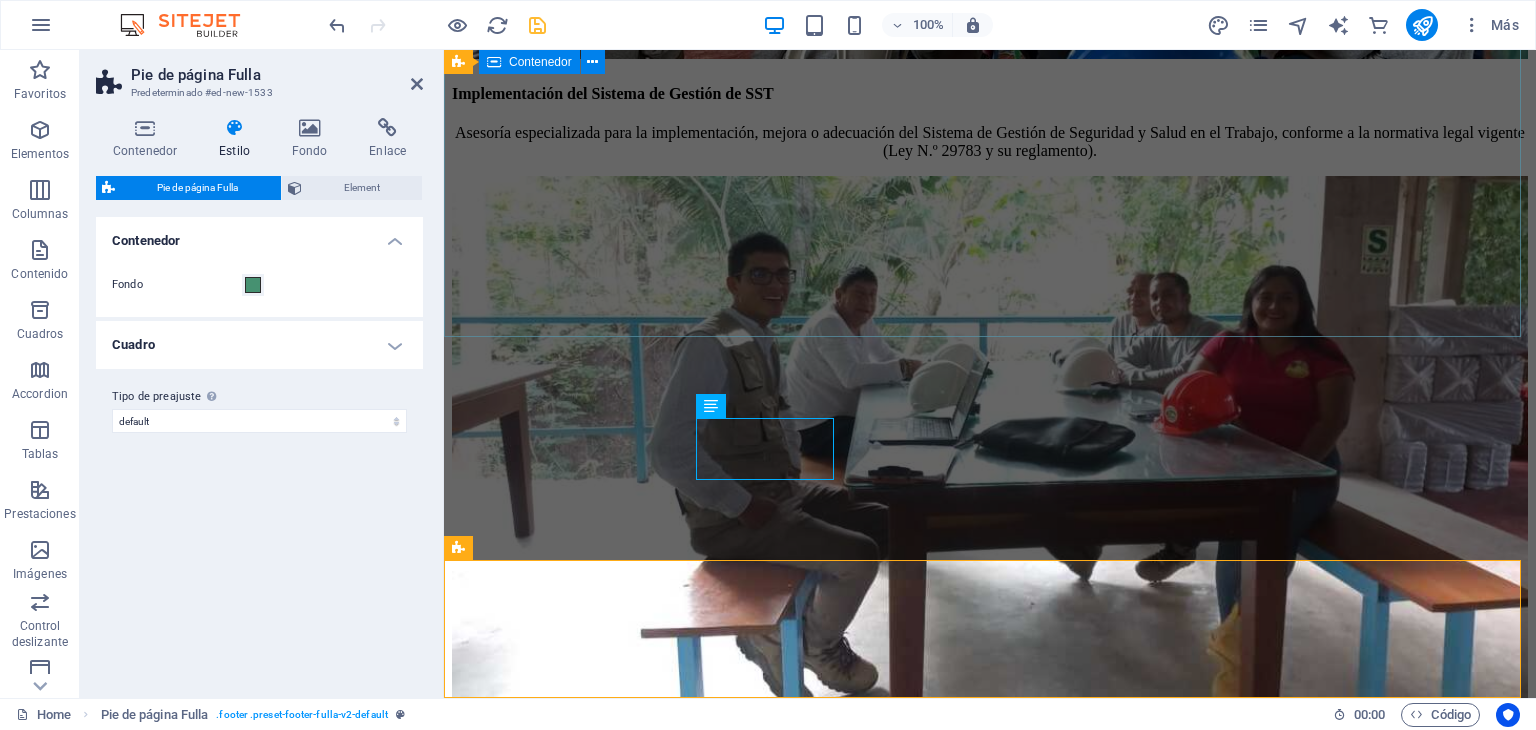 click on "Contáctenos Individual [STREET], [POSTAL_CODE] [CITY] [PHONE] [EMAIL] Aviso legal  |  Directiva de privacidad" at bounding box center (990, 19158) 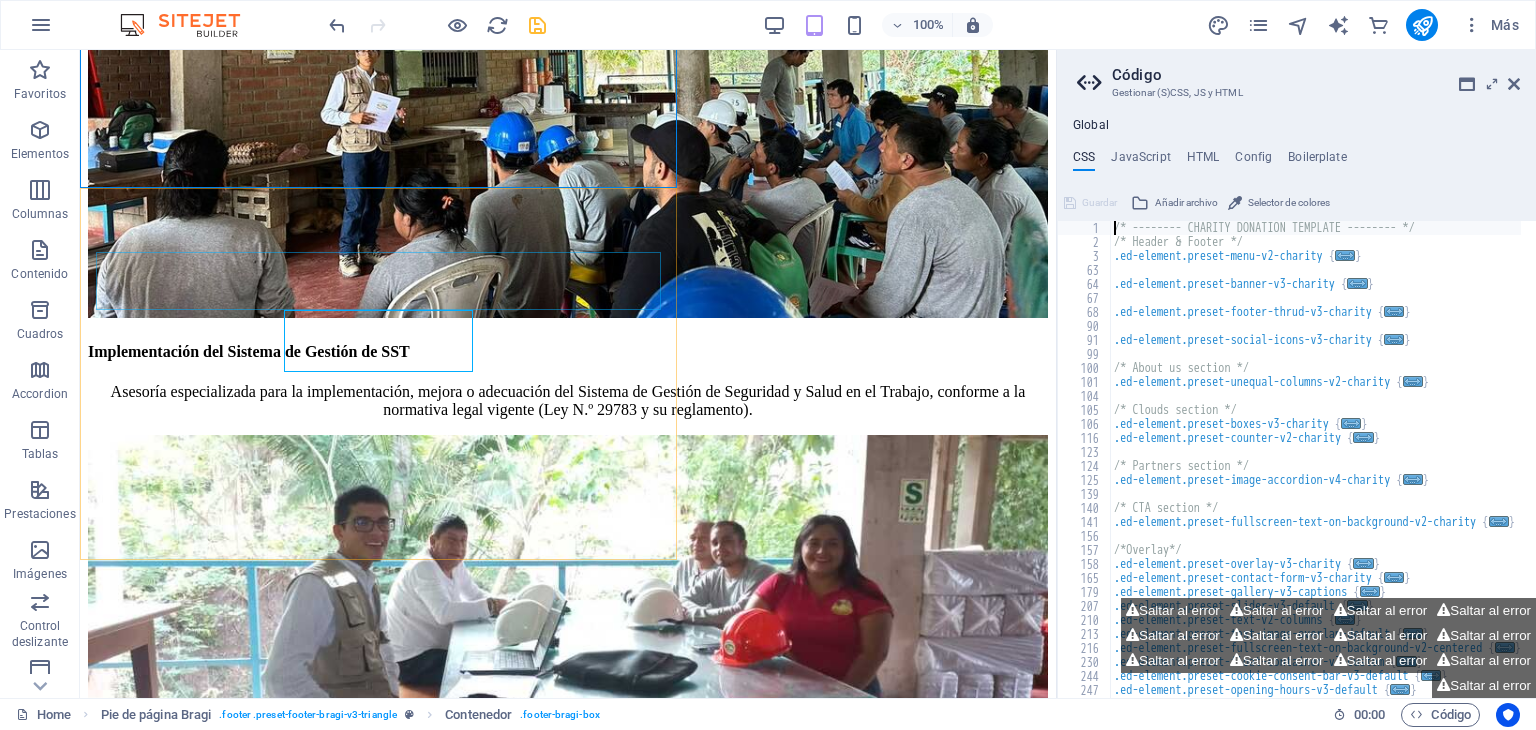 scroll, scrollTop: 10633, scrollLeft: 0, axis: vertical 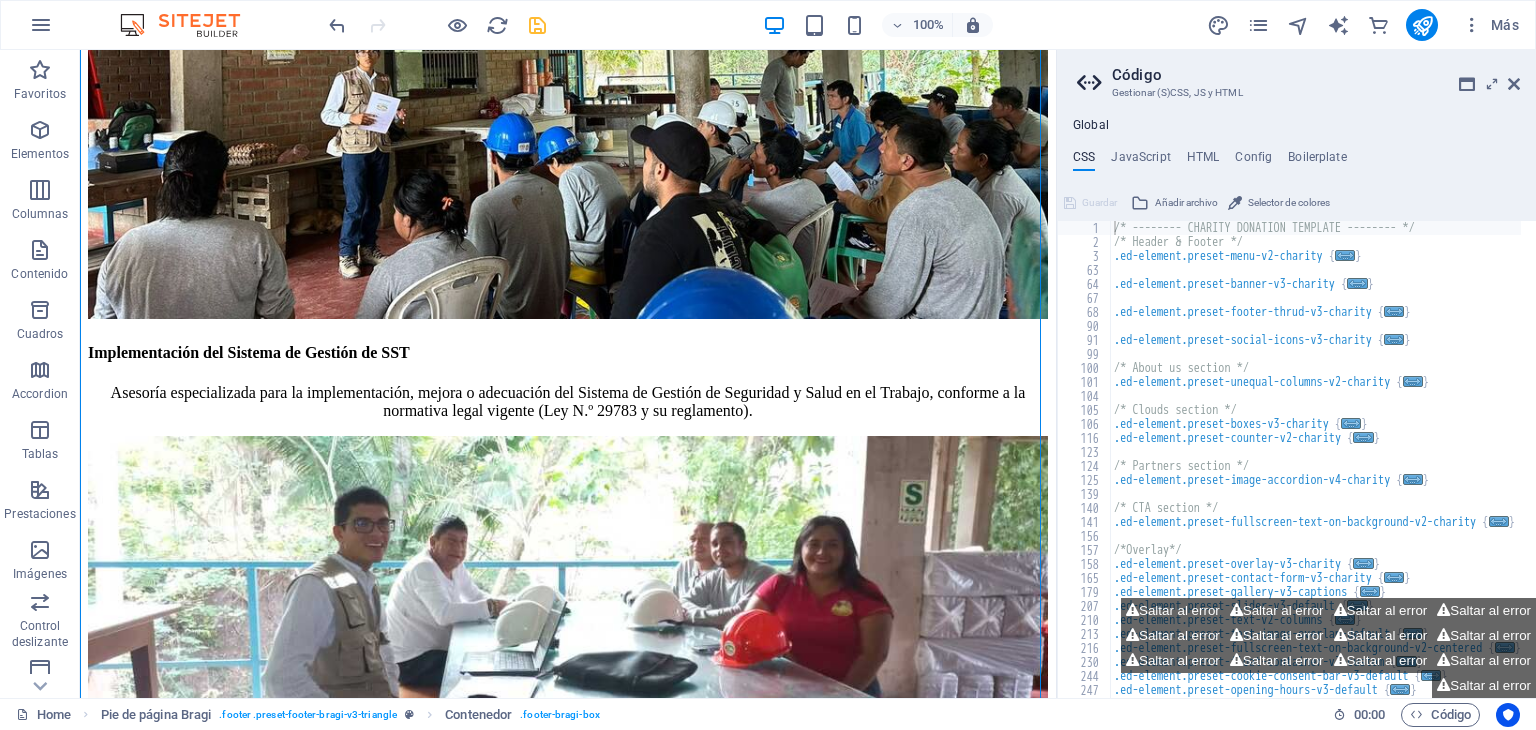 click on "Código Gestionar (S)CSS, JS y HTML Global CSS JavaScript HTML Config Boilerplate /* -------- CHARITY DONATION TEMPLATE -------- */ 1 2 3 63 64 67 68 90 91 99 100 101 104 105 106 116 123 124 125 139 140 141 156 157 158 165 179 207 210 213 216 230 244 247 /* -------- CHARITY DONATION TEMPLATE -------- */ /* Header & Footer */ .ed-element.preset-menu-v2-charity   { ... } .ed-element.preset-banner-v3-charity   { ... } .ed-element.preset-footer-thrud-v3-charity   { ... } .ed-element.preset-social-icons-v3-charity   { ... } /* About us section */ .ed-element.preset-unequal-columns-v2-charity   { ... } /* Clouds section */ .ed-element.preset-boxes-v3-charity   { ... } .ed-element.preset-counter-v2-charity   { ... } /* Partners section */ .ed-element.preset-image-accordion-v4-charity   { ... } /* CTA section */ .ed-element.preset-fullscreen-text-on-background-v2-charity   { ... } /*Overlay*/ .ed-element.preset-overlay-v3-charity   { ... } .ed-element.preset-contact-form-v3-charity   { ... }   { ... }   { ... }   { }" at bounding box center [1296, 374] 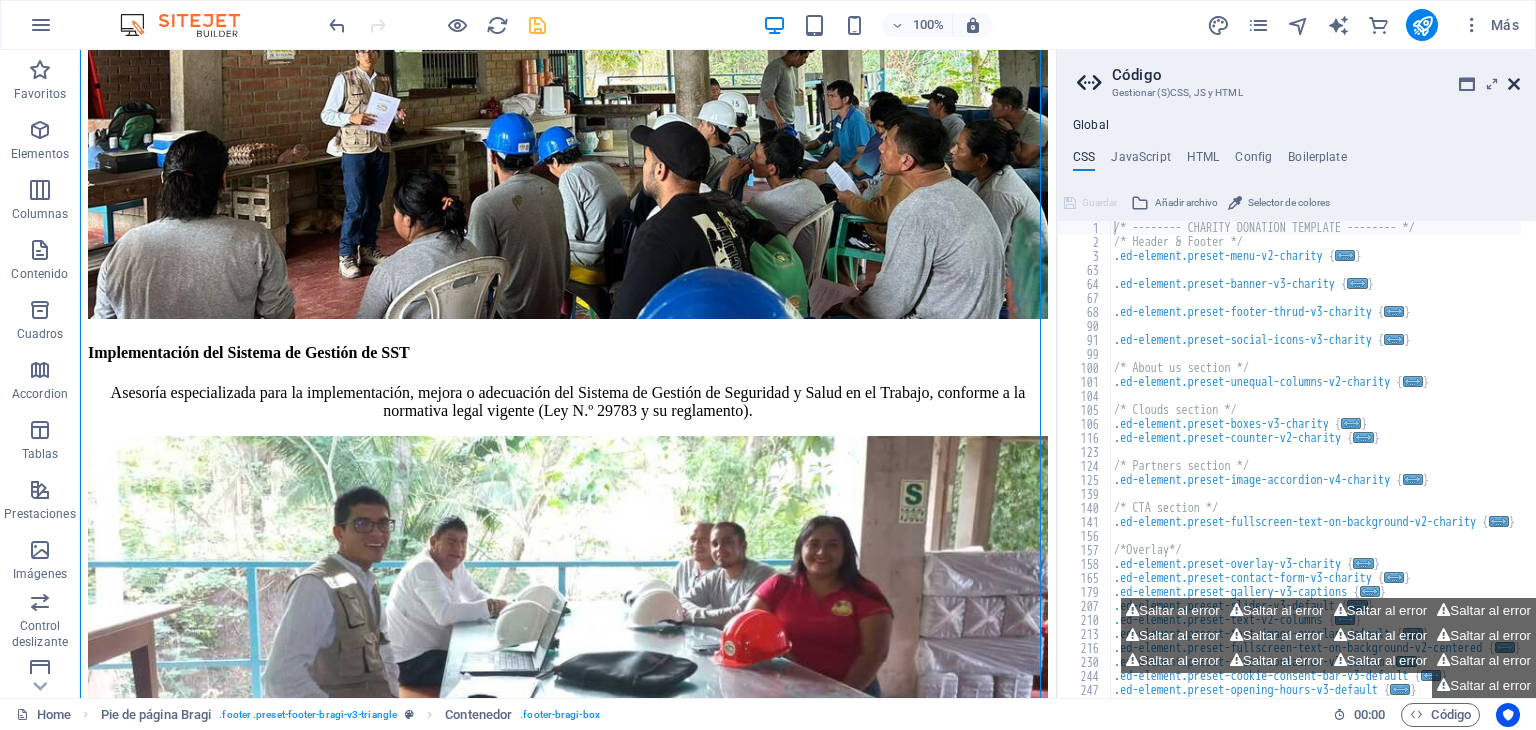 click at bounding box center [1514, 84] 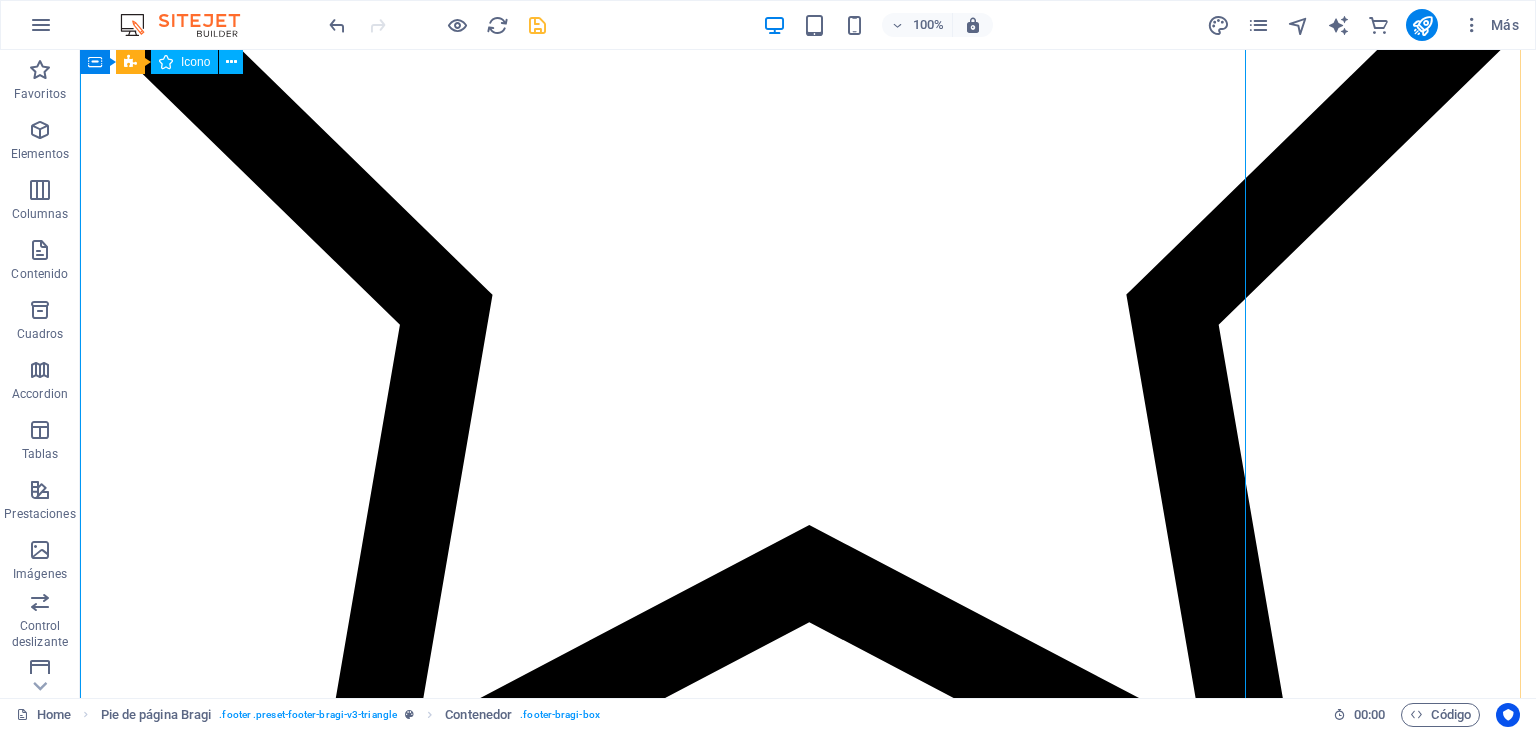 scroll, scrollTop: 11831, scrollLeft: 0, axis: vertical 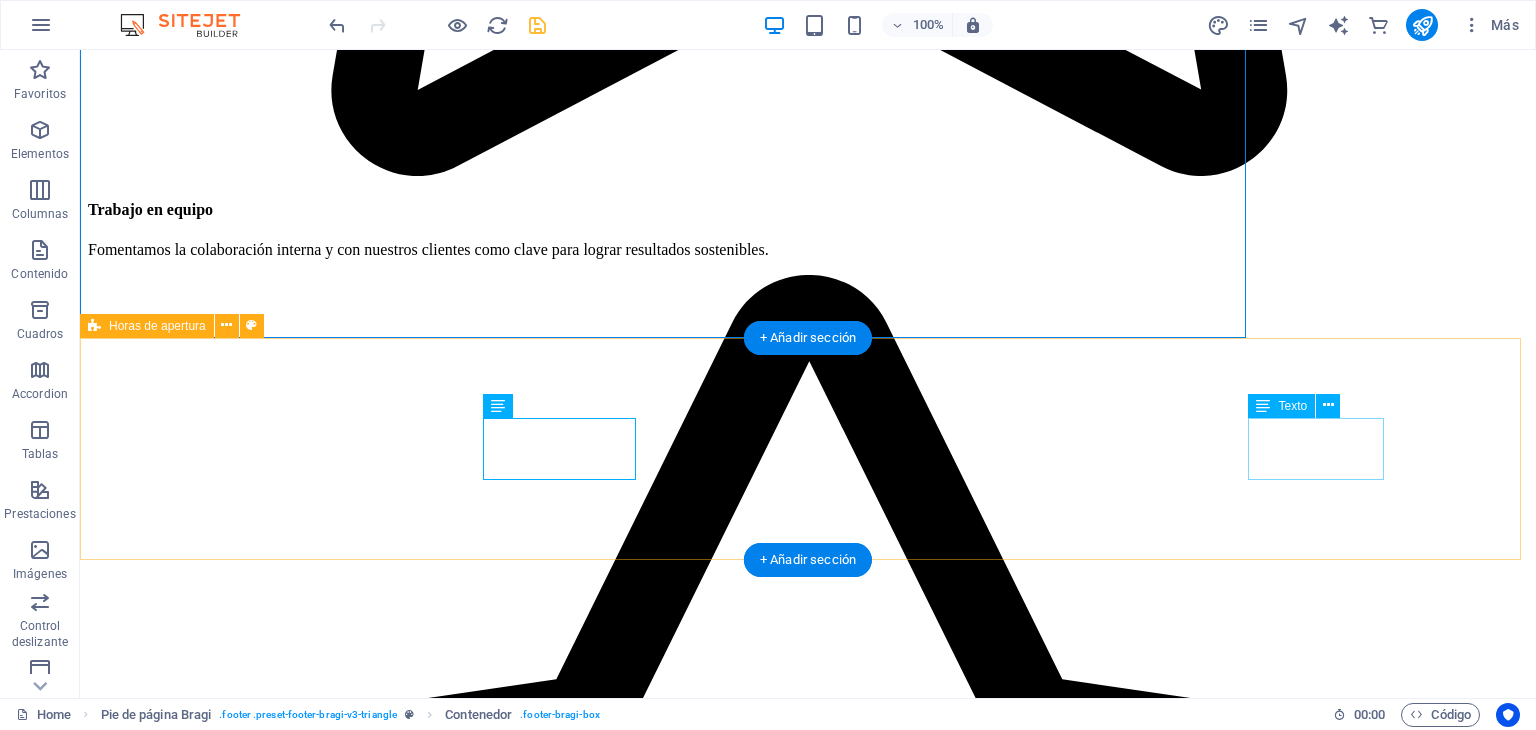 click on "[DAY] CERRADO" at bounding box center (808, 32130) 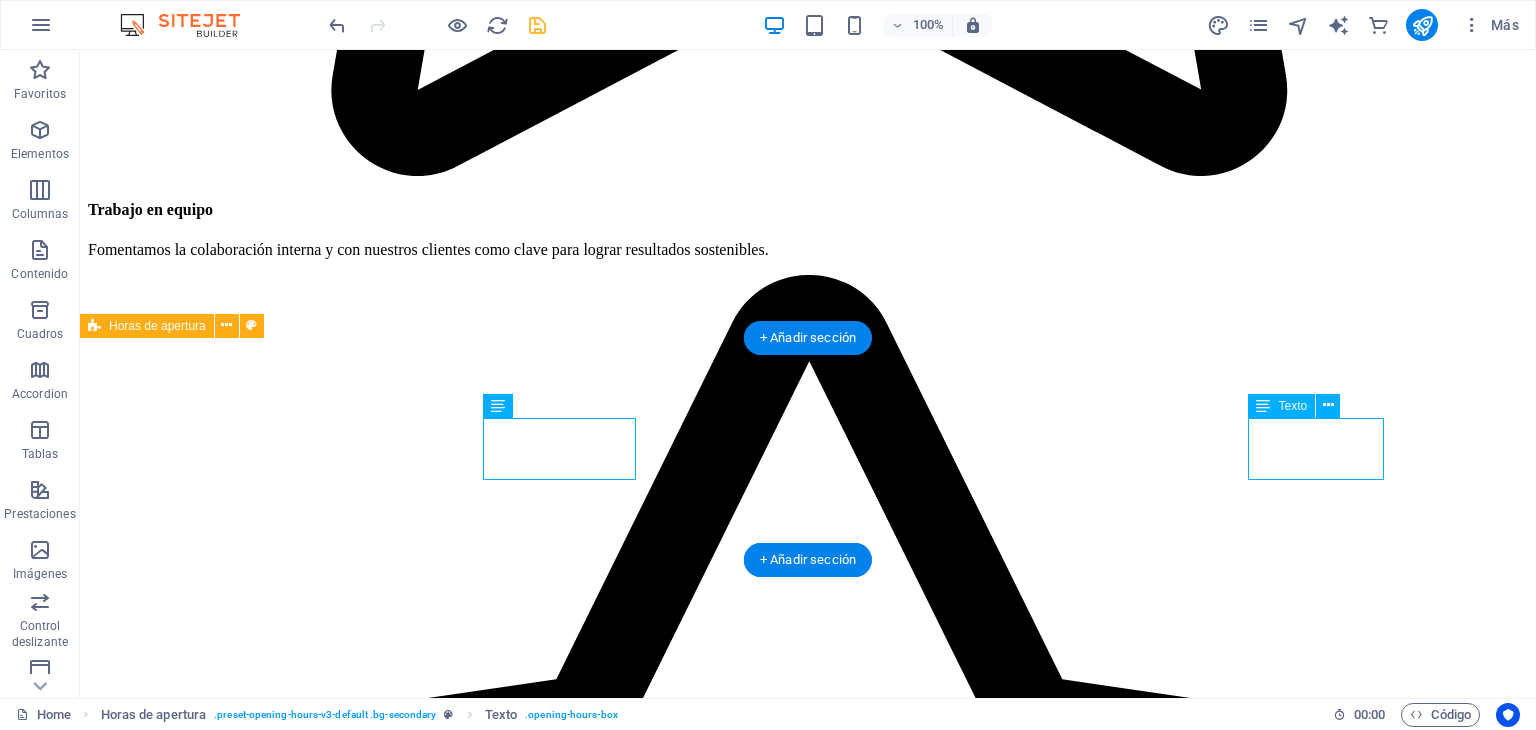 click on "[DAY] CERRADO" at bounding box center [808, 32130] 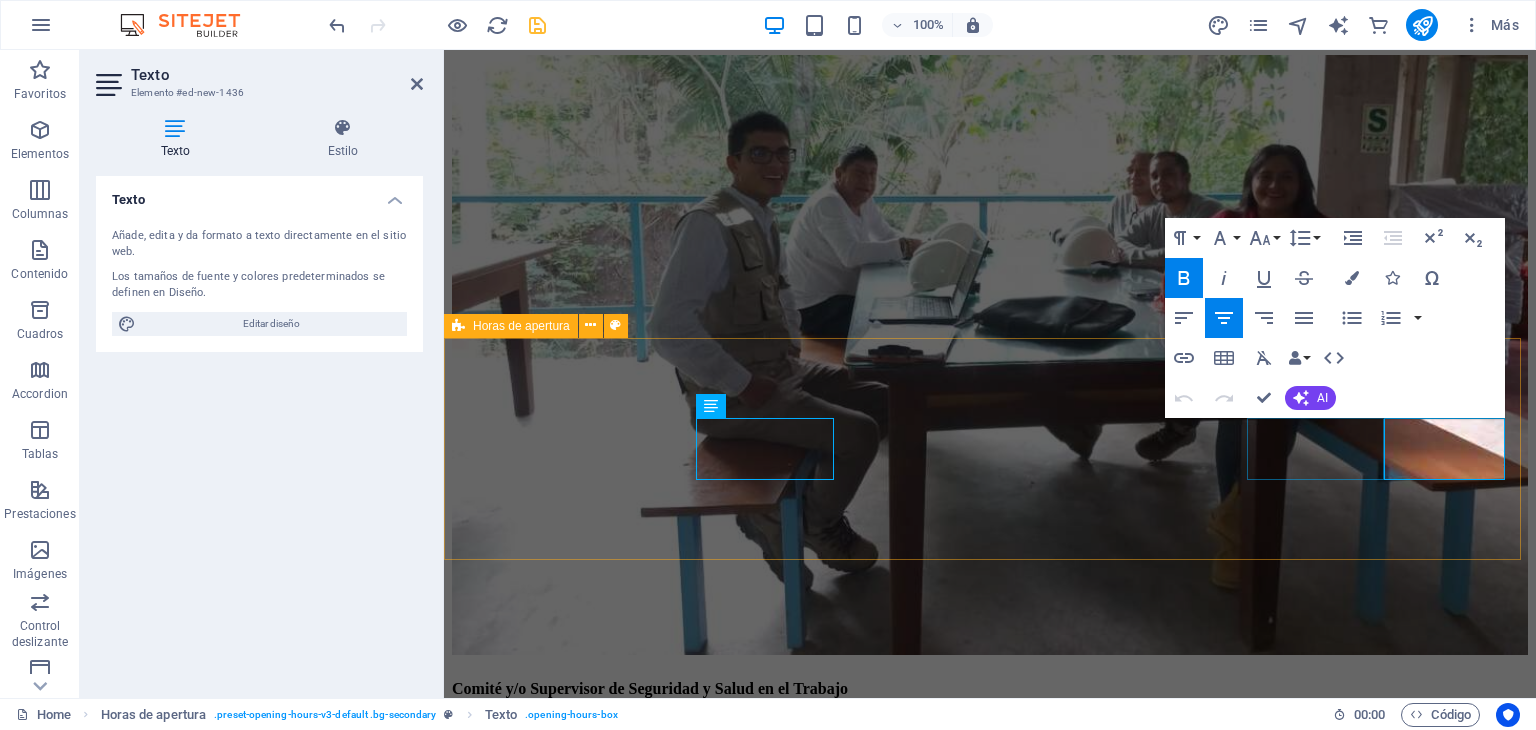 scroll, scrollTop: 11569, scrollLeft: 0, axis: vertical 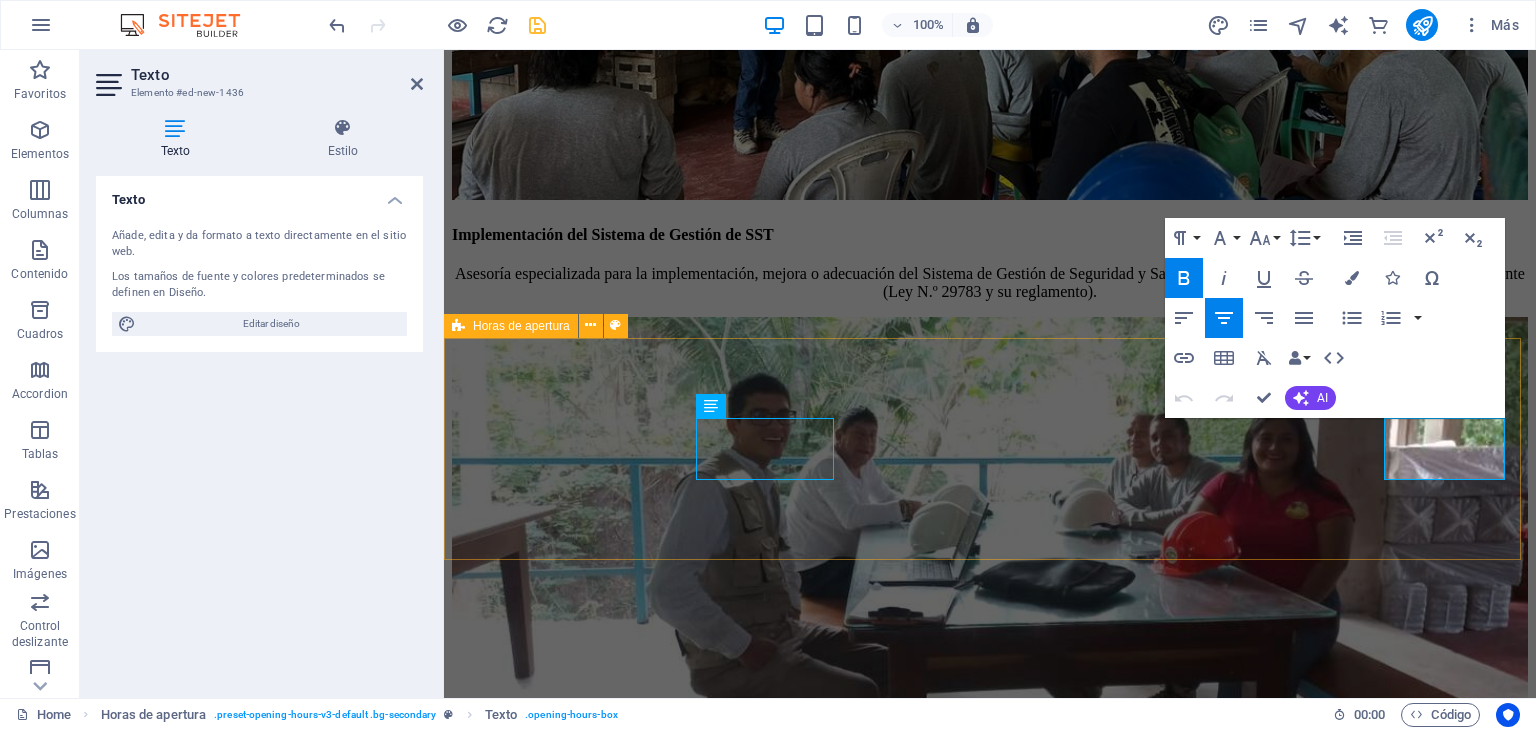 drag, startPoint x: 1468, startPoint y: 437, endPoint x: 1404, endPoint y: 443, distance: 64.28063 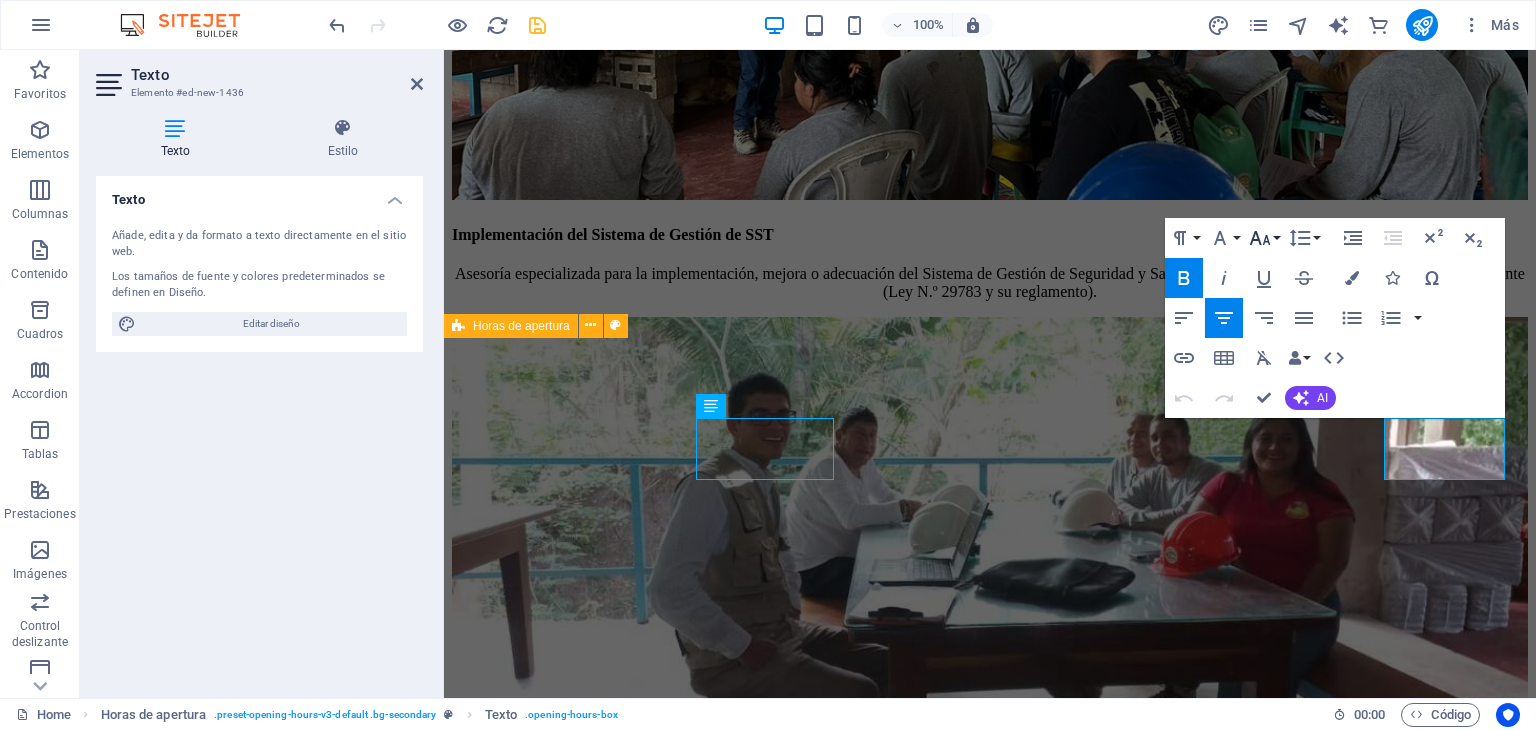 click 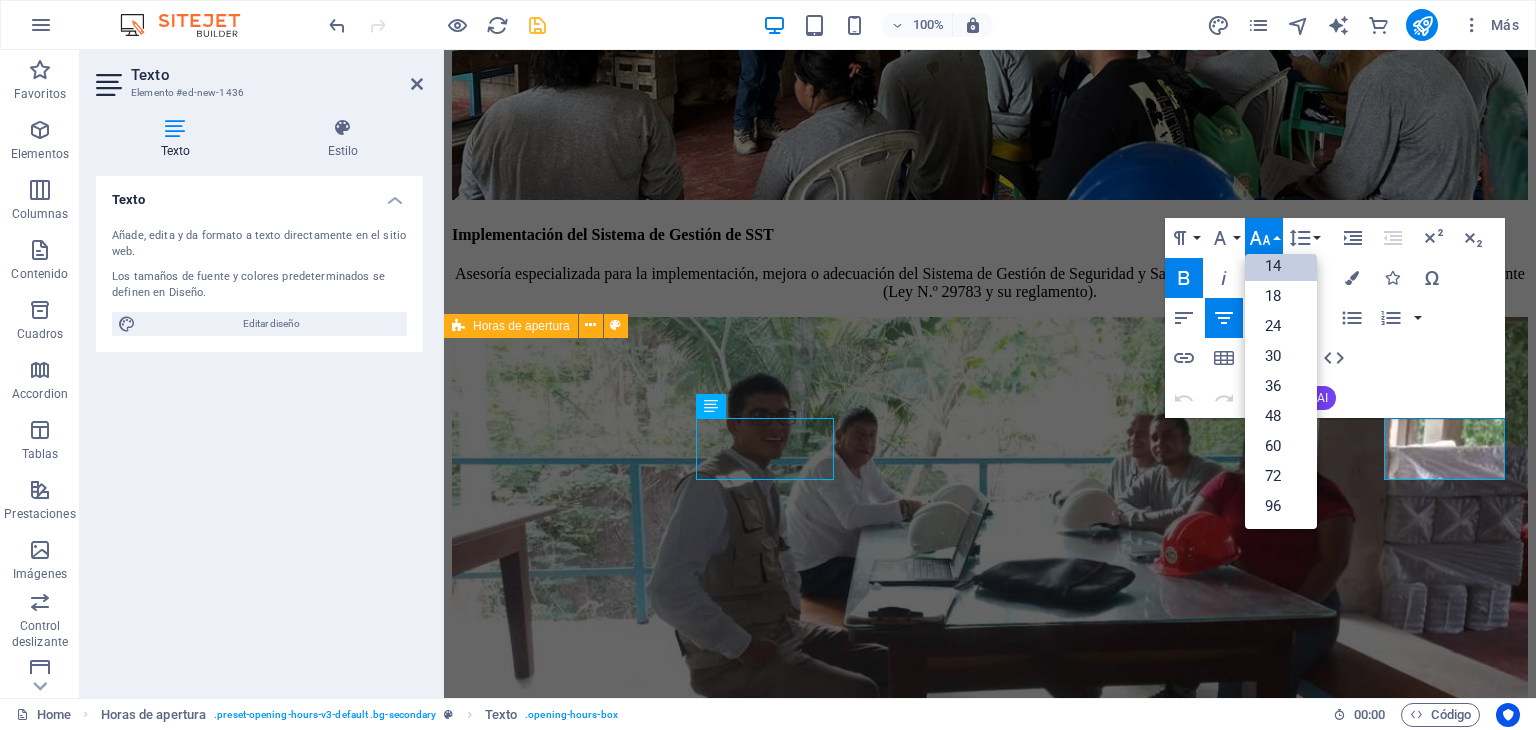 scroll, scrollTop: 160, scrollLeft: 0, axis: vertical 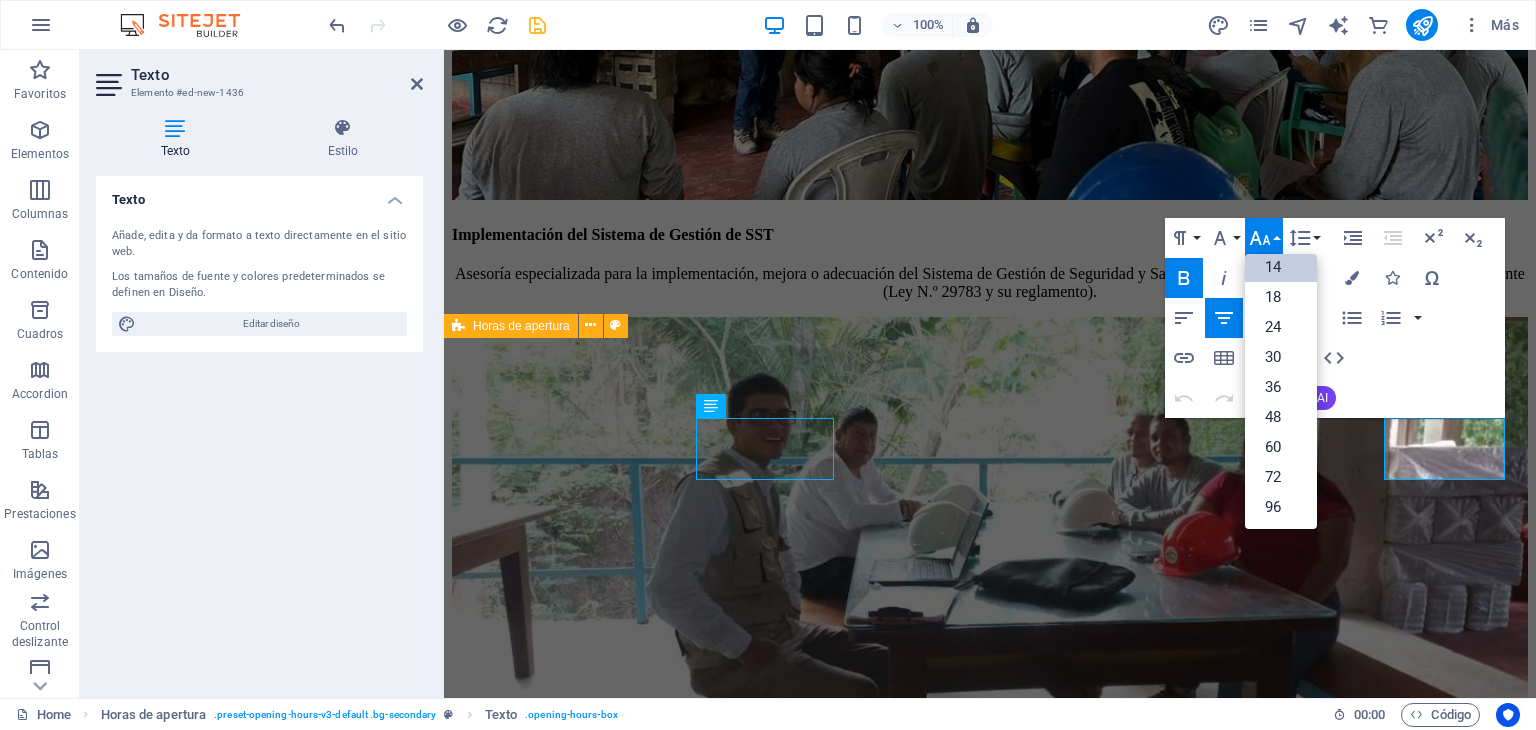 click on "14" at bounding box center (1281, 267) 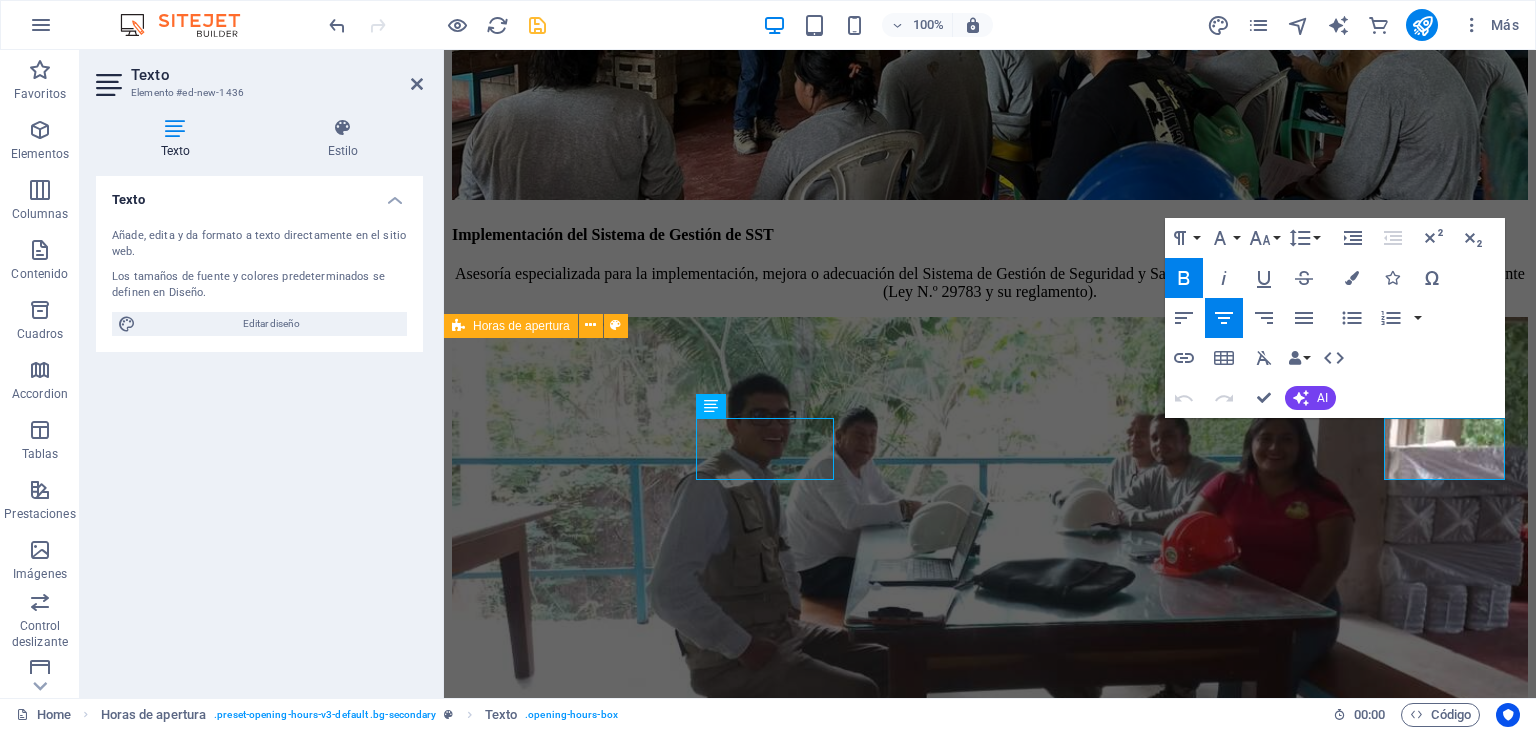 click 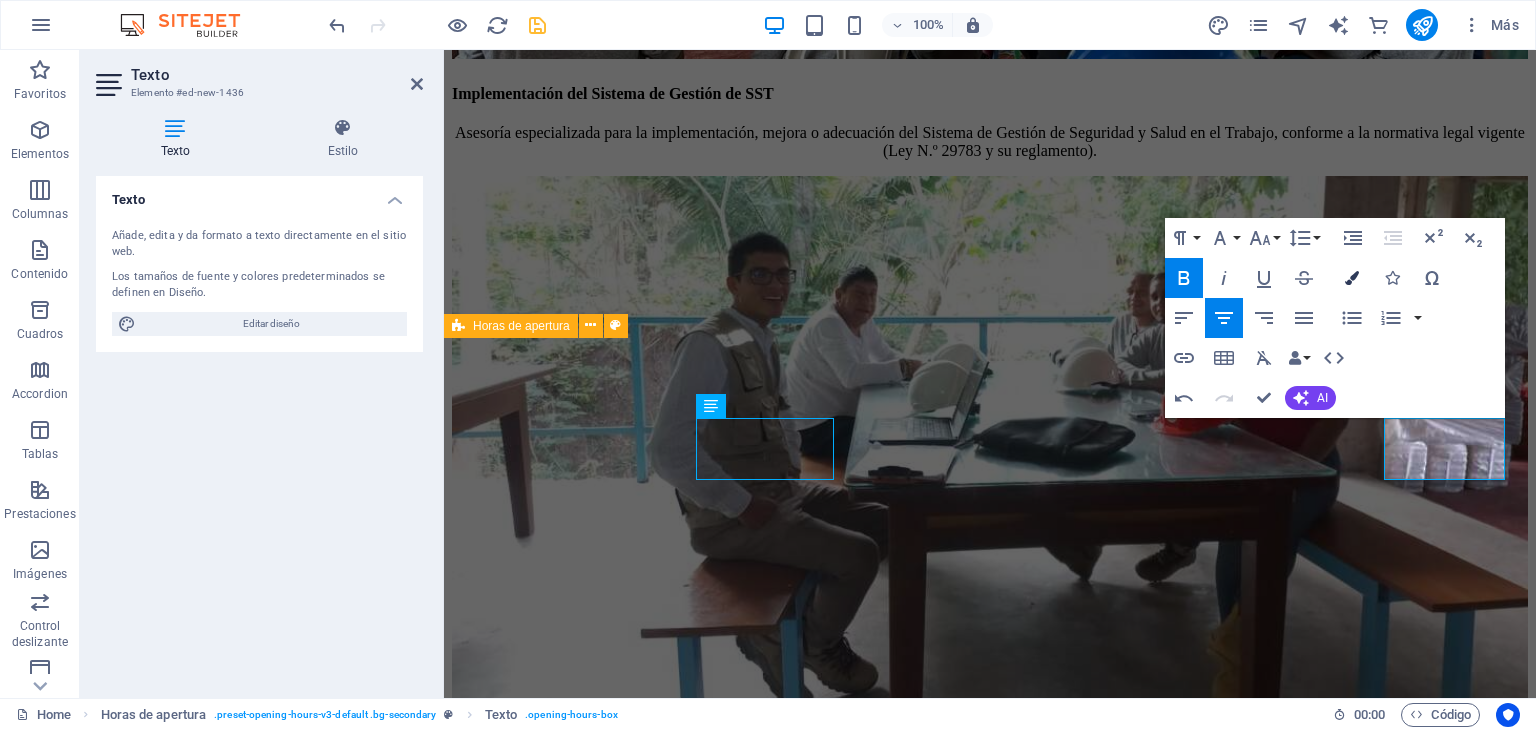 click at bounding box center [1352, 278] 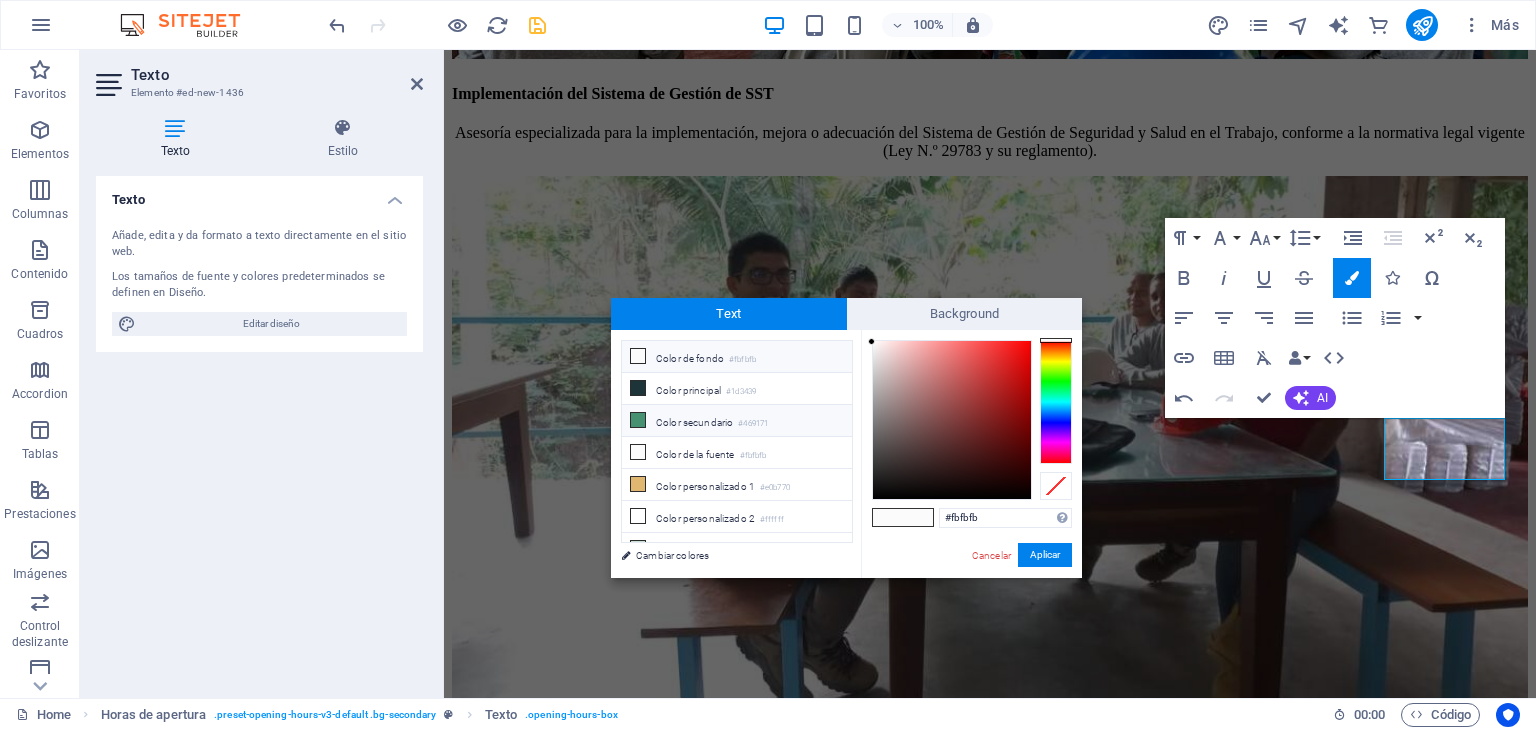 click on "#469171" at bounding box center [753, 424] 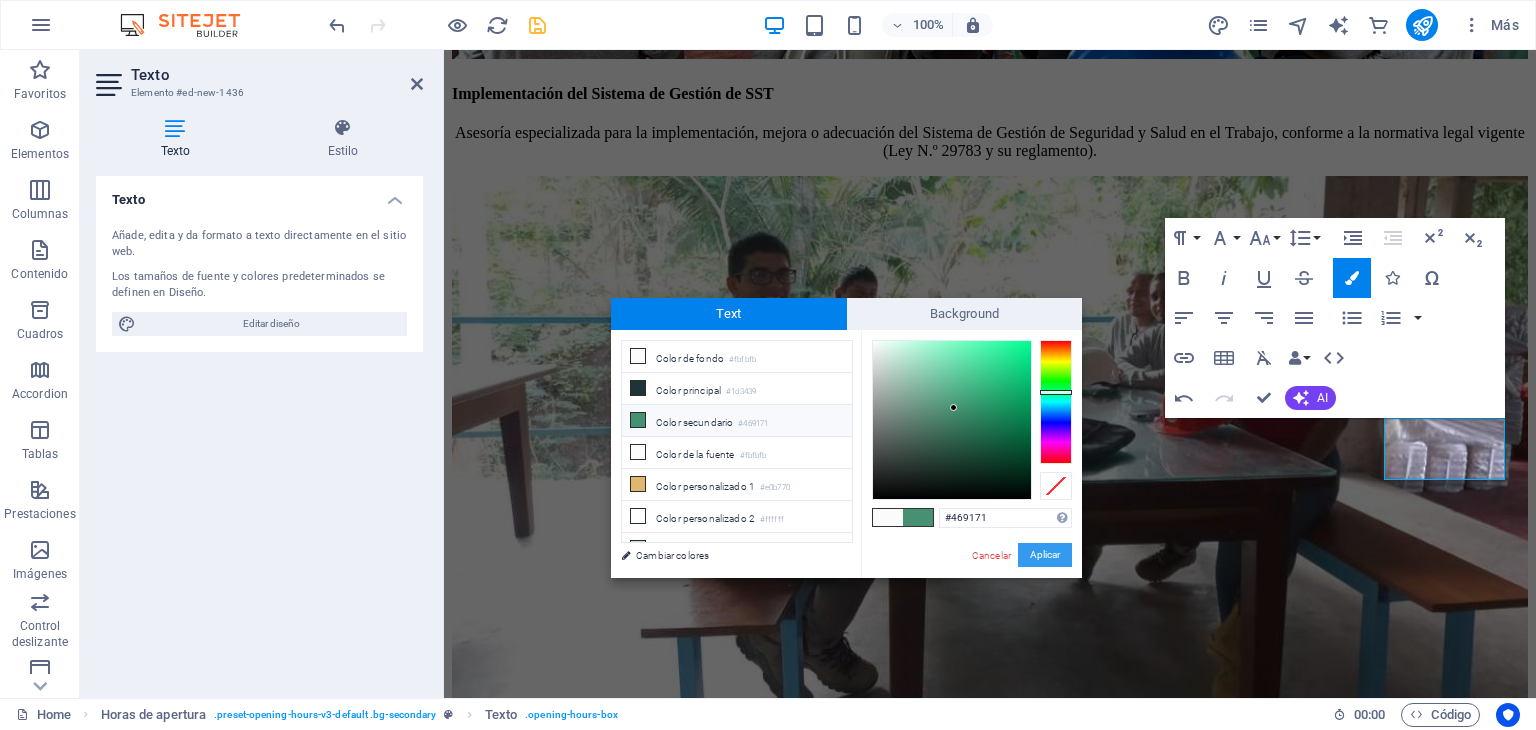click on "Aplicar" at bounding box center (1045, 555) 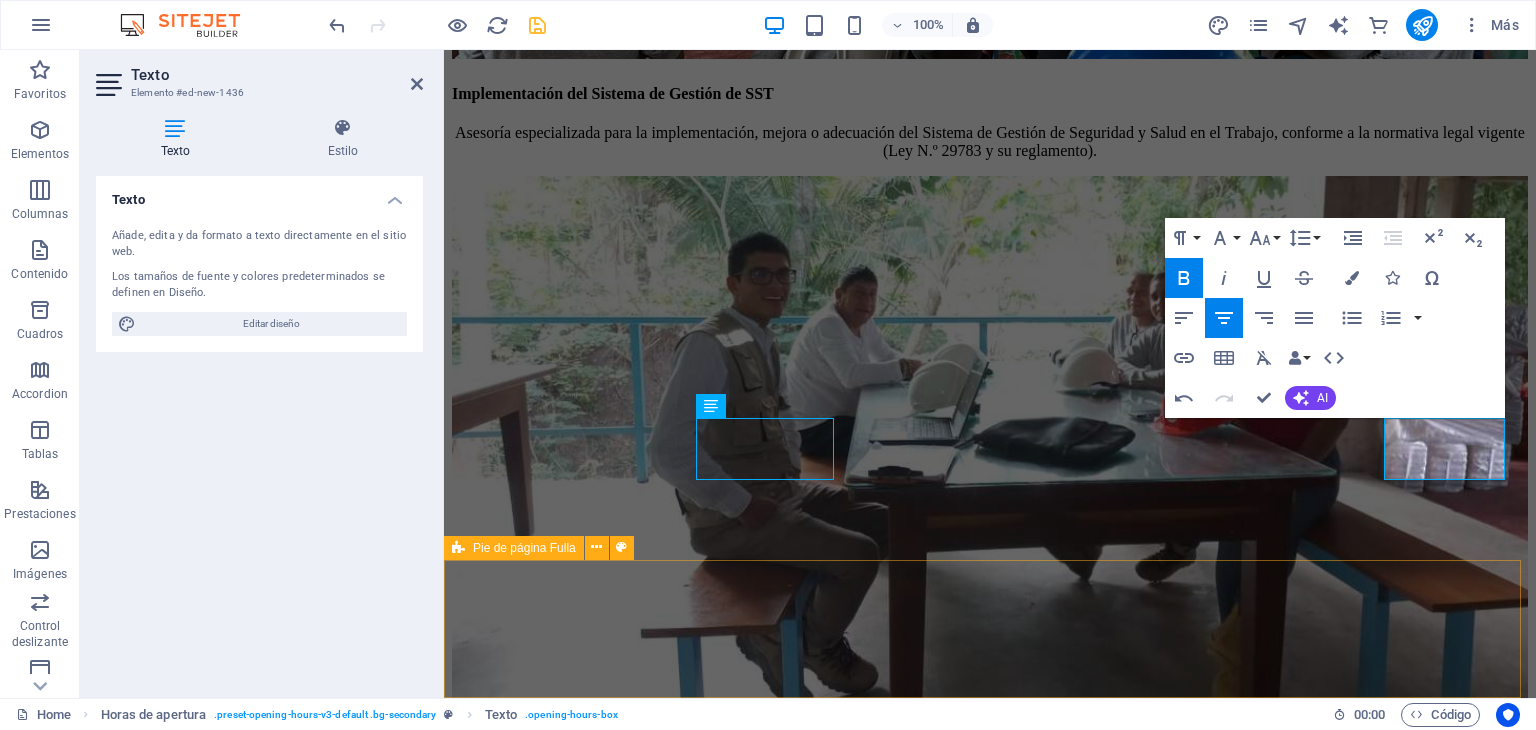 click at bounding box center (990, 23651) 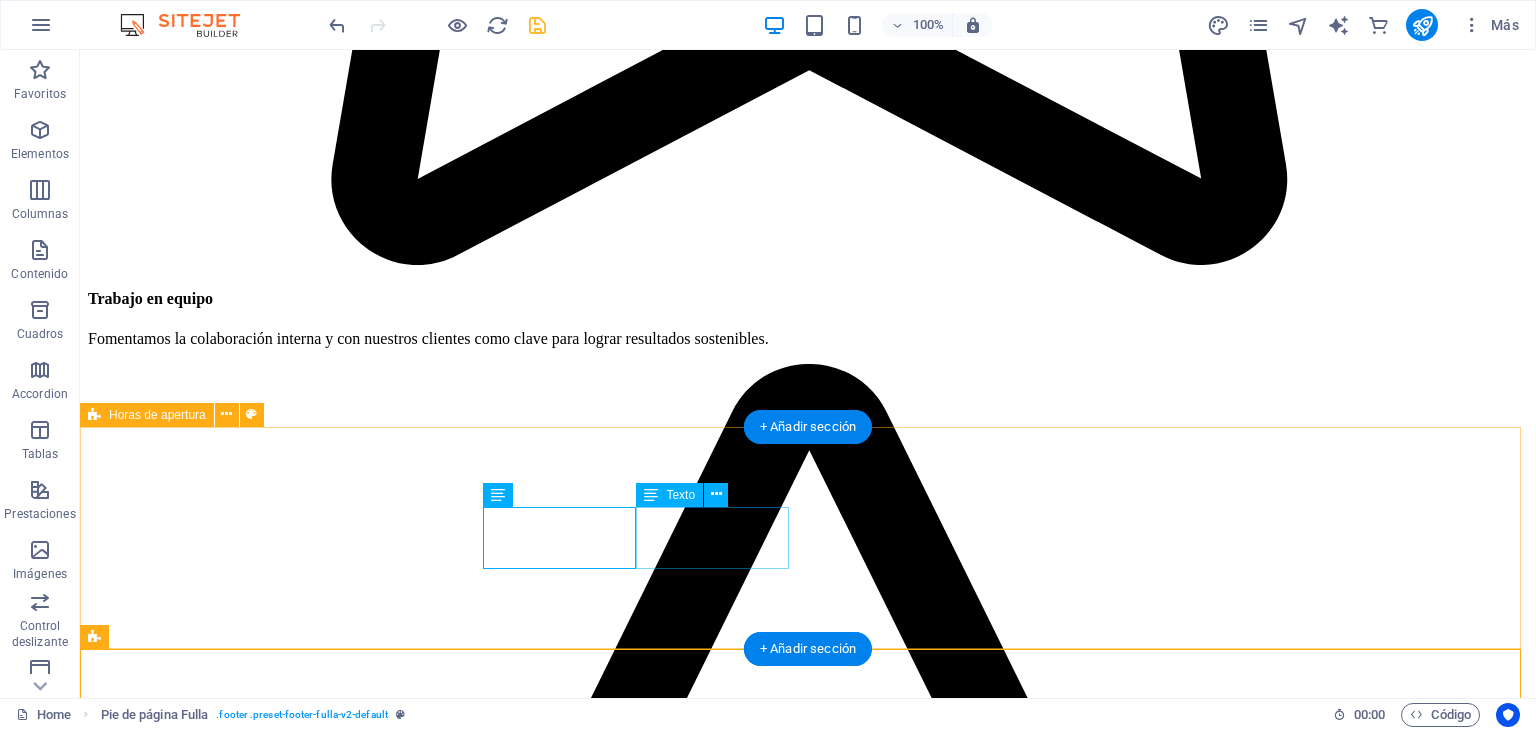 scroll, scrollTop: 11831, scrollLeft: 0, axis: vertical 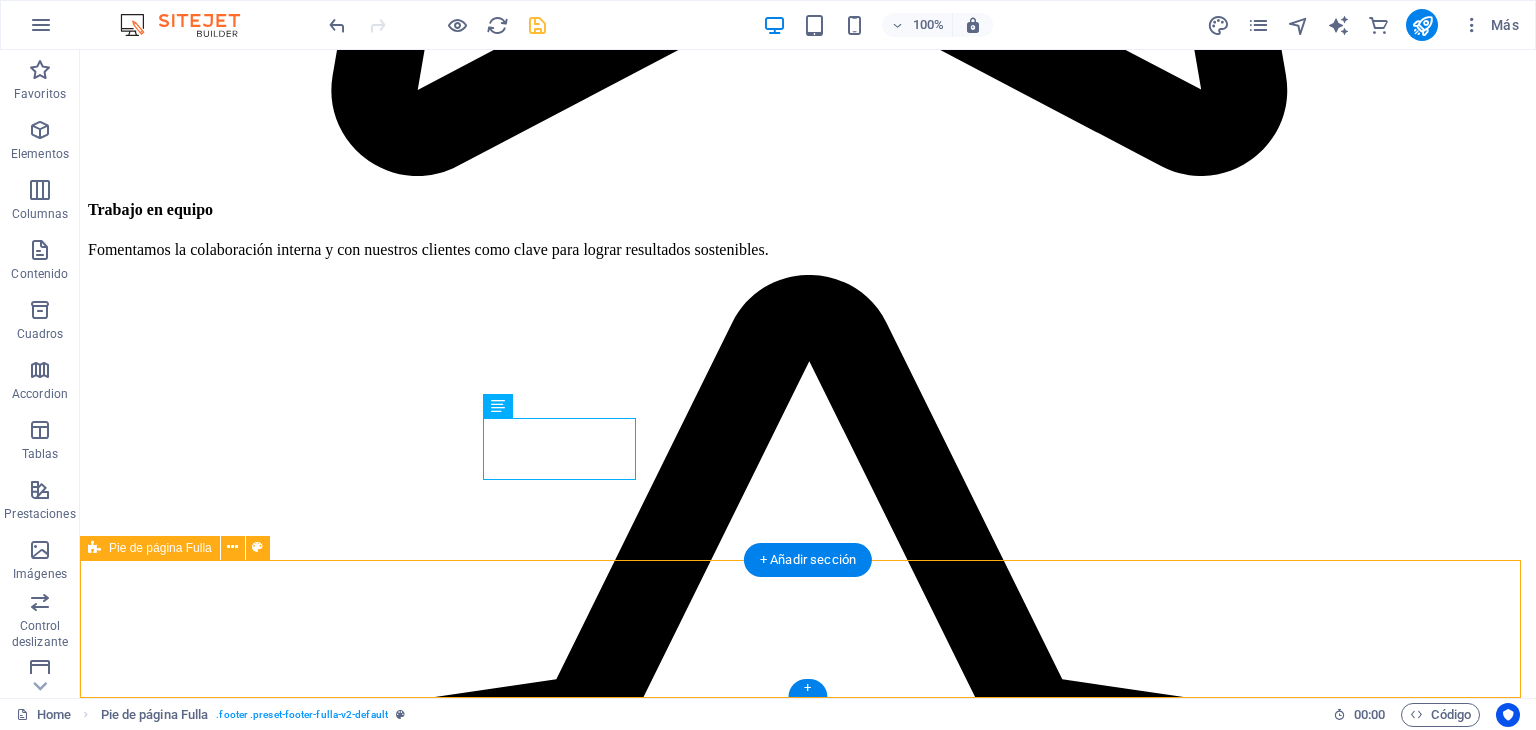 click at bounding box center [808, 32243] 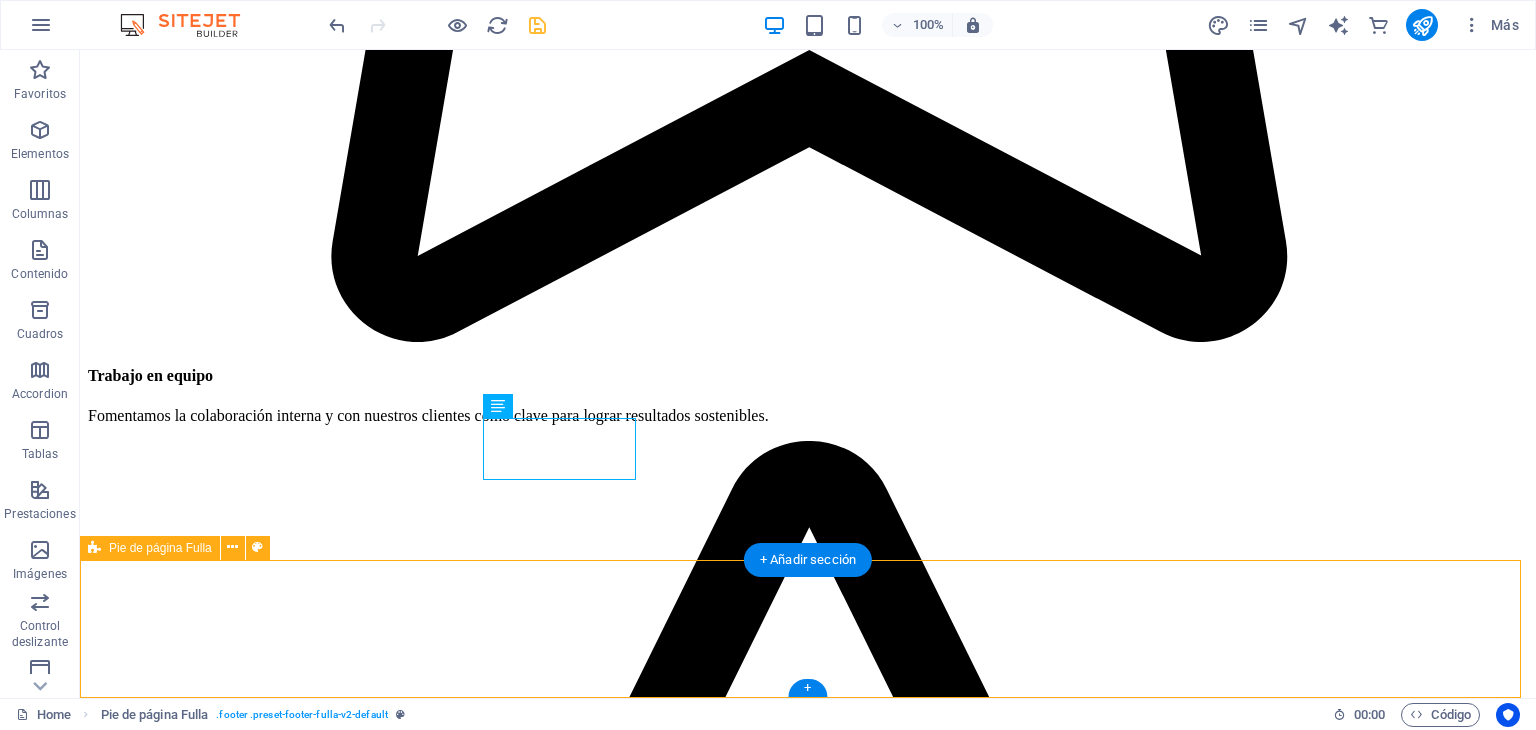 scroll, scrollTop: 11569, scrollLeft: 0, axis: vertical 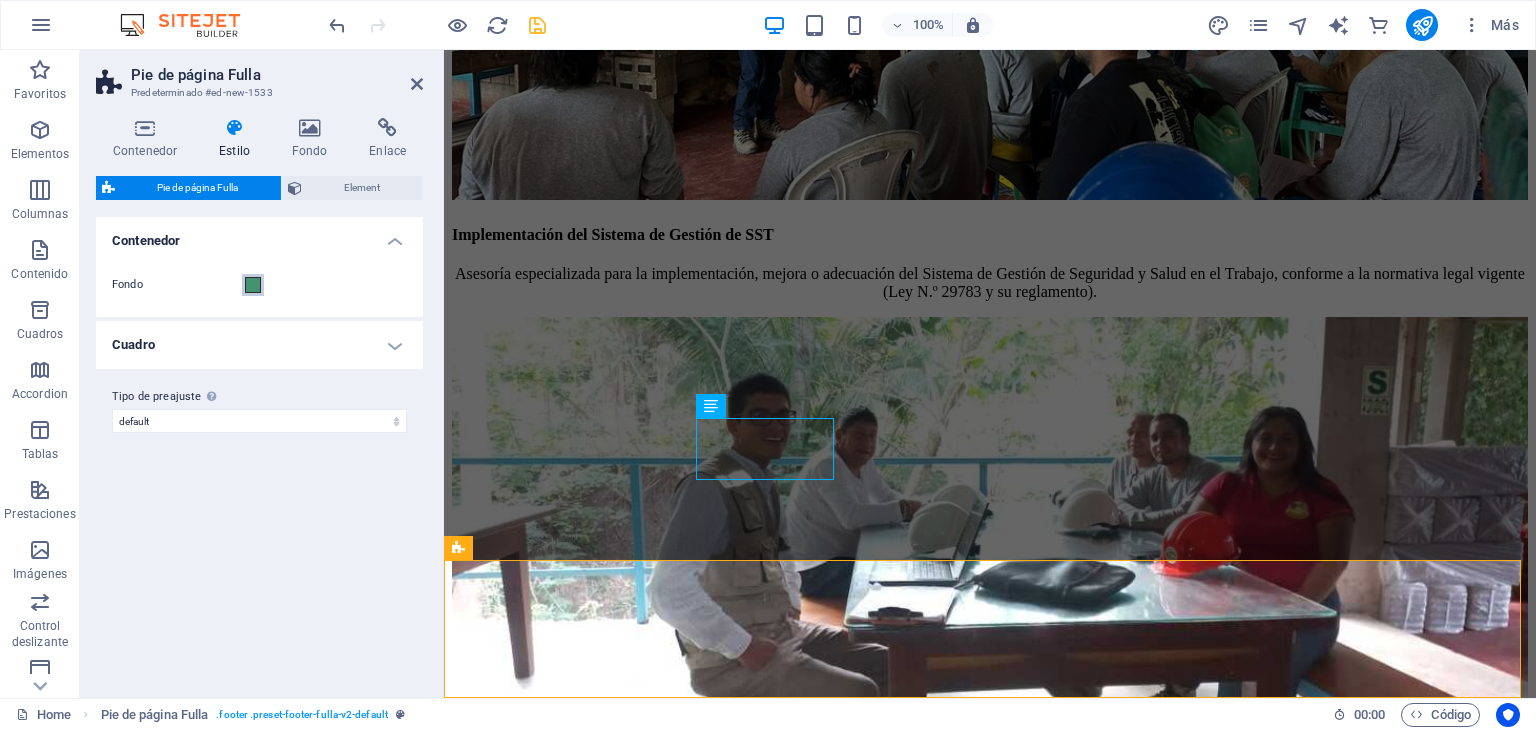 click at bounding box center [253, 285] 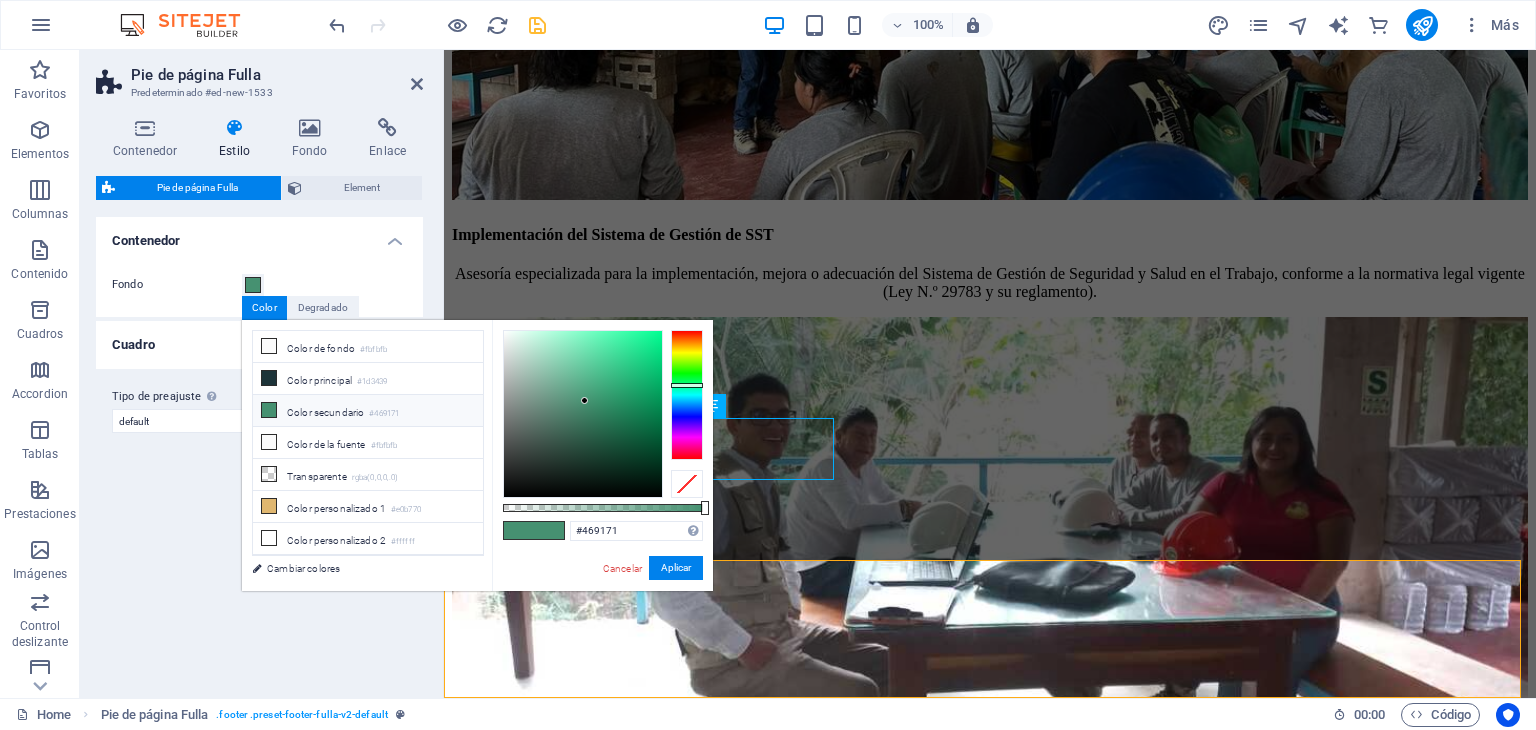click on "Color secundario
#469171" at bounding box center (368, 411) 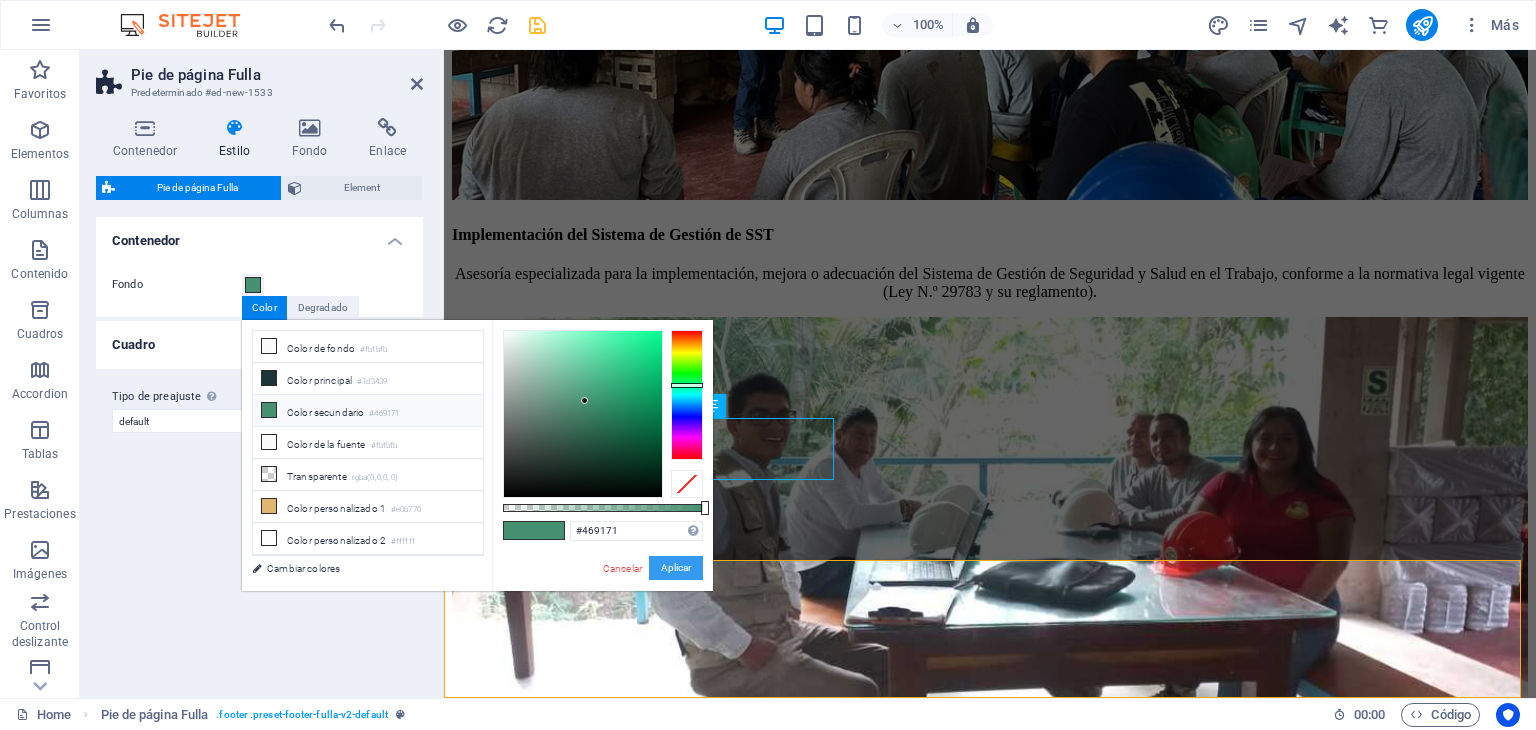 click on "Aplicar" at bounding box center [676, 568] 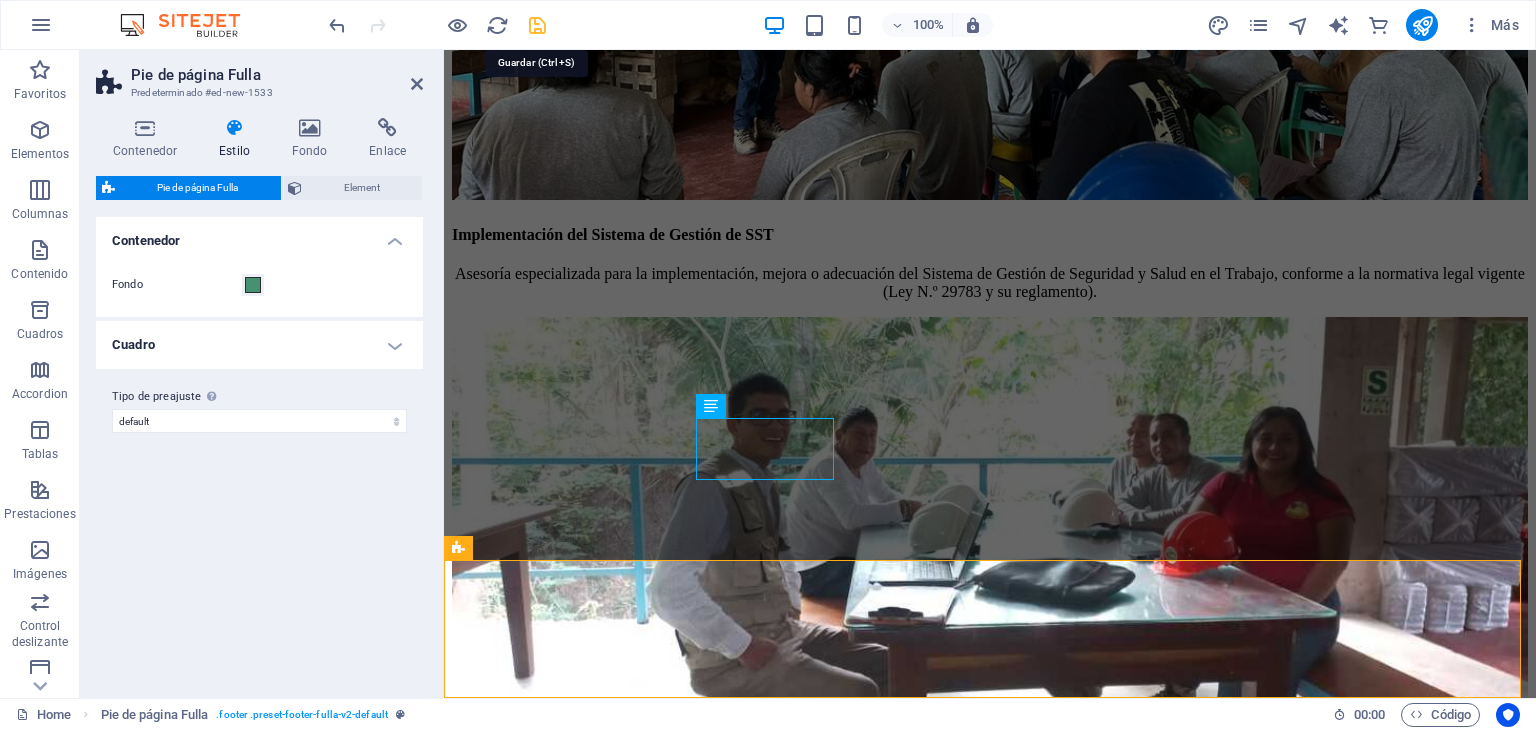 click at bounding box center (537, 25) 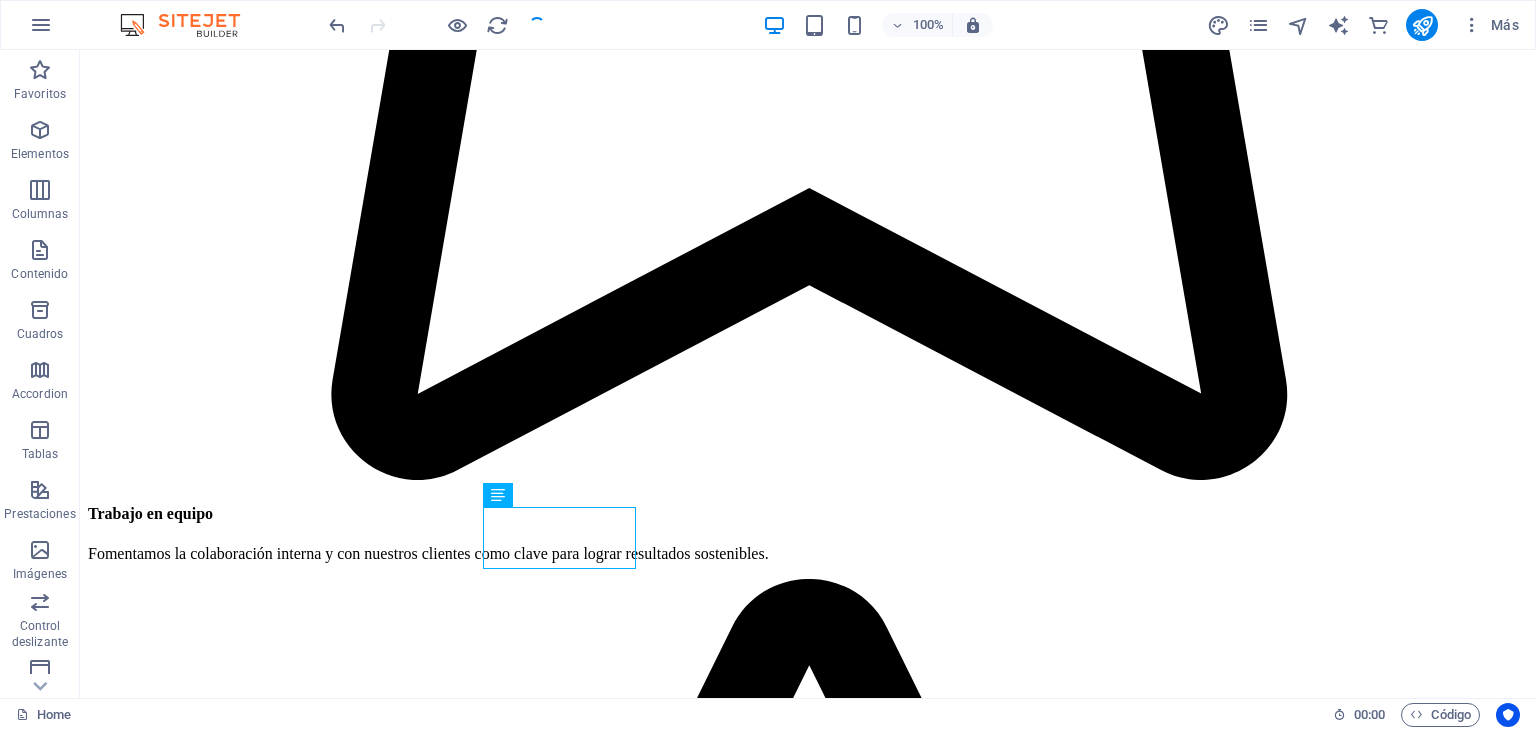 scroll, scrollTop: 11068, scrollLeft: 0, axis: vertical 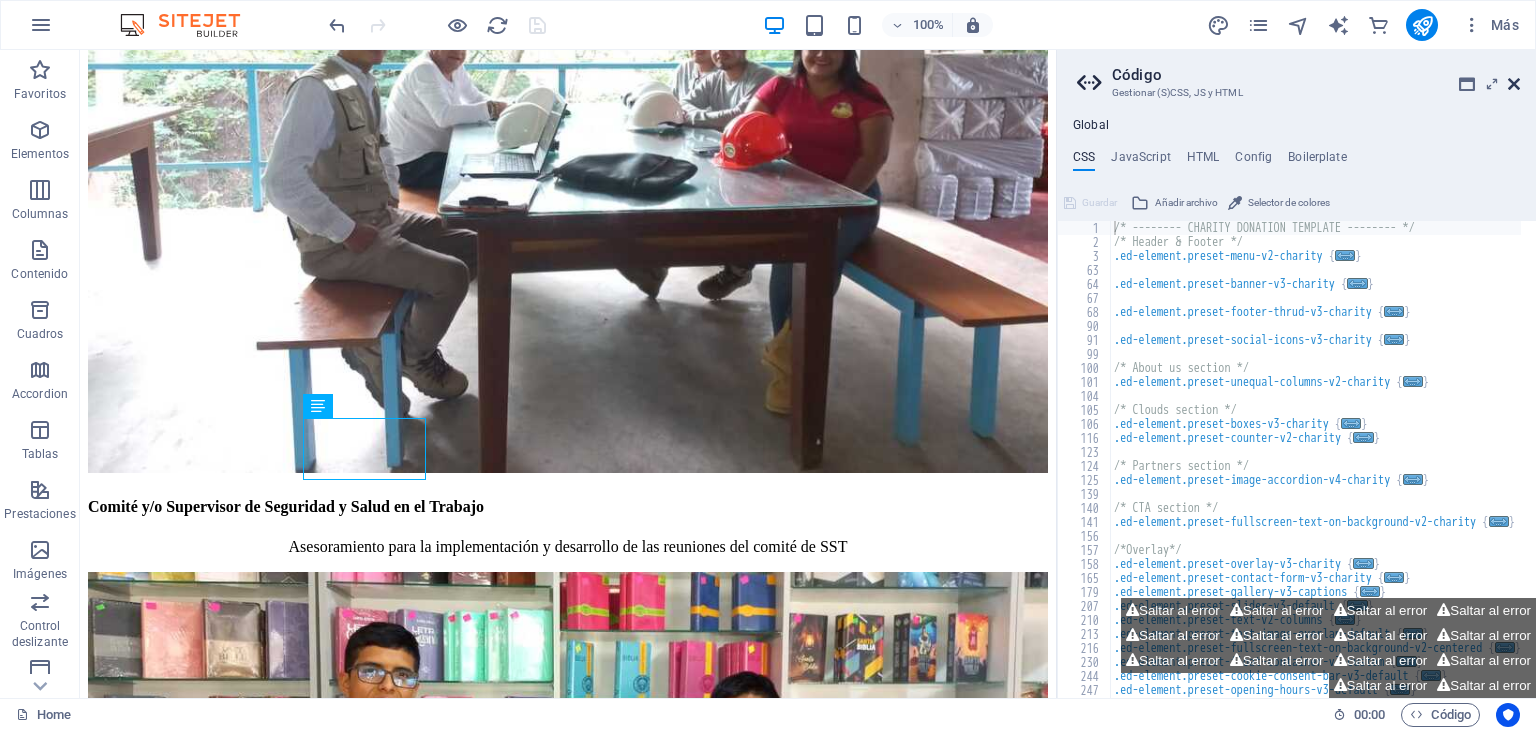 click at bounding box center (1514, 84) 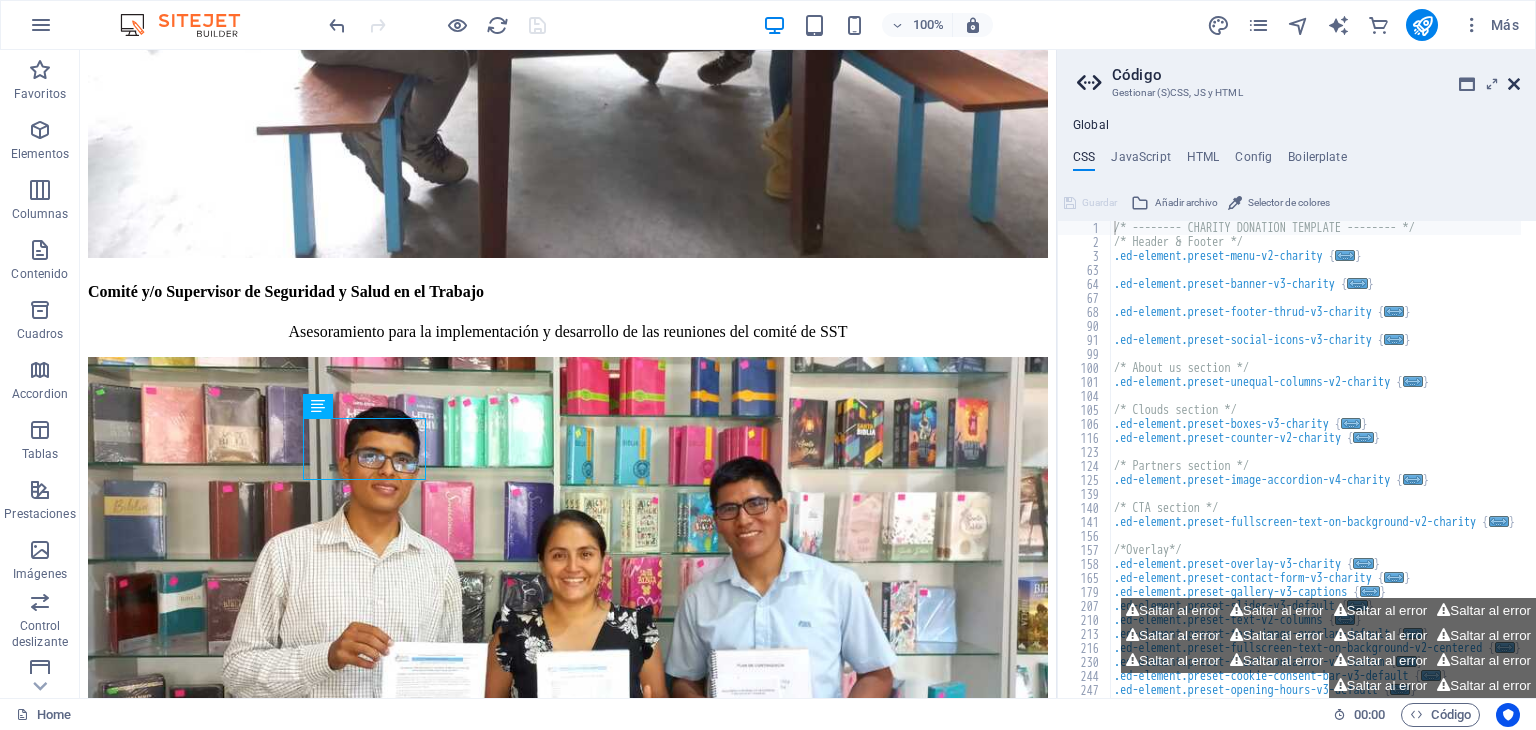 scroll, scrollTop: 11625, scrollLeft: 0, axis: vertical 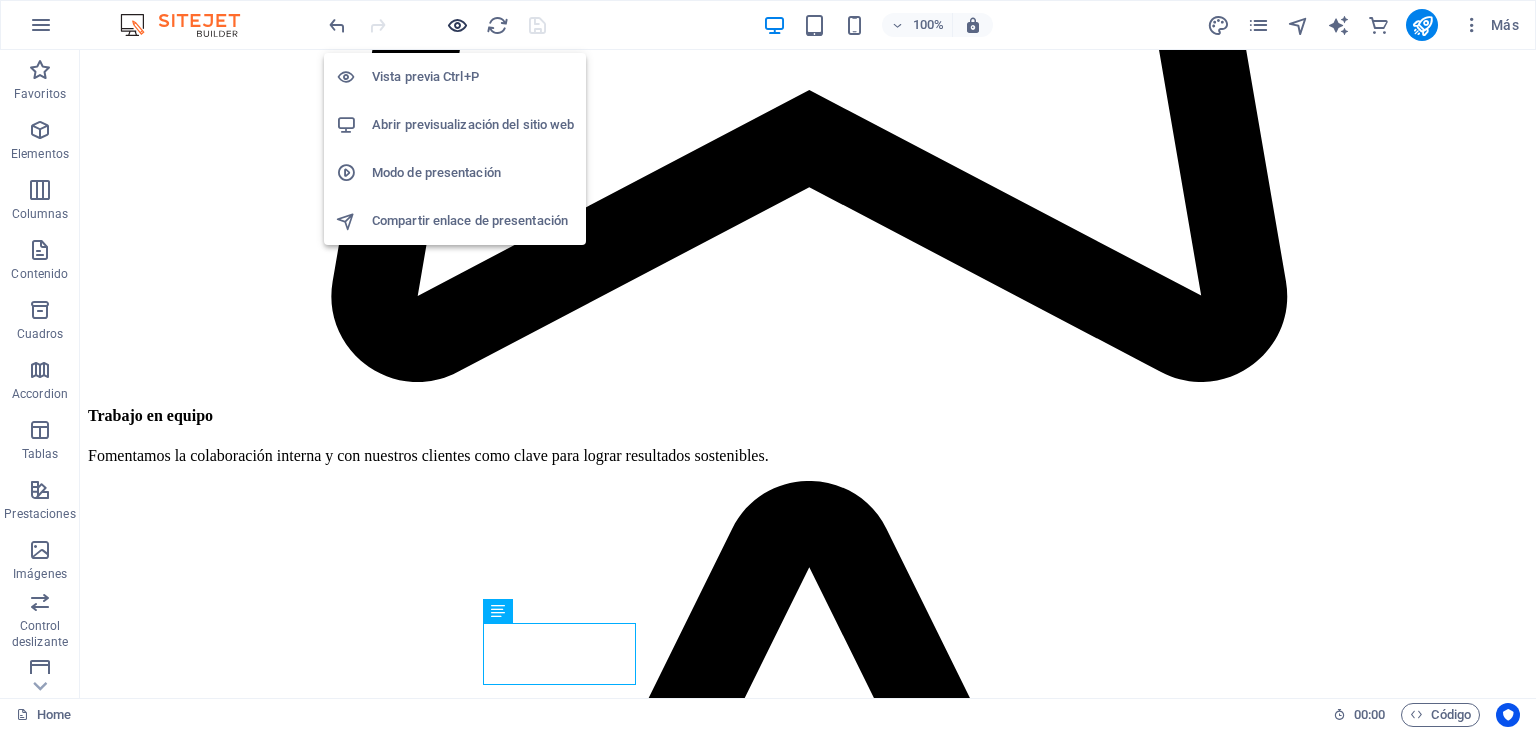 click at bounding box center [457, 25] 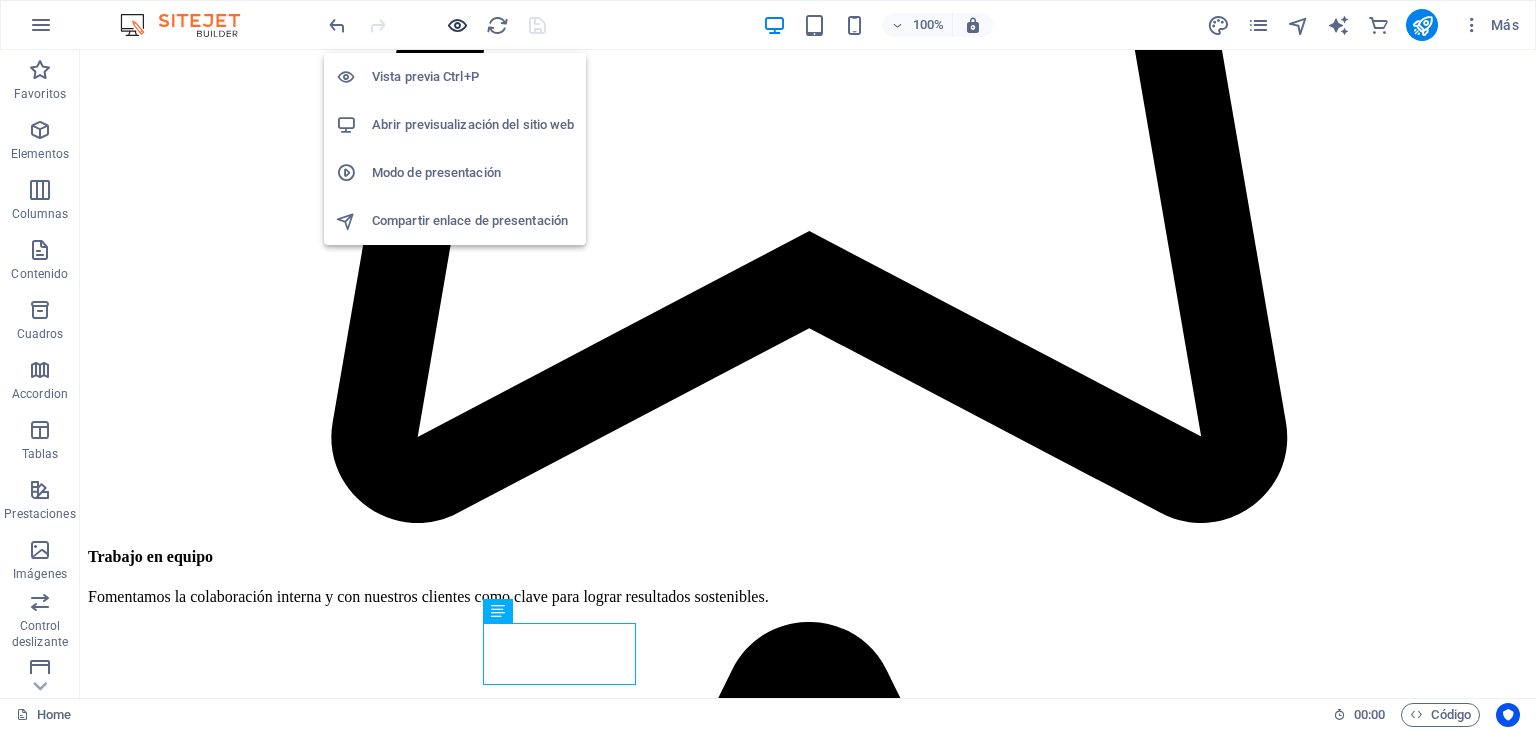 scroll, scrollTop: 11544, scrollLeft: 0, axis: vertical 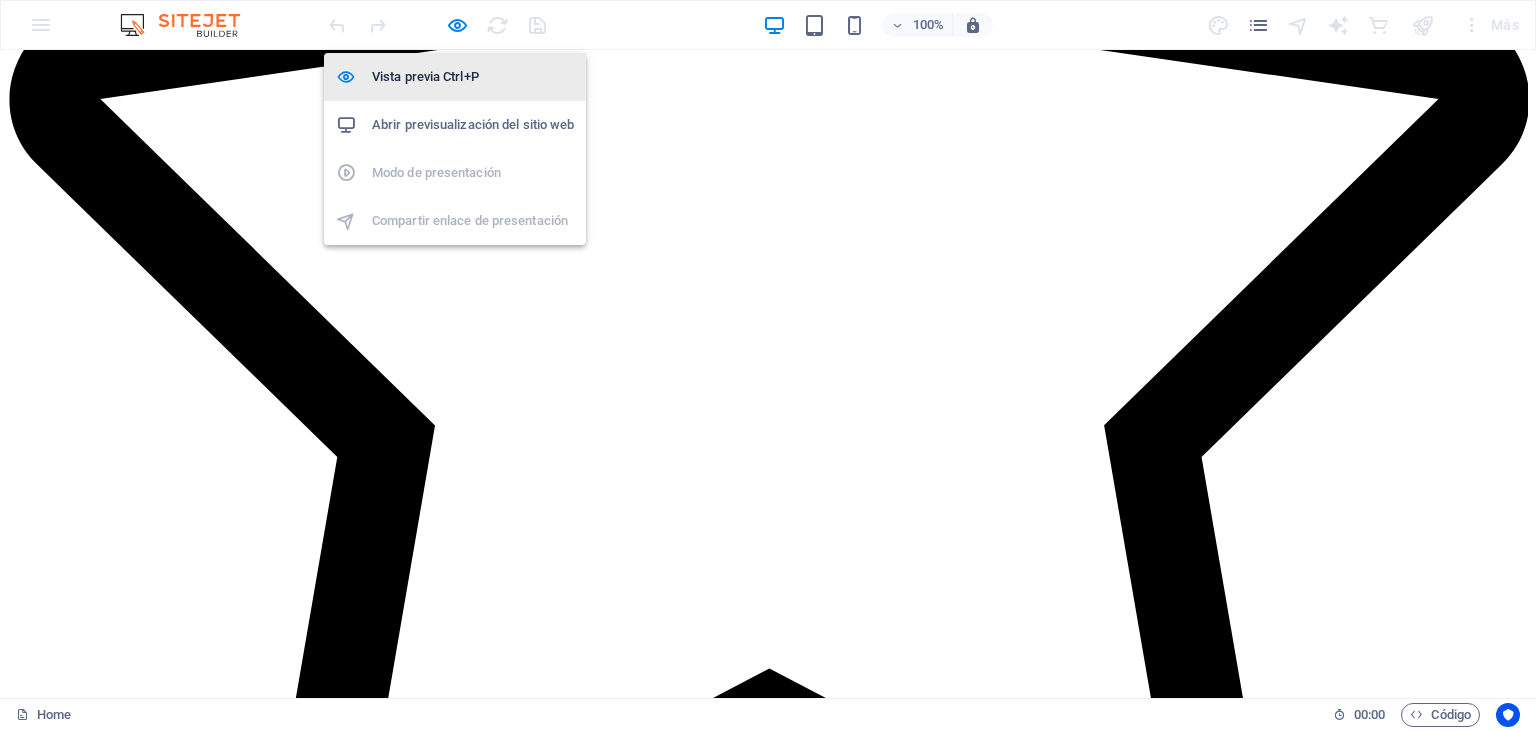 click on "Vista previa Ctrl+P" at bounding box center (473, 77) 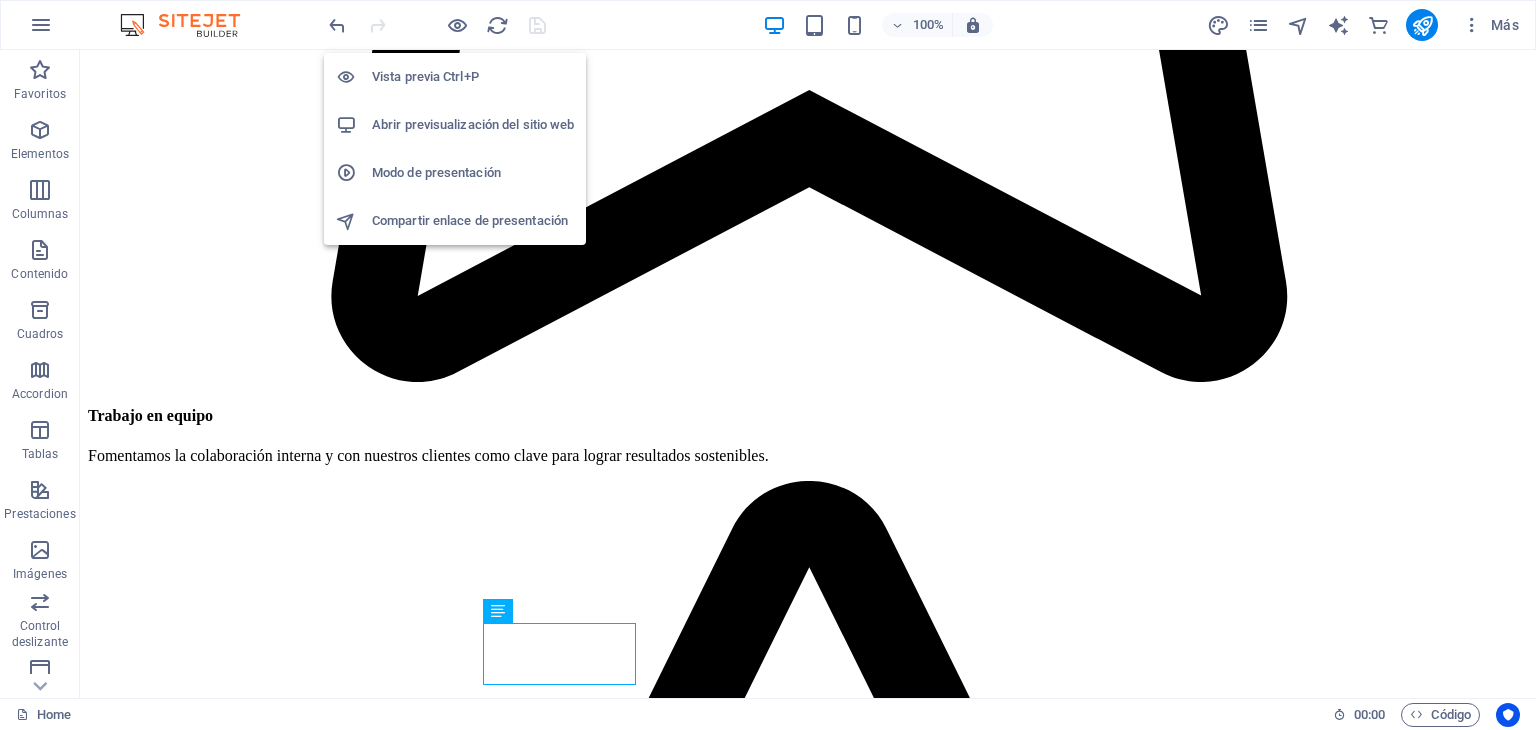 click on "Abrir previsualización del sitio web" at bounding box center (473, 125) 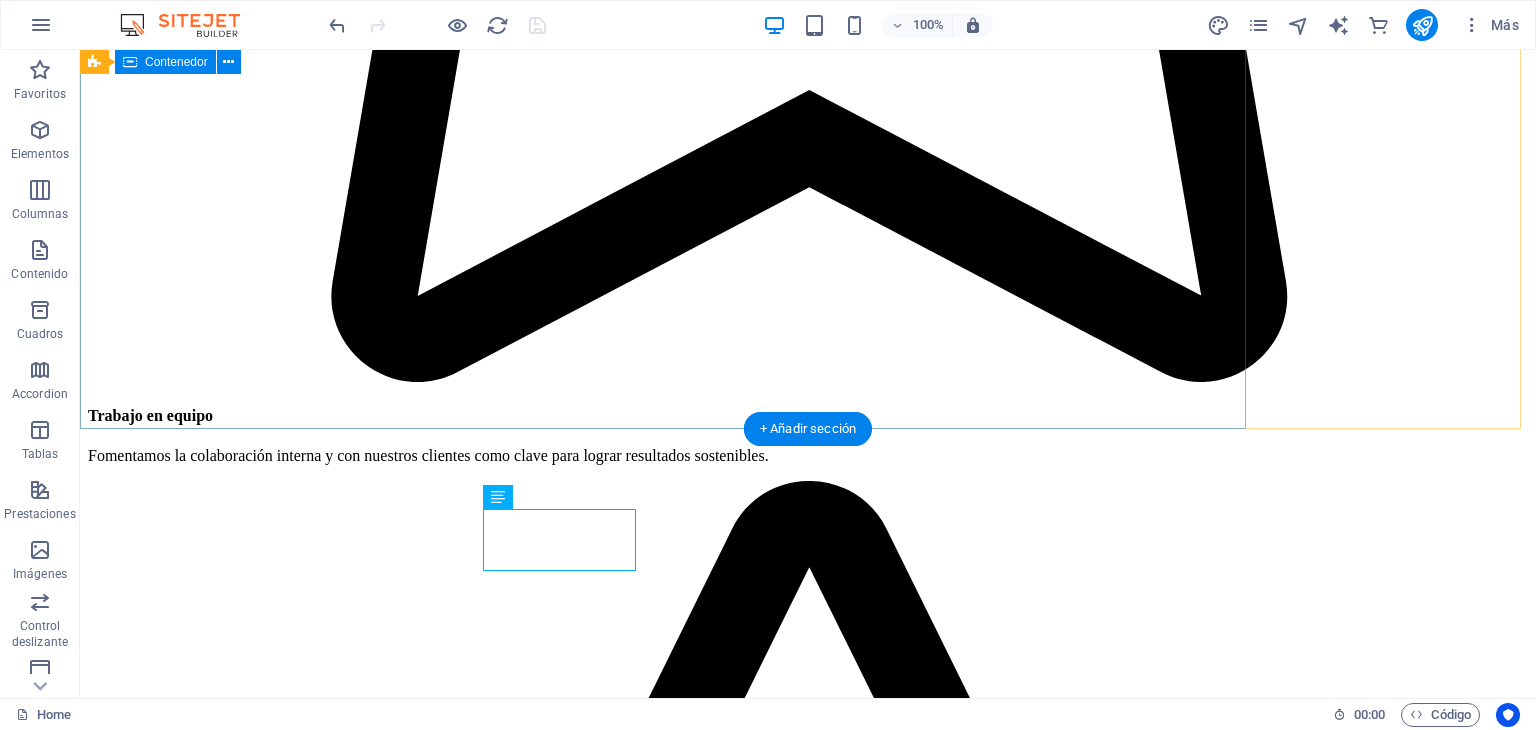 scroll, scrollTop: 11831, scrollLeft: 0, axis: vertical 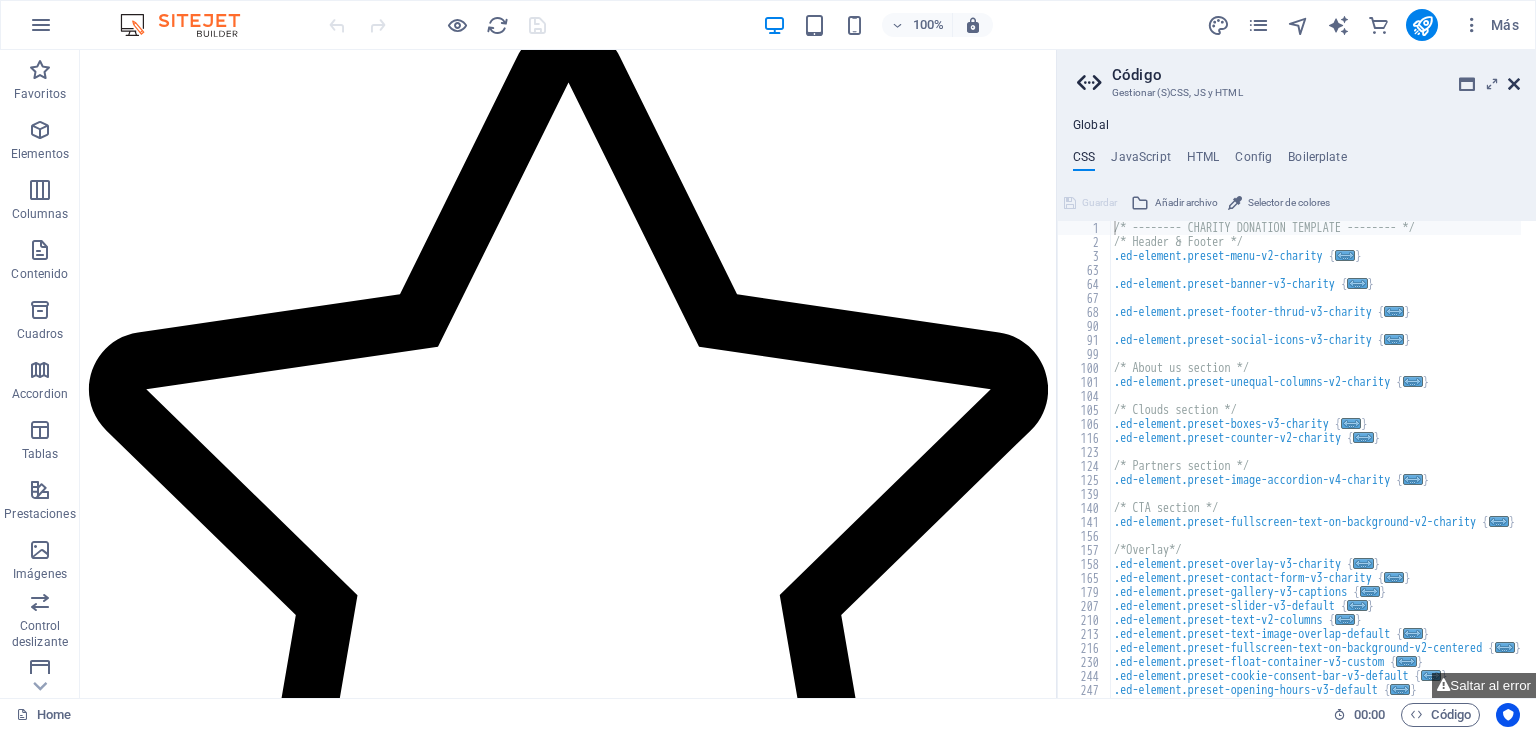 click at bounding box center (1514, 84) 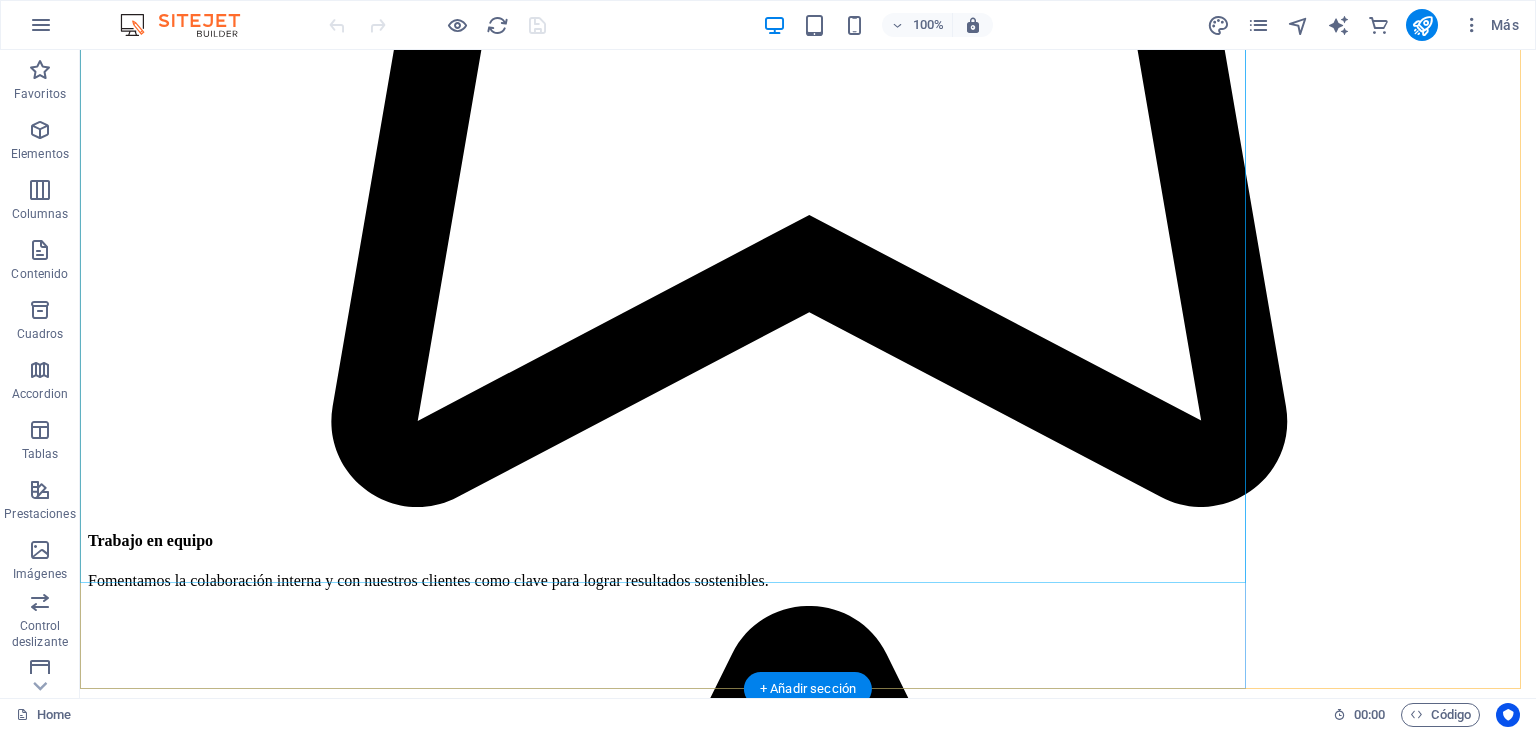 scroll, scrollTop: 11831, scrollLeft: 0, axis: vertical 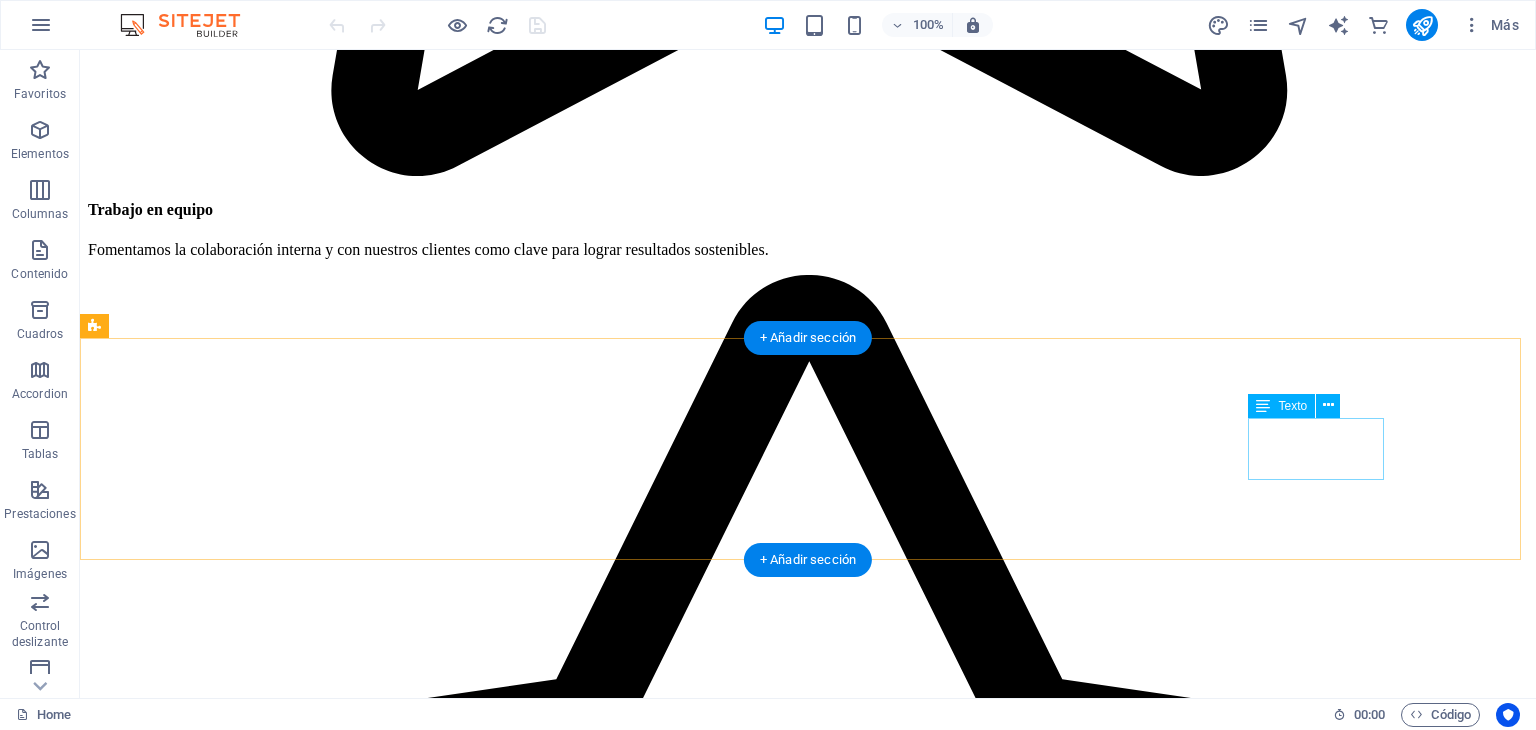 click on "[DAY] CERRADO" at bounding box center [808, 32130] 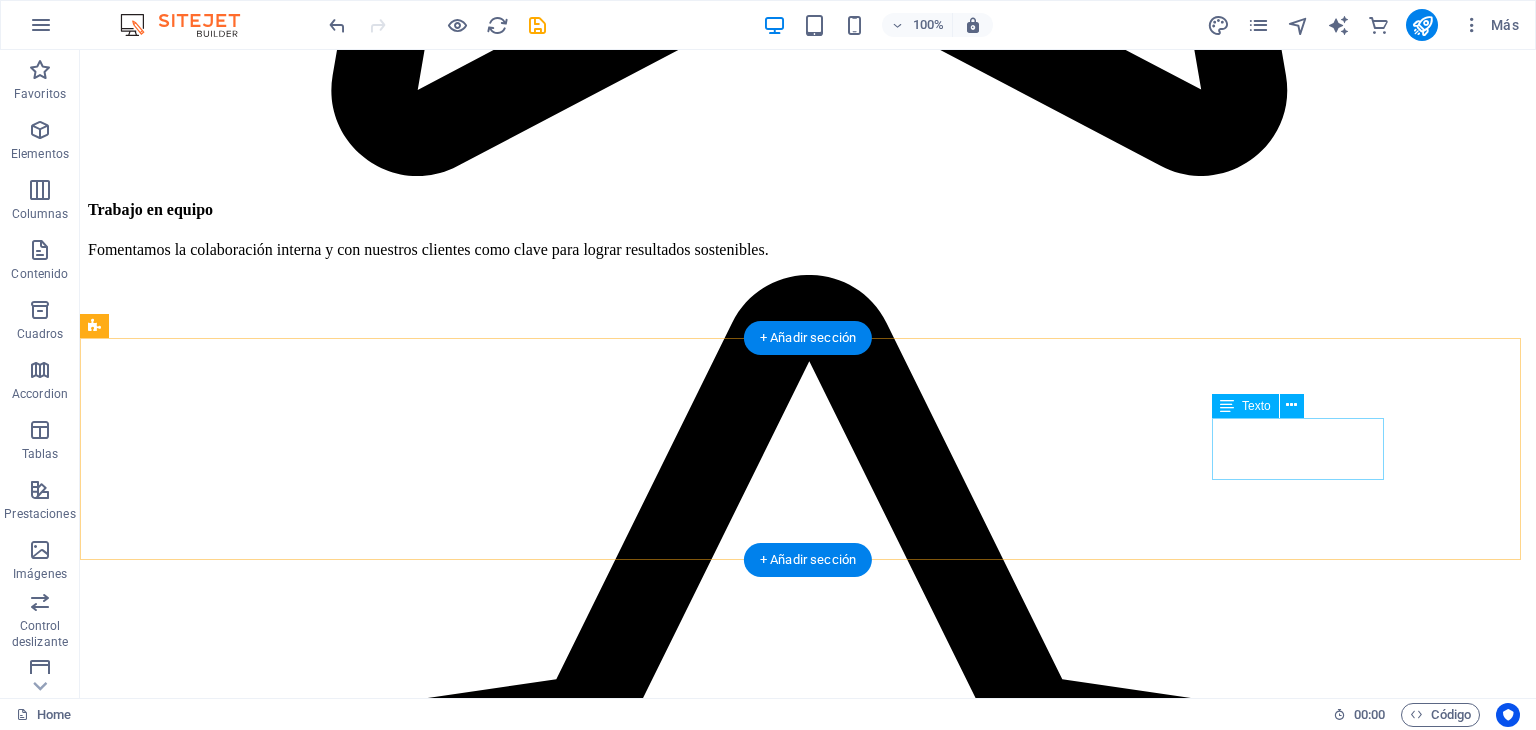 click on "[DAY] [TIME] - [TIME]" at bounding box center (808, 32062) 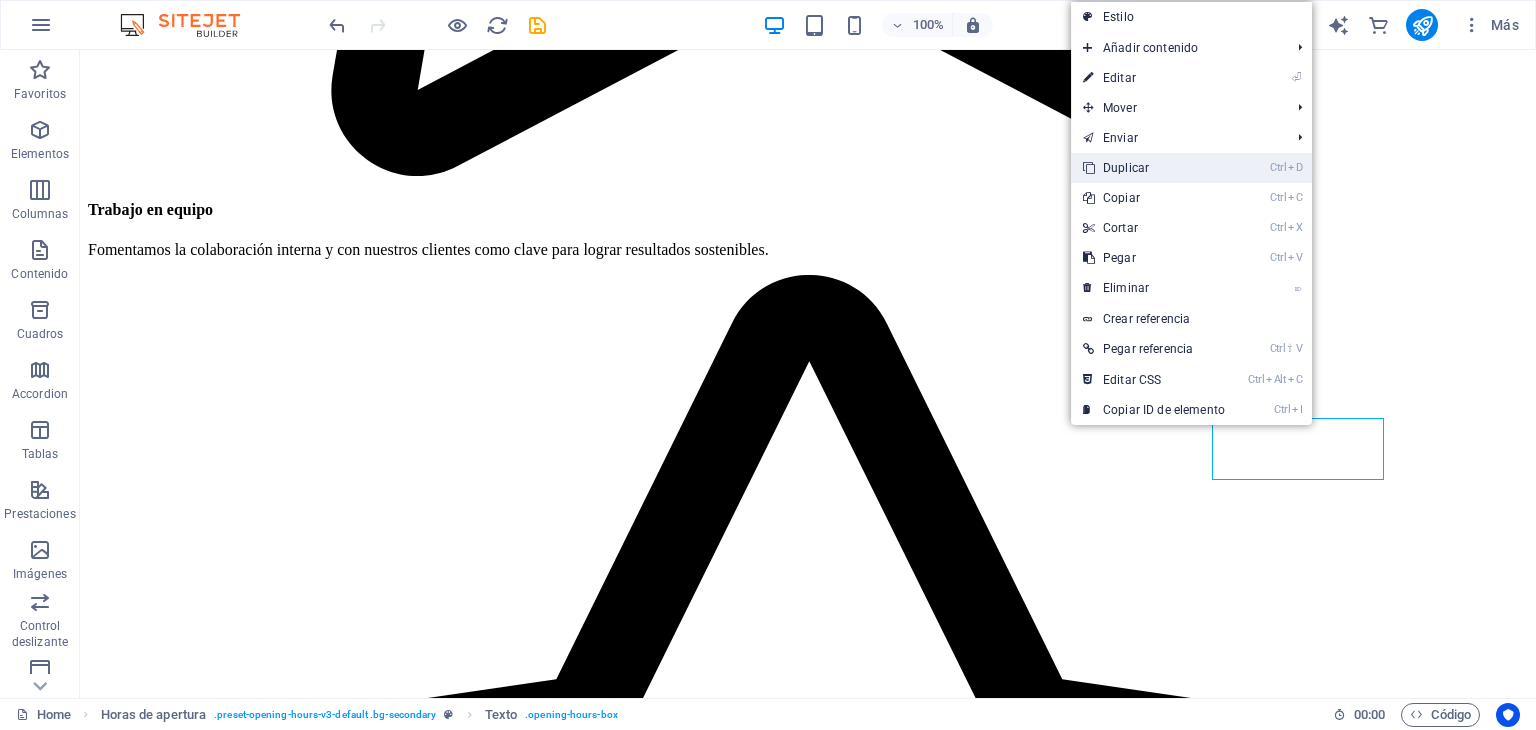click on "Ctrl D  Duplicar" at bounding box center [1154, 168] 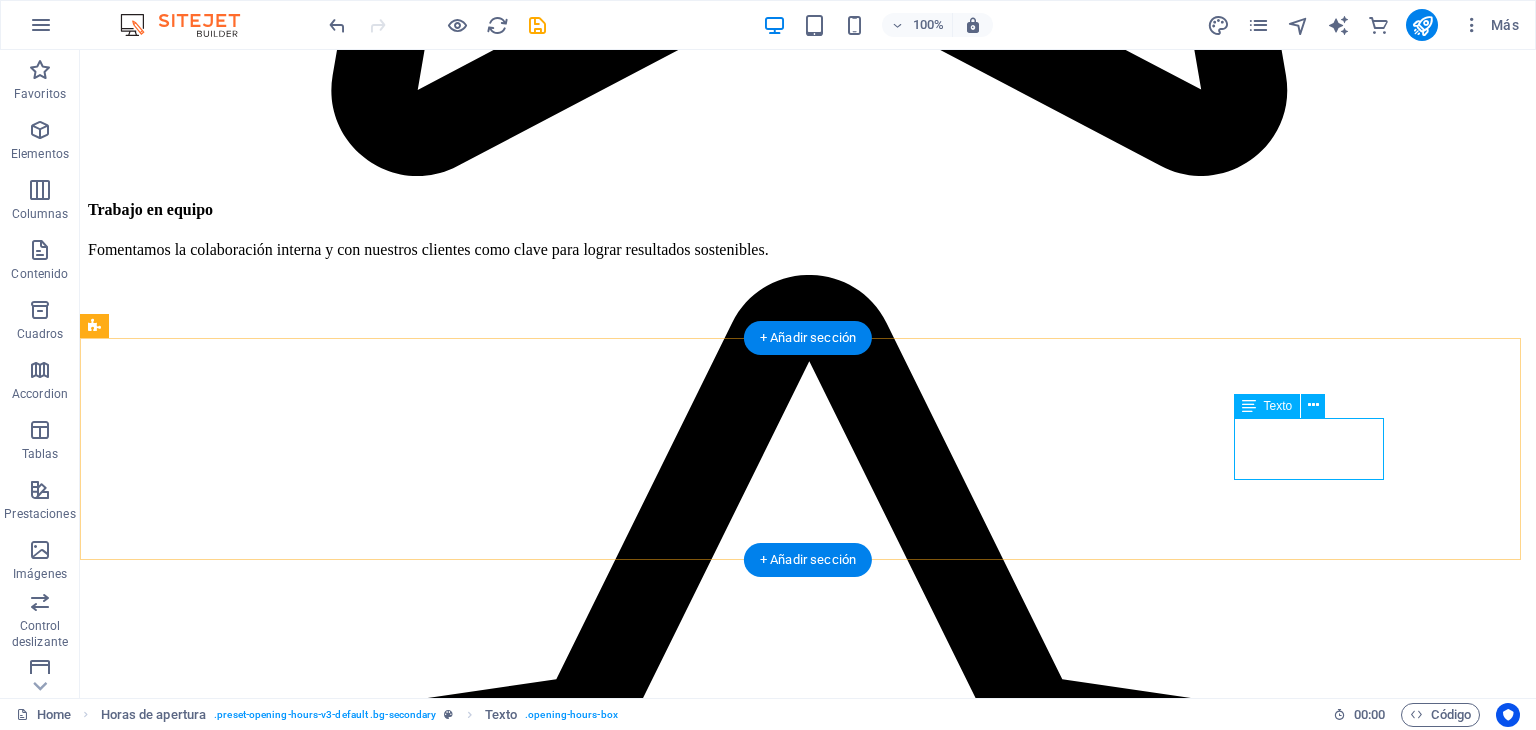 click on "[DAY] [TIME] - [TIME]" at bounding box center (808, 32130) 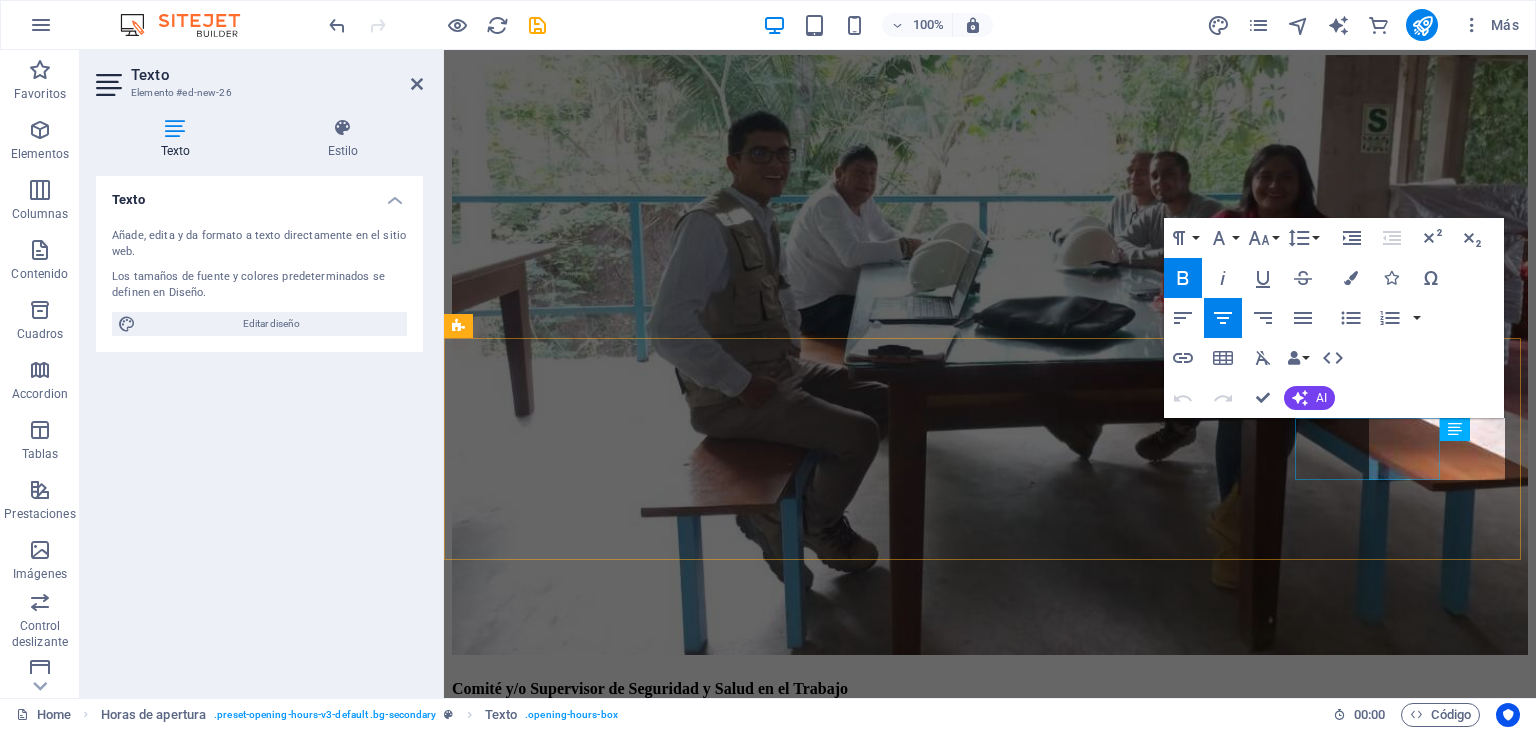 scroll, scrollTop: 11569, scrollLeft: 0, axis: vertical 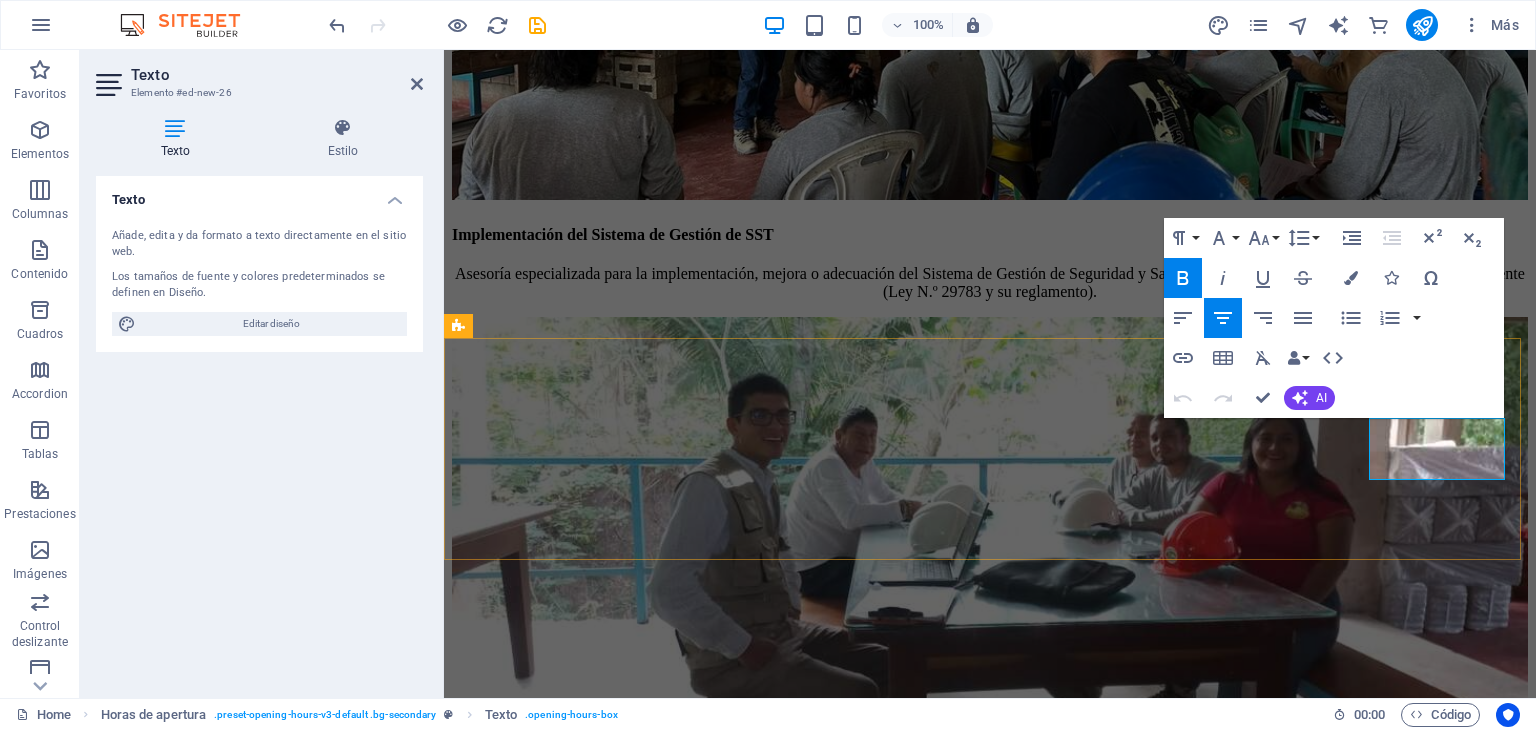 drag, startPoint x: 1465, startPoint y: 434, endPoint x: 1404, endPoint y: 438, distance: 61.13101 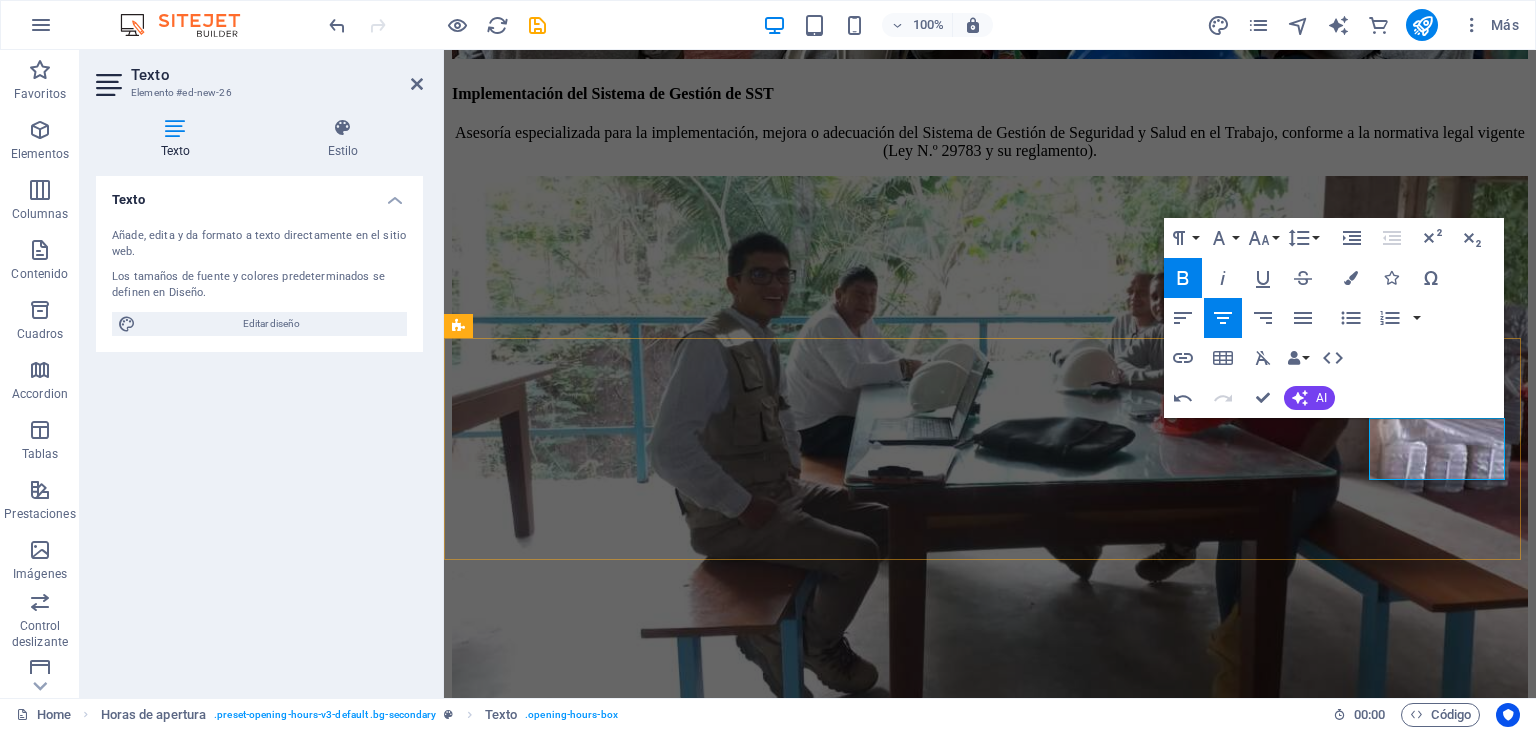 drag, startPoint x: 1484, startPoint y: 454, endPoint x: 1394, endPoint y: 460, distance: 90.199776 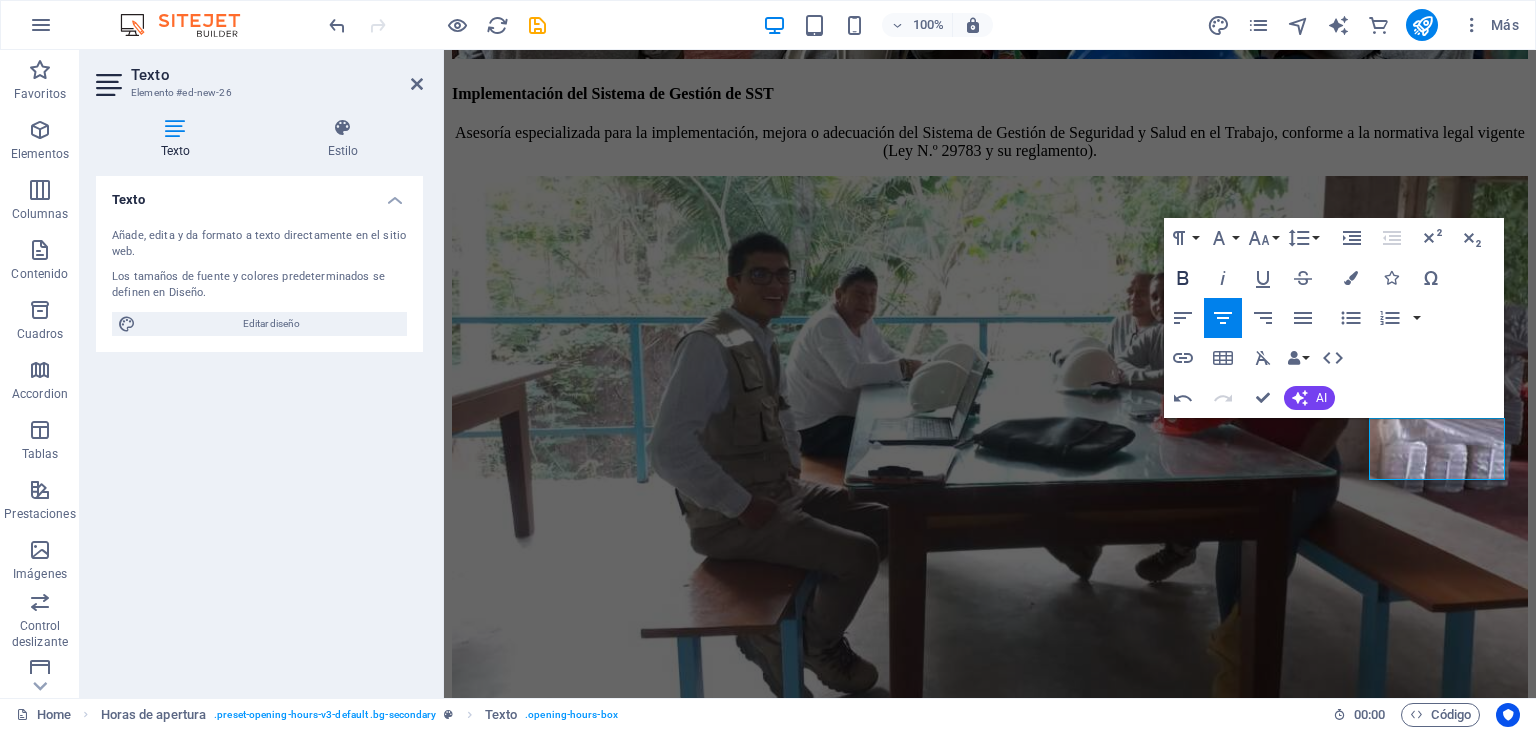 click 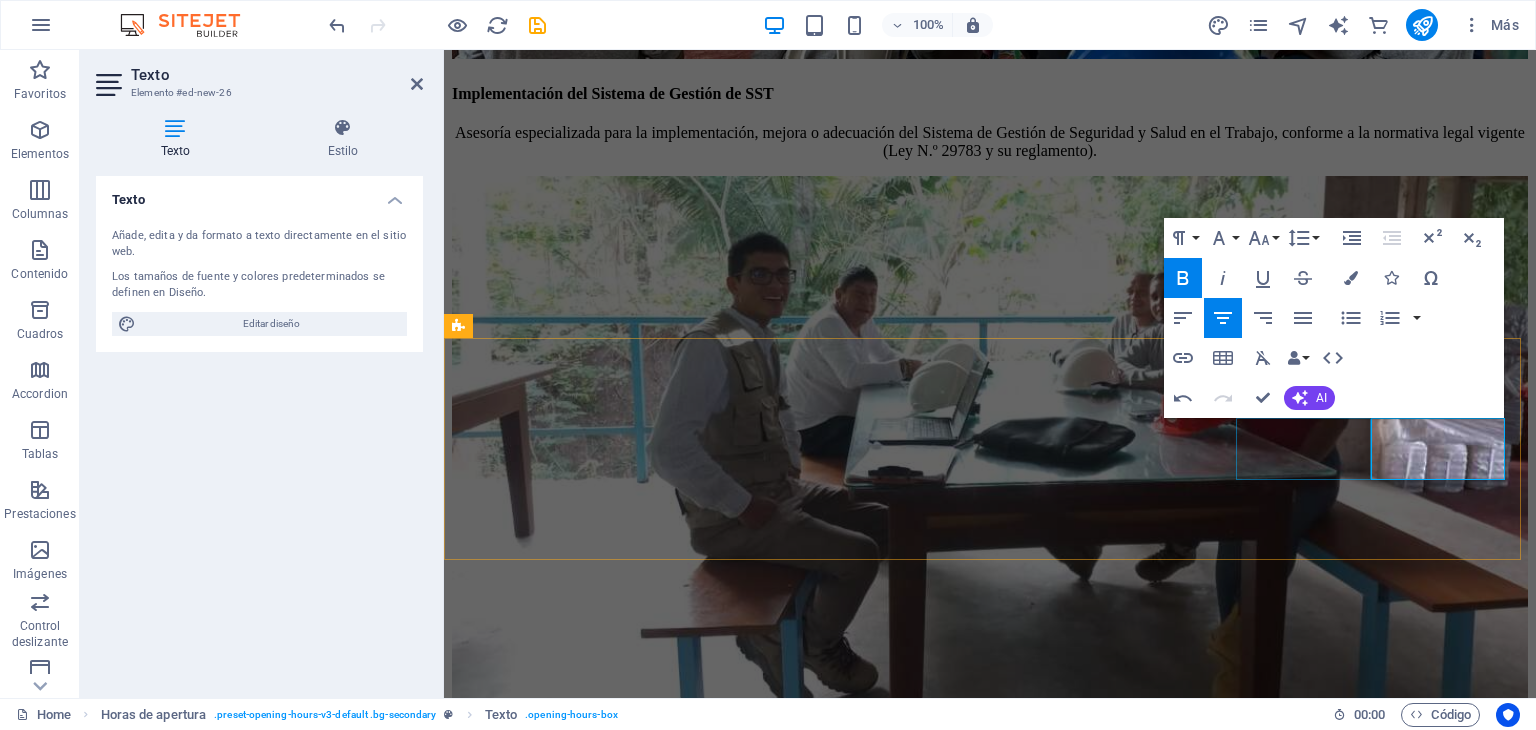 click on "[DAY] [TIME] - [TIME]" at bounding box center [990, 23470] 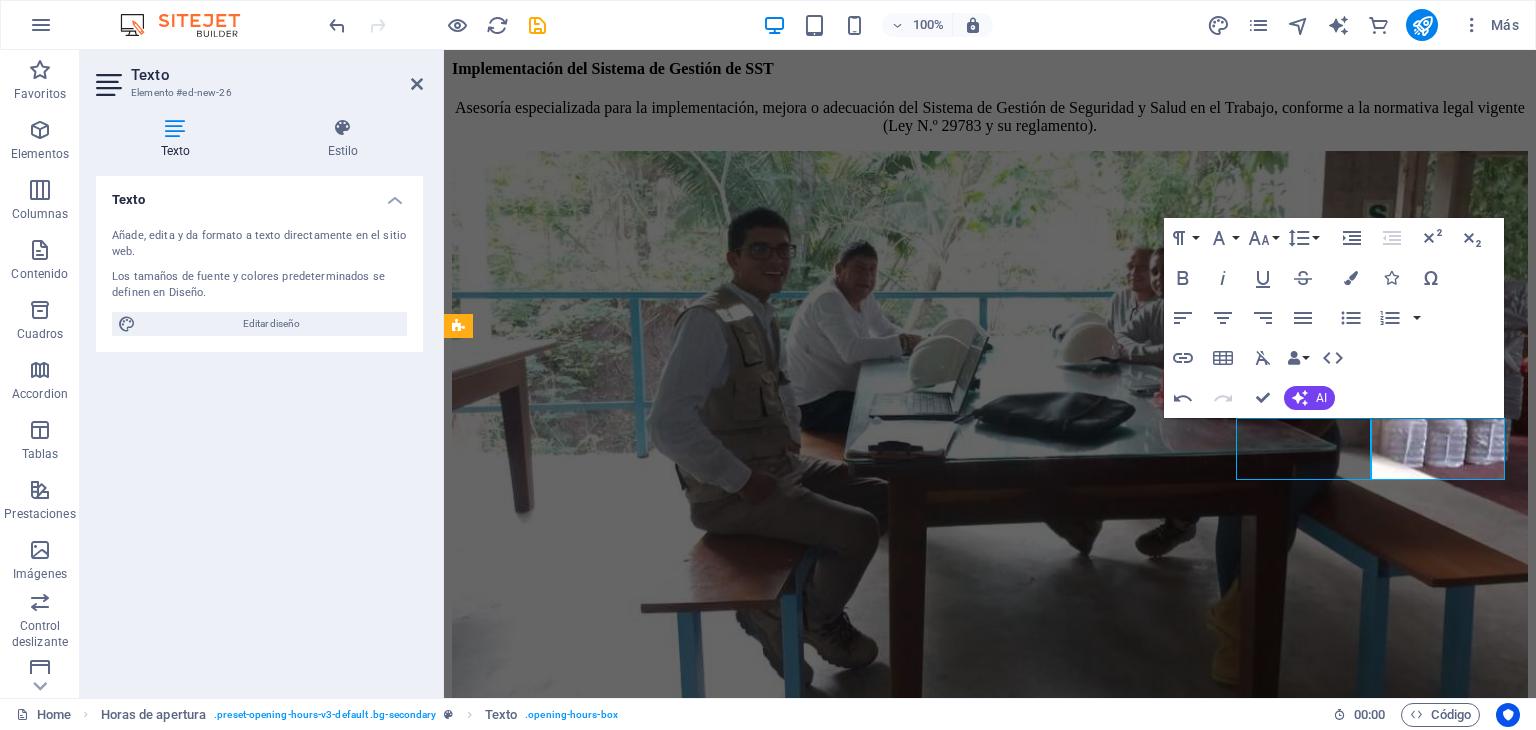 scroll, scrollTop: 11742, scrollLeft: 0, axis: vertical 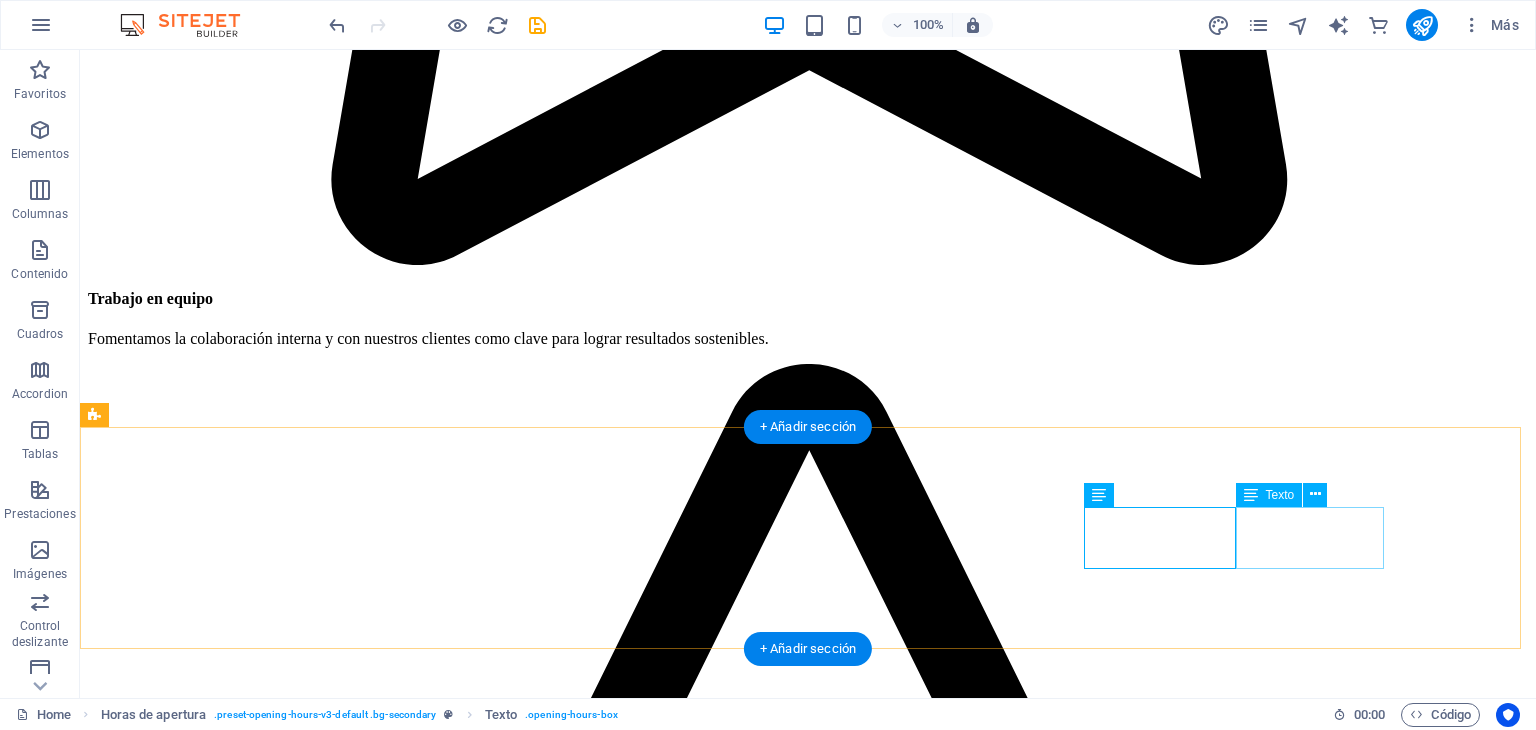 click on "[DAY] [TIME] - [TIME]" at bounding box center [808, 32219] 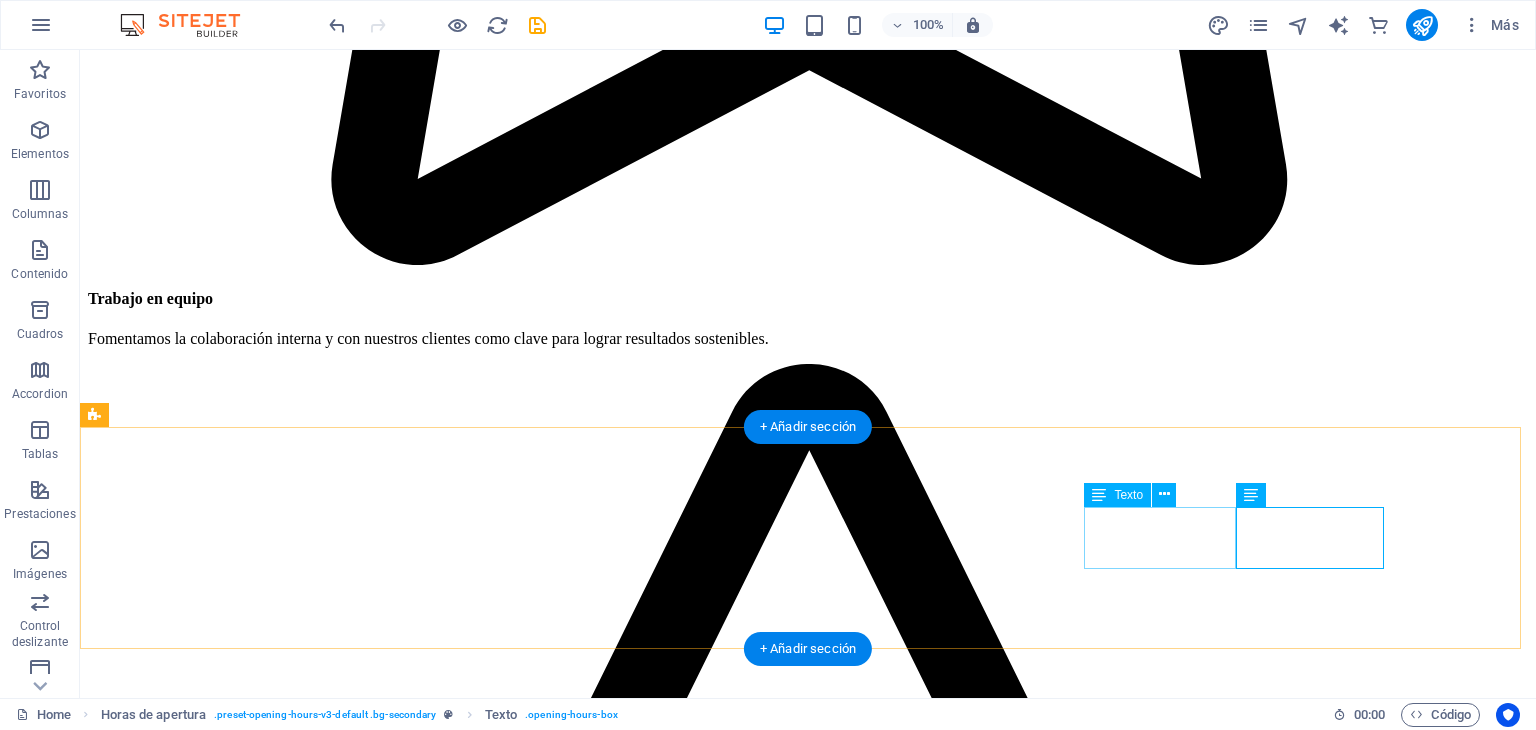 click on "[DAY] [TIME] - [TIME]" at bounding box center [808, 32151] 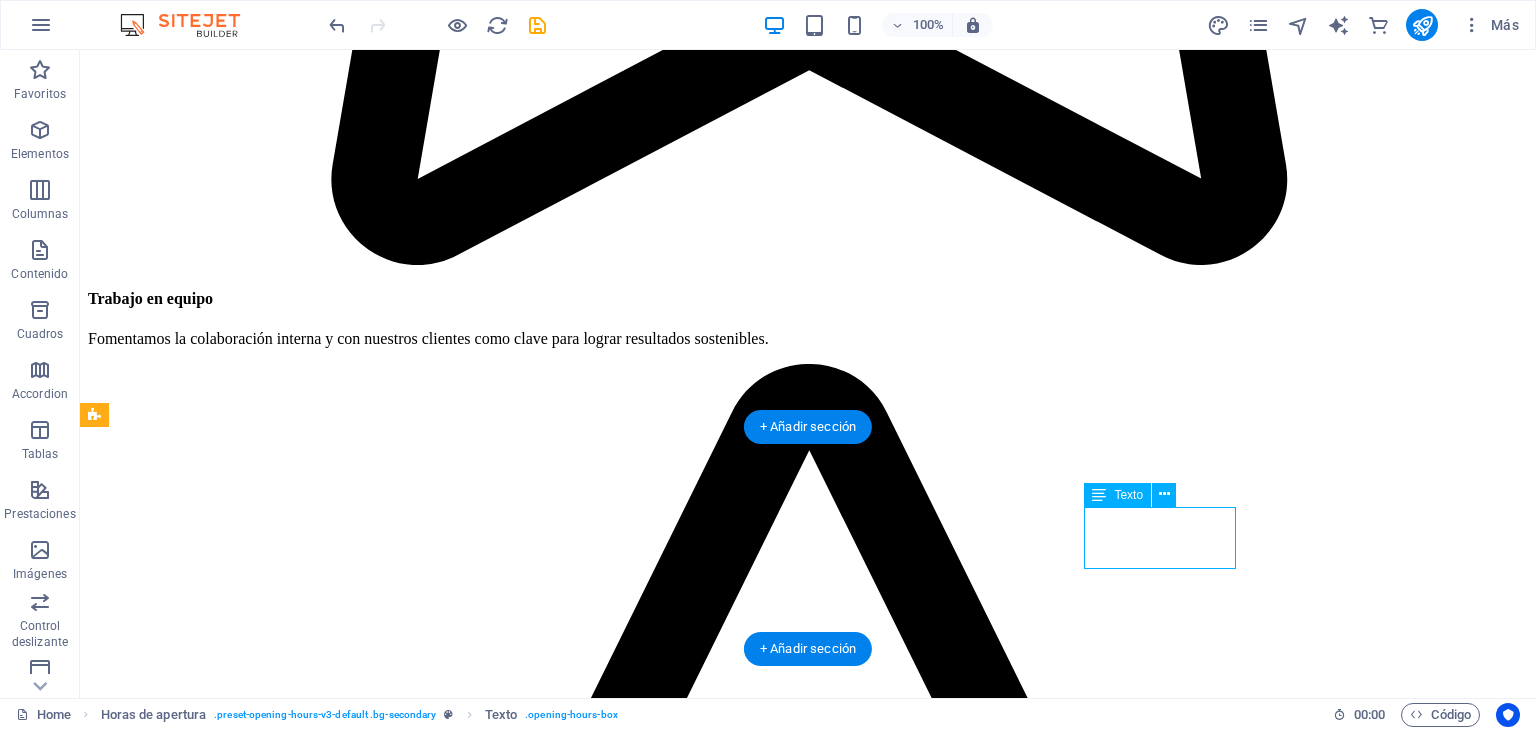 click on "[DAY] [TIME] - [TIME]" at bounding box center [808, 32151] 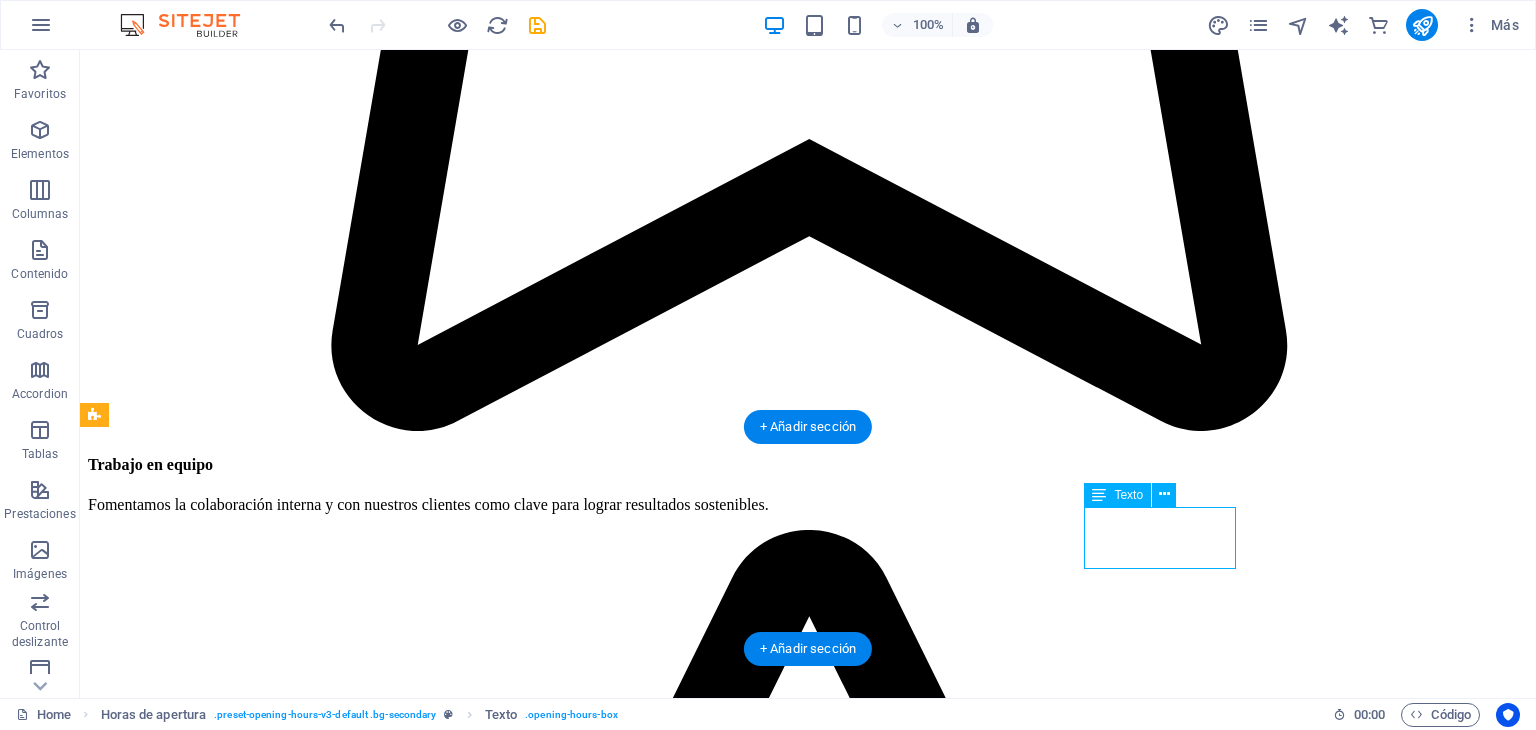 scroll, scrollTop: 11569, scrollLeft: 0, axis: vertical 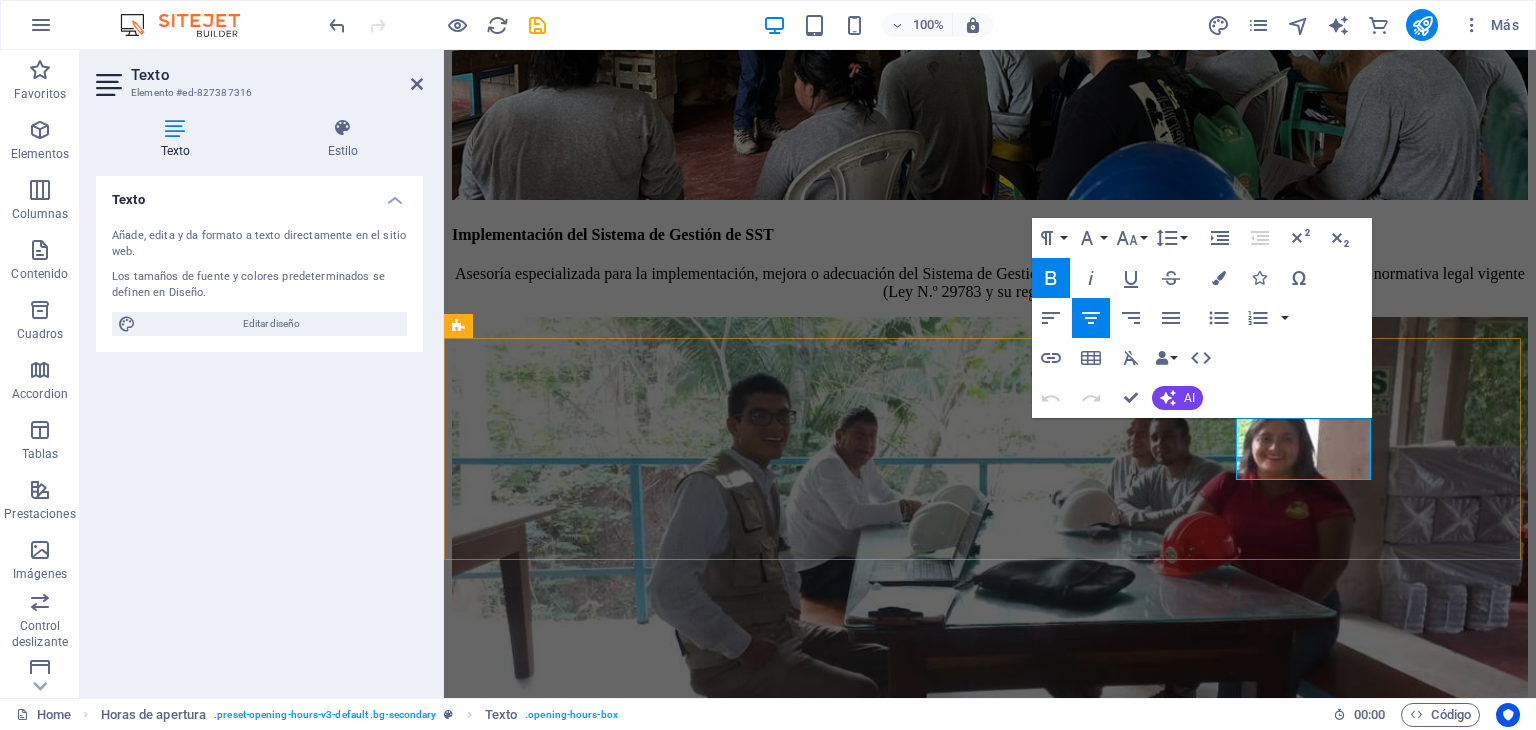 drag, startPoint x: 1355, startPoint y: 465, endPoint x: 1255, endPoint y: 467, distance: 100.02 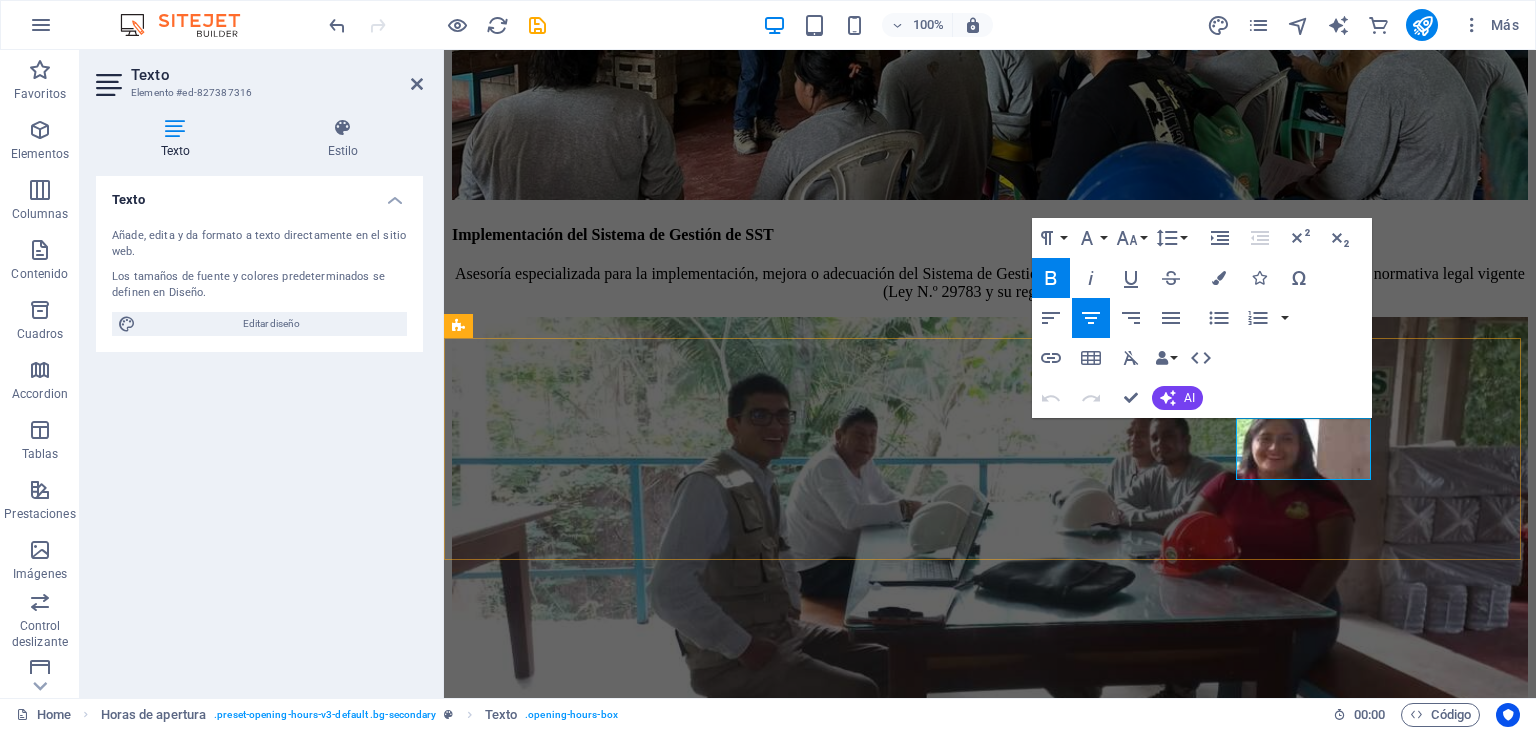 click on "08:00 - 18:30" at bounding box center (990, 23628) 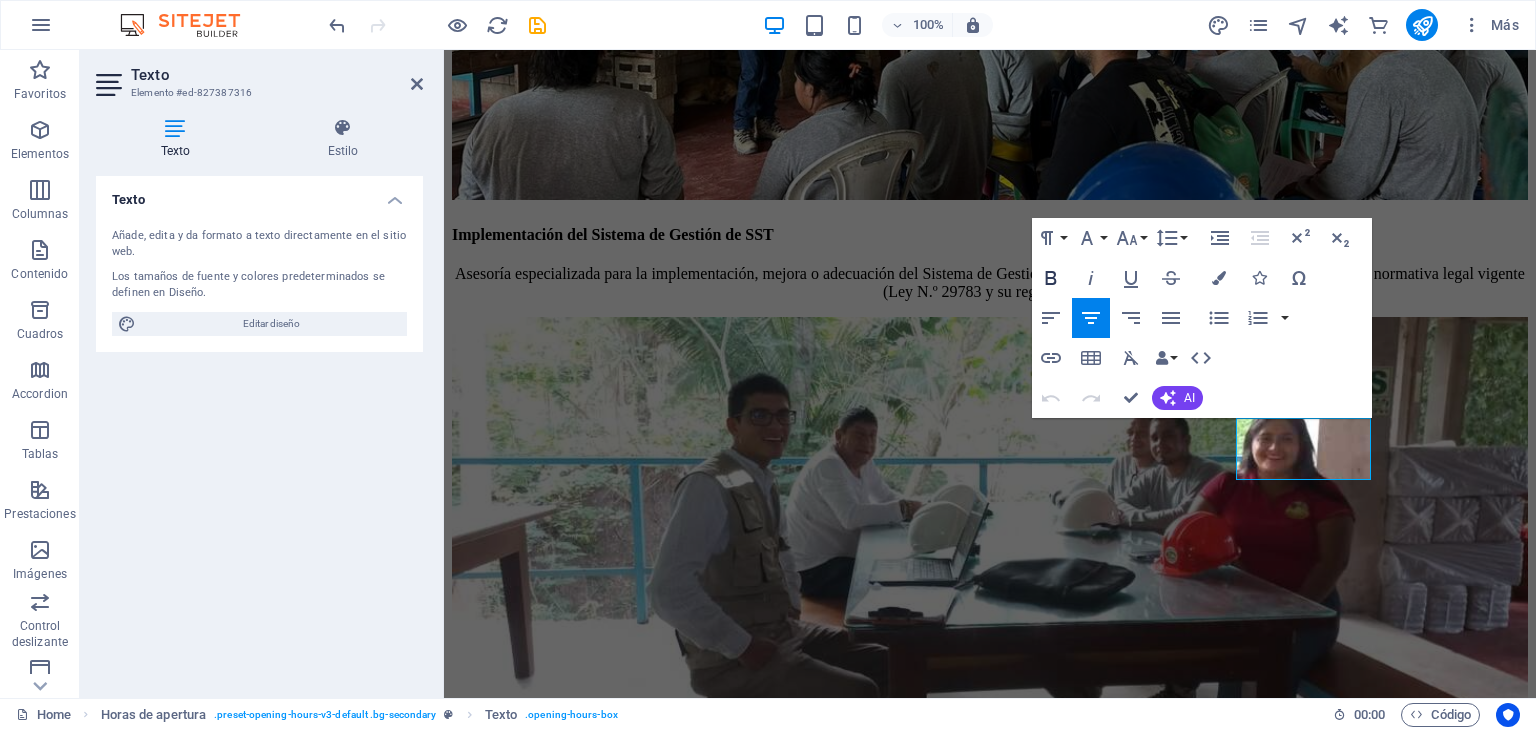 click 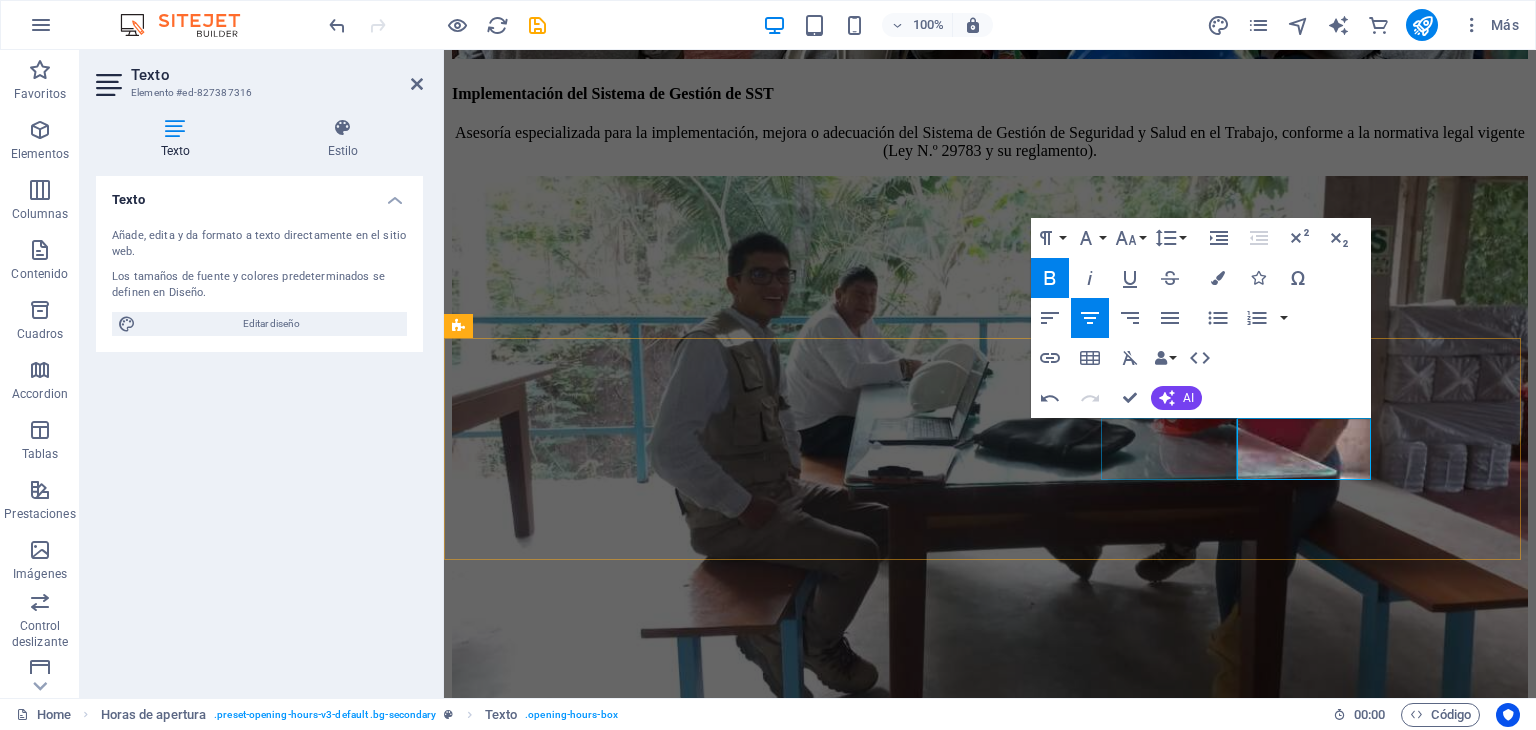 click on "[DAY] [TIME] - [TIME]" at bounding box center (990, 23402) 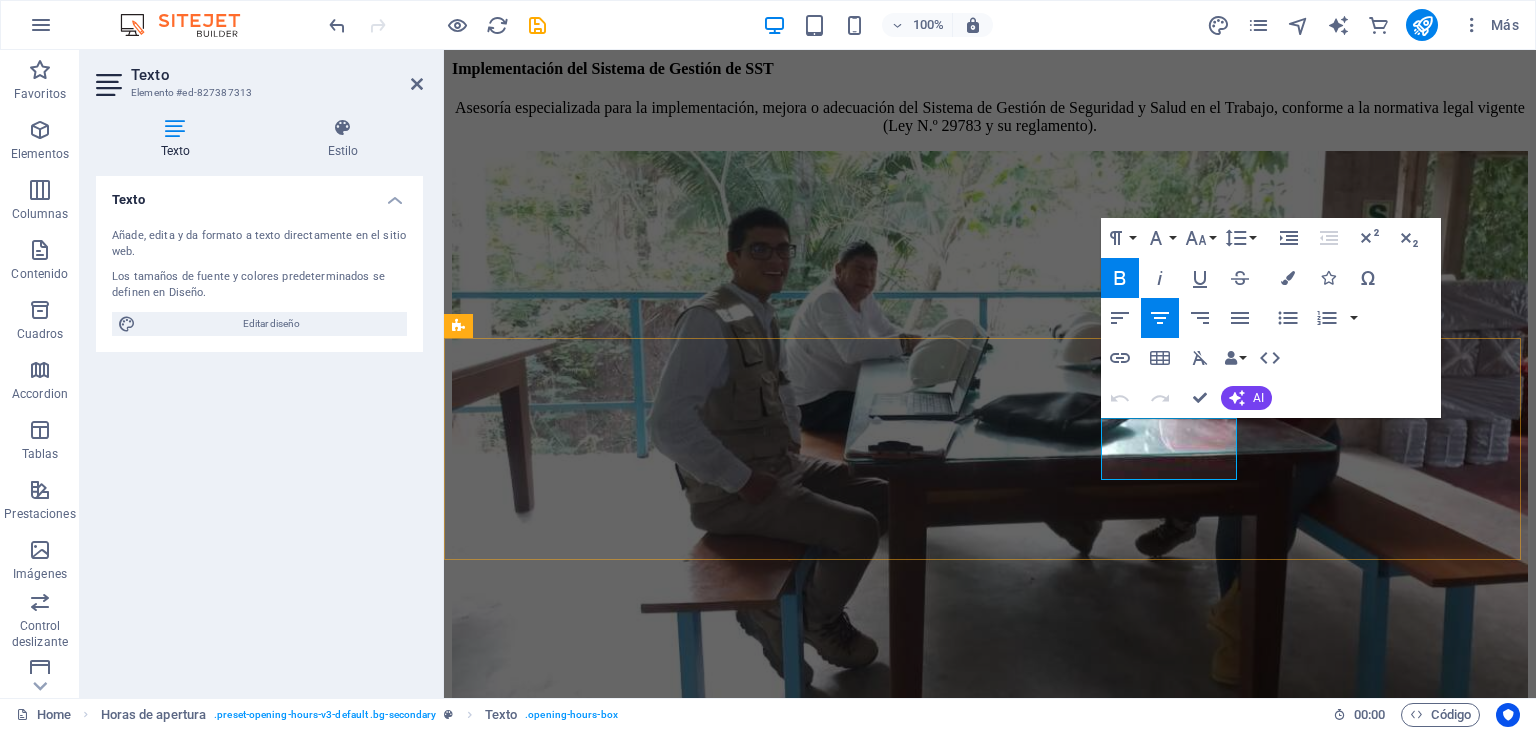 drag, startPoint x: 1217, startPoint y: 462, endPoint x: 1122, endPoint y: 460, distance: 95.02105 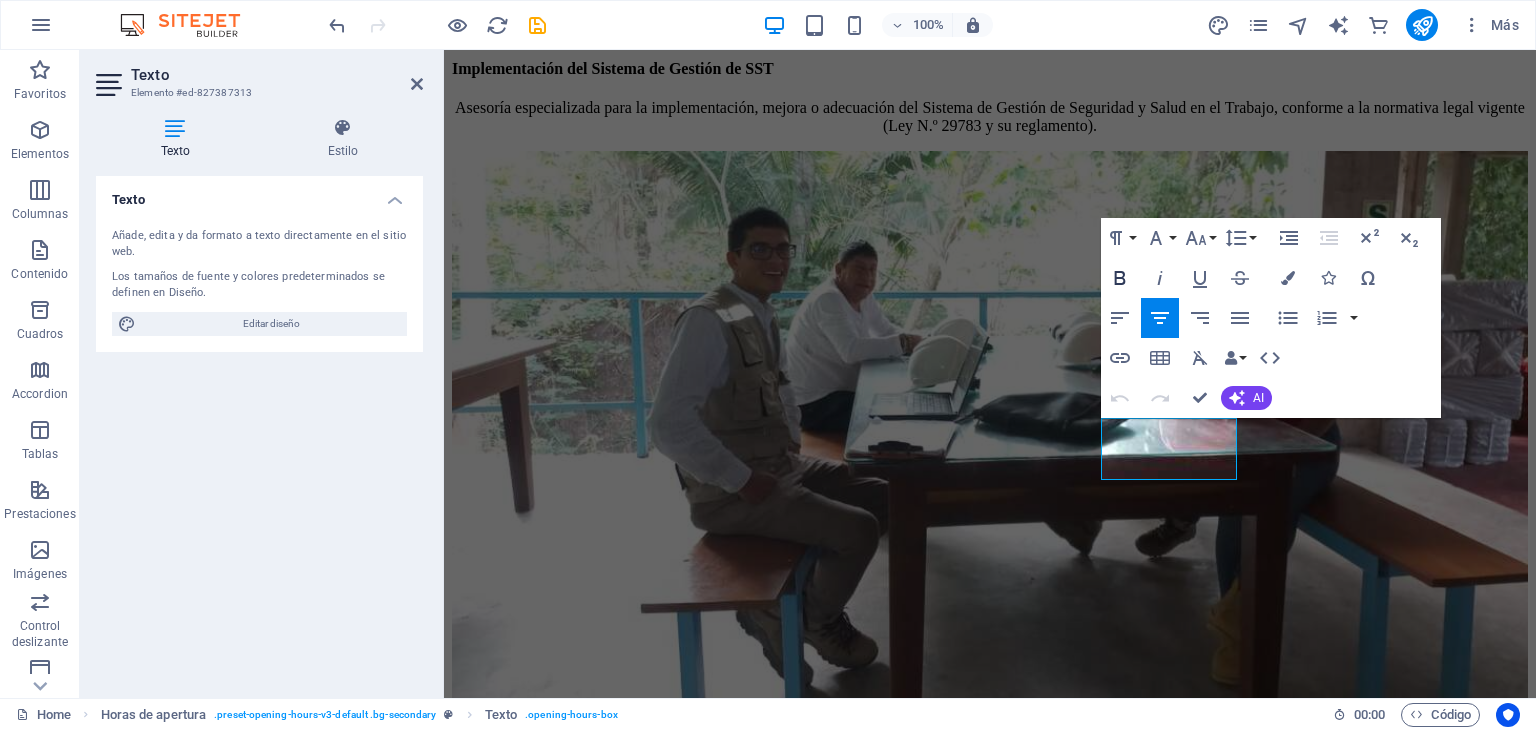 click 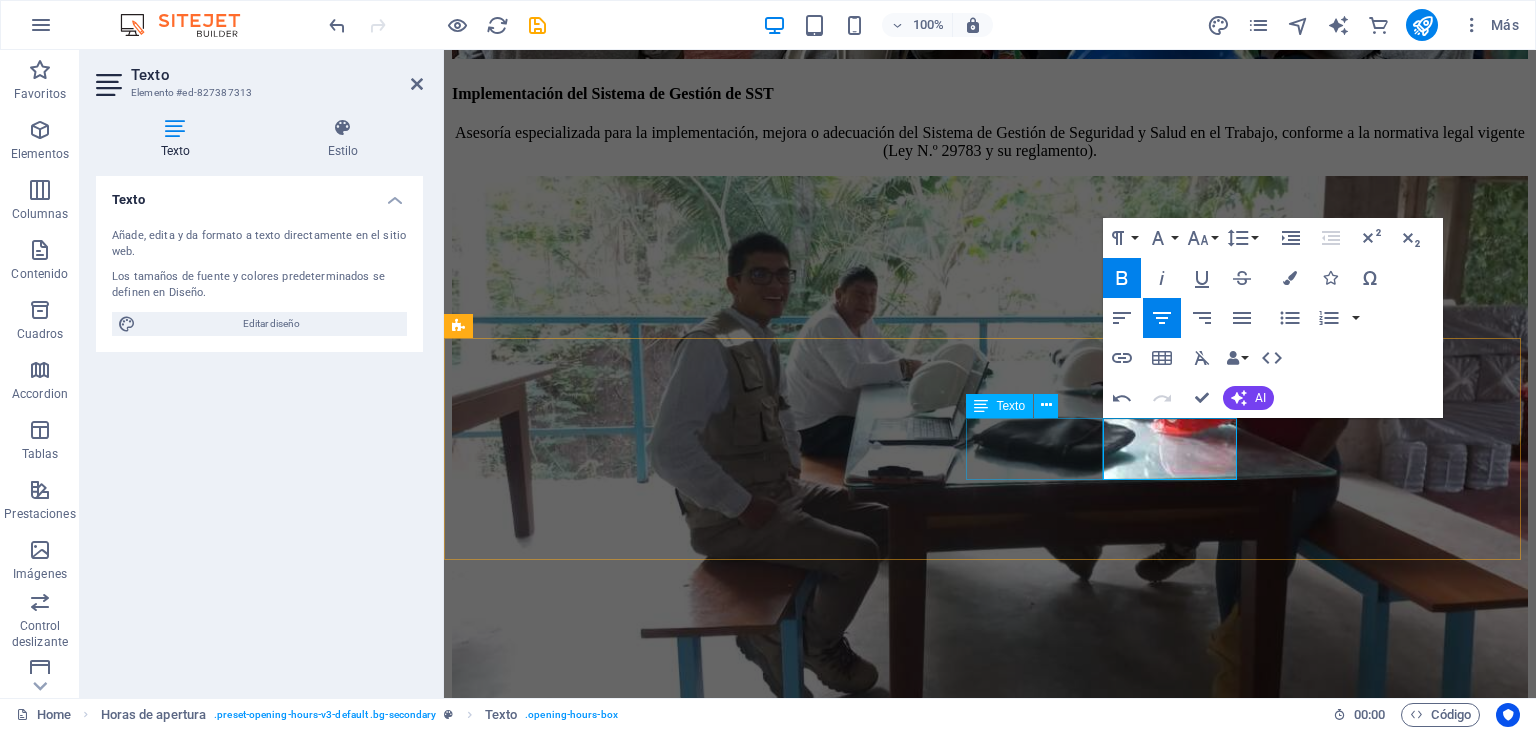 click on "[DAY] [TIME] - [TIME]" at bounding box center [990, 23334] 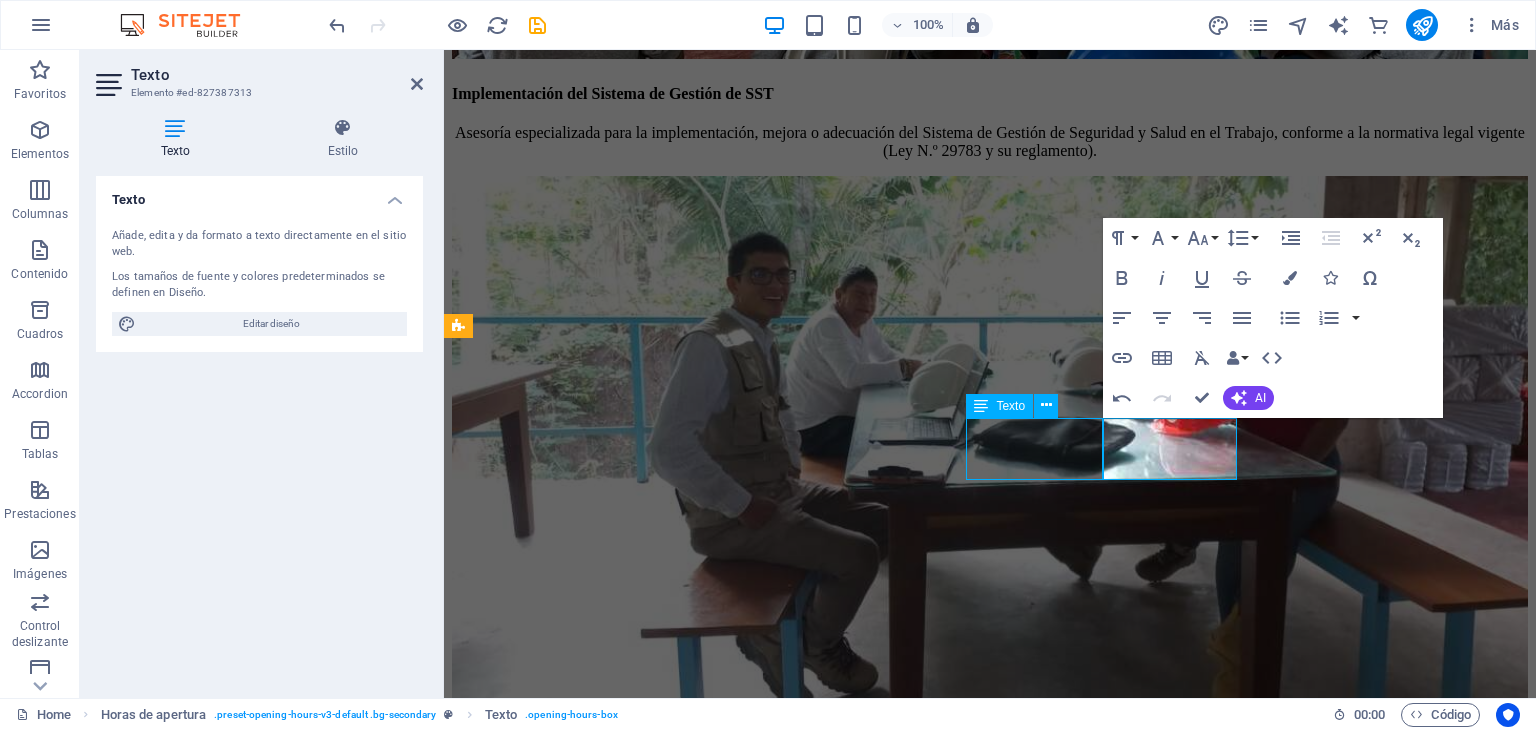click on "[DAY] [TIME] - [TIME]" at bounding box center (990, 23334) 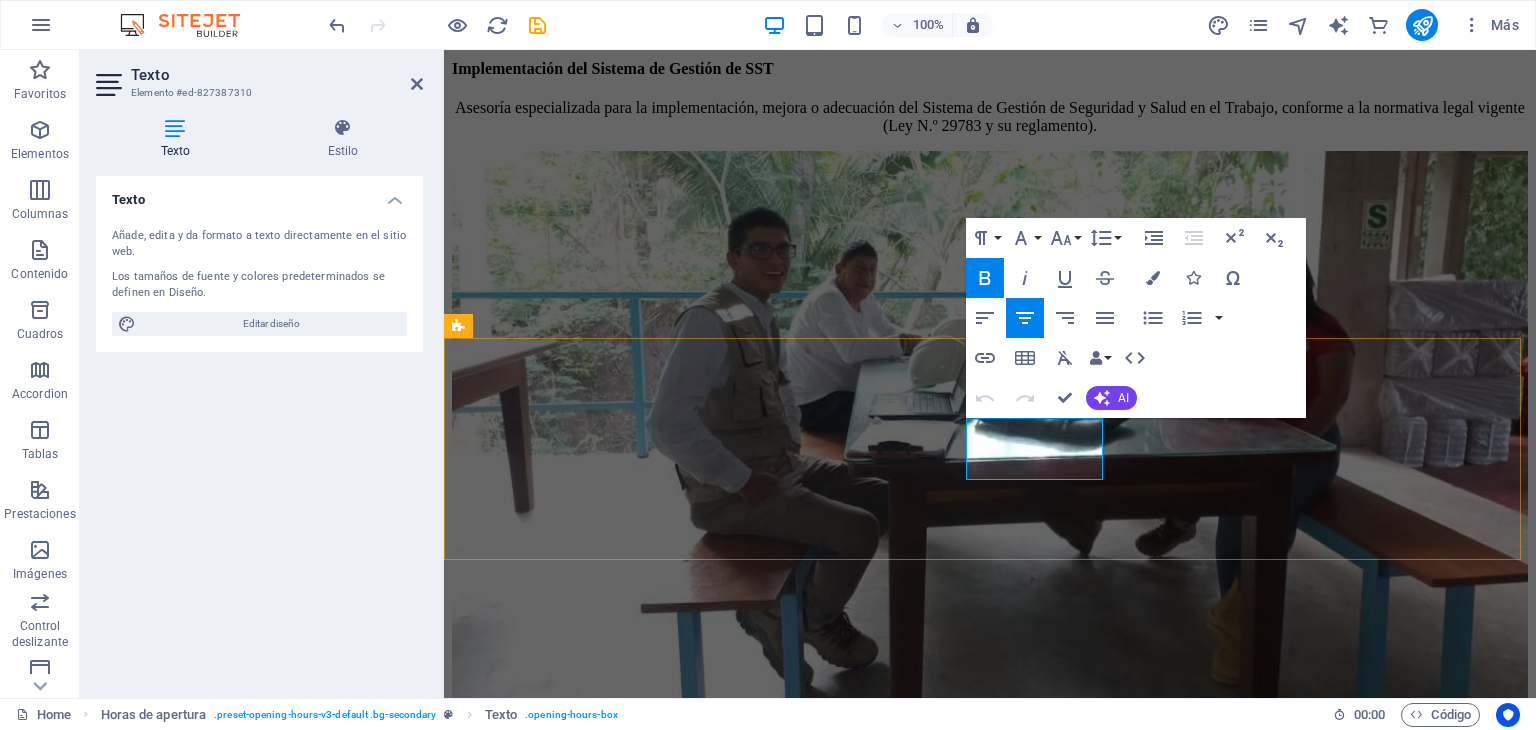 drag, startPoint x: 1087, startPoint y: 461, endPoint x: 986, endPoint y: 453, distance: 101.31634 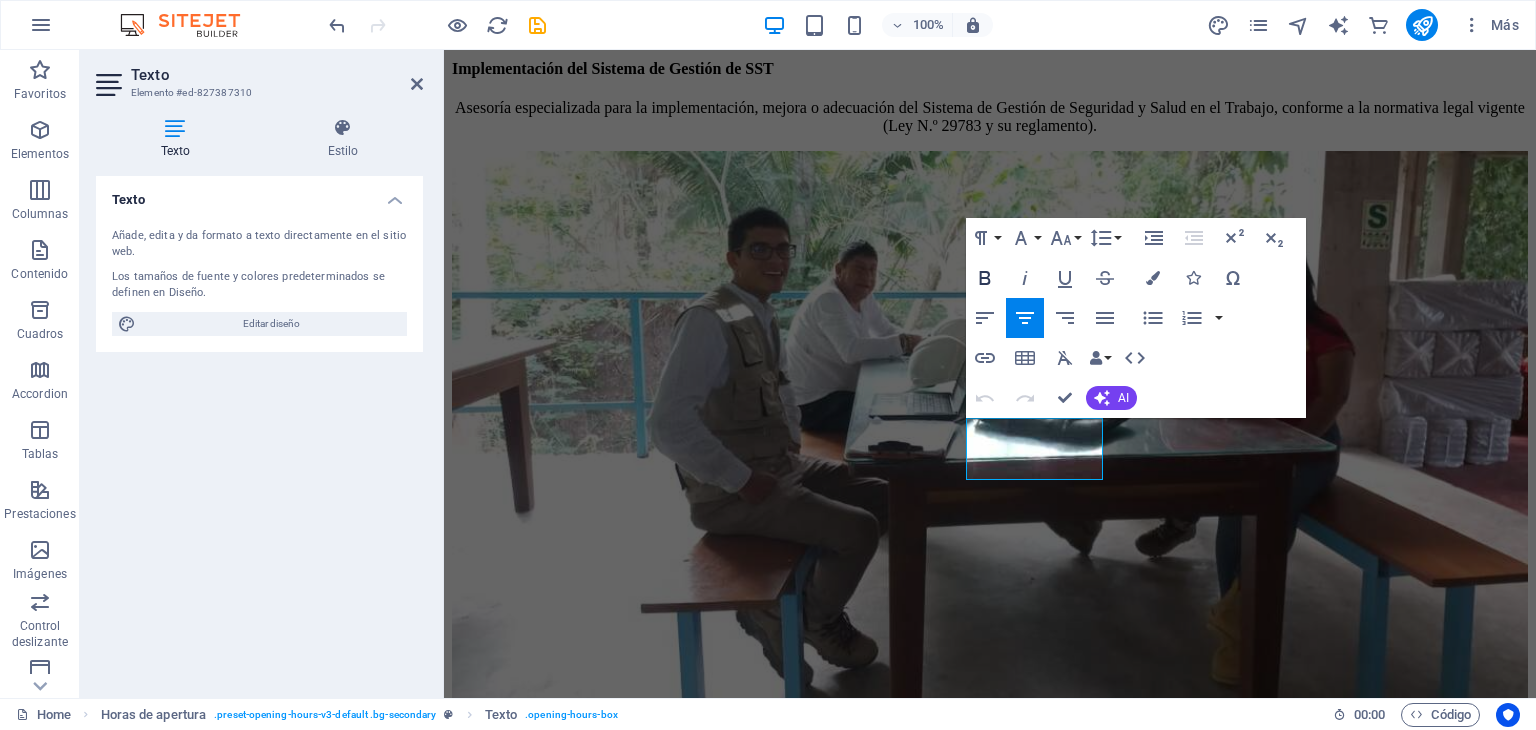 click 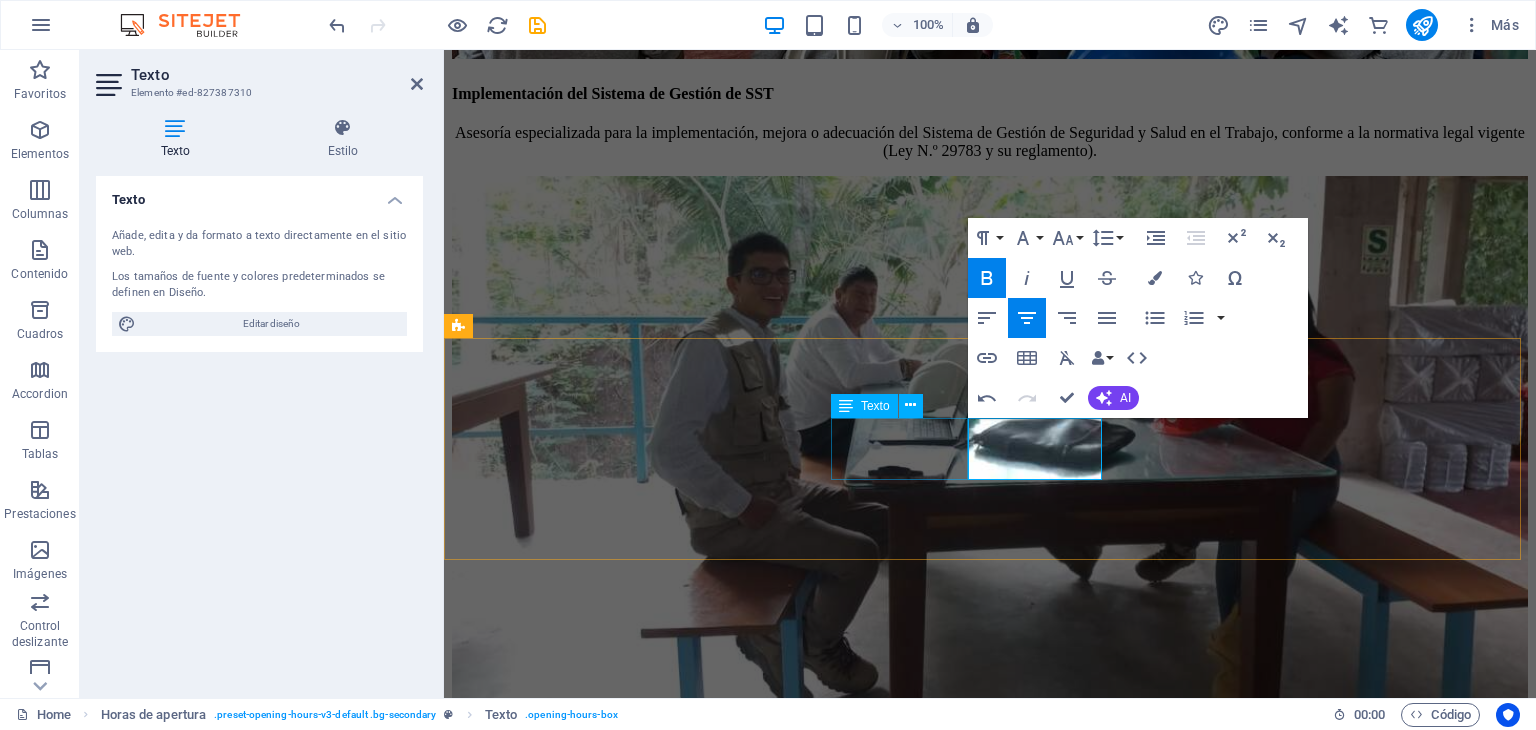 click on "[DAY] [TIME] - [TIME]" at bounding box center (990, 23266) 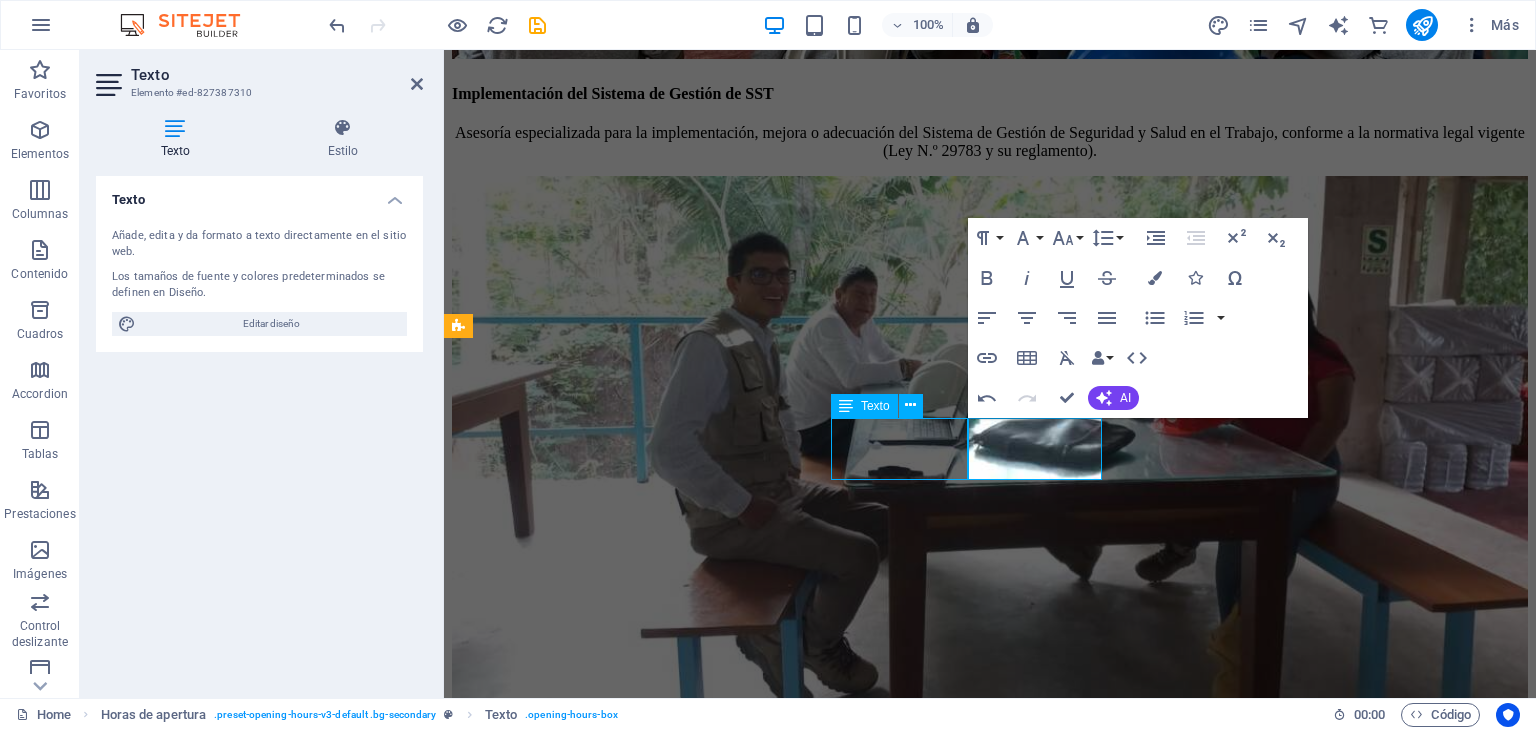 click on "[DAY] [TIME] - [TIME]" at bounding box center [990, 23266] 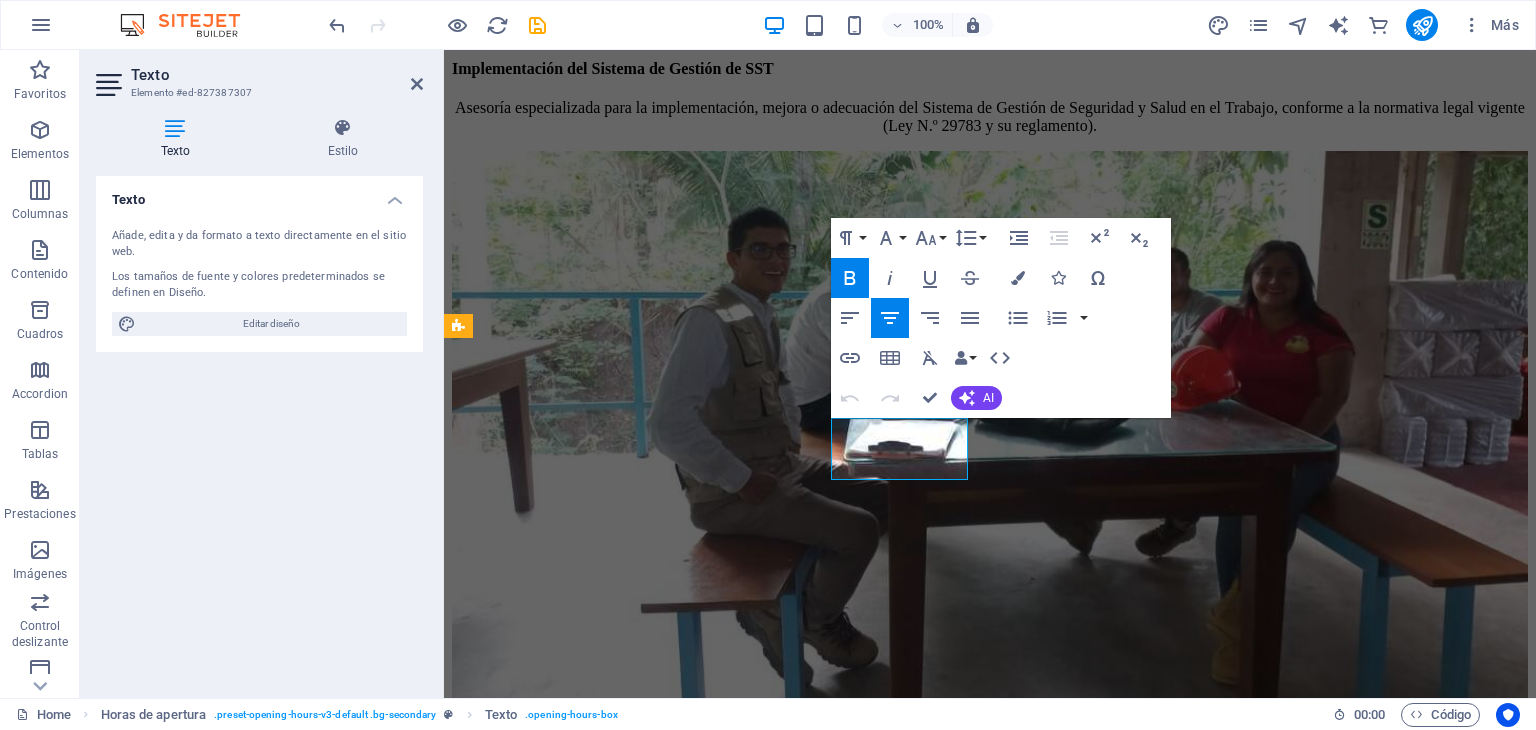 drag, startPoint x: 949, startPoint y: 461, endPoint x: 844, endPoint y: 458, distance: 105.04285 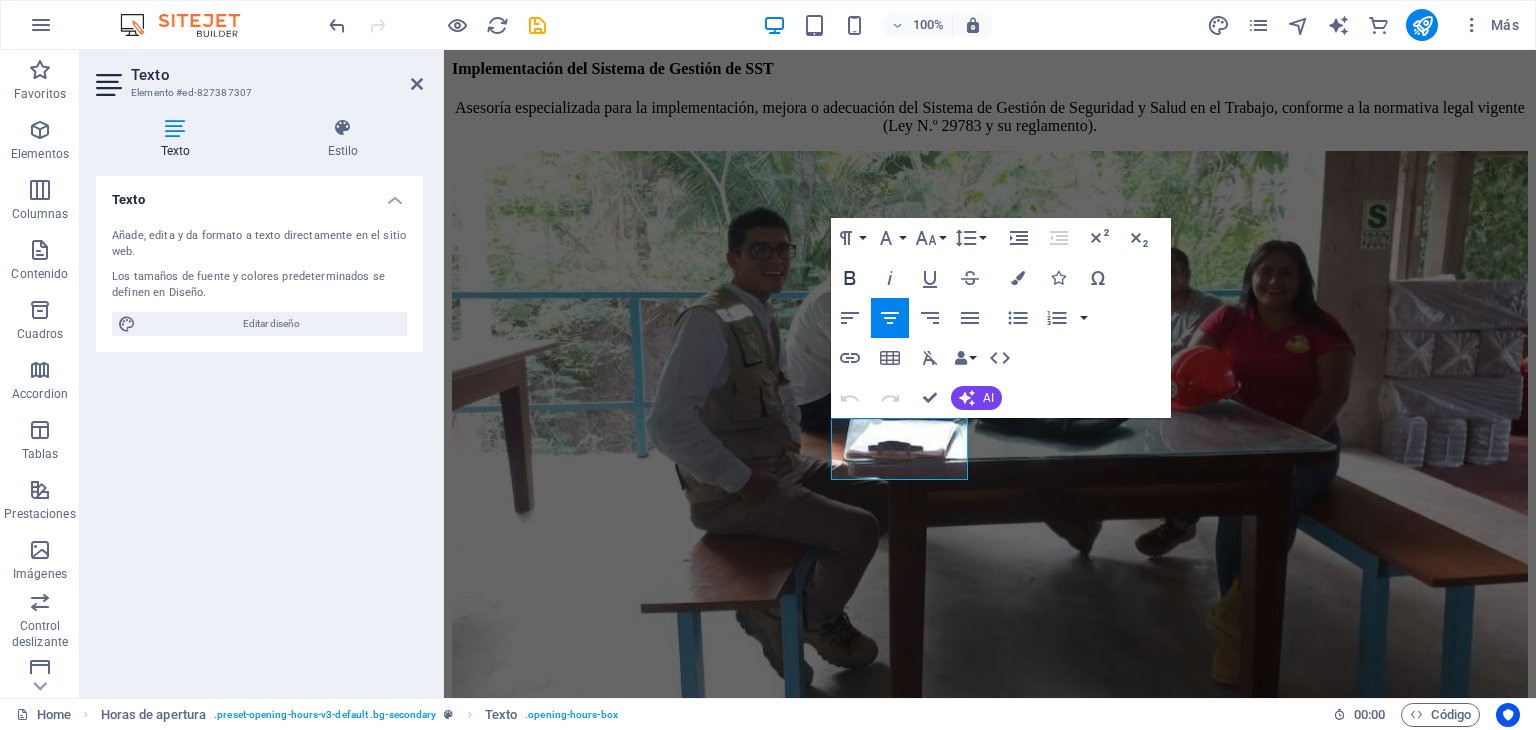 click 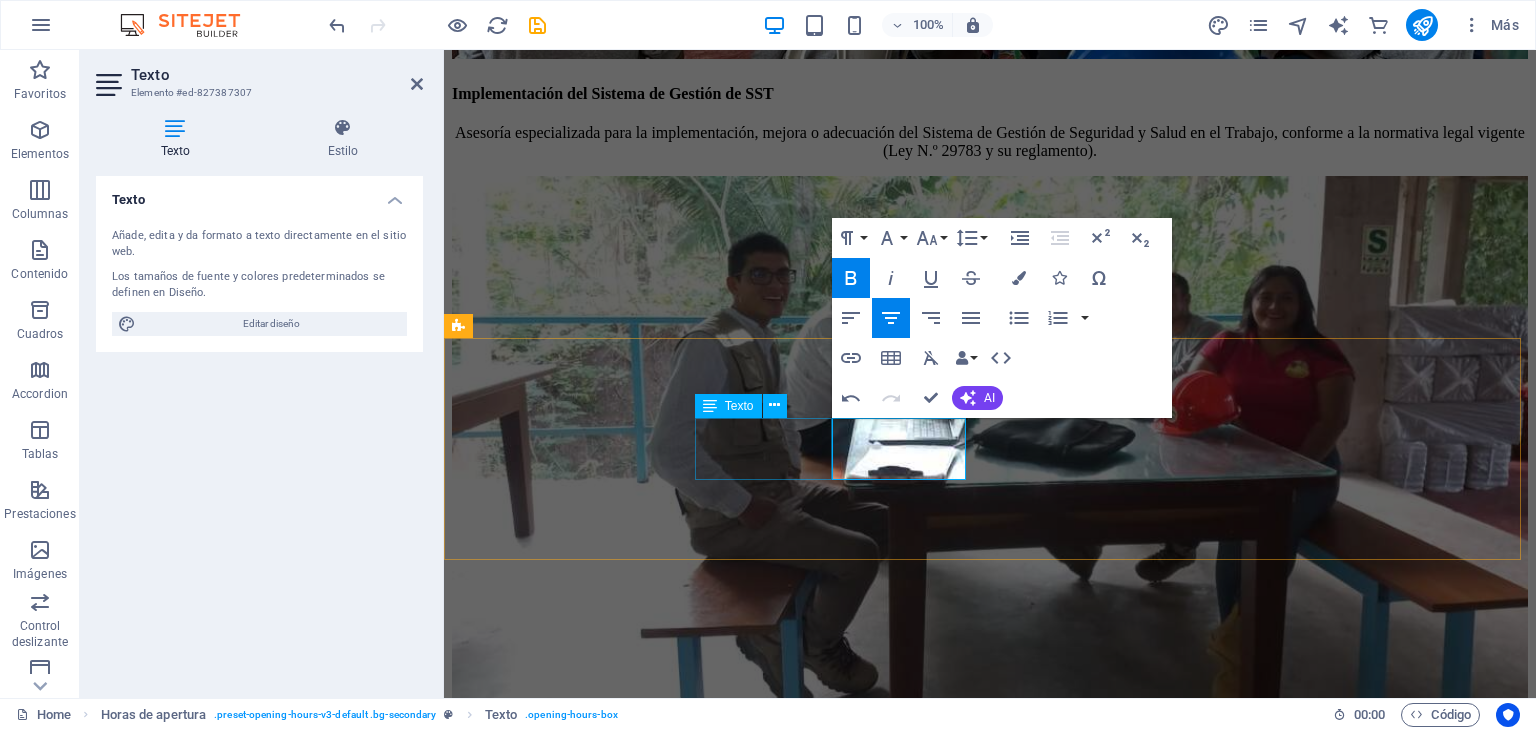 click on "[DAY] [TIME] - [TIME]" at bounding box center (990, 23198) 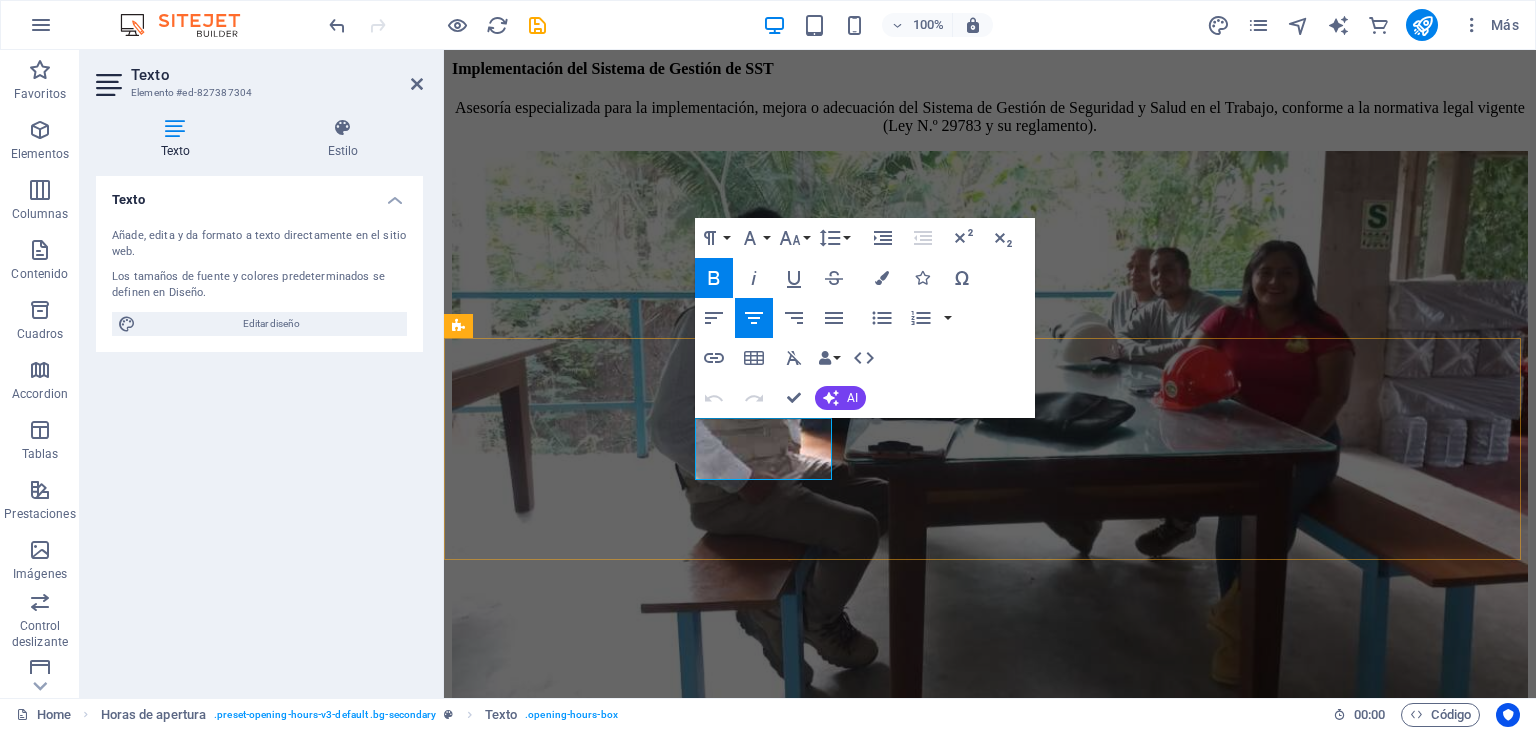 drag, startPoint x: 816, startPoint y: 461, endPoint x: 722, endPoint y: 462, distance: 94.00532 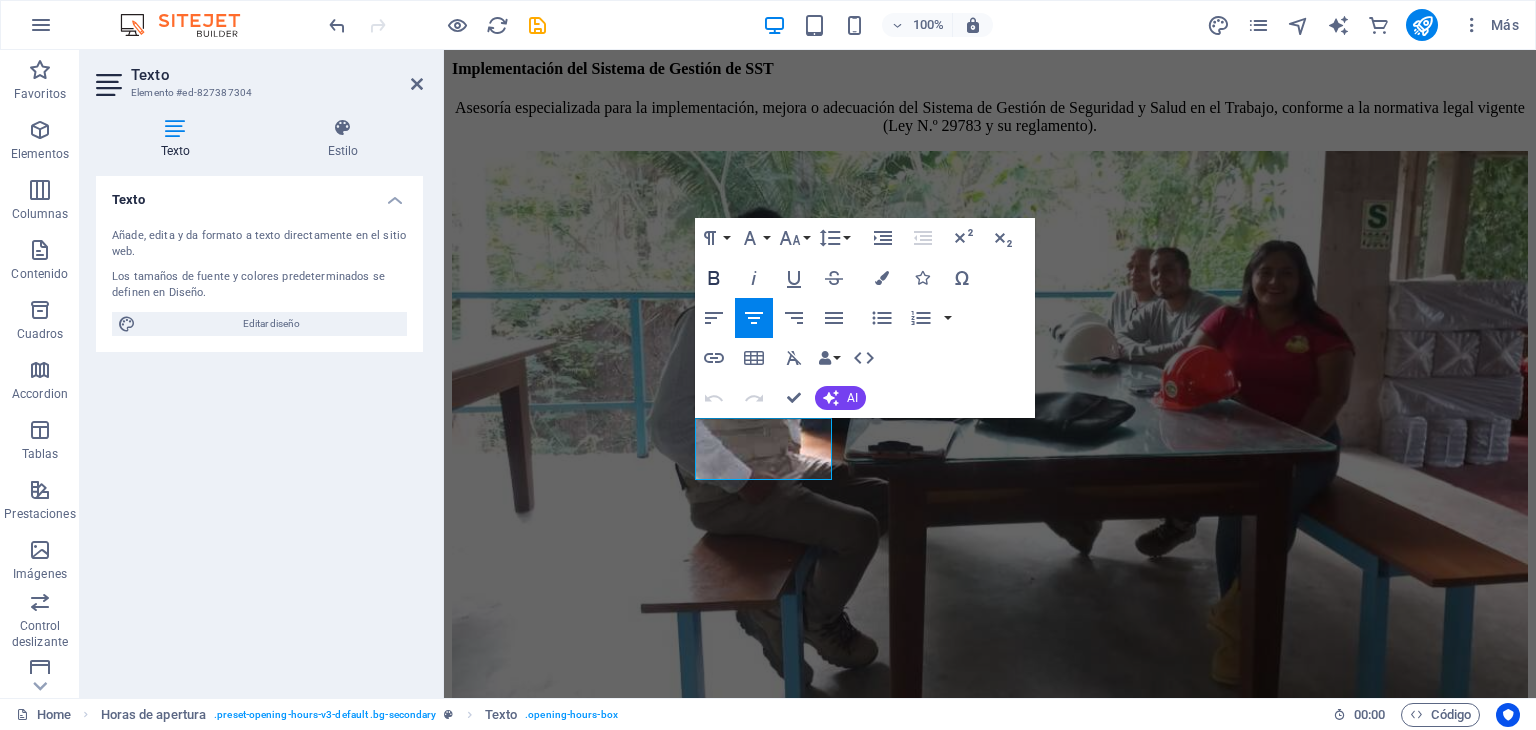 click 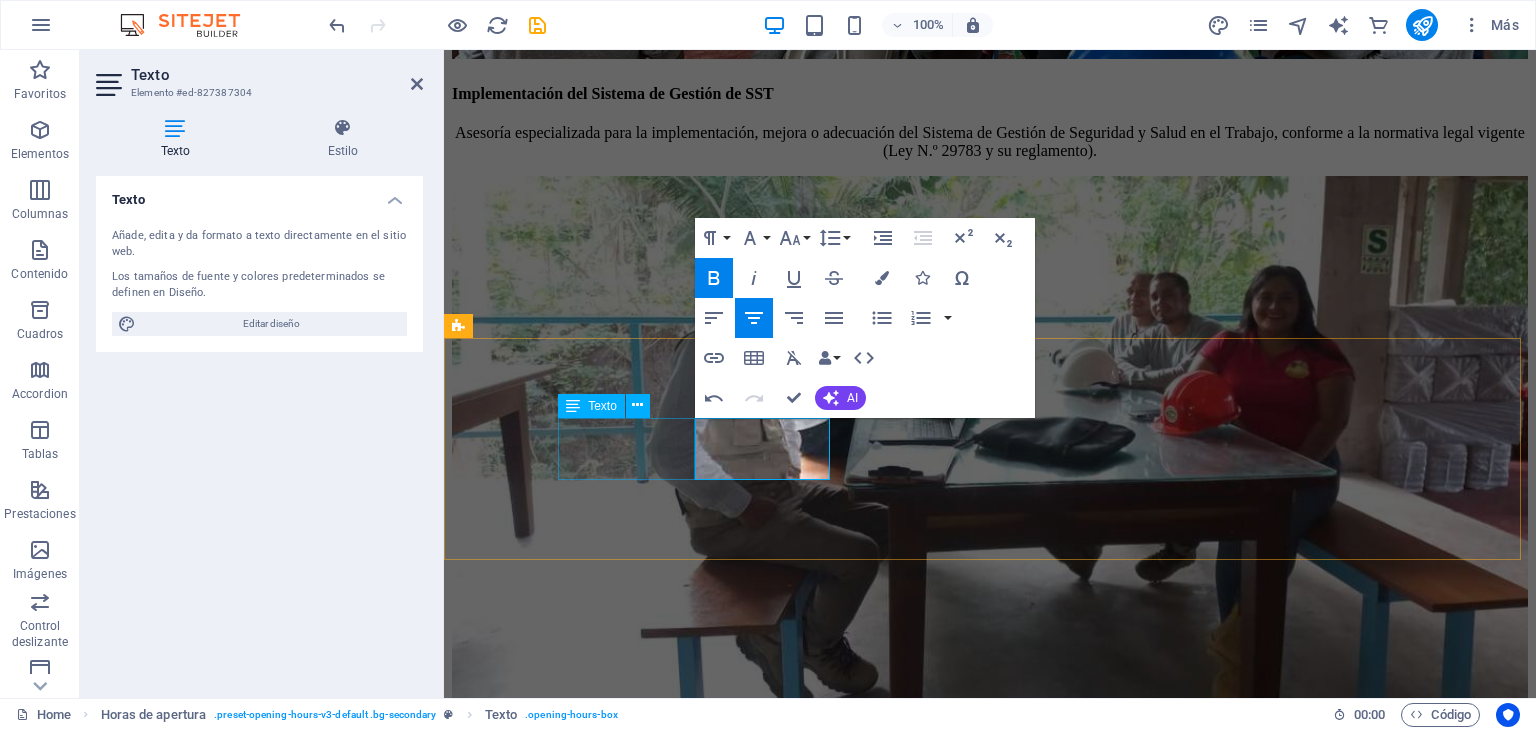 click on "[DAY] [TIME] - [TIME]" at bounding box center [990, 23130] 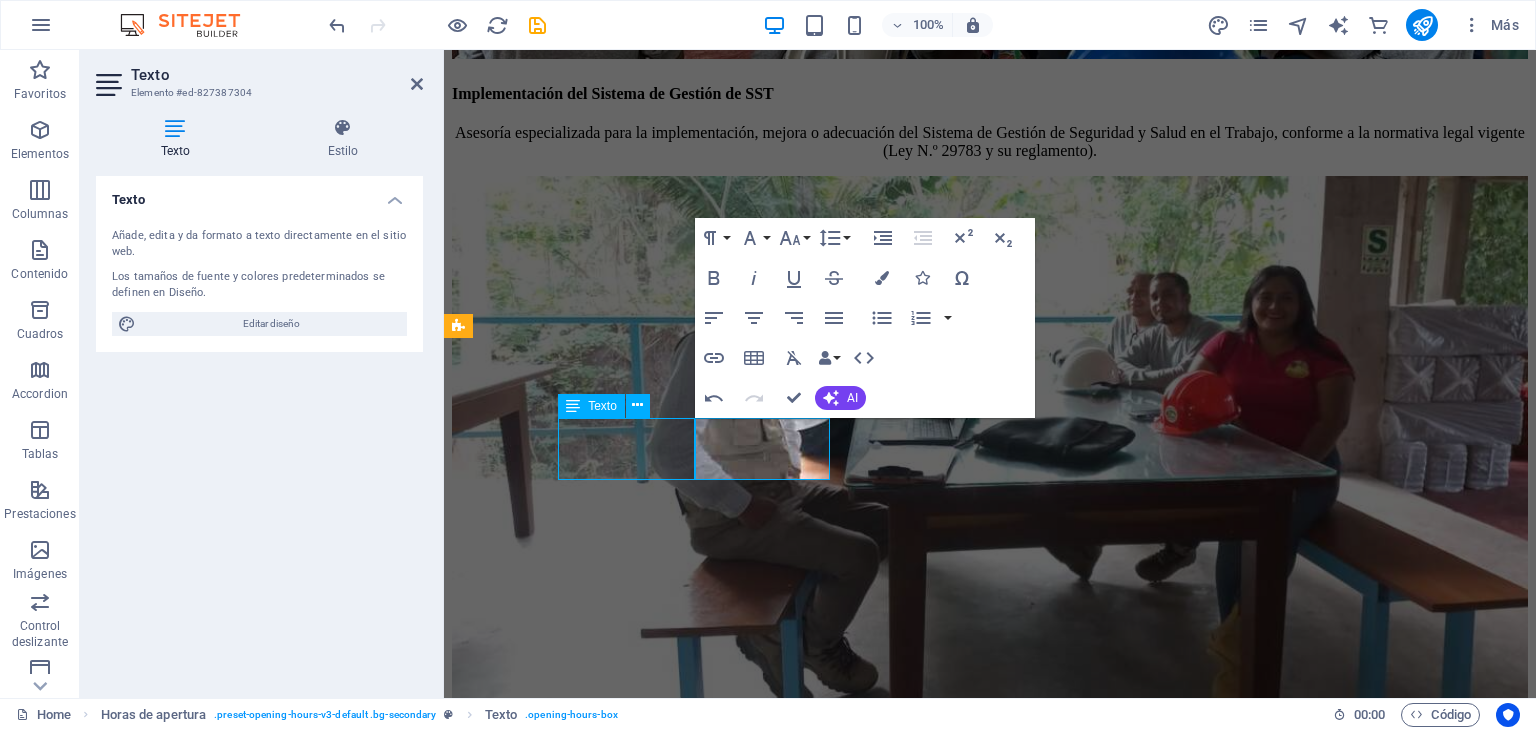 click on "[DAY] [TIME] - [TIME]" at bounding box center [990, 23130] 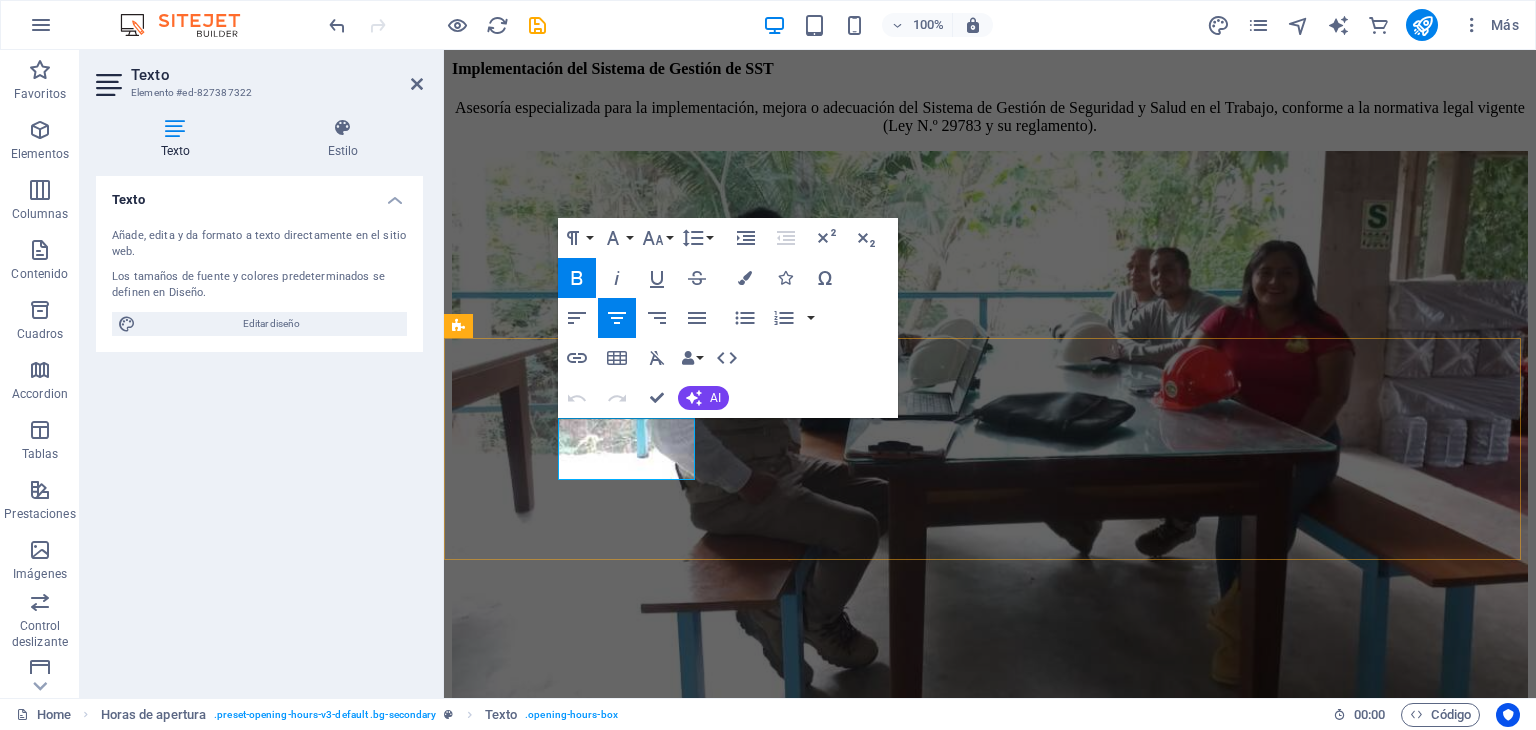 drag, startPoint x: 672, startPoint y: 460, endPoint x: 576, endPoint y: 465, distance: 96.13012 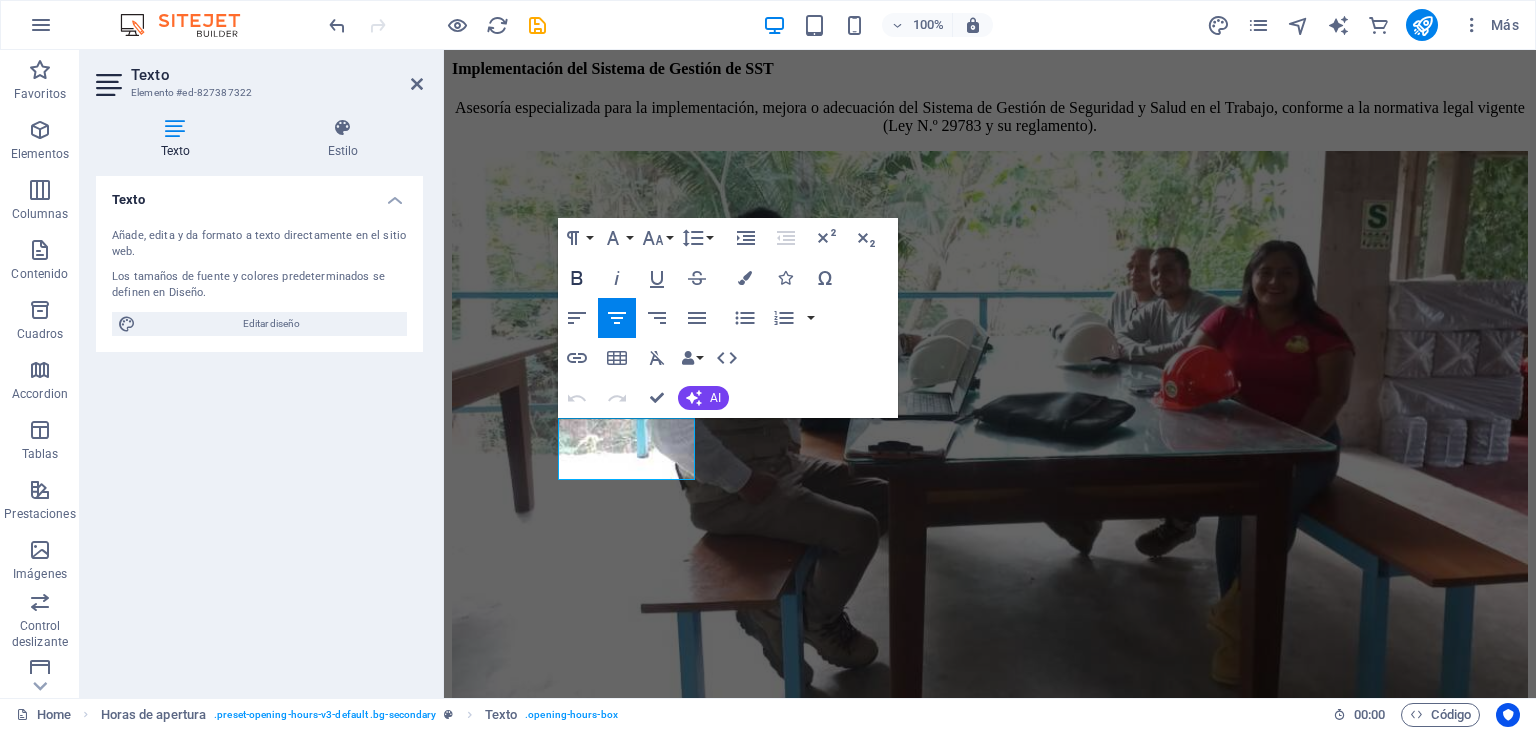 click 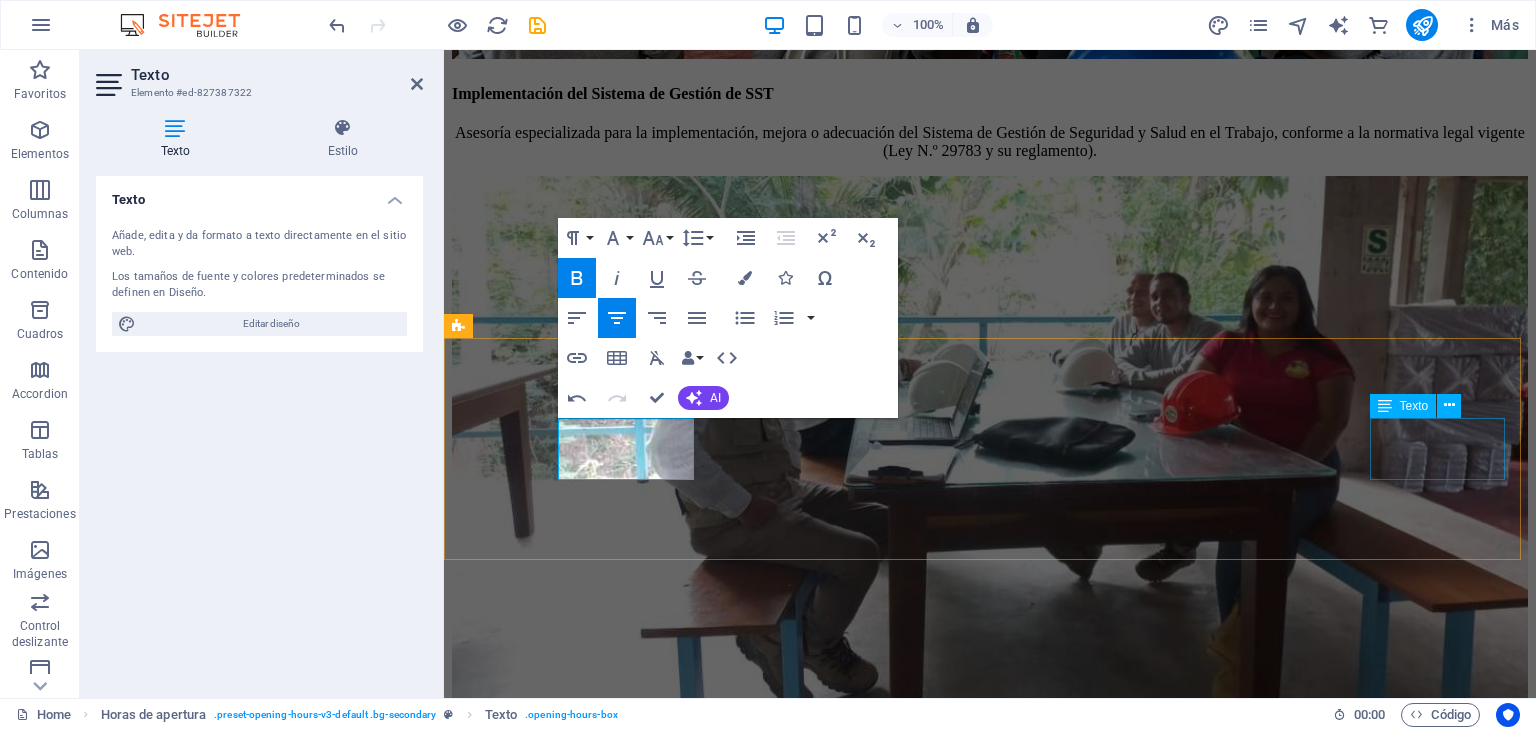 click on "[DAY] [TIME] - [TIME]" at bounding box center [990, 23538] 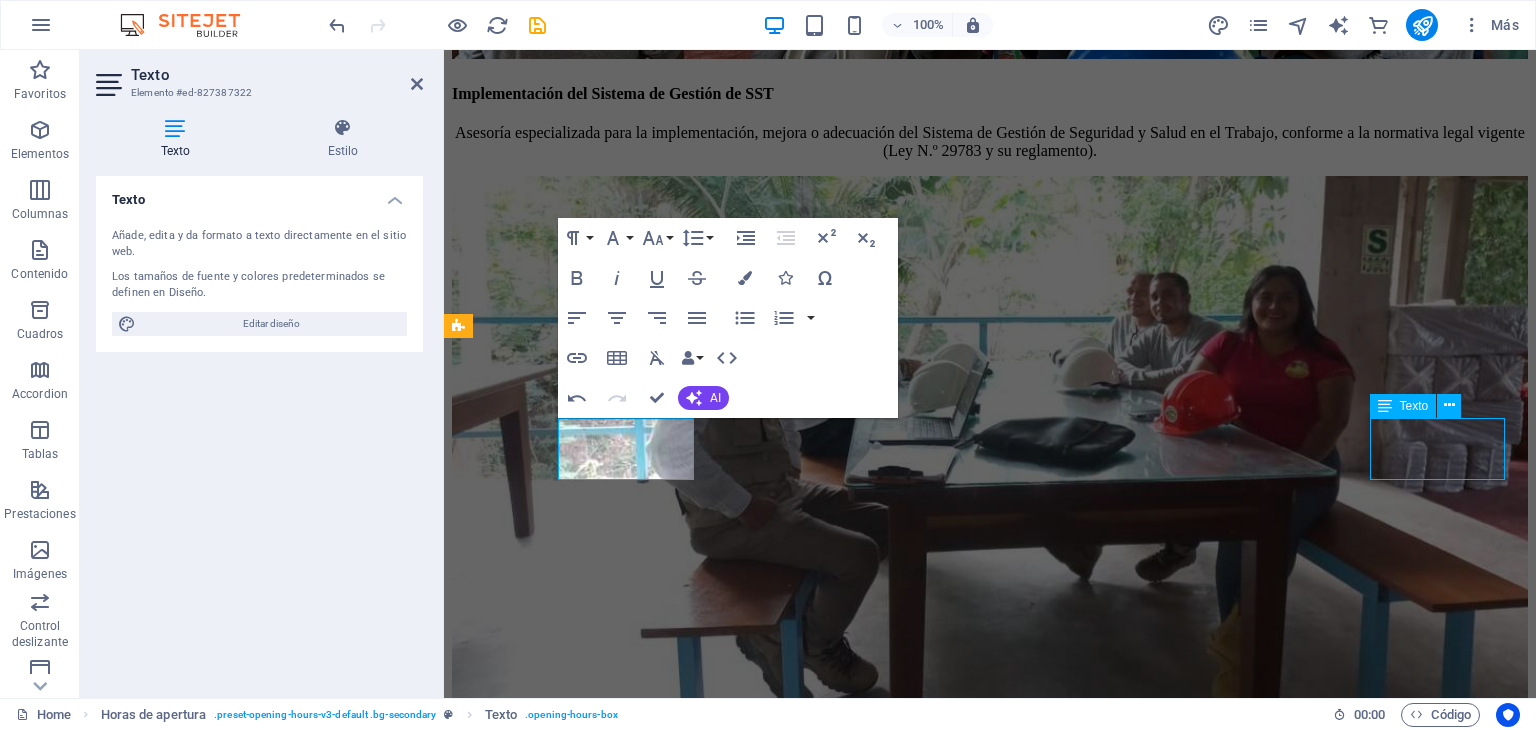 click on "[DAY] [TIME] - [TIME]" at bounding box center [990, 23538] 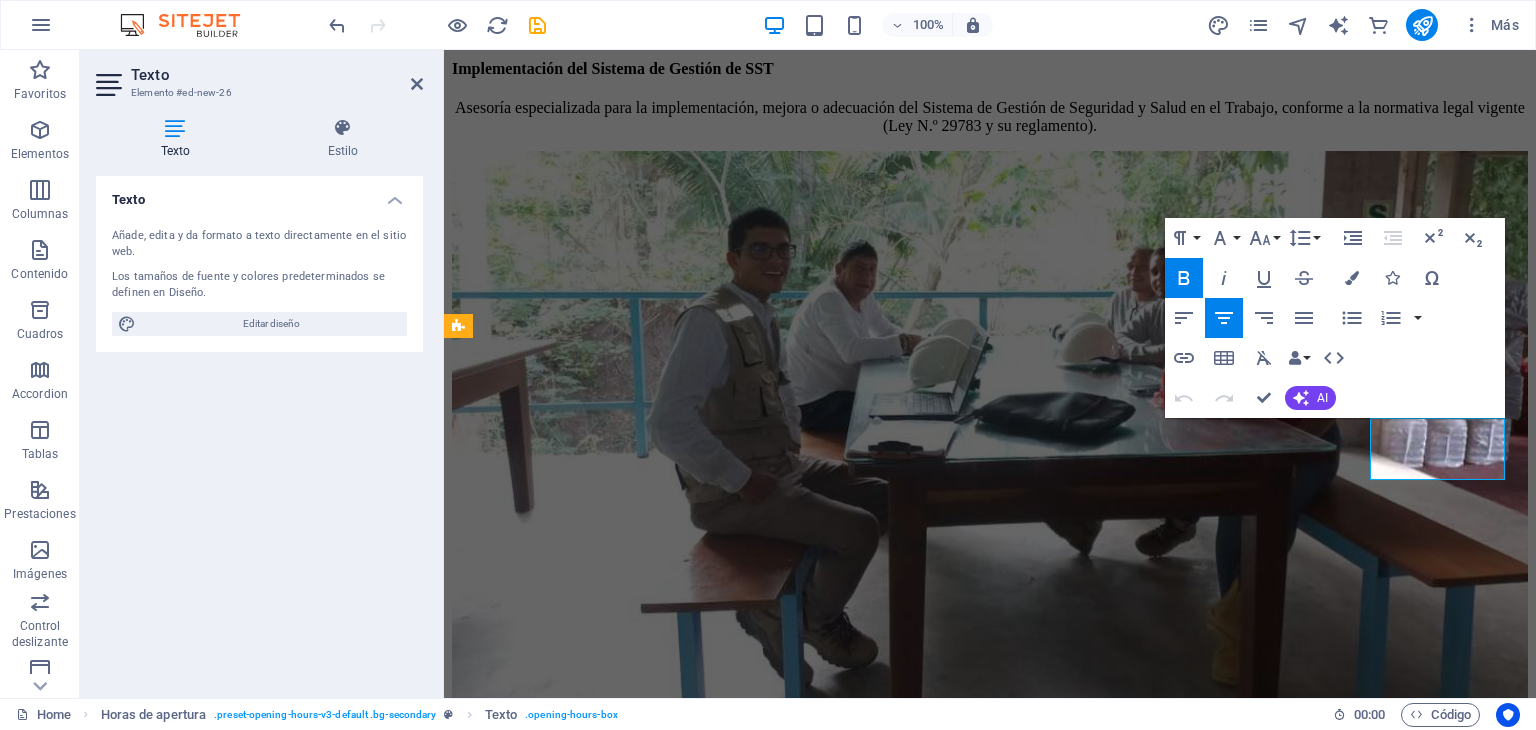 drag, startPoint x: 1480, startPoint y: 462, endPoint x: 1380, endPoint y: 461, distance: 100.005 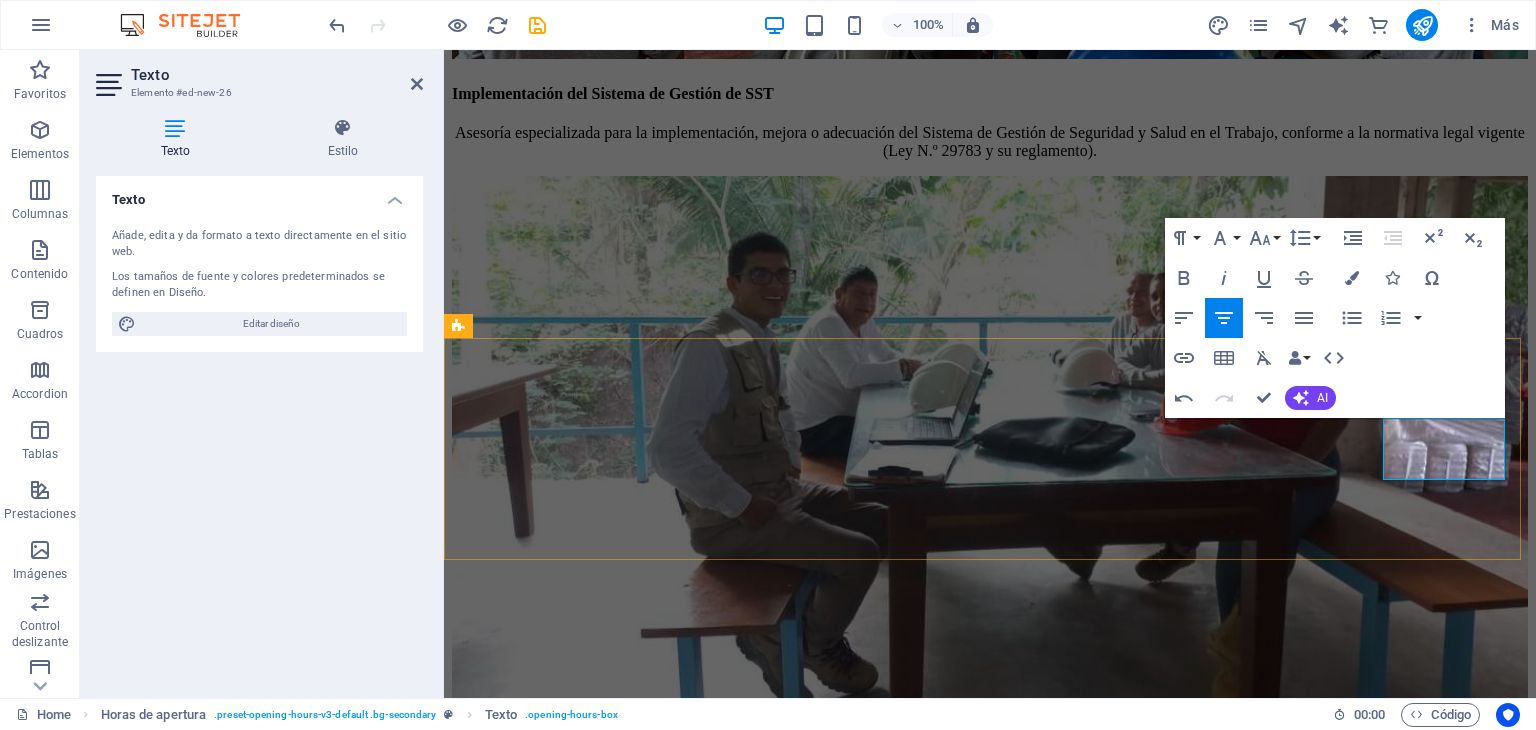 drag, startPoint x: 1475, startPoint y: 453, endPoint x: 1391, endPoint y: 456, distance: 84.05355 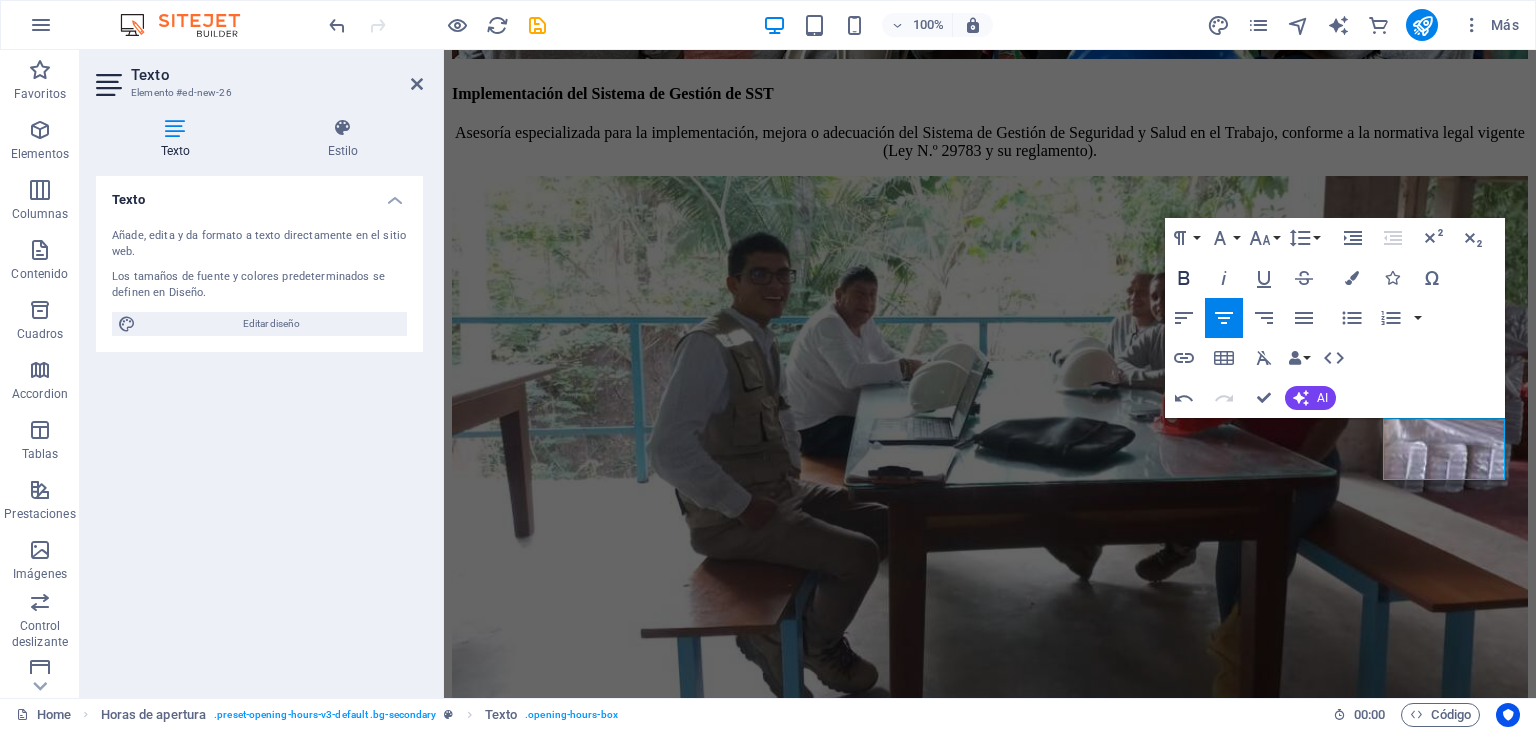 click 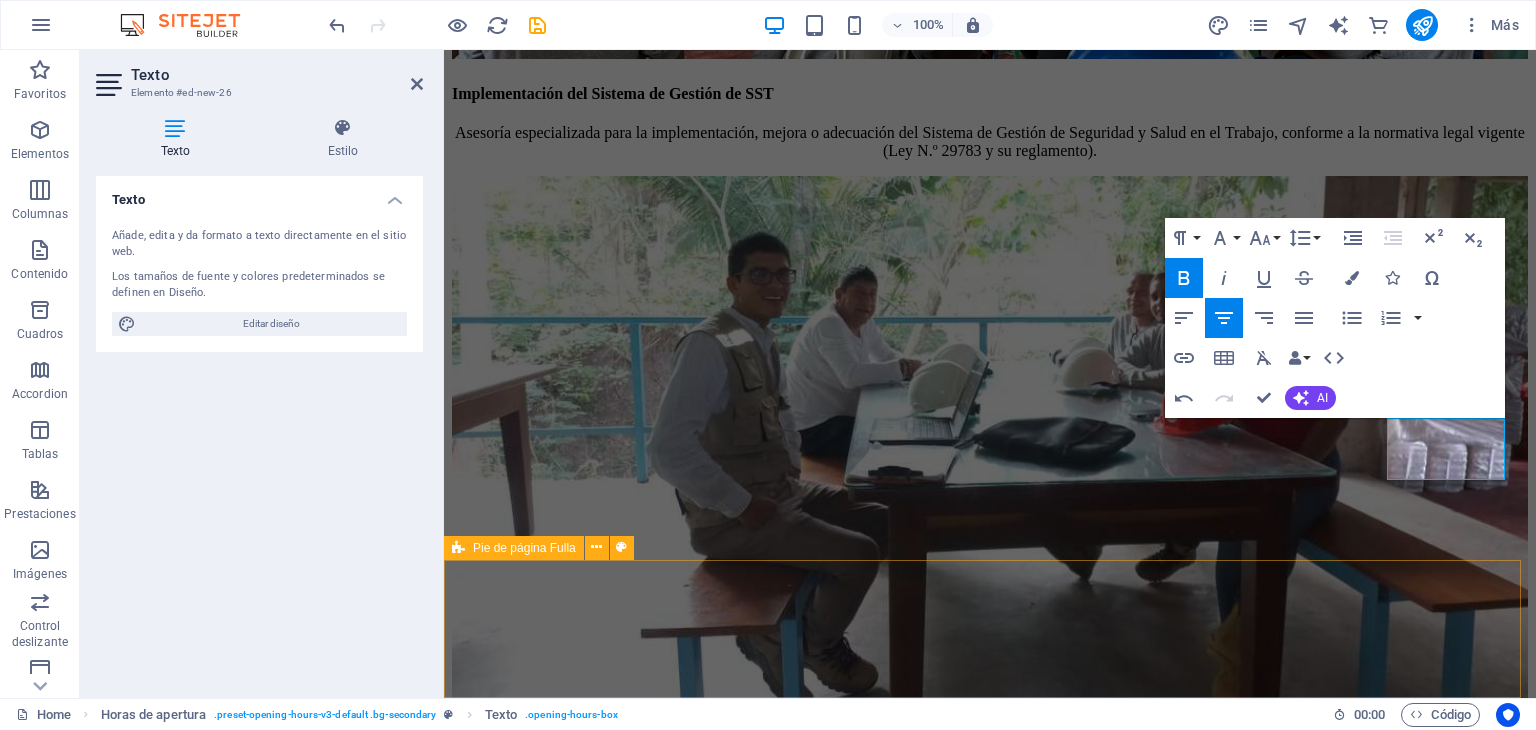 click at bounding box center [990, 23651] 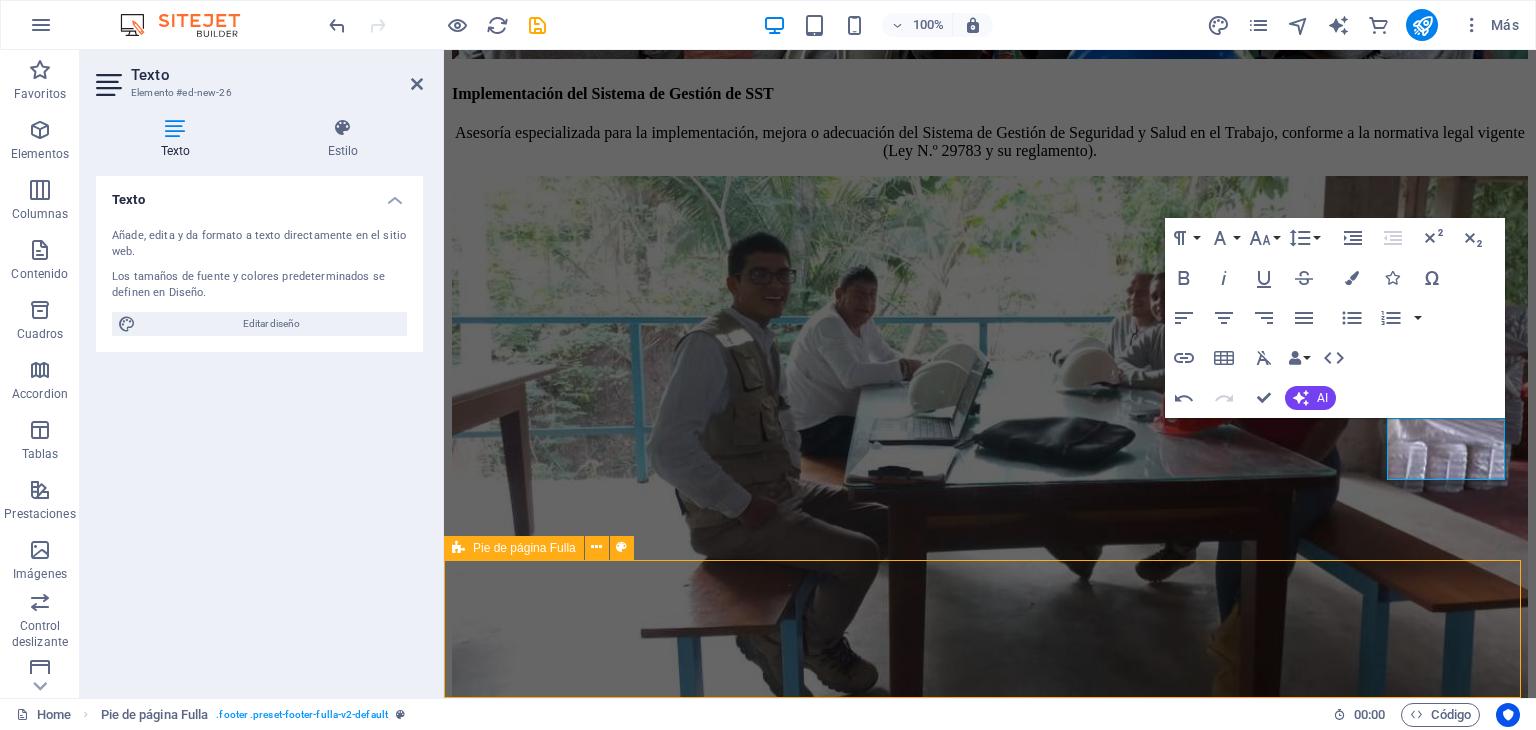 scroll, scrollTop: 11742, scrollLeft: 0, axis: vertical 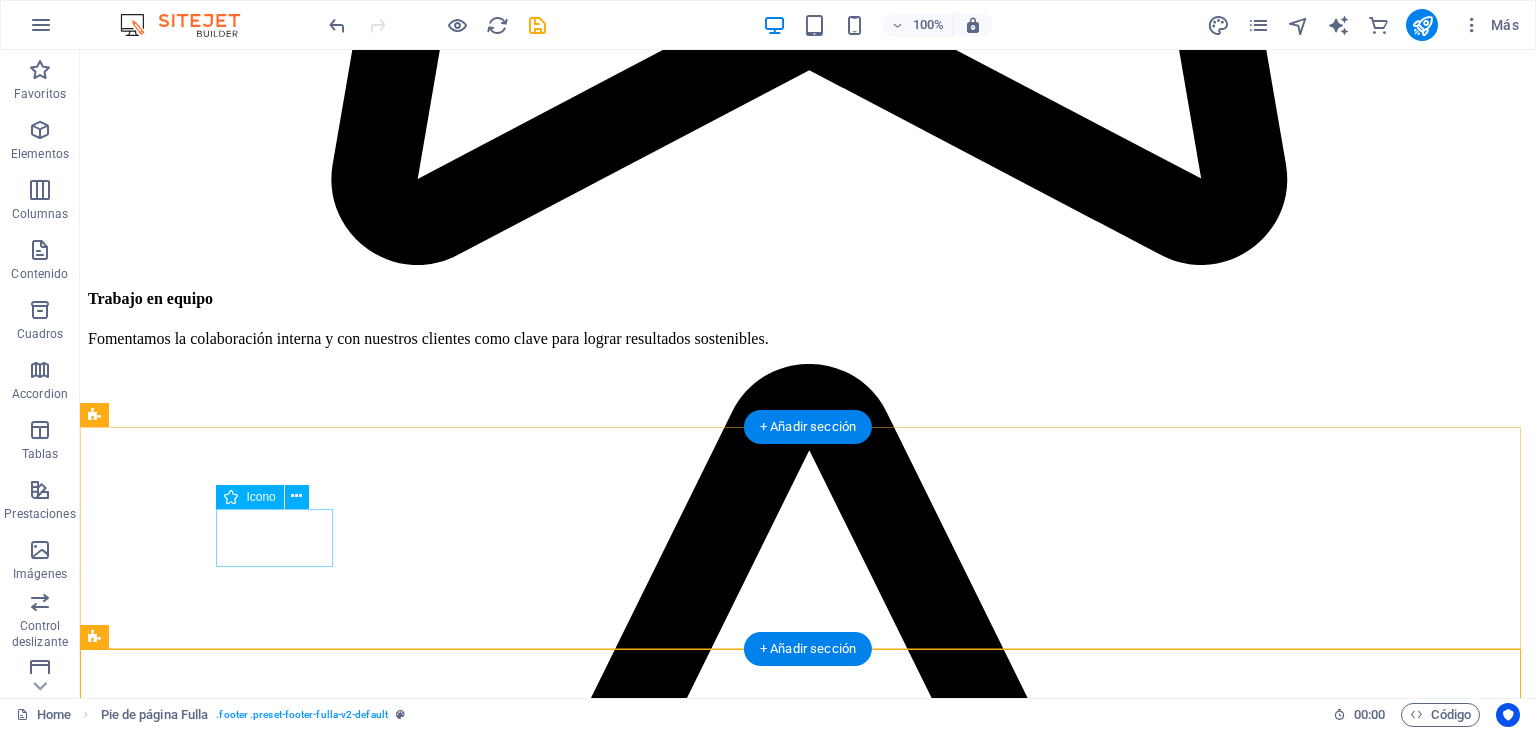 click at bounding box center (808, 31047) 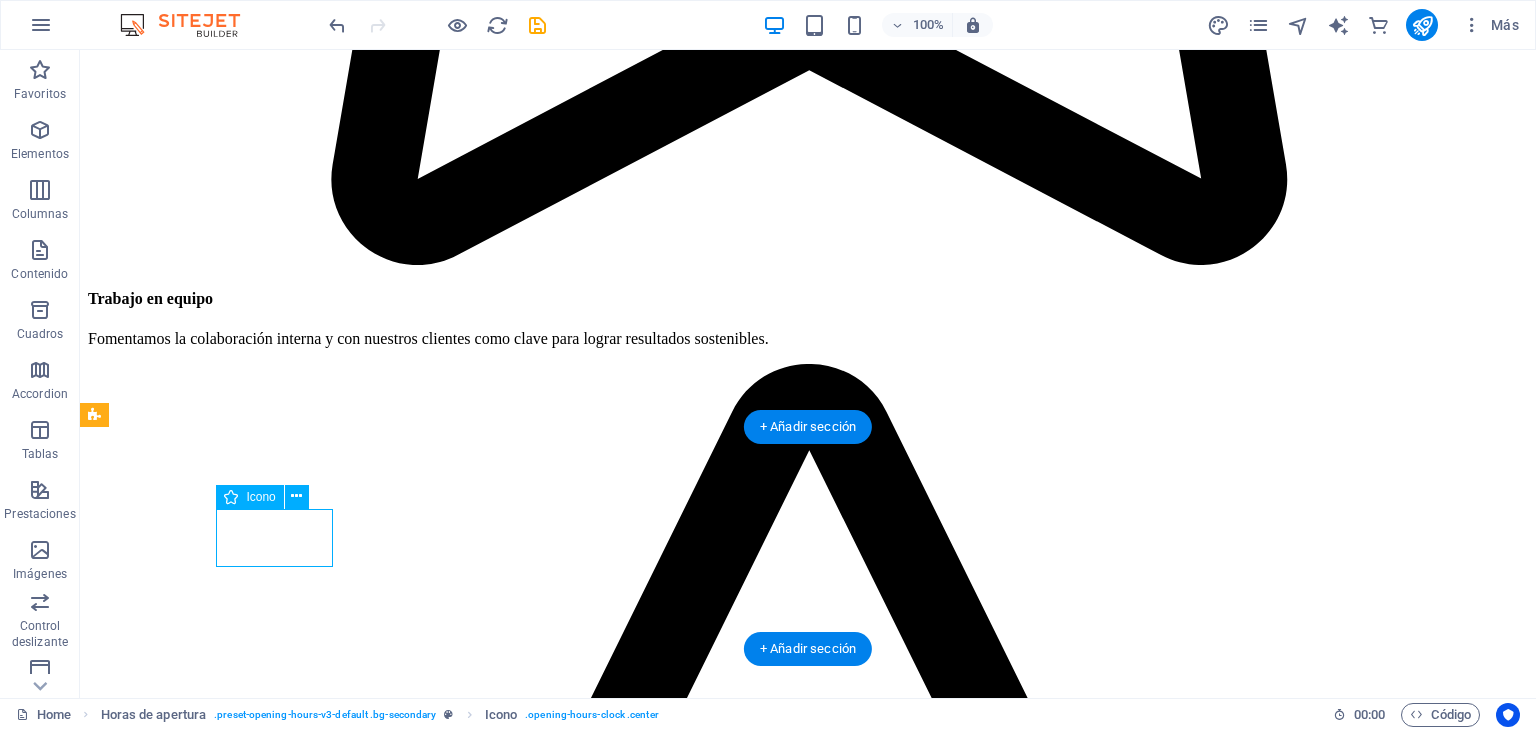 click at bounding box center (808, 31047) 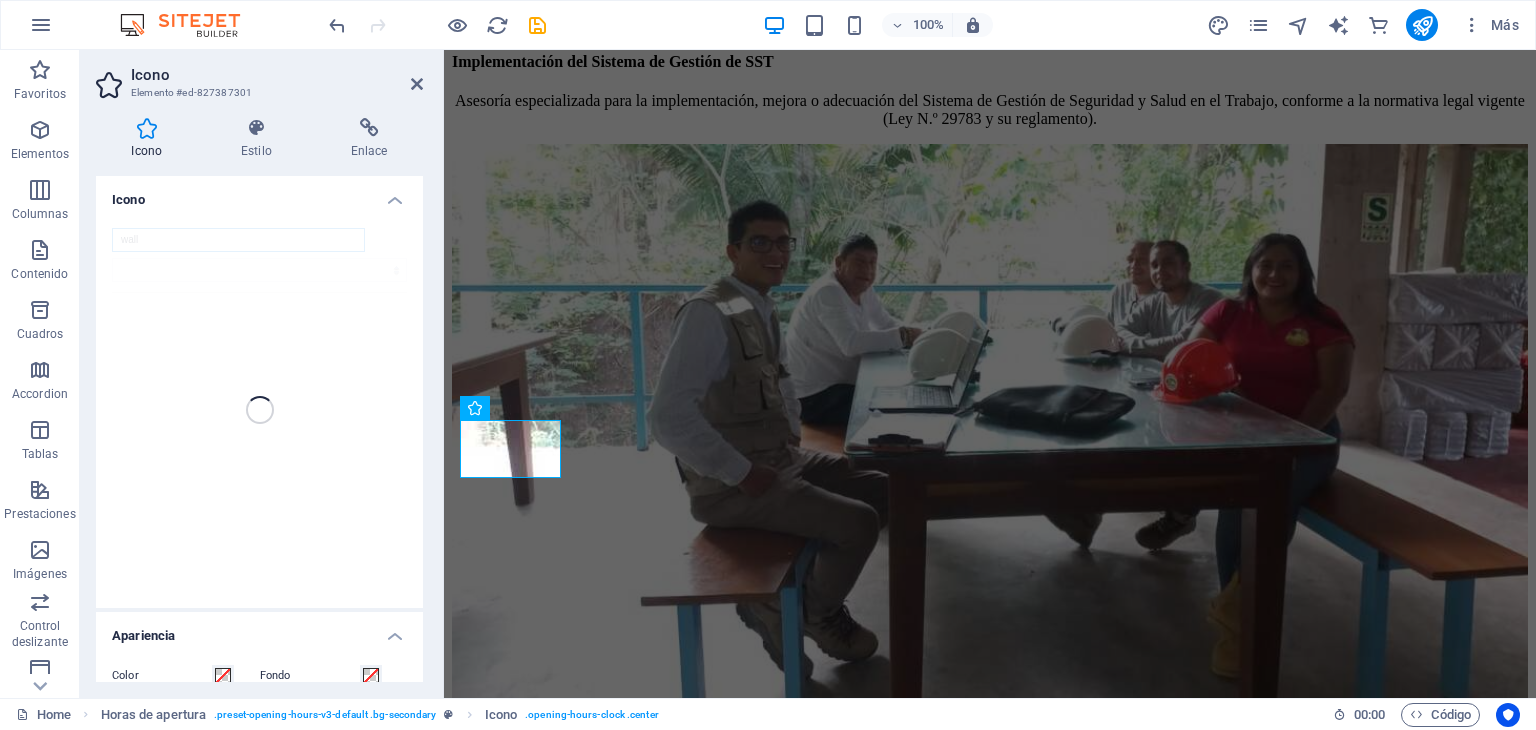 scroll, scrollTop: 11569, scrollLeft: 0, axis: vertical 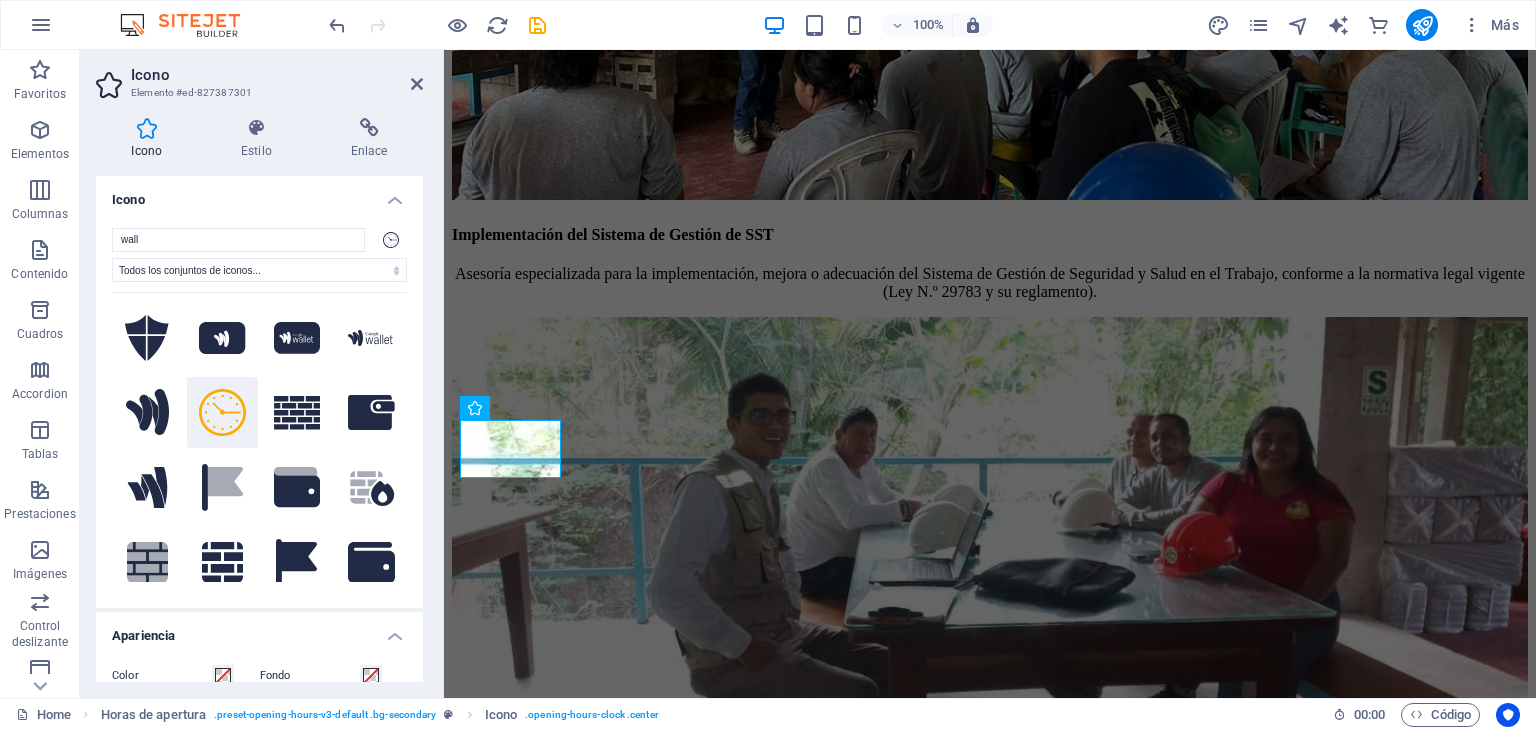 click on "Icono Estilo Enlace Icono wall Todos los conjuntos de iconos... IcoFont Ionicons FontAwesome Brands FontAwesome Duotone FontAwesome Solid FontAwesome Regular FontAwesome Light FontAwesome Thin FontAwesome Sharp Solid FontAwesome Sharp Regular FontAwesome Sharp Light FontAwesome Sharp Thin .fa-secondary{opacity:.4} .fa-secondary{opacity:.4} .fa-secondary{opacity:.4} .fa-secondary{opacity:.4} Apariencia Color Fondo Modo Escalar Izquierda Centro Derecha Ancho Predeterminado automático px % 1/1 1/2 1/3 1/4 1/5 1/6 1/7 1/8 Altura Predeterminado automático px em vh vw Espaciado Predeterminado px em vh vw Ancho del trazo Predeterminado px em vh vw Color del trazo Desbordamiento Alineación Alineación Sombra Predeterminado Ninguno Fuera Color X offset [NUMBER] px em vh vw Y offset [NUMBER] px em vh vw Desenfoque [NUMBER] px % vh vw Texto Texto alternativo Horas de apertura Element Diseño La forma en la que este elemento se expande en la disposición (Flexbox). Tamaño Predeterminado automático px % 1/1 1/2 1/3 1/4 1/5 1/6 1/7 1/8" at bounding box center (259, 400) 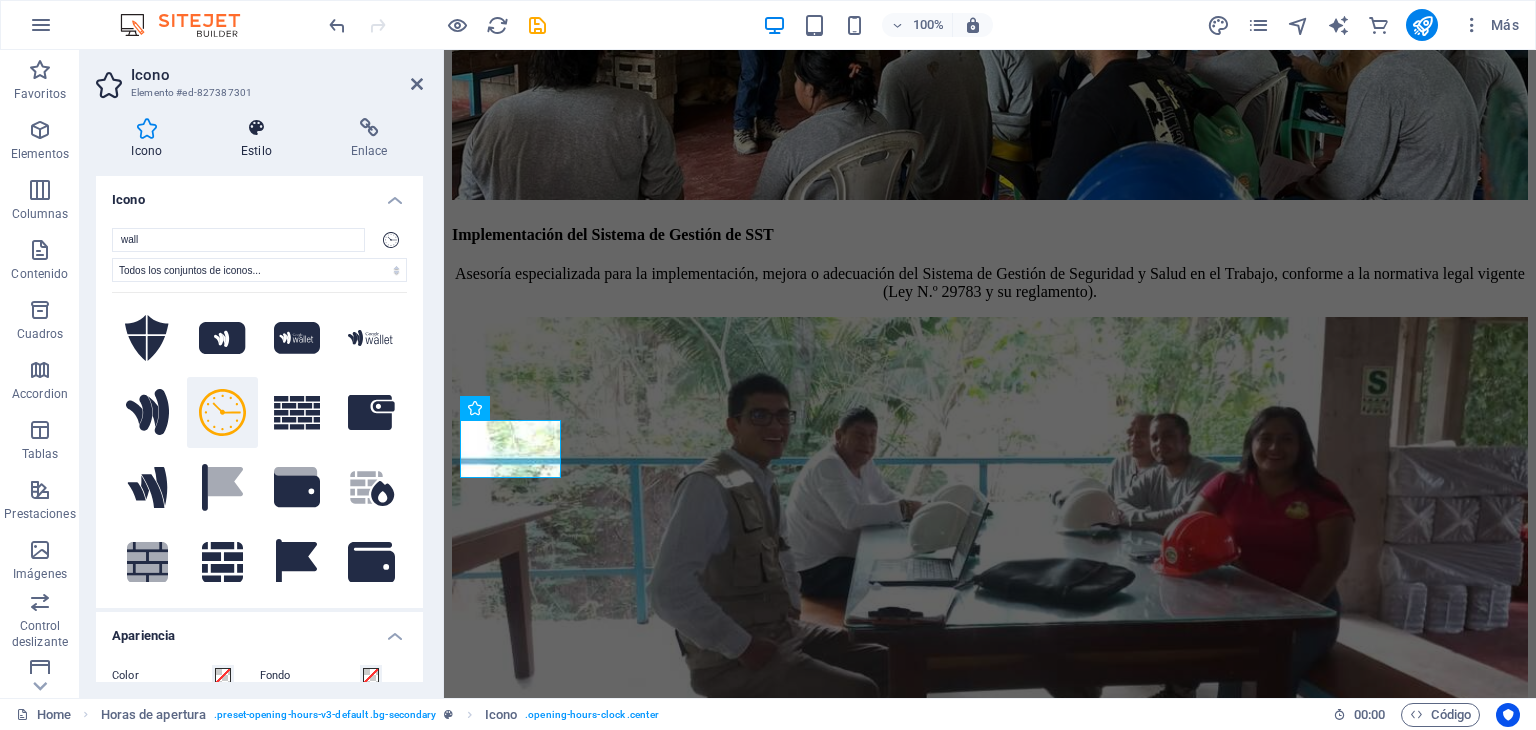 click at bounding box center [257, 128] 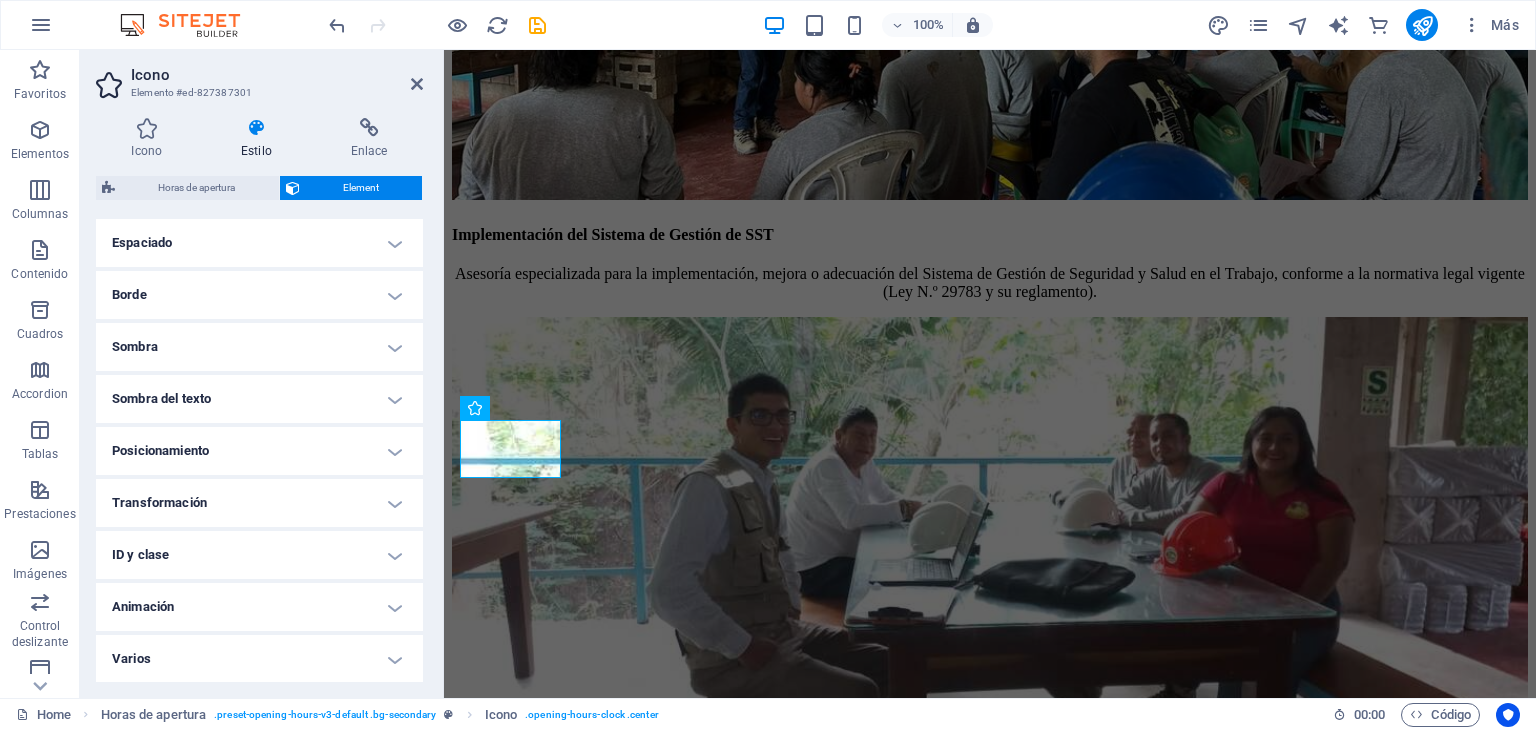 scroll, scrollTop: 0, scrollLeft: 0, axis: both 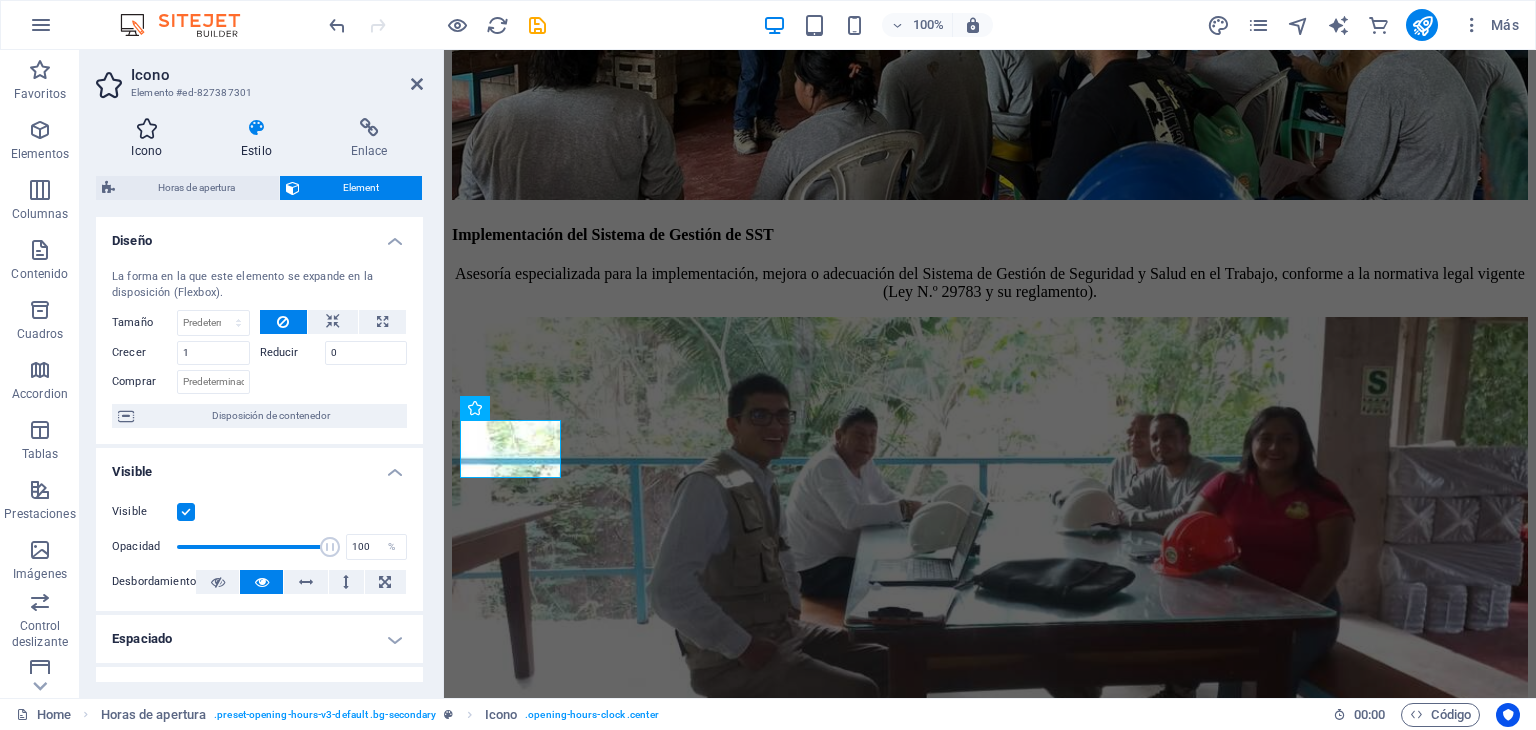 click at bounding box center [147, 128] 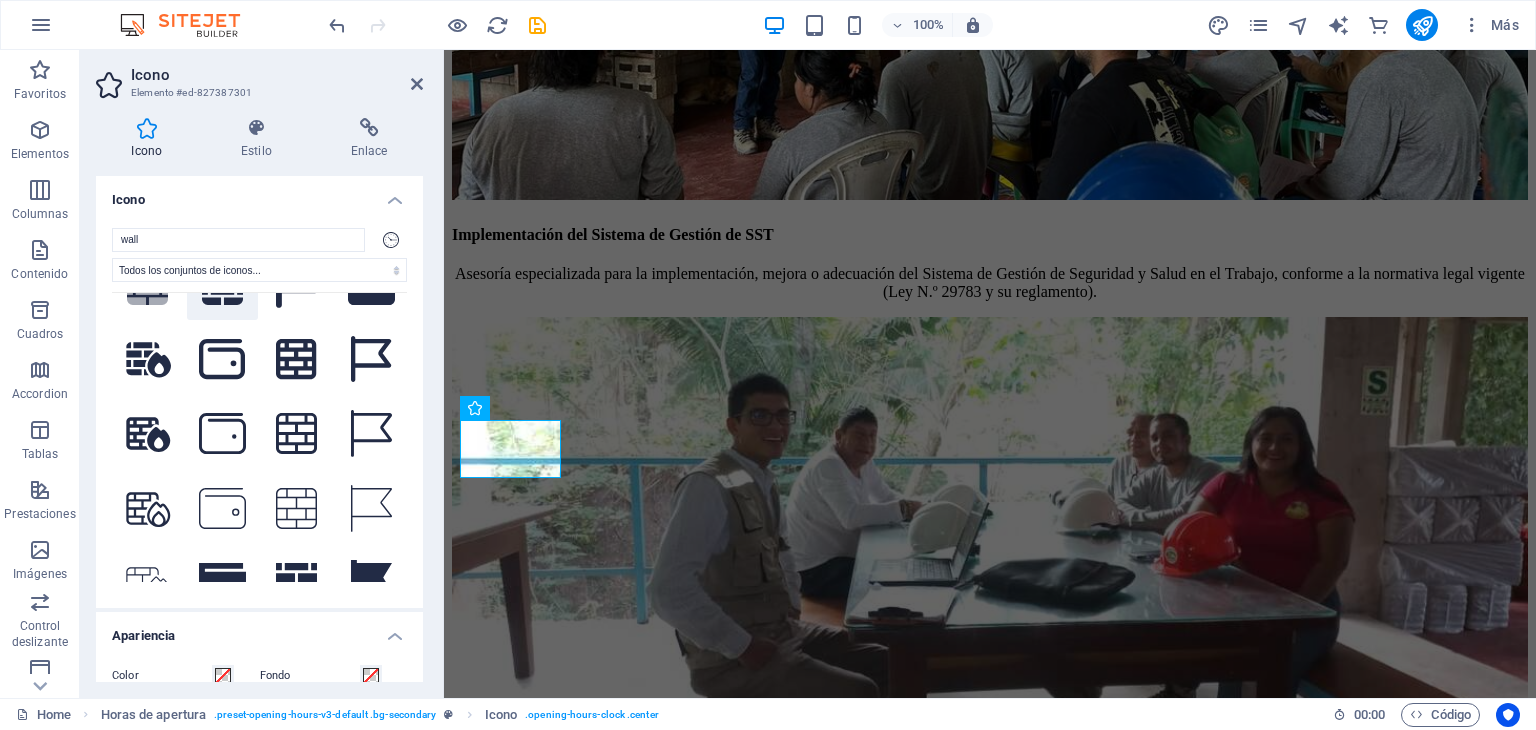 scroll, scrollTop: 280, scrollLeft: 0, axis: vertical 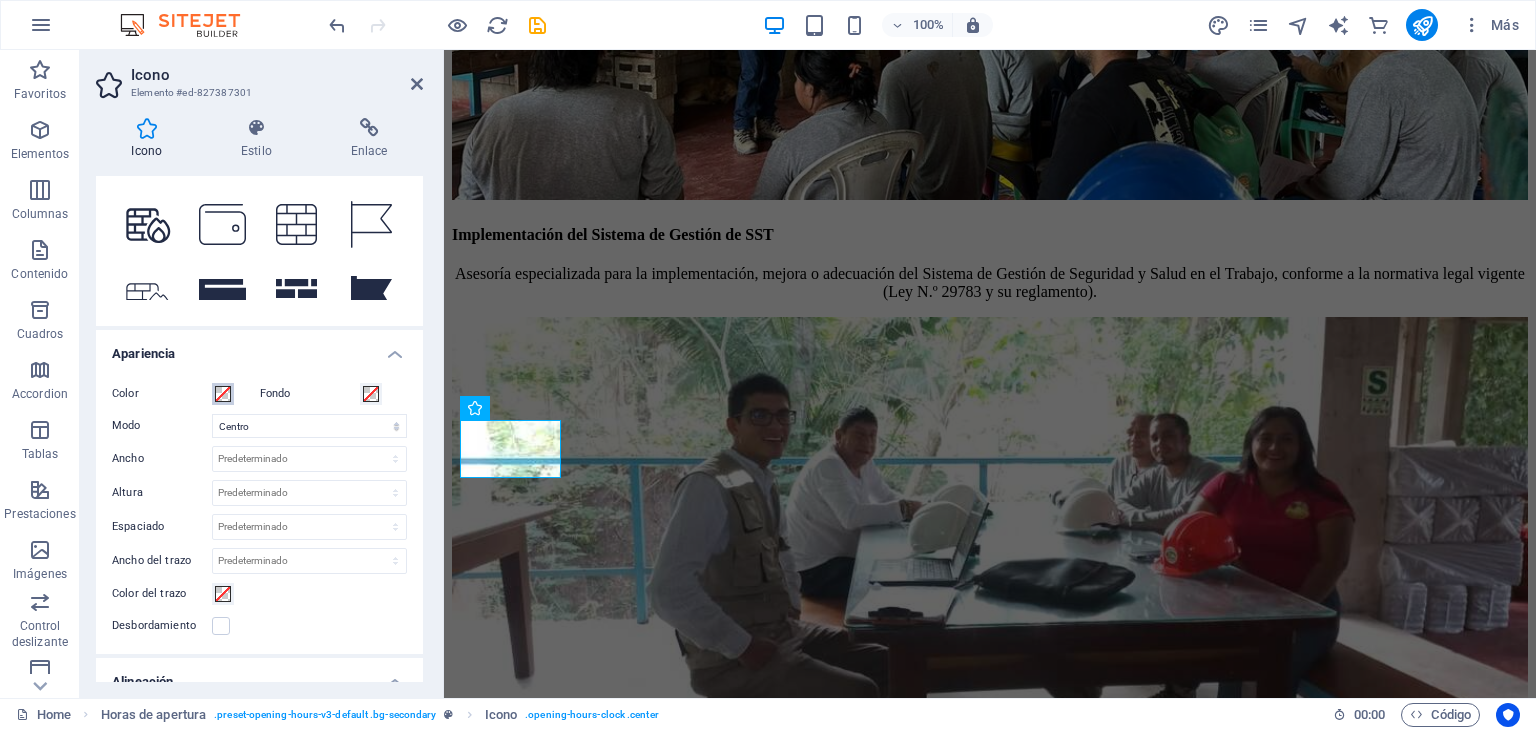 click at bounding box center (223, 394) 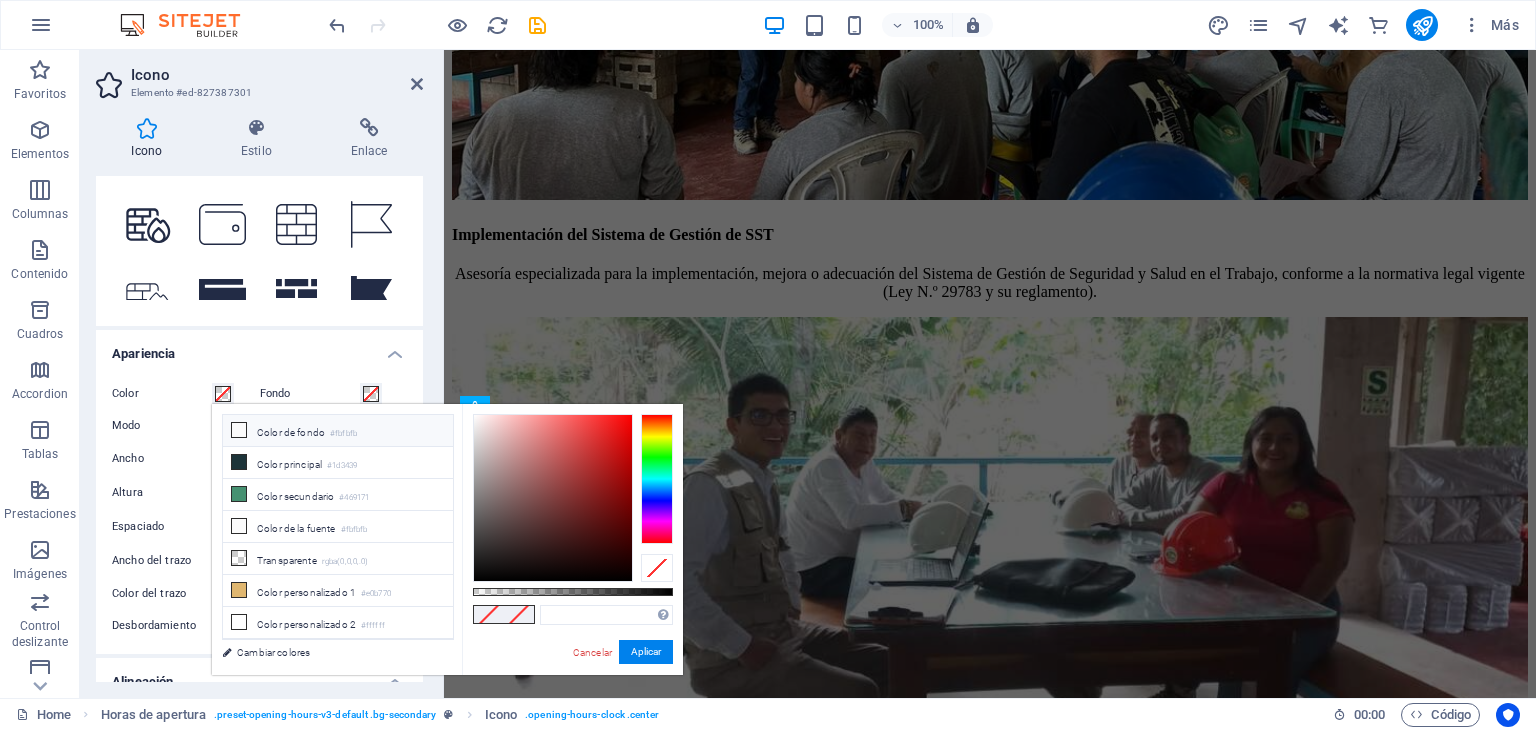 click on "Color de fondo
#fbfbfb" at bounding box center (338, 431) 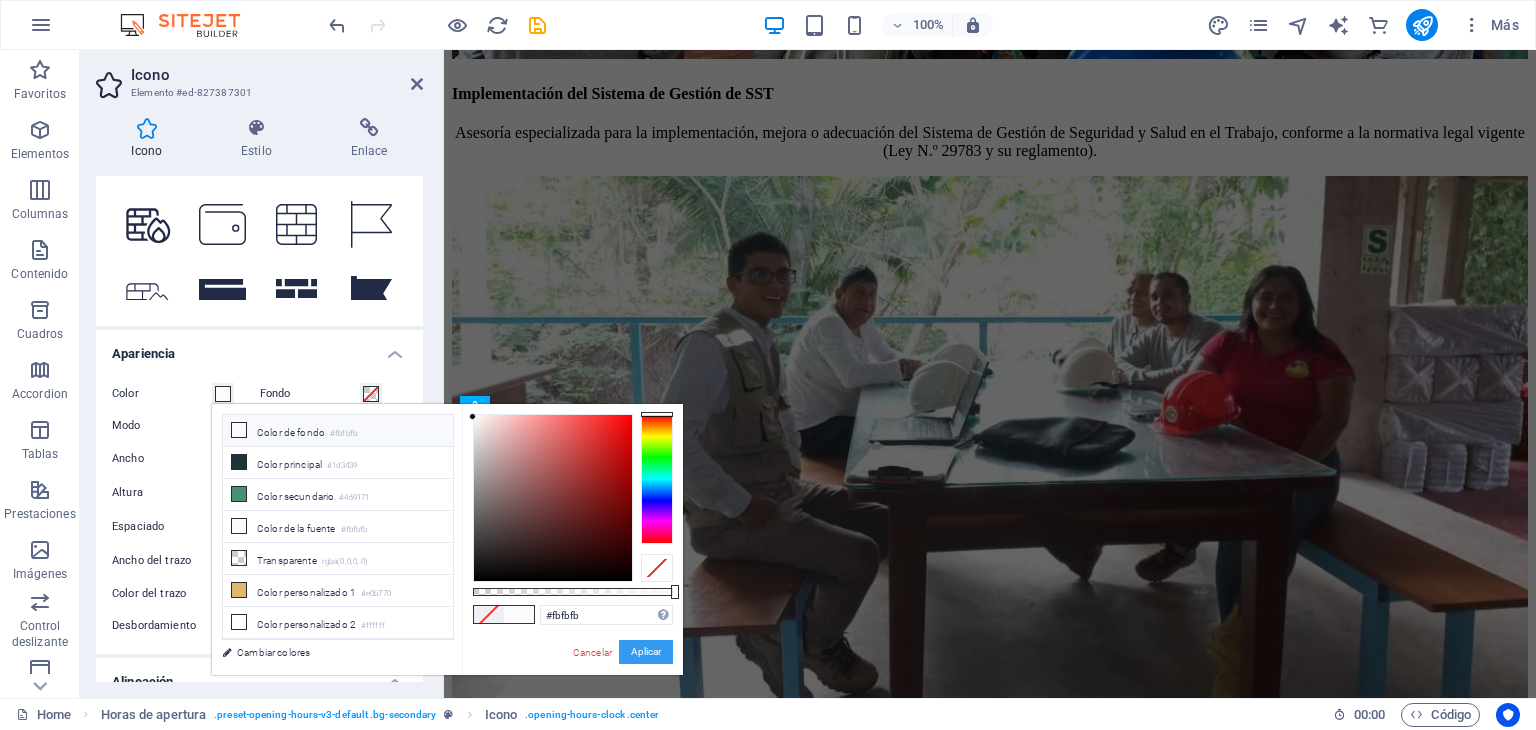 click on "Aplicar" at bounding box center (646, 652) 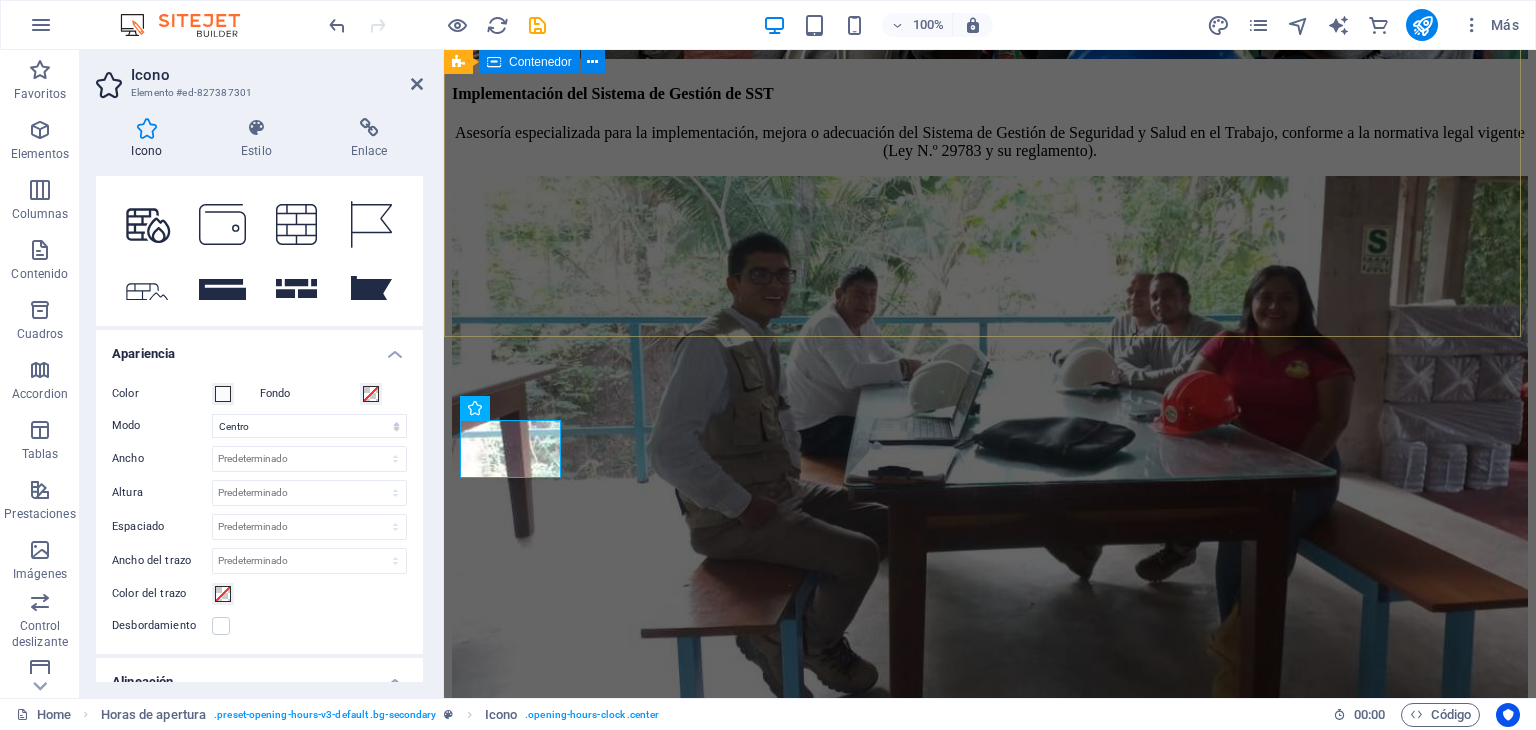 click on "Contáctenos Individual [STREET], [POSTAL_CODE] [CITY] [PHONE] [EMAIL] Aviso legal  |  Directiva de privacidad" at bounding box center [990, 19158] 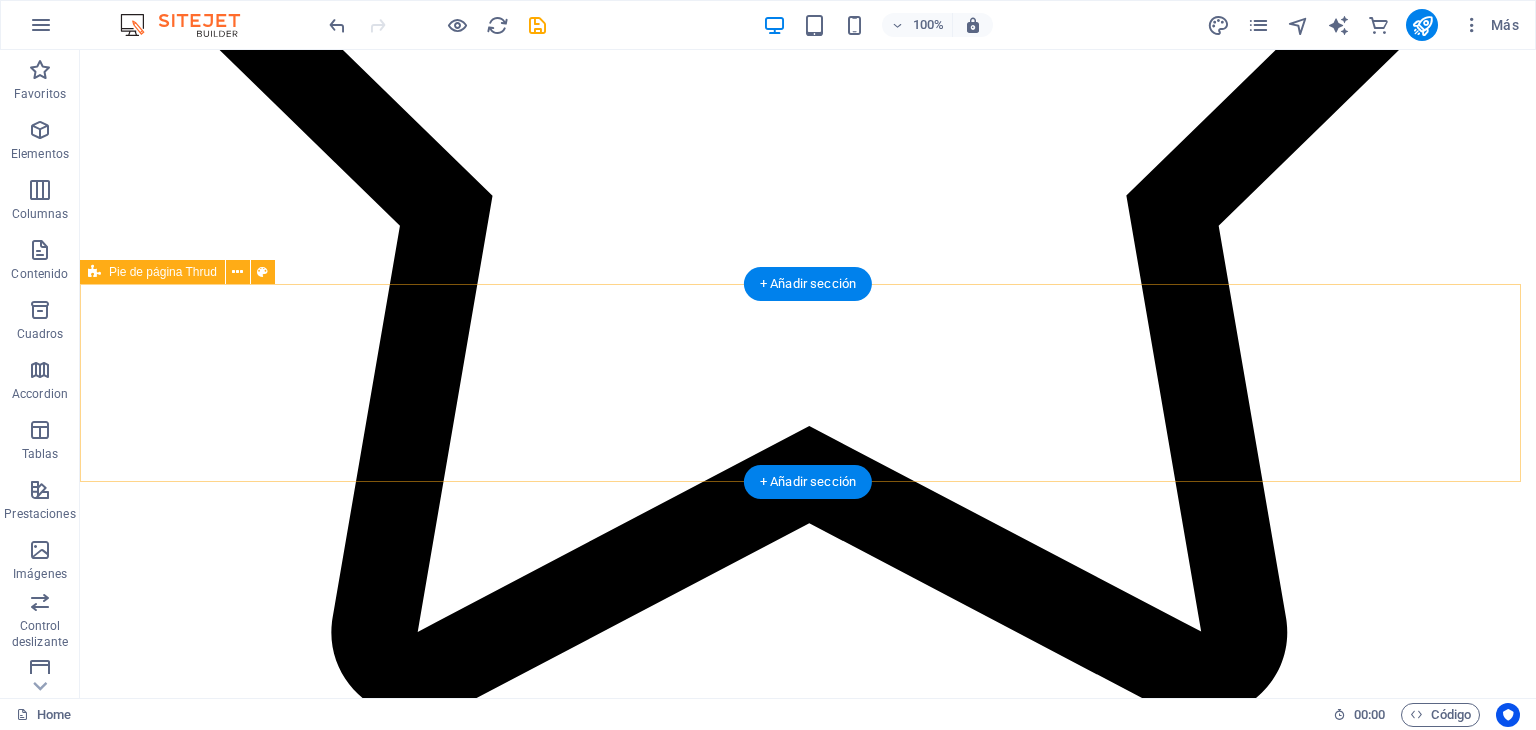 scroll, scrollTop: 5527, scrollLeft: 0, axis: vertical 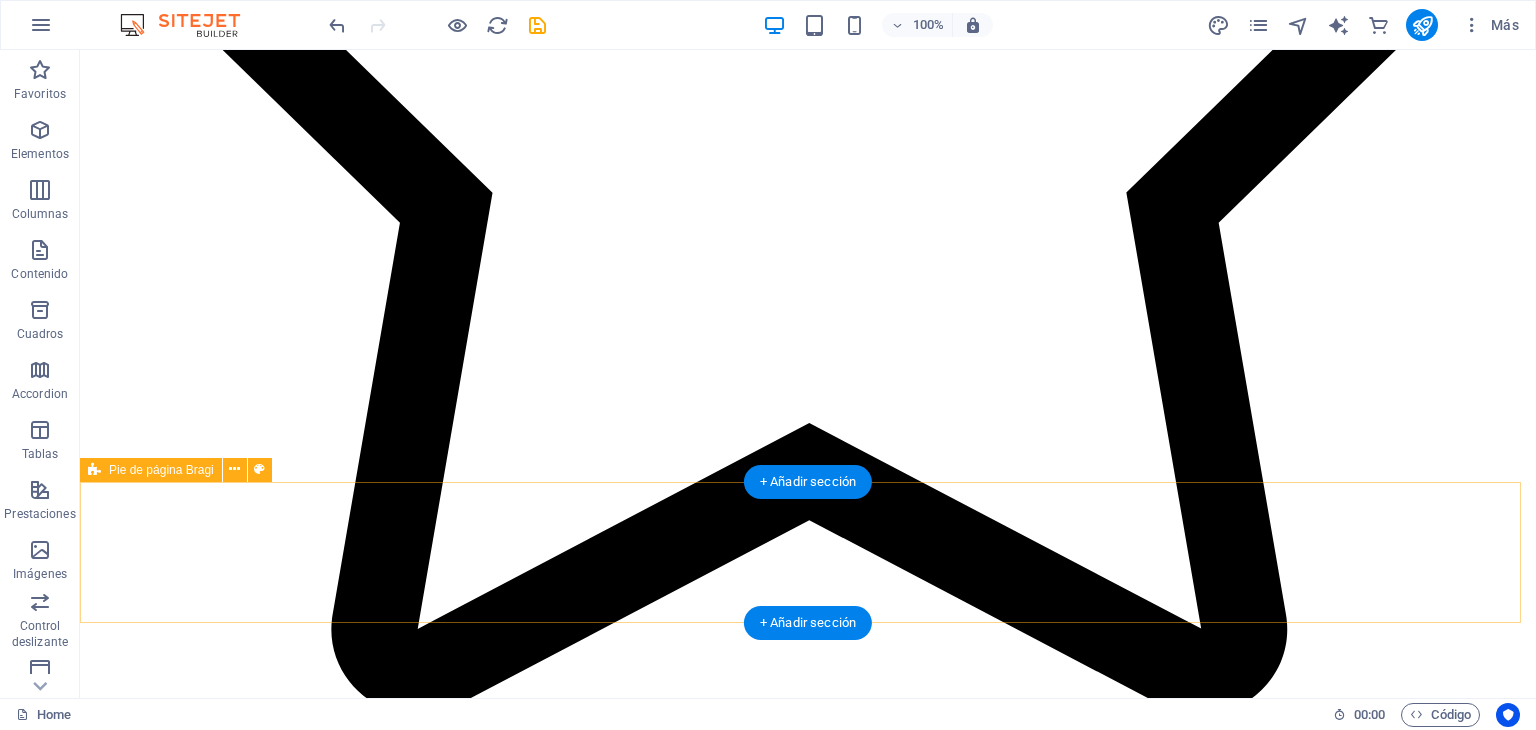 click on "Añadir elementos" at bounding box center [737, 29275] 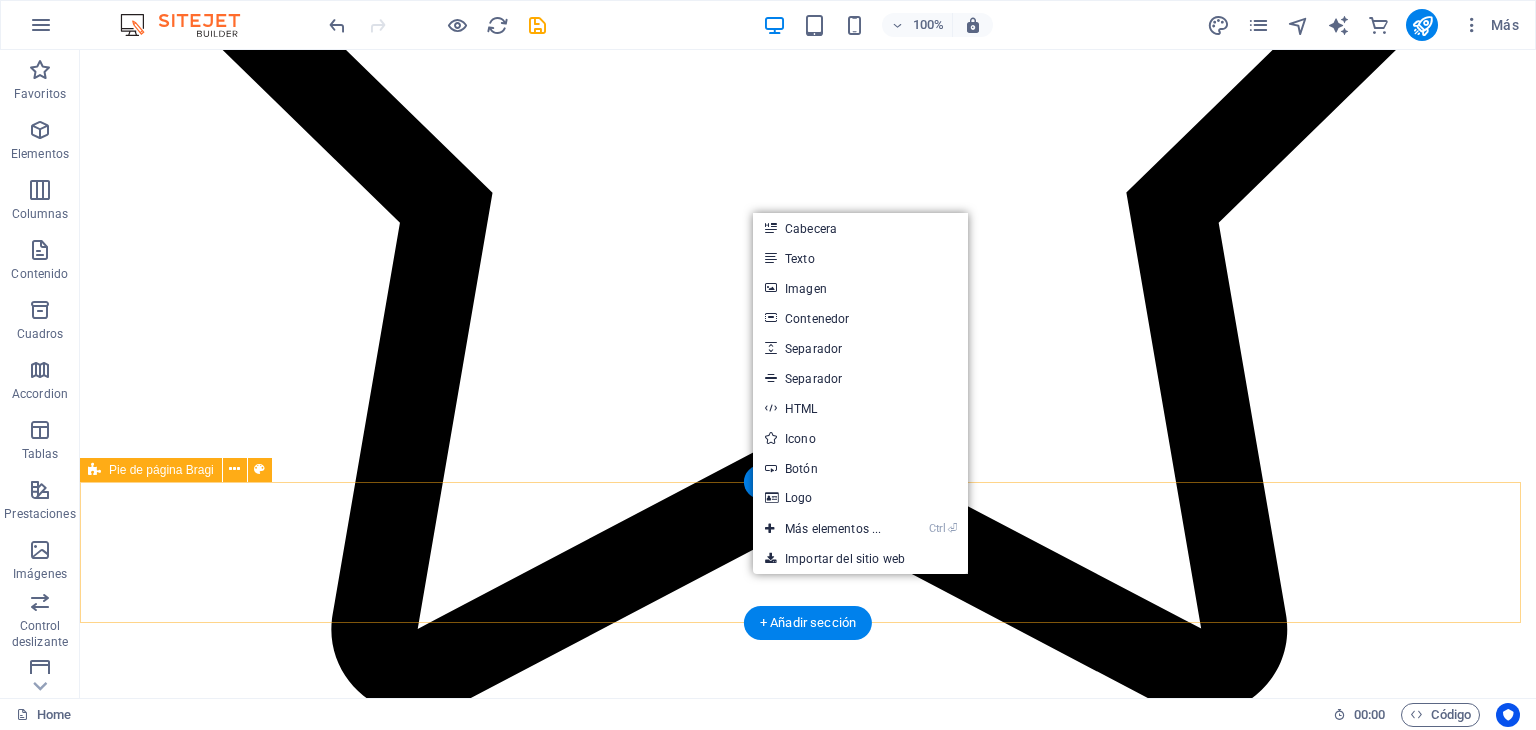 click on "Añadir elementos" at bounding box center (737, 29275) 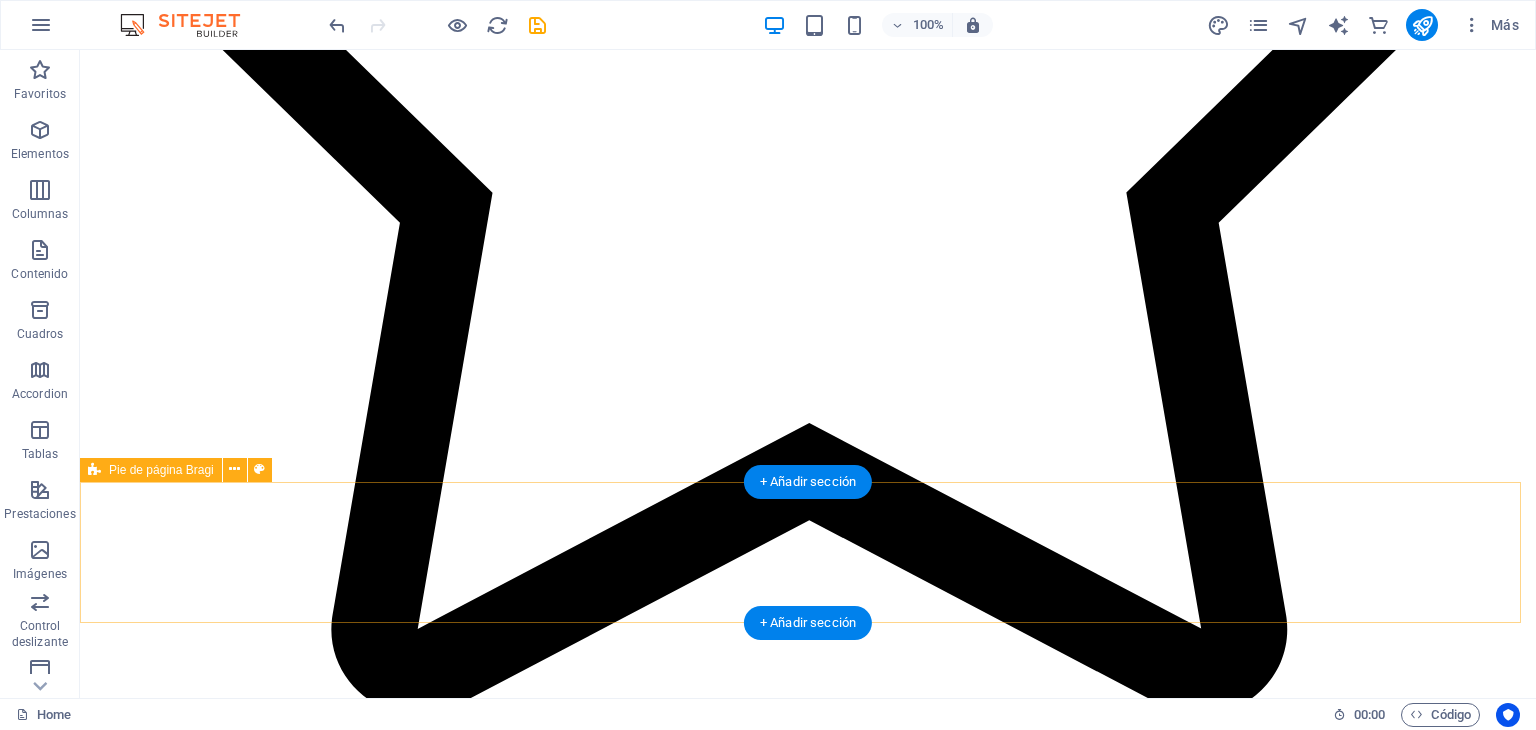 click on "Añadir elementos" at bounding box center [737, 29275] 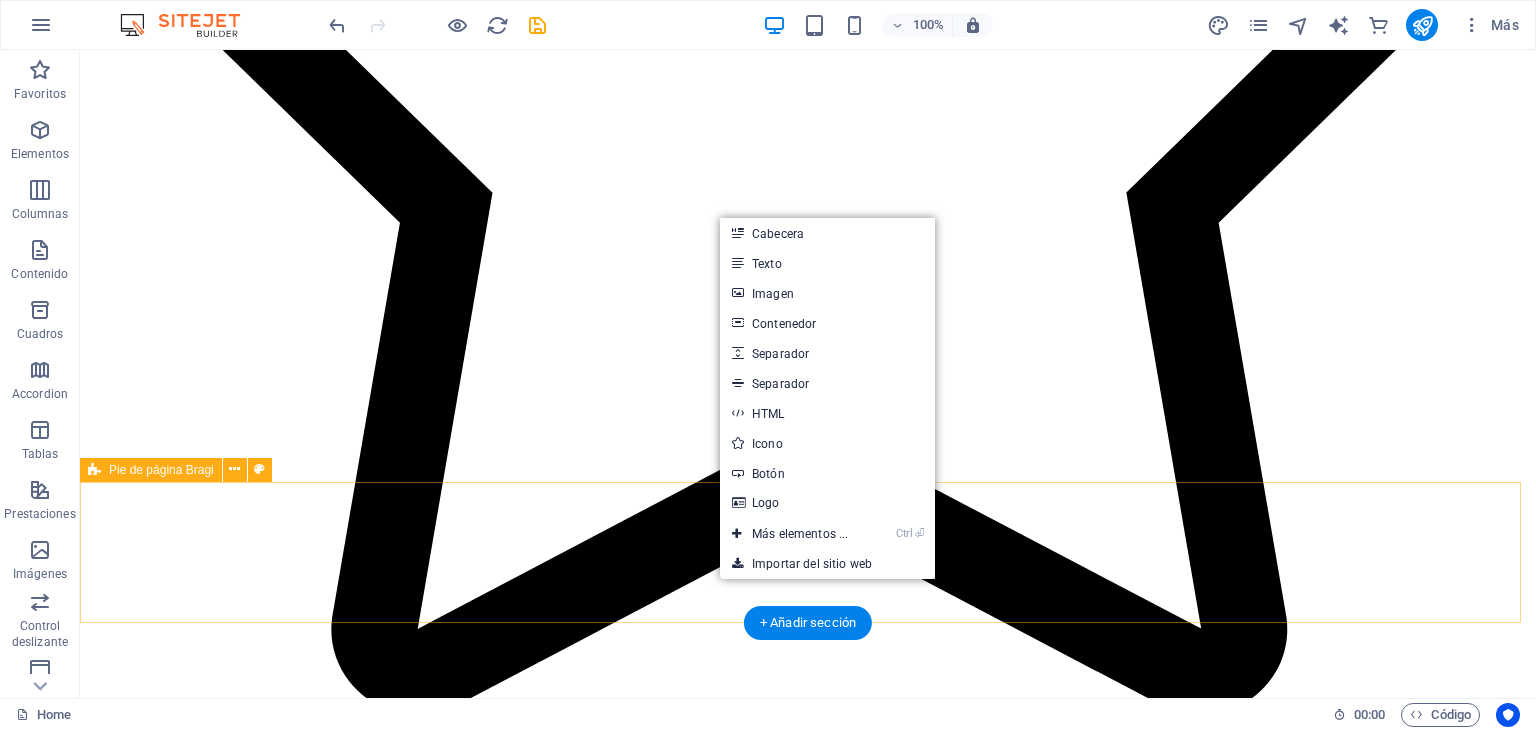 click on "Suelta el contenido aquí o  Añadir elementos  Pegar portapapeles" at bounding box center (808, 29245) 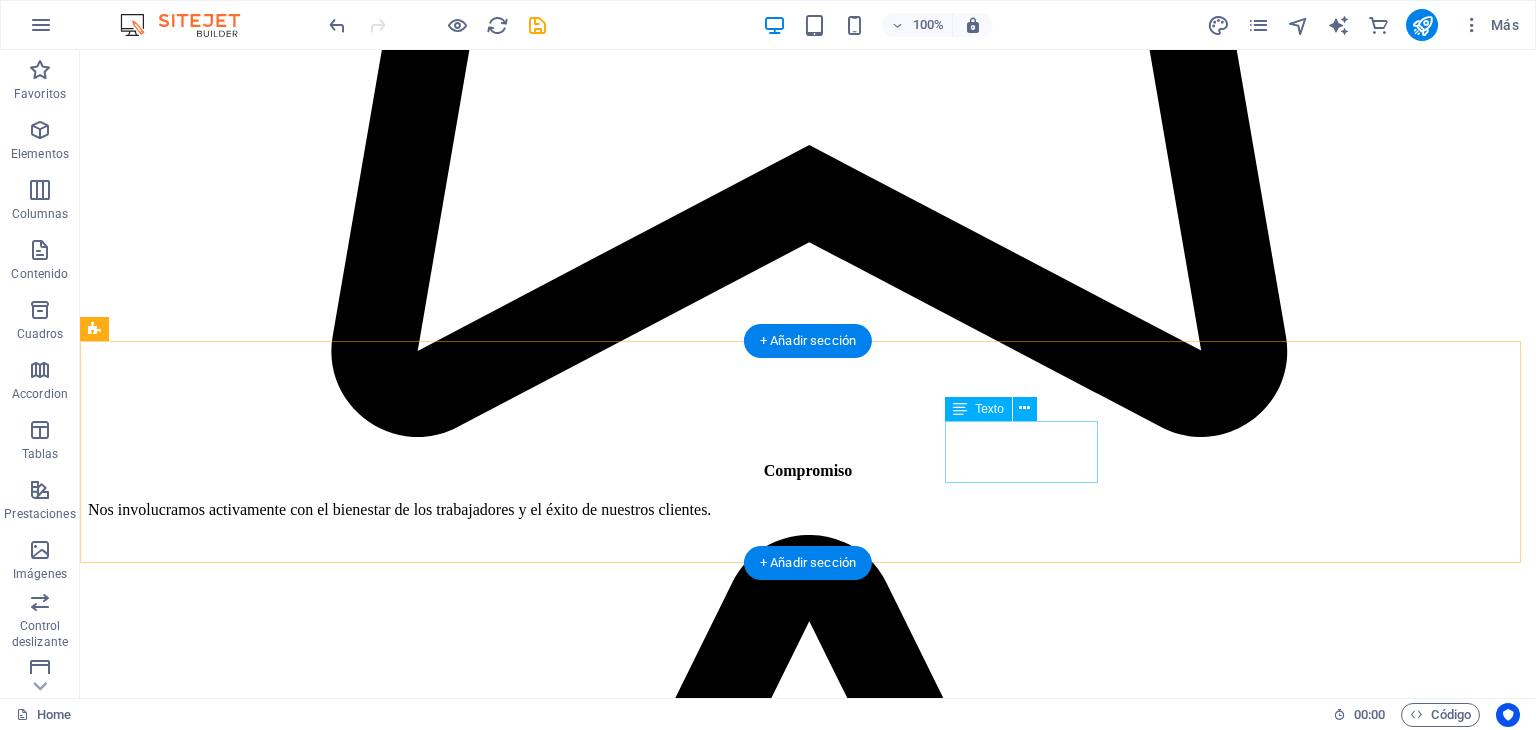 scroll, scrollTop: 5671, scrollLeft: 0, axis: vertical 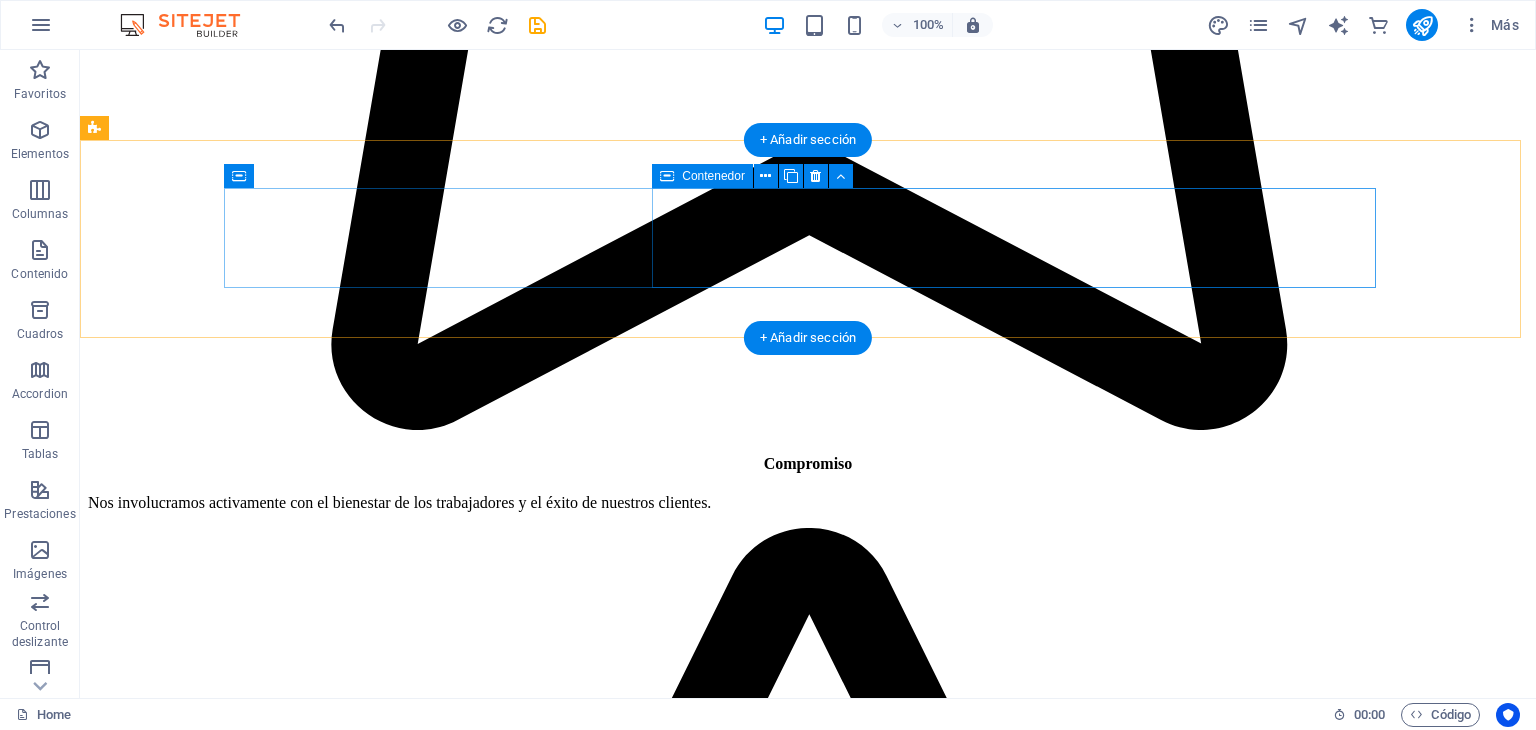 drag, startPoint x: 1296, startPoint y: 226, endPoint x: 1133, endPoint y: 269, distance: 168.57639 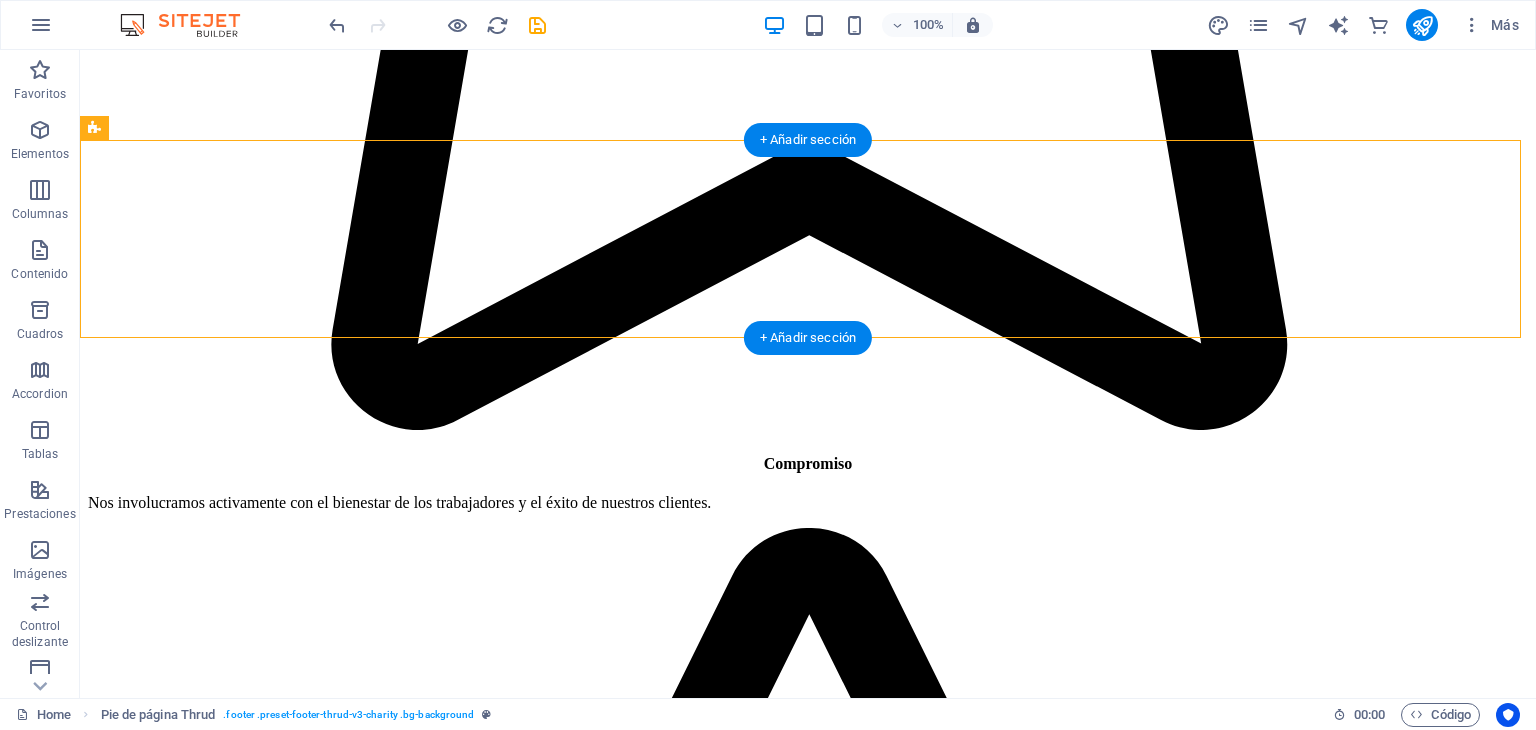 drag, startPoint x: 1289, startPoint y: 225, endPoint x: 1156, endPoint y: 313, distance: 159.47726 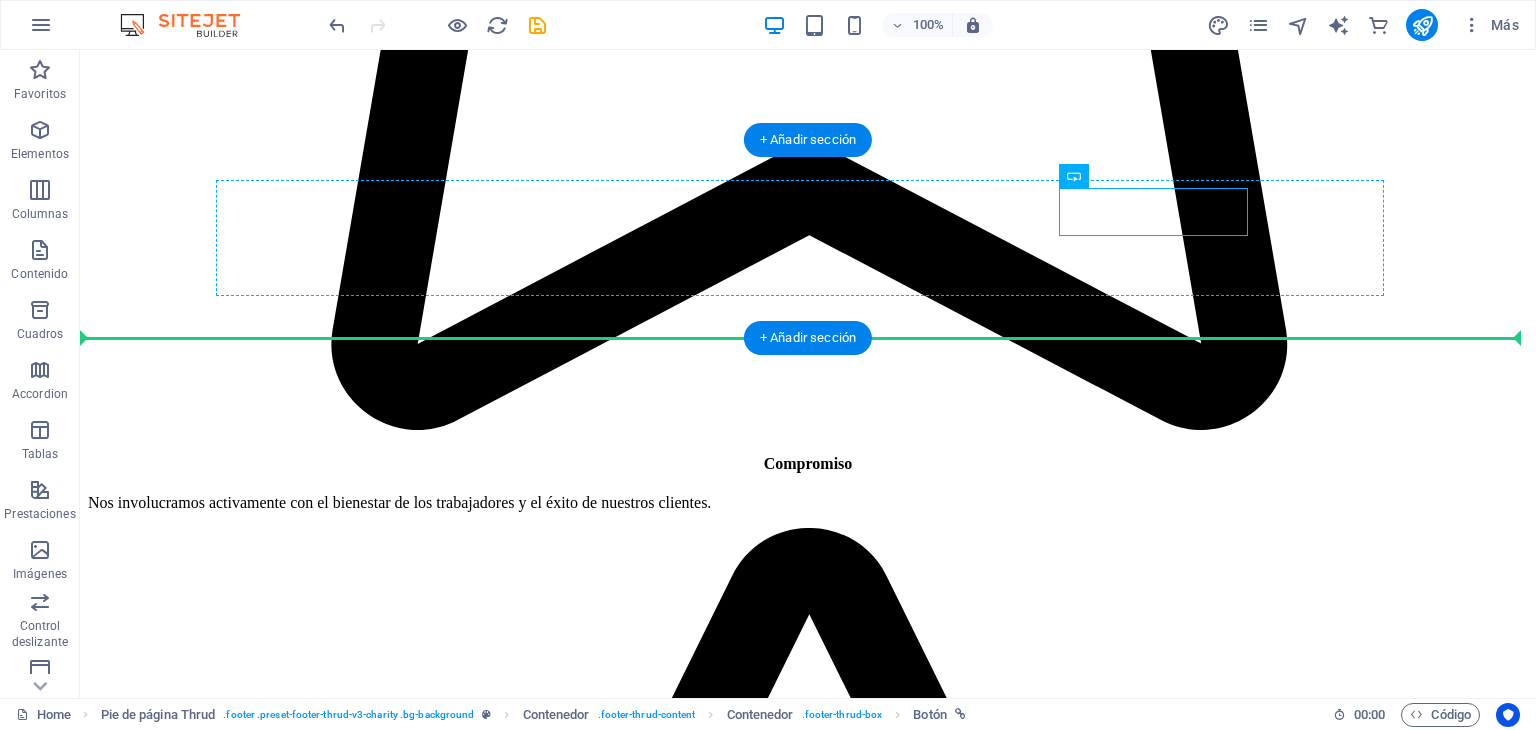drag, startPoint x: 1194, startPoint y: 205, endPoint x: 1244, endPoint y: 282, distance: 91.809586 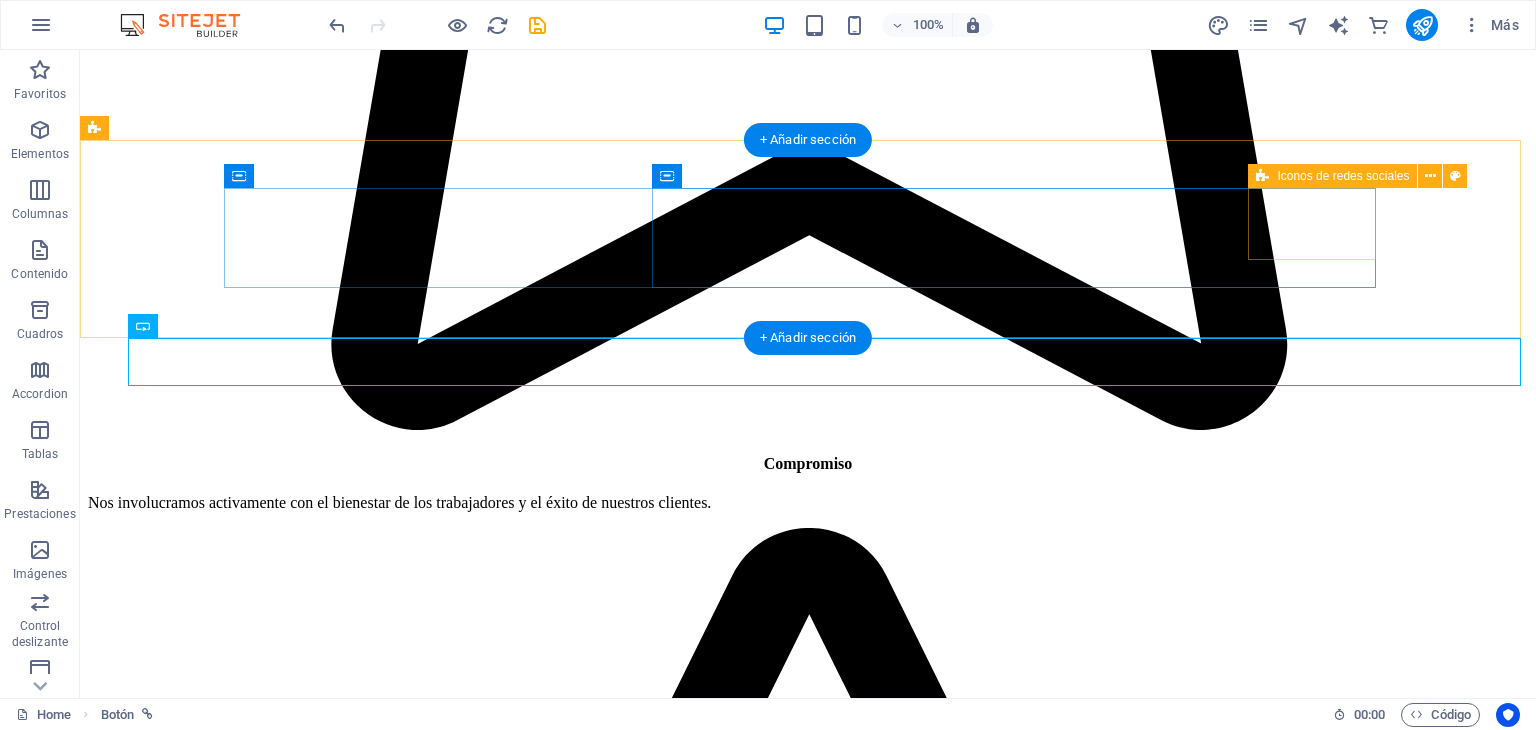click at bounding box center [543, 27127] 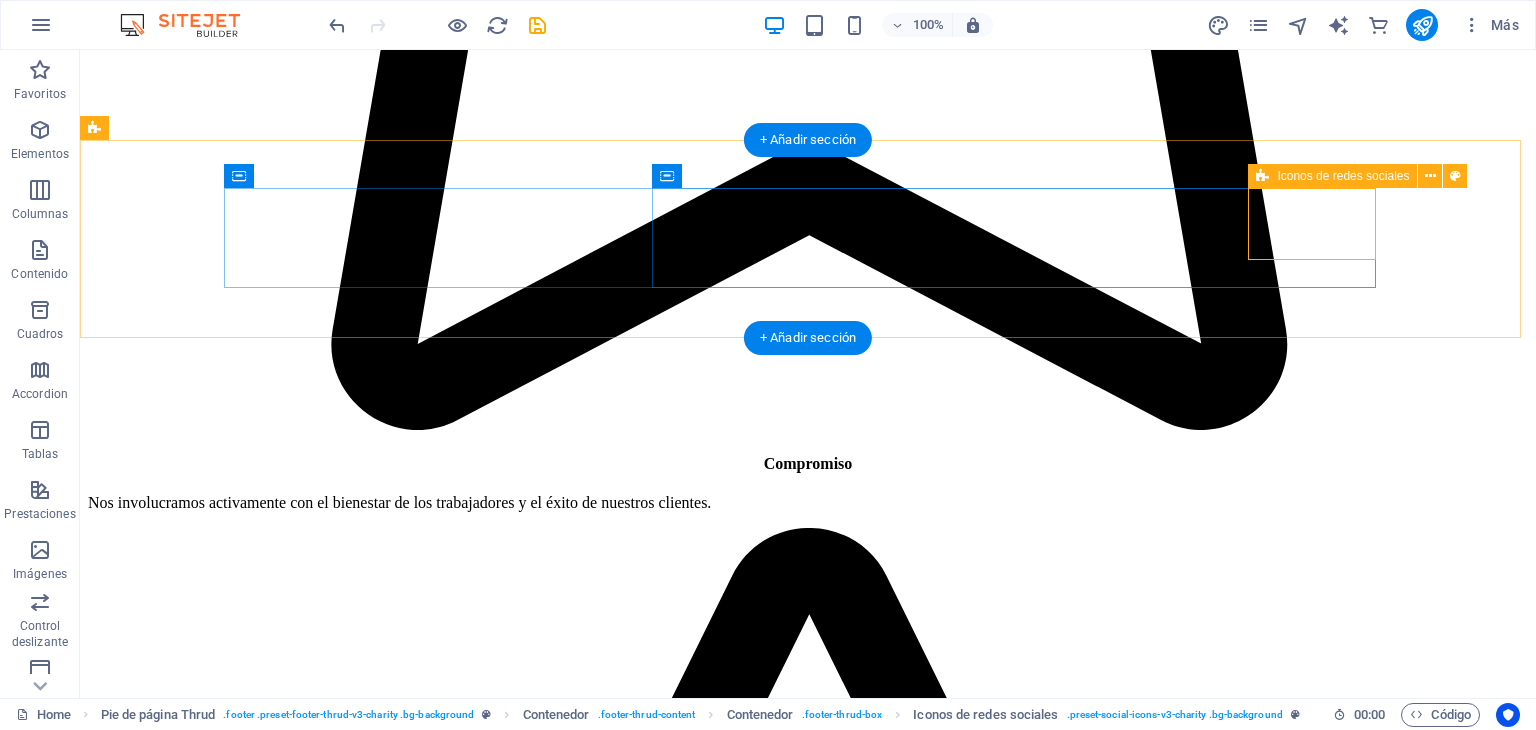 click at bounding box center [543, 27127] 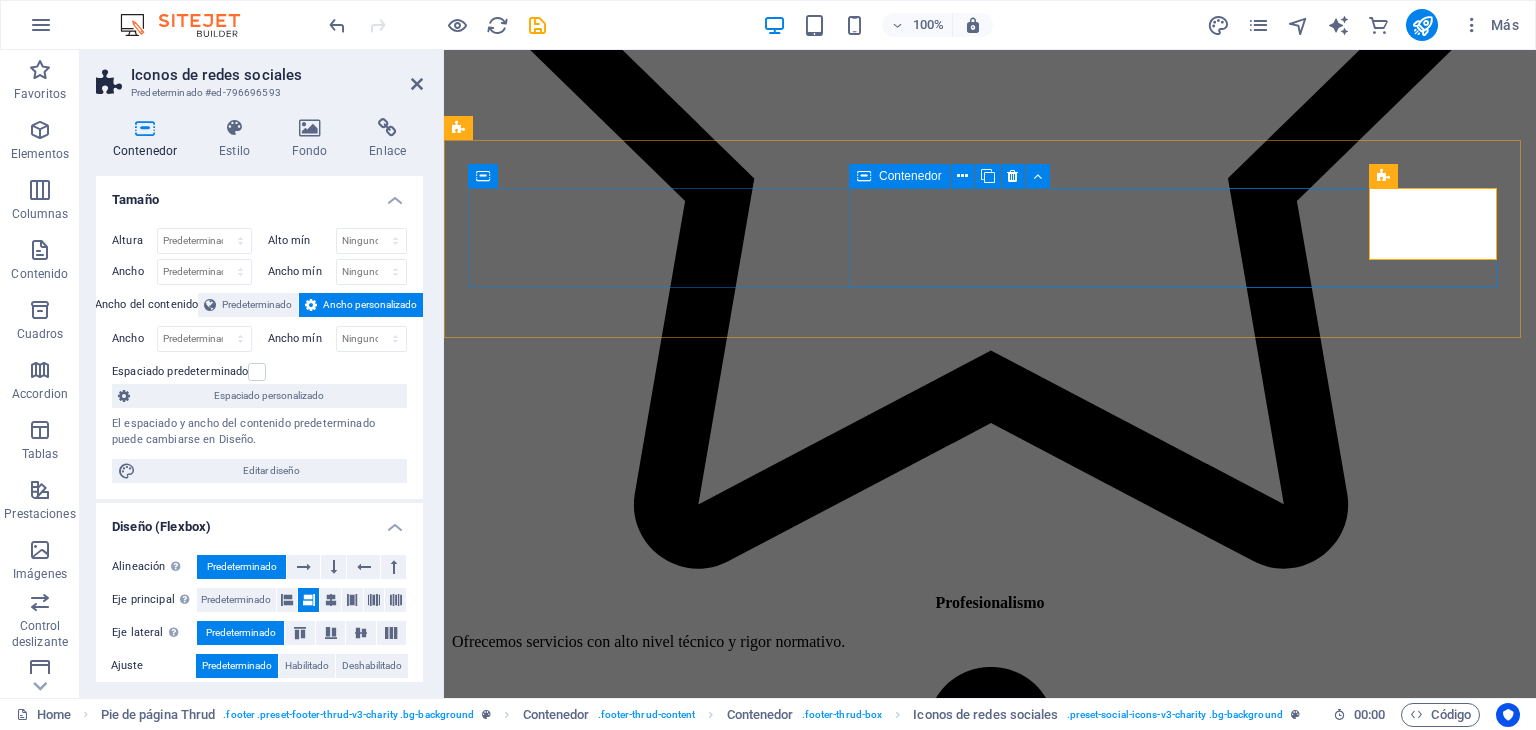 scroll, scrollTop: 5852, scrollLeft: 0, axis: vertical 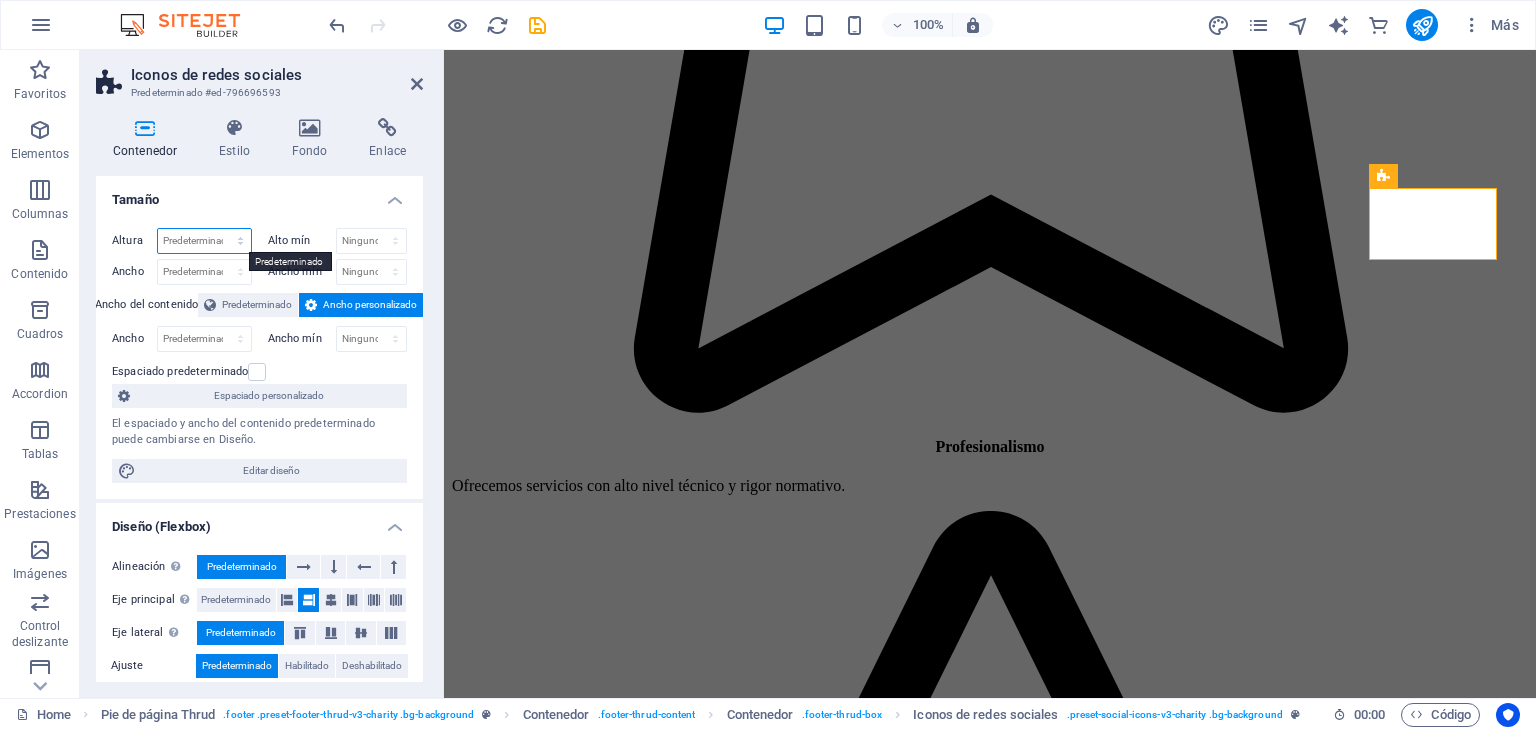 click on "Predeterminado px rem % vh vw" at bounding box center (204, 241) 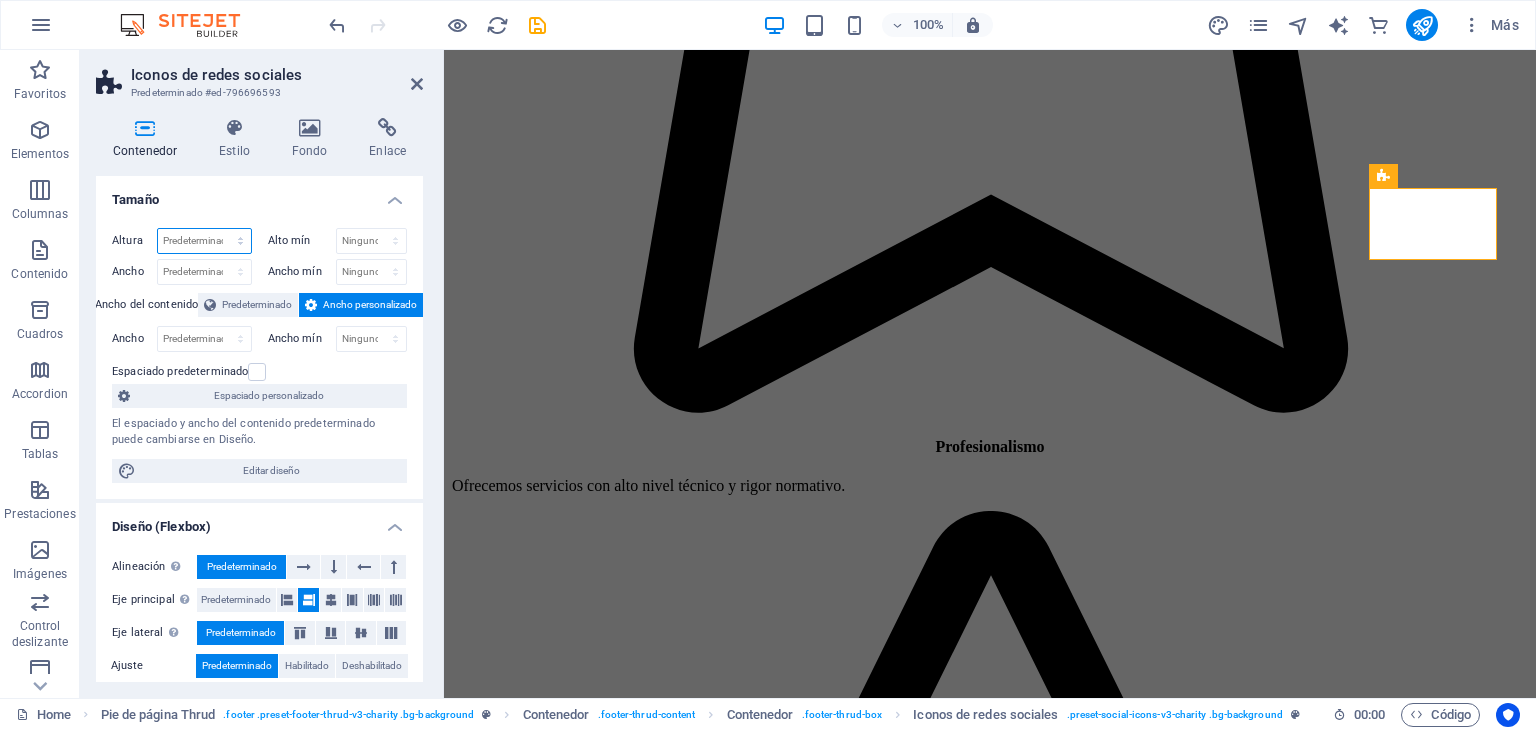 select on "%" 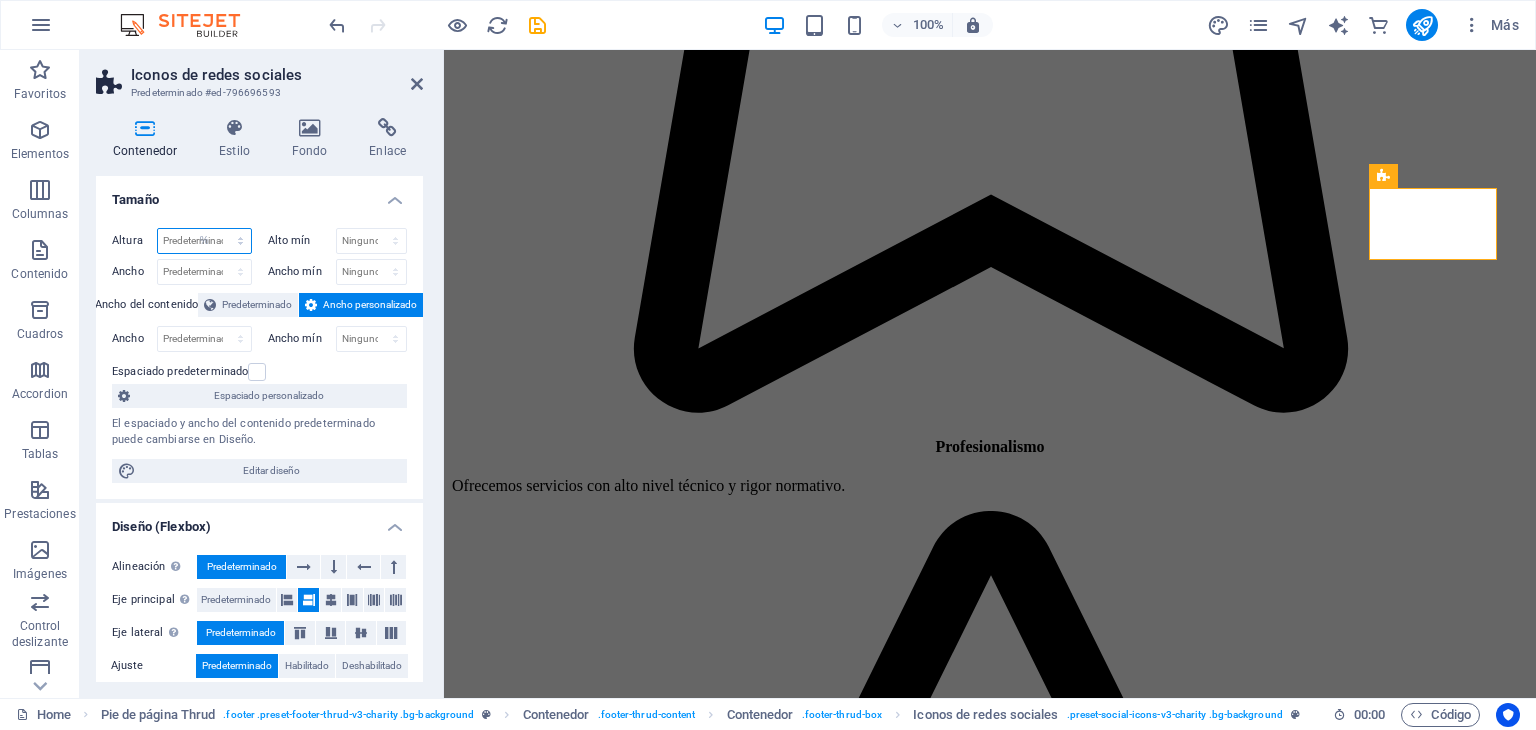 click on "Predeterminado px rem % vh vw" at bounding box center [204, 241] 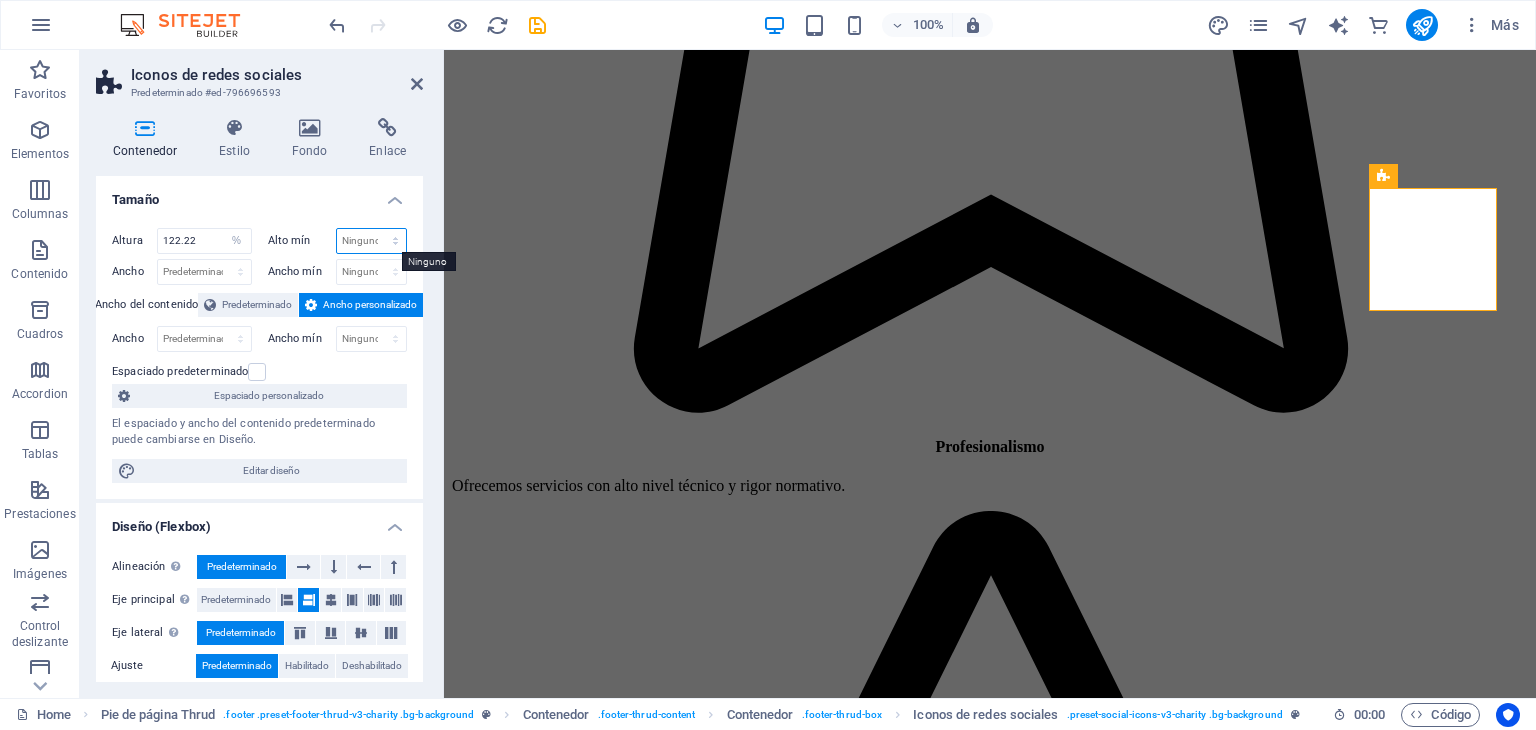 click on "Ninguno px rem % vh vw" at bounding box center (372, 241) 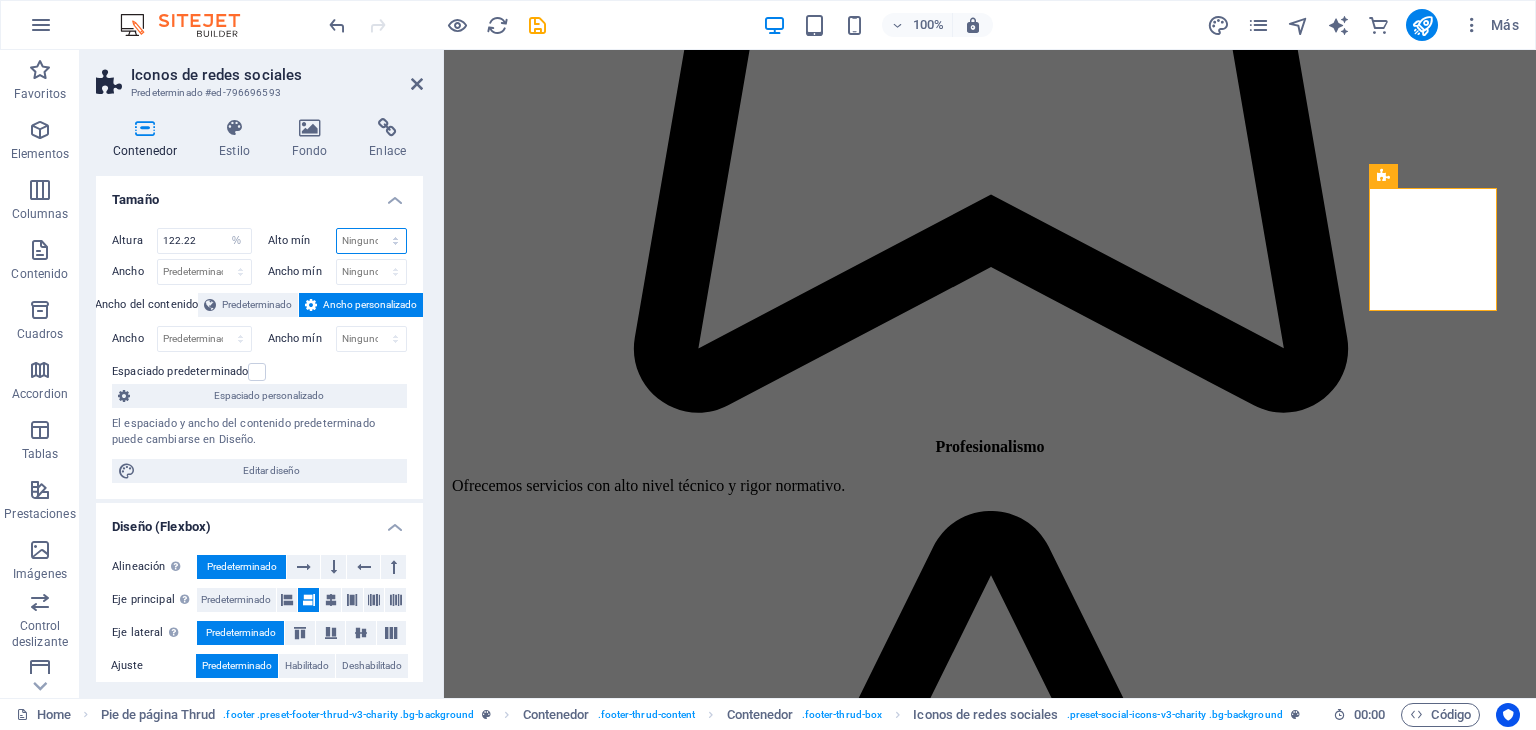 select on "%" 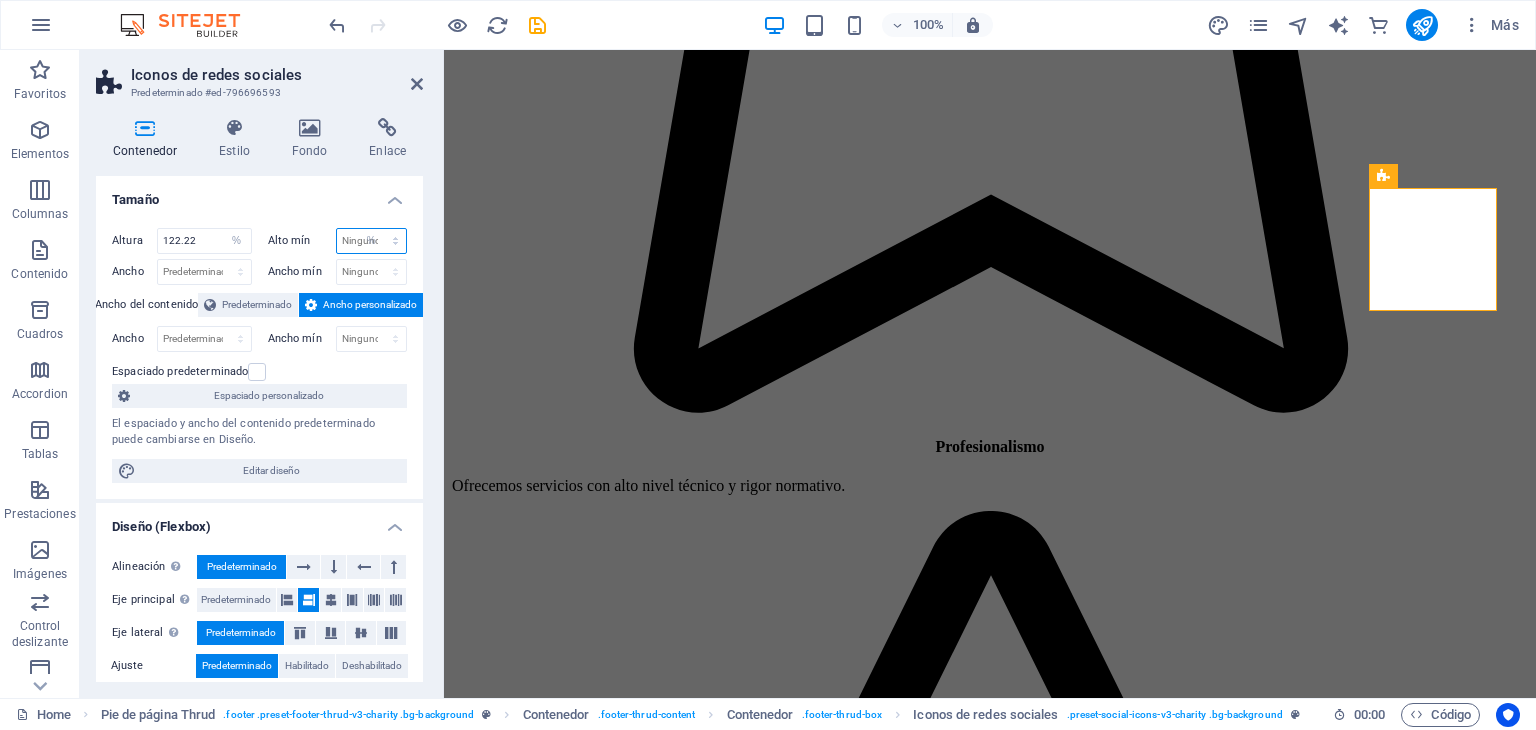click on "Ninguno px rem % vh vw" at bounding box center (372, 241) 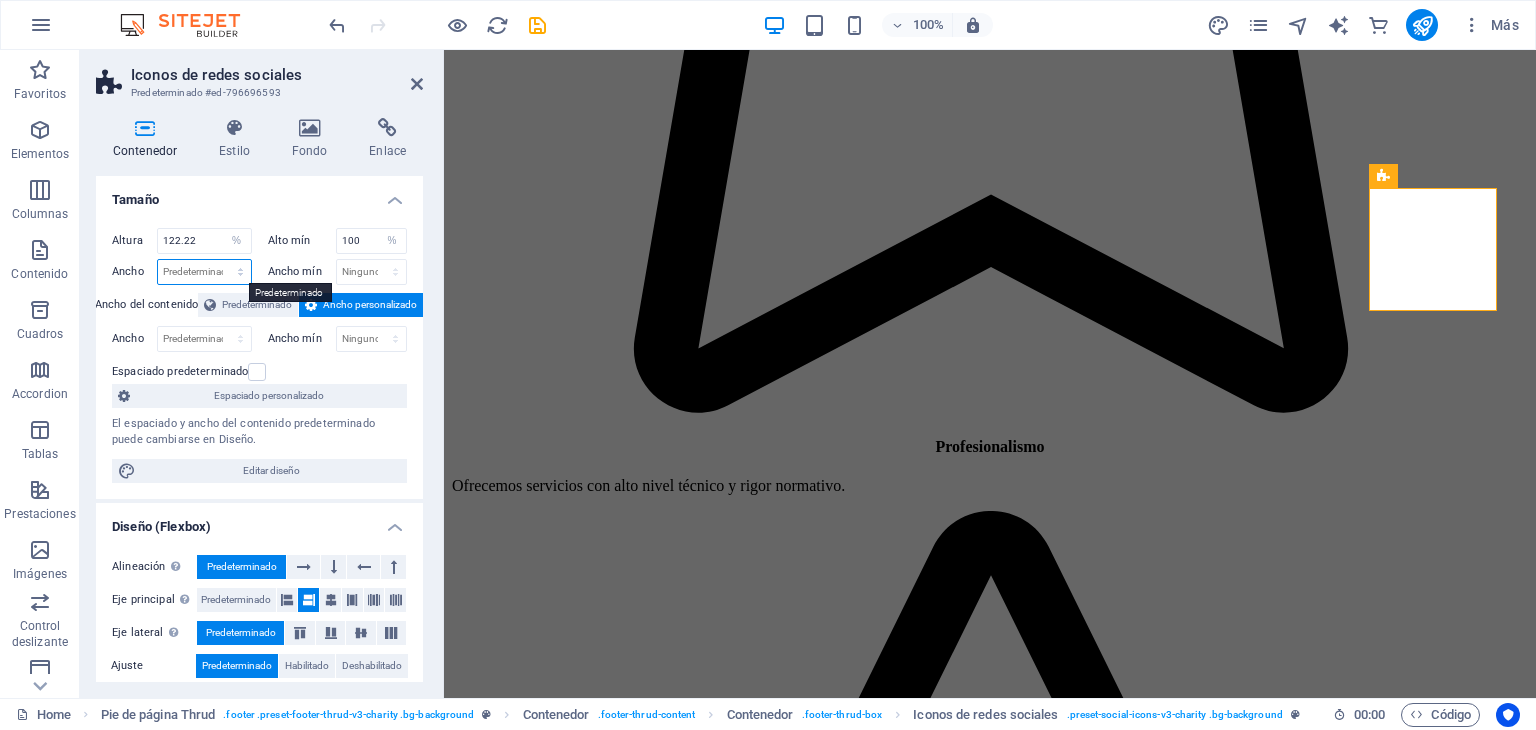click on "Predeterminado px rem % em vh vw" at bounding box center [204, 272] 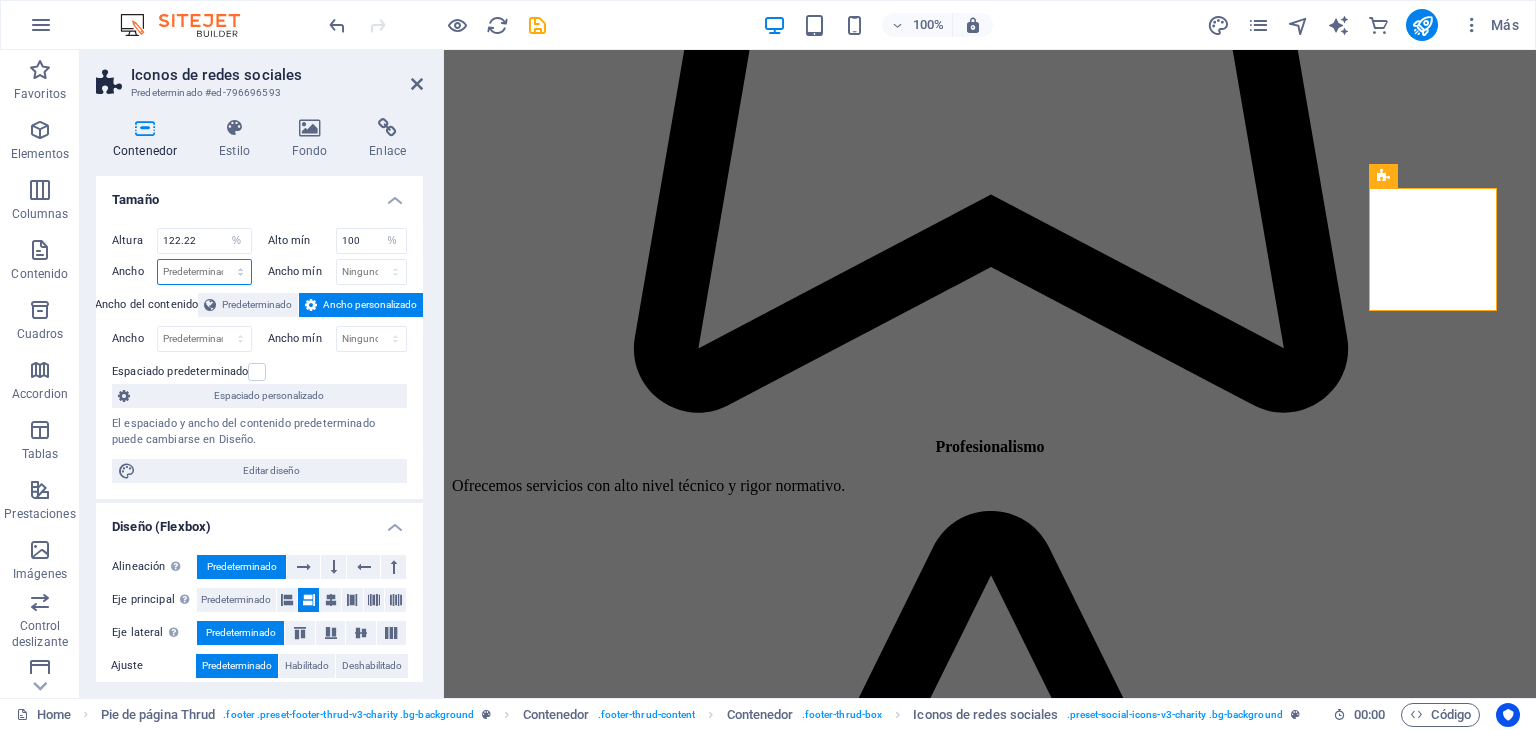 select on "%" 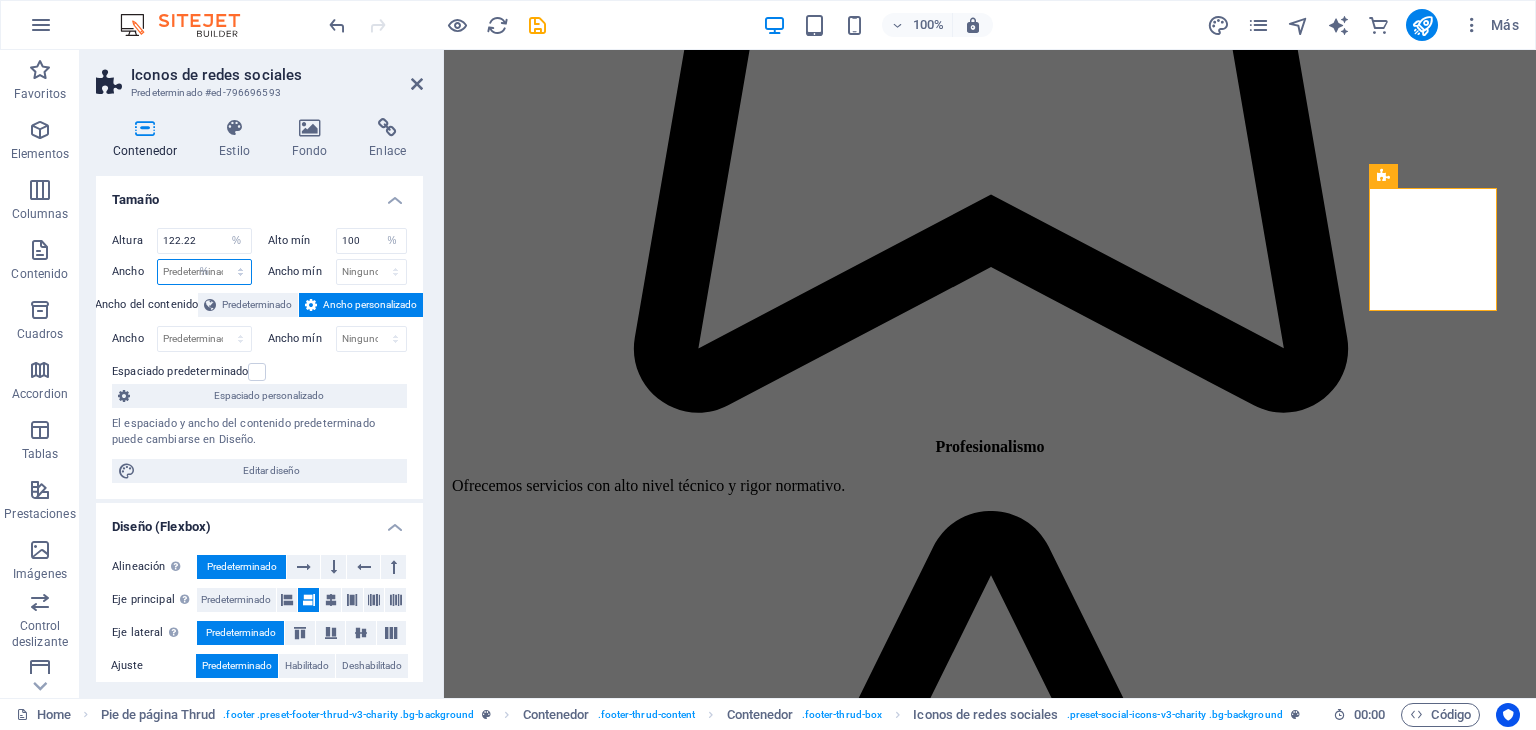 click on "Predeterminado px rem % em vh vw" at bounding box center (204, 272) 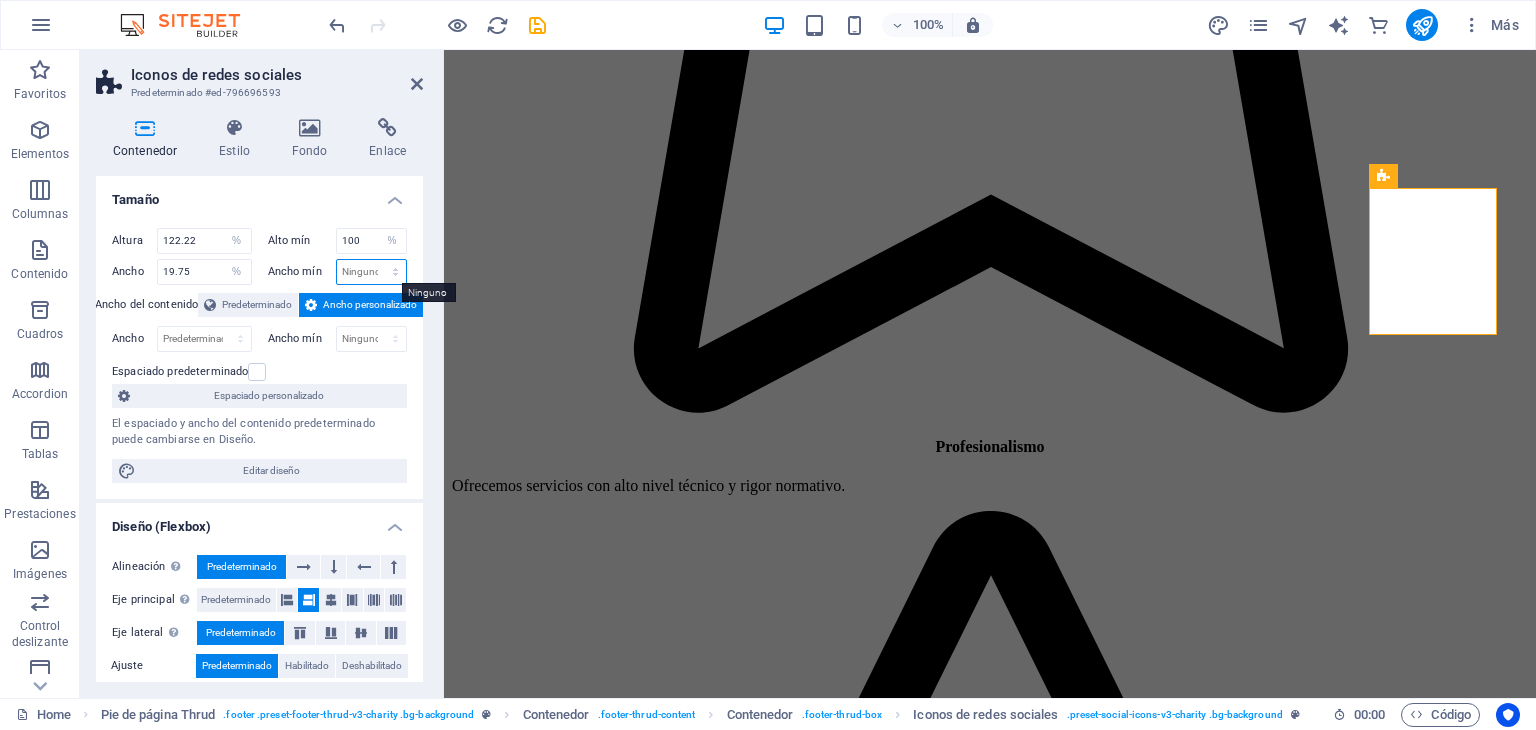 click on "Ninguno px rem % vh vw" at bounding box center [372, 272] 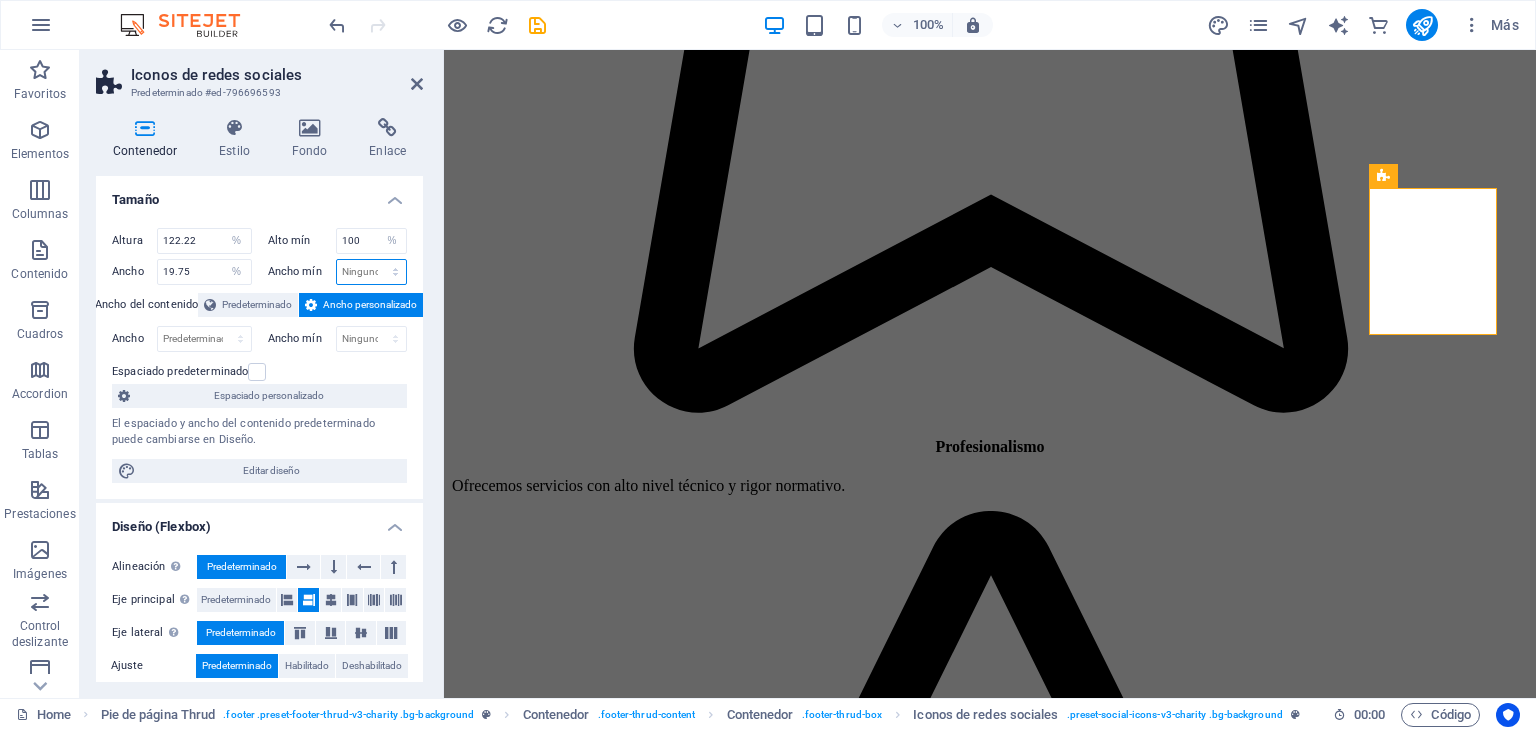select on "%" 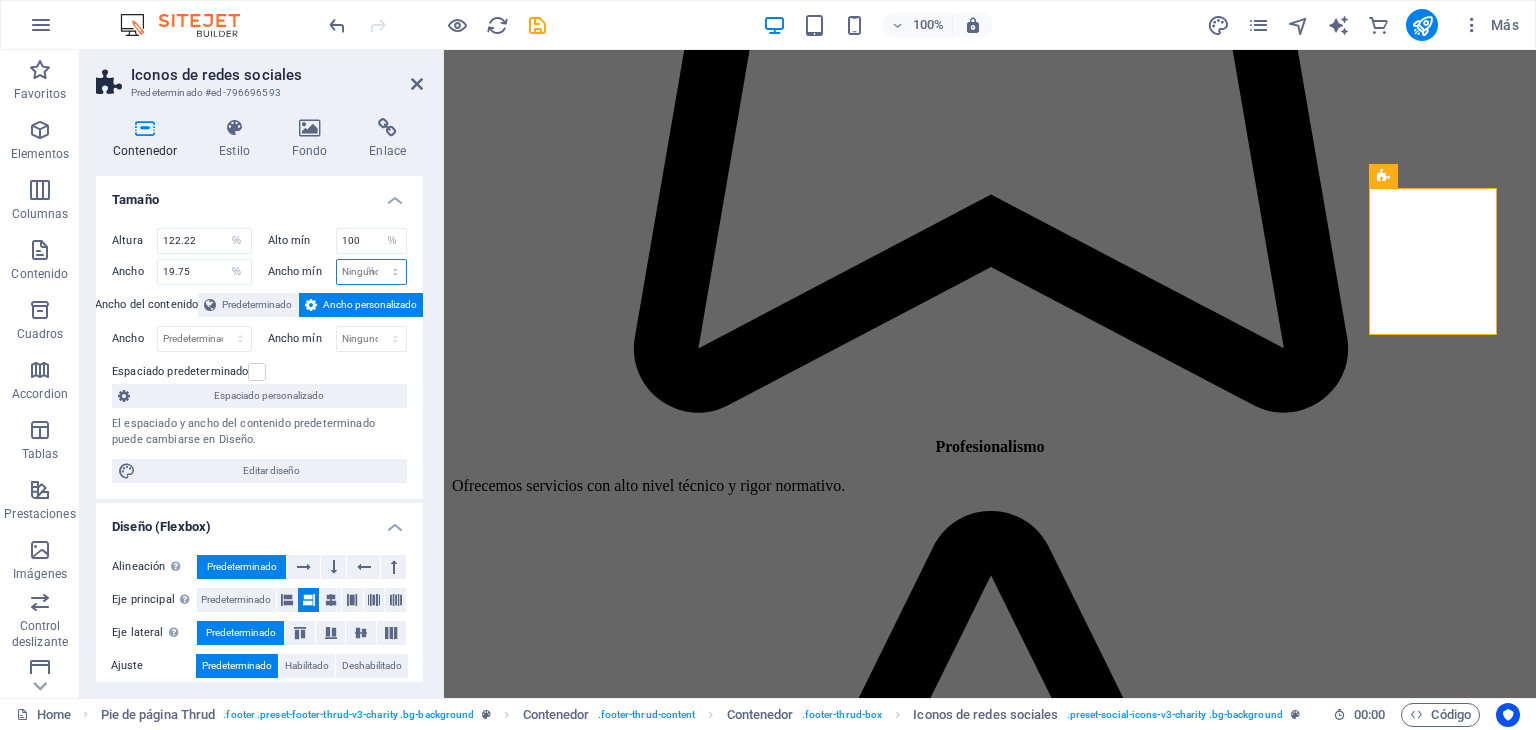 click on "Ninguno px rem % vh vw" at bounding box center (372, 272) 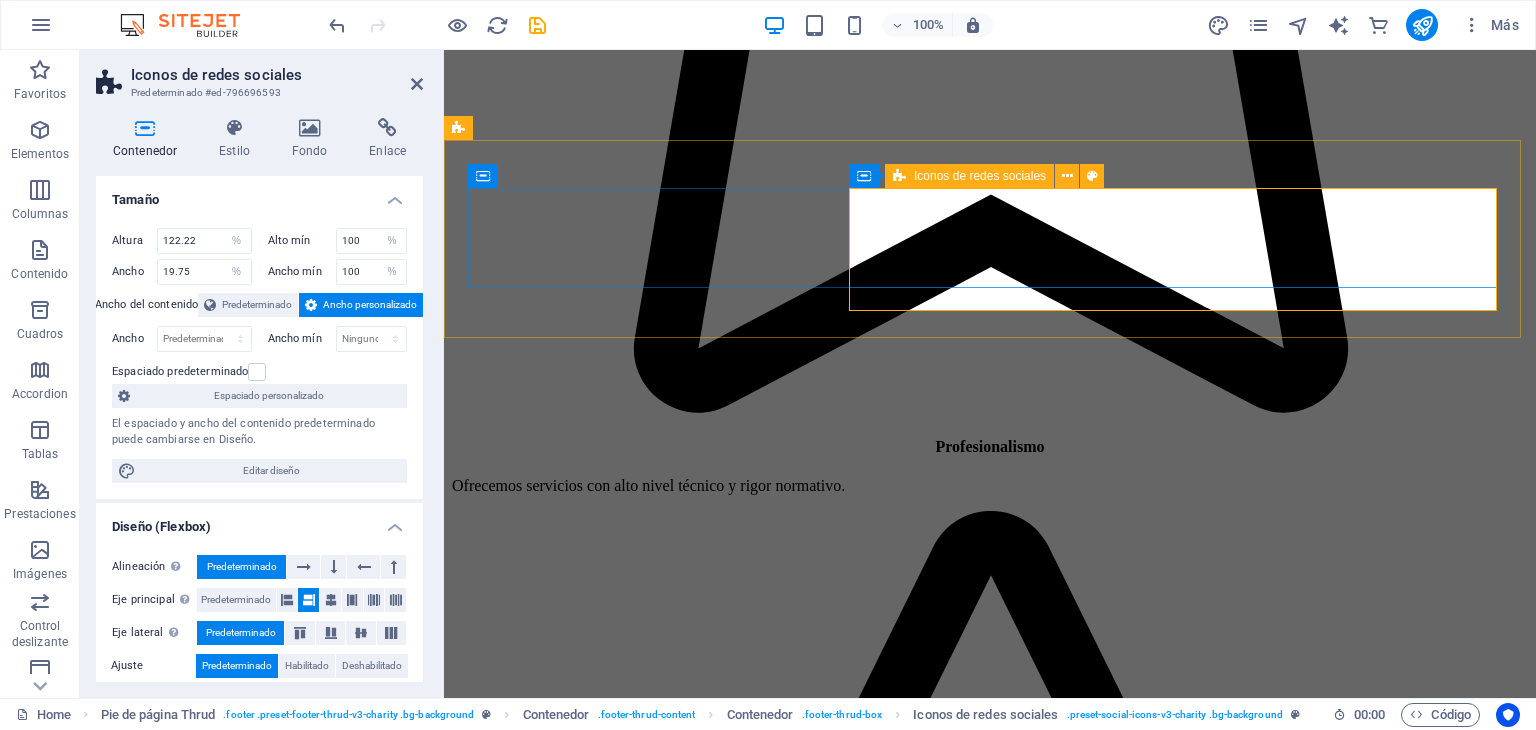 click at bounding box center [794, 20666] 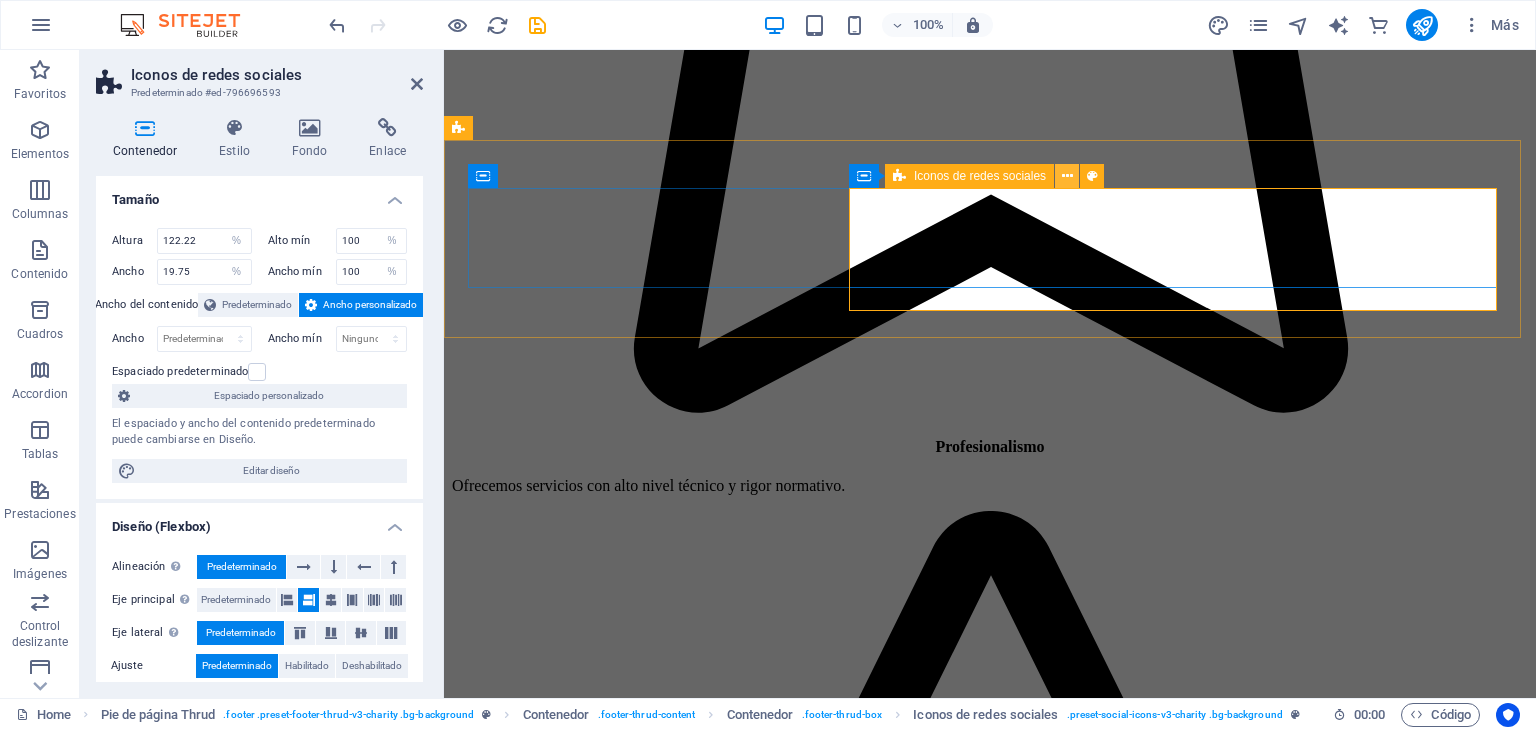 click at bounding box center [1067, 176] 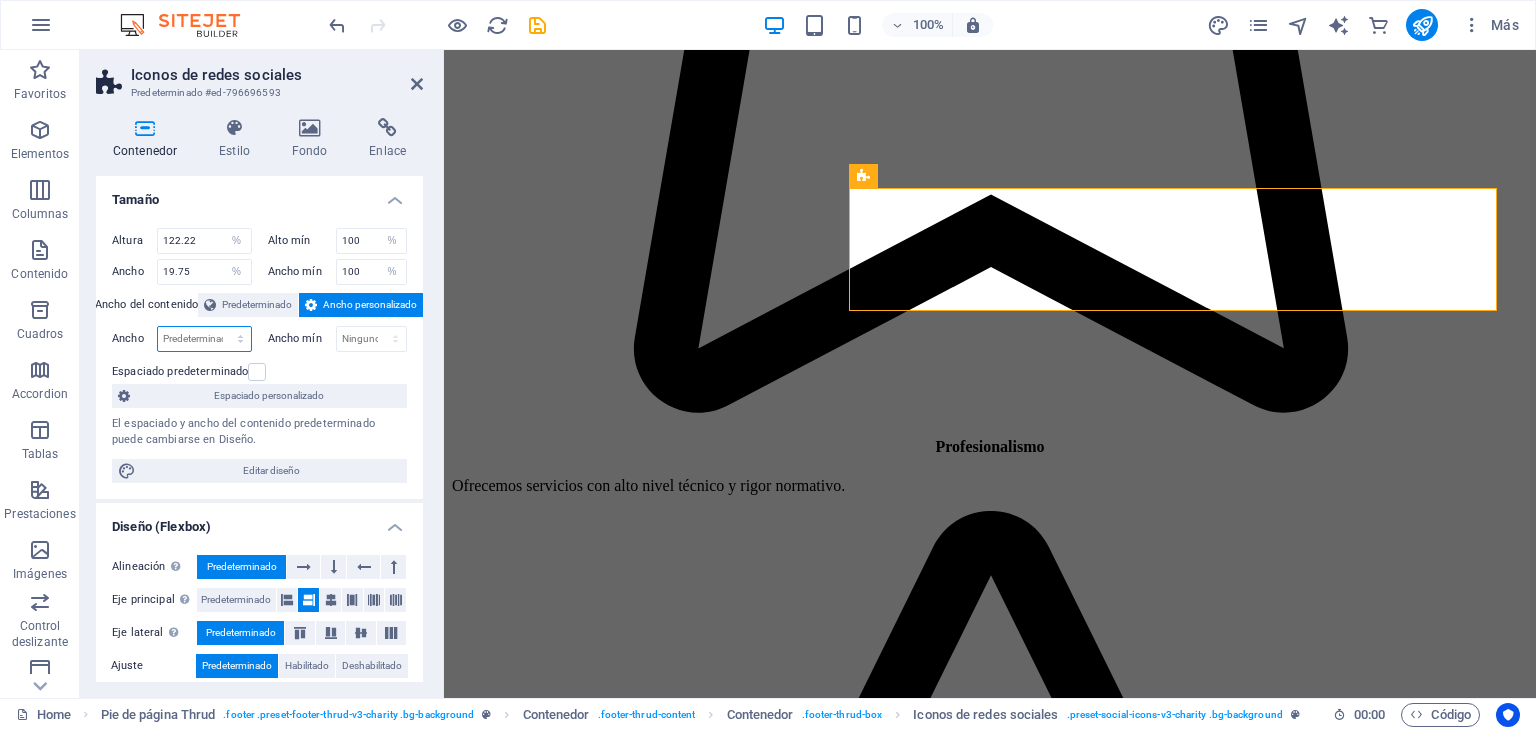 click on "Predeterminado px rem % em vh vw" at bounding box center [204, 339] 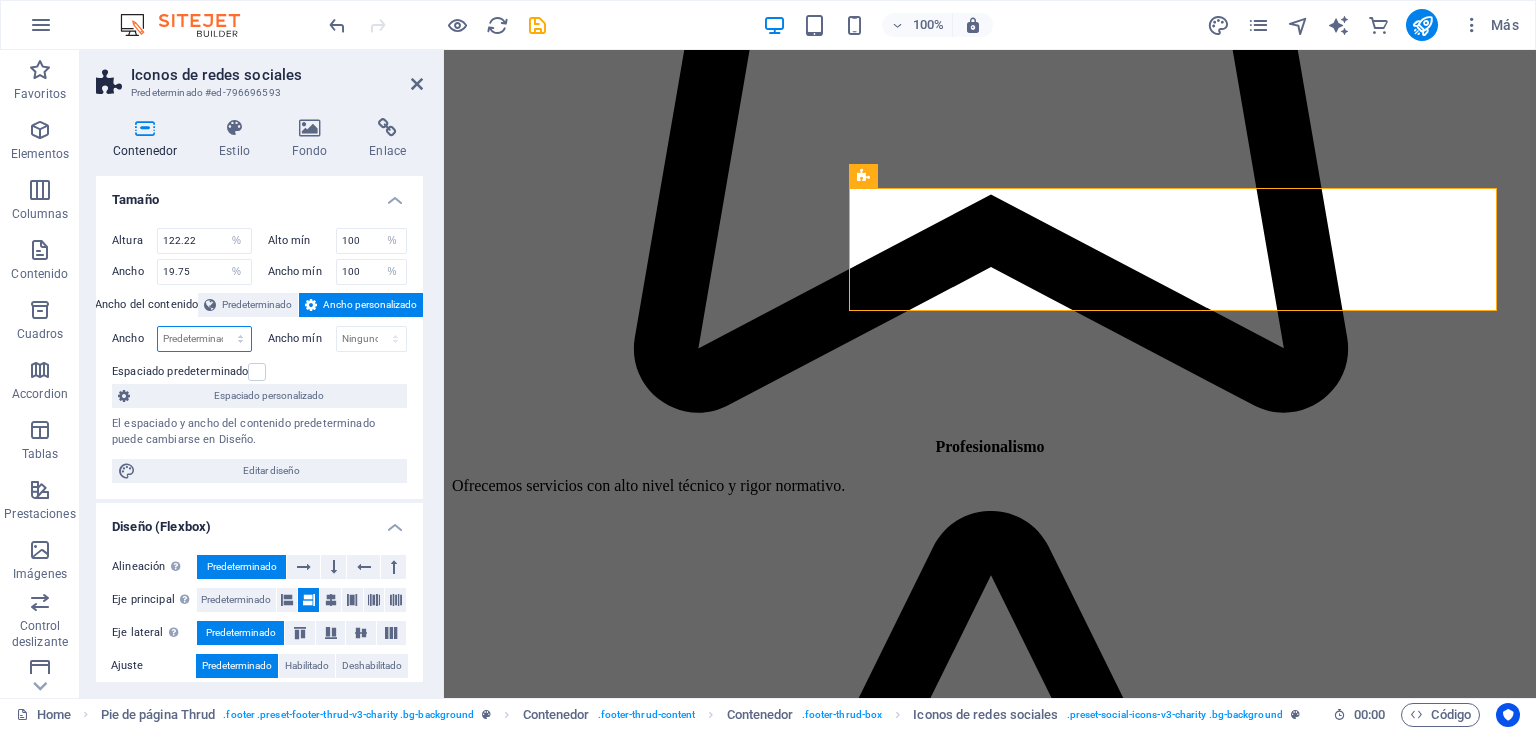 select on "%" 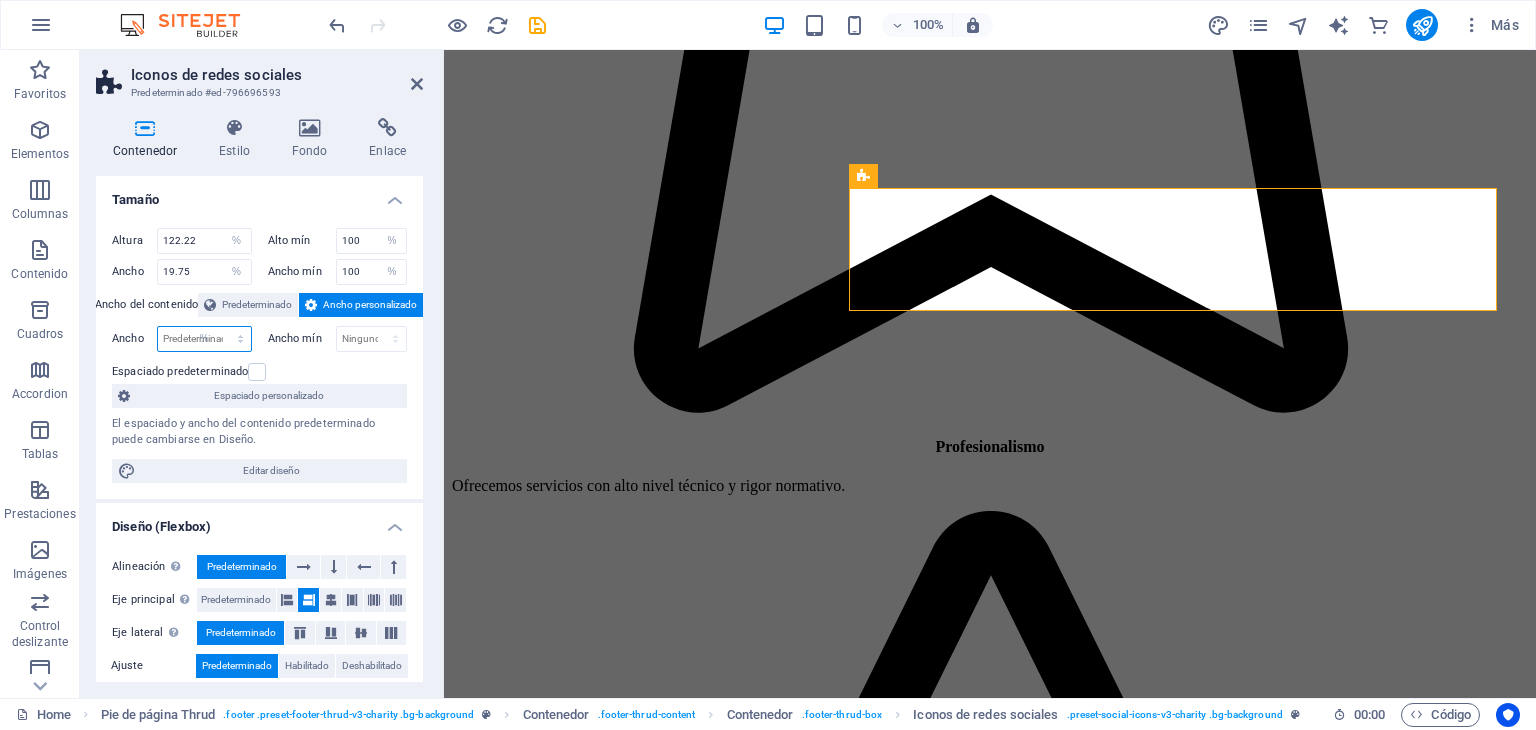 click on "Predeterminado px rem % em vh vw" at bounding box center (204, 339) 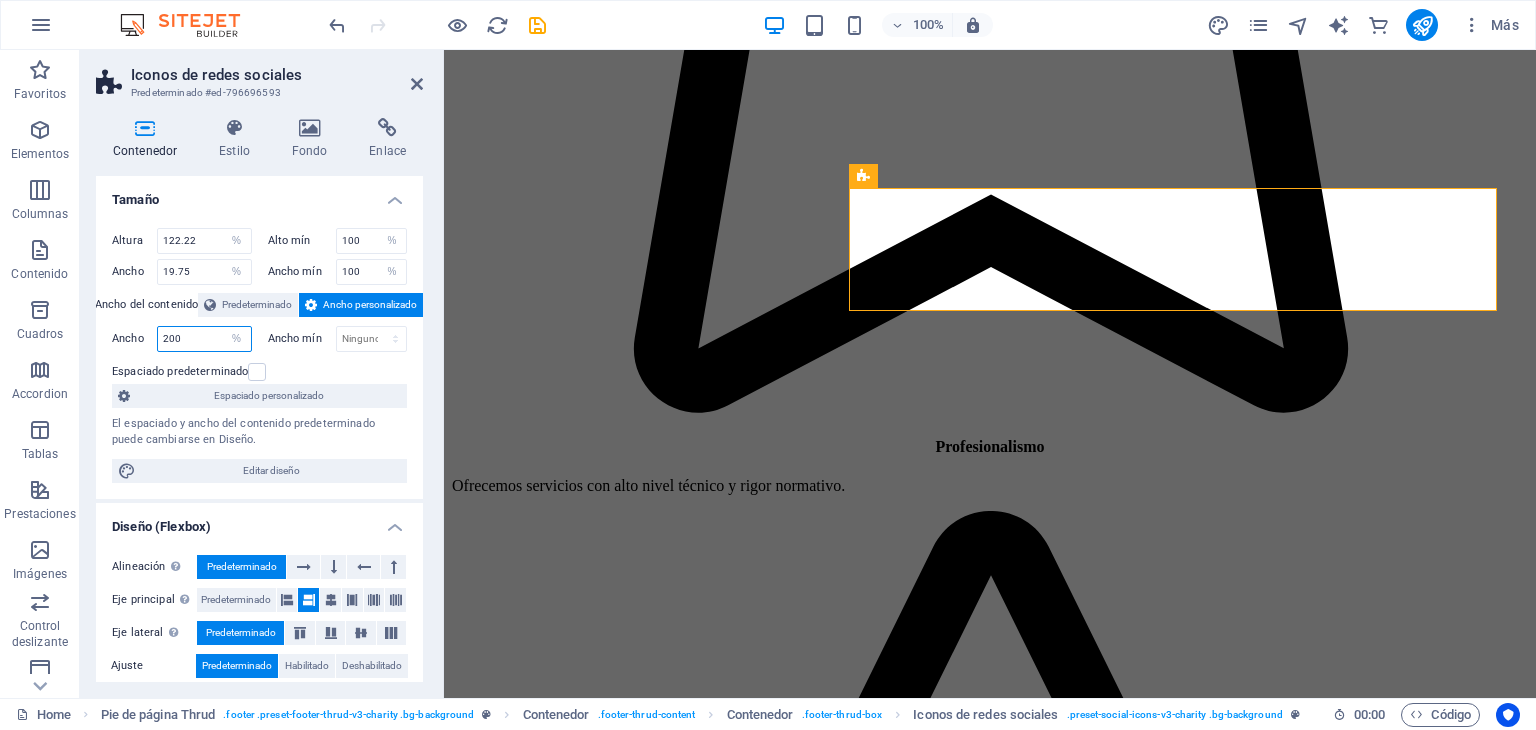 type on "200" 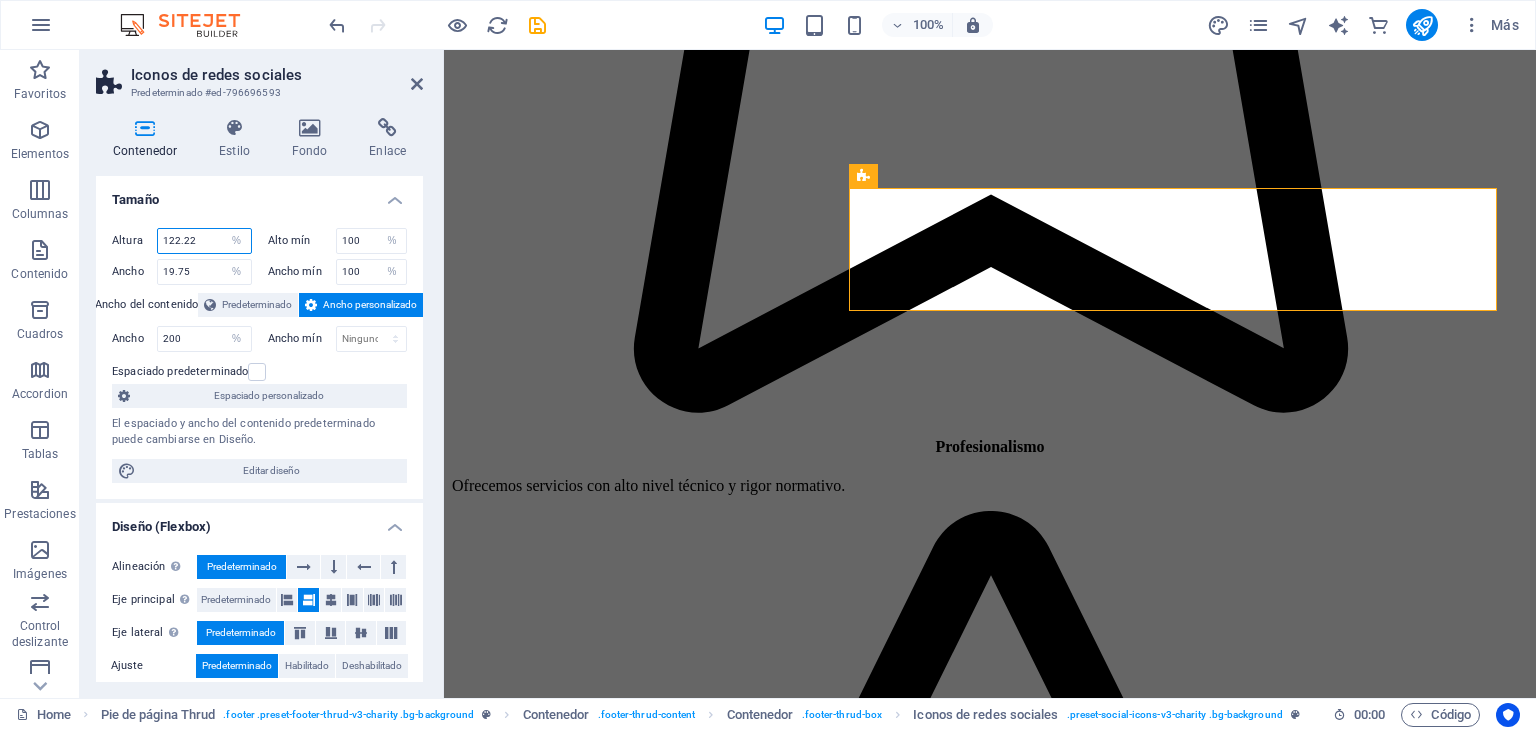 click on "122.22" at bounding box center (204, 241) 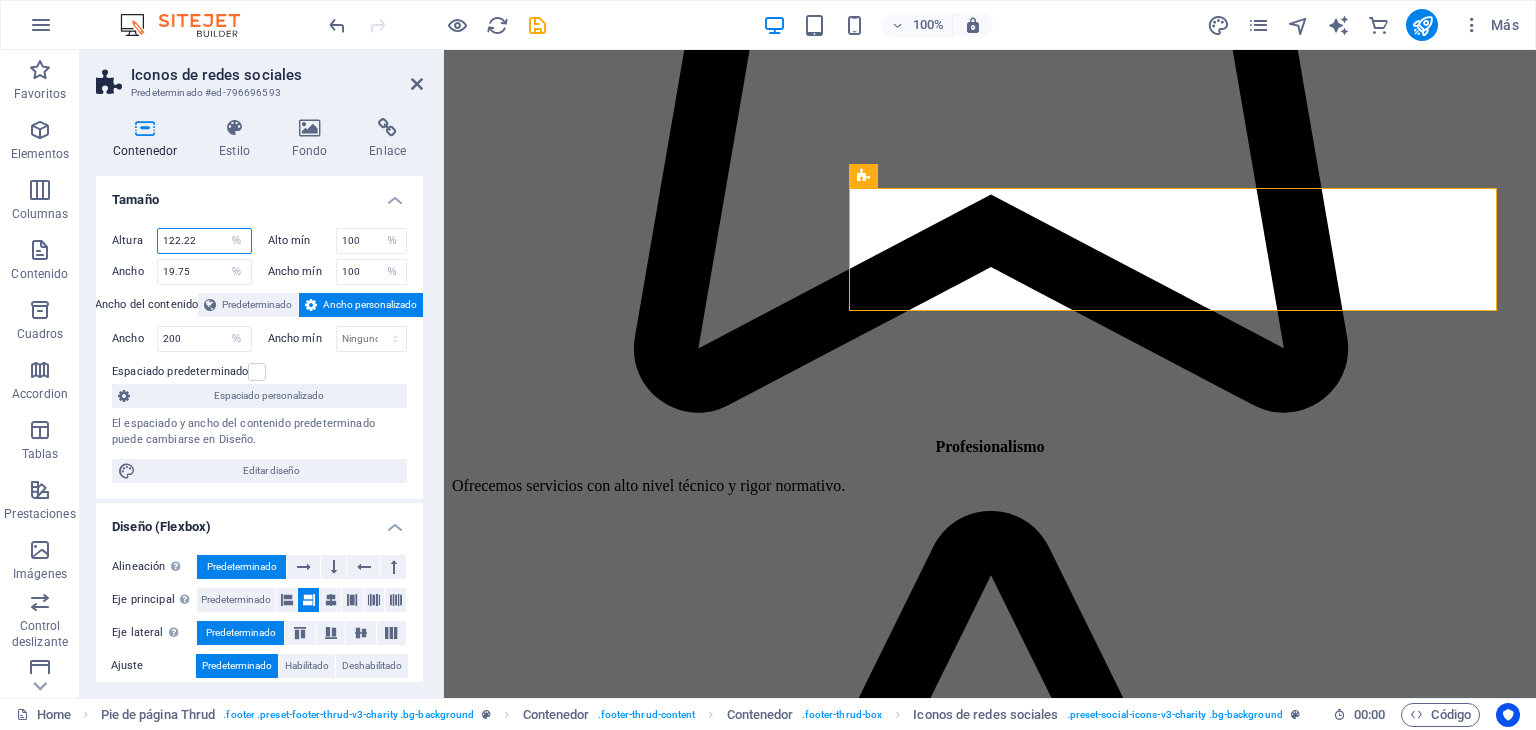 click on "122.22" at bounding box center (204, 241) 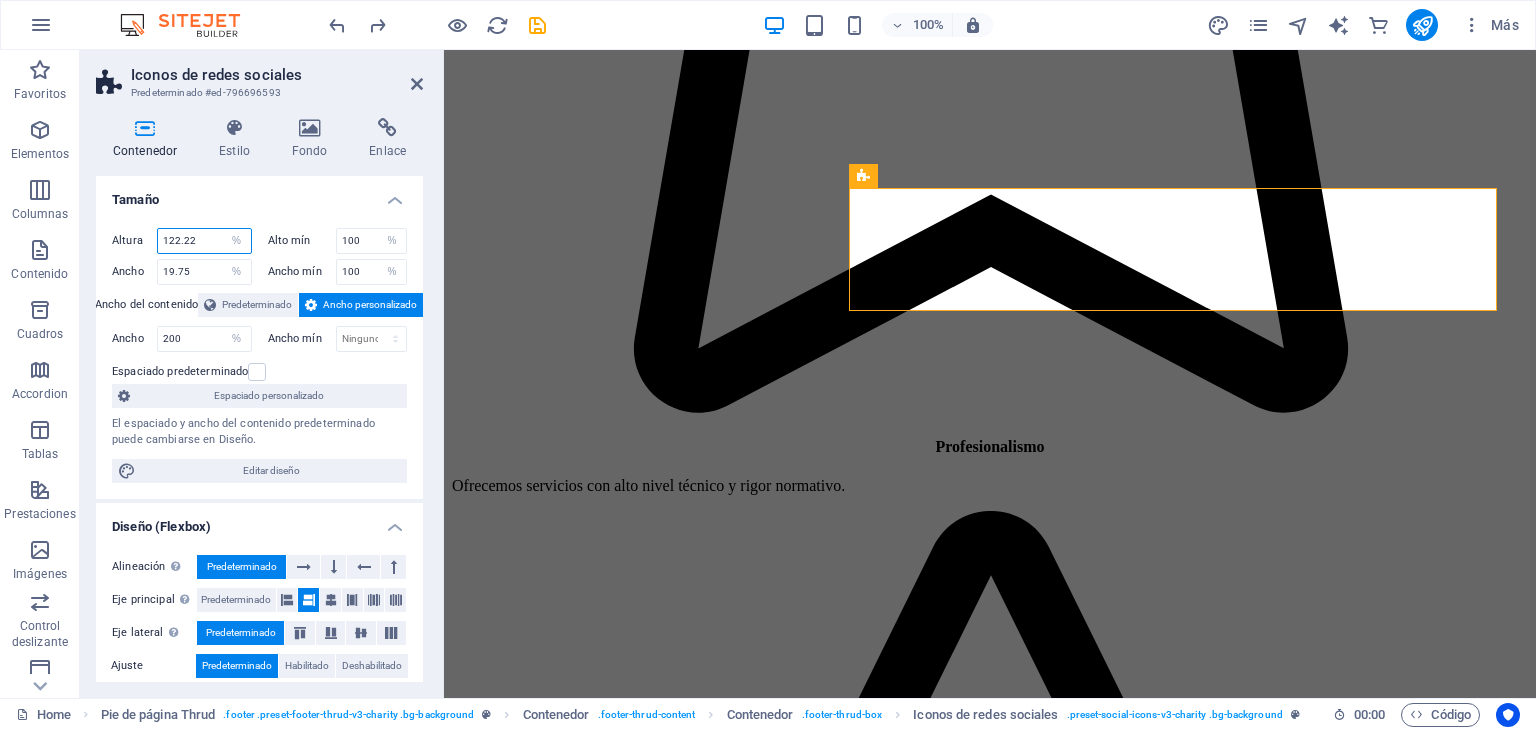click on "122.22" at bounding box center [204, 241] 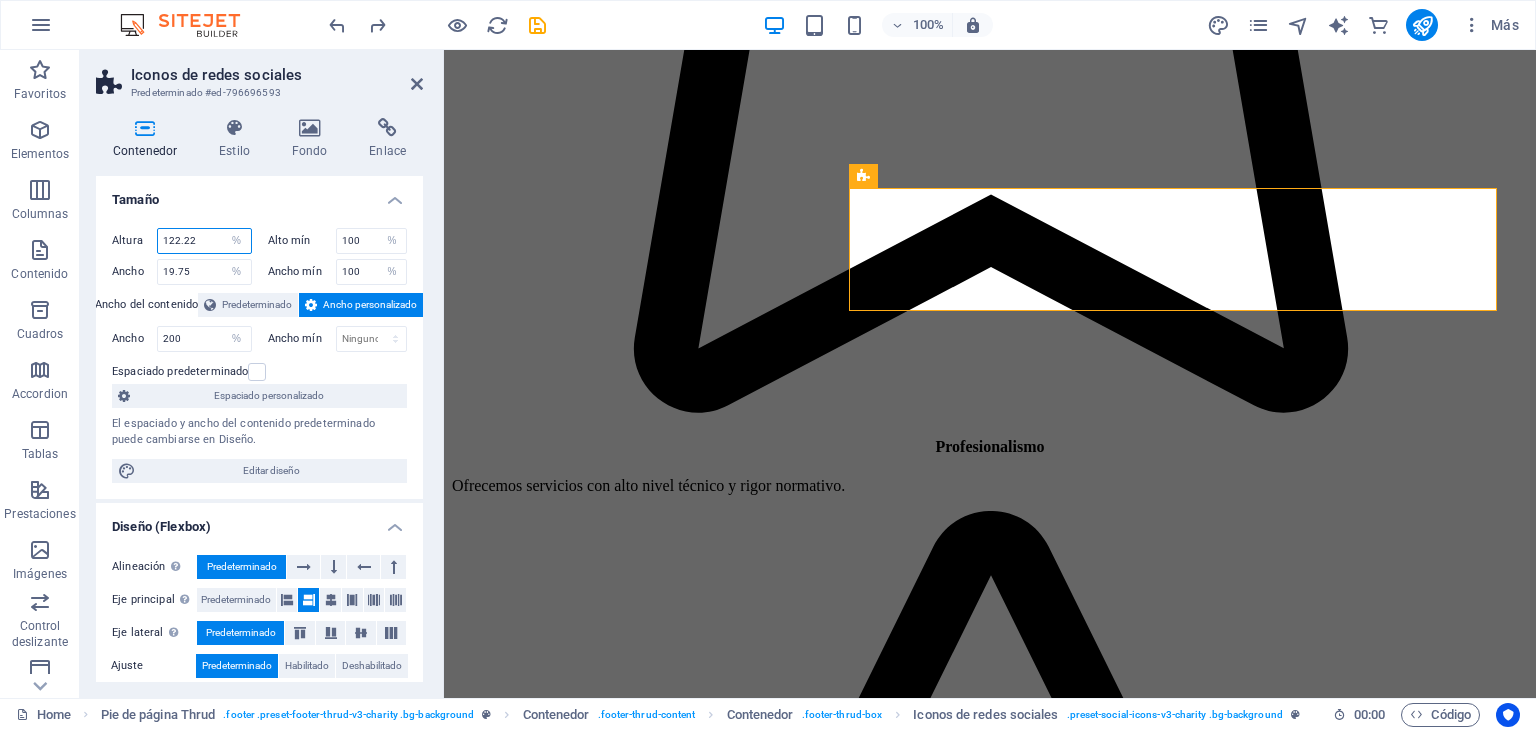 click on "122.22" at bounding box center [204, 241] 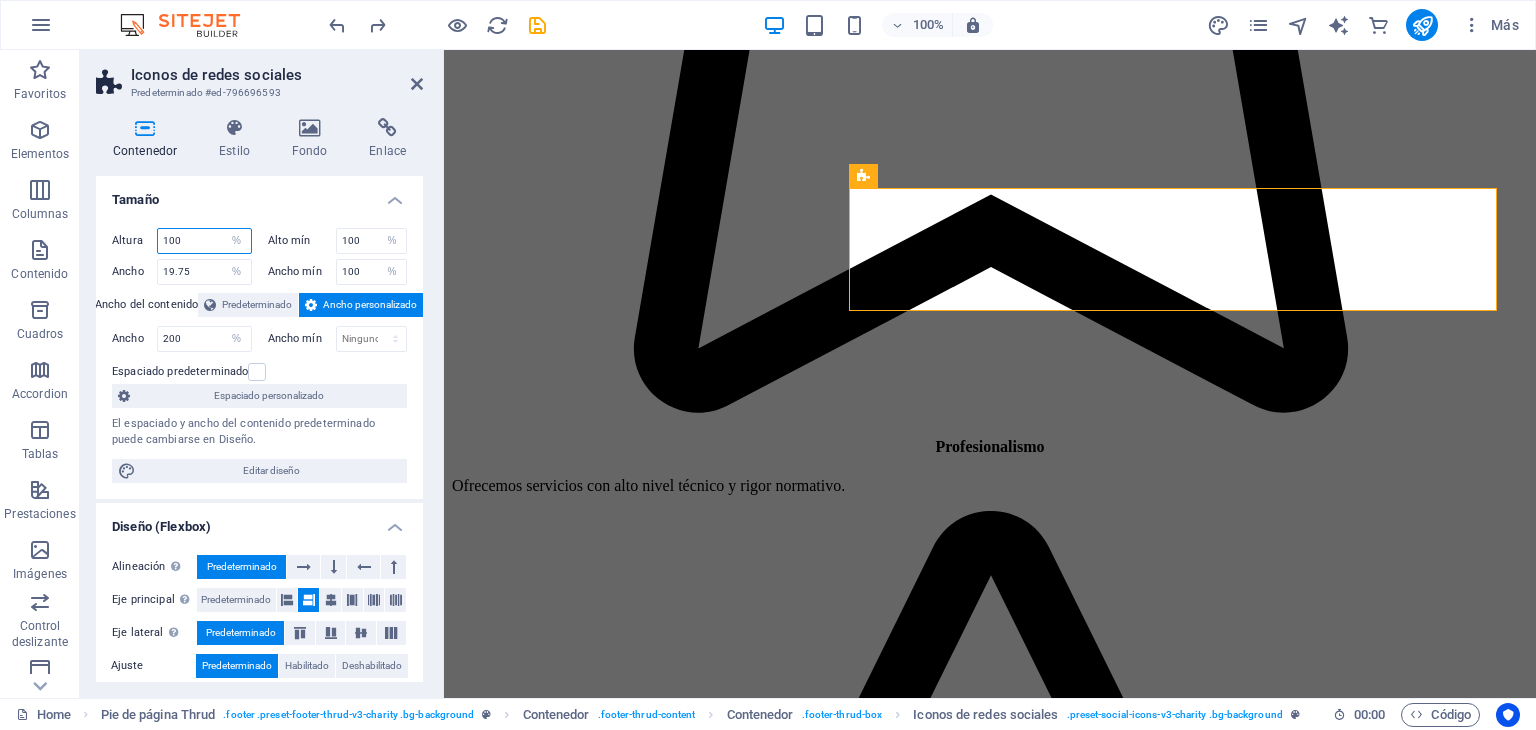 type on "100" 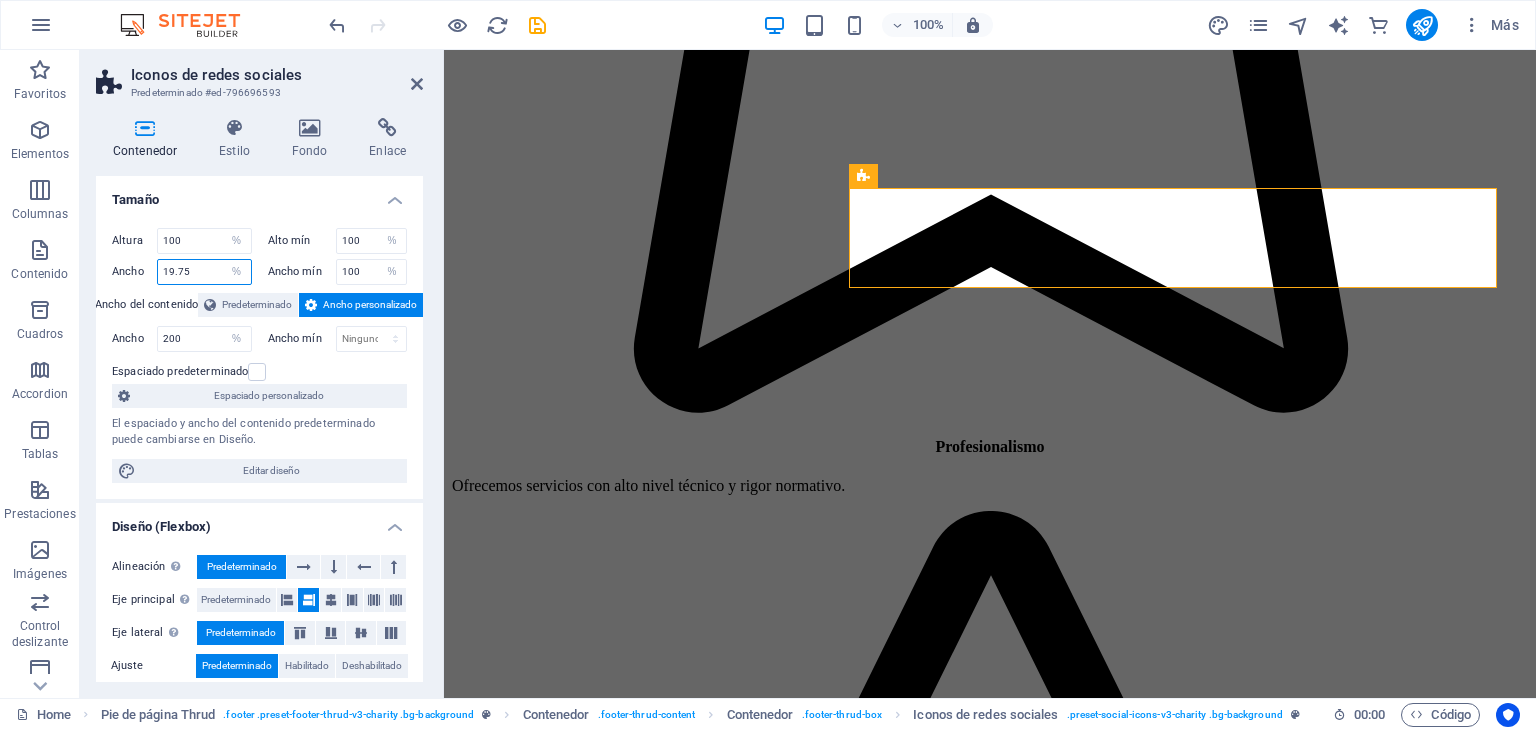 click on "19.75" at bounding box center (204, 272) 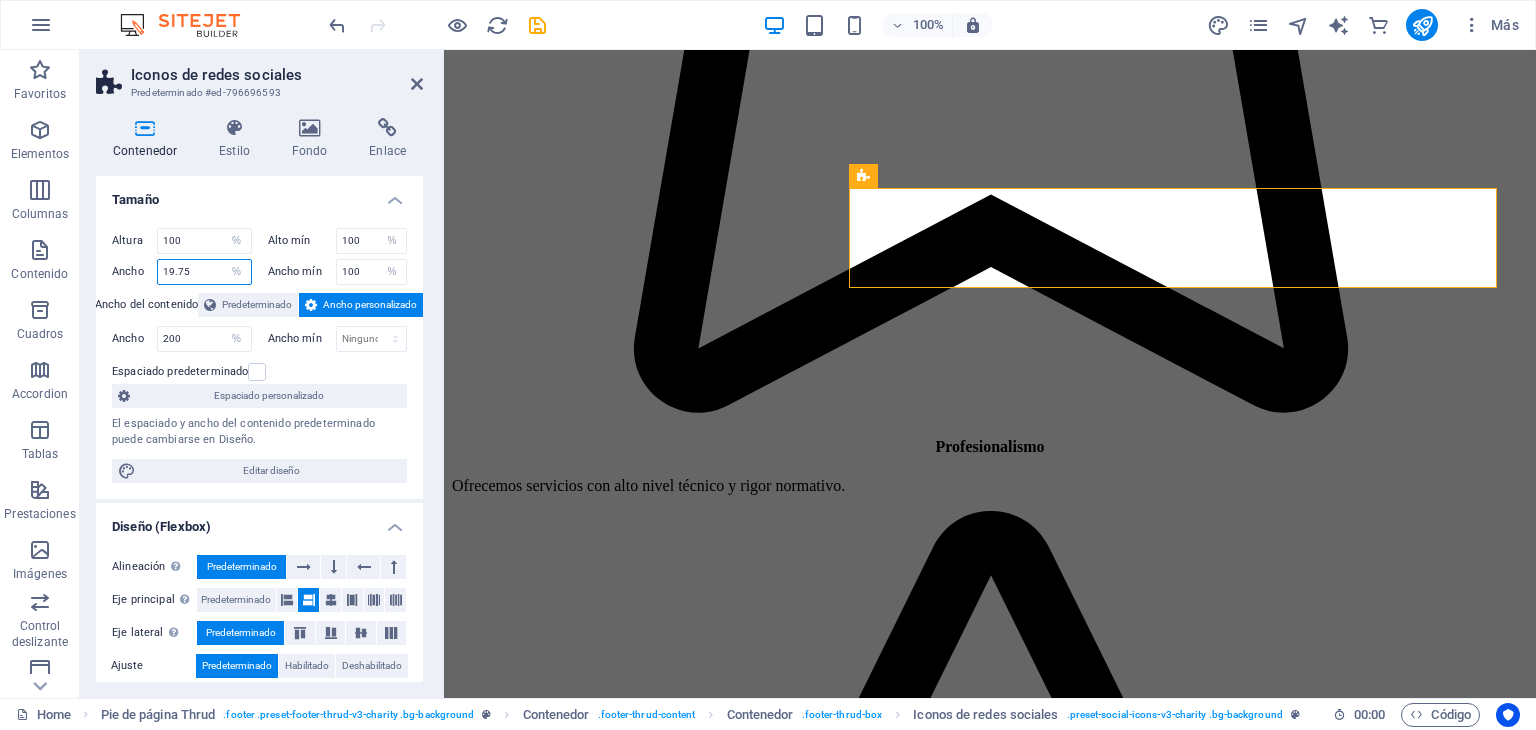 click on "19.75" at bounding box center [204, 272] 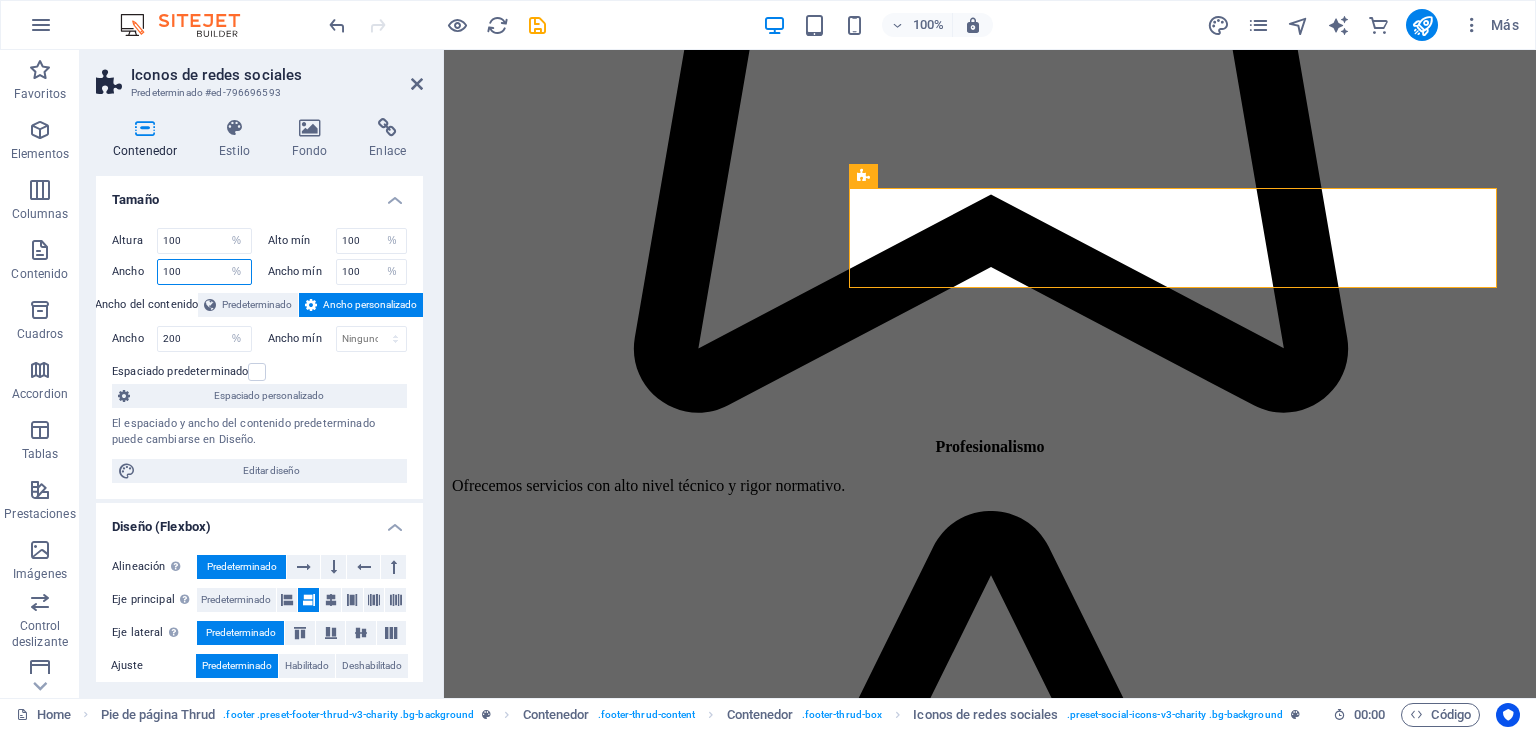 type on "100" 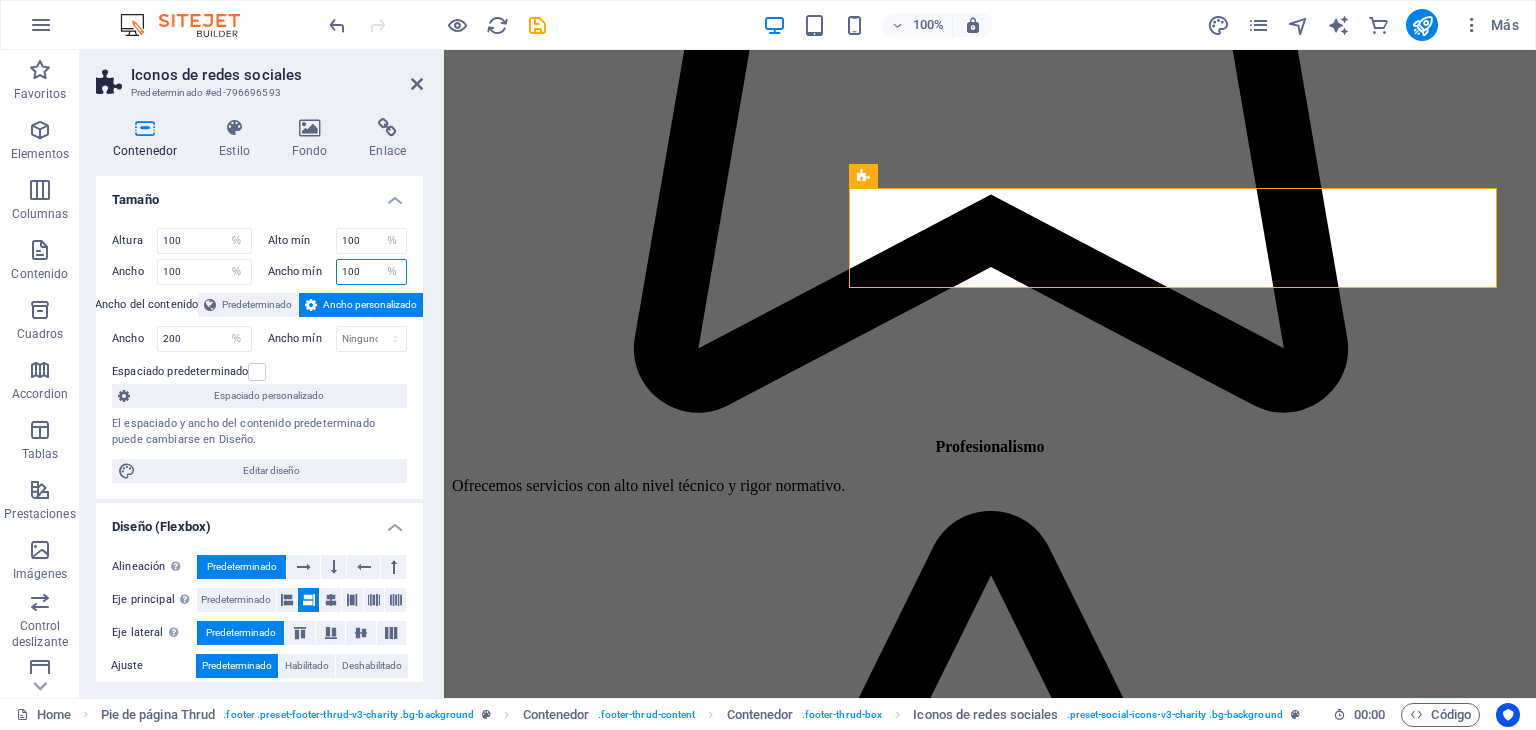 click on "100" at bounding box center [372, 272] 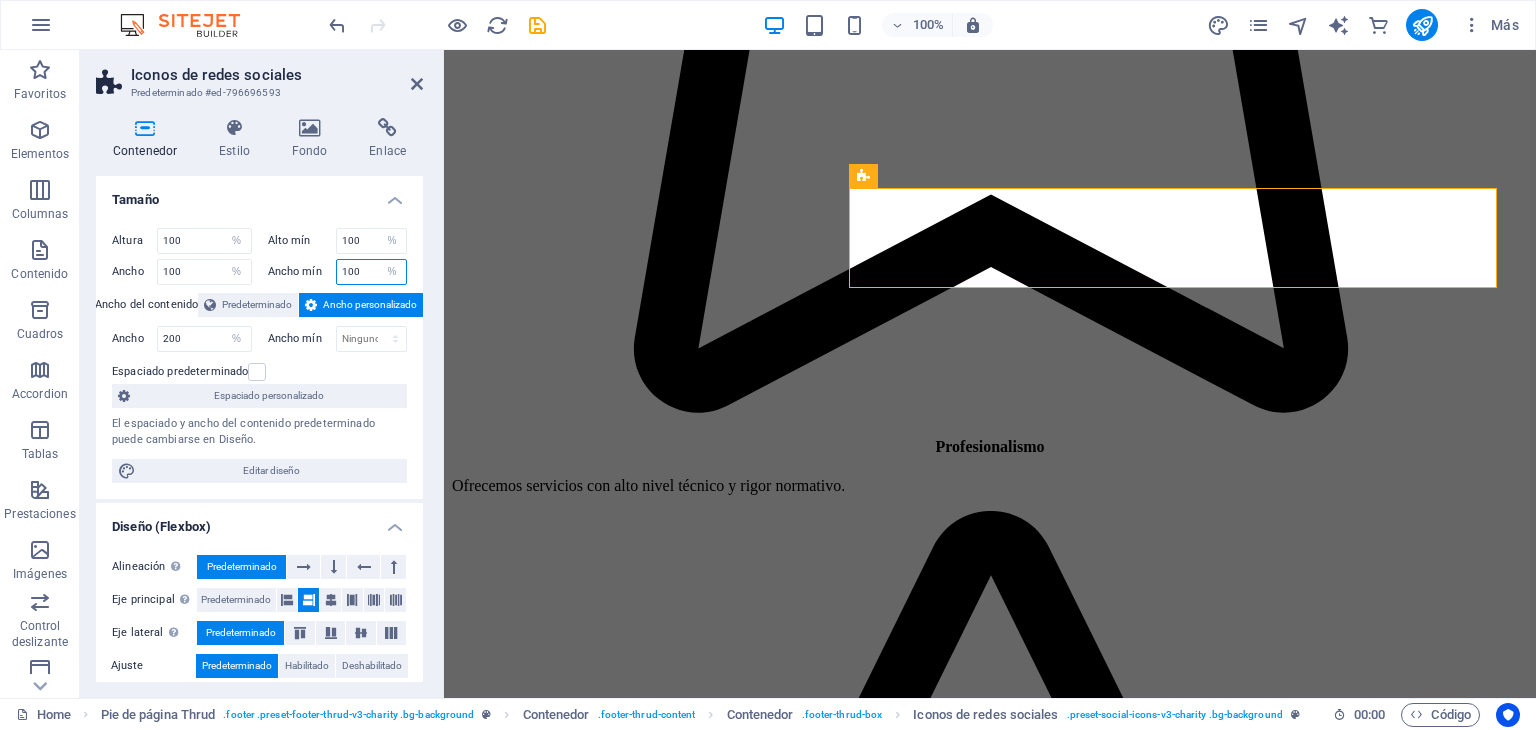 click on "100" at bounding box center [372, 272] 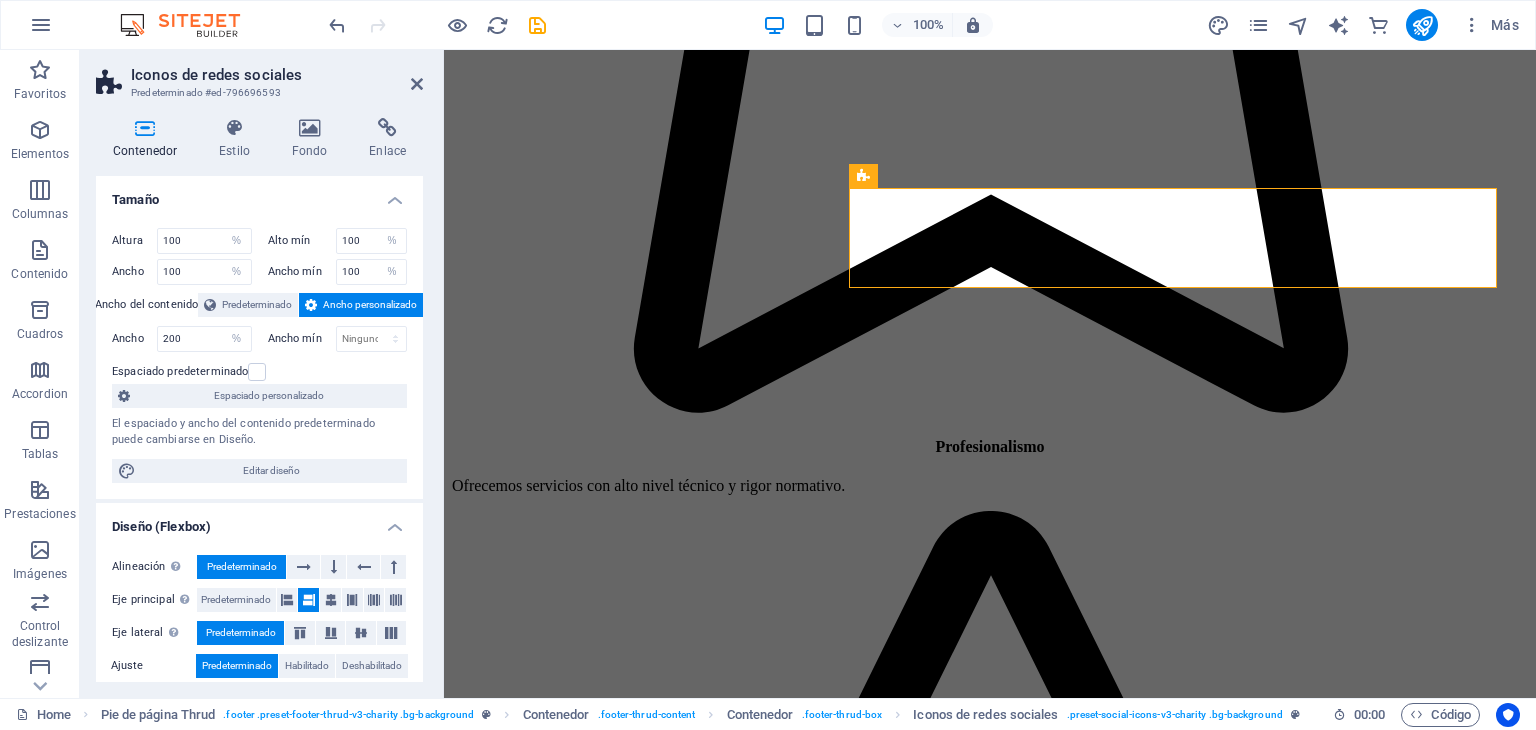 click on "El espaciado y ancho del contenido predeterminado puede cambiarse en Diseño." at bounding box center [259, 432] 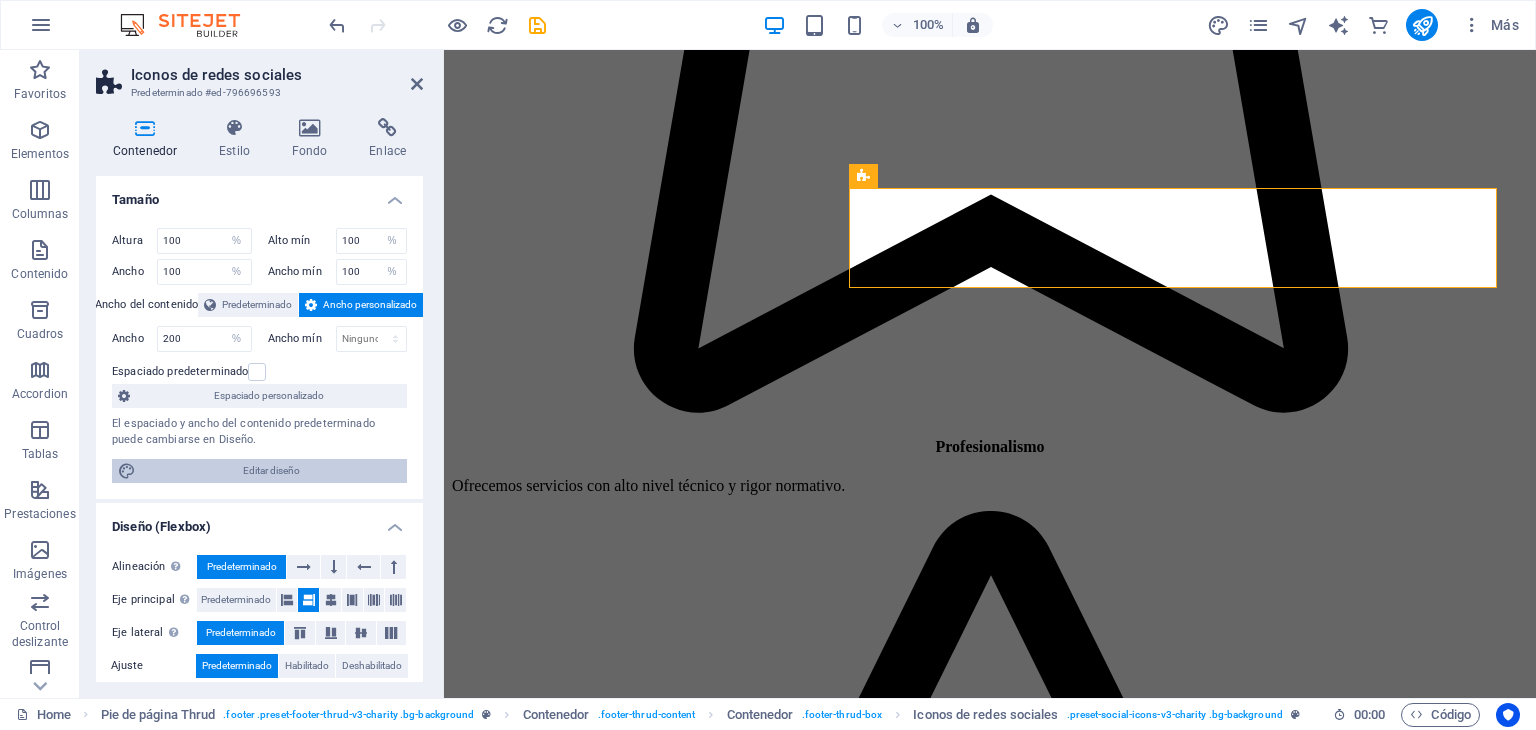 click on "Editar diseño" at bounding box center [271, 471] 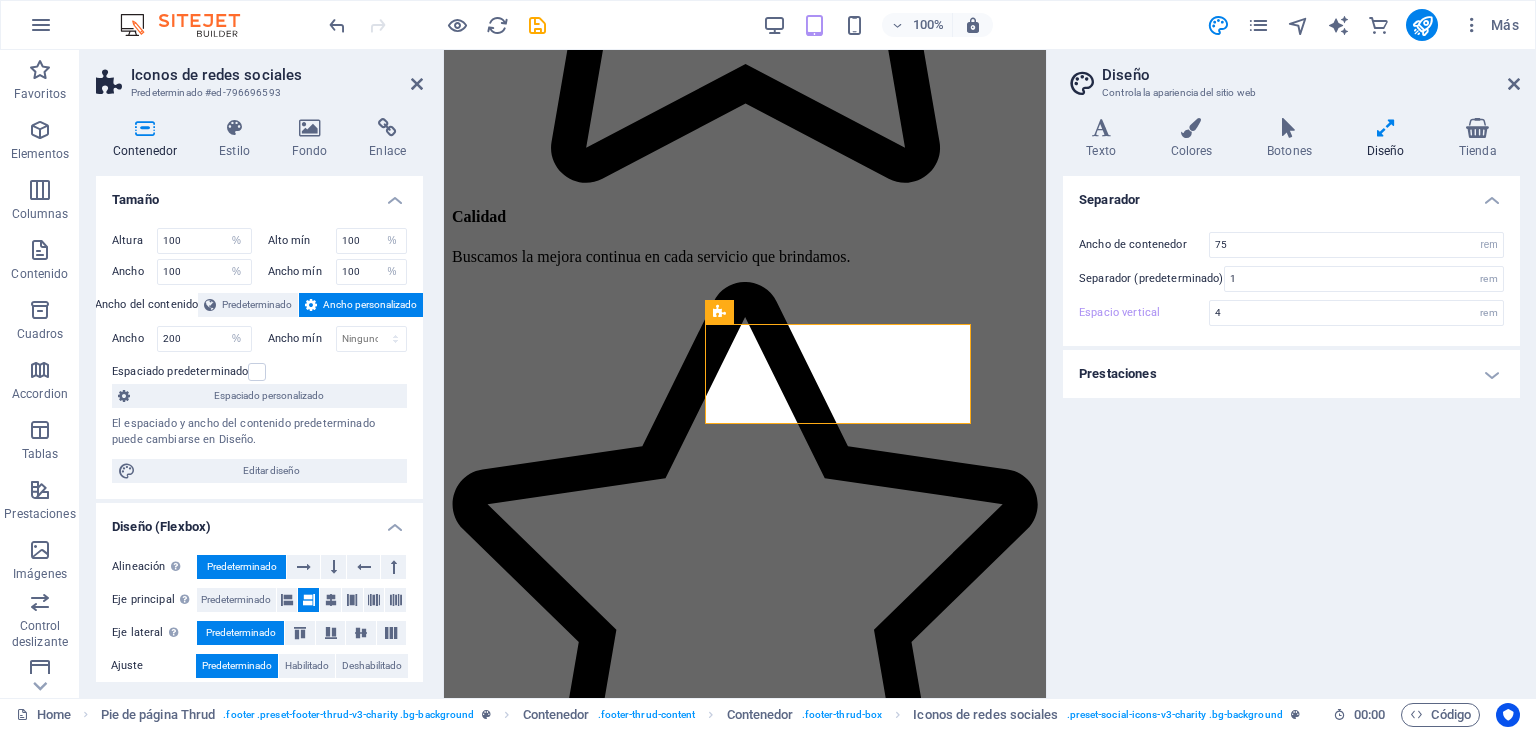 scroll, scrollTop: 6998, scrollLeft: 0, axis: vertical 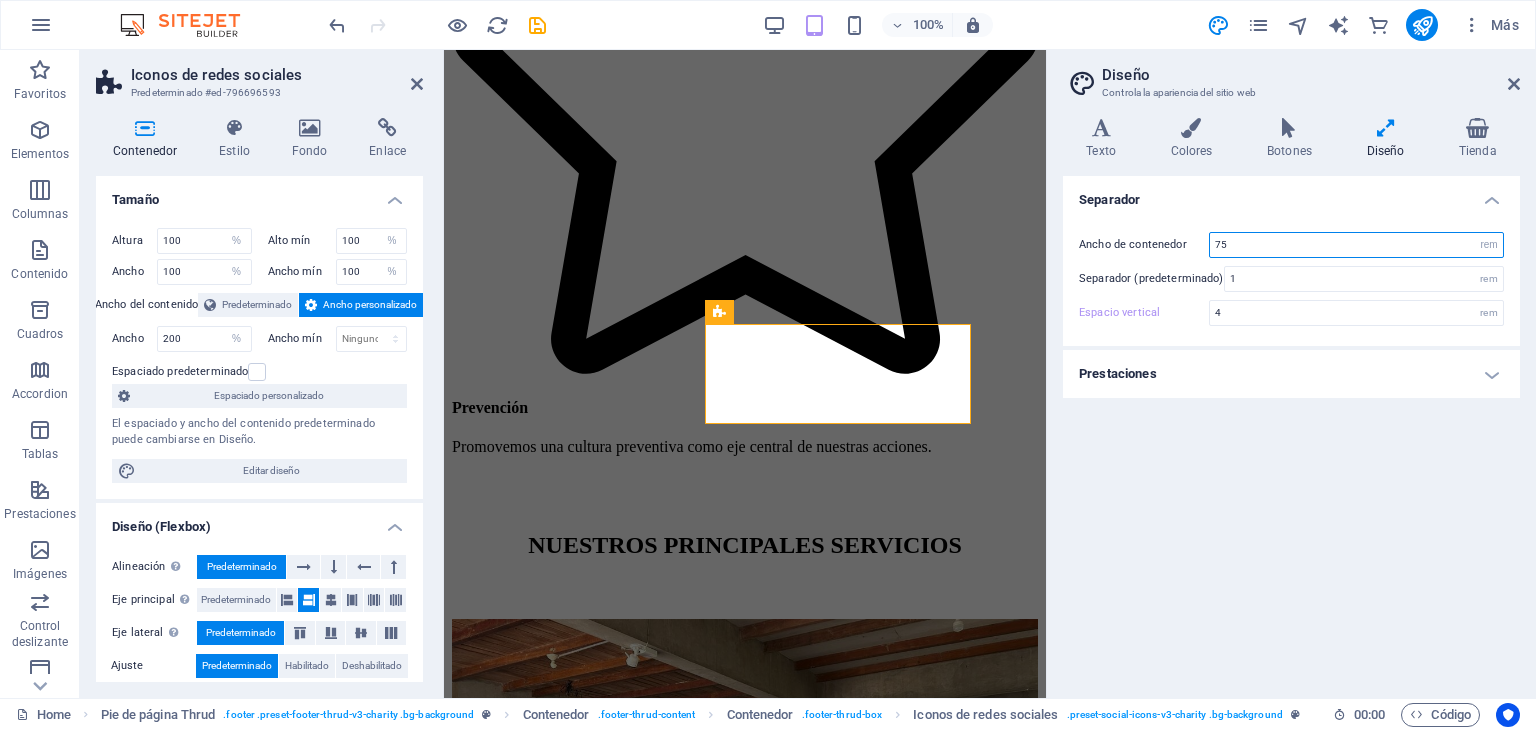 click on "75" at bounding box center [1356, 245] 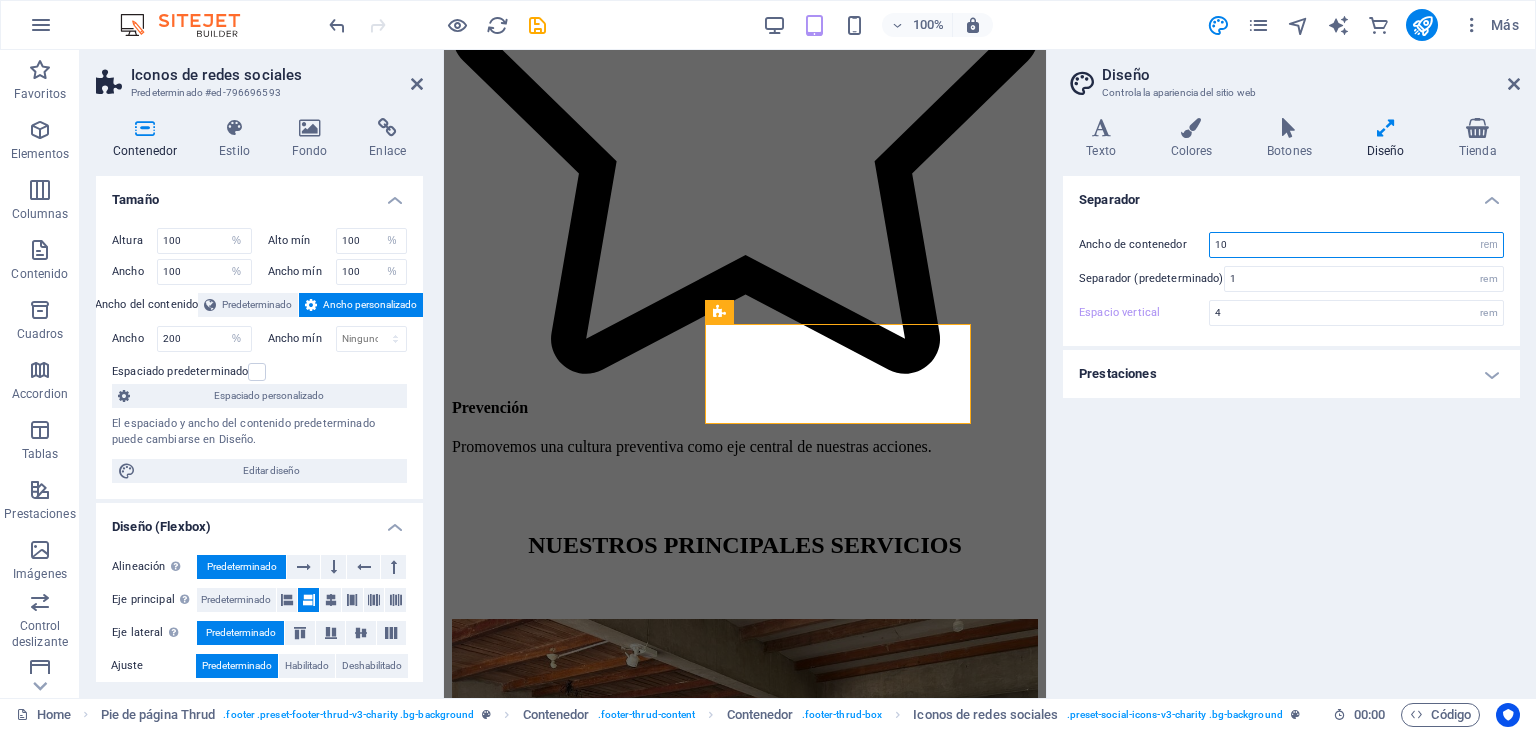 type on "100" 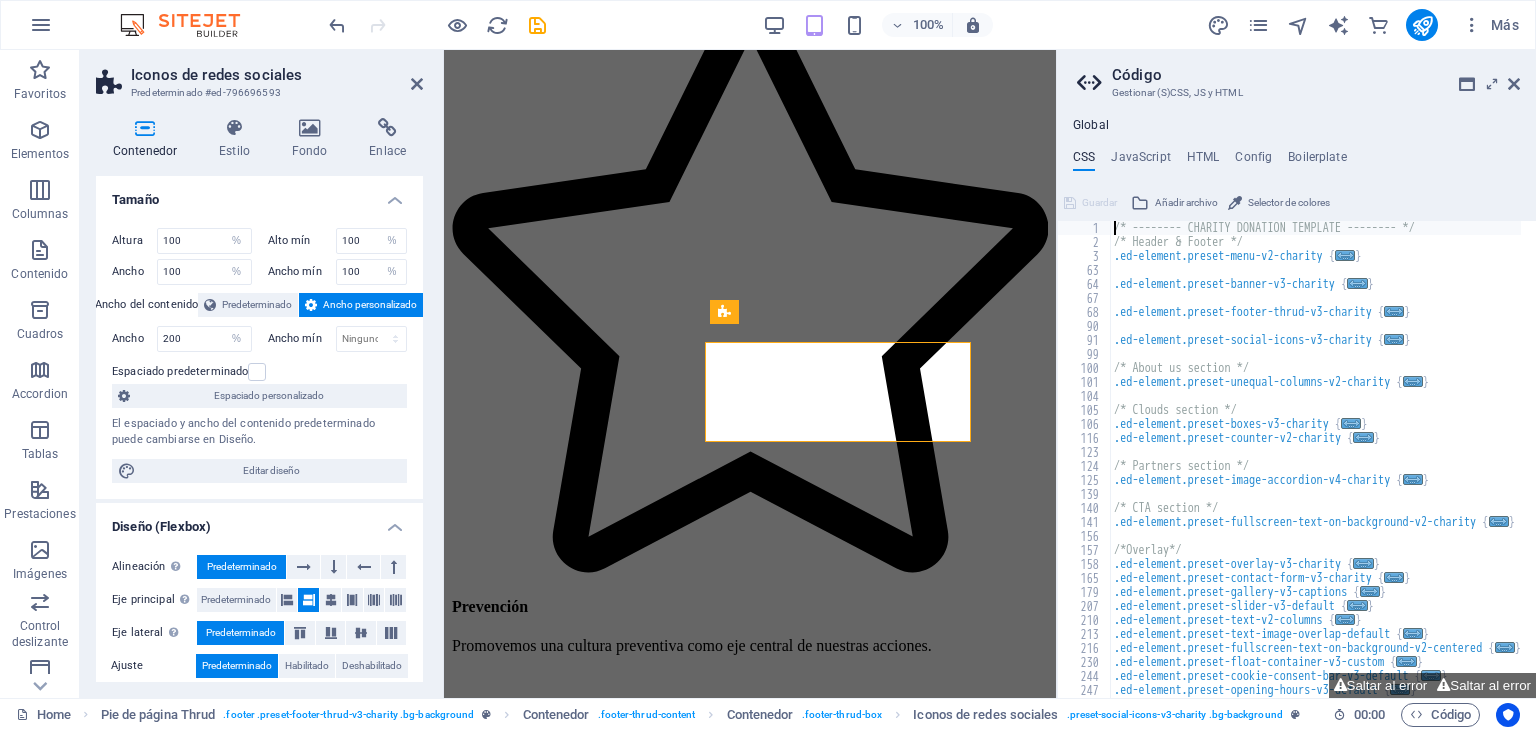 scroll, scrollTop: 6980, scrollLeft: 0, axis: vertical 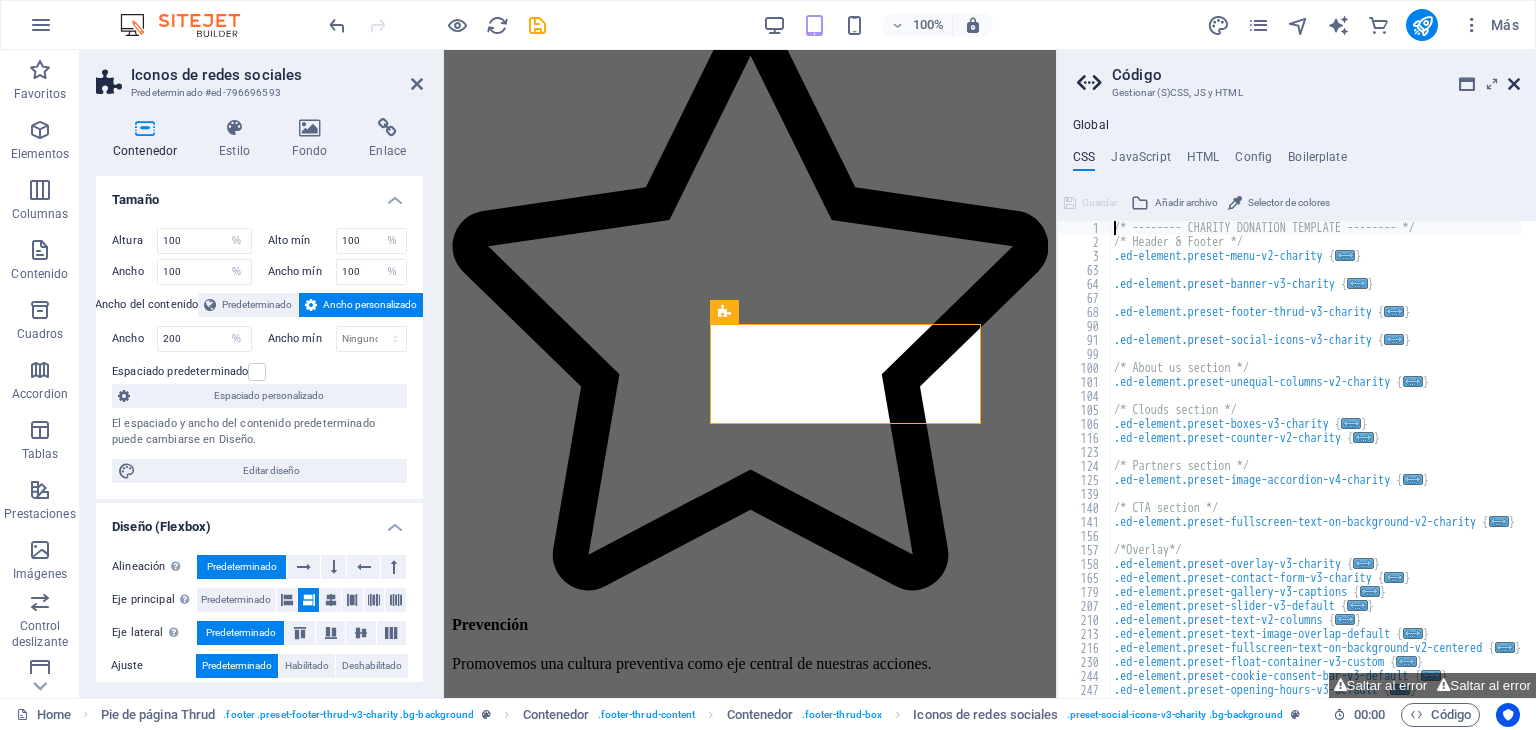 click at bounding box center (1514, 84) 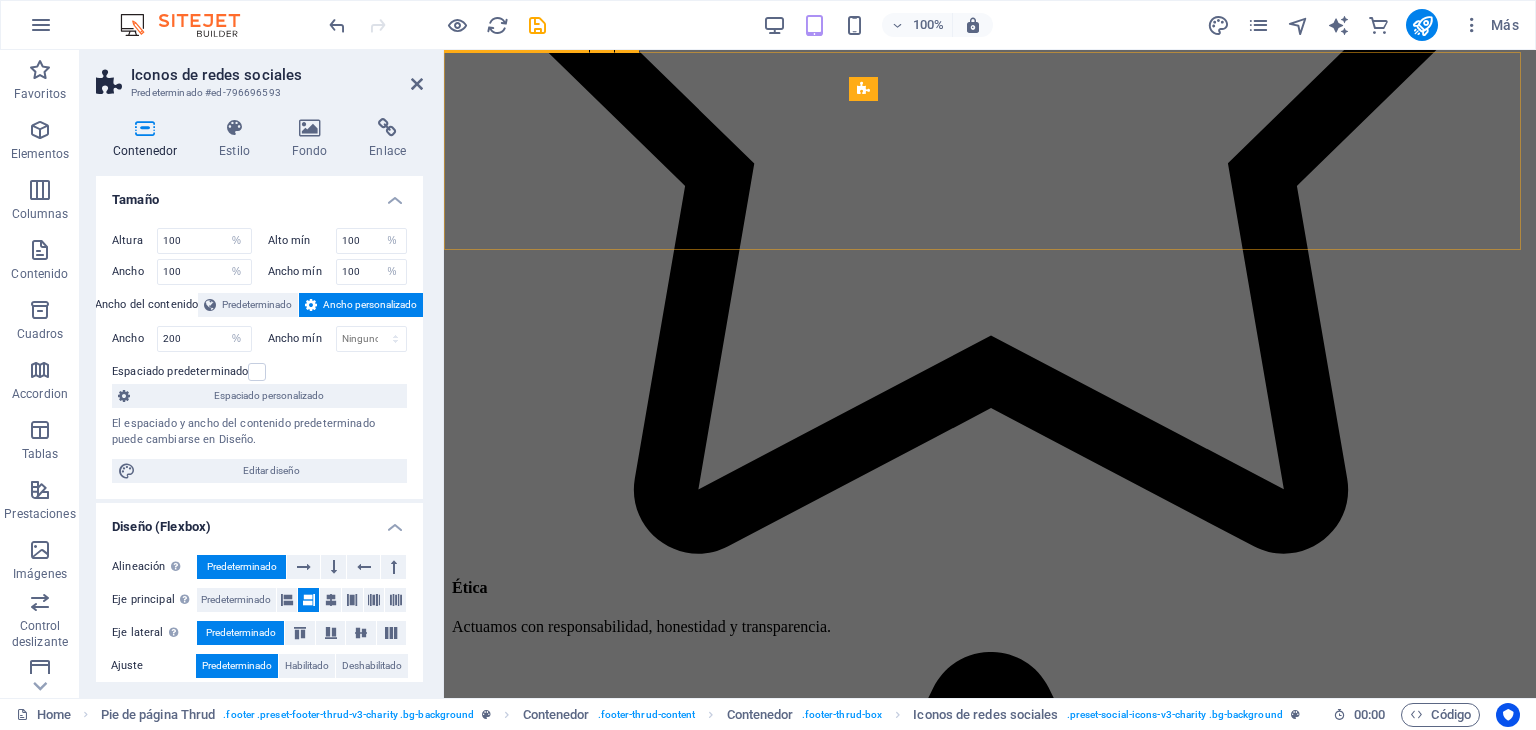 scroll, scrollTop: 5940, scrollLeft: 0, axis: vertical 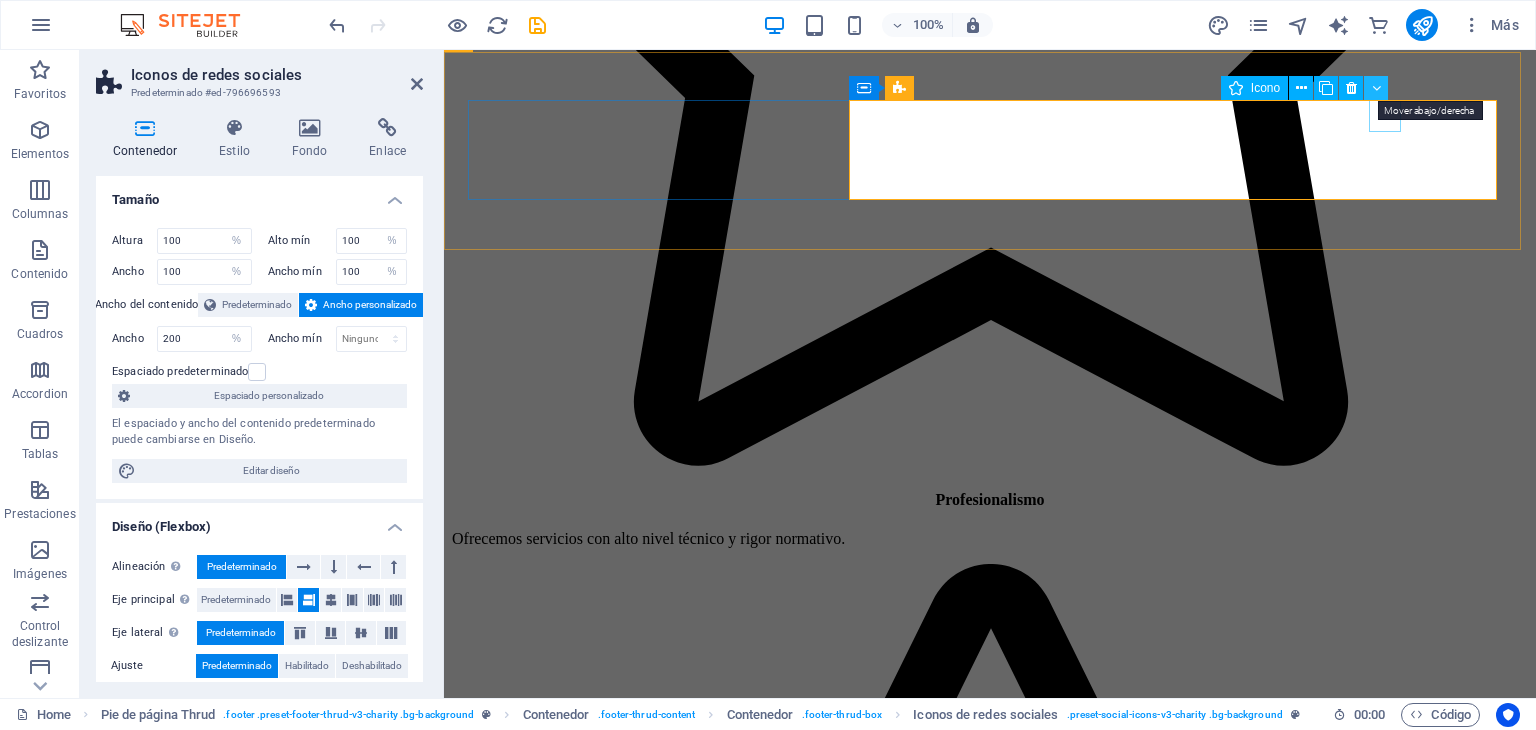 click at bounding box center [1376, 88] 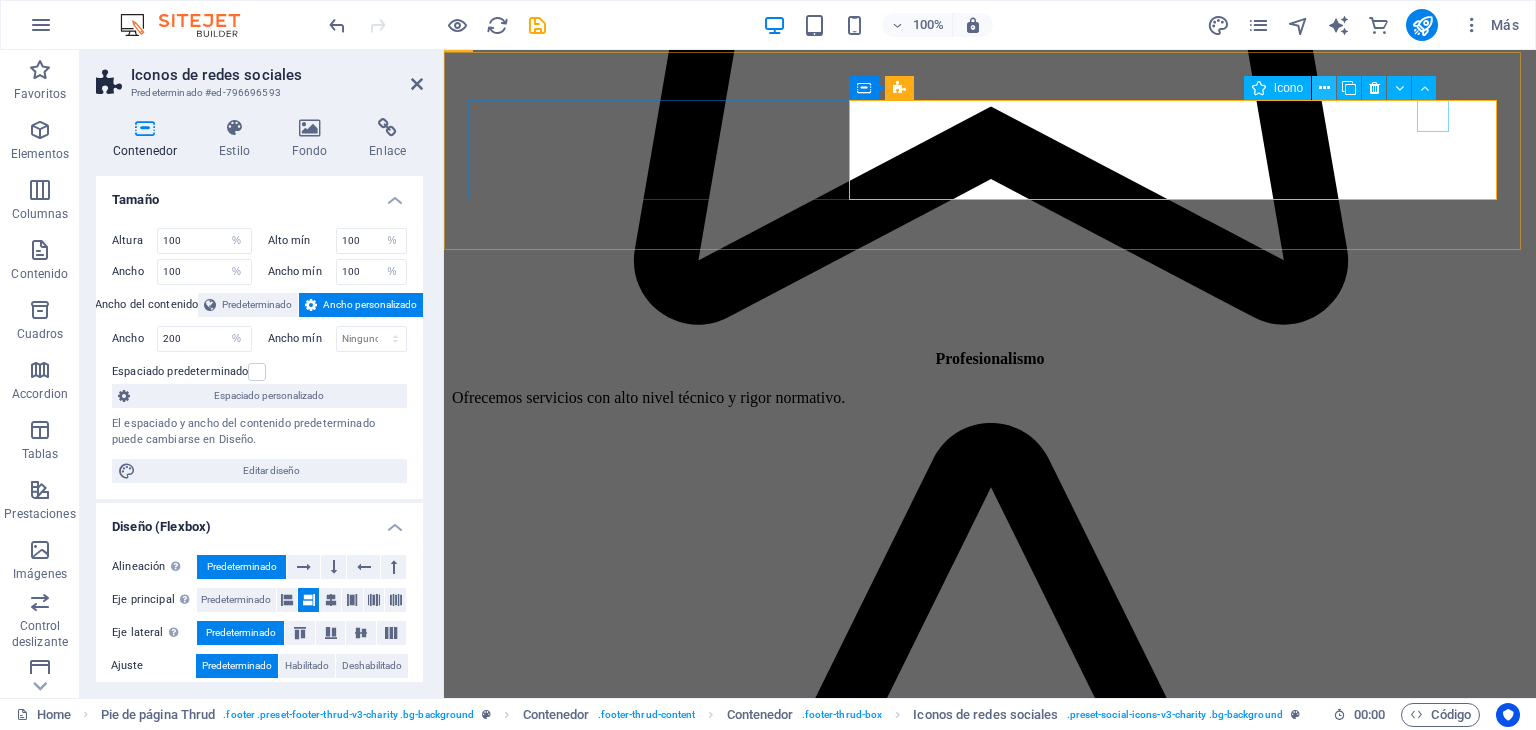 click at bounding box center (1324, 88) 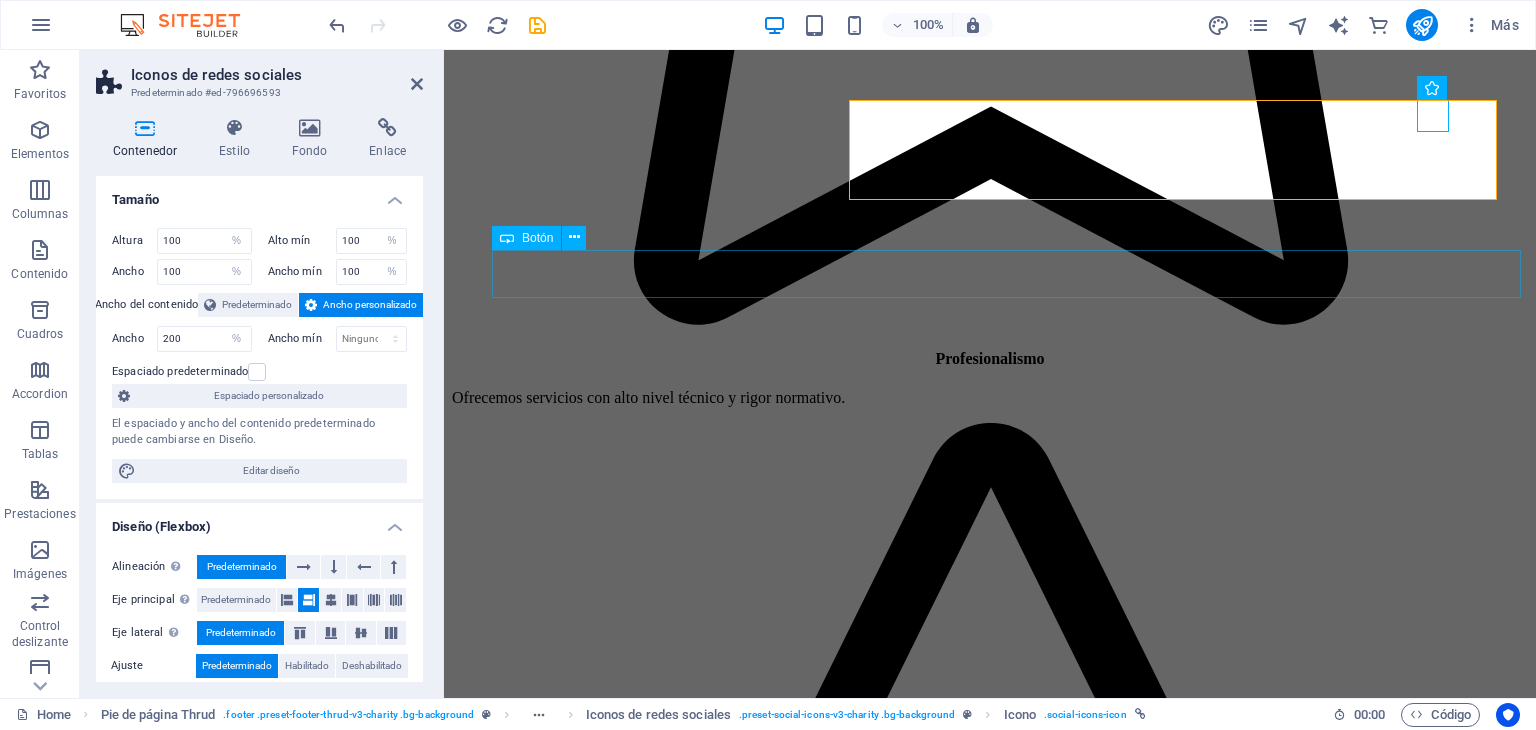 click on "CONTACTAR" at bounding box center (1014, 21885) 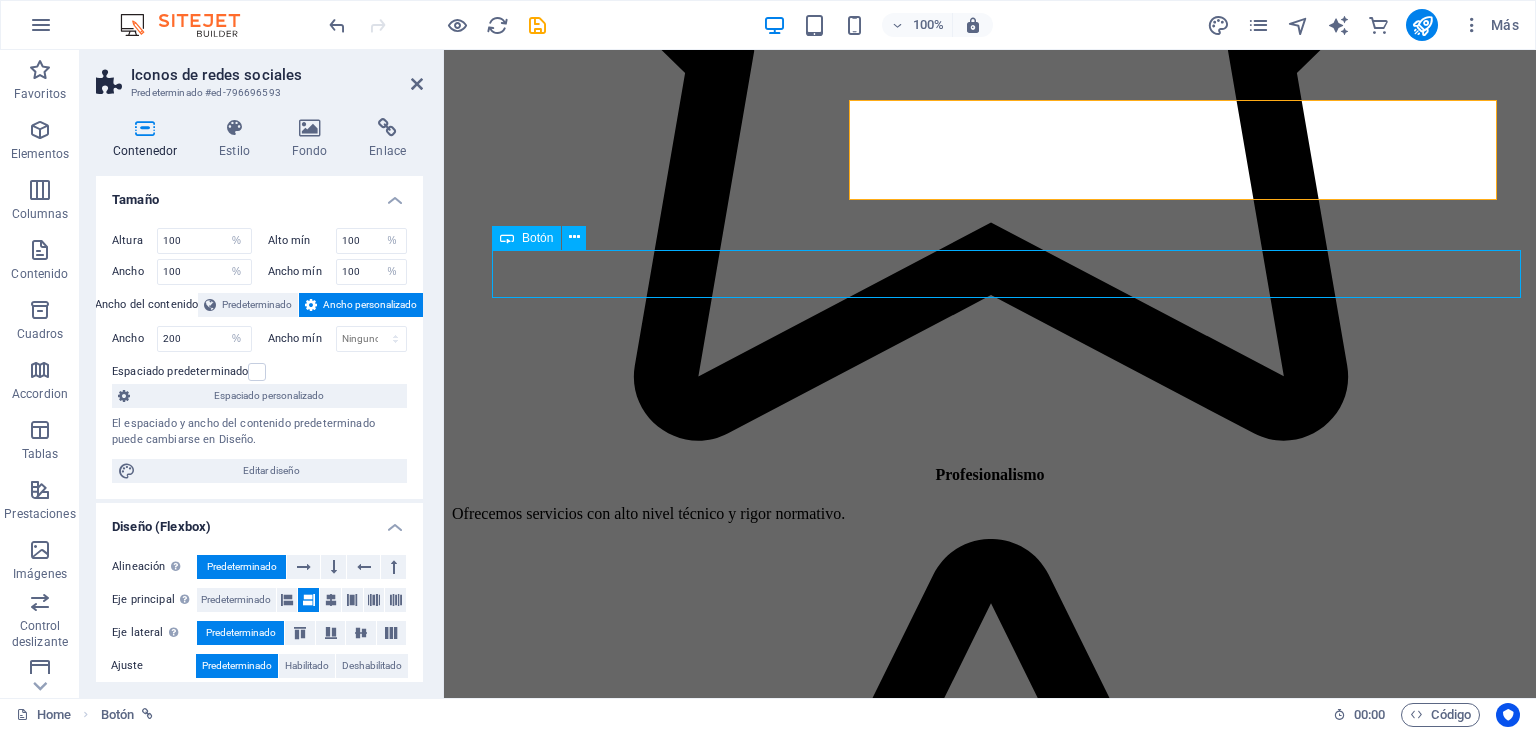 scroll, scrollTop: 5759, scrollLeft: 0, axis: vertical 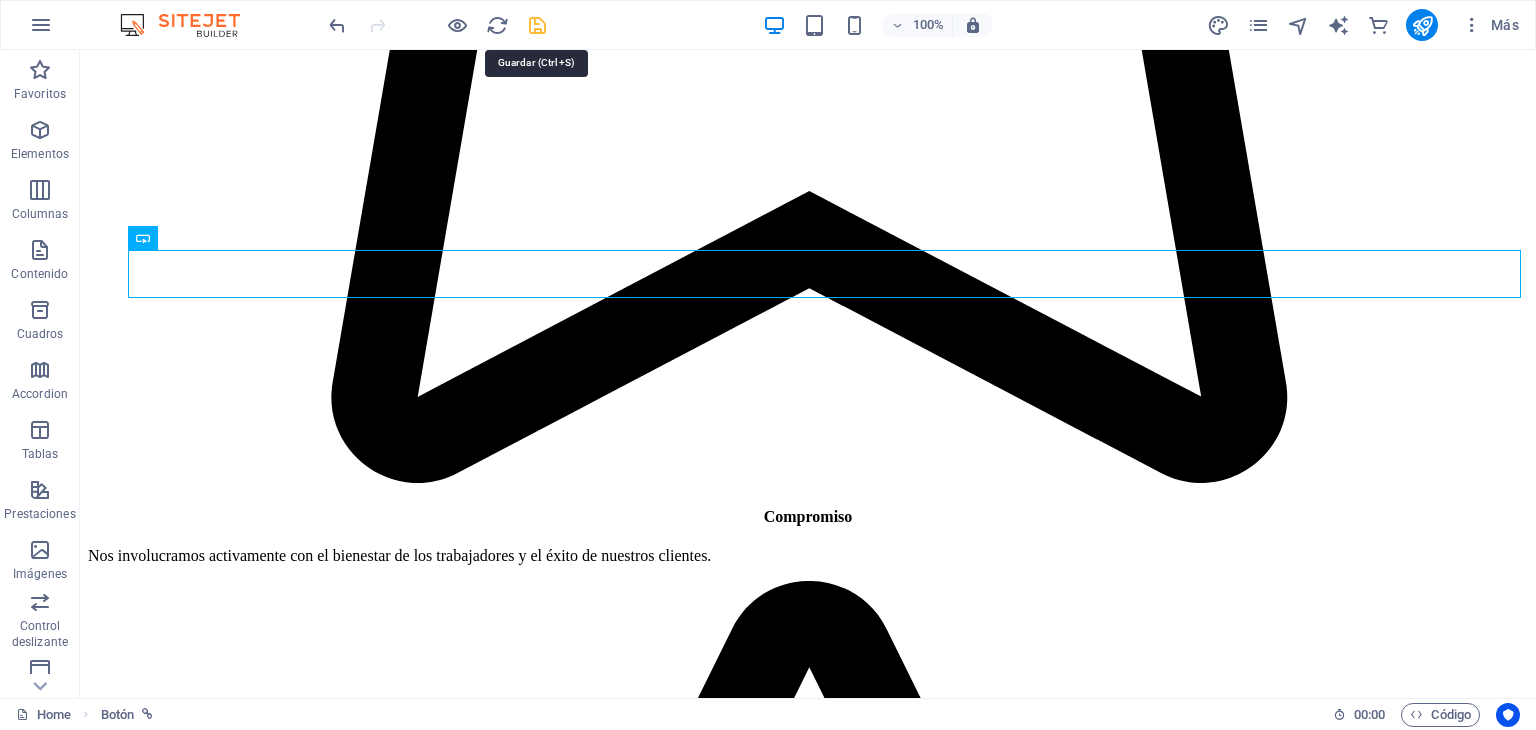 click at bounding box center (537, 25) 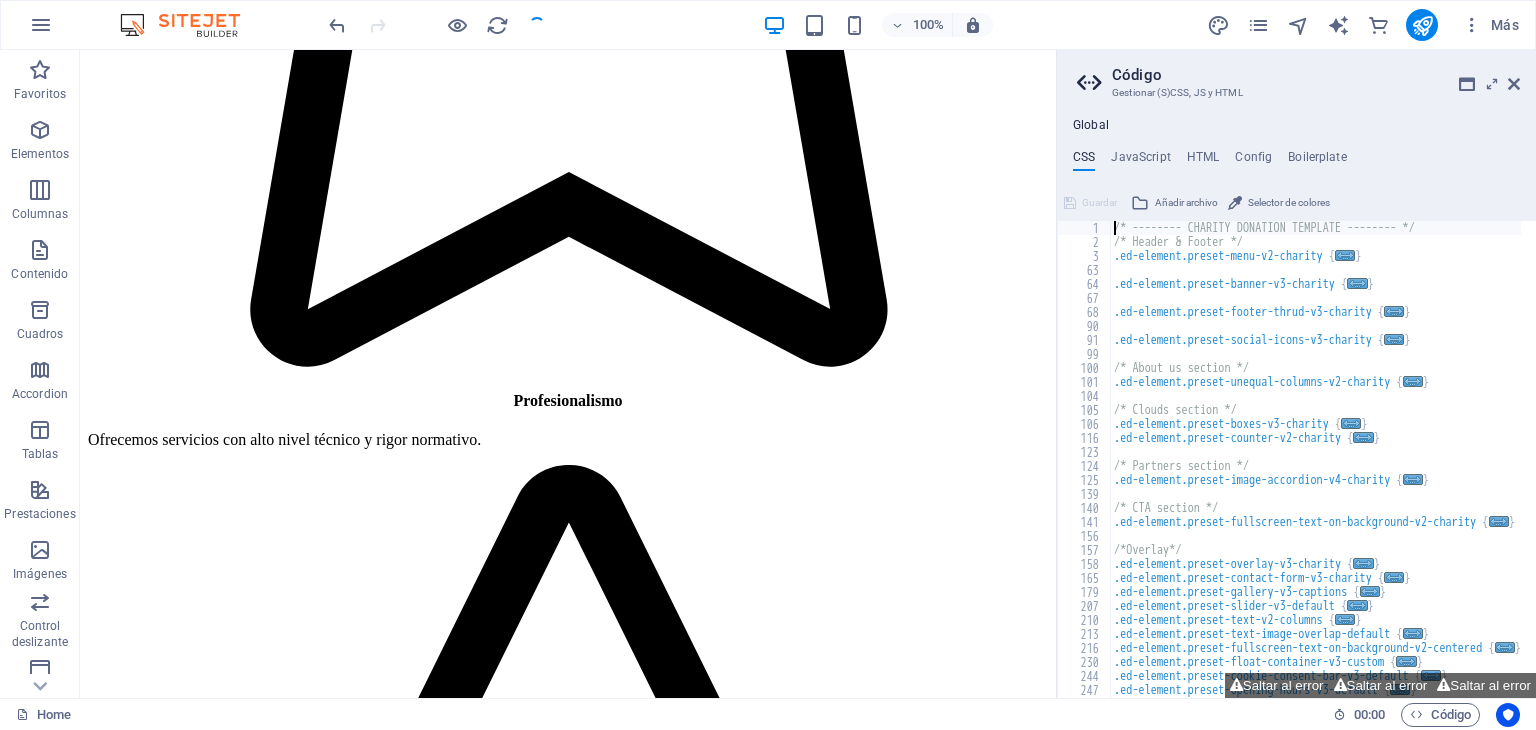 scroll, scrollTop: 5660, scrollLeft: 0, axis: vertical 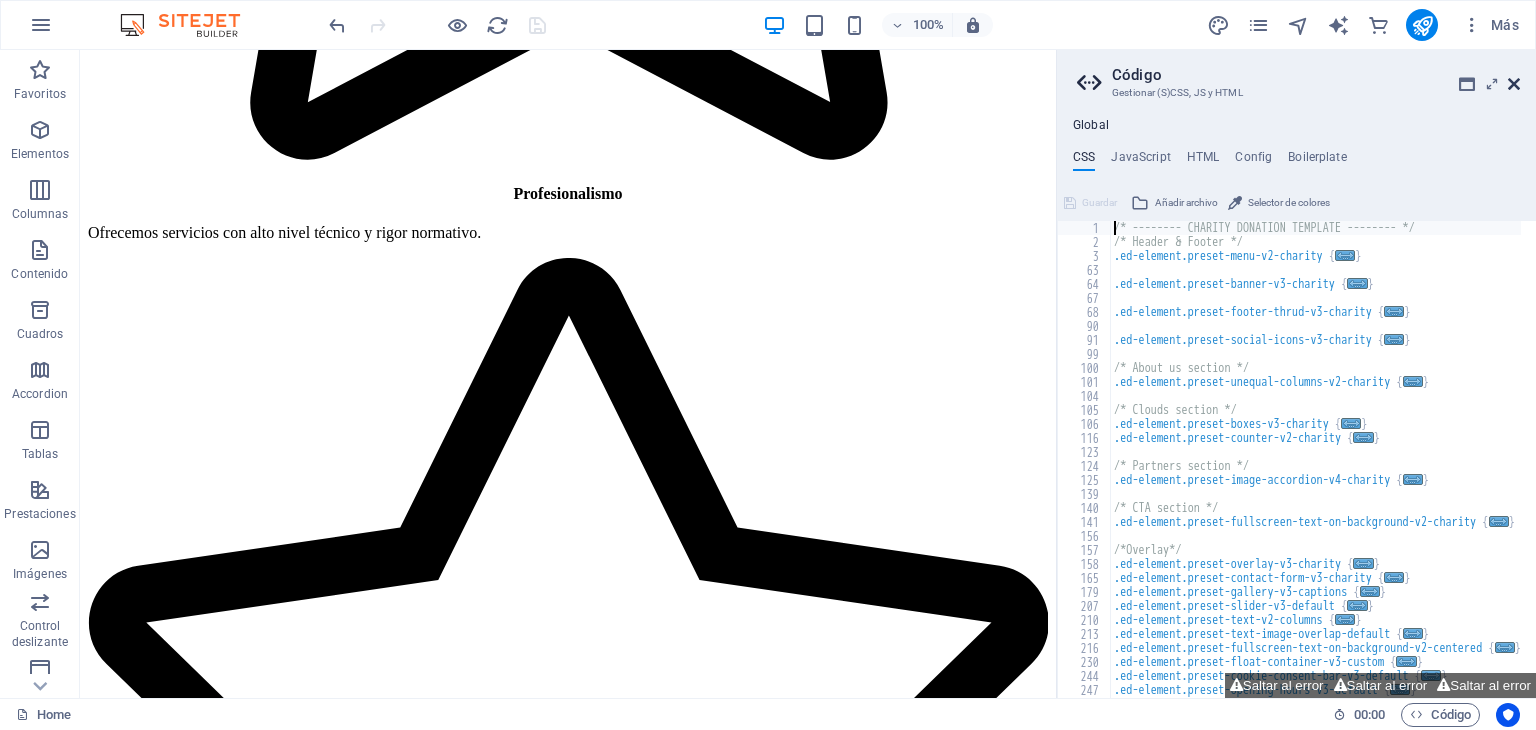 click at bounding box center (1514, 84) 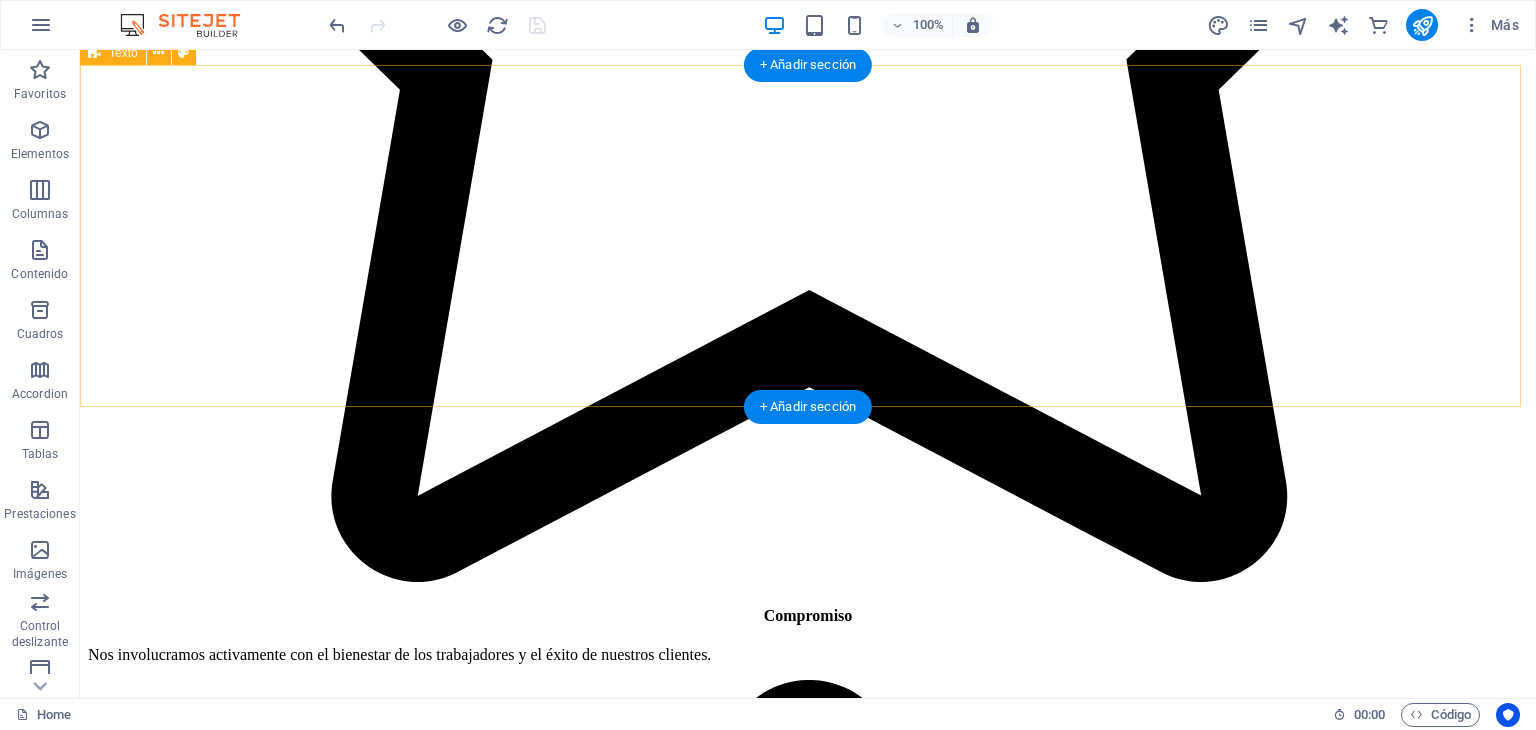 scroll, scrollTop: 5404, scrollLeft: 0, axis: vertical 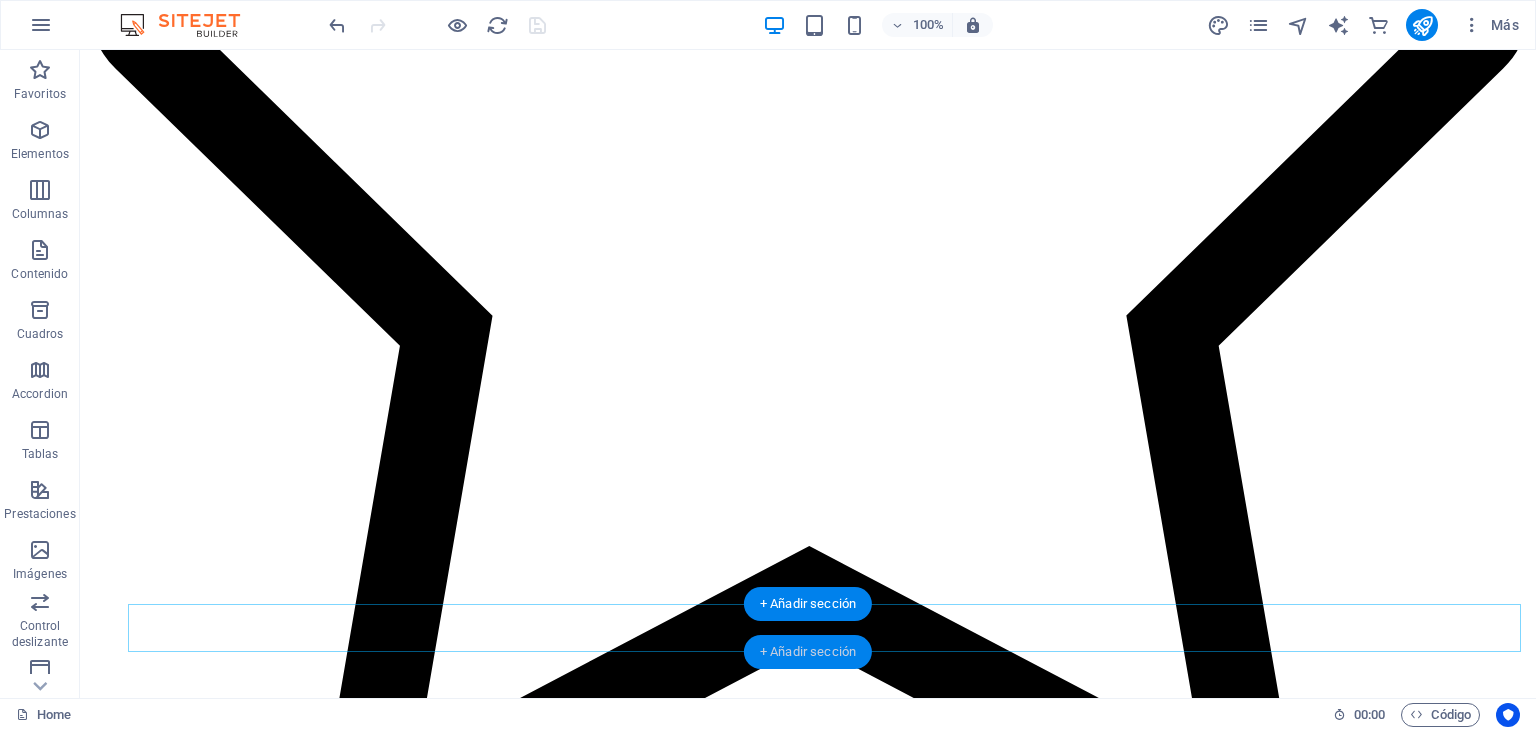 click on "+ Añadir sección" at bounding box center [808, 652] 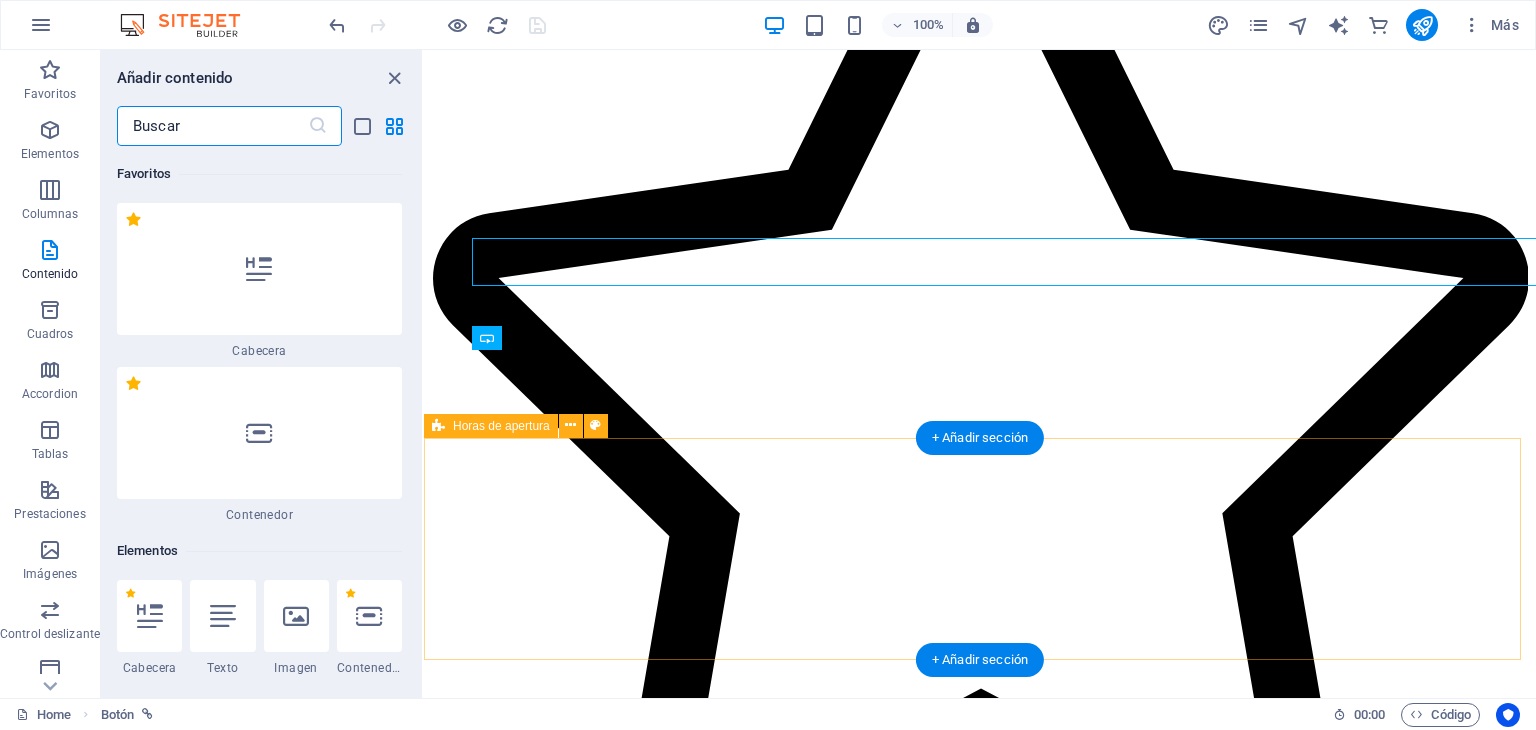 scroll, scrollTop: 5771, scrollLeft: 0, axis: vertical 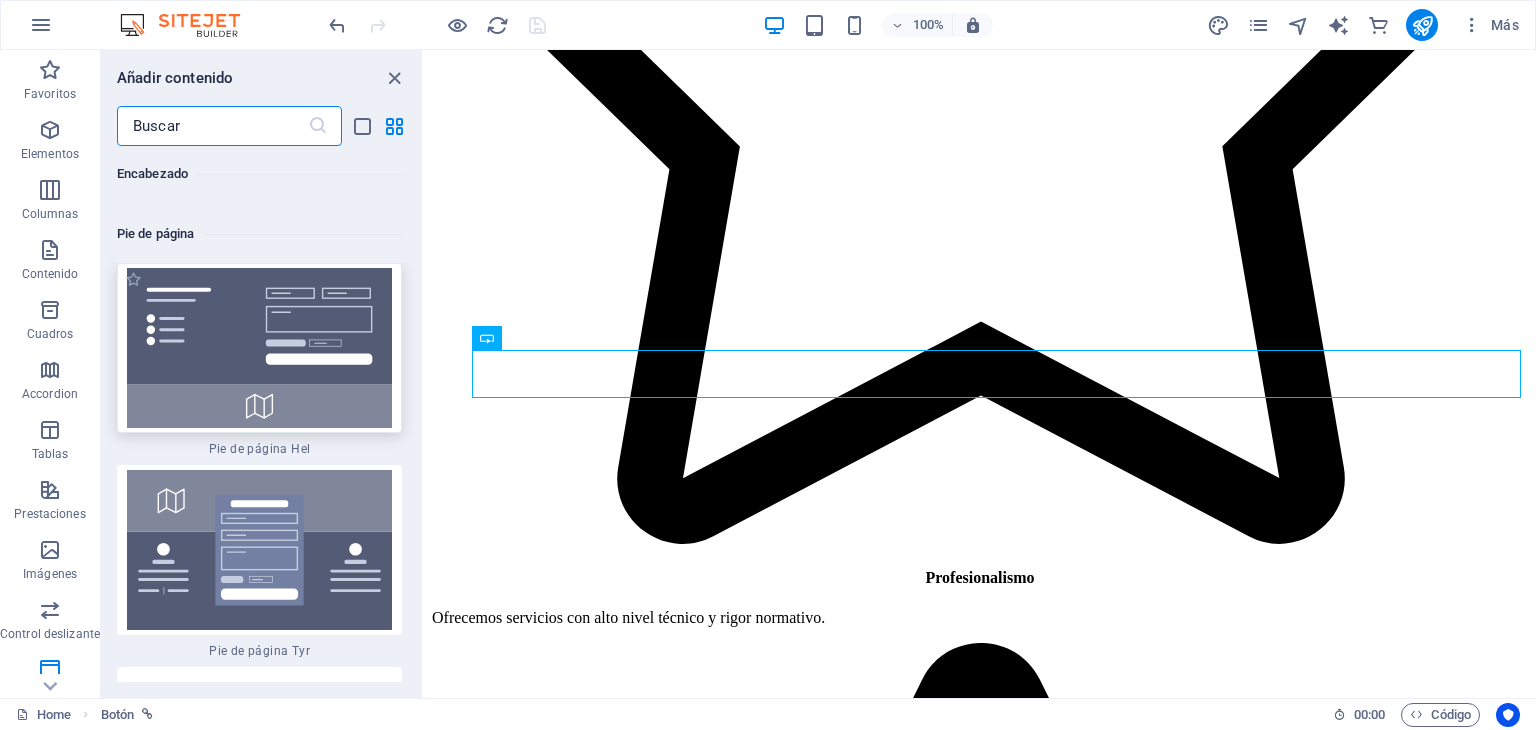 click at bounding box center [259, 348] 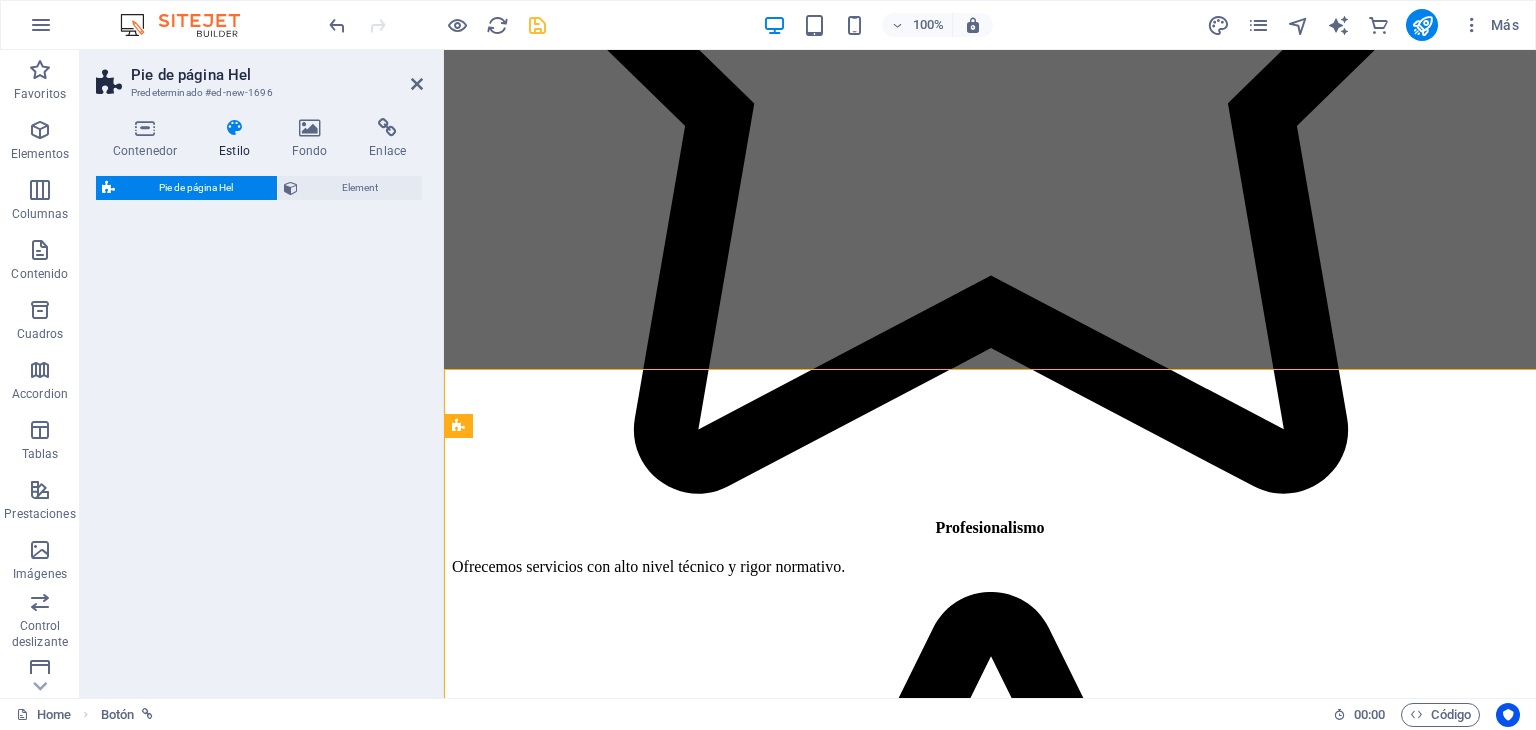 select on "%" 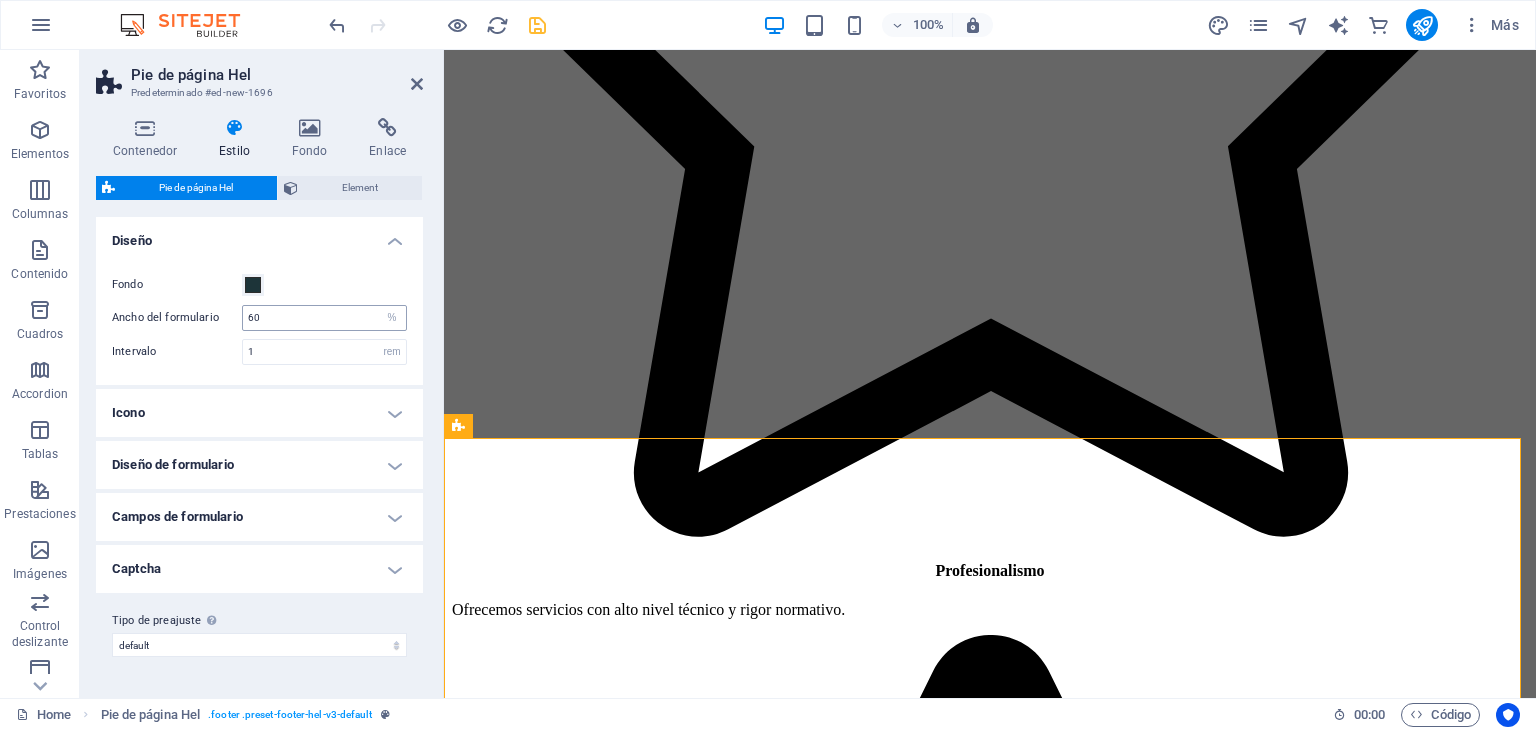 scroll, scrollTop: 9177, scrollLeft: 0, axis: vertical 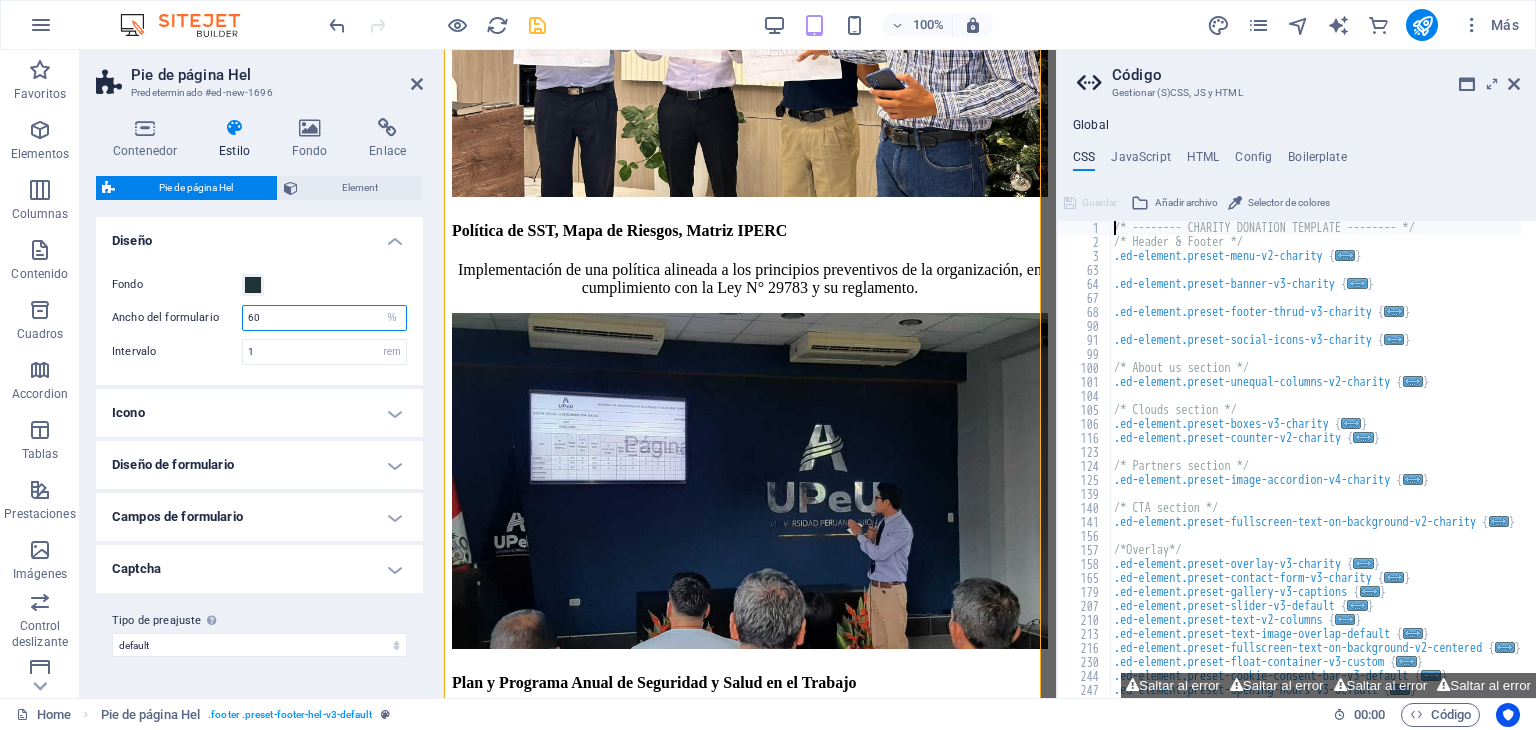 click on "60" at bounding box center (324, 318) 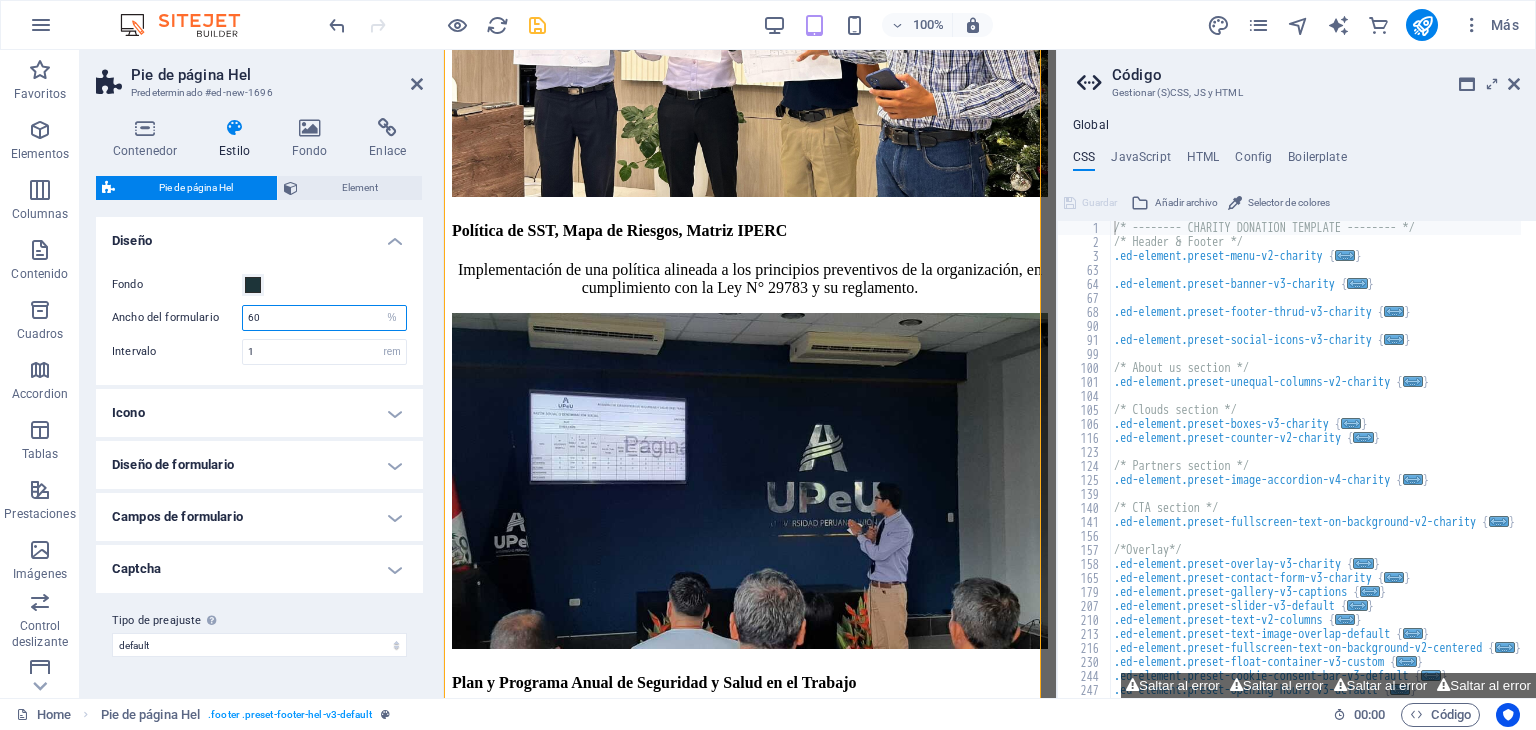 click on "60" at bounding box center (324, 318) 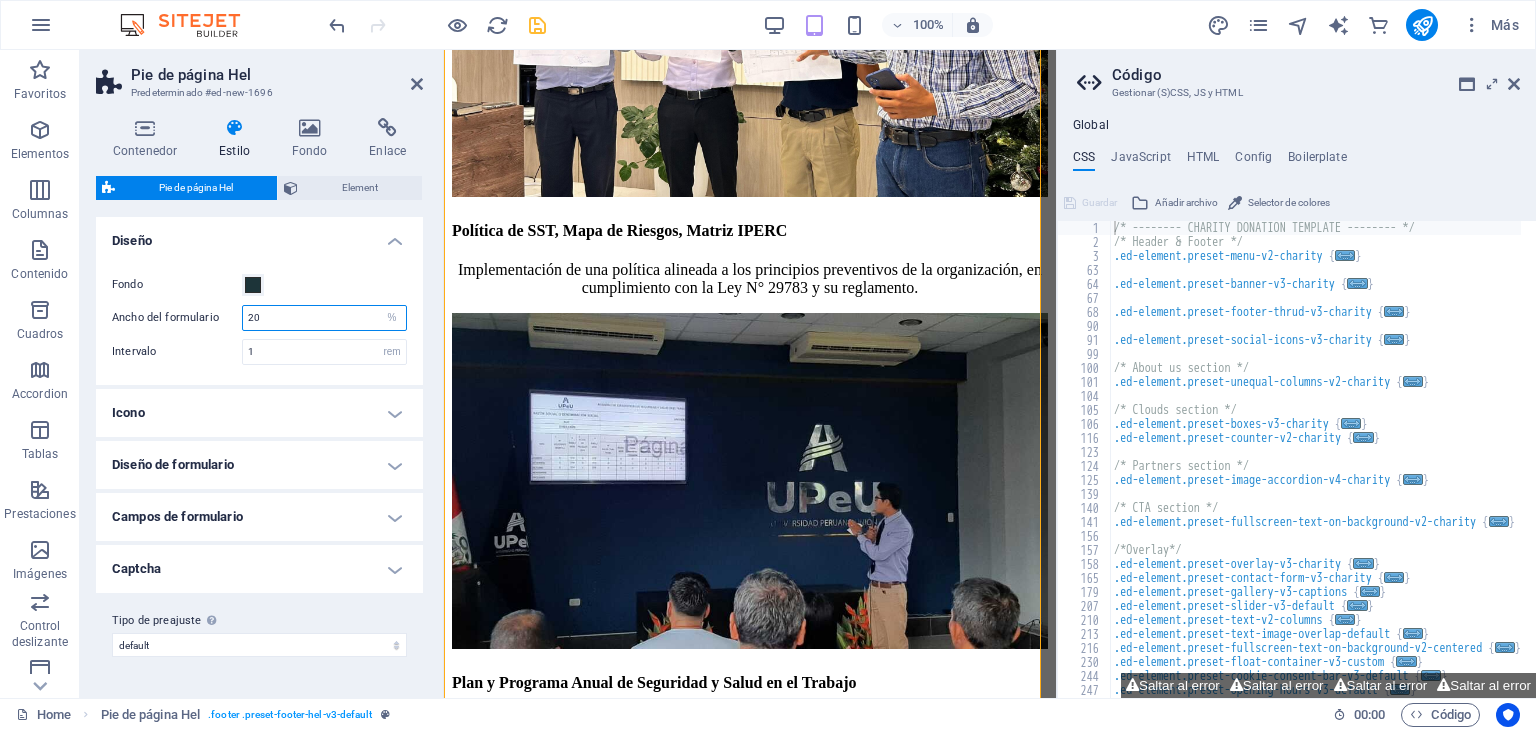 type on "20" 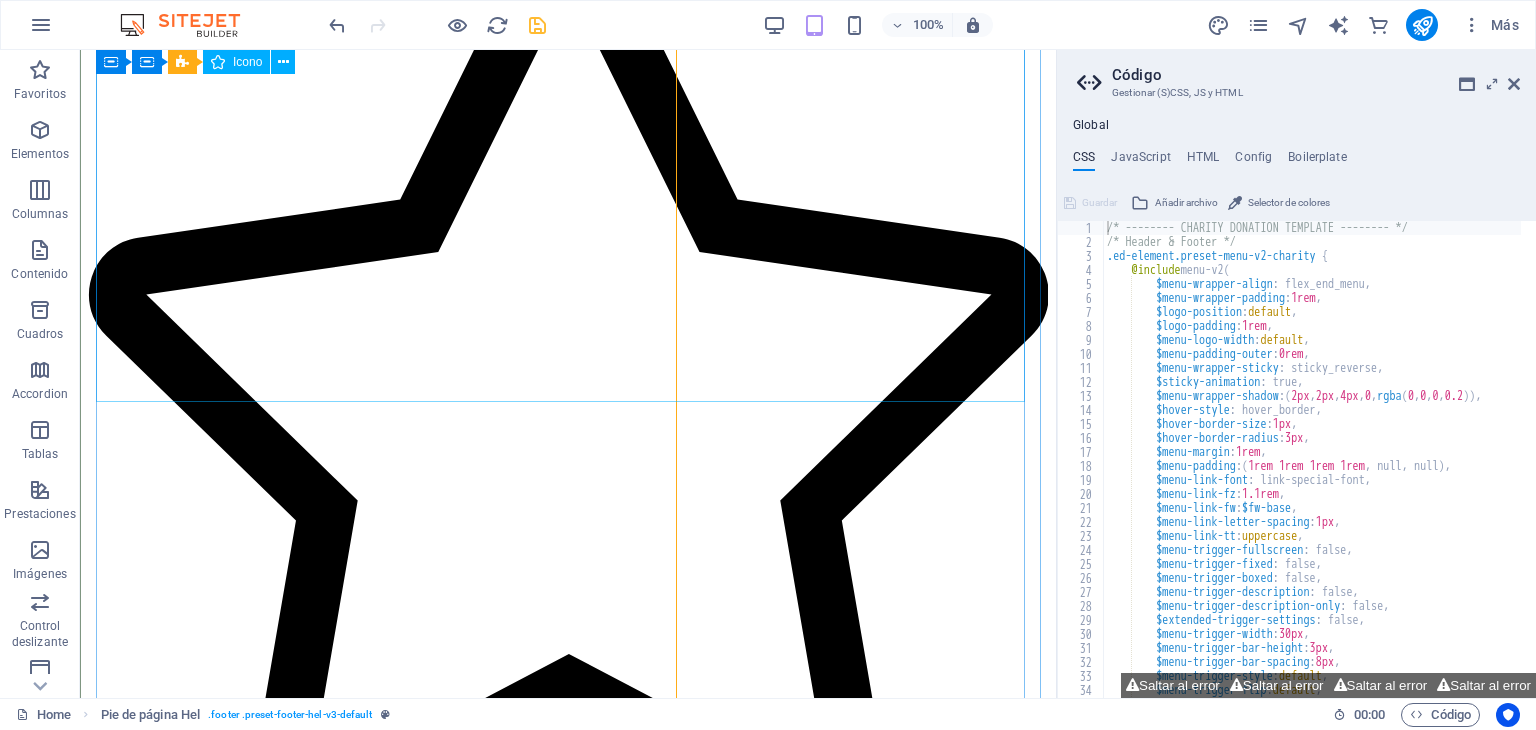 scroll, scrollTop: 9171, scrollLeft: 0, axis: vertical 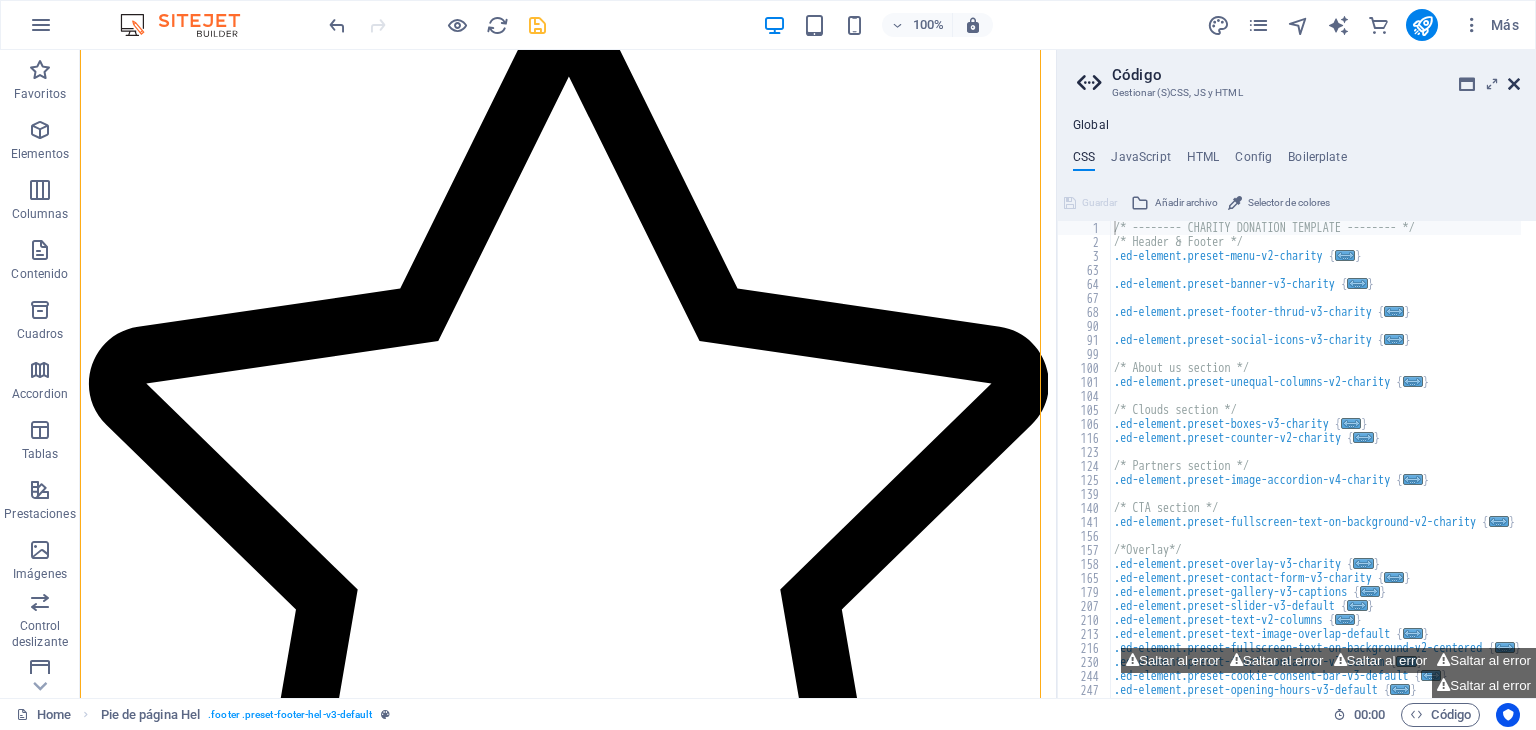 click at bounding box center (1514, 84) 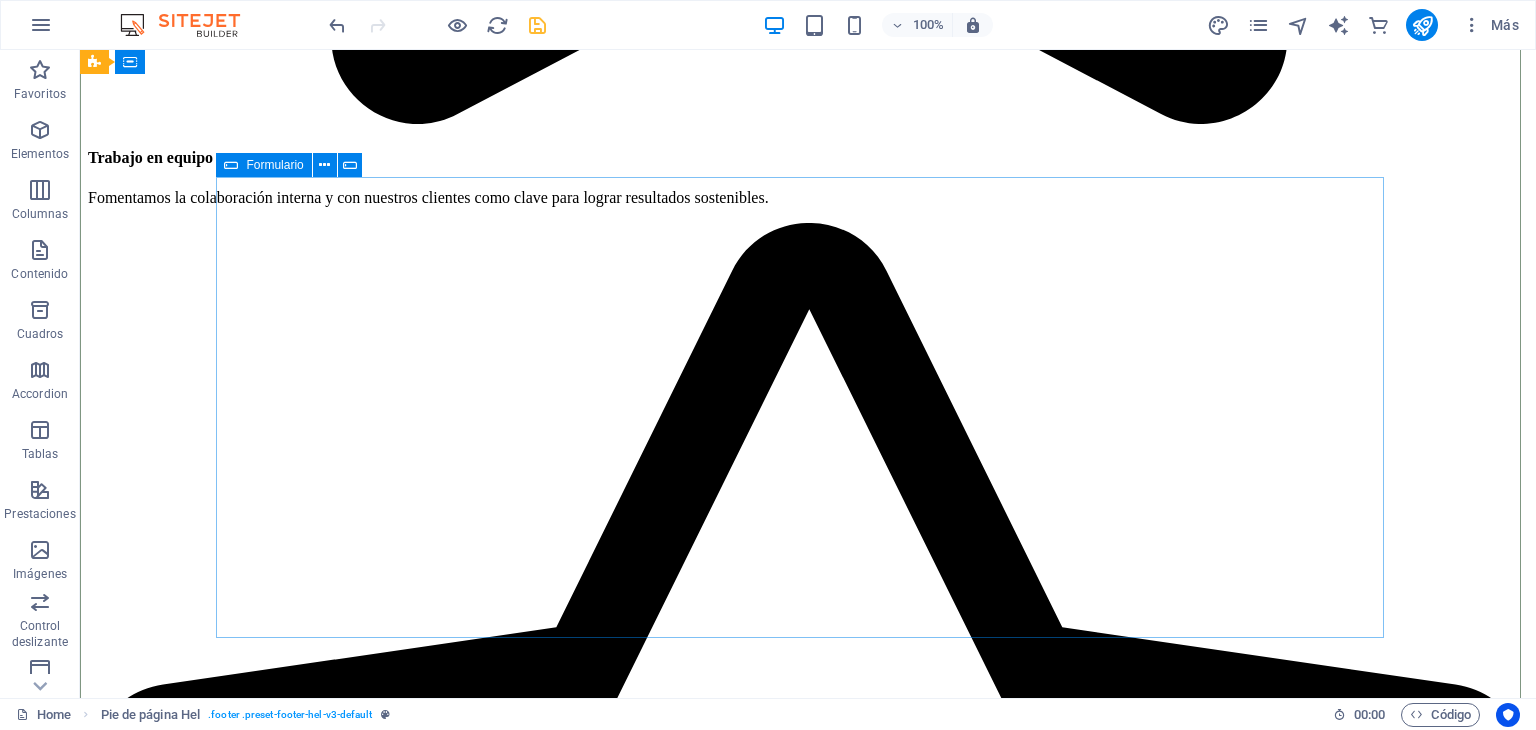 scroll, scrollTop: 12024, scrollLeft: 0, axis: vertical 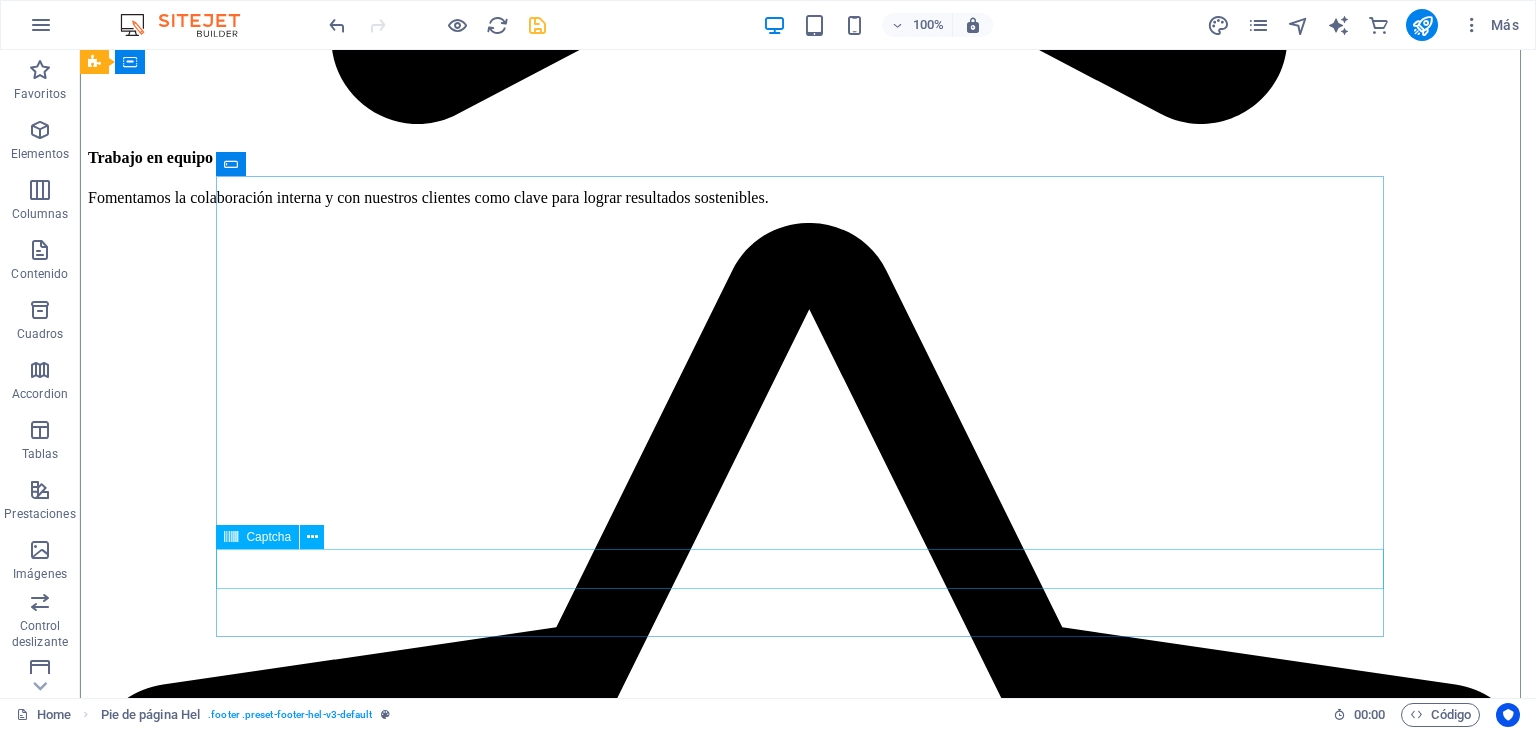 click on "¿Ilegible? Cargar nuevo" at bounding box center (808, 30472) 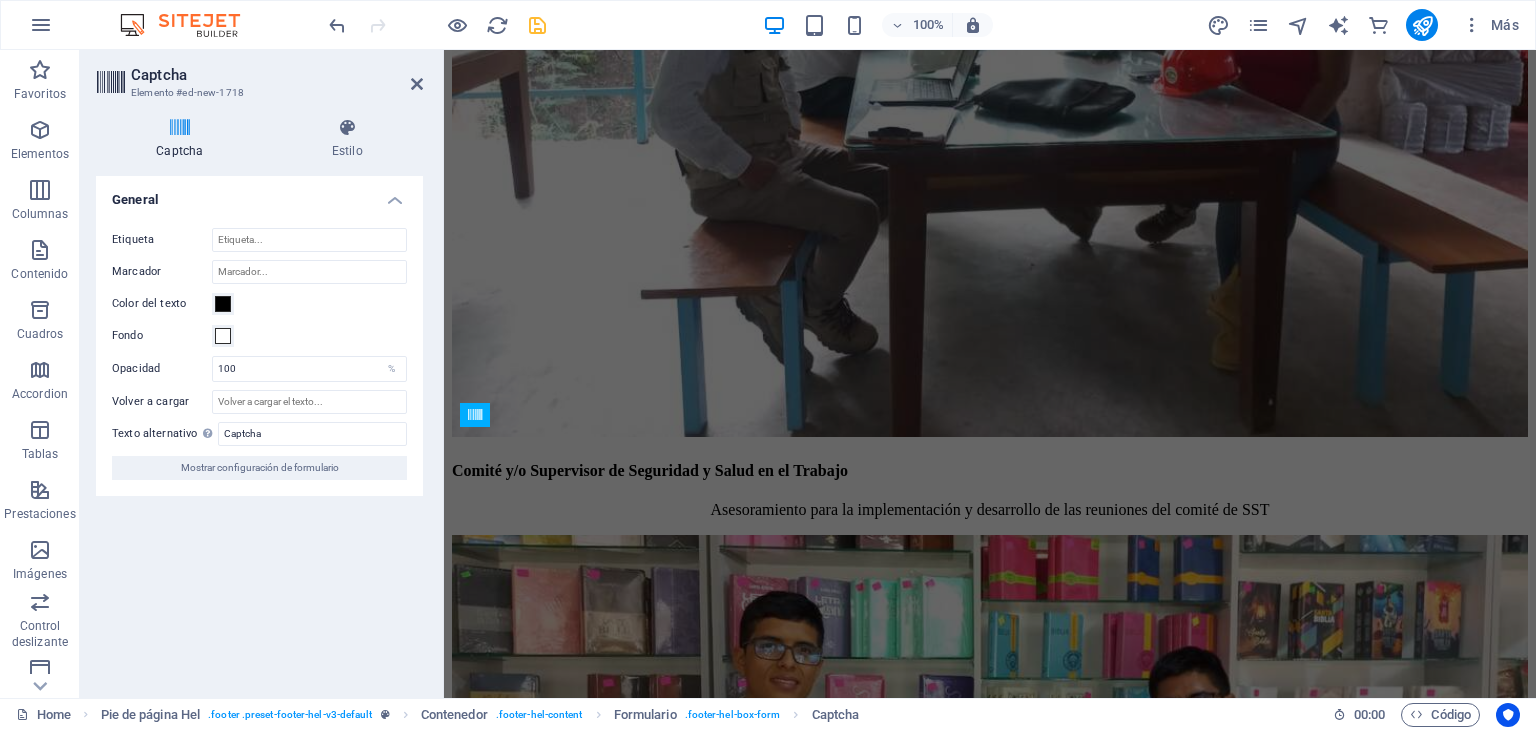 scroll, scrollTop: 11718, scrollLeft: 0, axis: vertical 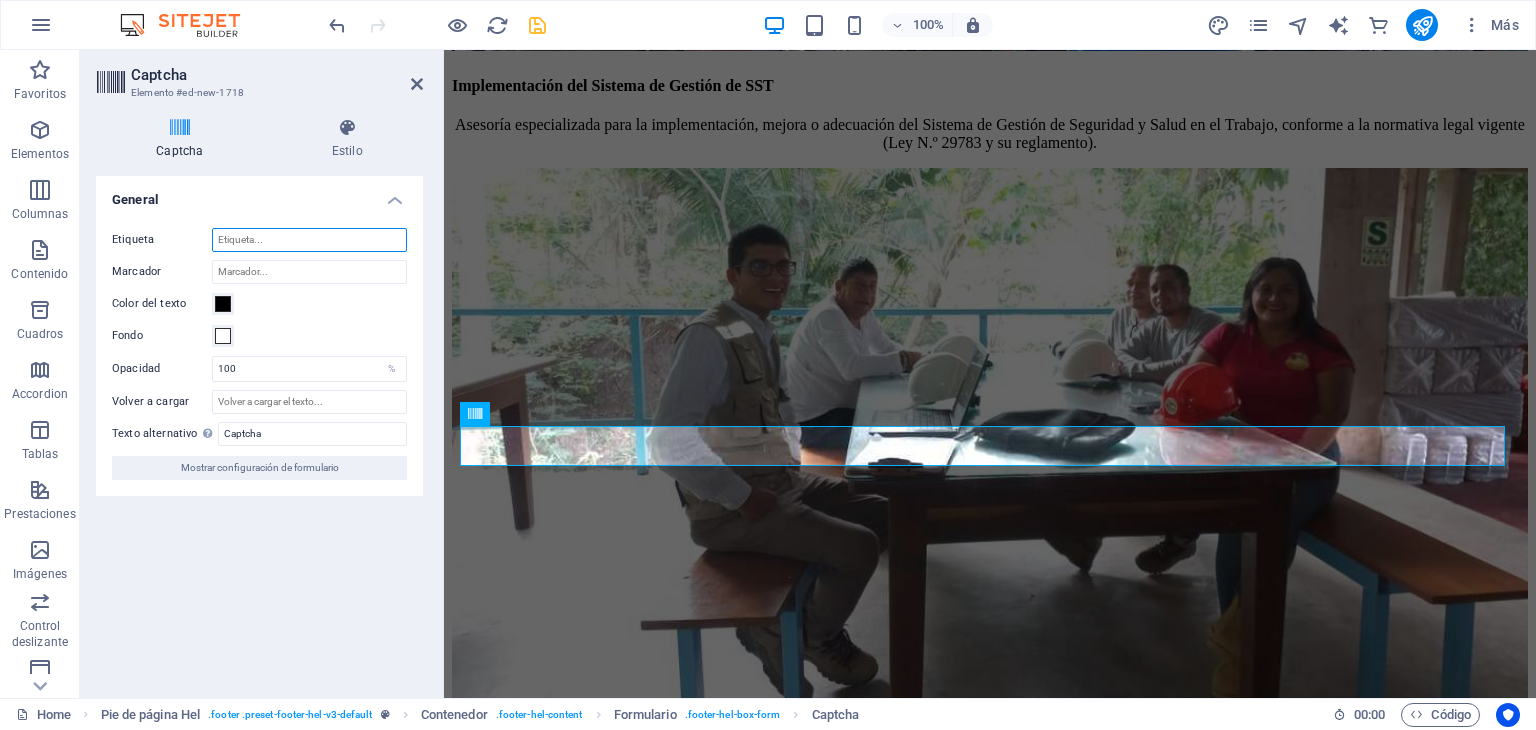 click on "Etiqueta" at bounding box center [309, 240] 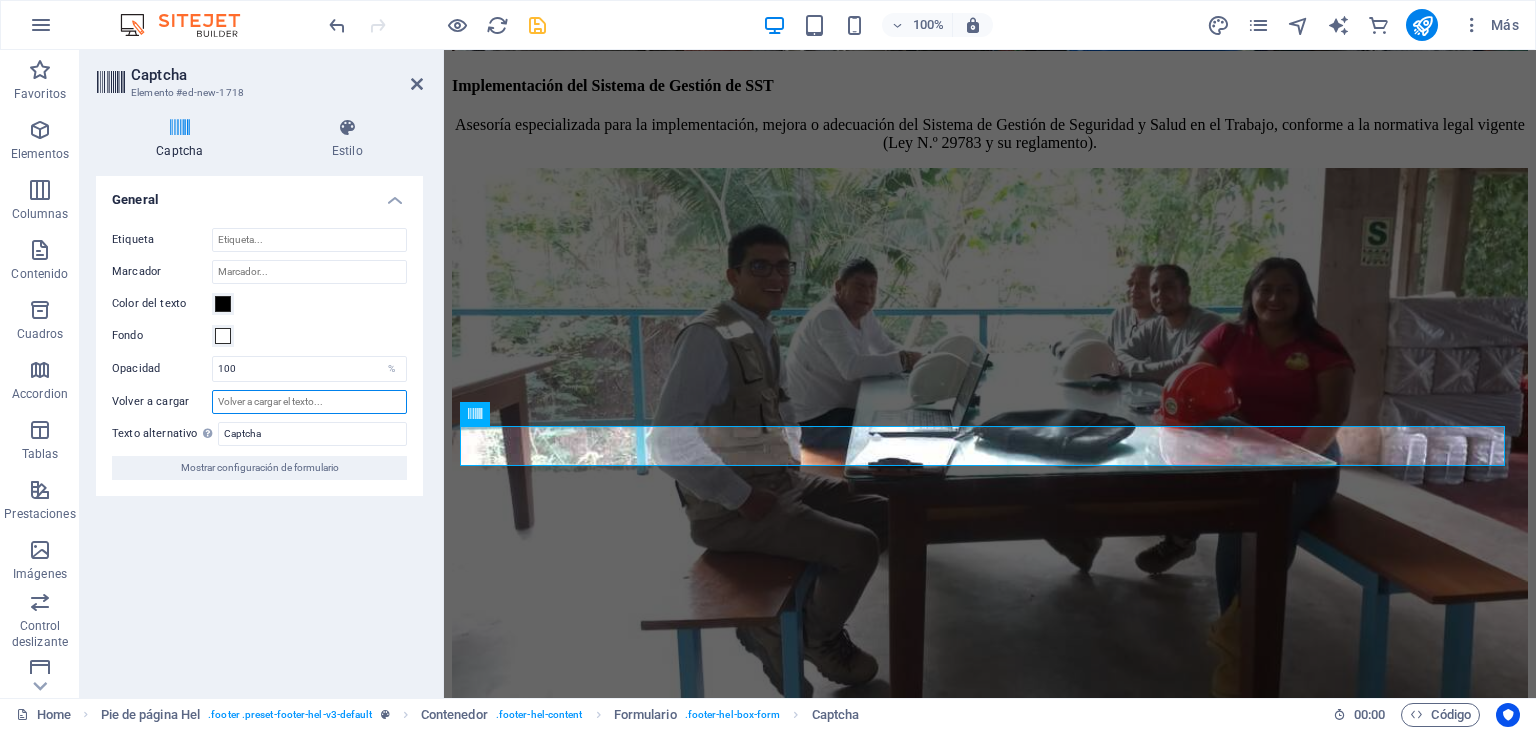 click on "Volver a cargar" at bounding box center [309, 402] 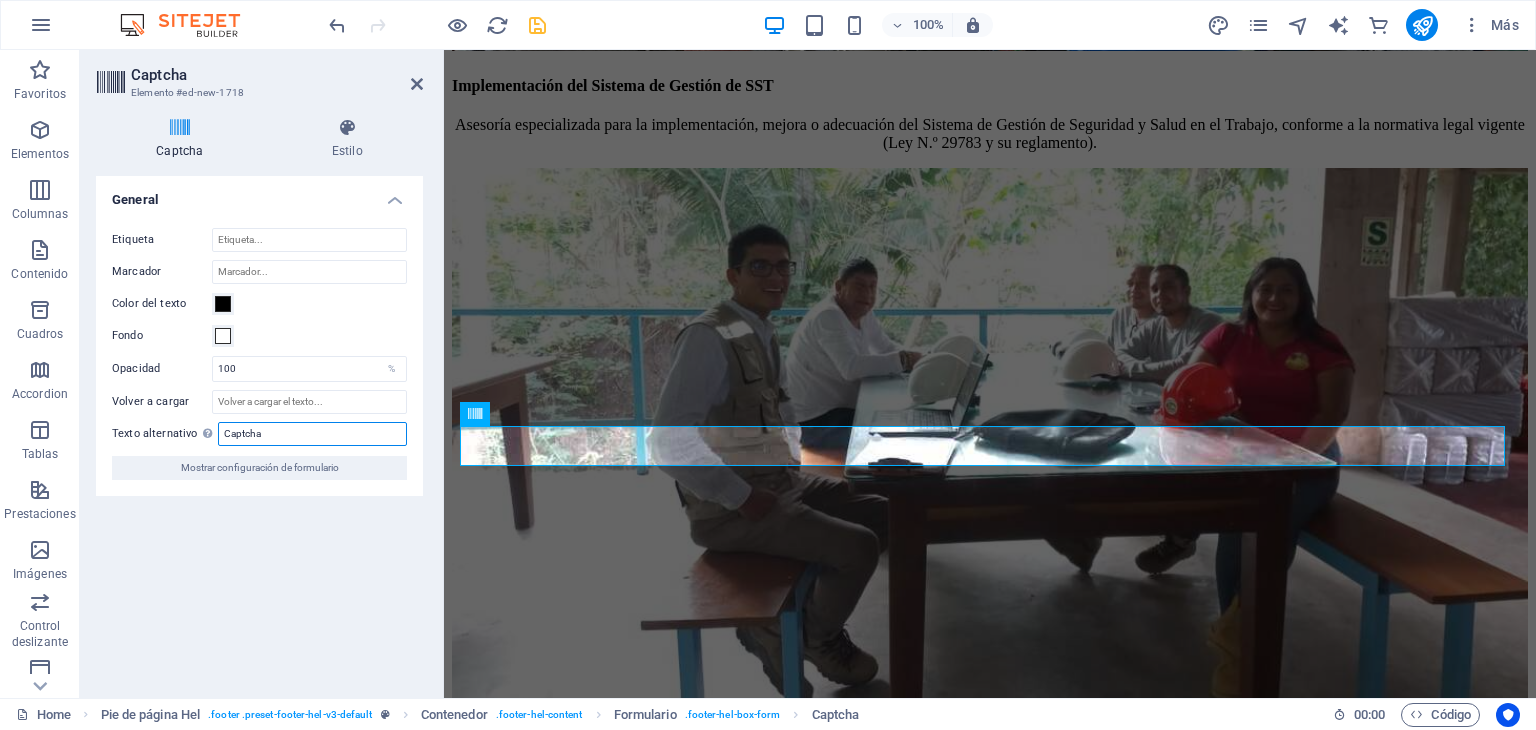 click on "Captcha" at bounding box center (312, 434) 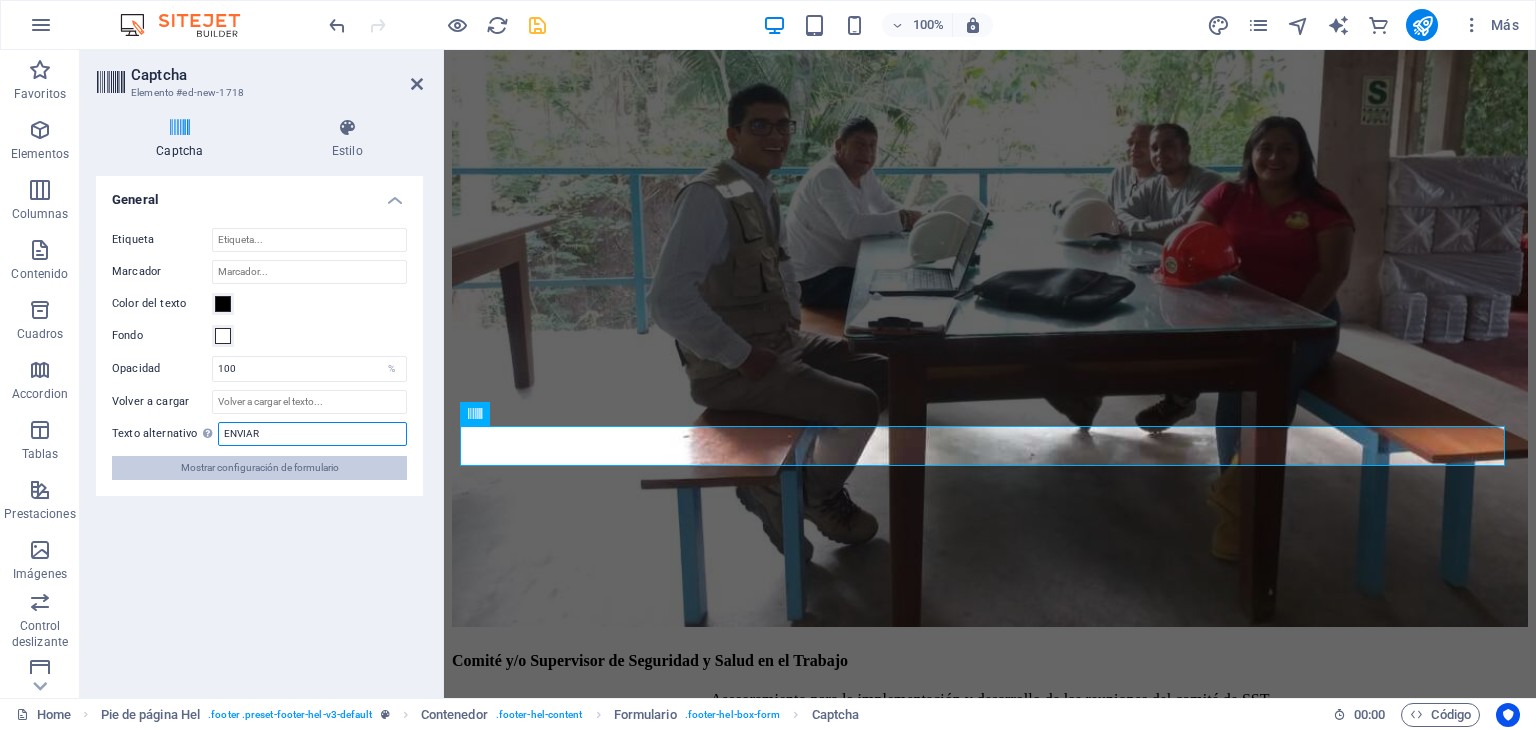 type on "ENVIAR" 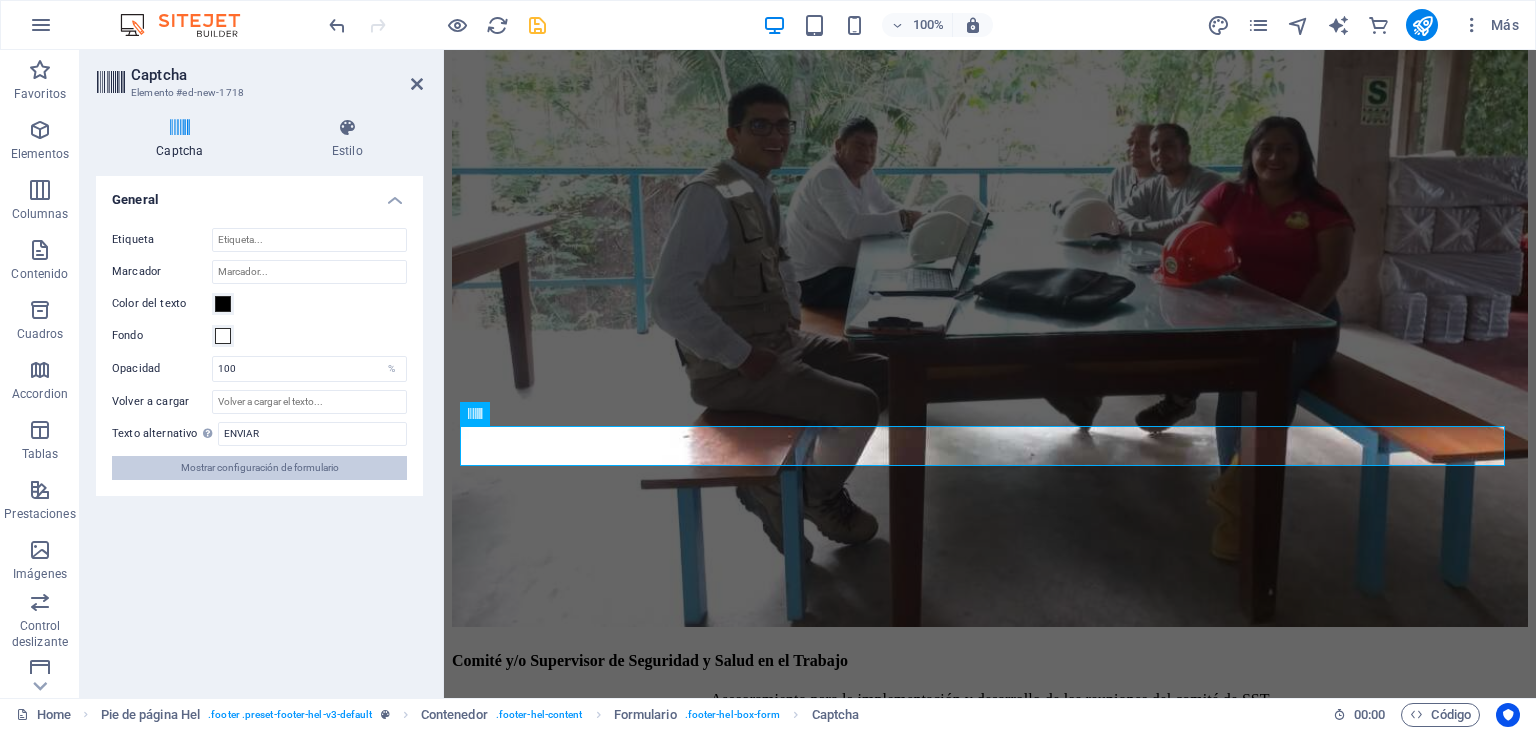 click on "Mostrar configuración de formulario" at bounding box center [260, 468] 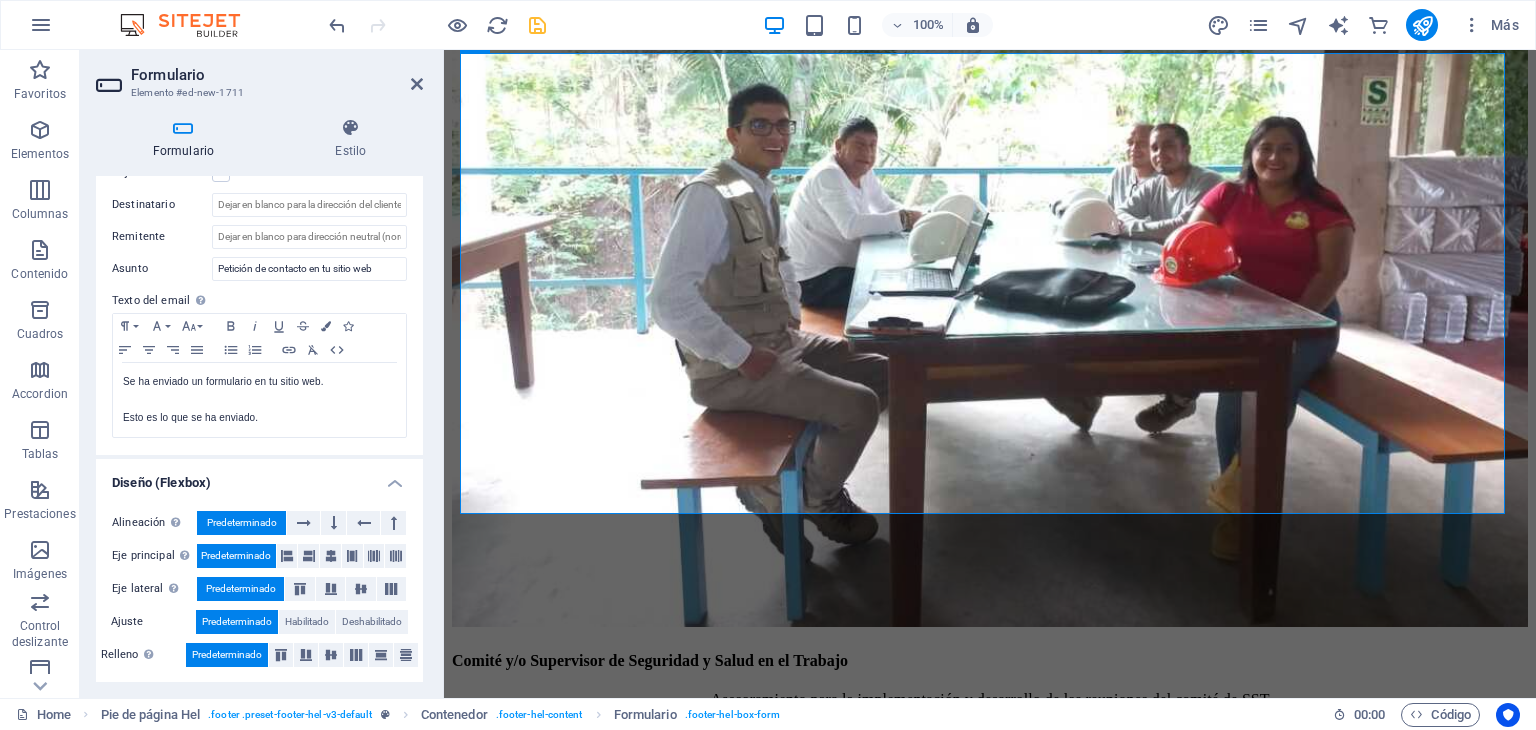 scroll, scrollTop: 0, scrollLeft: 0, axis: both 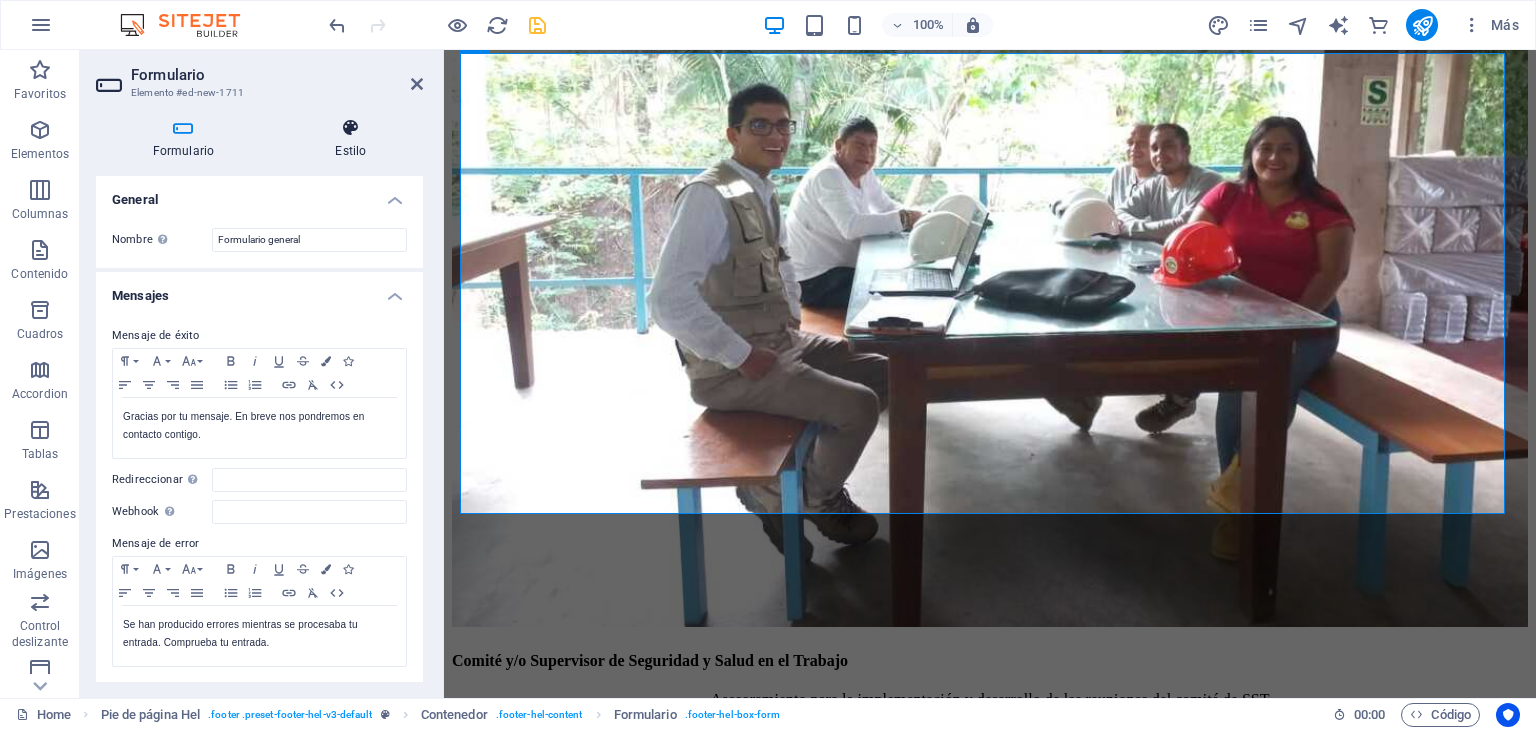 click at bounding box center [351, 128] 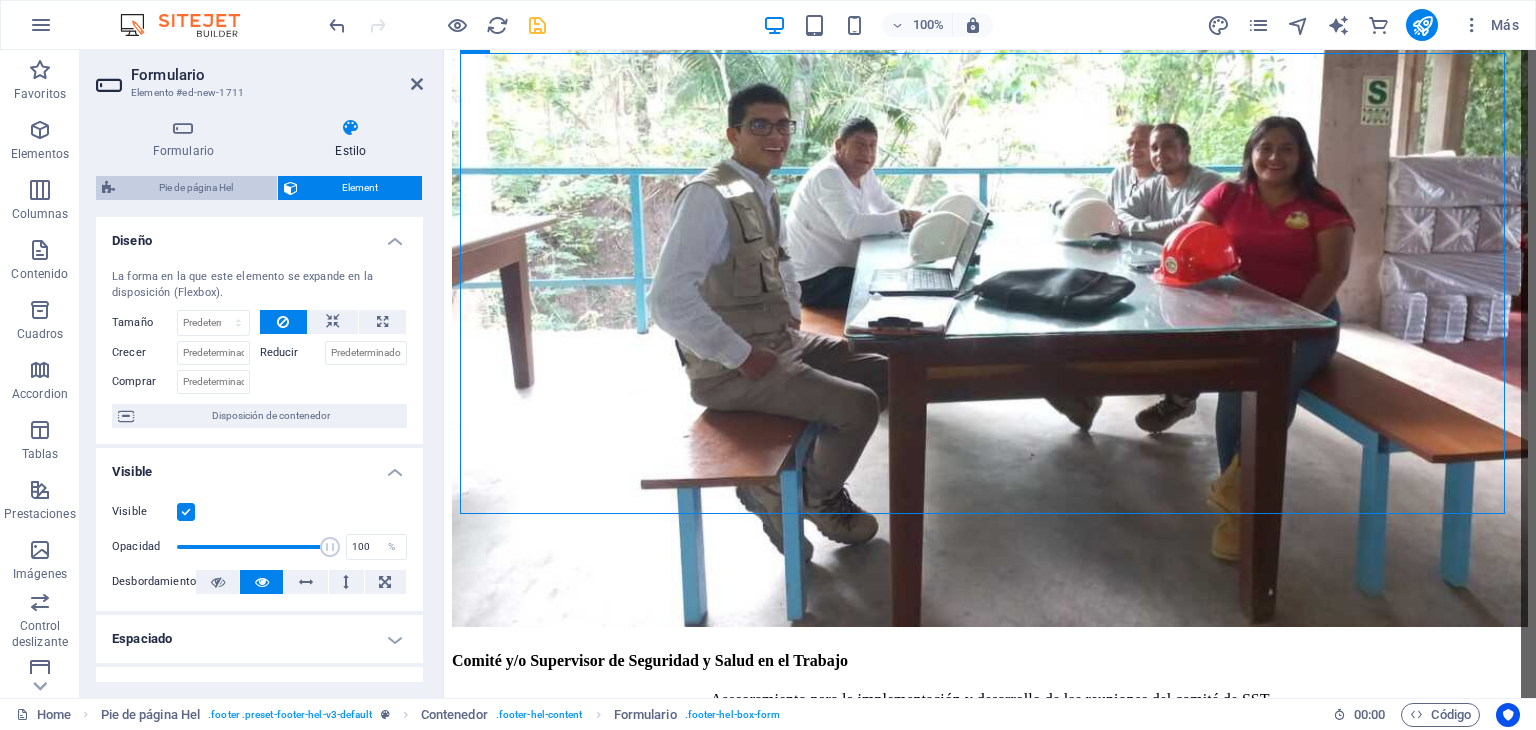 click on "Pie de página Hel" at bounding box center (196, 188) 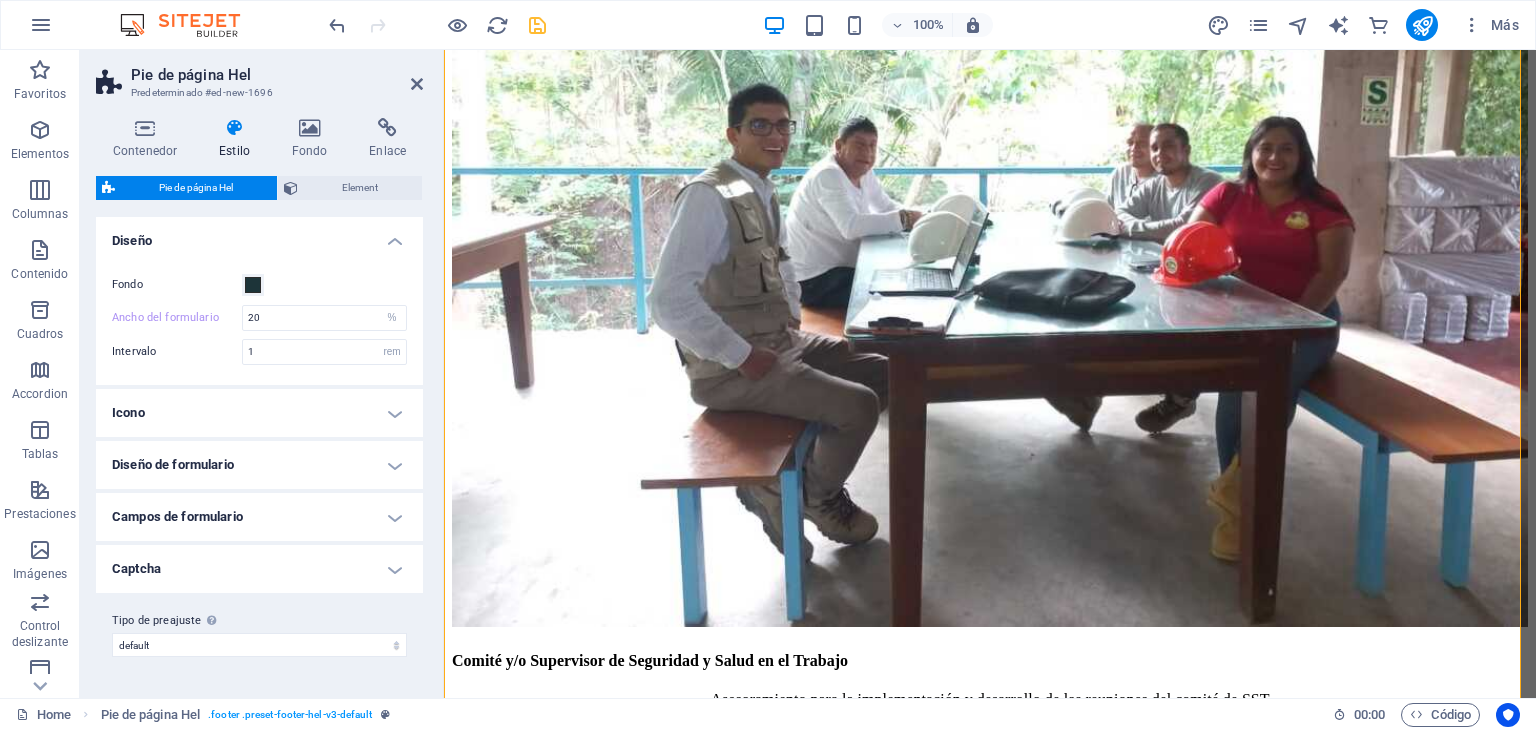 type on "60" 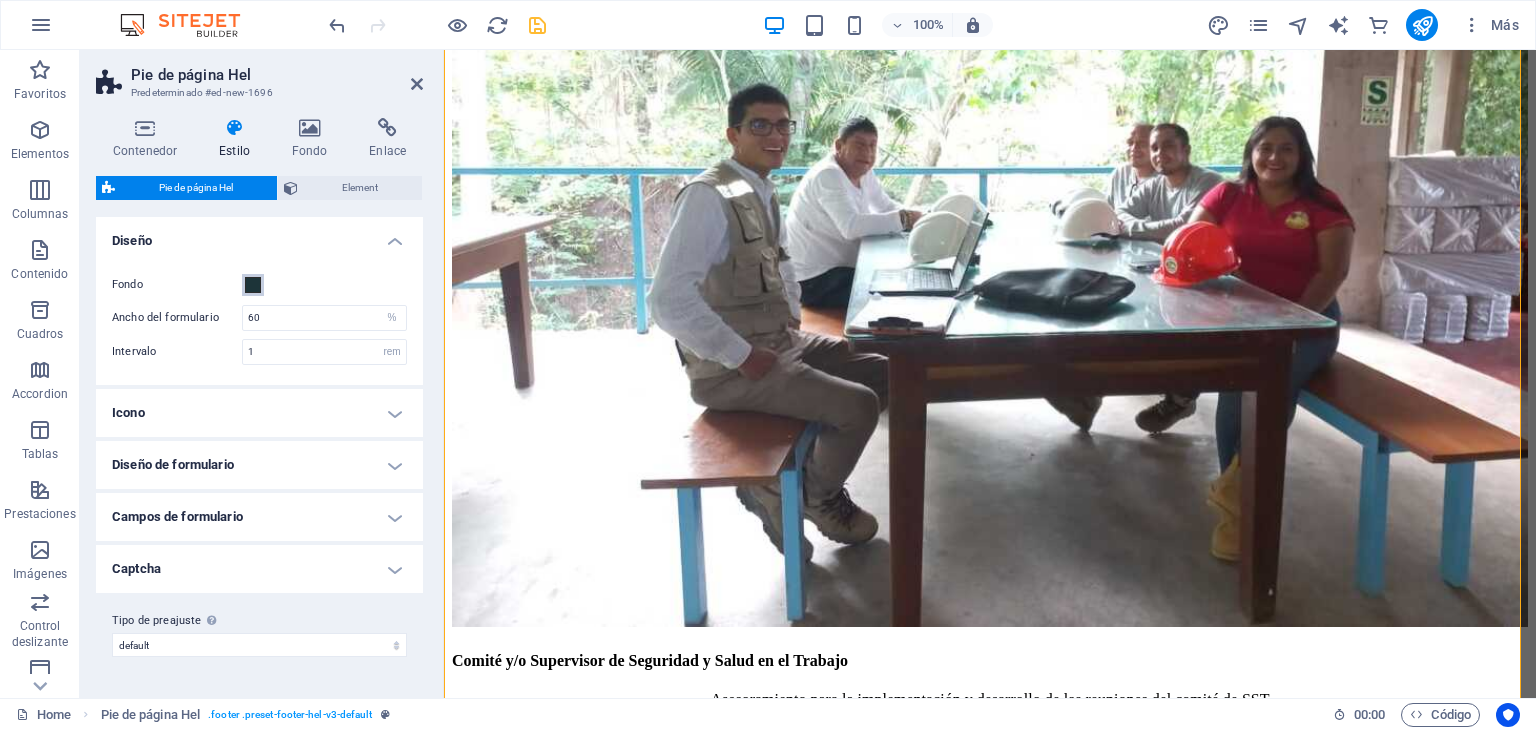 click at bounding box center (253, 285) 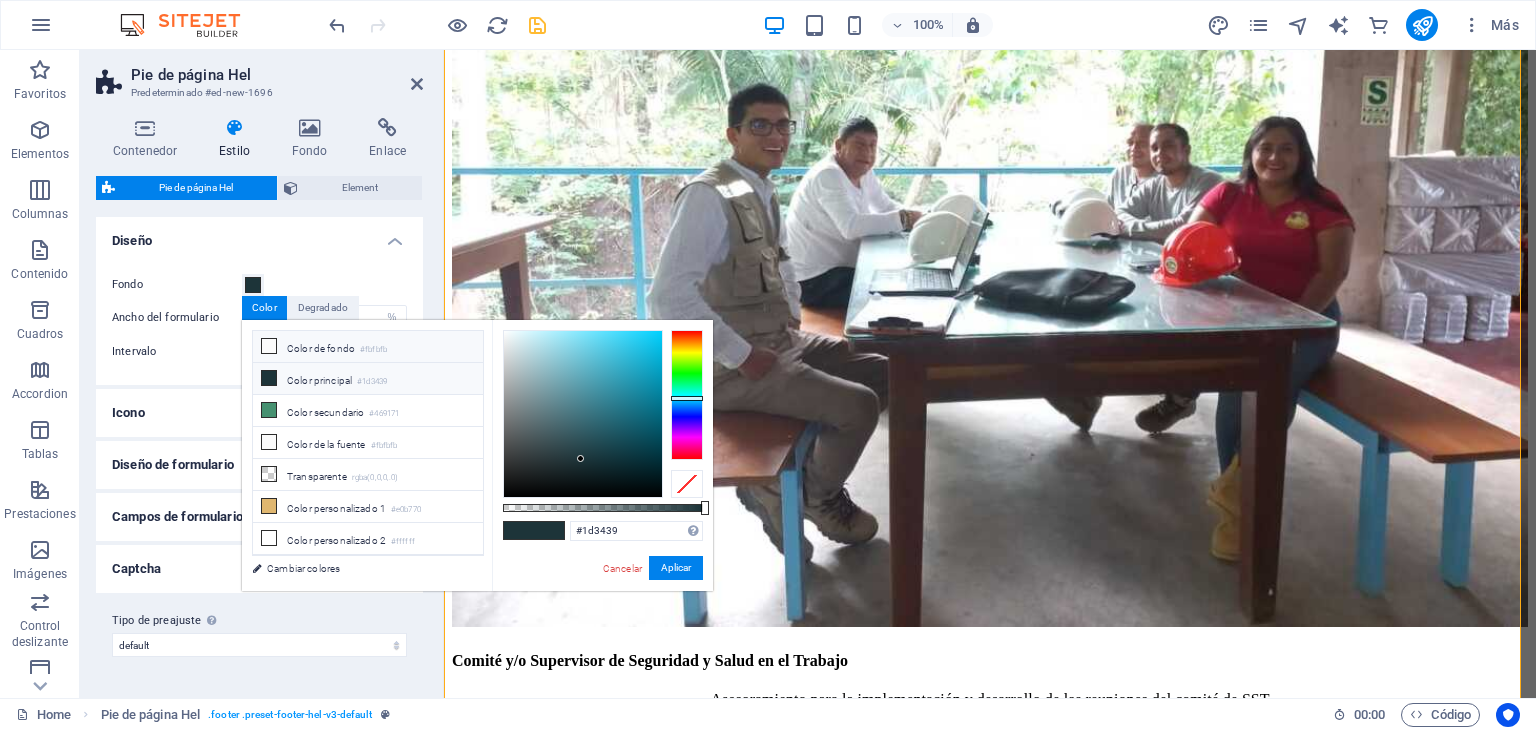 click on "Color de fondo
#fbfbfb" at bounding box center (368, 347) 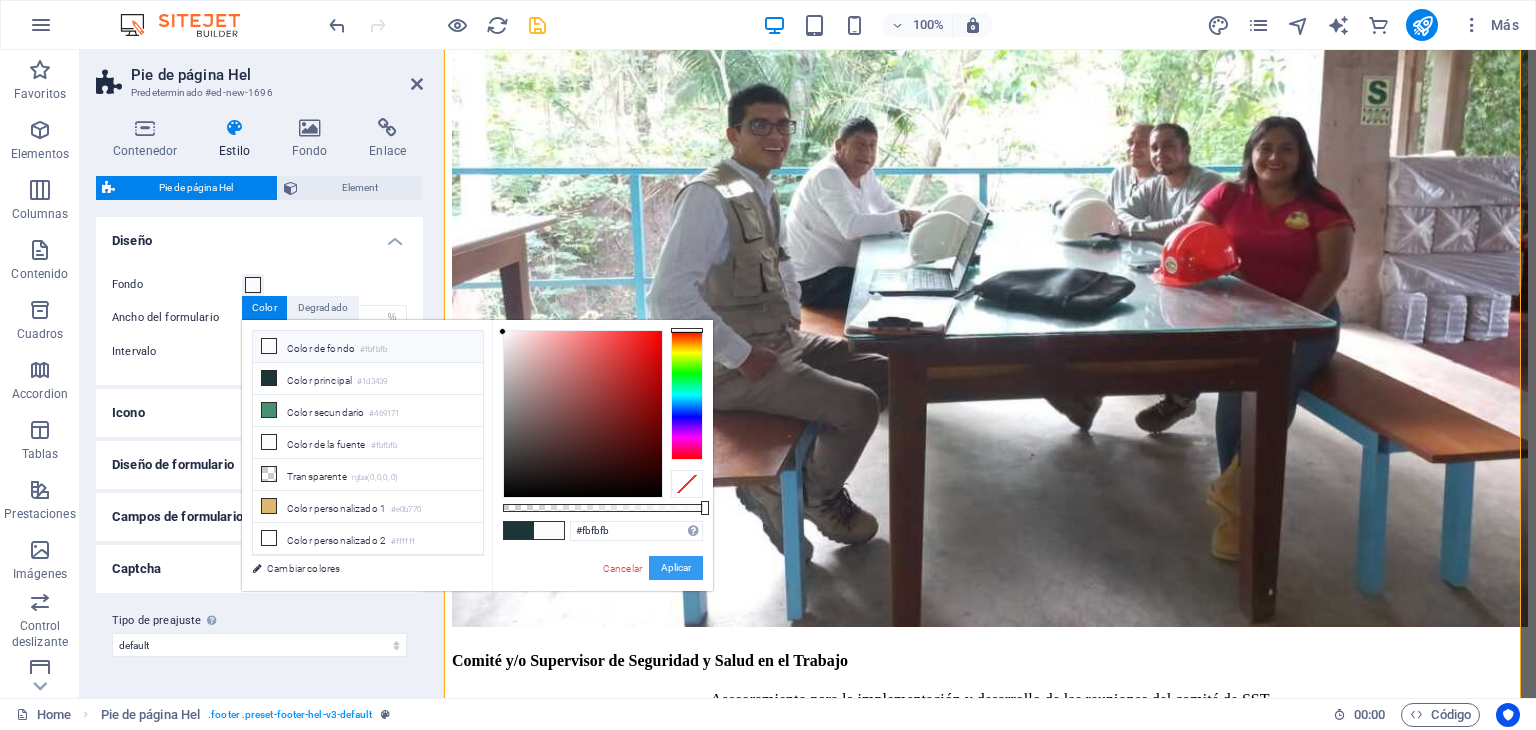 click on "Aplicar" at bounding box center [676, 568] 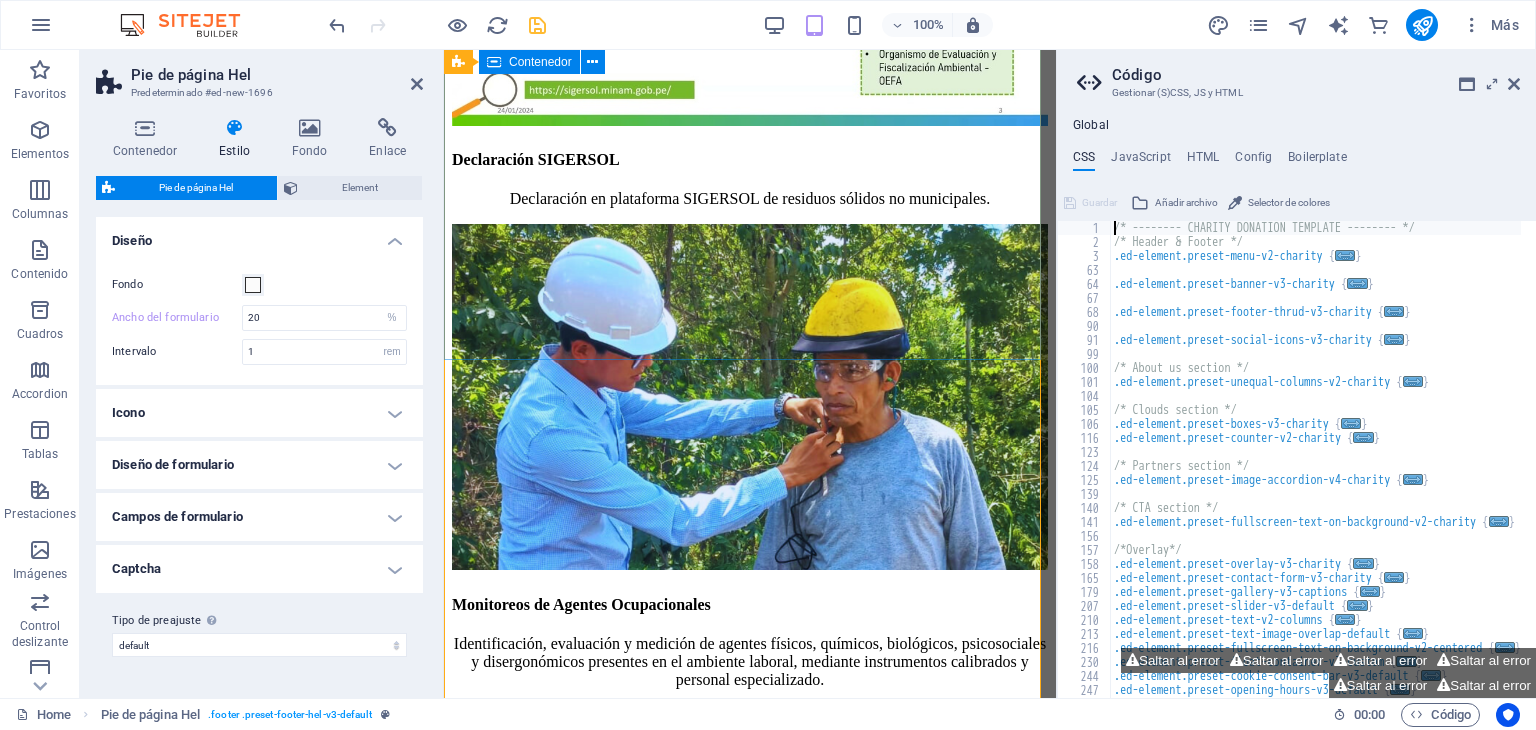 scroll, scrollTop: 10846, scrollLeft: 0, axis: vertical 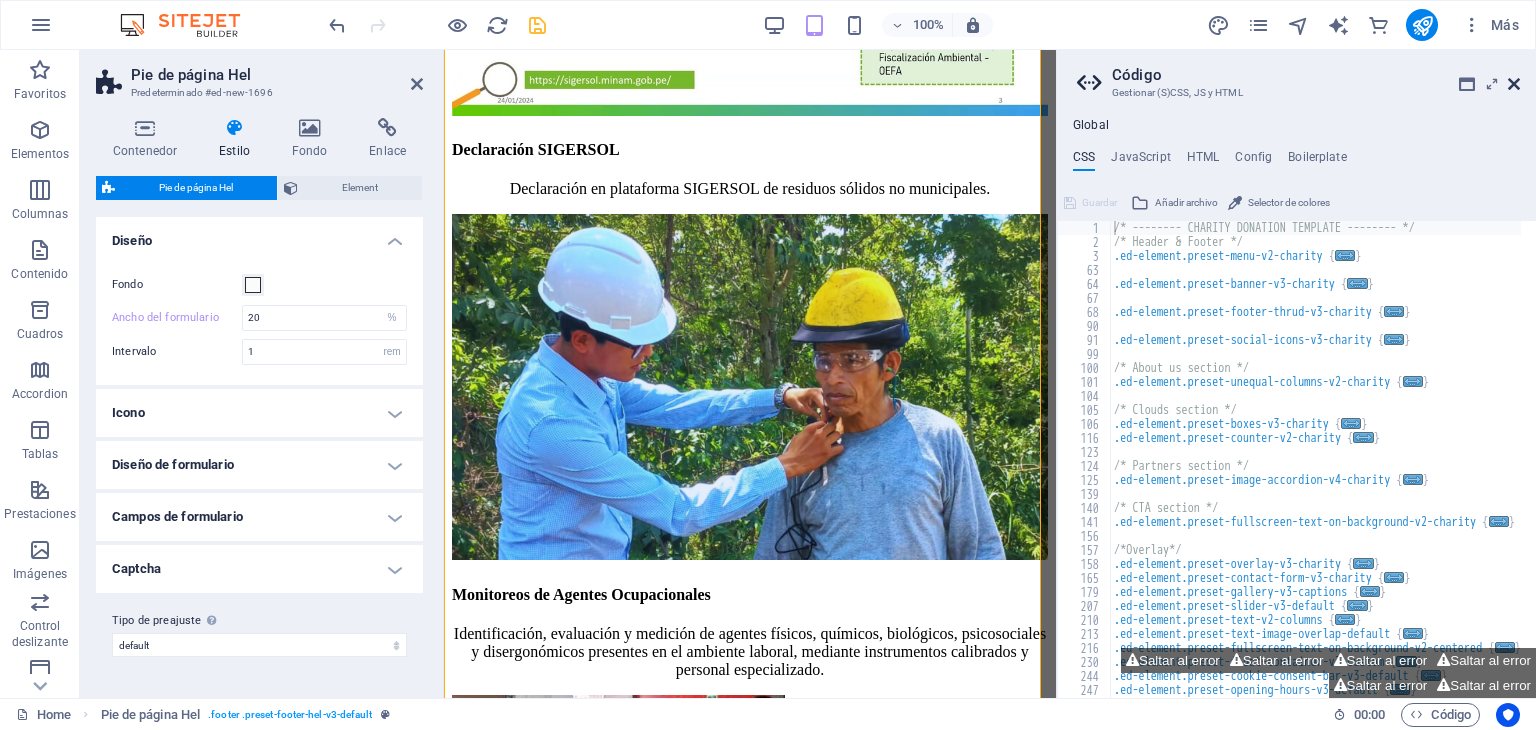 click at bounding box center [1514, 84] 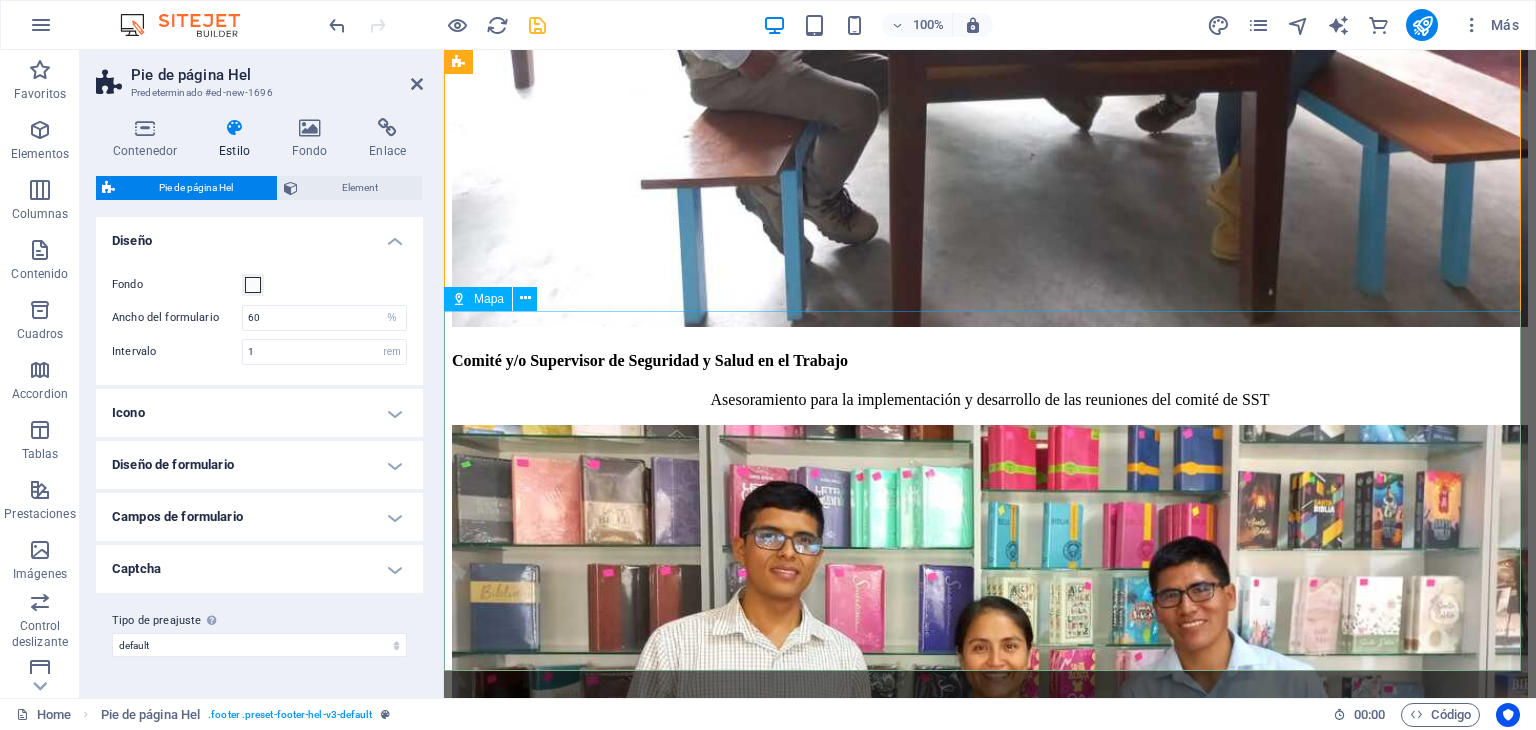 scroll, scrollTop: 12016, scrollLeft: 0, axis: vertical 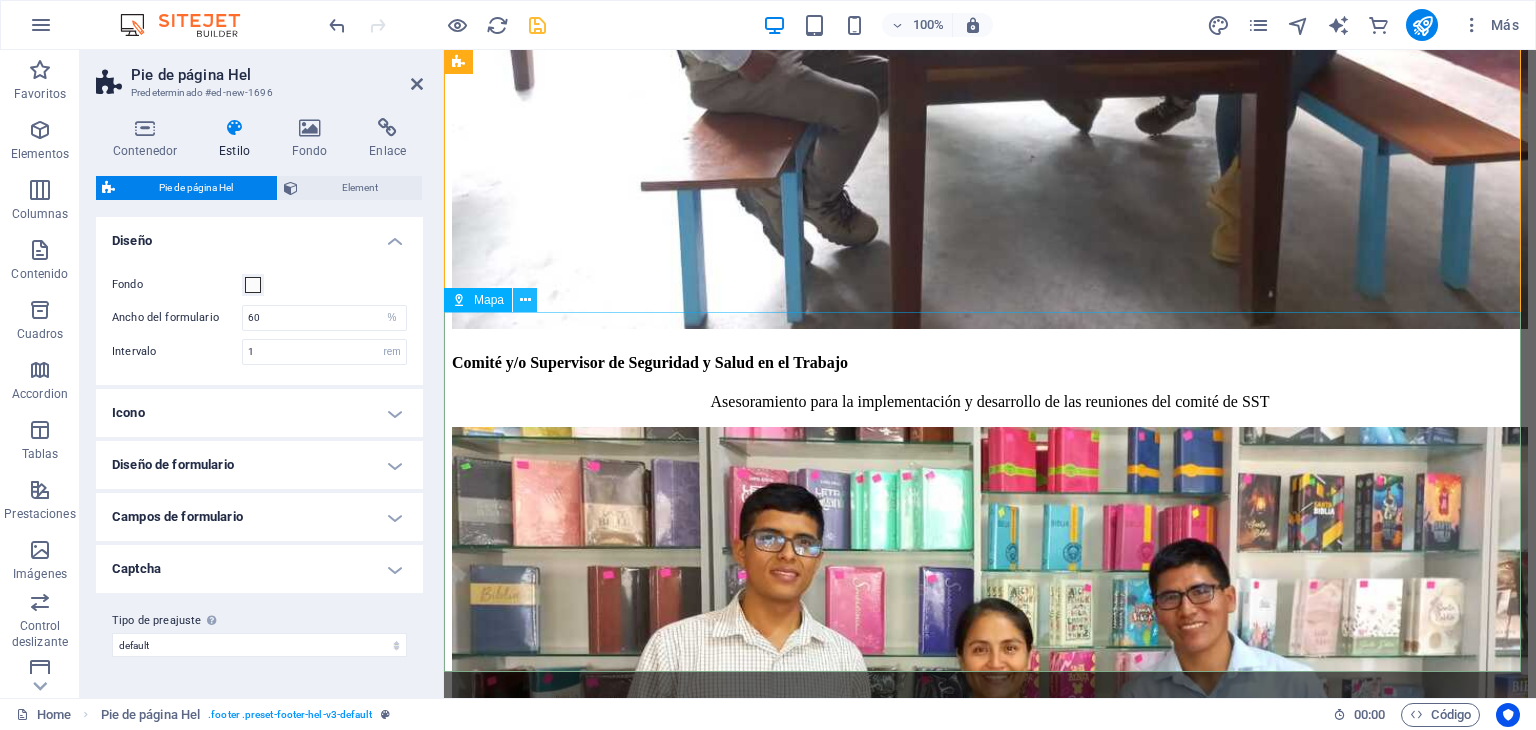 click at bounding box center [525, 300] 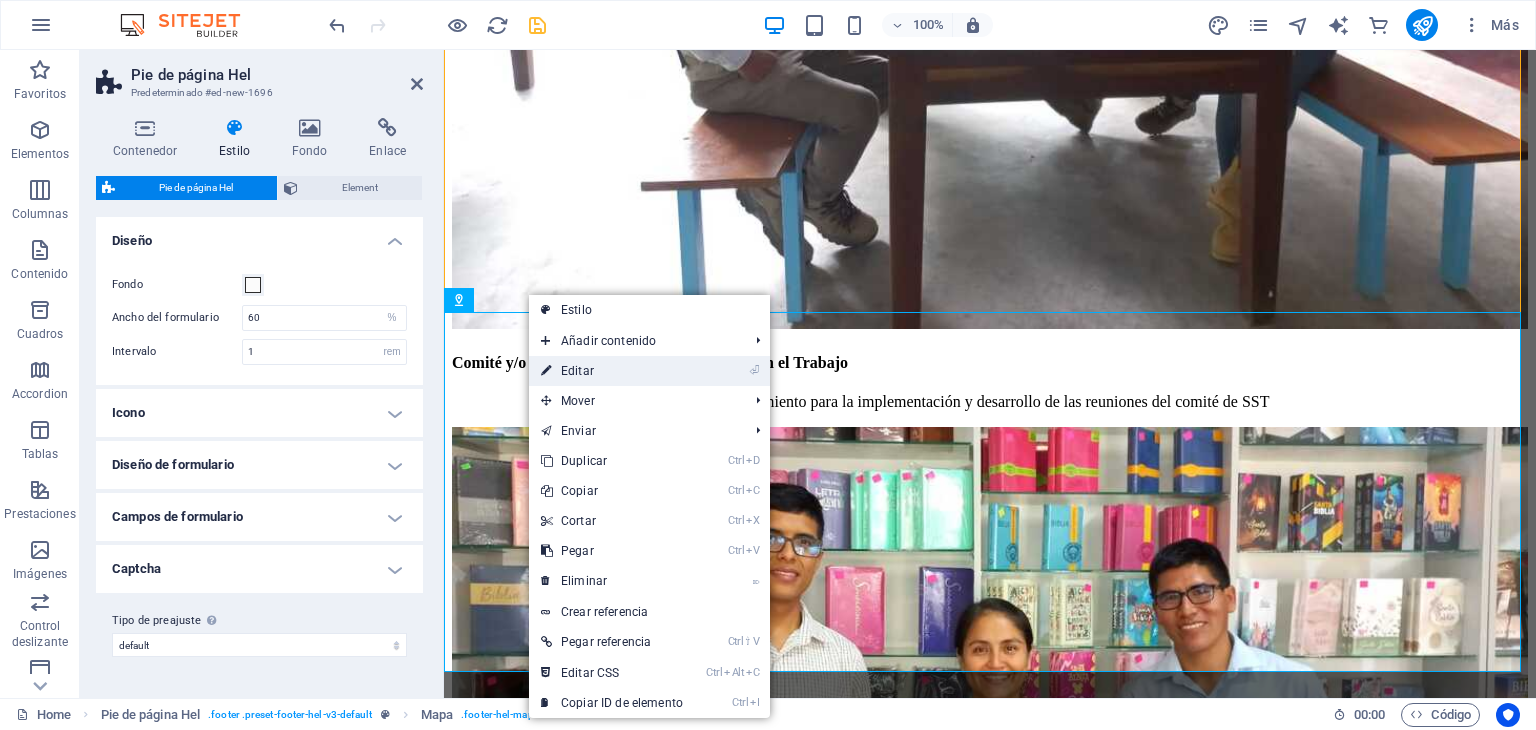 click on "⏎  Editar" at bounding box center (612, 371) 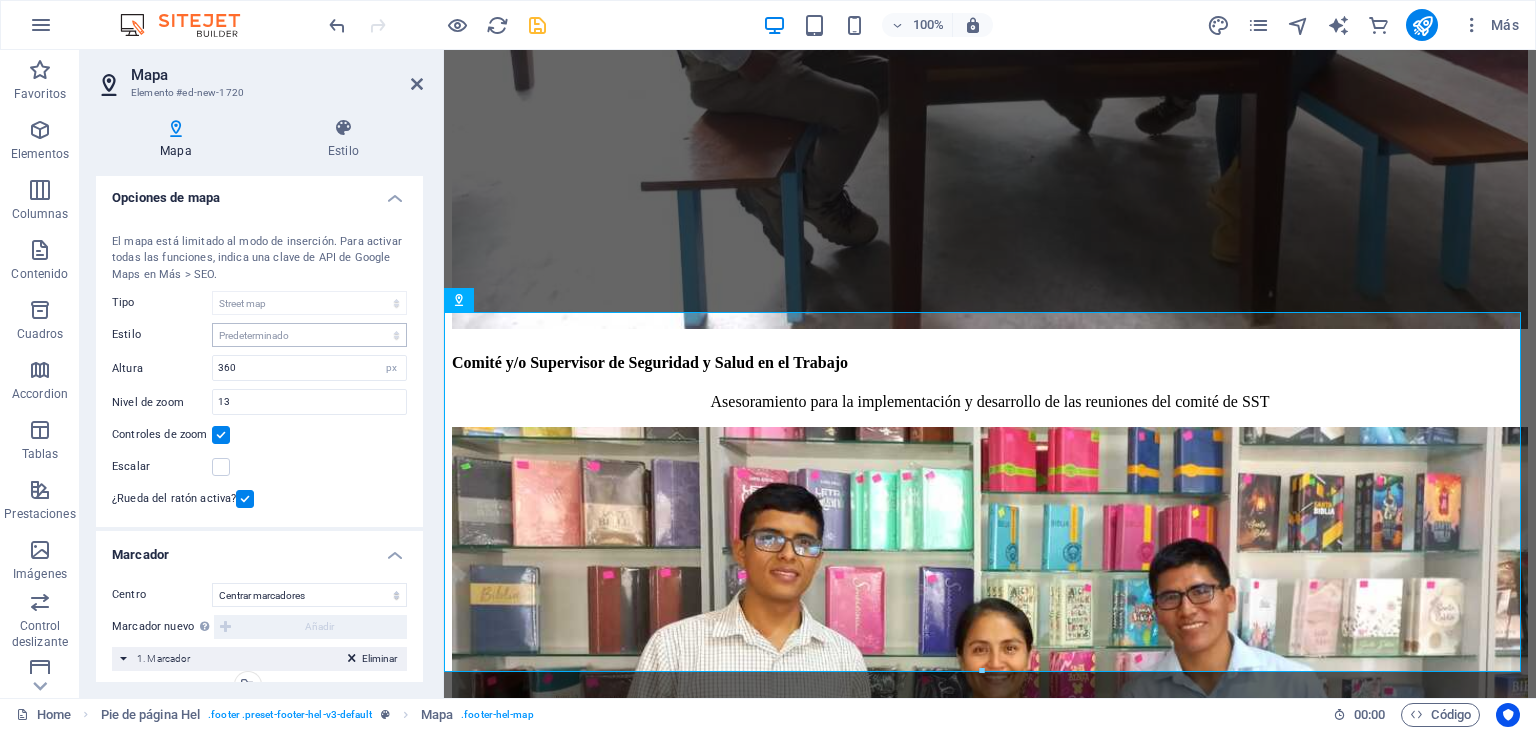 scroll, scrollTop: 249, scrollLeft: 0, axis: vertical 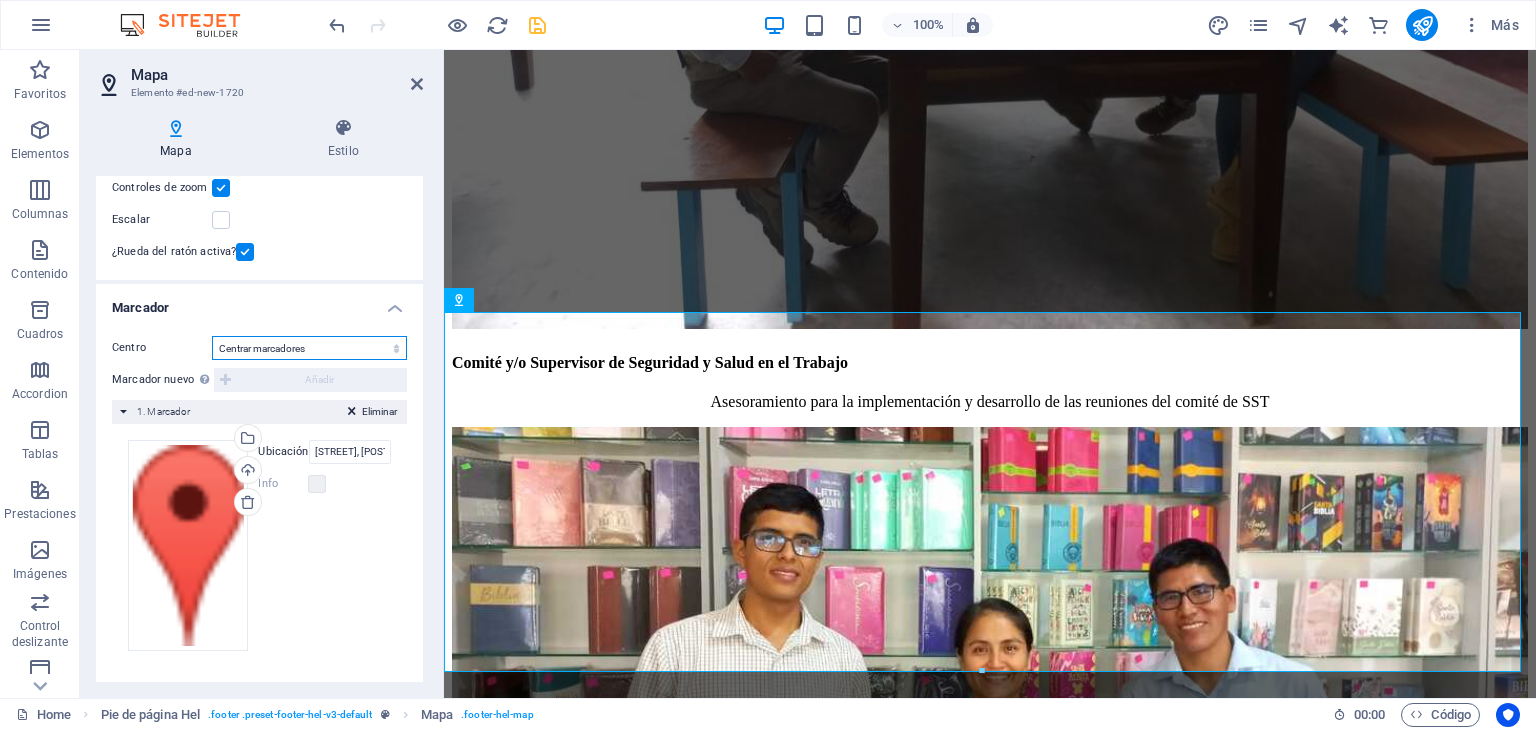 click on "No centrar Centrar marcadores Centrar y ampliar marcadores" at bounding box center [309, 348] 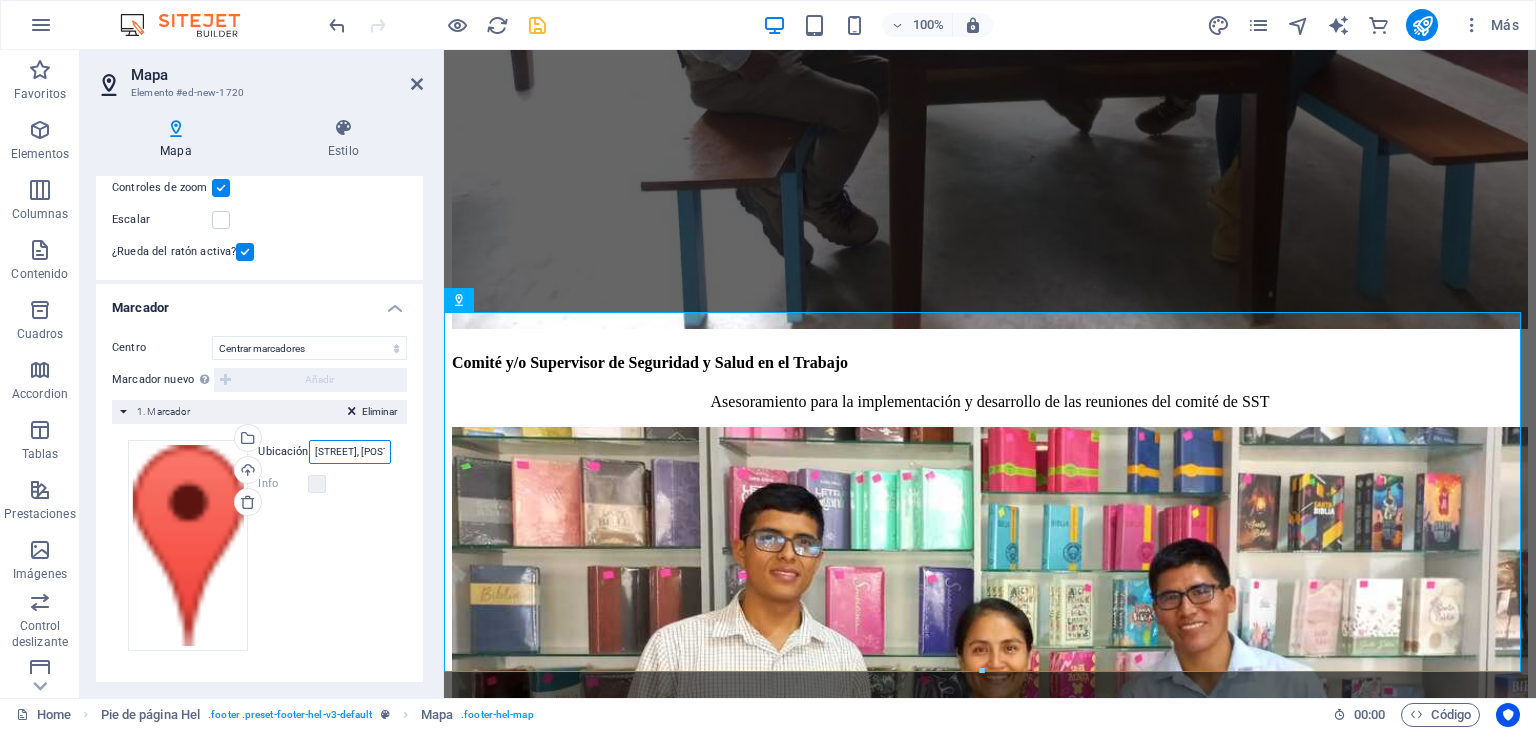 click on "[STREET], [POSTAL_CODE] [CITY]" at bounding box center (350, 452) 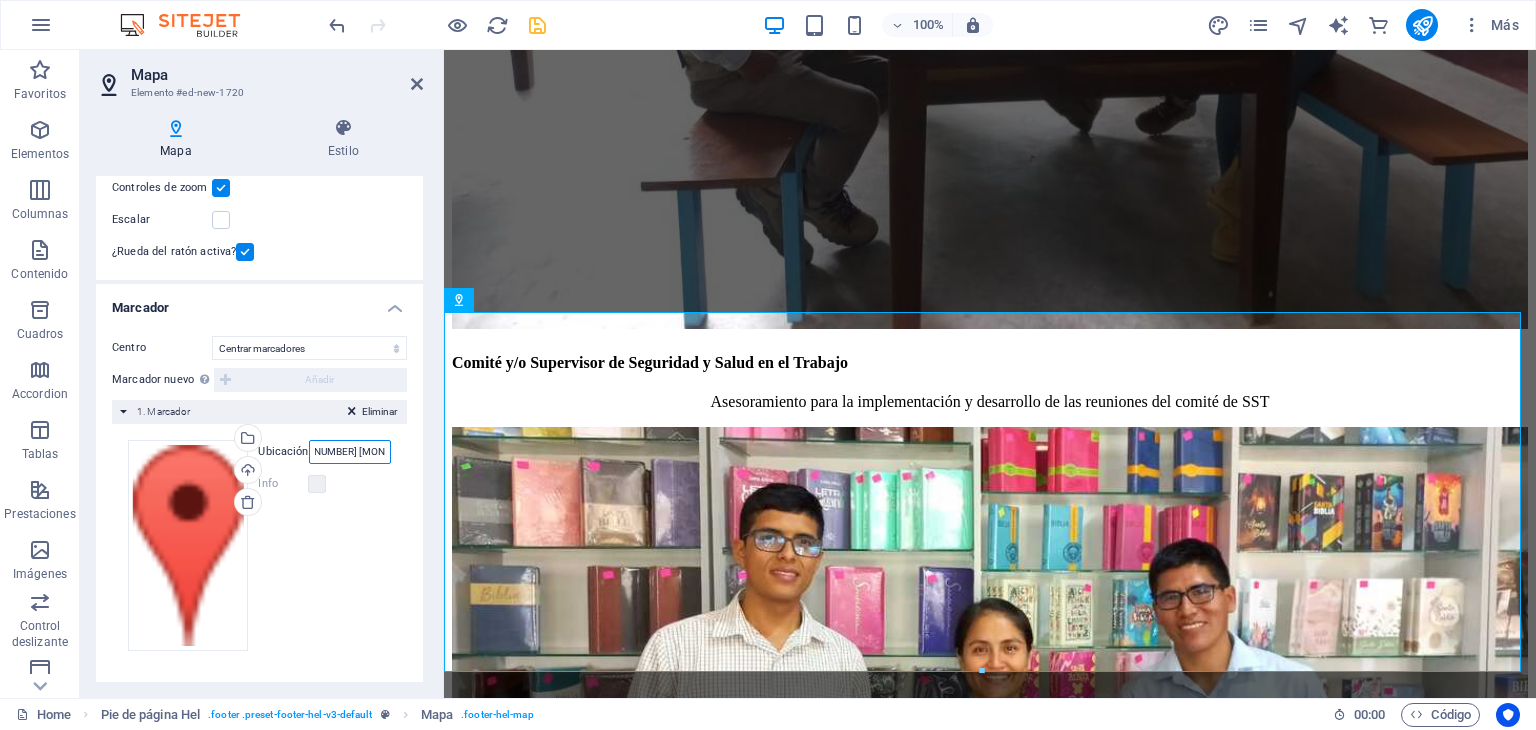 scroll, scrollTop: 0, scrollLeft: 20, axis: horizontal 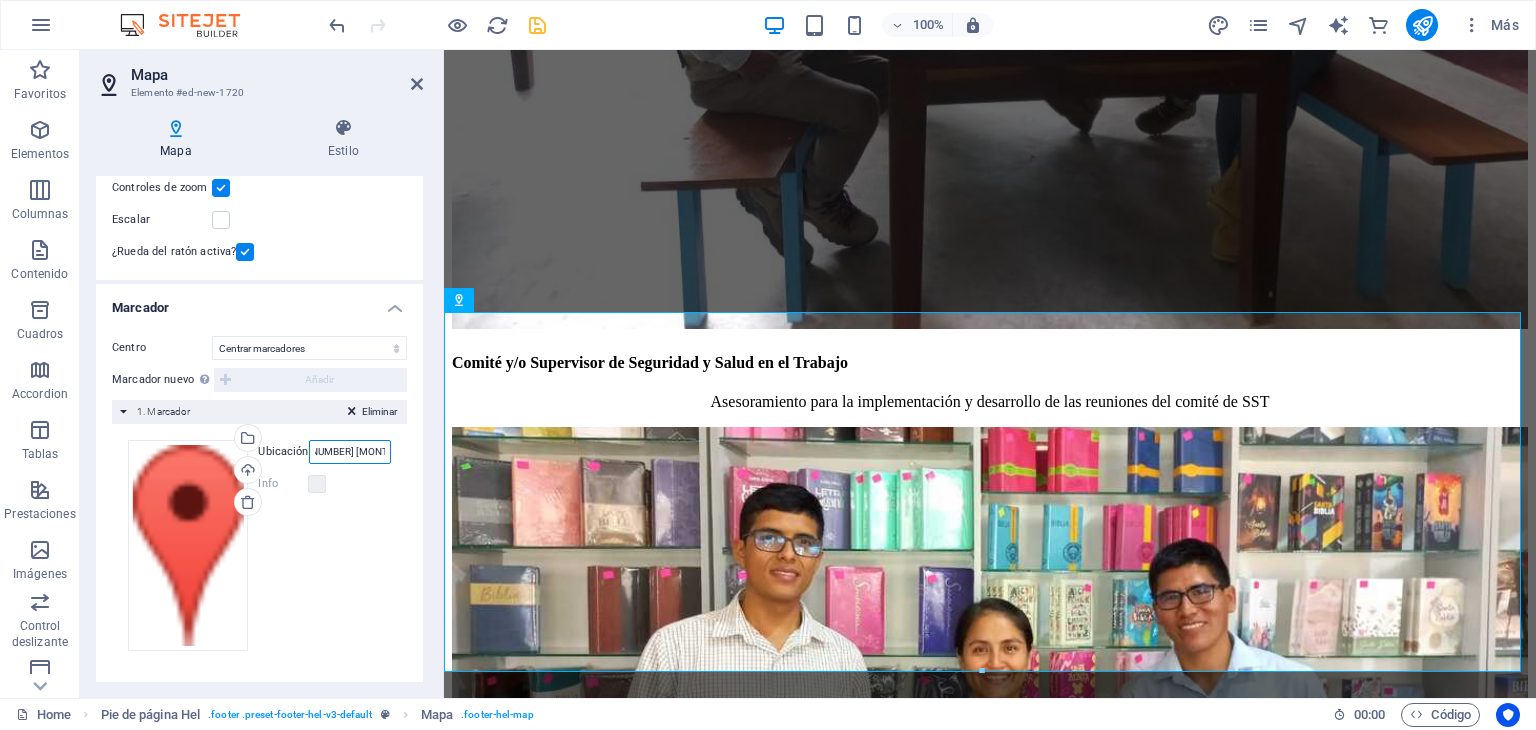 type on "Jr. [NUMBER] [MONTH] #[NUMBER]" 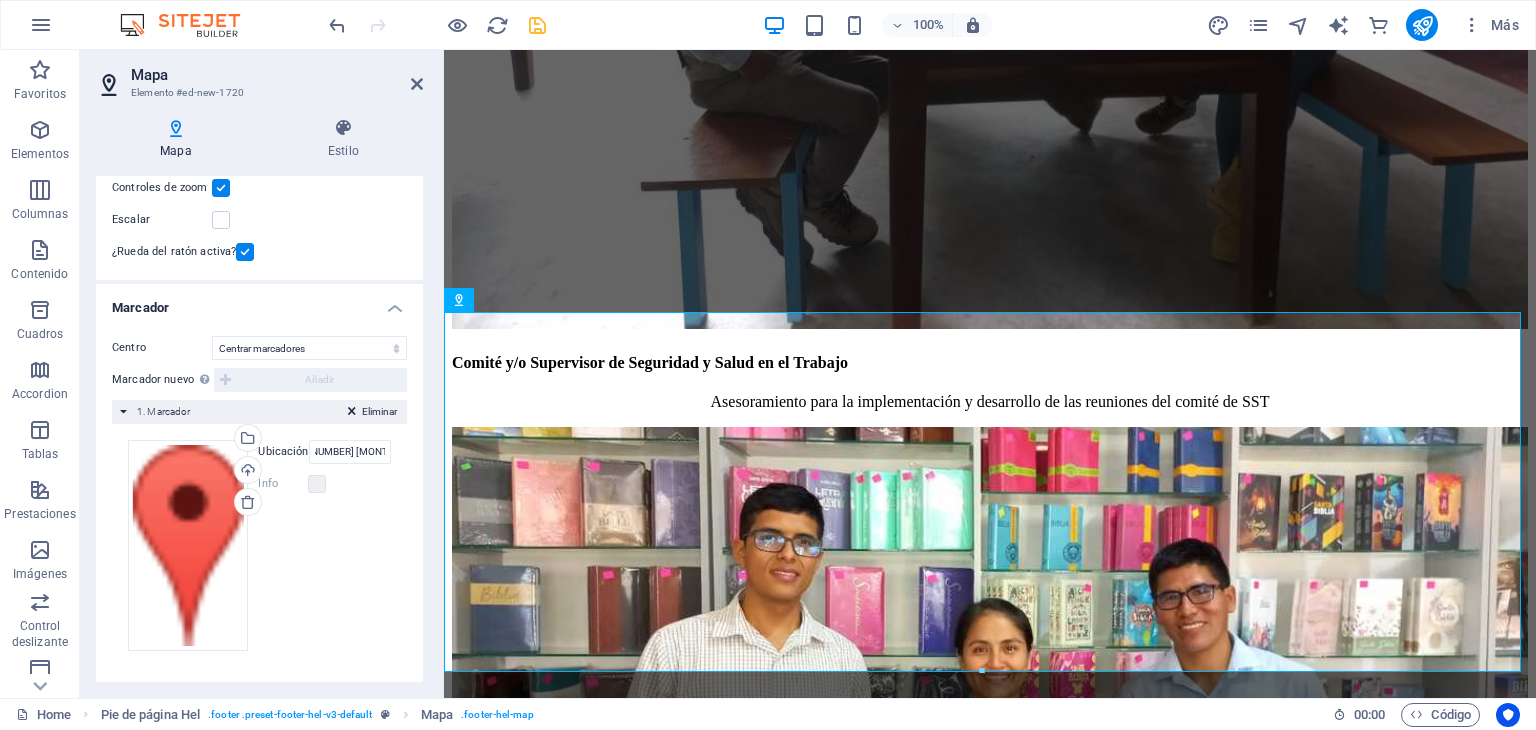 scroll, scrollTop: 0, scrollLeft: 0, axis: both 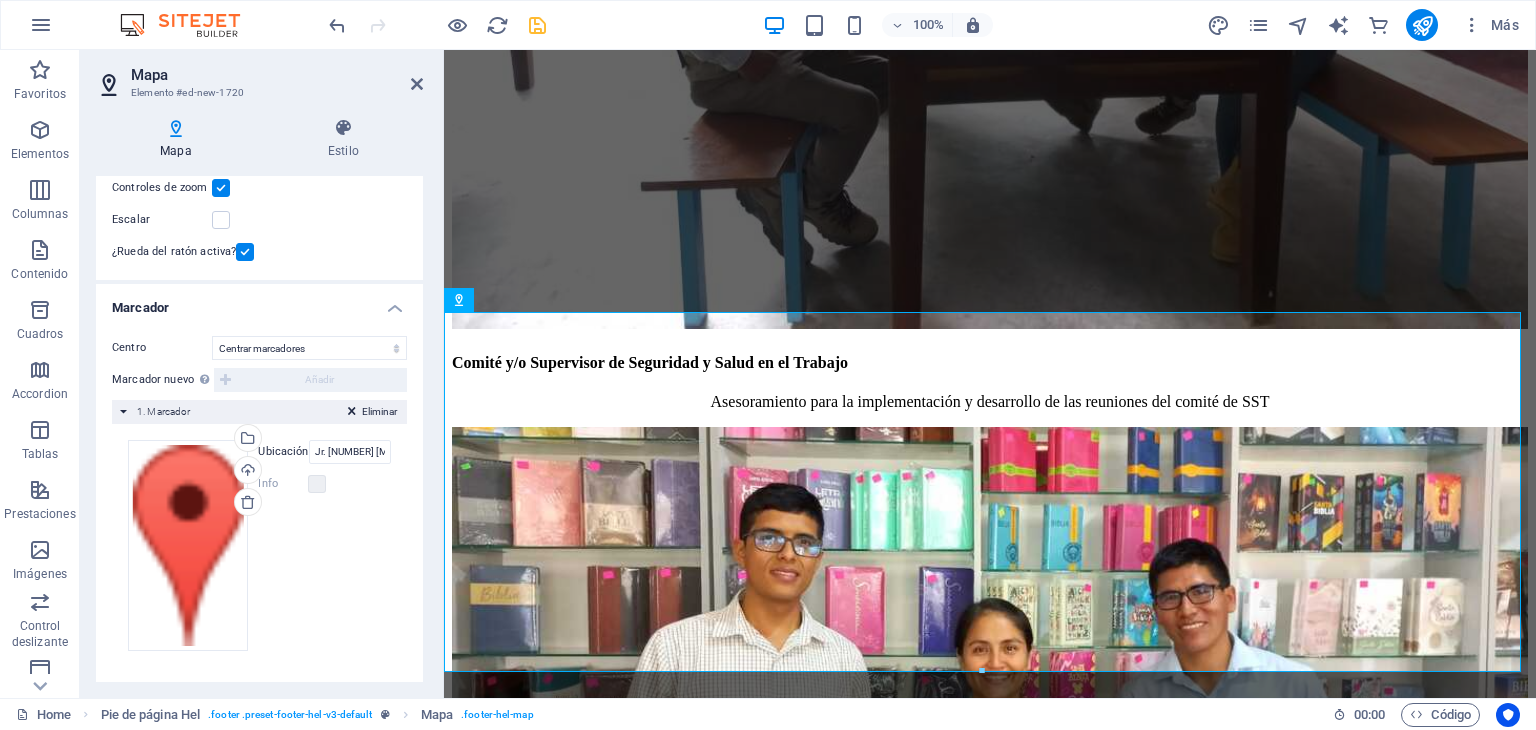 click on "Arrastra archivos aquí, haz clic para escoger archivos o  selecciona archivos de Archivos o de nuestra galería gratuita de fotos y vídeos Selecciona archivos del administrador de archivos, de la galería de fotos o carga archivo(s) Cargar Ubicación Jr. [NUMBER] [MONTH] #[NUMBER] Ancho automático px Info ¿Abierto? Cabecera Individual Descripción SEO Paragraph Format Normal Heading 1 Heading 2 Heading 3 Heading 4 Heading 5 Heading 6 Code Font Family Arial Georgia Impact Tahoma Times New Roman Verdana Poppins Roboto Font Size 8 9 10 11 12 14 18 24 30 36 48 60 72 96 Bold Italic Underline Strikethrough Colors Icons Align Left Align Center Align Right Align Justify Unordered List Ordered List Insert Link Clear Formatting HTML" at bounding box center (259, 545) 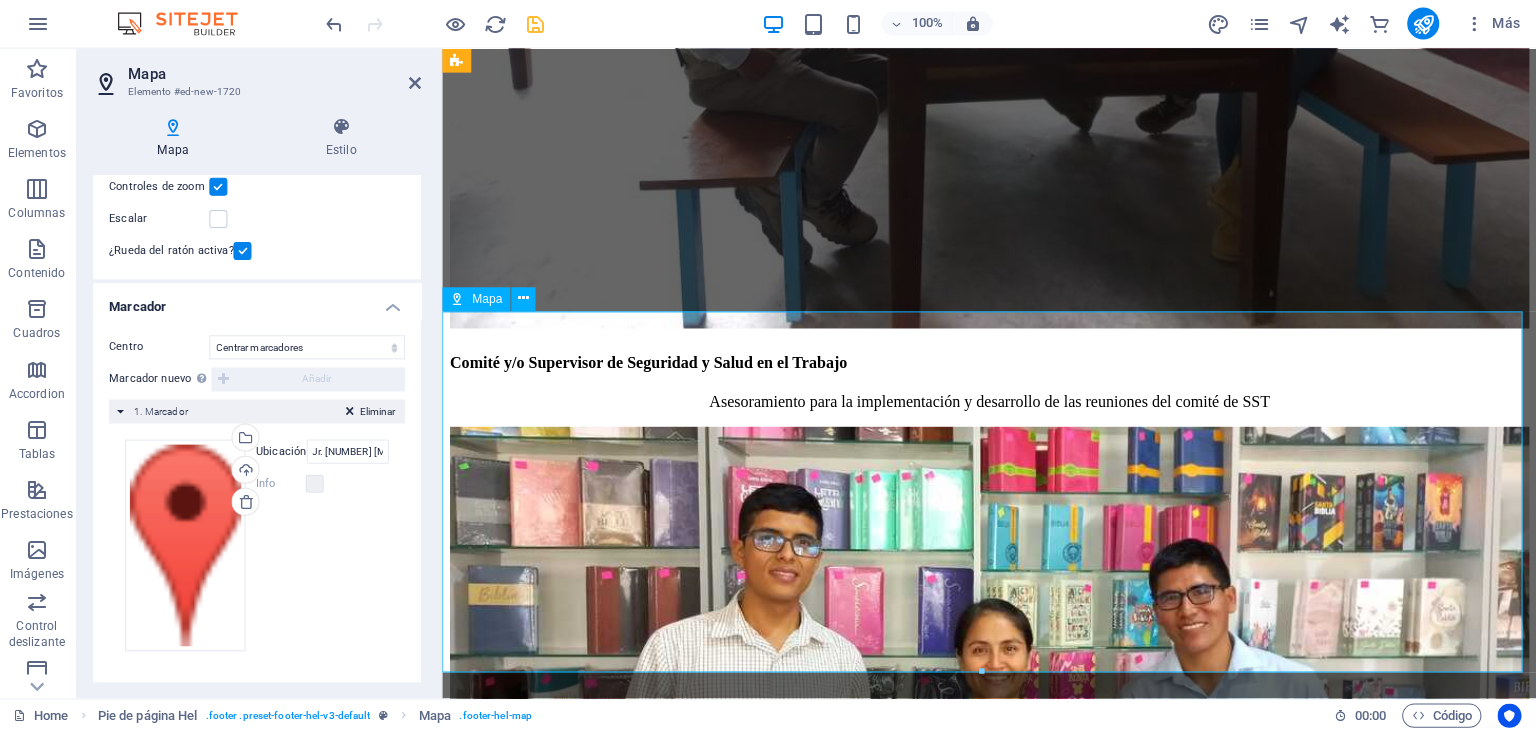 scroll, scrollTop: 0, scrollLeft: 0, axis: both 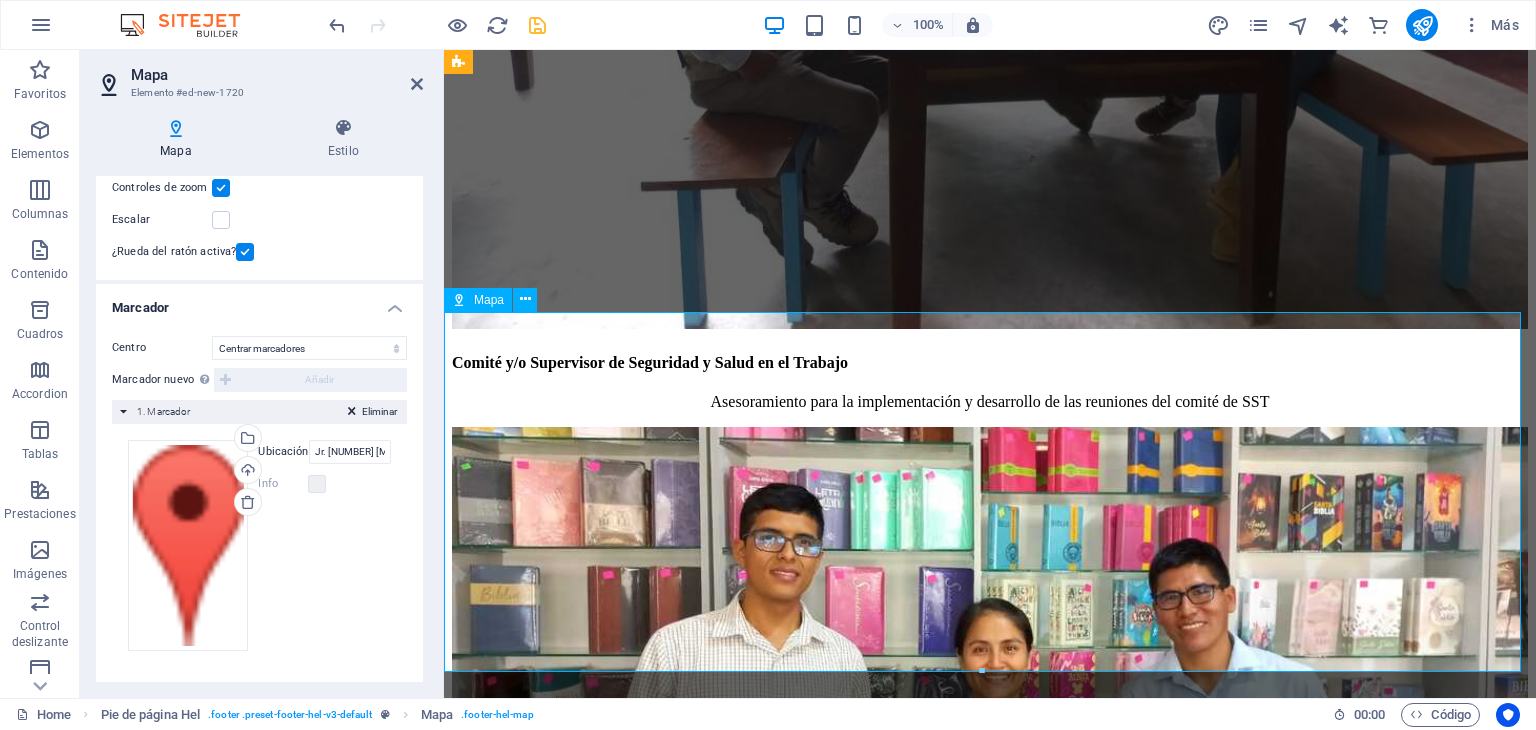 click at bounding box center [990, 22092] 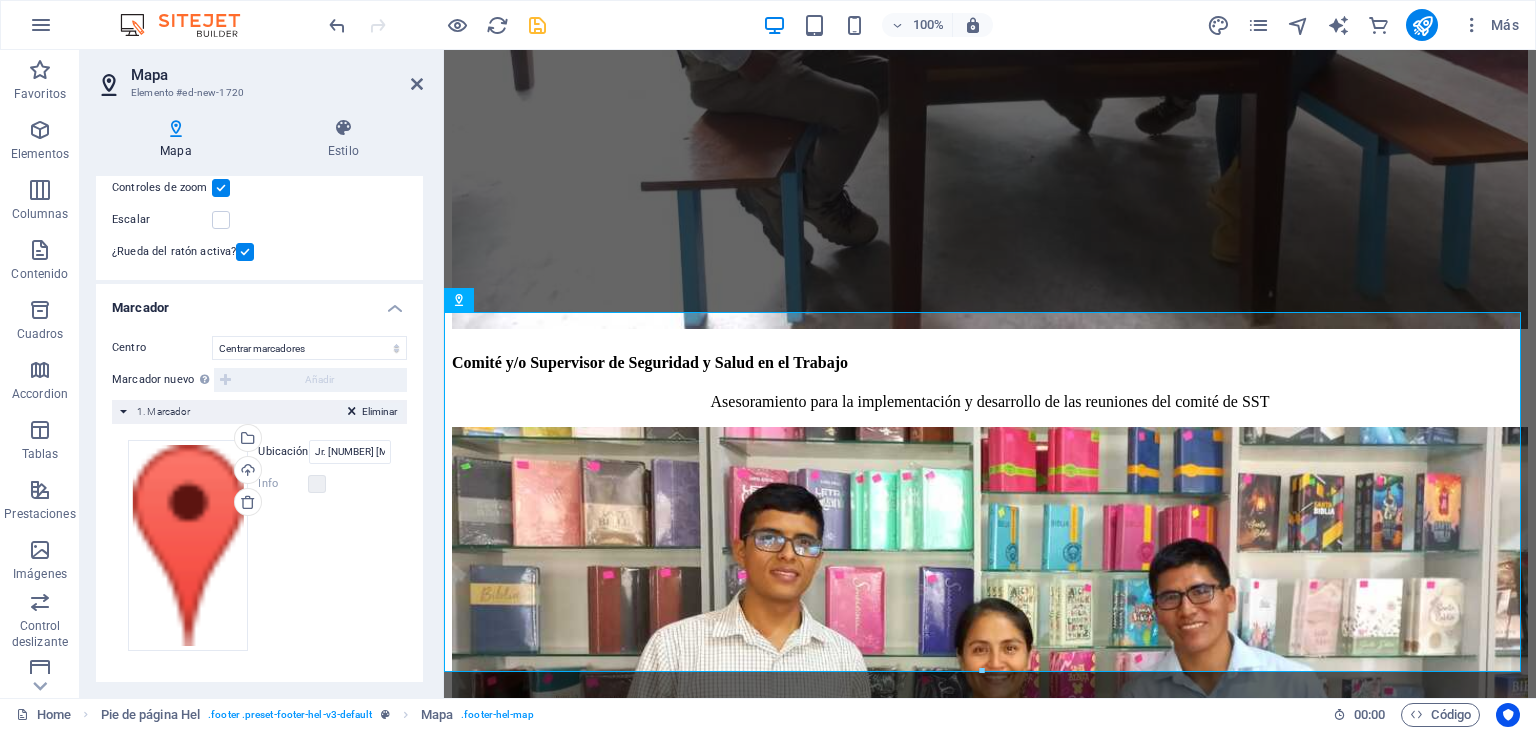 click on "Eliminar" at bounding box center [379, 412] 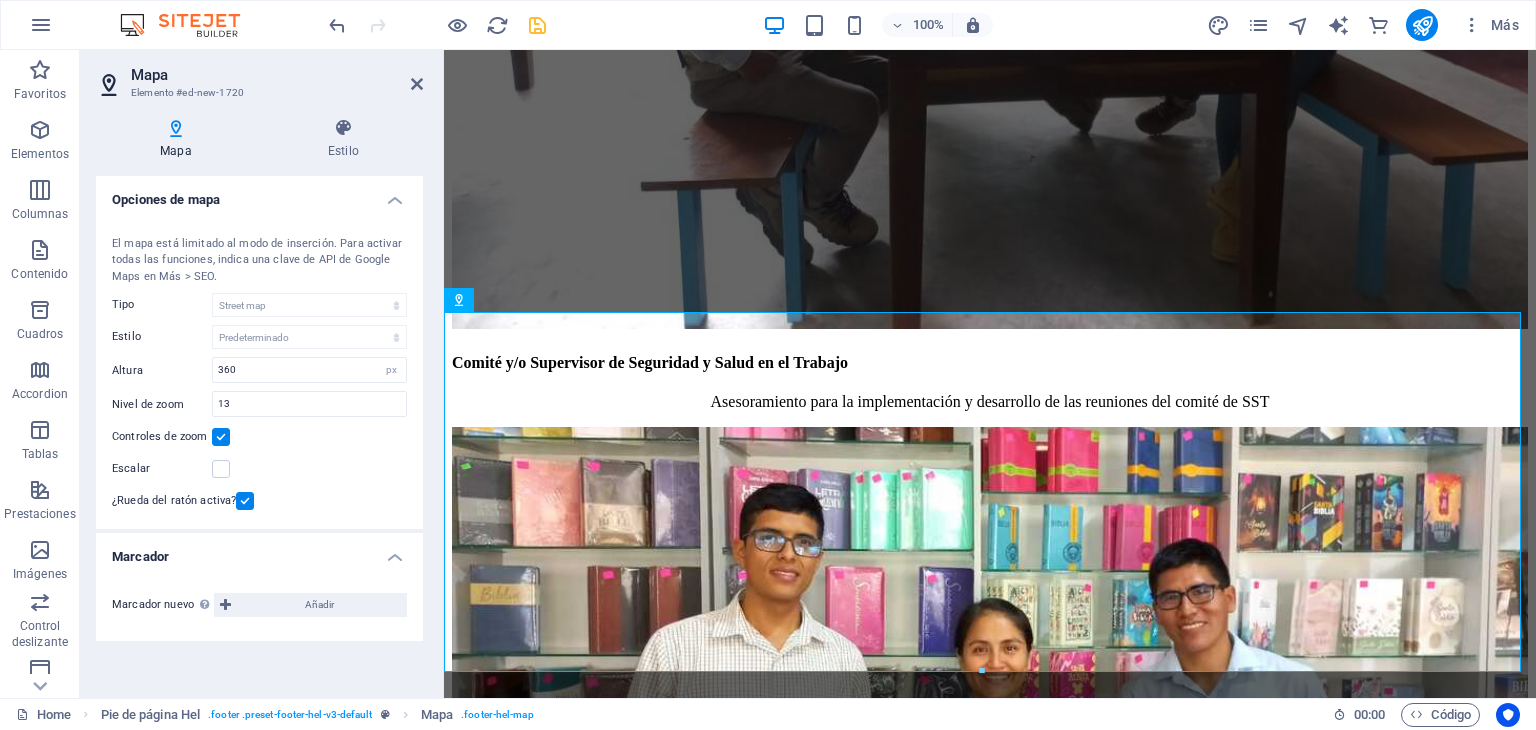 scroll, scrollTop: 0, scrollLeft: 0, axis: both 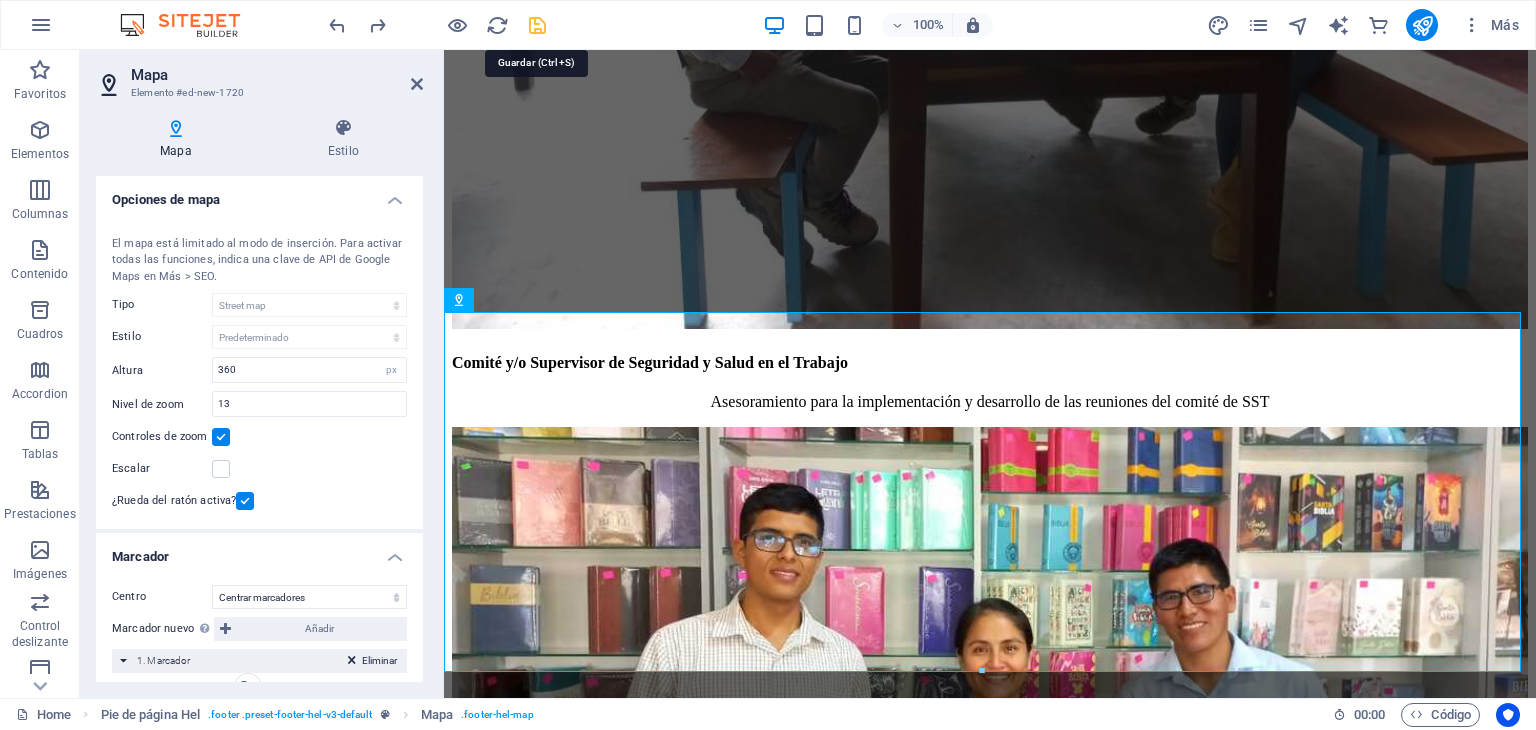 click at bounding box center [537, 25] 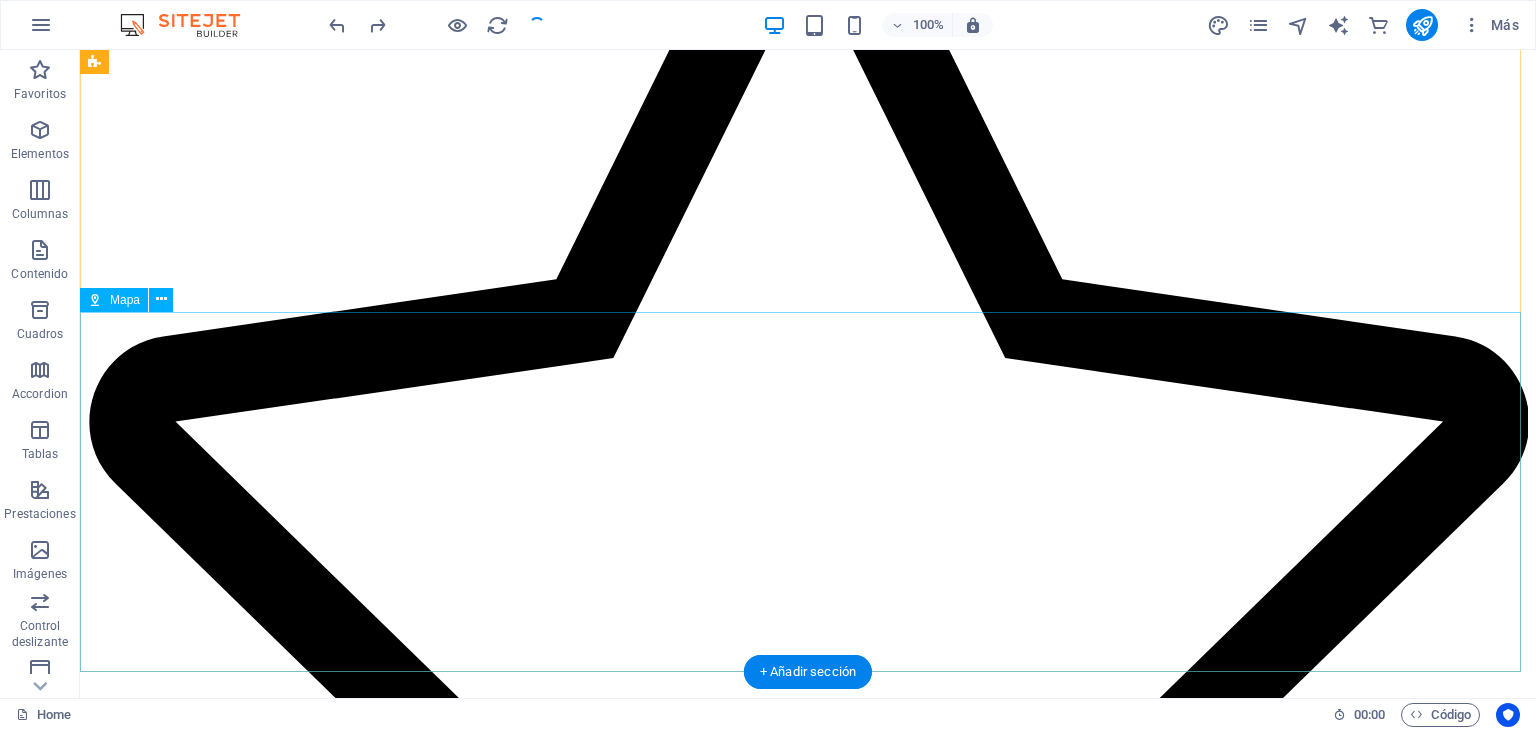 scroll, scrollTop: 11516, scrollLeft: 0, axis: vertical 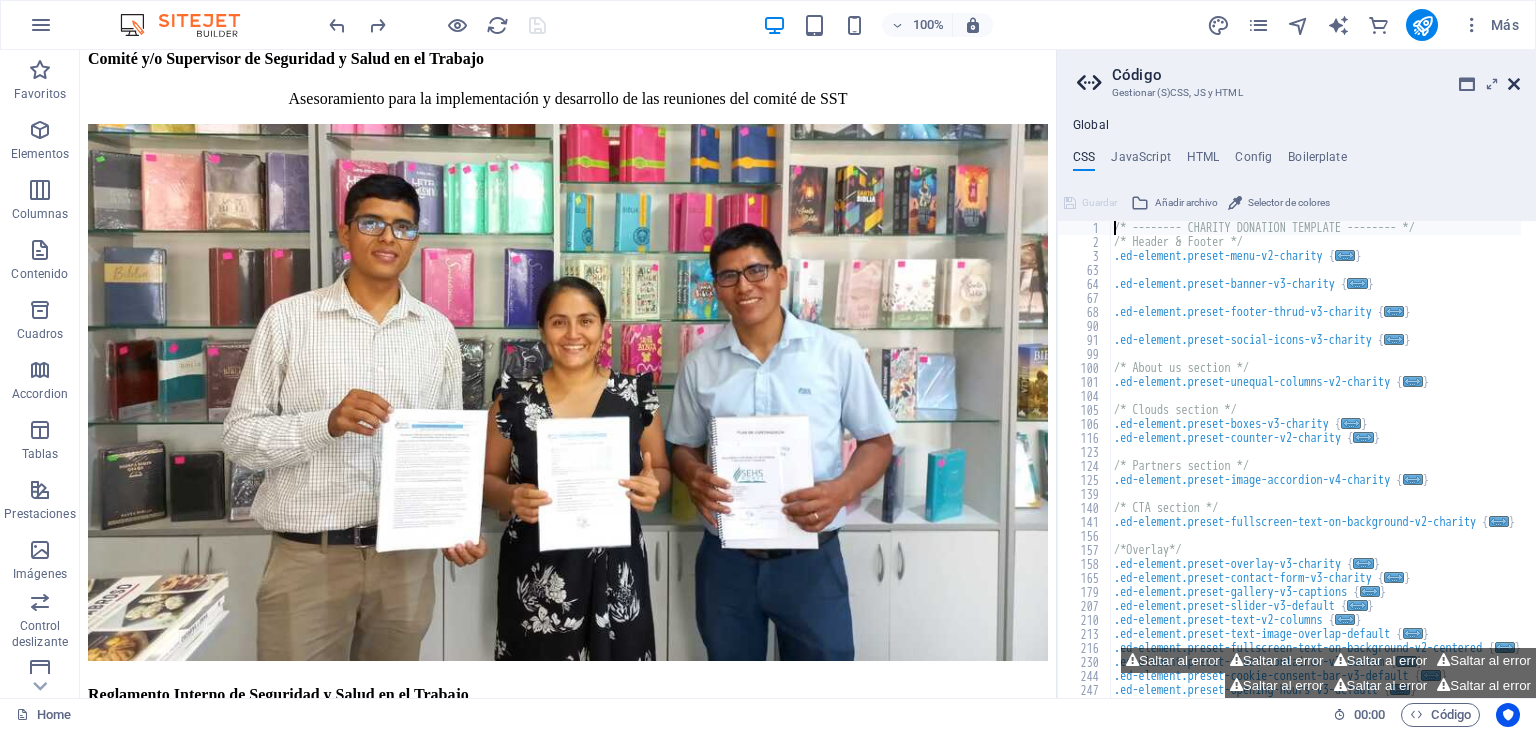 click at bounding box center (1514, 84) 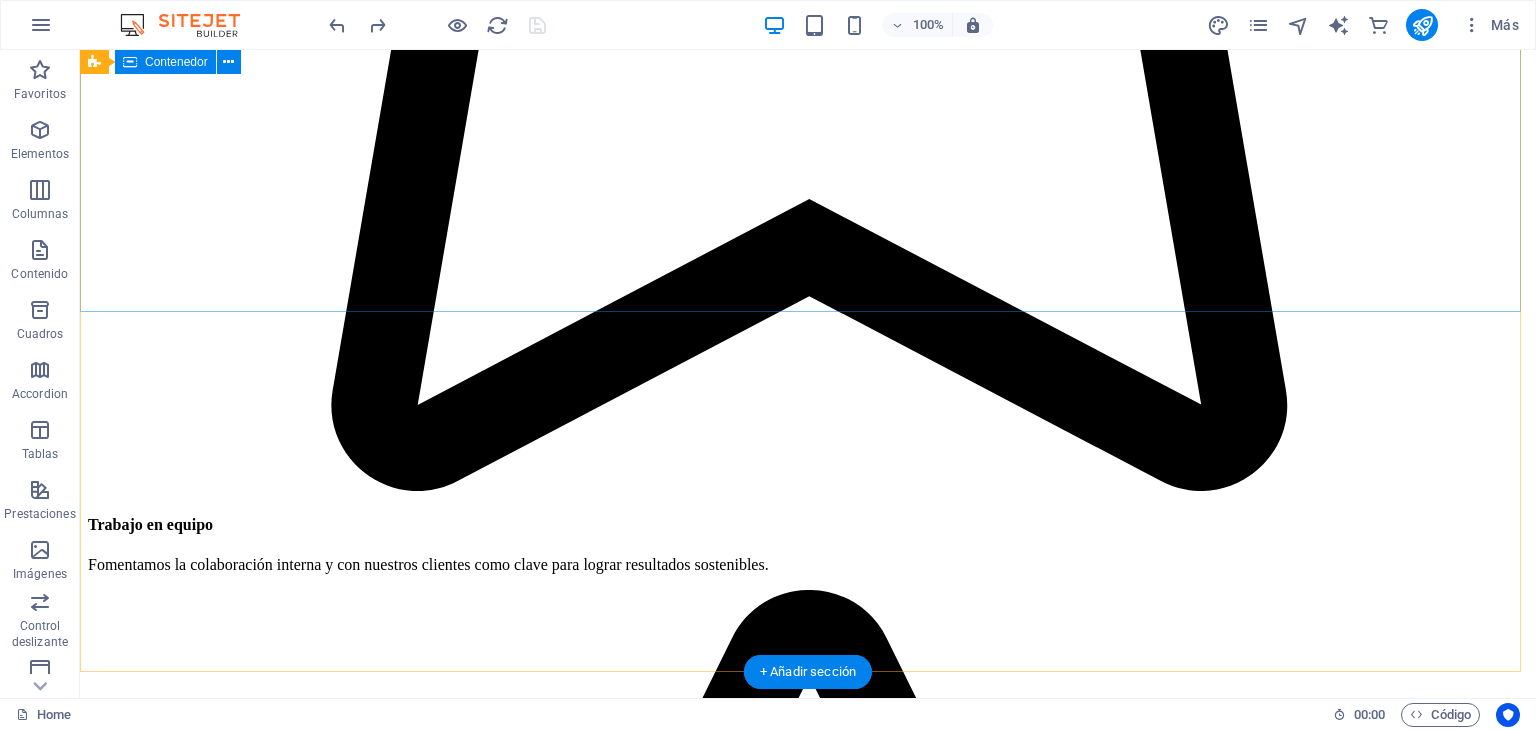 scroll, scrollTop: 12446, scrollLeft: 0, axis: vertical 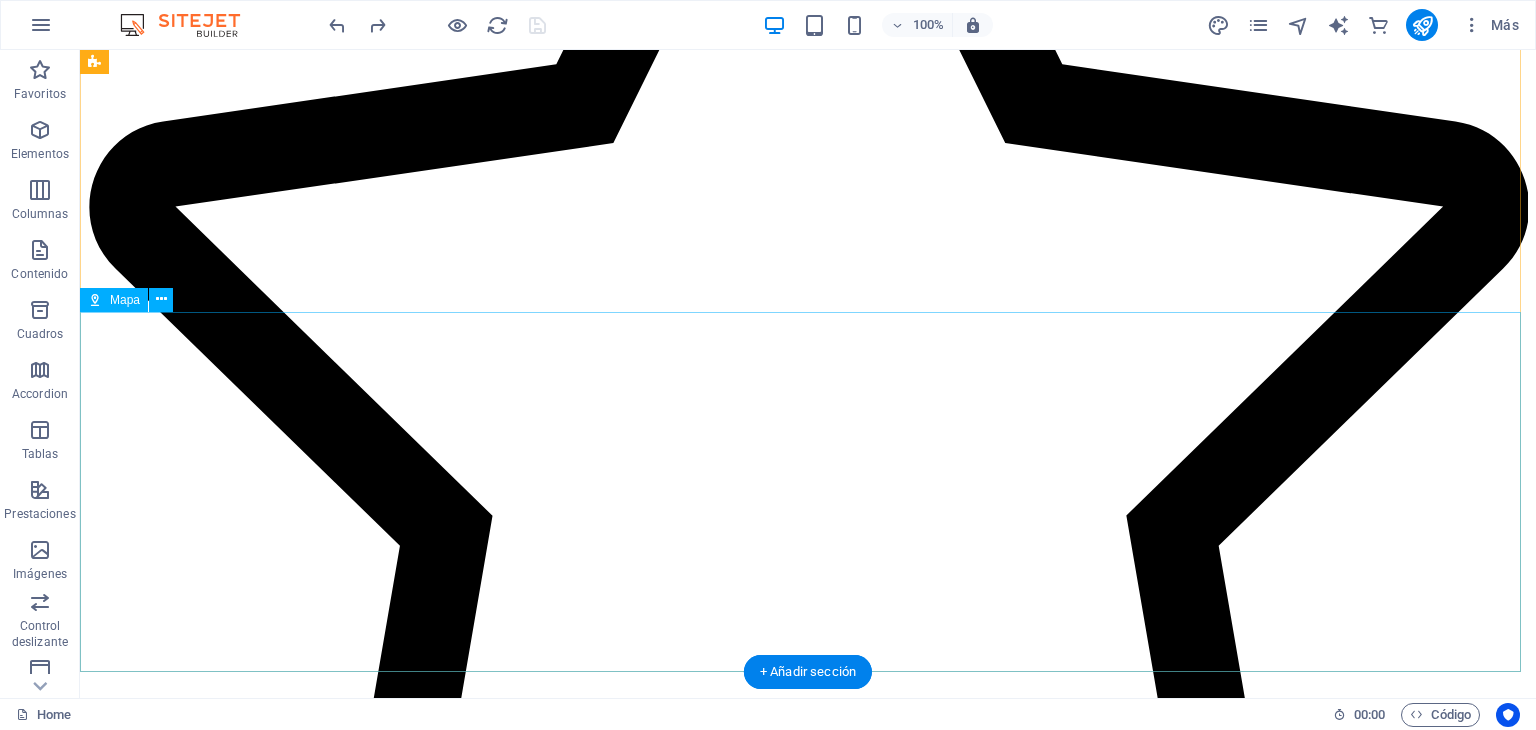 click at bounding box center [808, 30152] 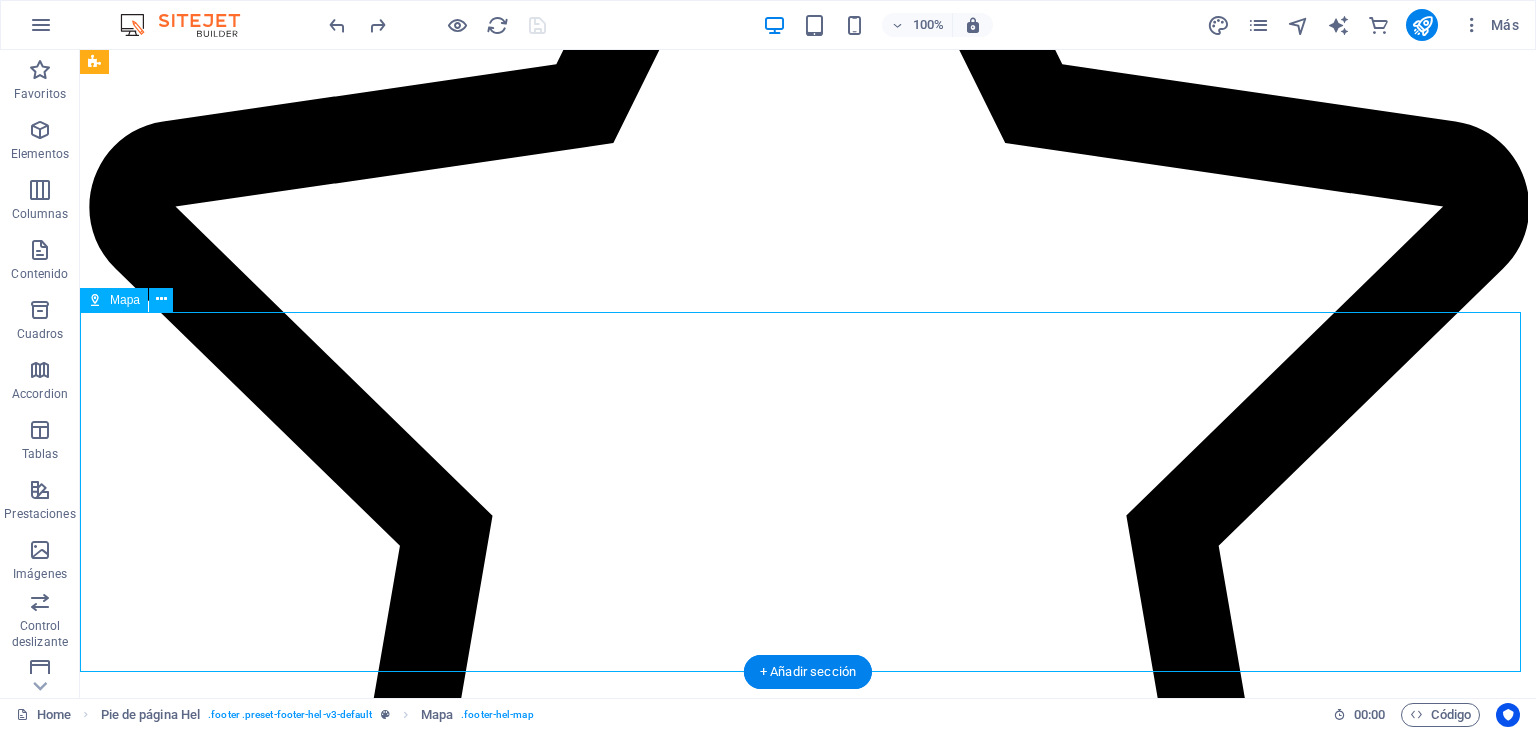 click at bounding box center [808, 30152] 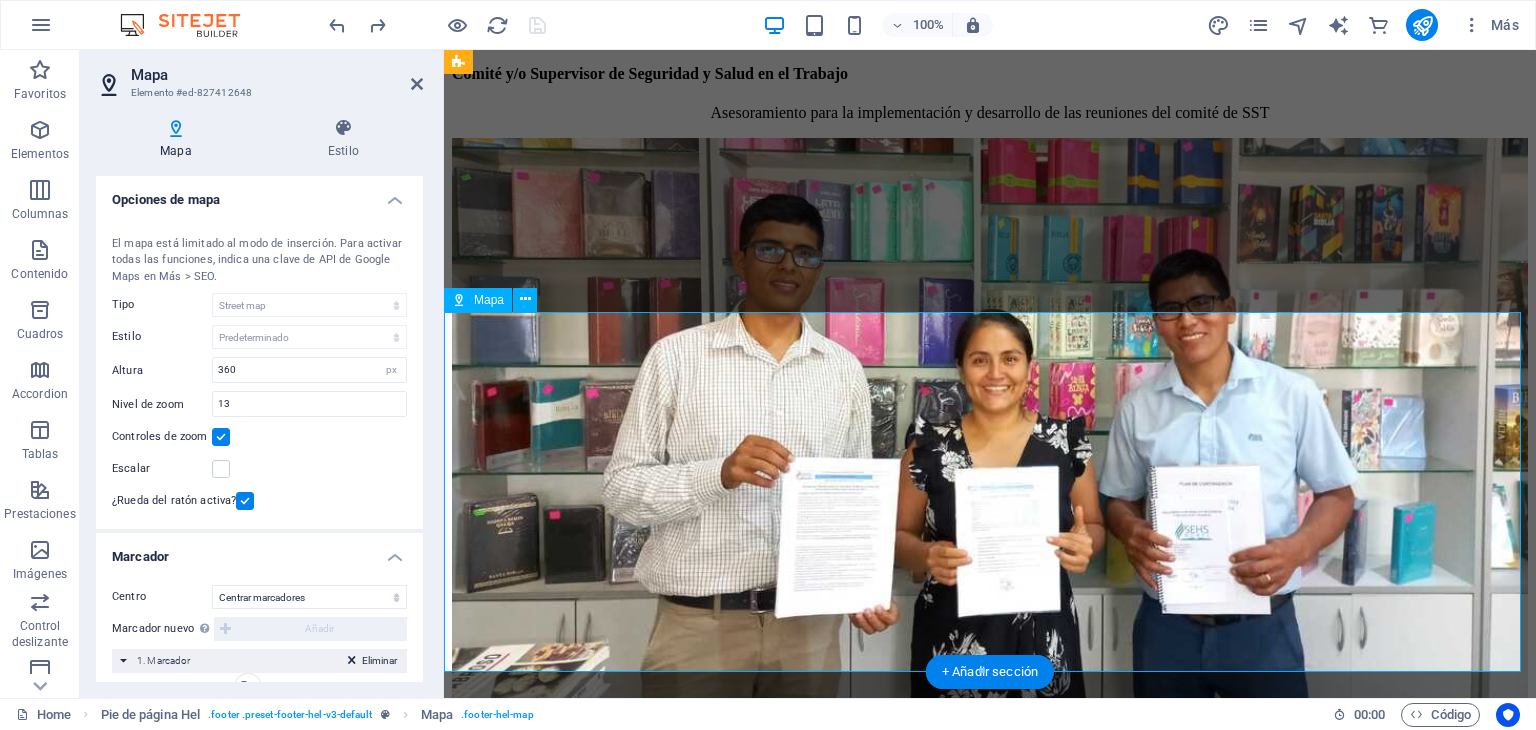 scroll, scrollTop: 12016, scrollLeft: 0, axis: vertical 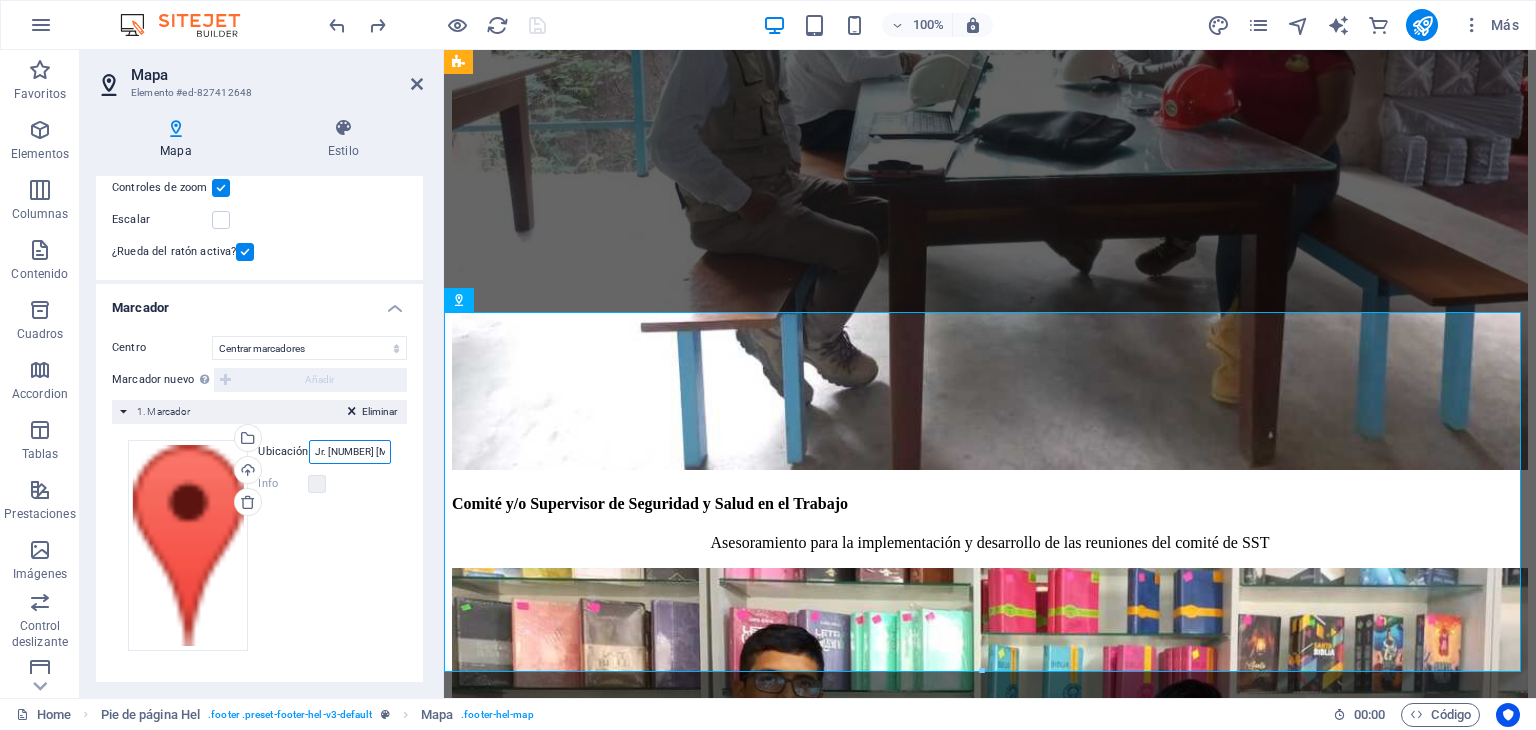 click on "Jr. [NUMBER] [MONTH] #[NUMBER]" at bounding box center (350, 452) 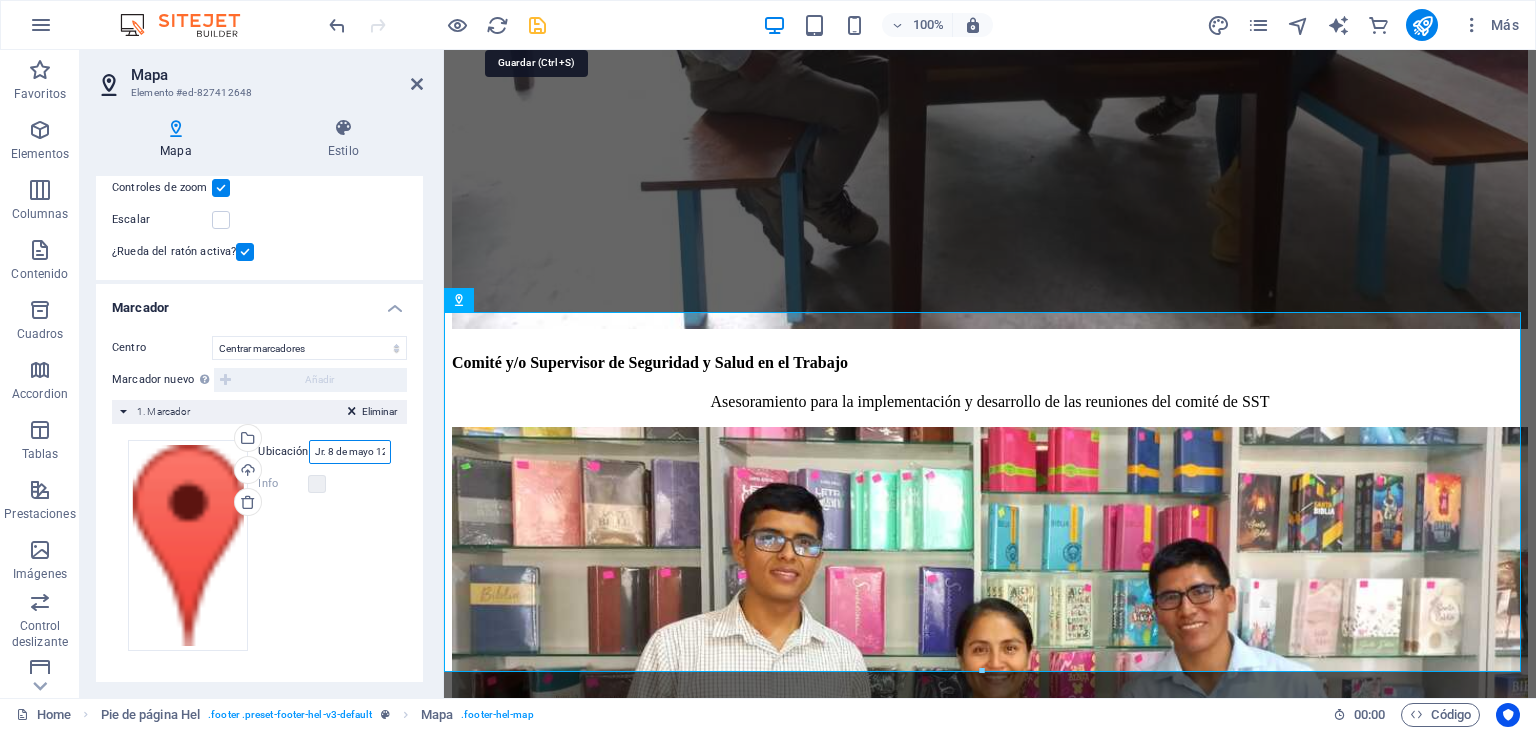 type on "Jr. 8 de mayo 129" 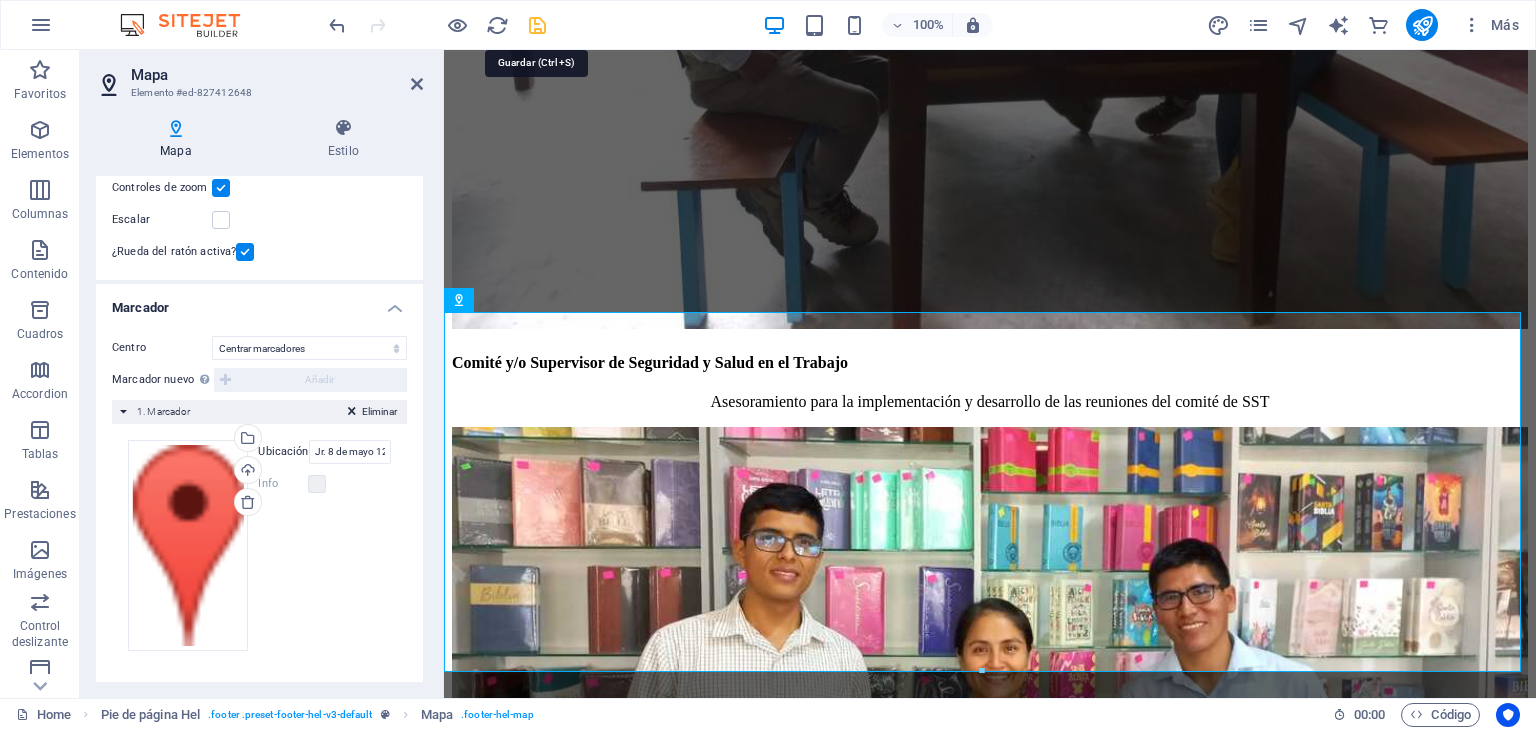 click at bounding box center (537, 25) 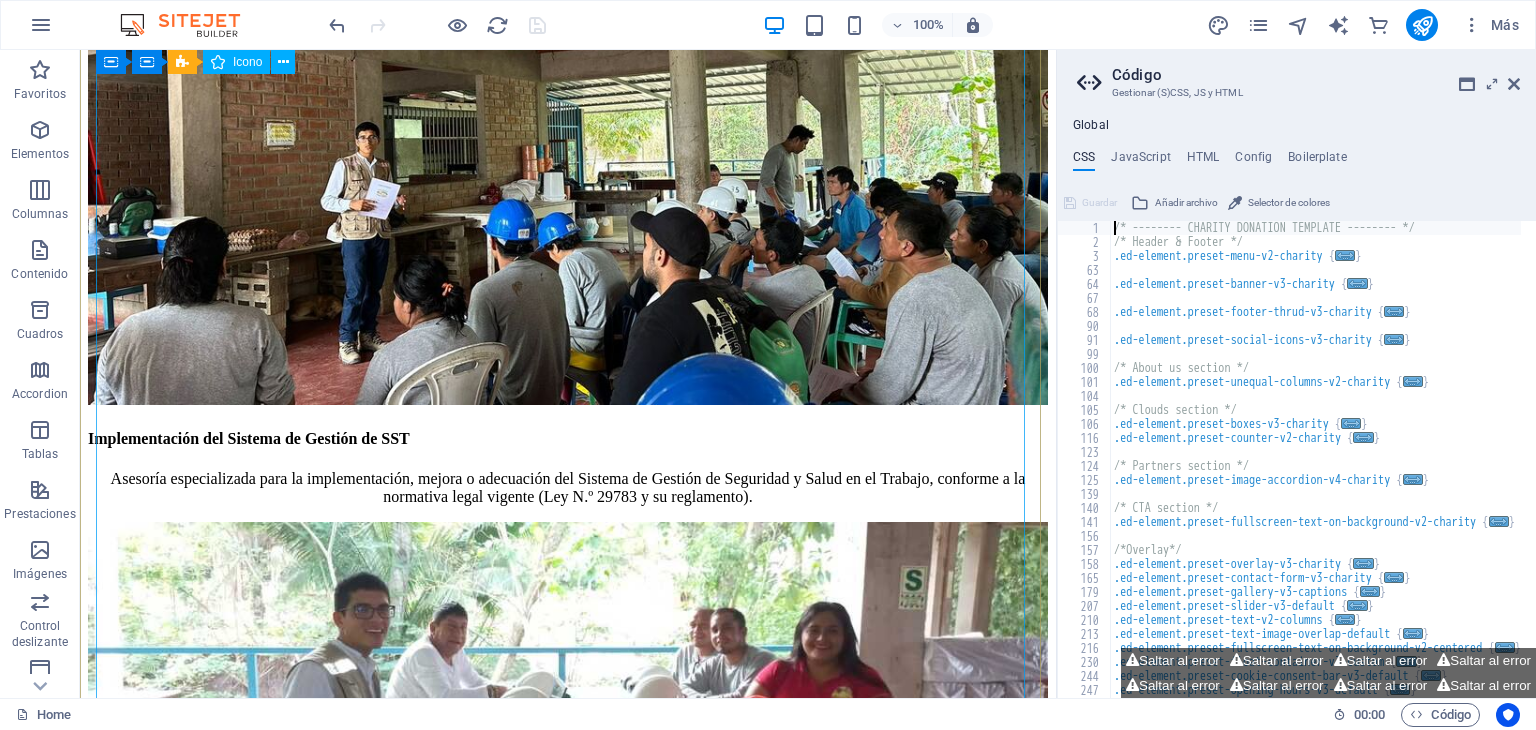 scroll, scrollTop: 9872, scrollLeft: 0, axis: vertical 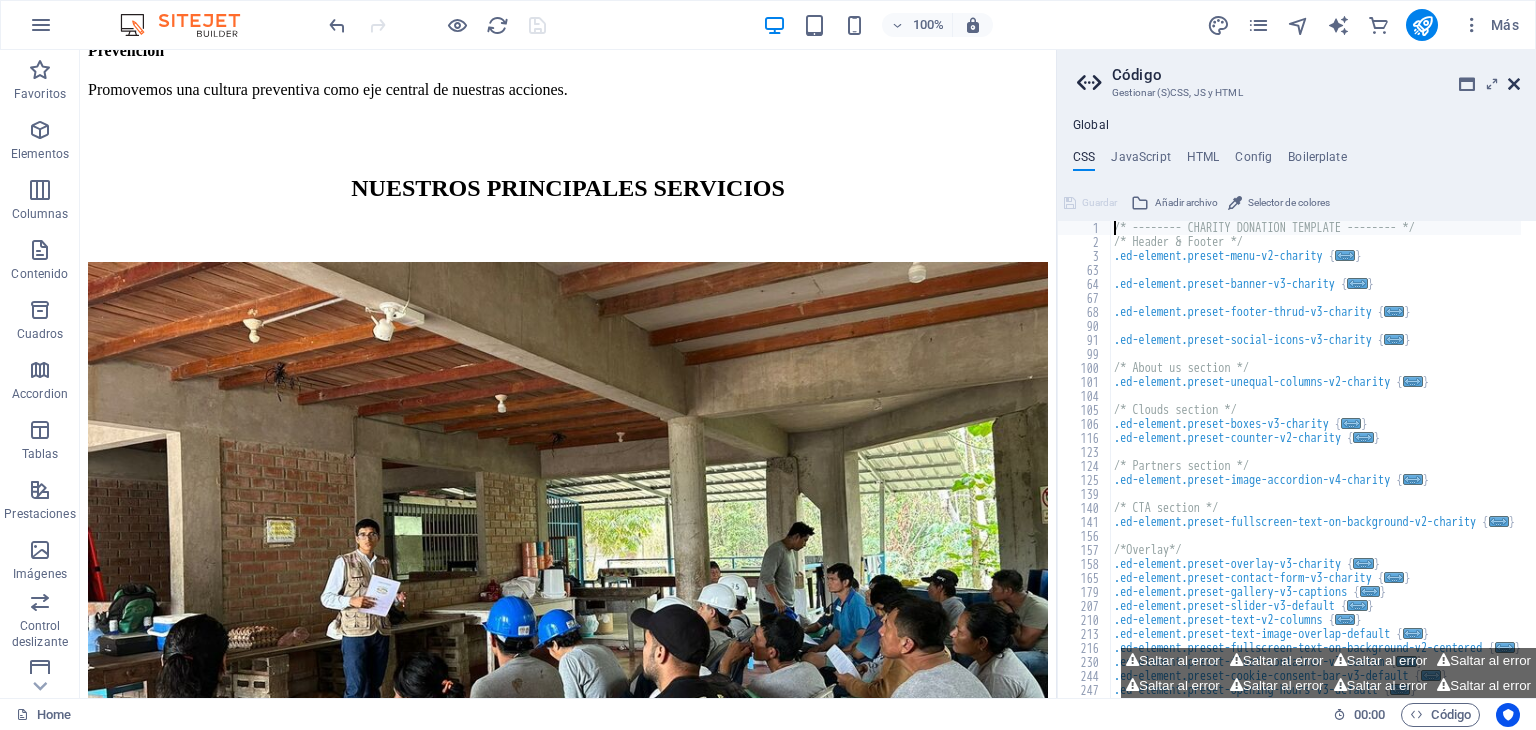 click at bounding box center (1514, 84) 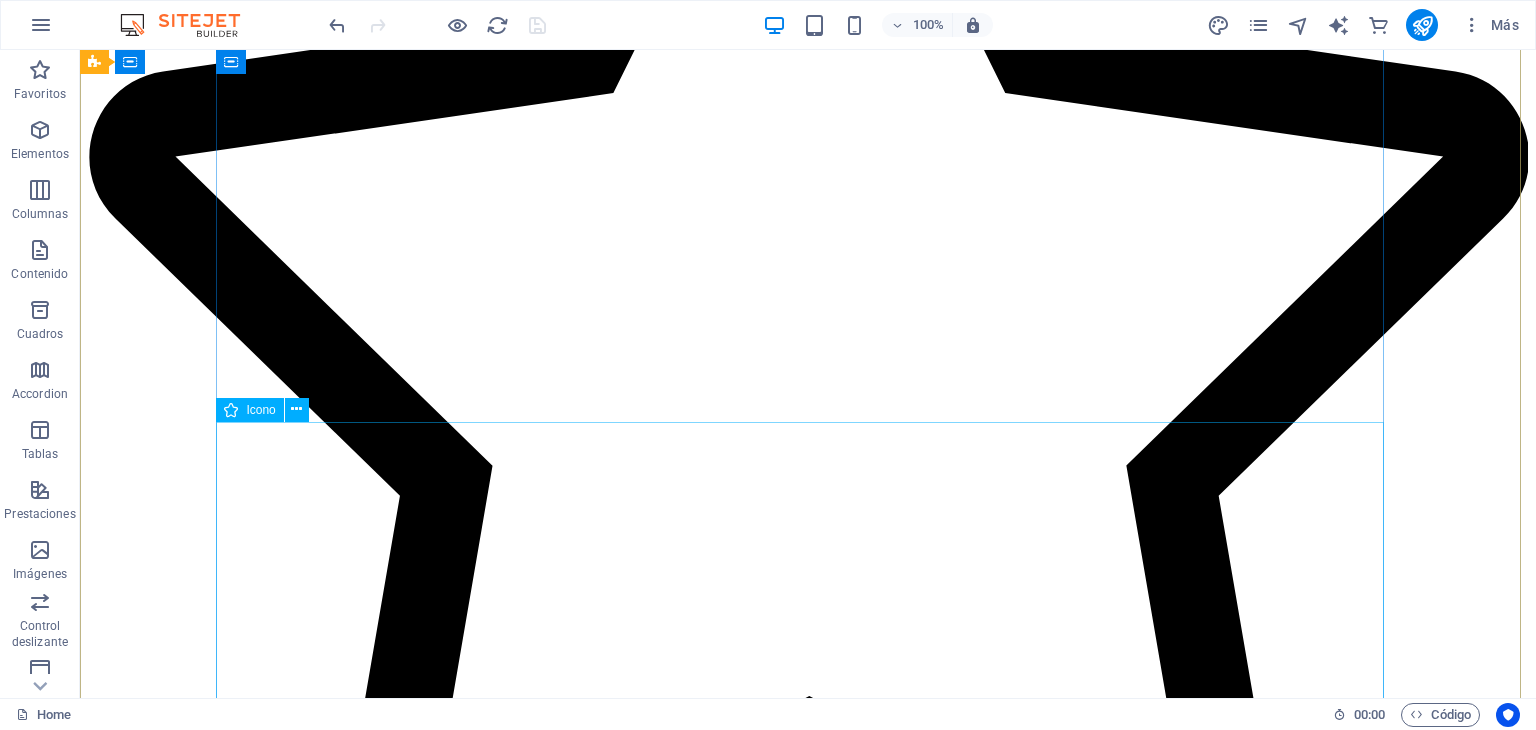 scroll, scrollTop: 9684, scrollLeft: 0, axis: vertical 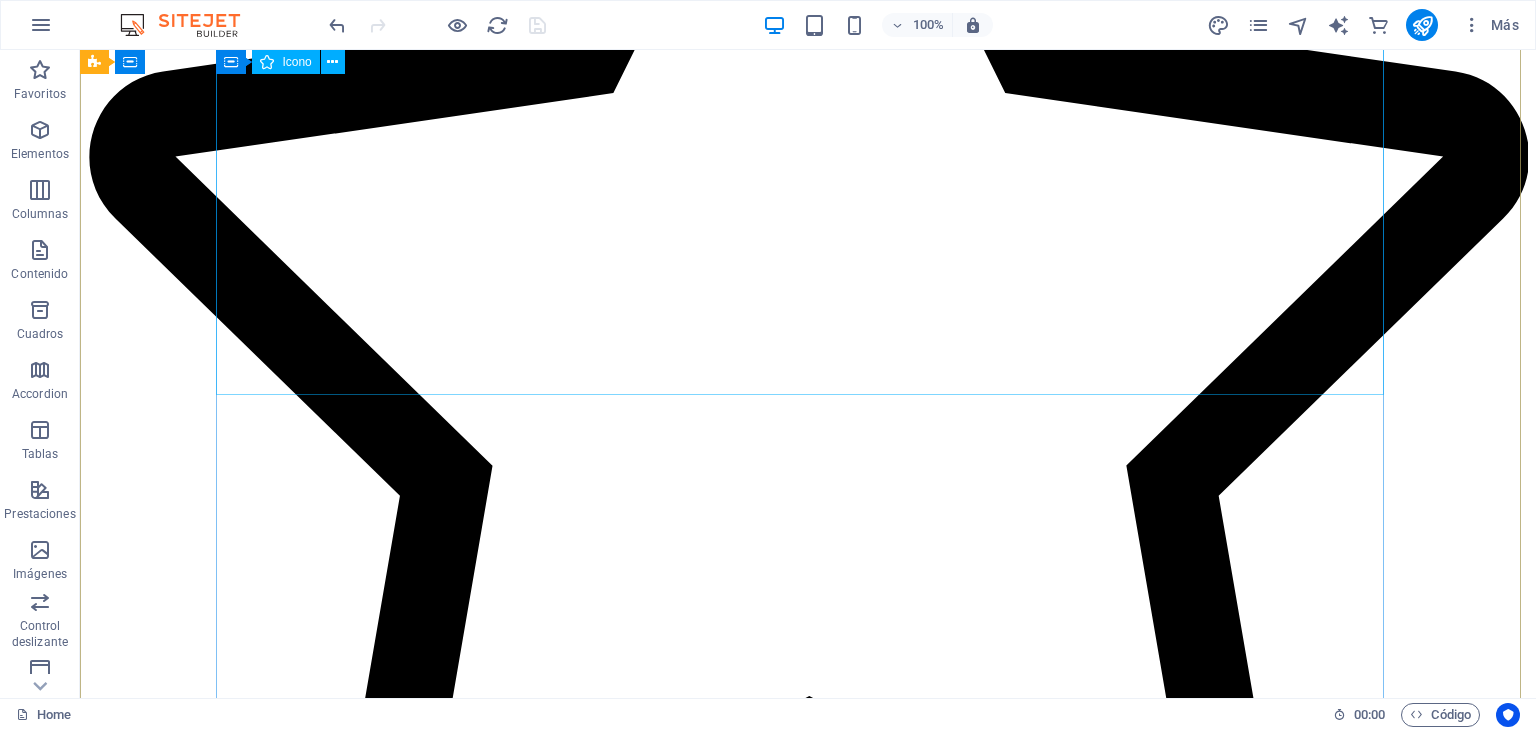 click at bounding box center (808, 29119) 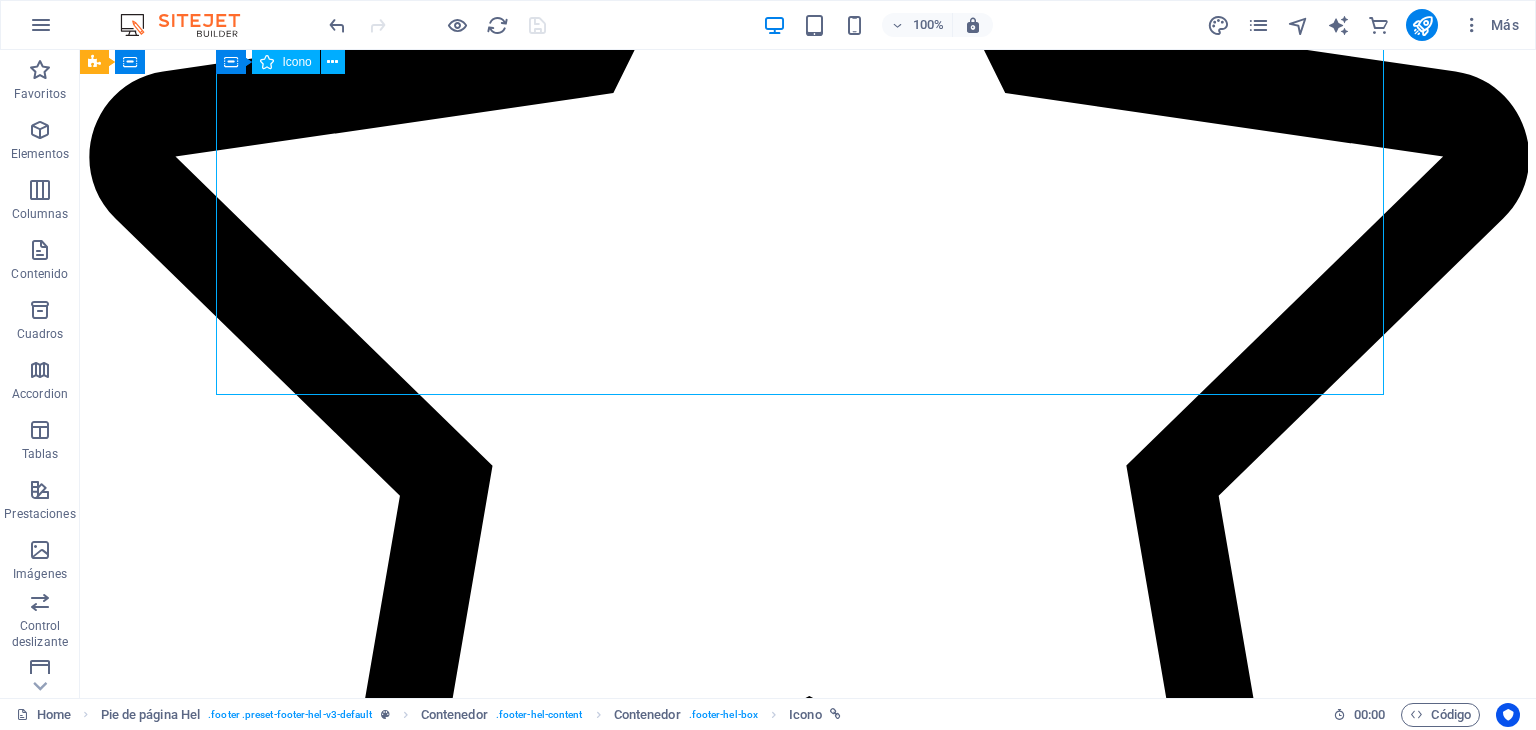 click at bounding box center (808, 29119) 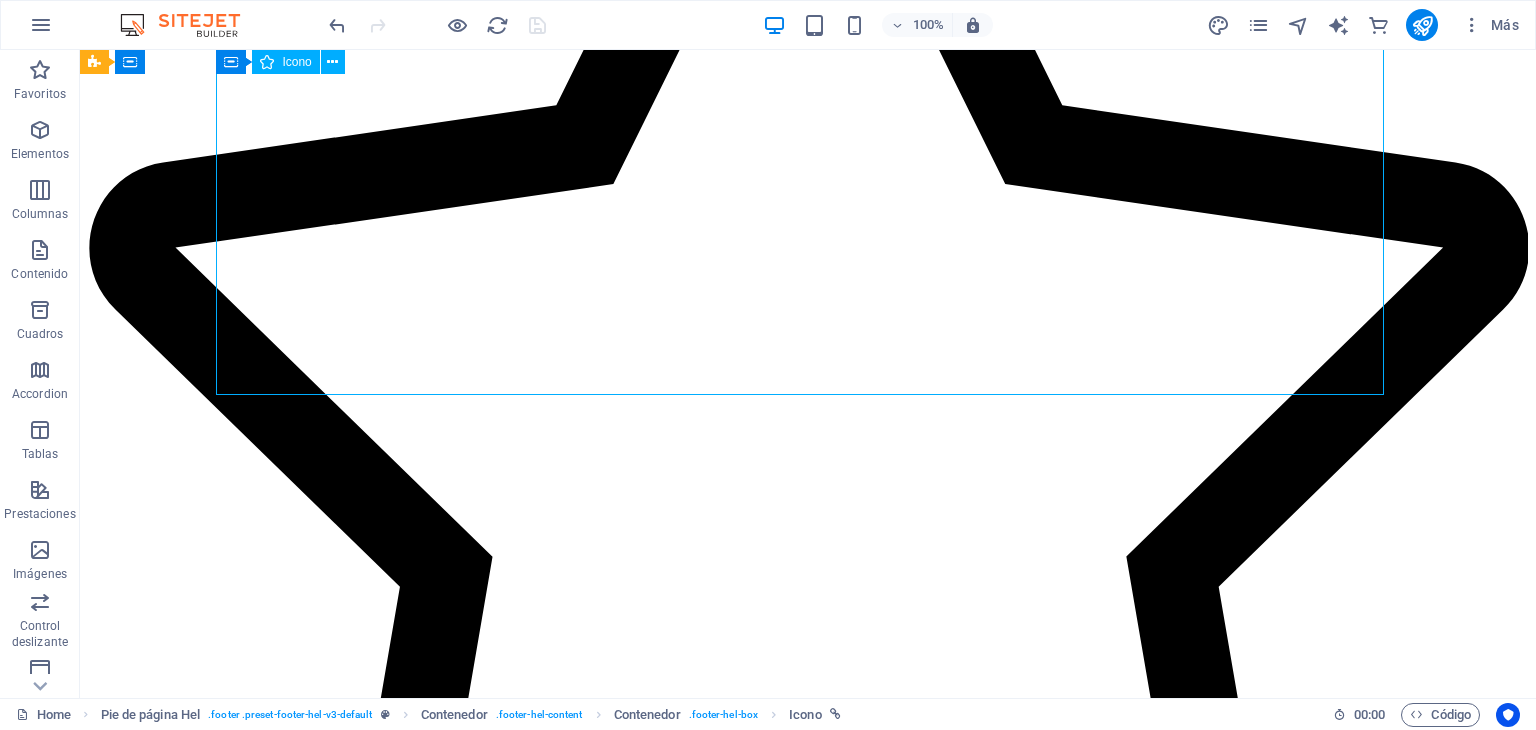 select on "xMidYMid" 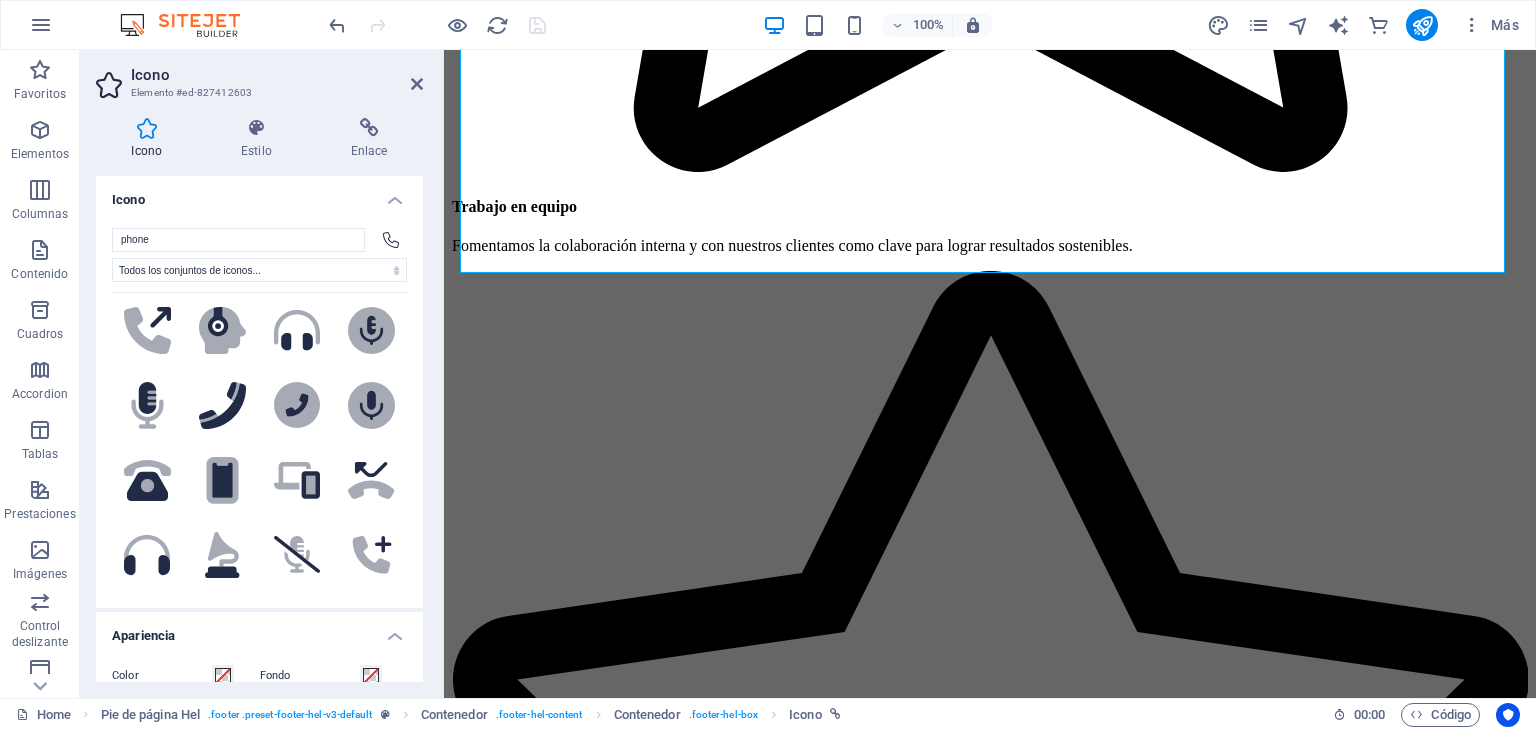 scroll, scrollTop: 982, scrollLeft: 0, axis: vertical 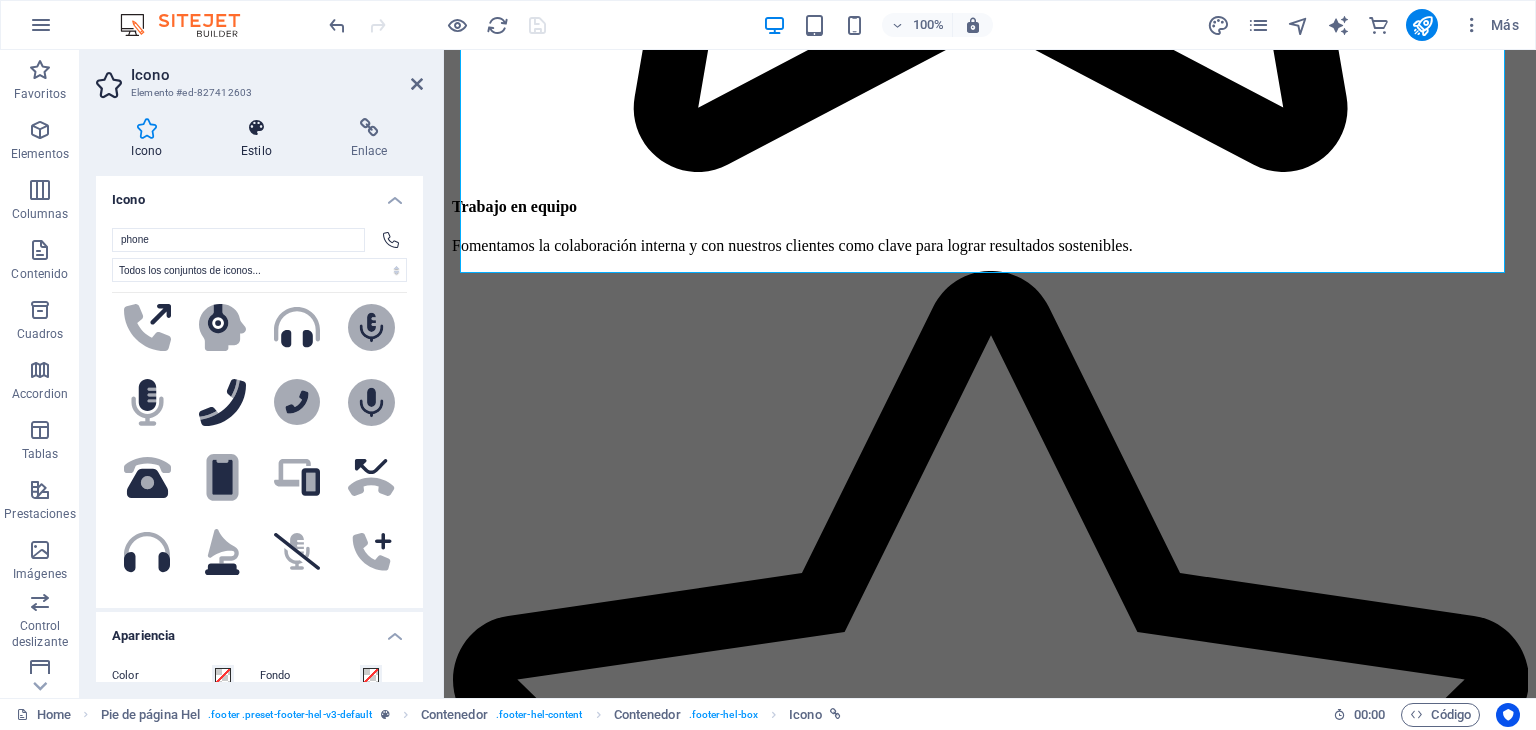 click on "Estilo" at bounding box center [261, 139] 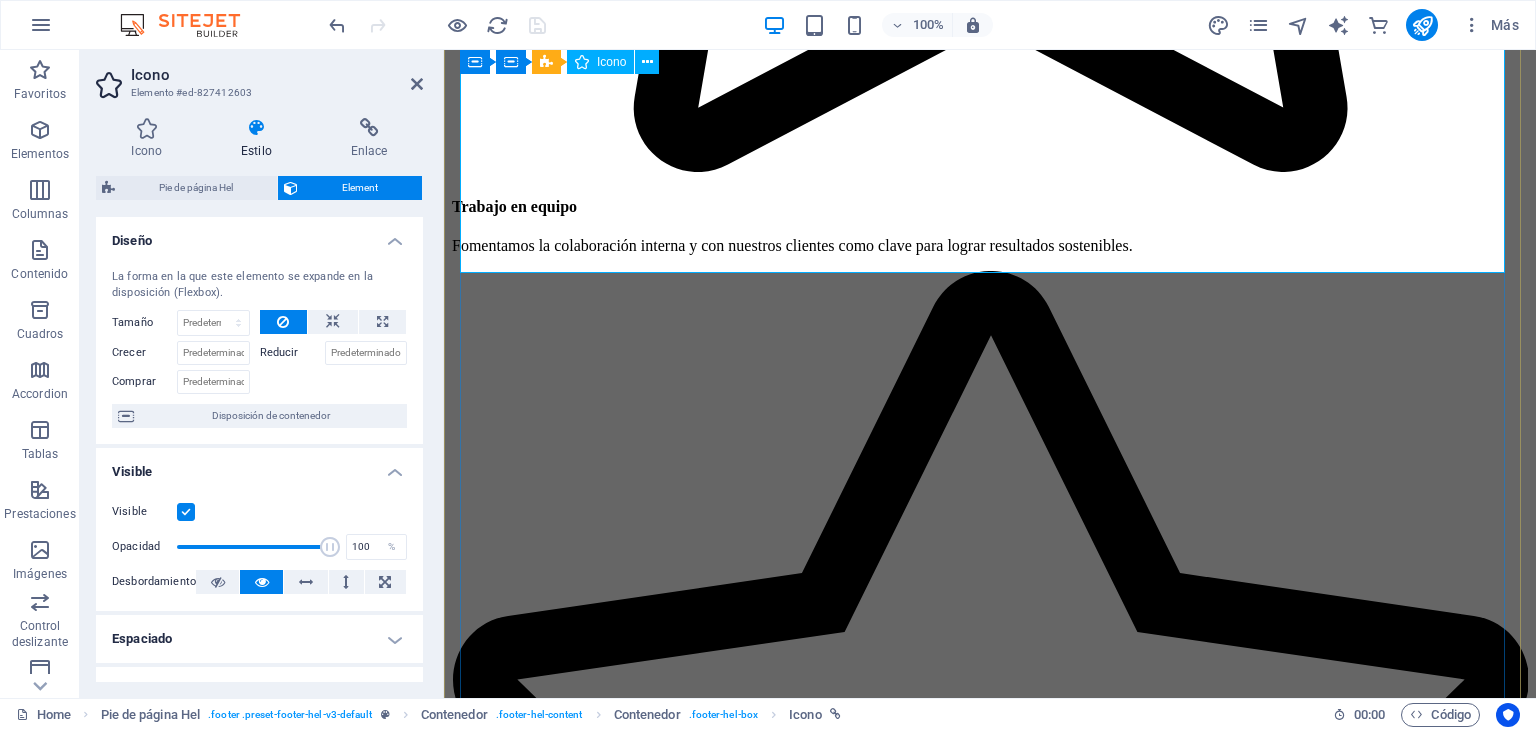click at bounding box center [990, 21514] 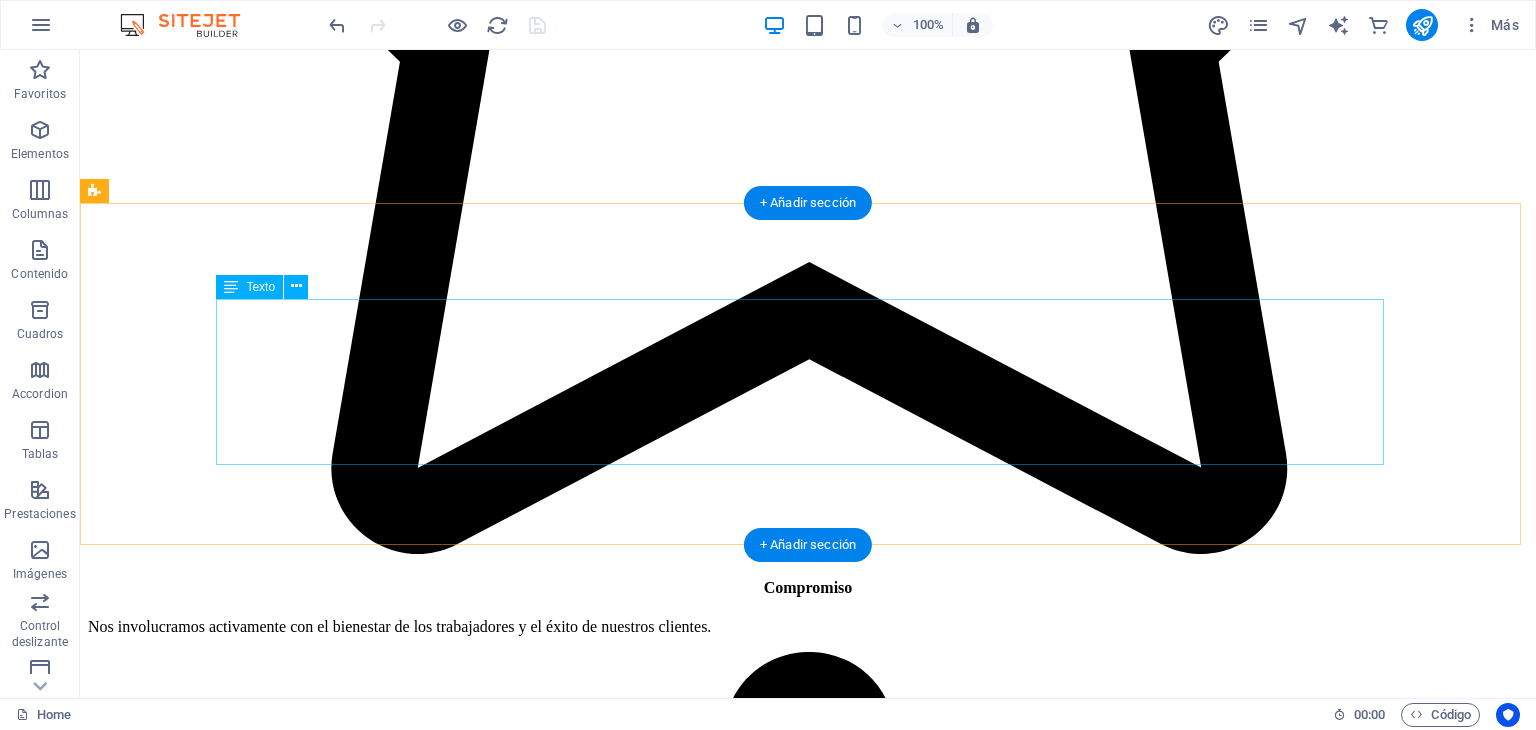 scroll, scrollTop: 5756, scrollLeft: 0, axis: vertical 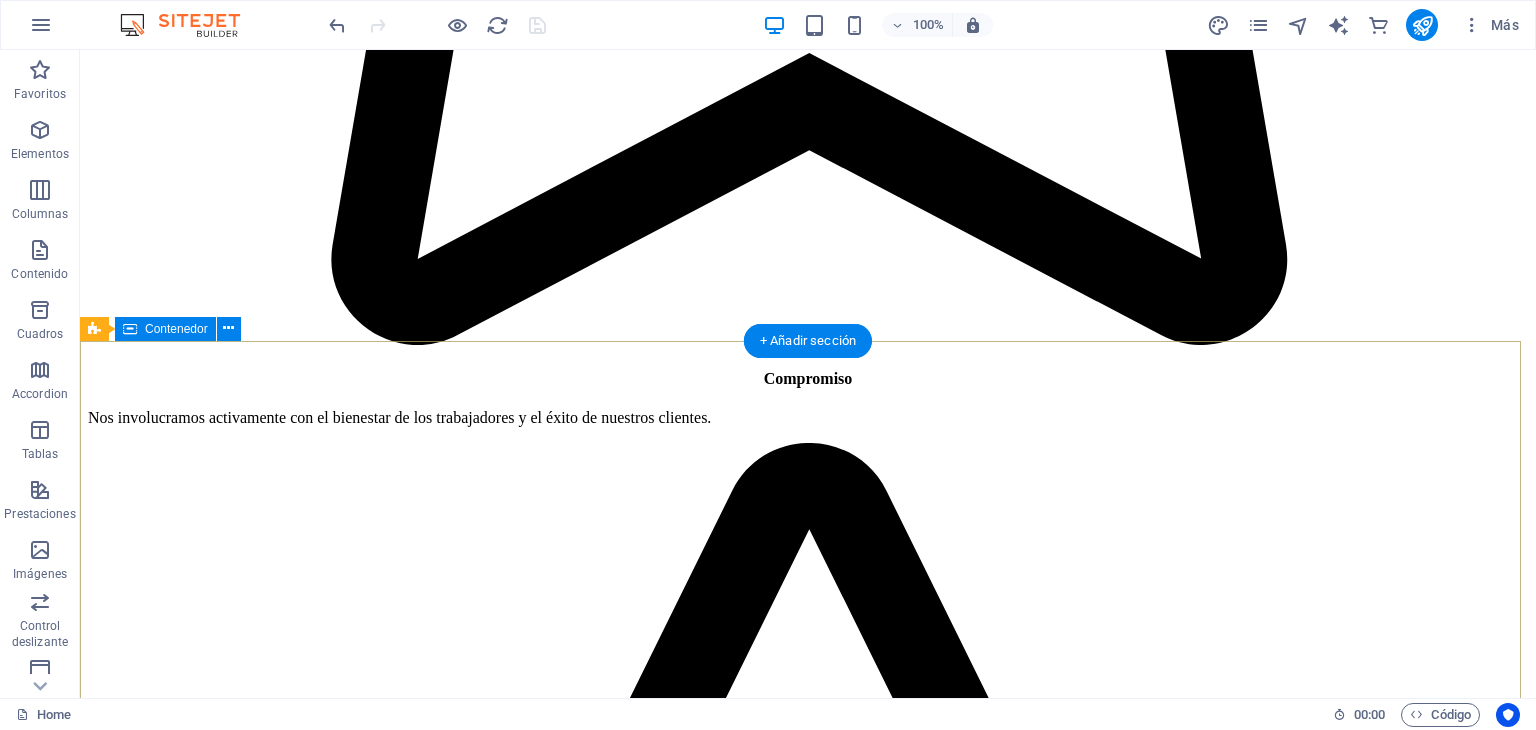 click on "Contáctenos Individual [STREET], [POSTAL_CODE] [CITY] [PHONE] [EMAIL] Aviso legal  |  Directiva de privacidad   {{ 'content.forms.privacy'|trans }} ¿Ilegible? Cargar nuevo Enviar" at bounding box center [808, 32733] 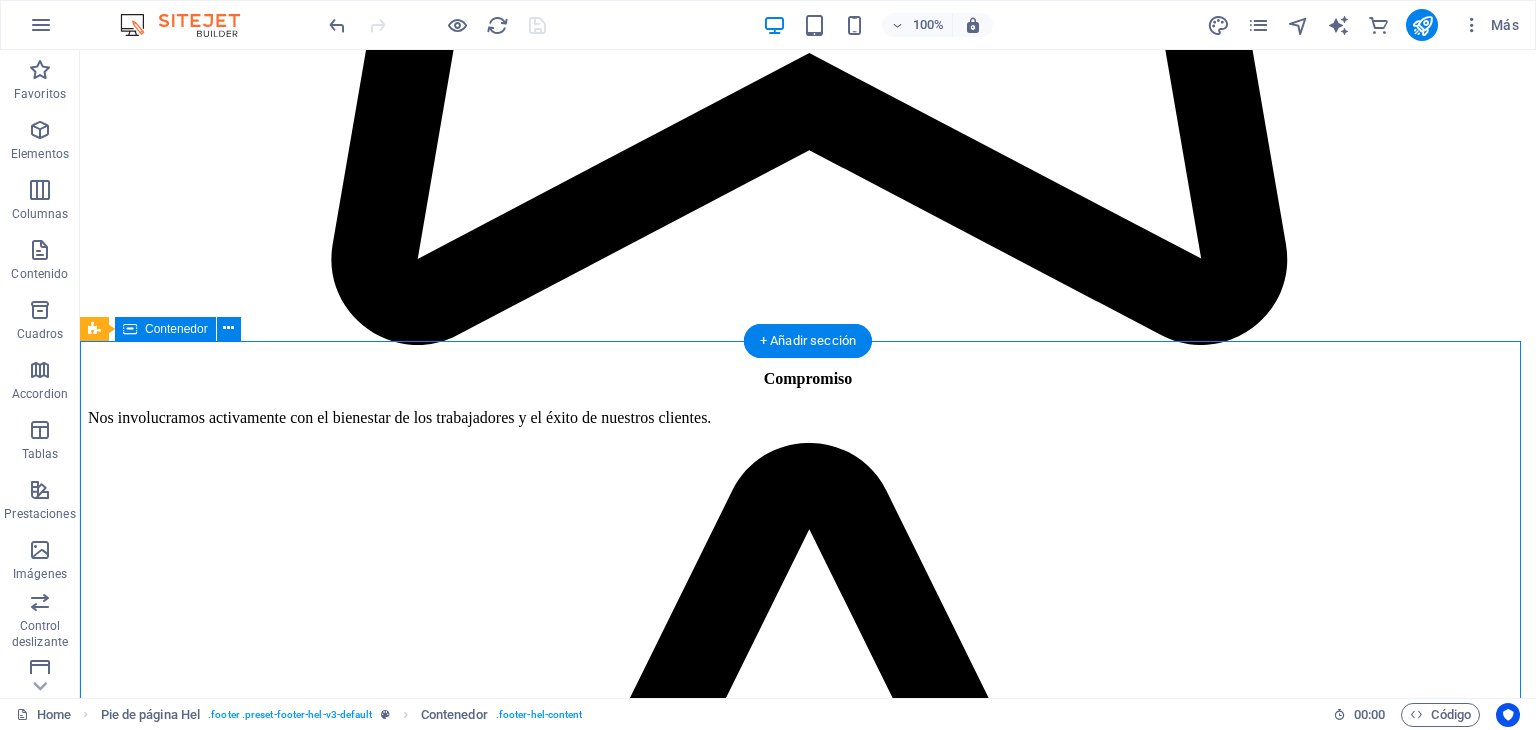 click on "Contáctenos Individual [STREET], [POSTAL_CODE] [CITY] [PHONE] [EMAIL] Aviso legal  |  Directiva de privacidad   {{ 'content.forms.privacy'|trans }} ¿Ilegible? Cargar nuevo Enviar" at bounding box center [808, 32733] 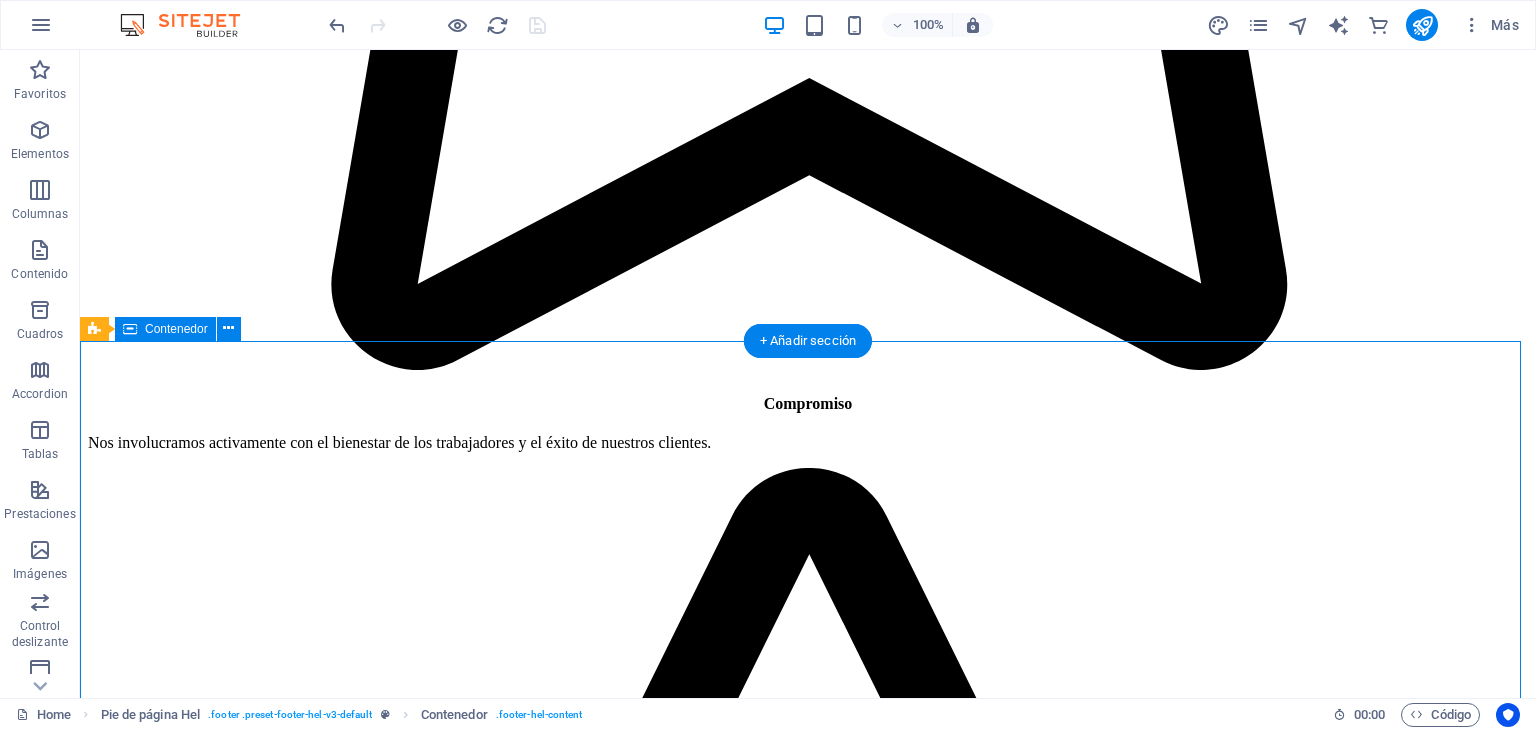 scroll, scrollTop: 5936, scrollLeft: 0, axis: vertical 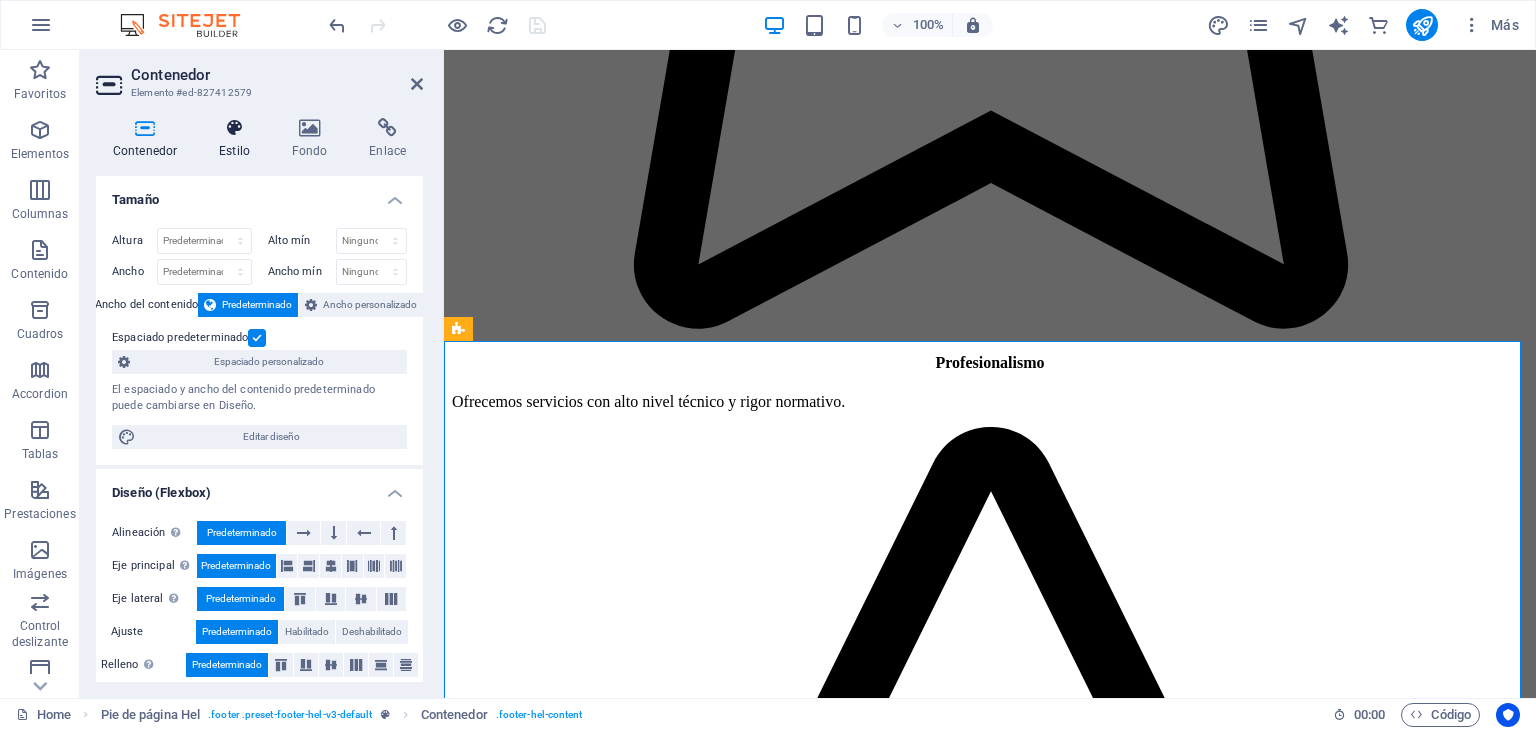 click on "Estilo" at bounding box center [238, 139] 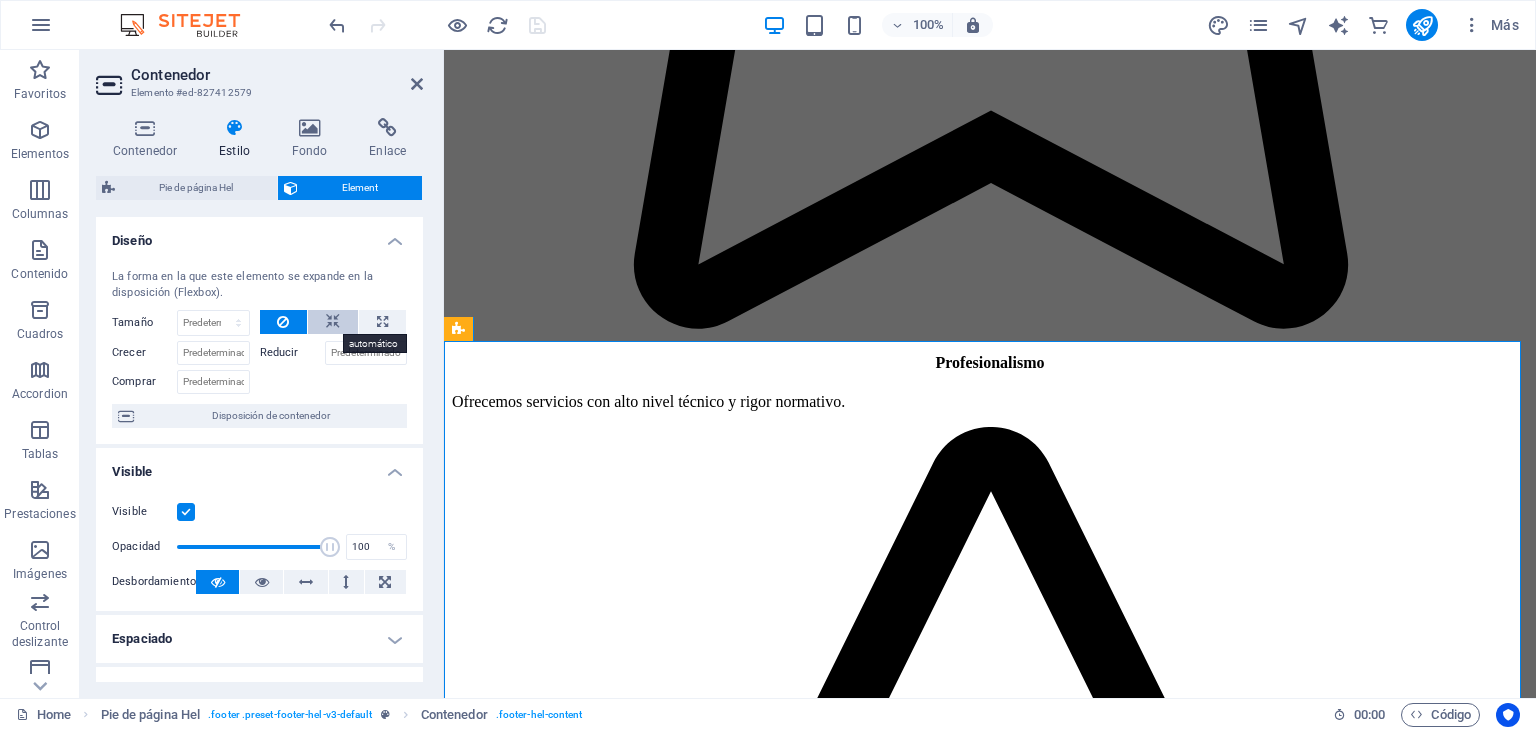 click at bounding box center (333, 322) 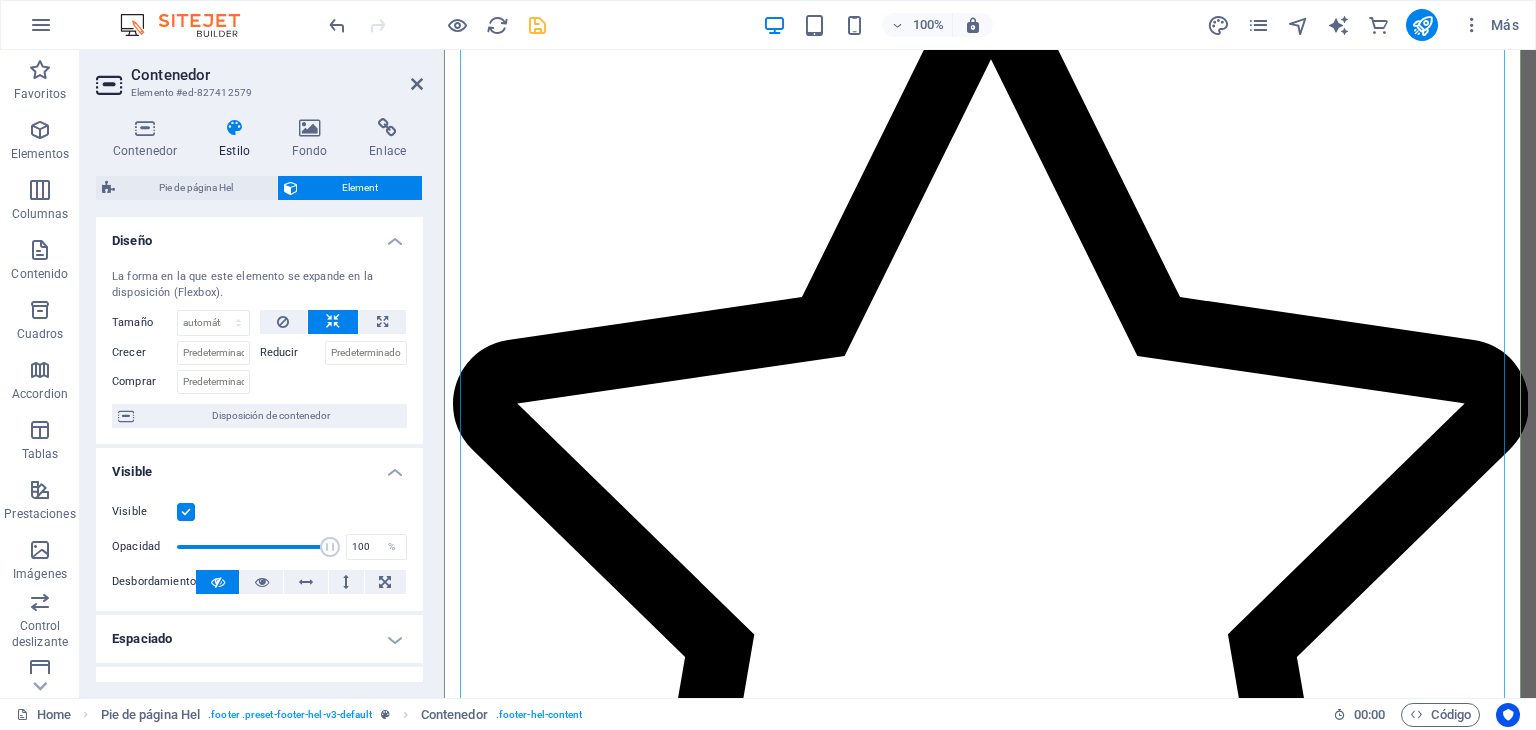 scroll, scrollTop: 6448, scrollLeft: 0, axis: vertical 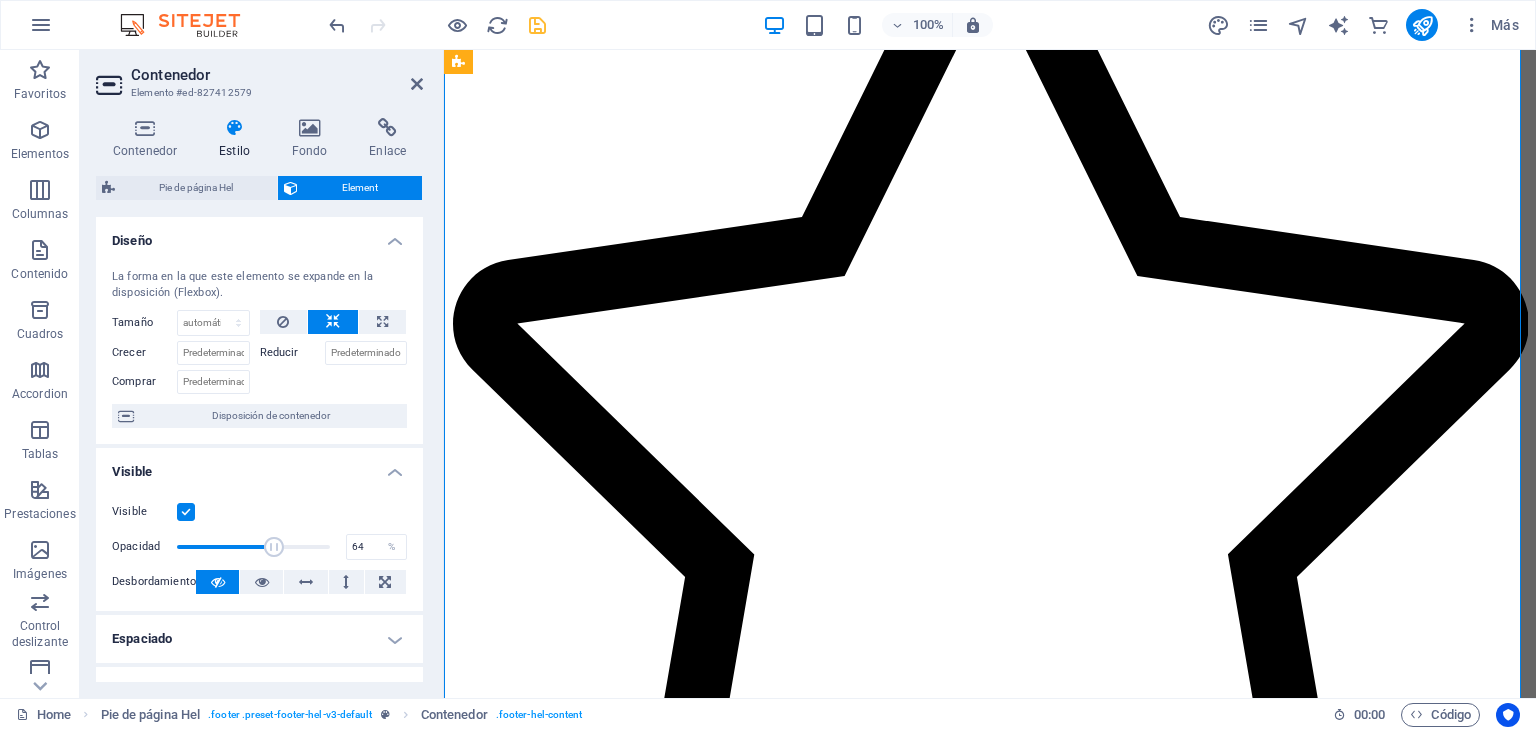 click at bounding box center [253, 547] 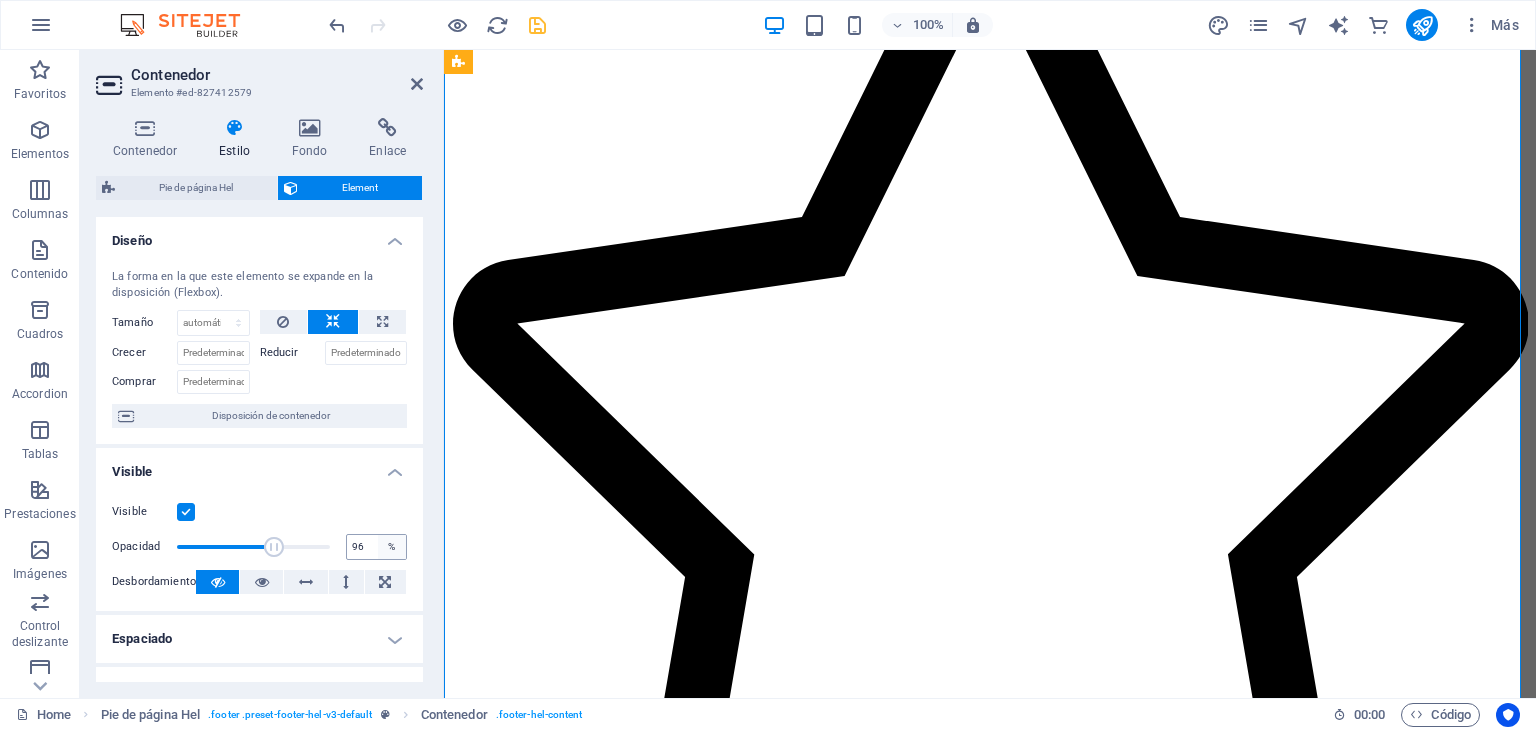 type on "100" 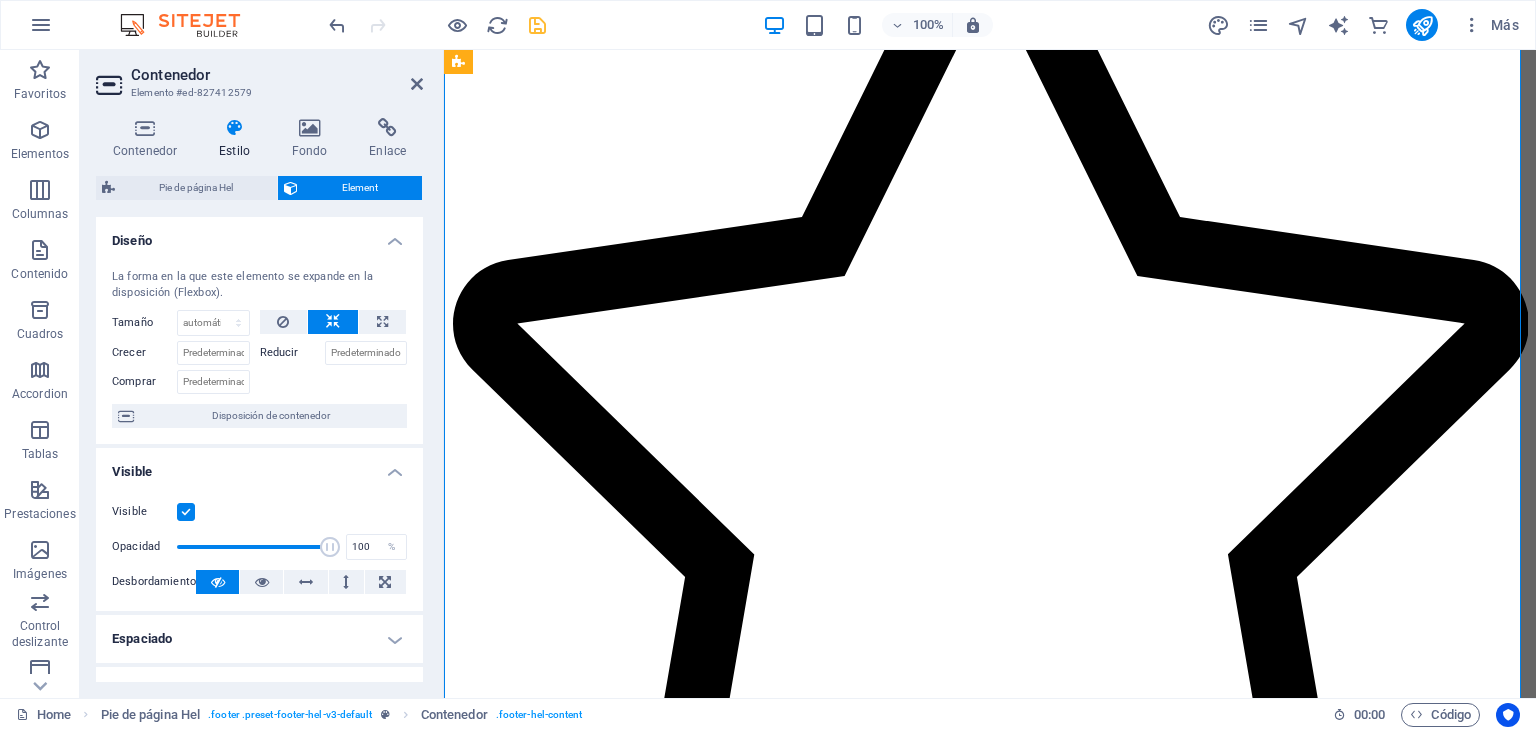 drag, startPoint x: 272, startPoint y: 541, endPoint x: 405, endPoint y: 550, distance: 133.30417 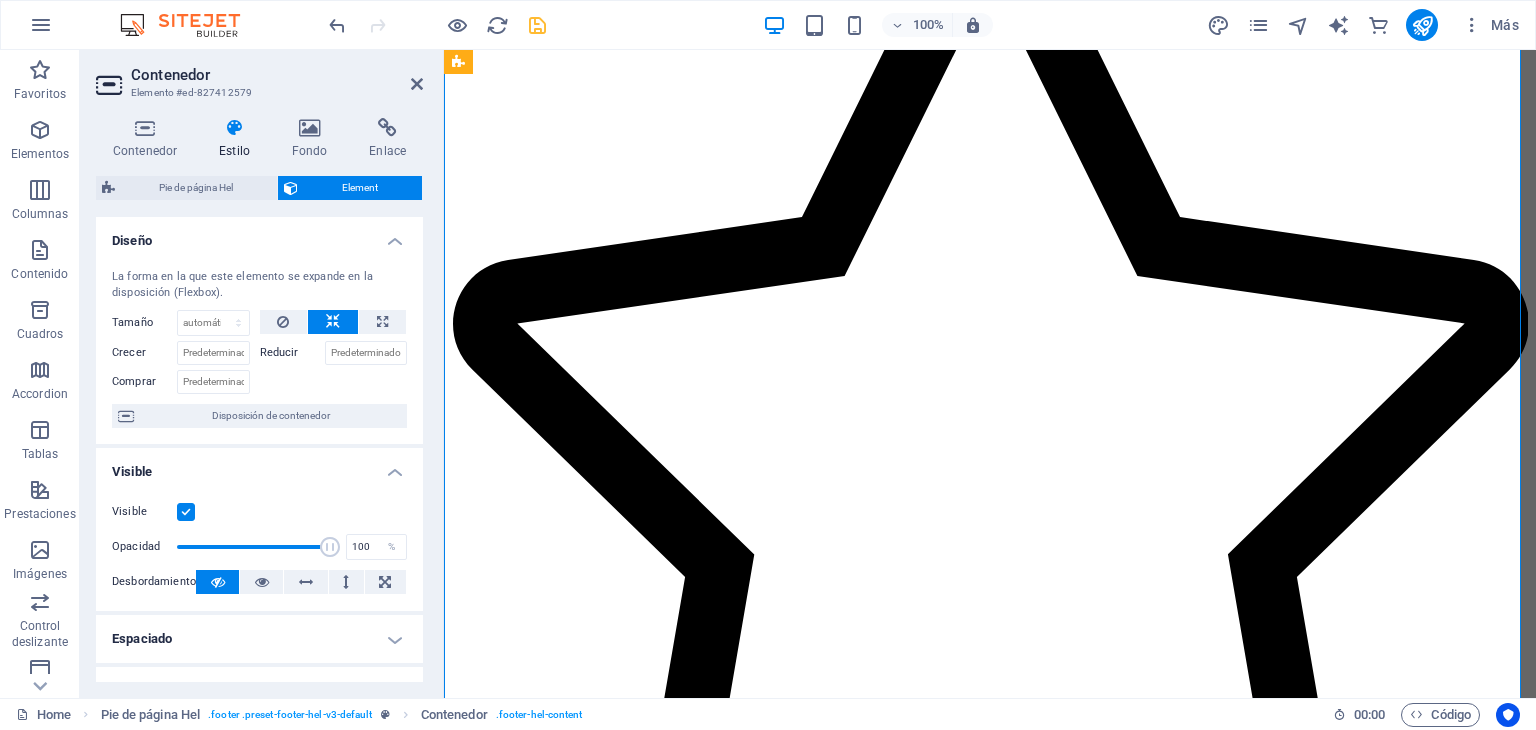 click on "Visible Opacidad 100 % Desbordamiento" at bounding box center (259, 547) 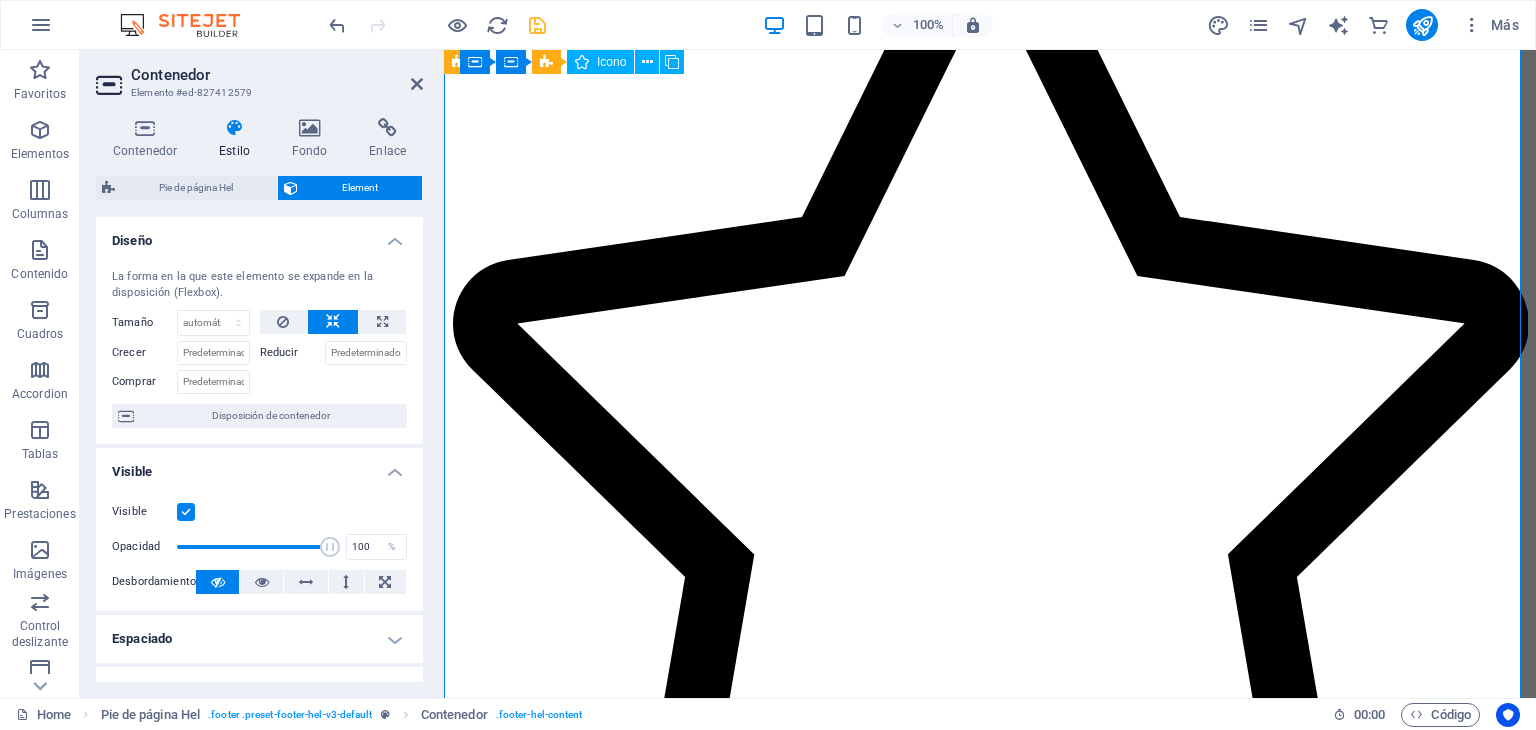 click at bounding box center [990, 21961] 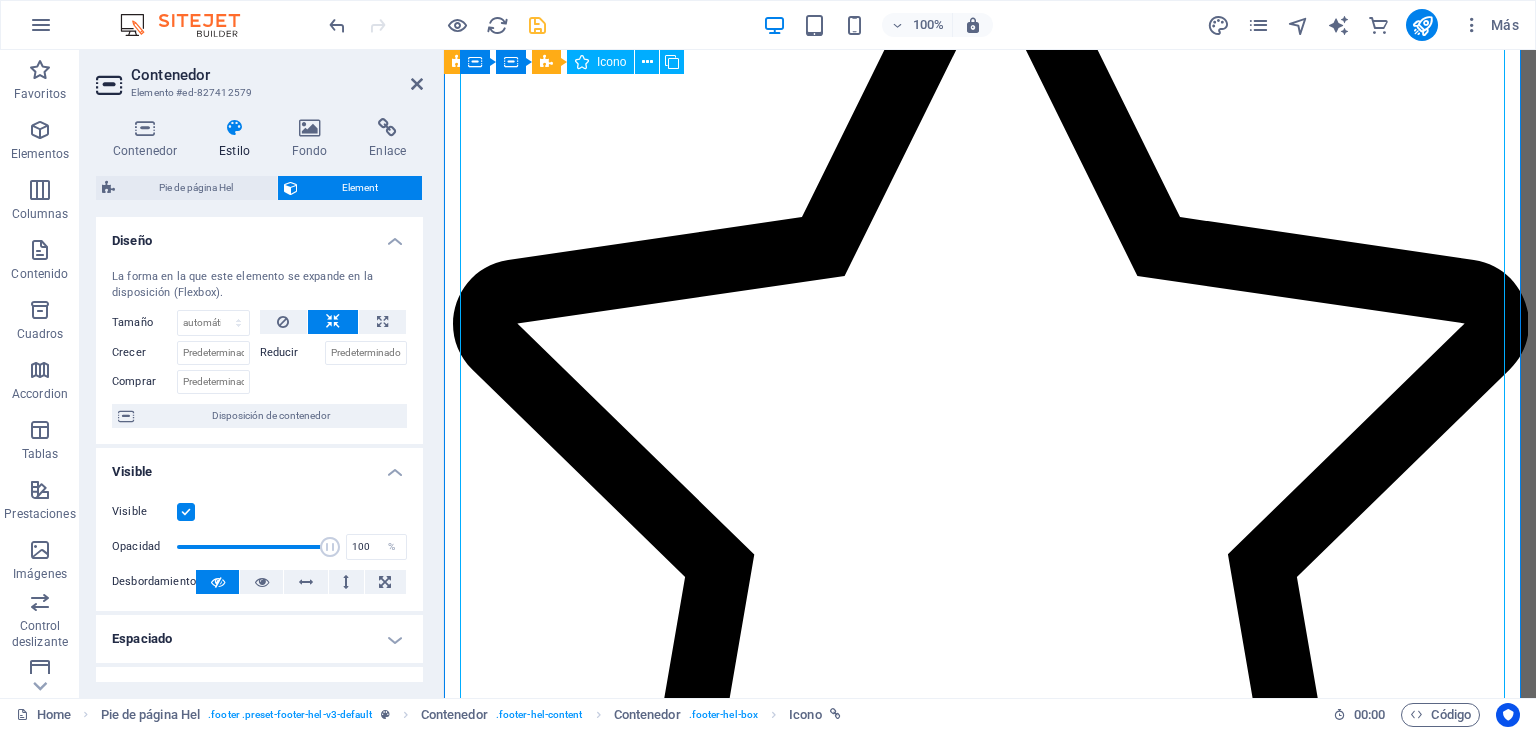 click at bounding box center (990, 21961) 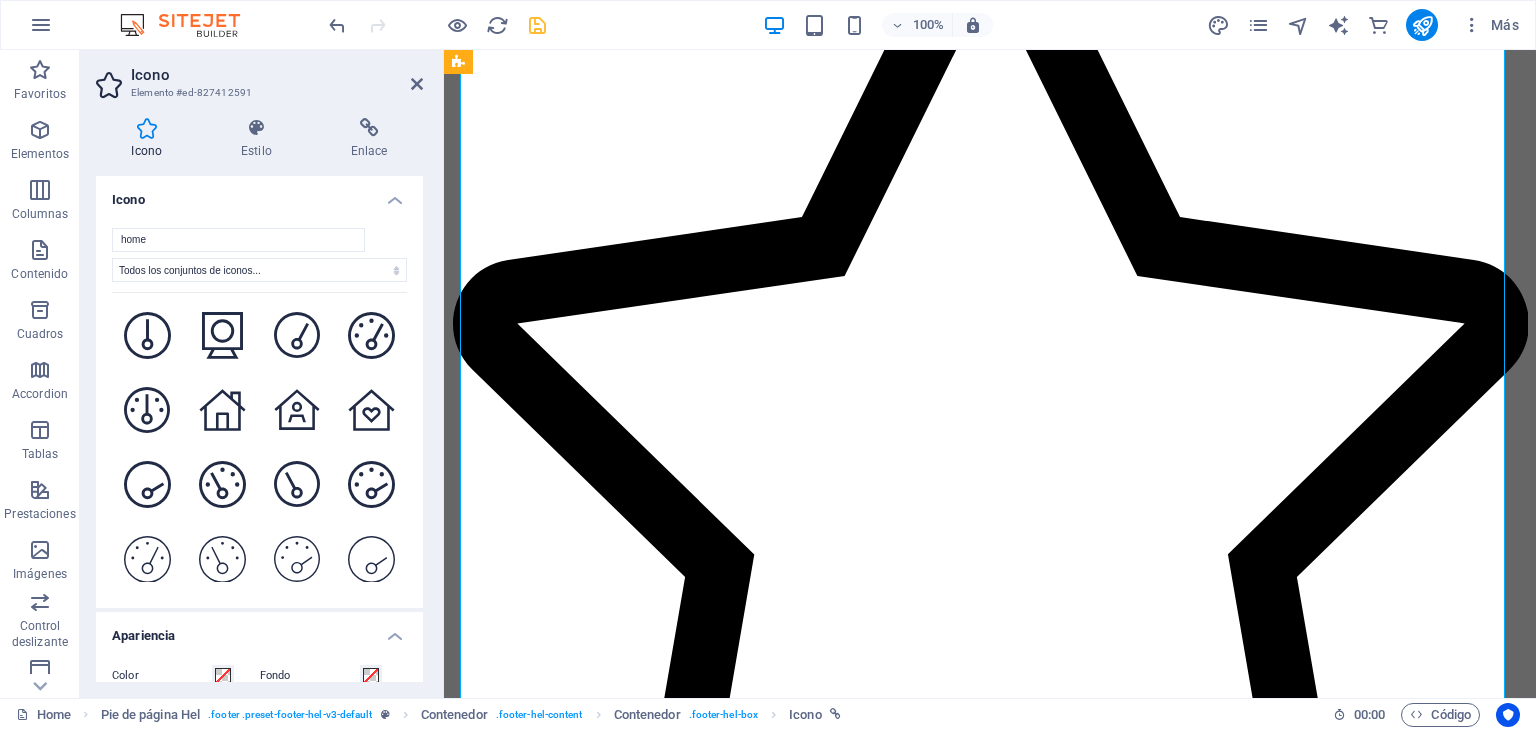 scroll, scrollTop: 2483, scrollLeft: 0, axis: vertical 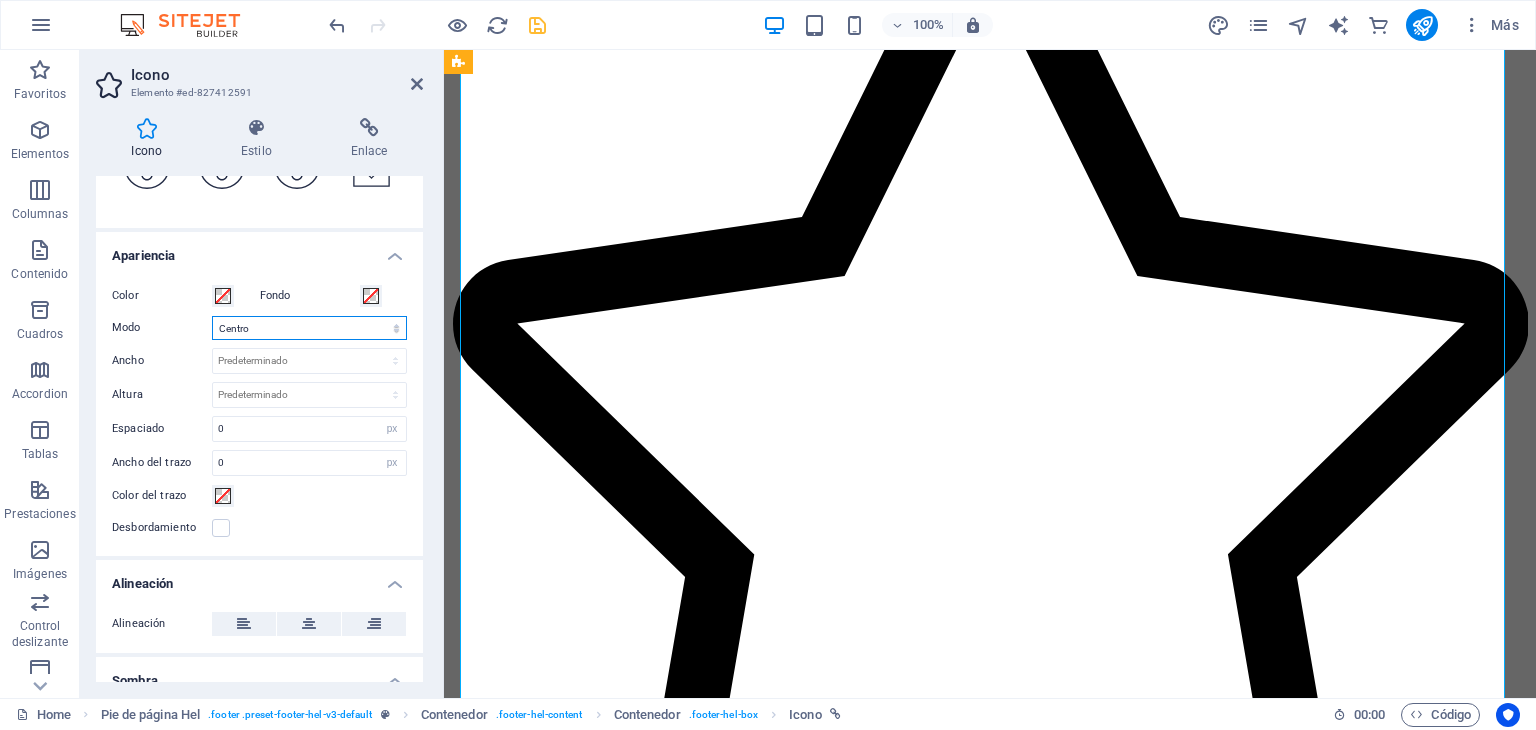 click on "Escalar Izquierda Centro Derecha" at bounding box center [309, 328] 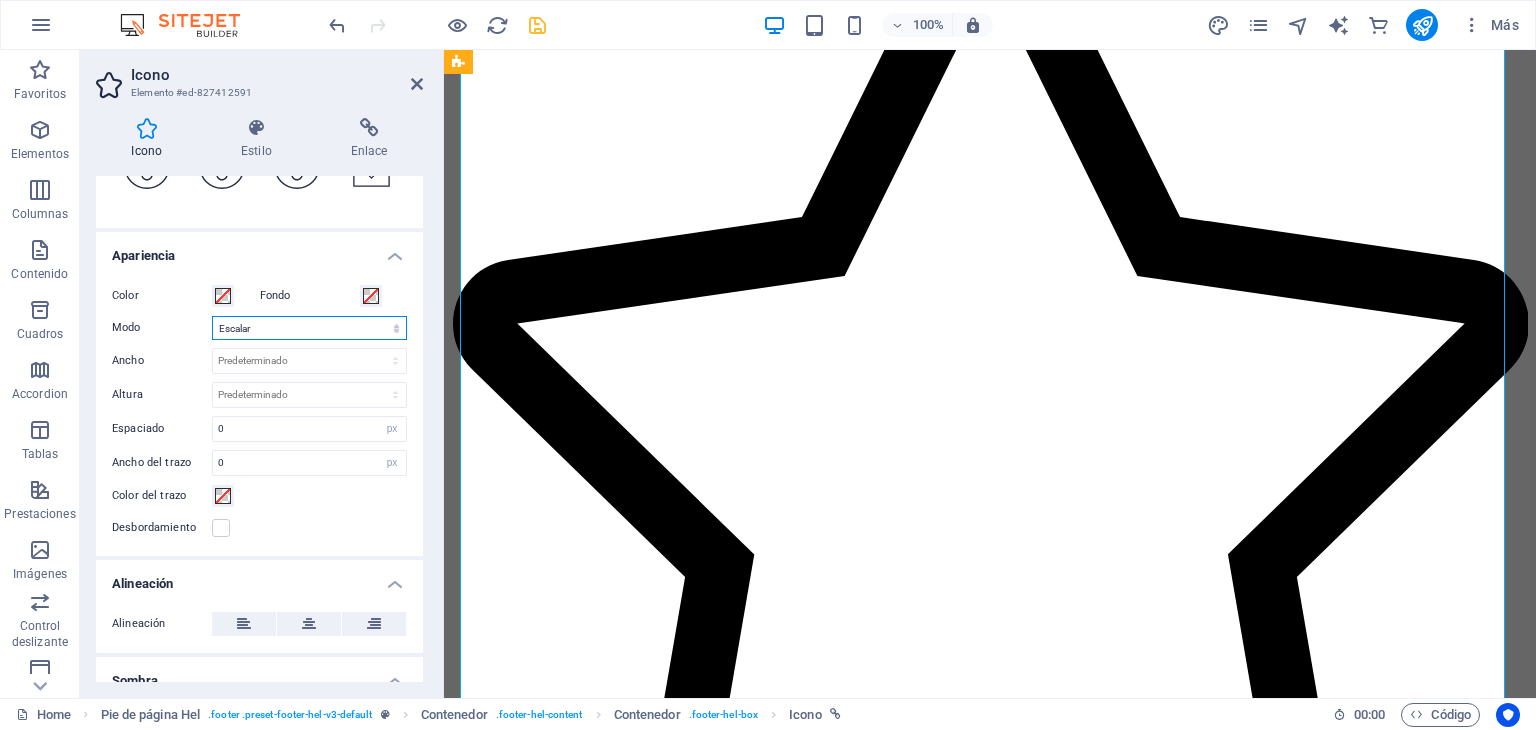click on "Escalar Izquierda Centro Derecha" at bounding box center (309, 328) 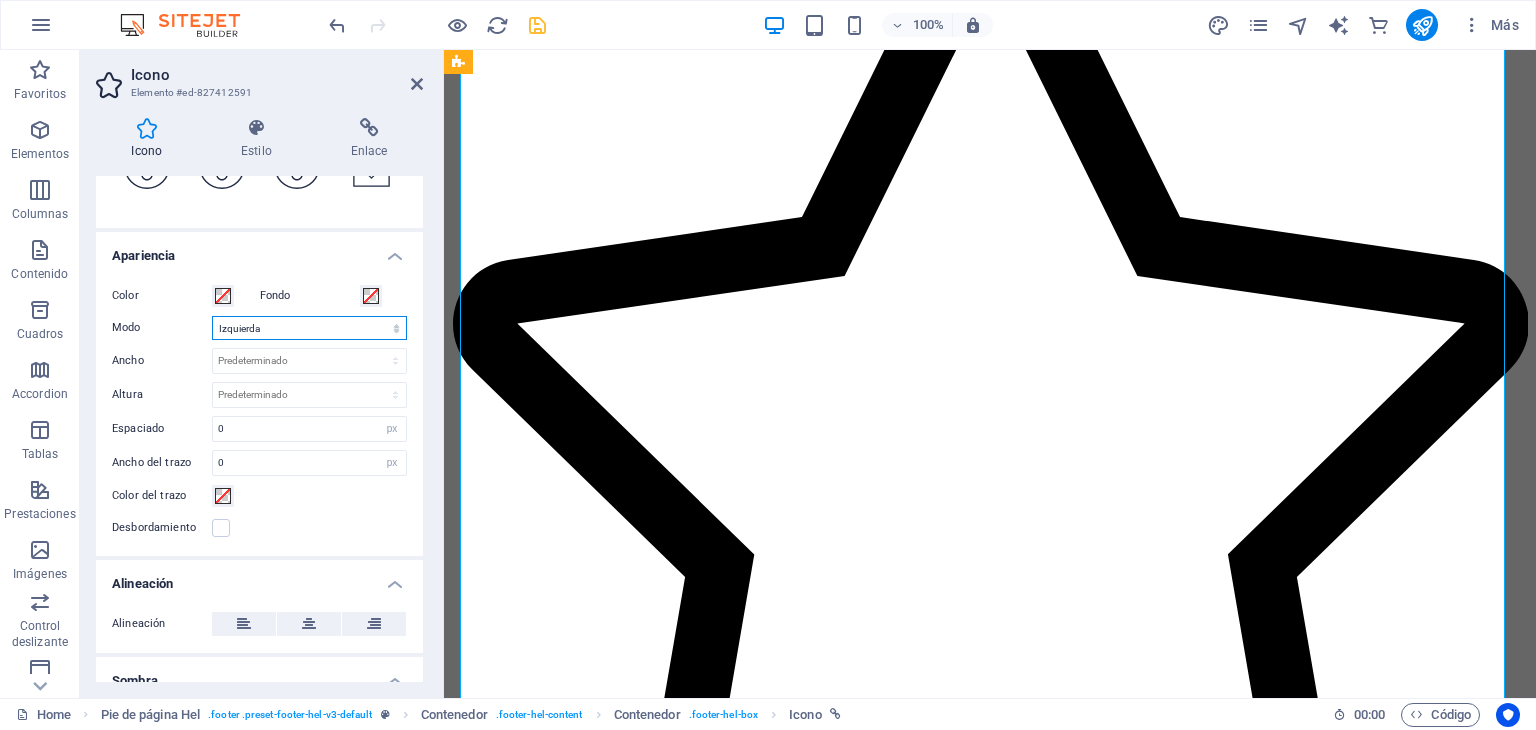 click on "Escalar Izquierda Centro Derecha" at bounding box center (309, 328) 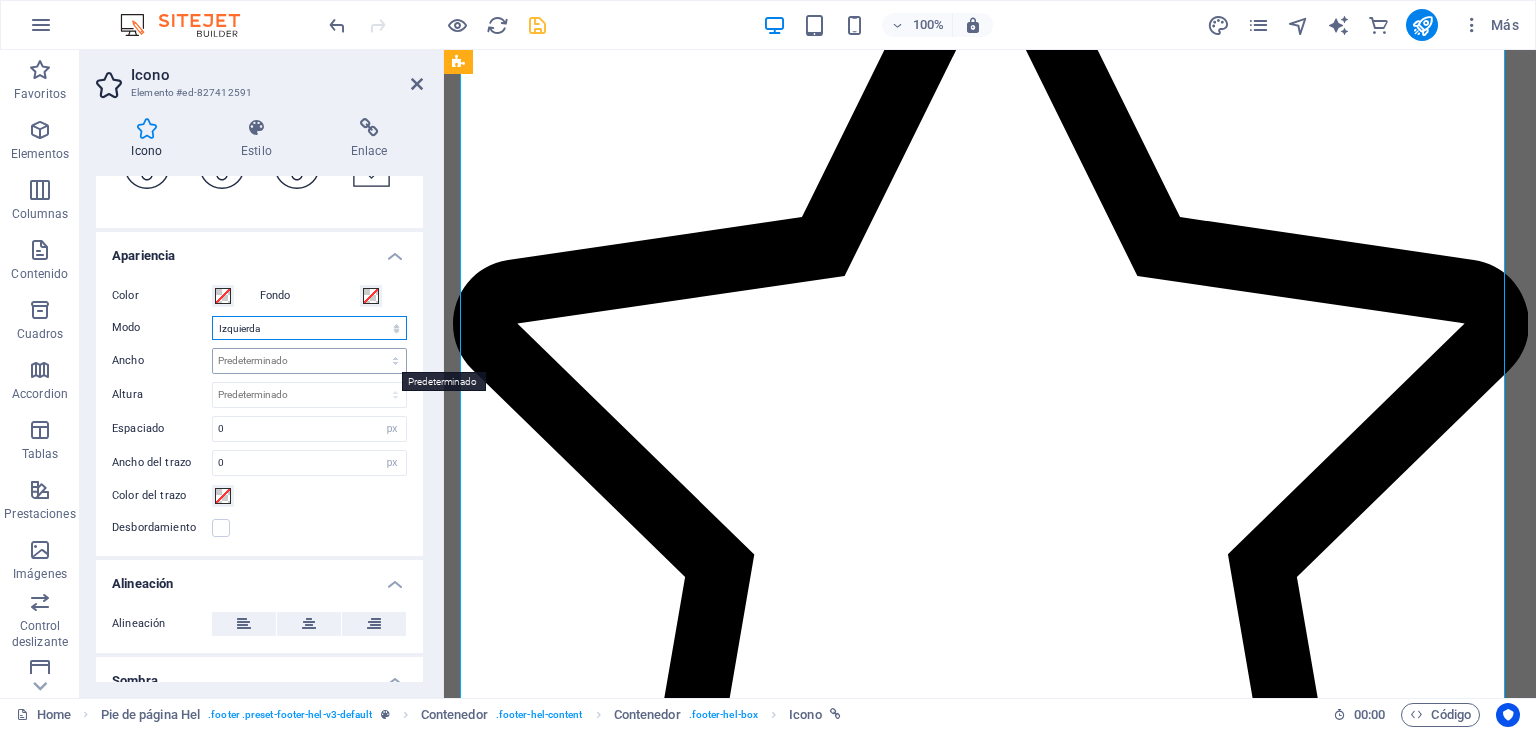 scroll, scrollTop: 542, scrollLeft: 0, axis: vertical 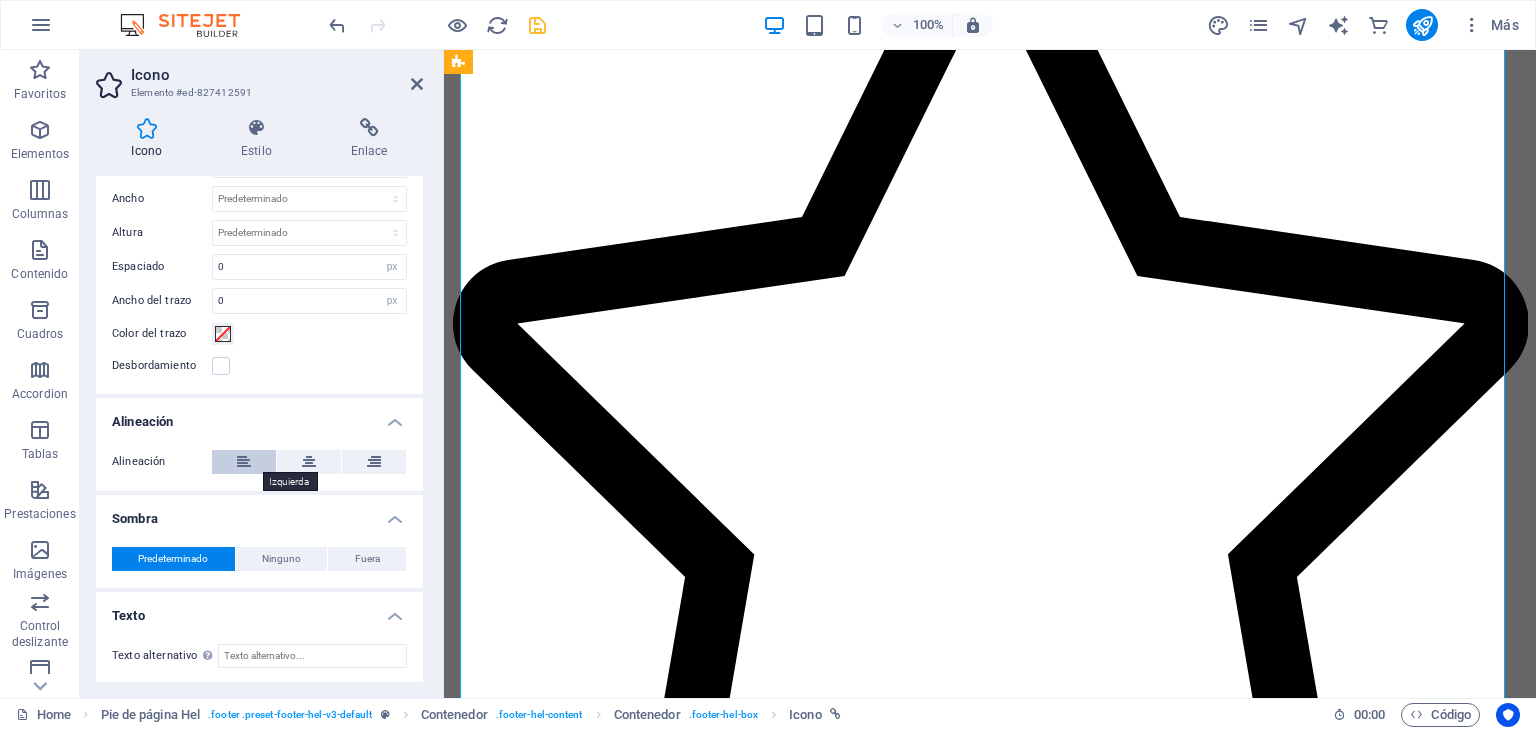 click at bounding box center (244, 462) 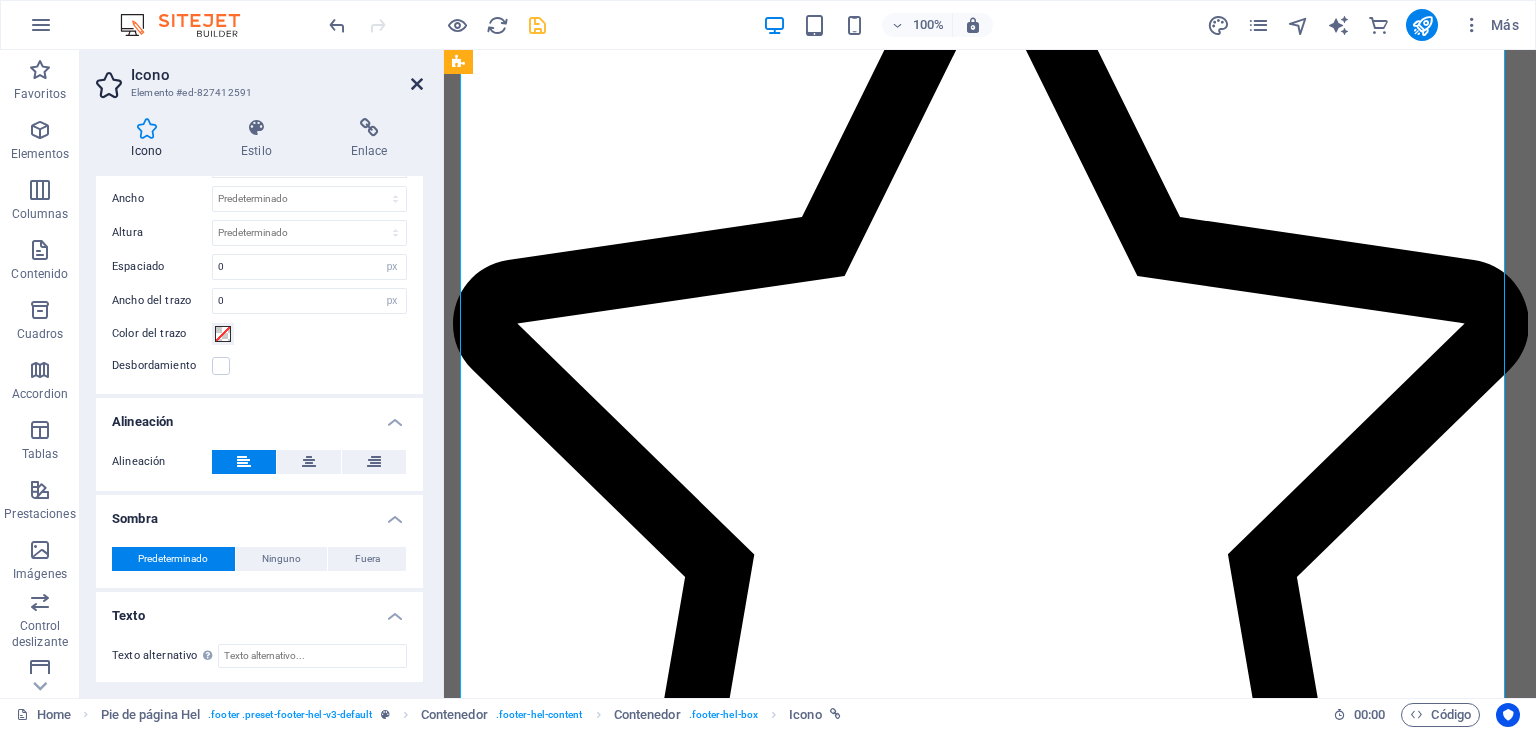 click at bounding box center [417, 84] 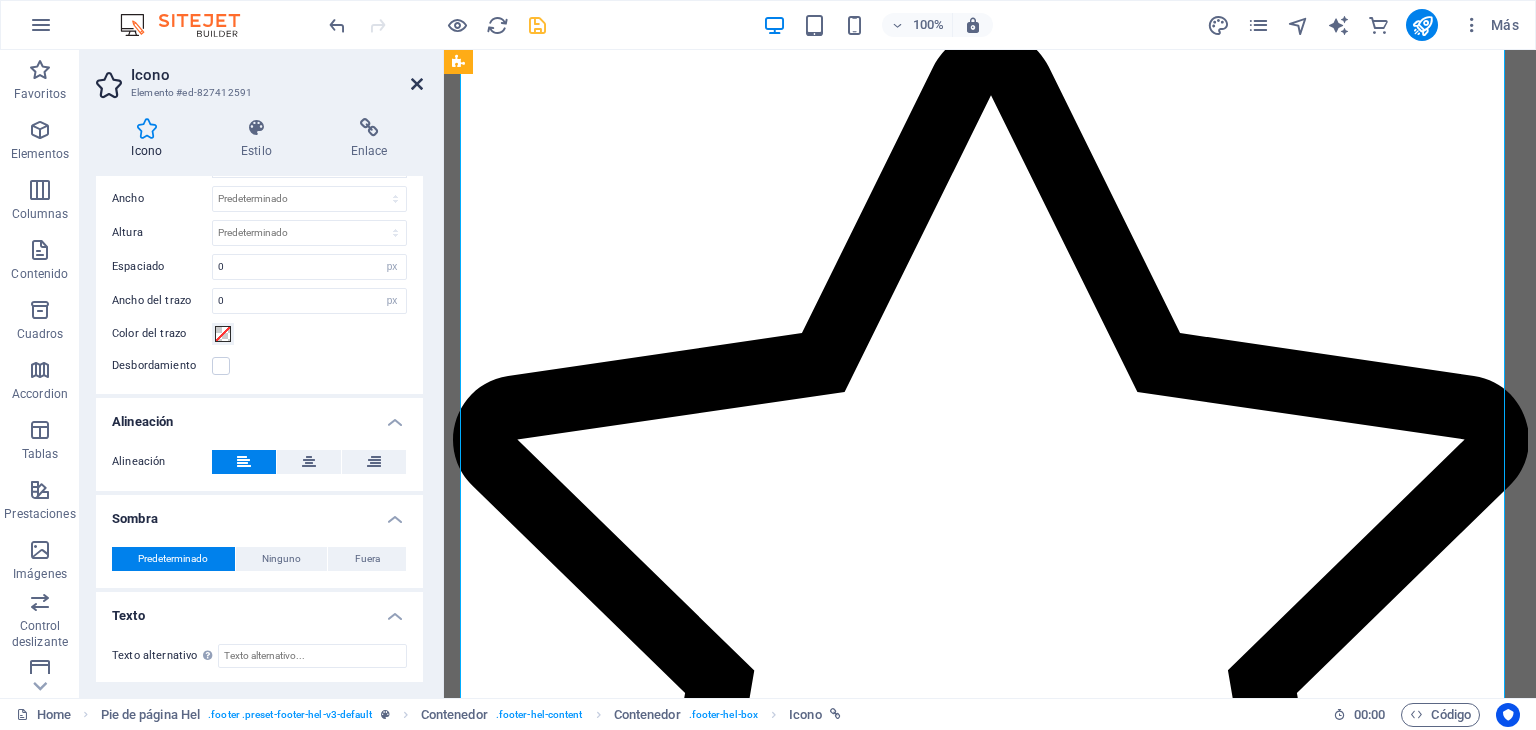 scroll, scrollTop: 6267, scrollLeft: 0, axis: vertical 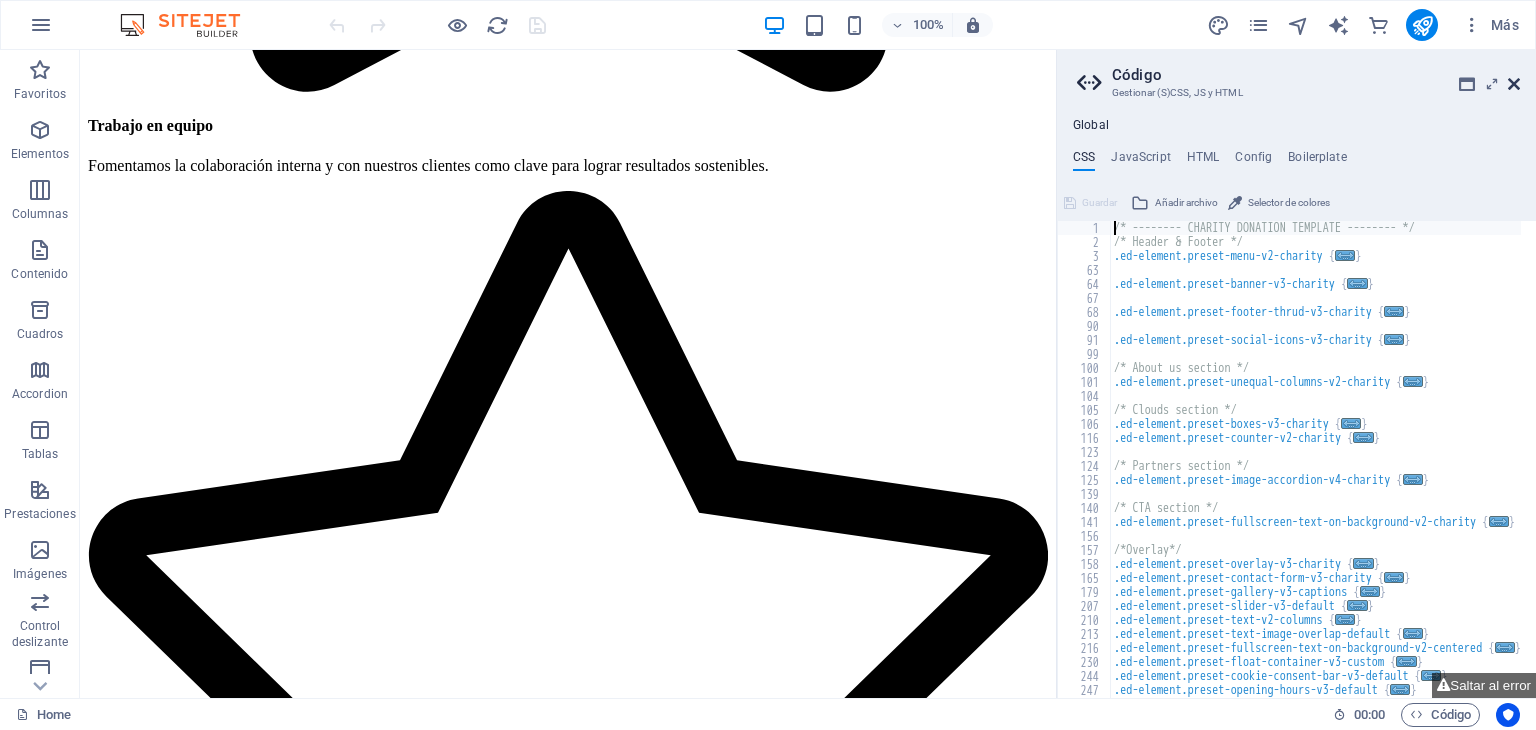 click at bounding box center (1514, 84) 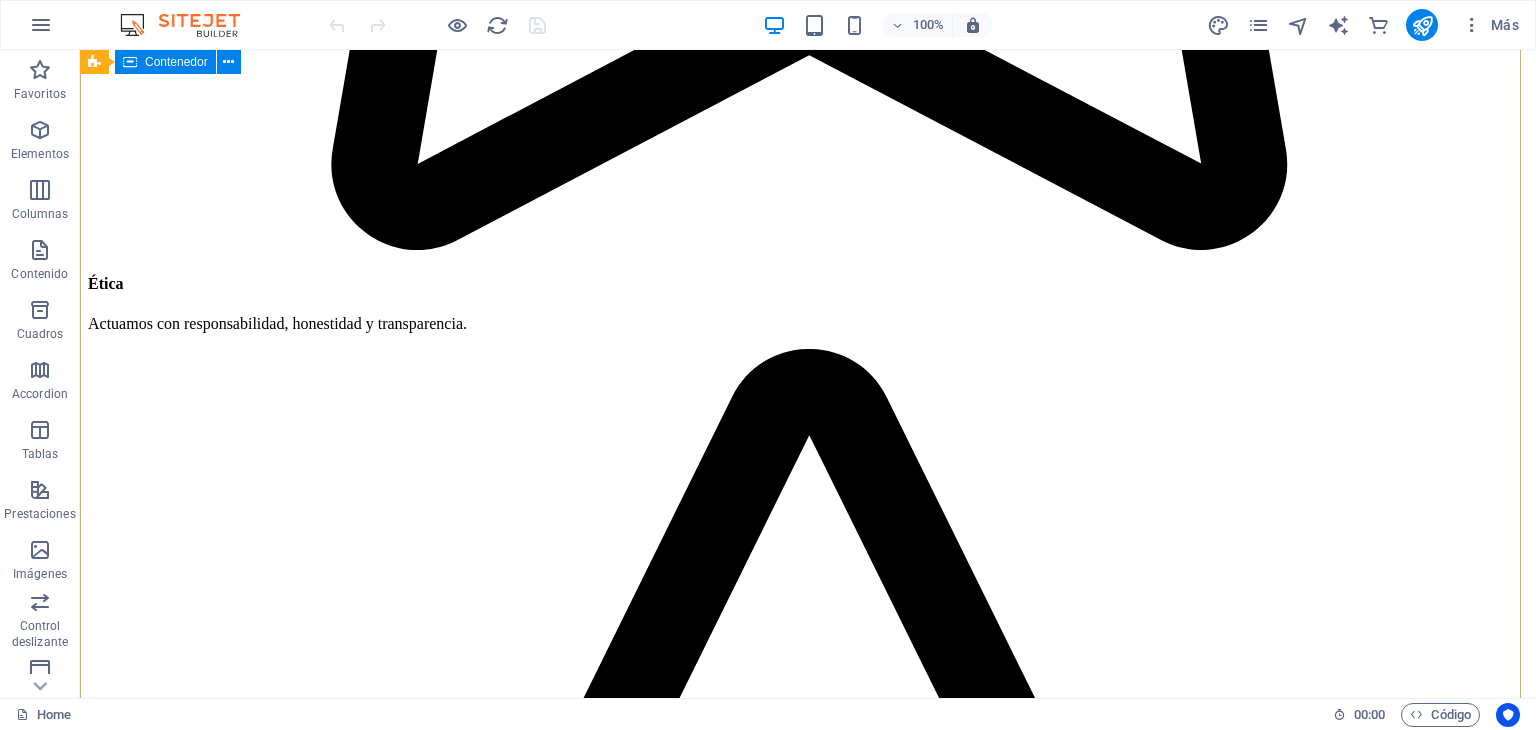 scroll, scrollTop: 9125, scrollLeft: 0, axis: vertical 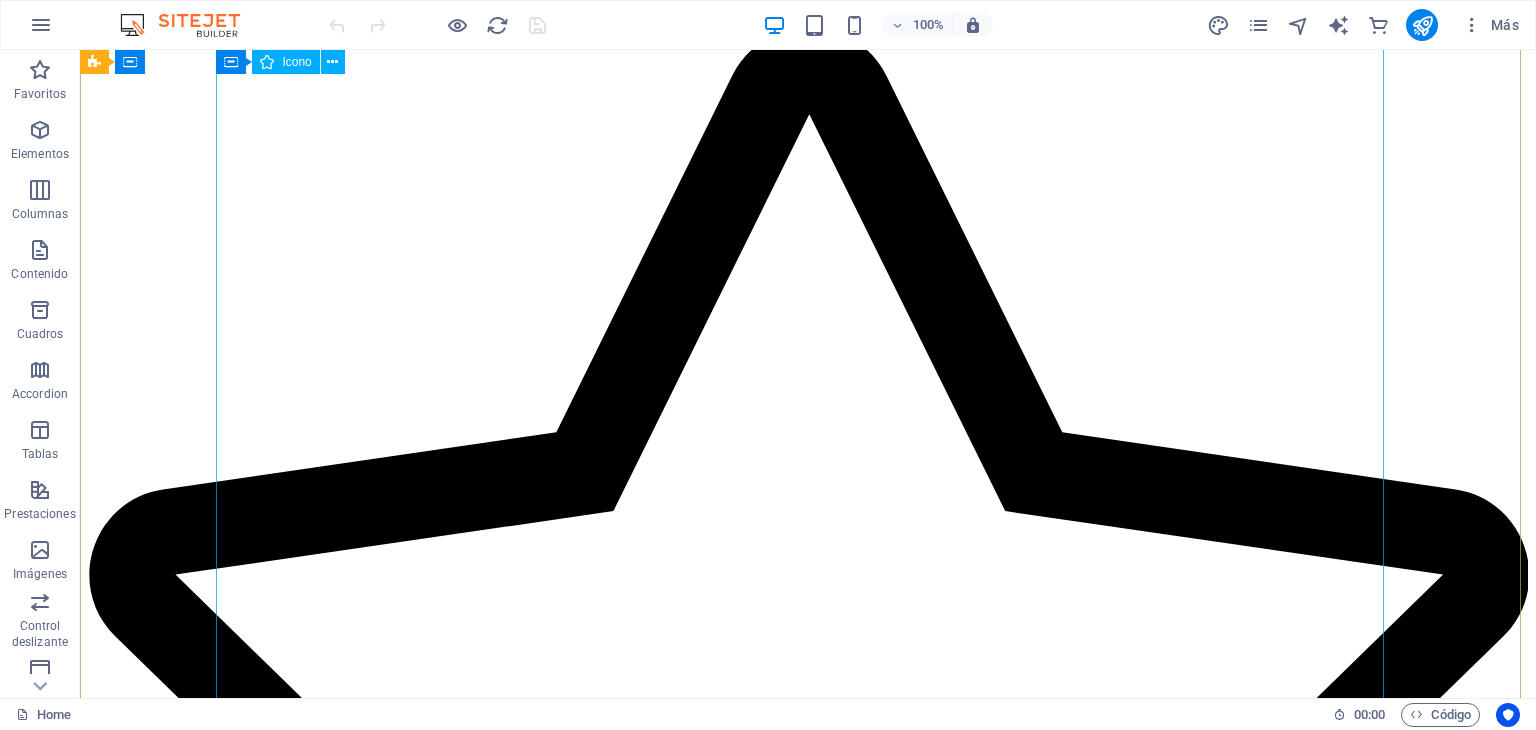 click at bounding box center [808, 29537] 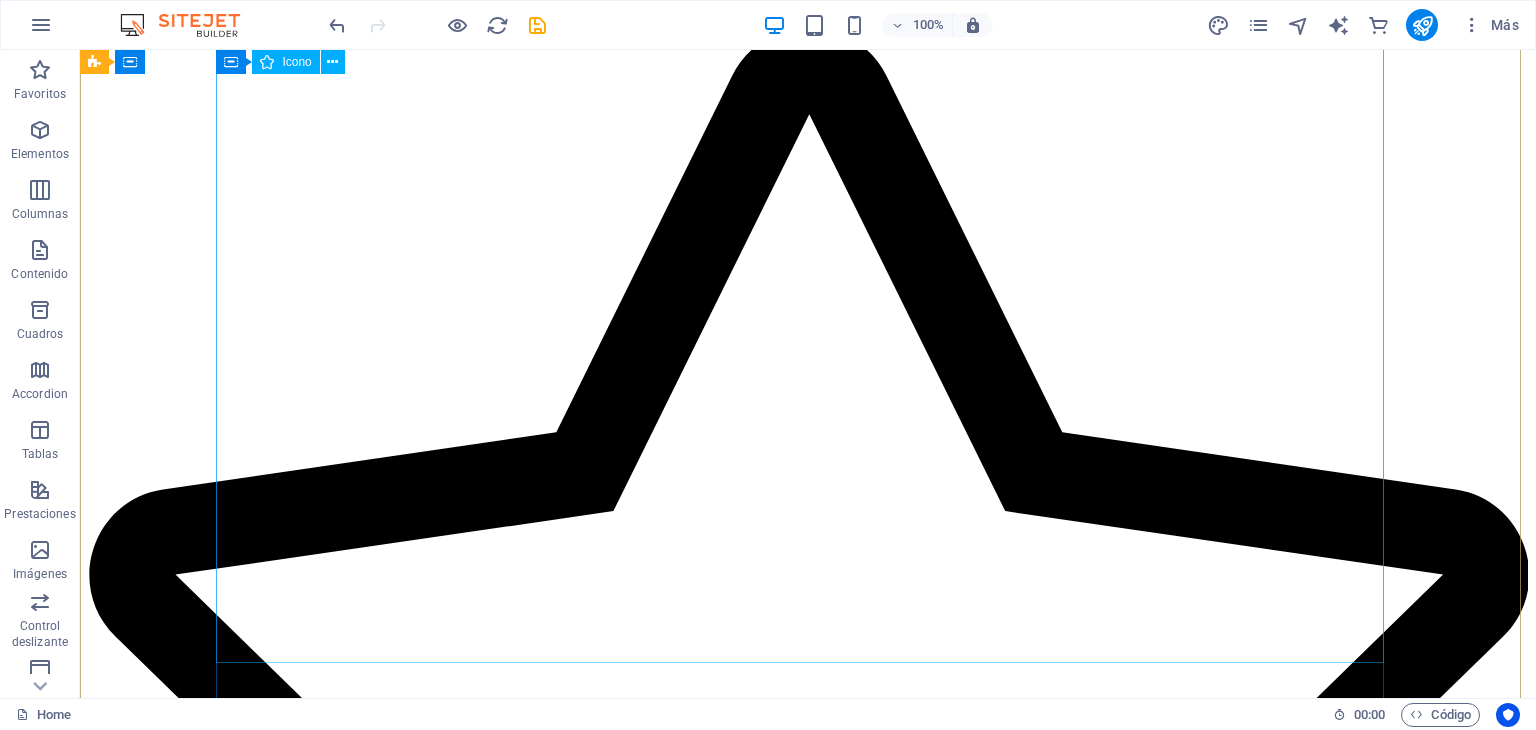 click at bounding box center (808, 29357) 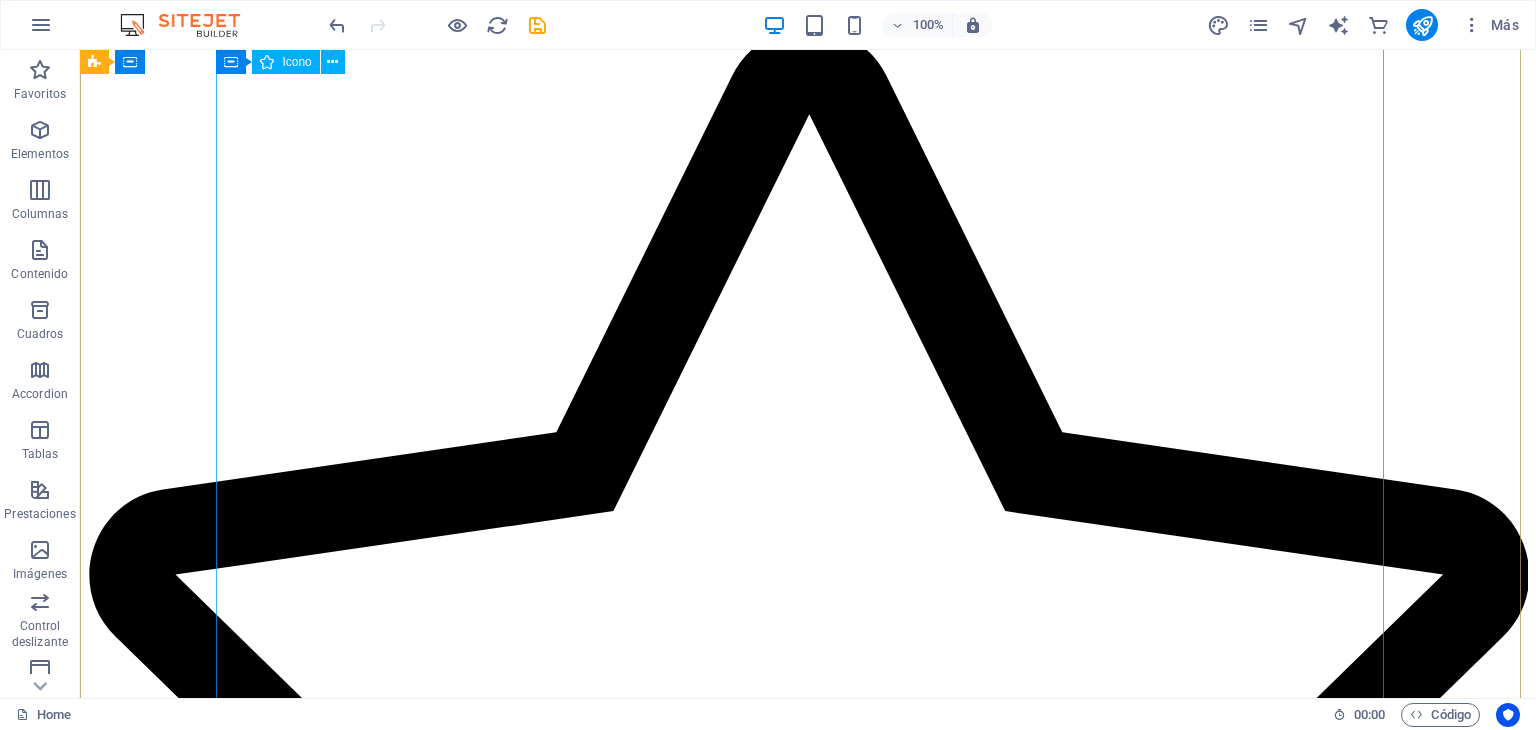 click at bounding box center [808, 29537] 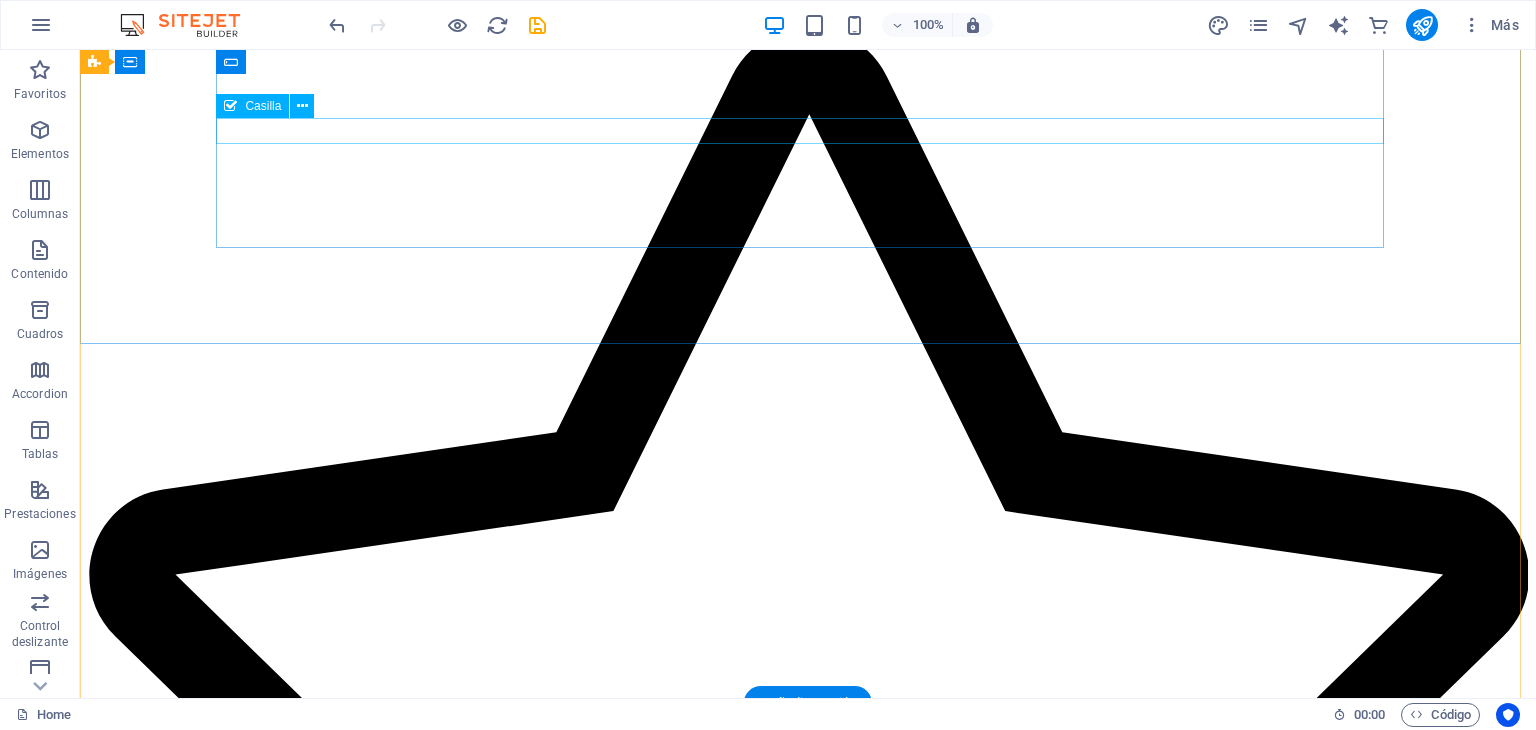 click on "{{ 'content.forms.privacy'|trans }}" at bounding box center (808, 29024) 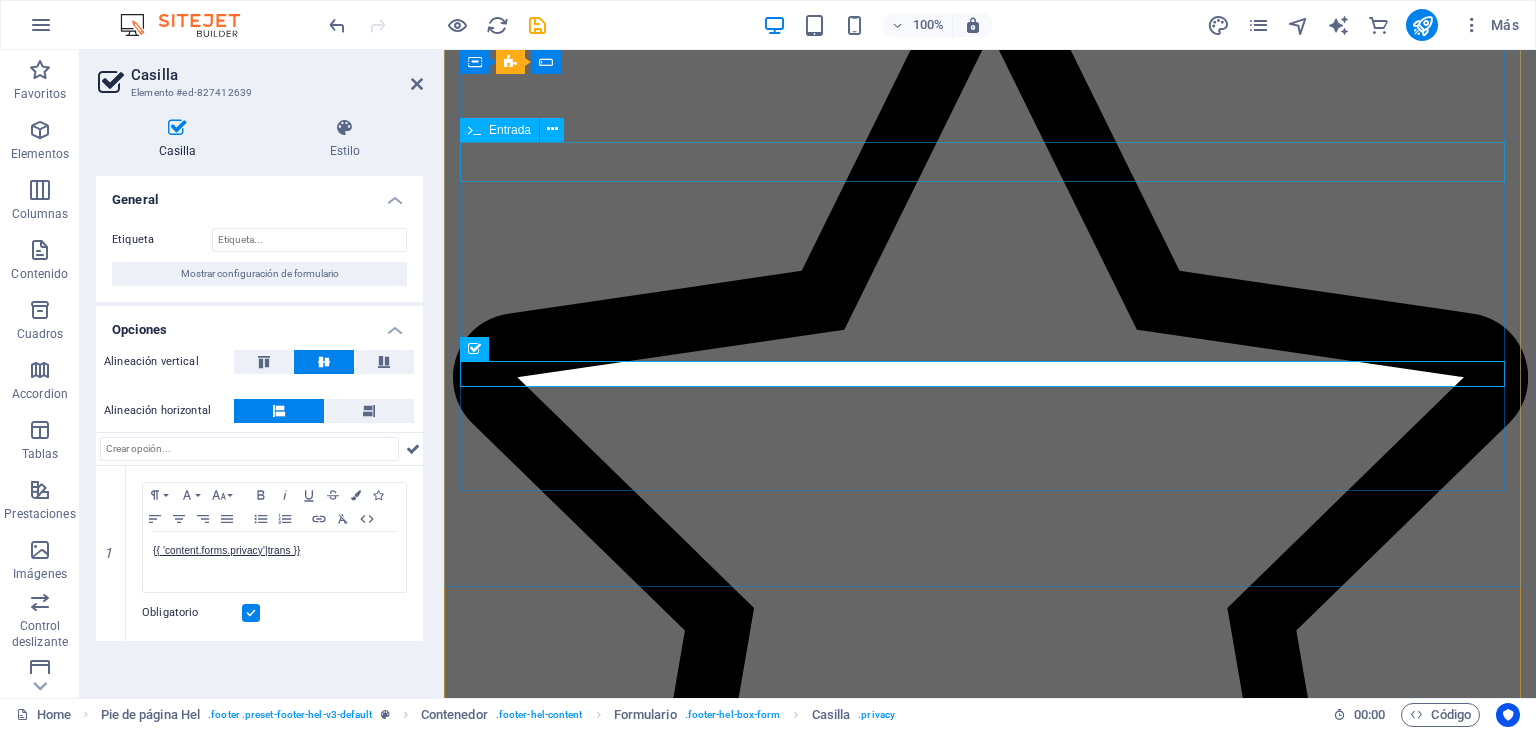 scroll, scrollTop: 8883, scrollLeft: 0, axis: vertical 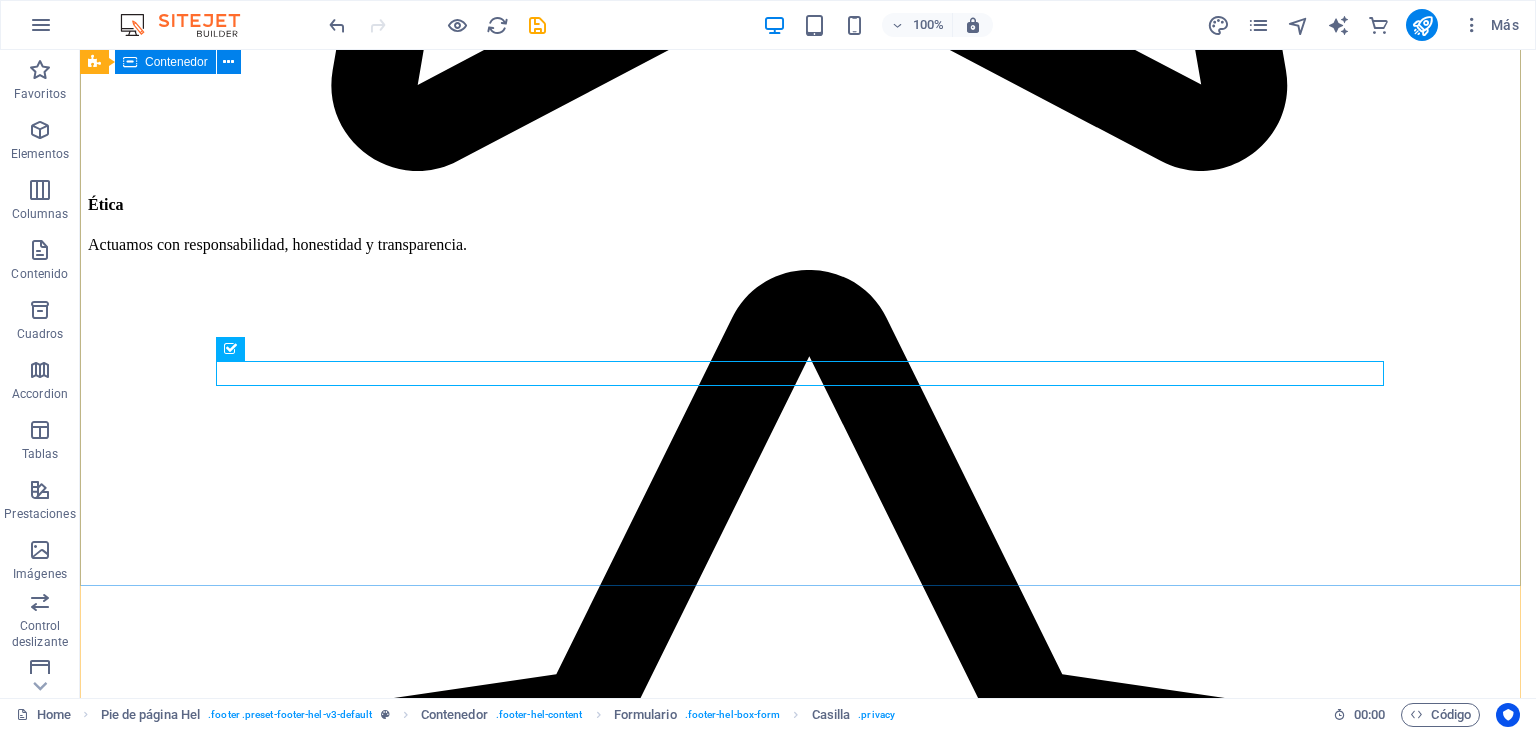 click on "Contáctenos Individual Street , 12345   Berlin   {{ 'content.forms.privacy'|trans }} ¿Ilegible? Cargar nuevo Enviar" at bounding box center (808, 27545) 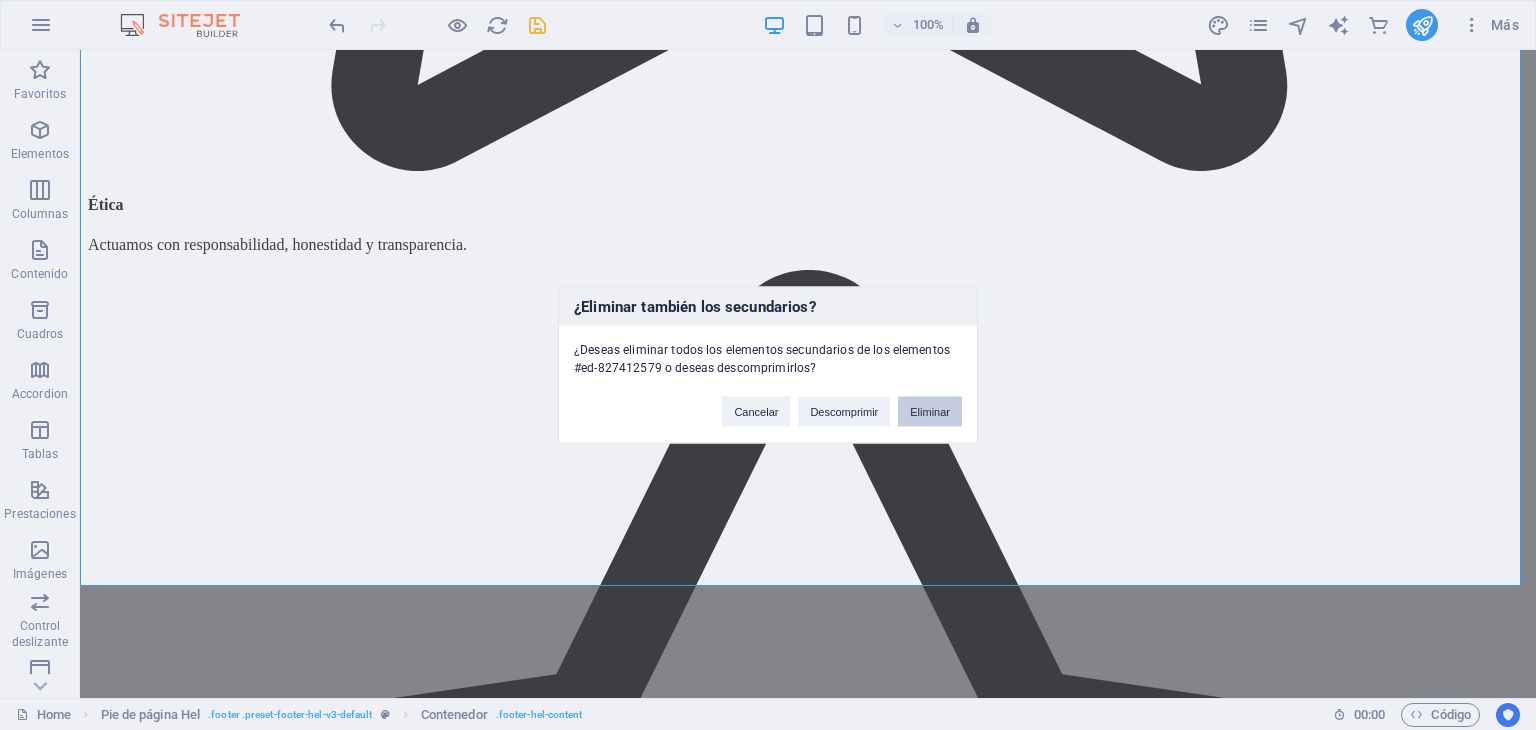 click on "Eliminar" at bounding box center (930, 412) 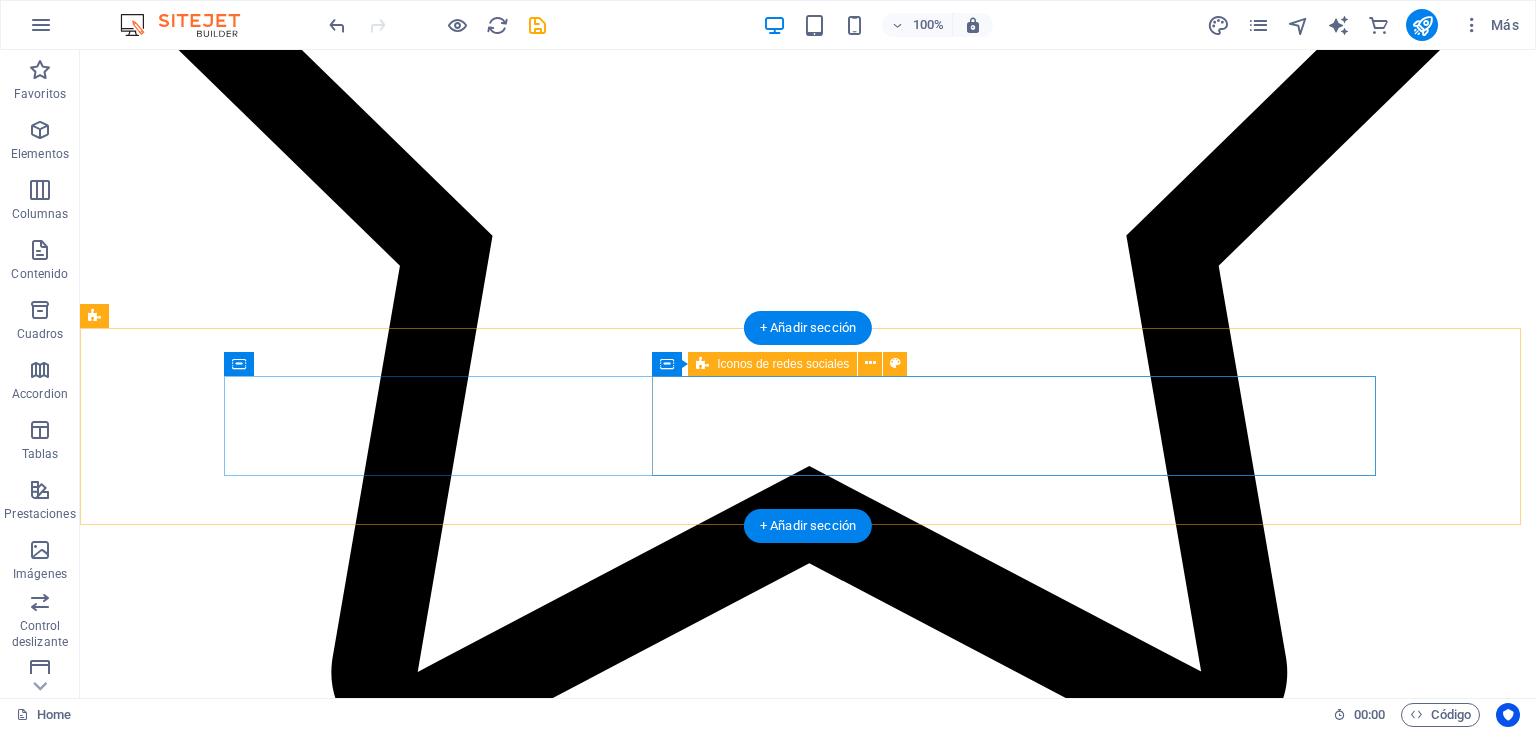 scroll, scrollTop: 5485, scrollLeft: 0, axis: vertical 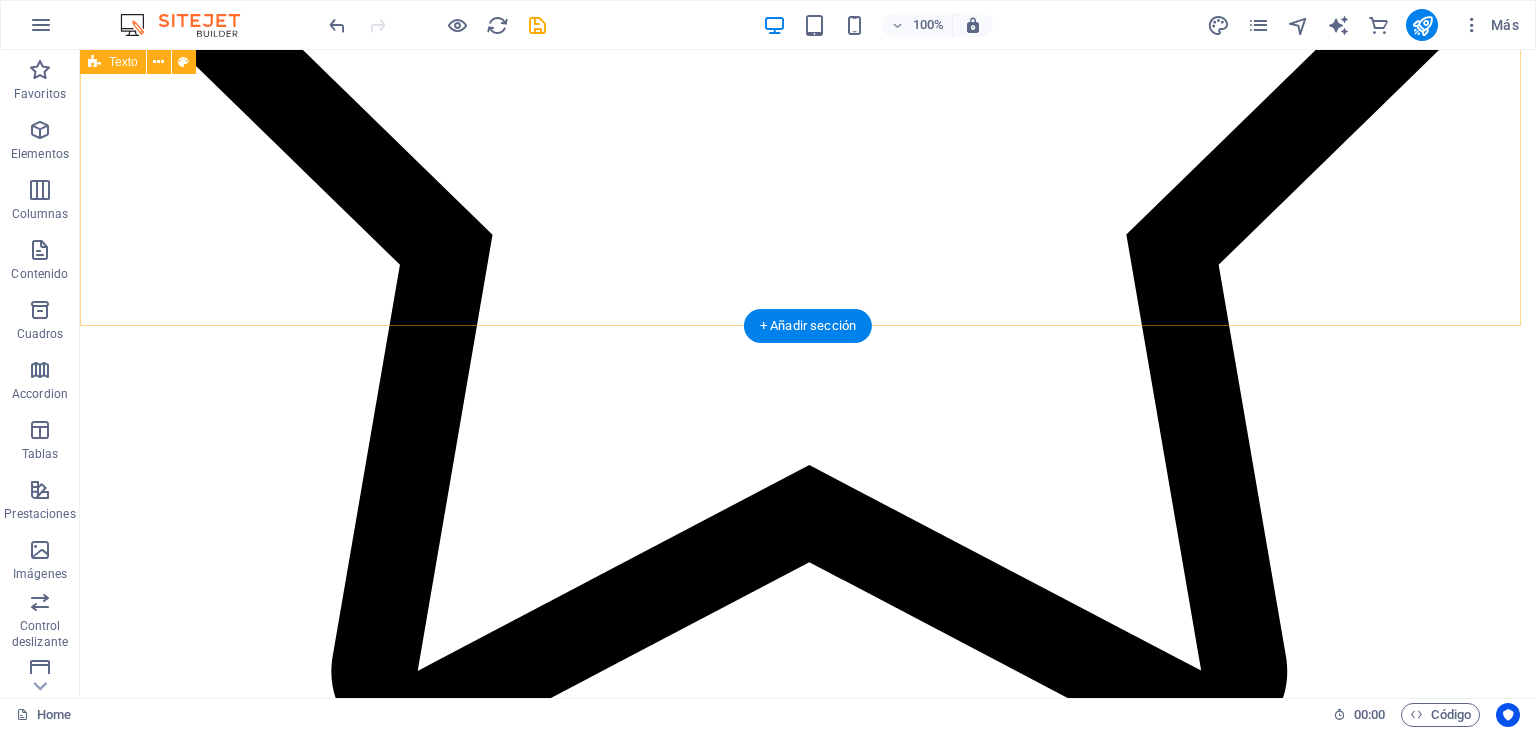 click on ""El prudente ve el peligro y lo evita; el inexperto sigue adelante y sufre las consecuencias". Proverbios 27:12" at bounding box center [808, 25588] 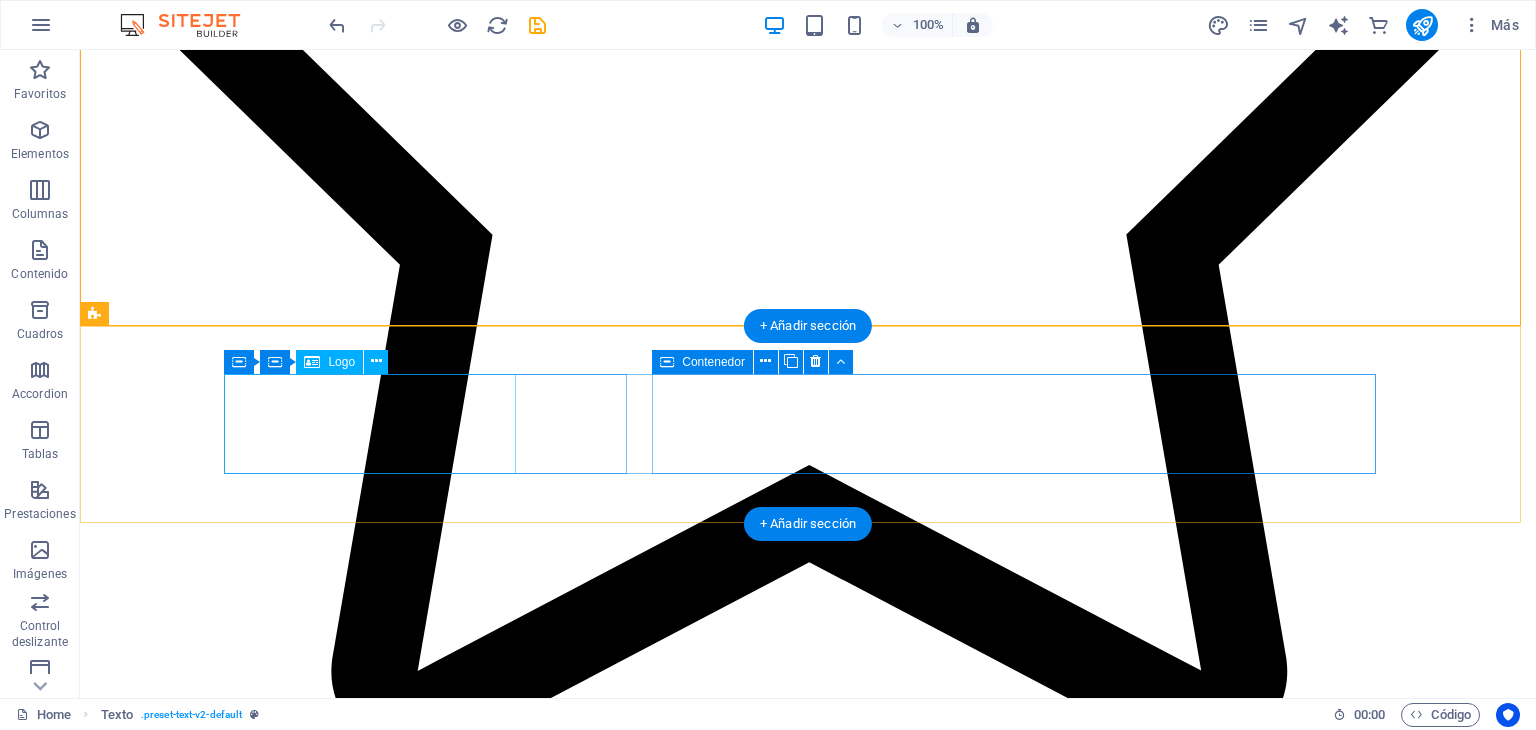 click at bounding box center [352, 25783] 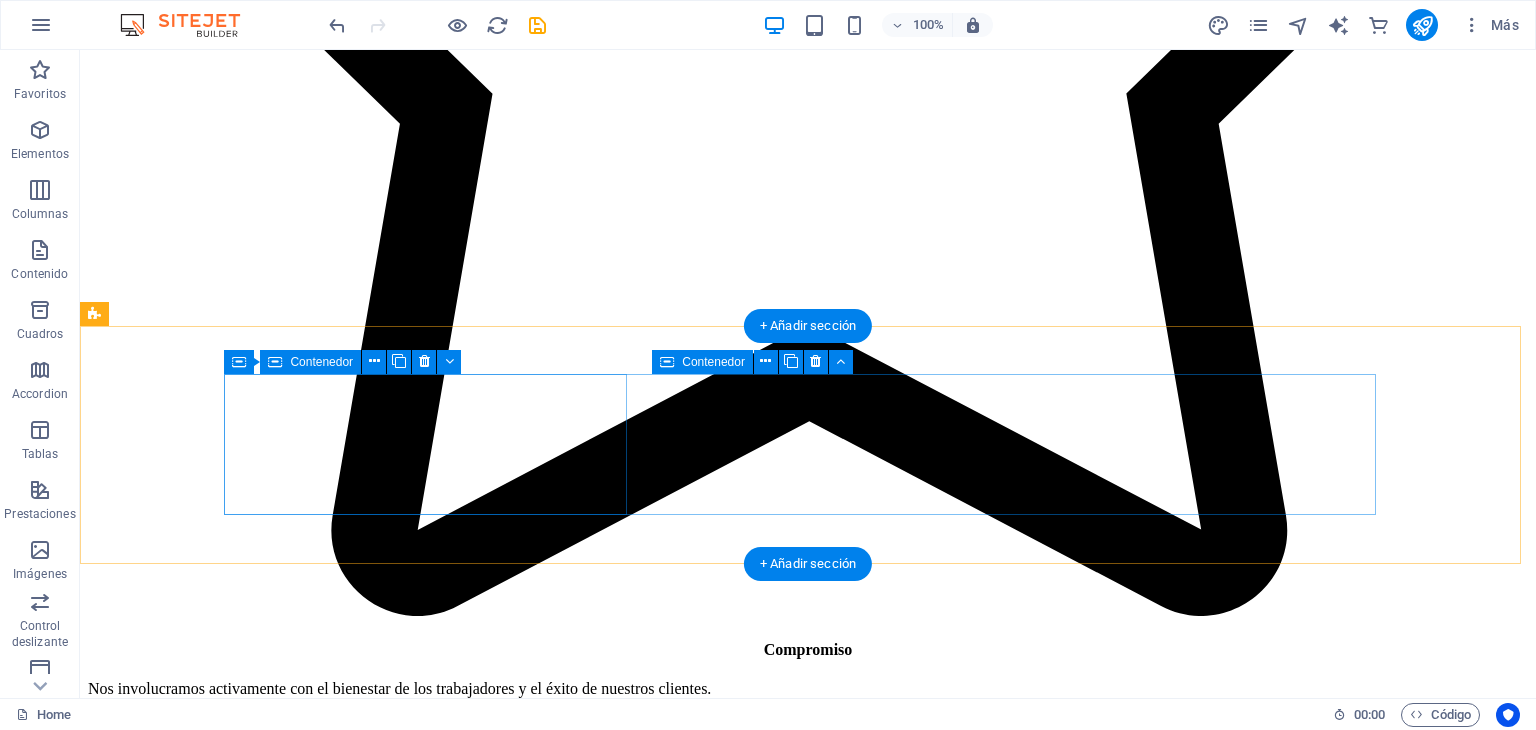 click on "Suelta el contenido aquí o  Añadir elementos  Pegar portapapeles" at bounding box center (352, 25661) 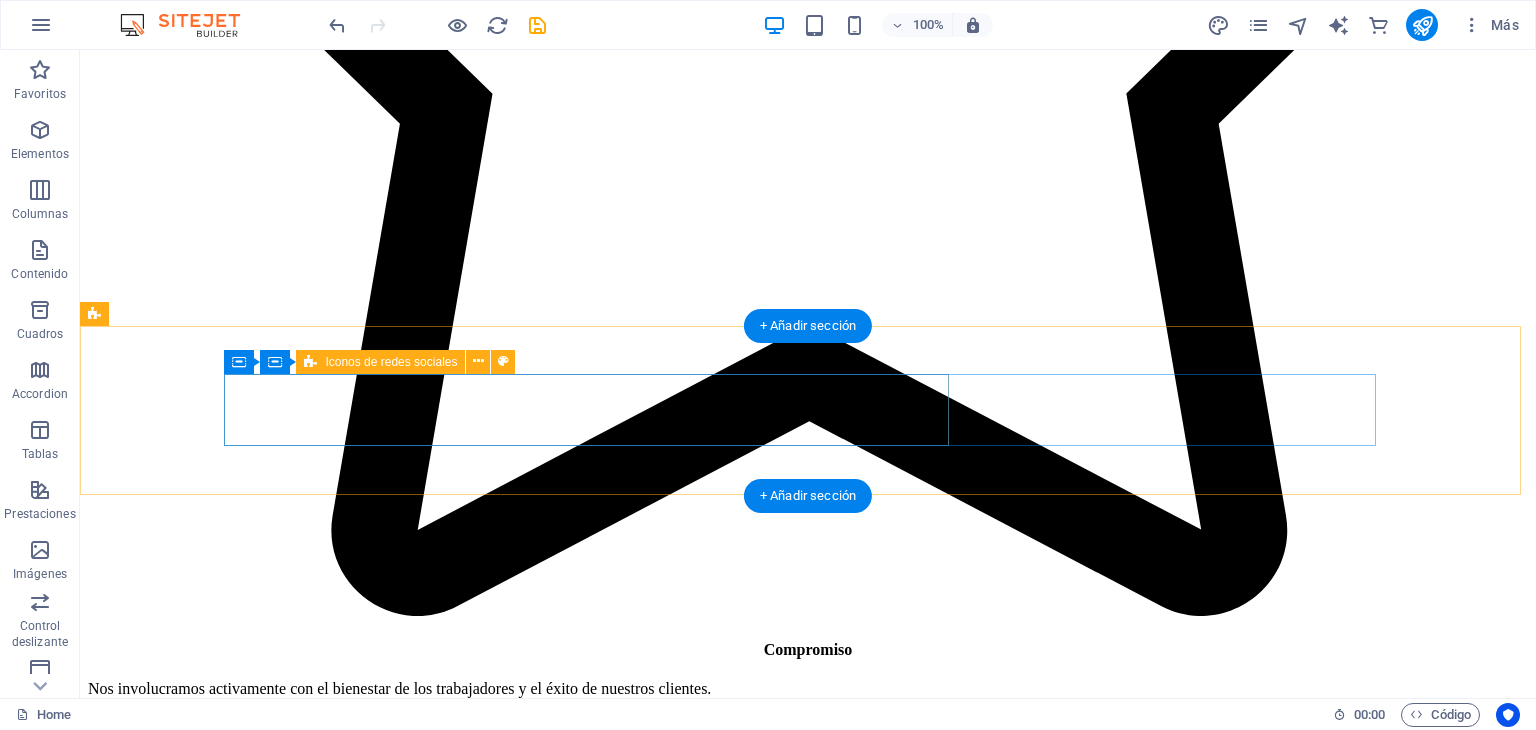 click at bounding box center [543, 27209] 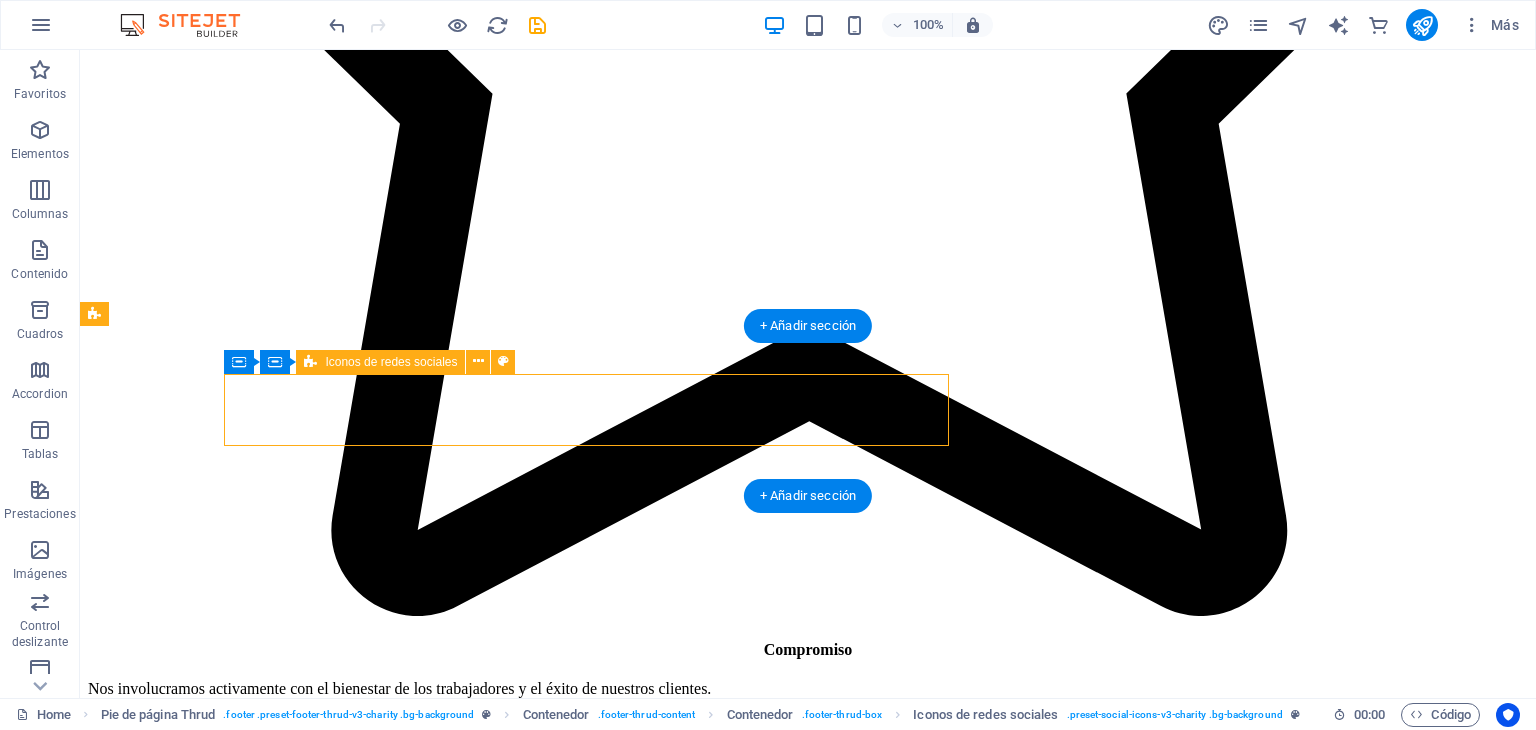 click at bounding box center [543, 27209] 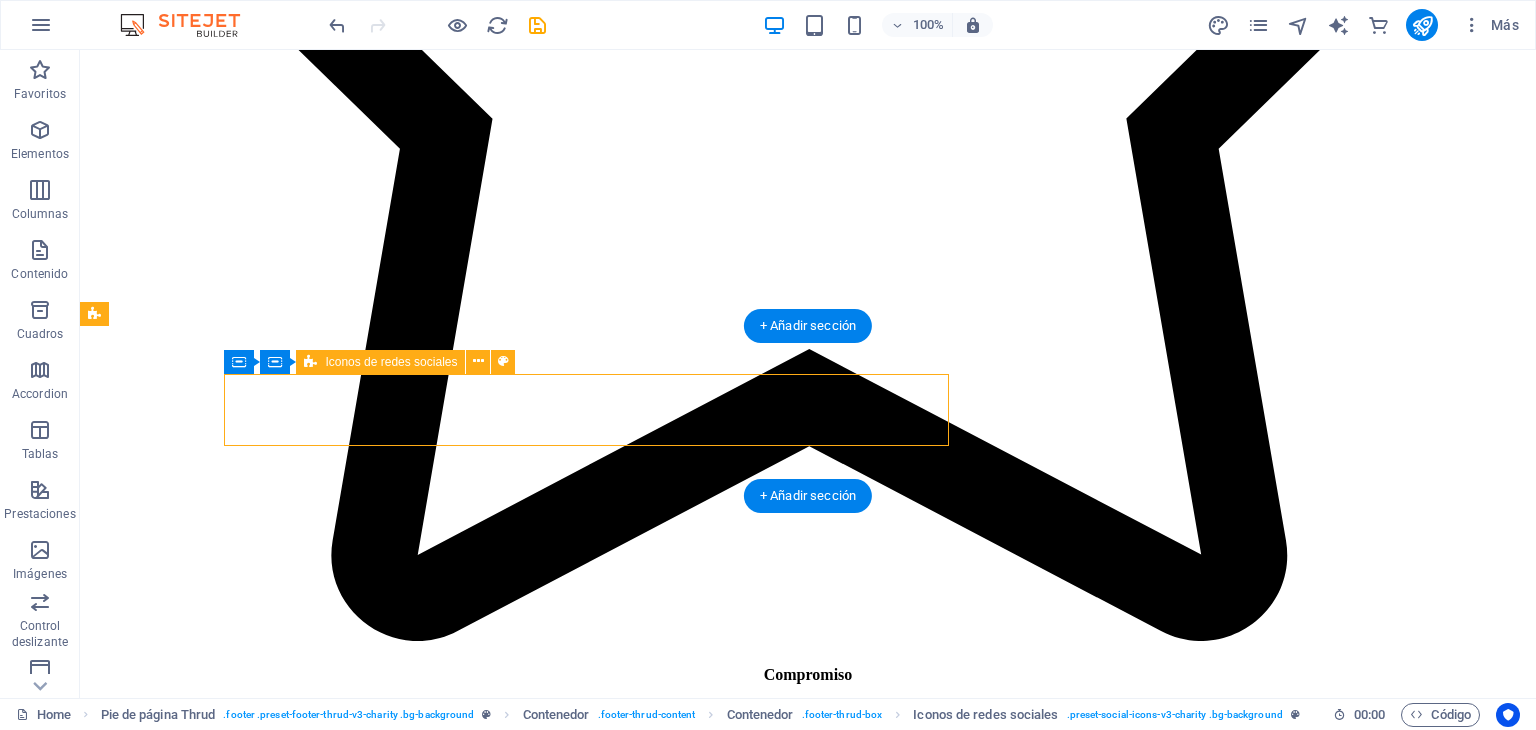 select on "%" 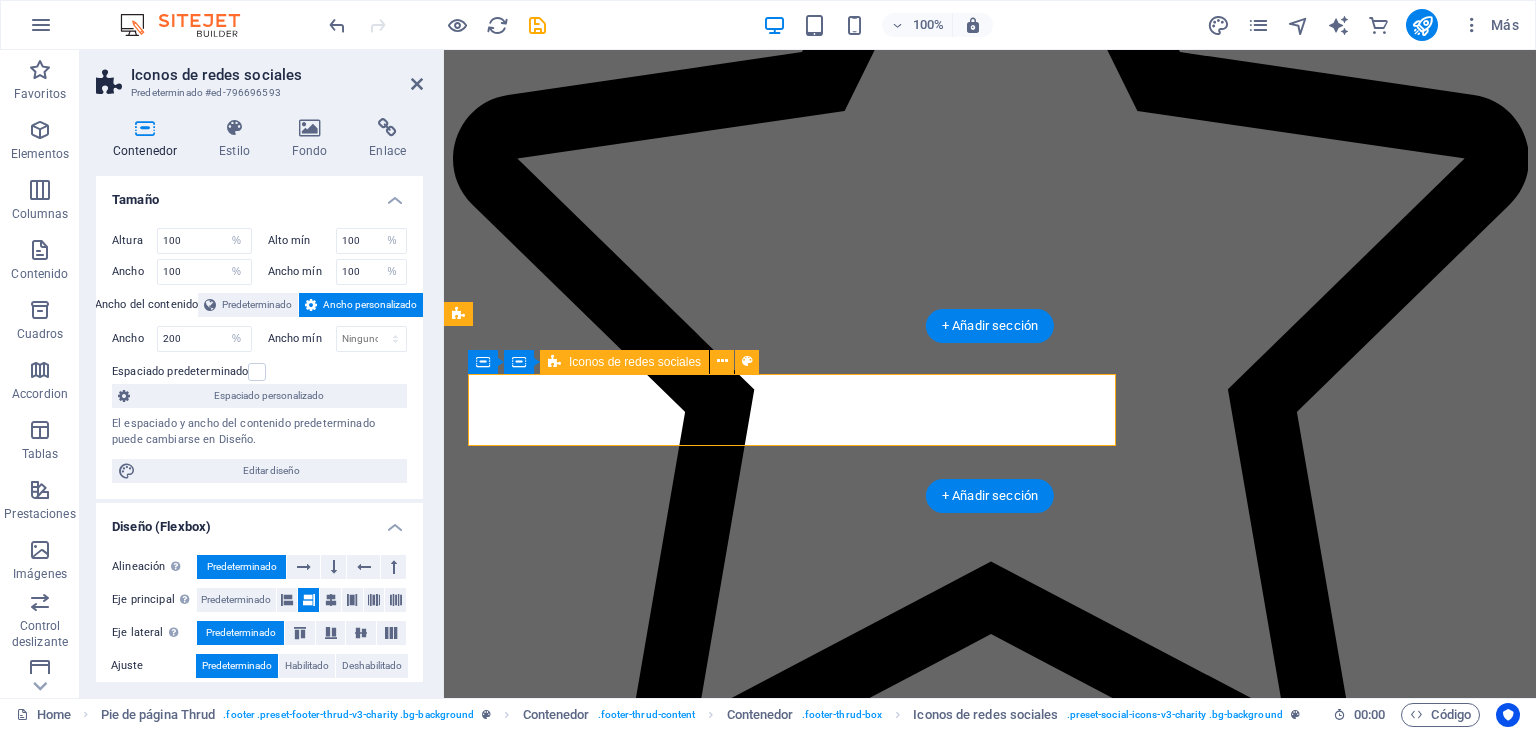 scroll, scrollTop: 5666, scrollLeft: 0, axis: vertical 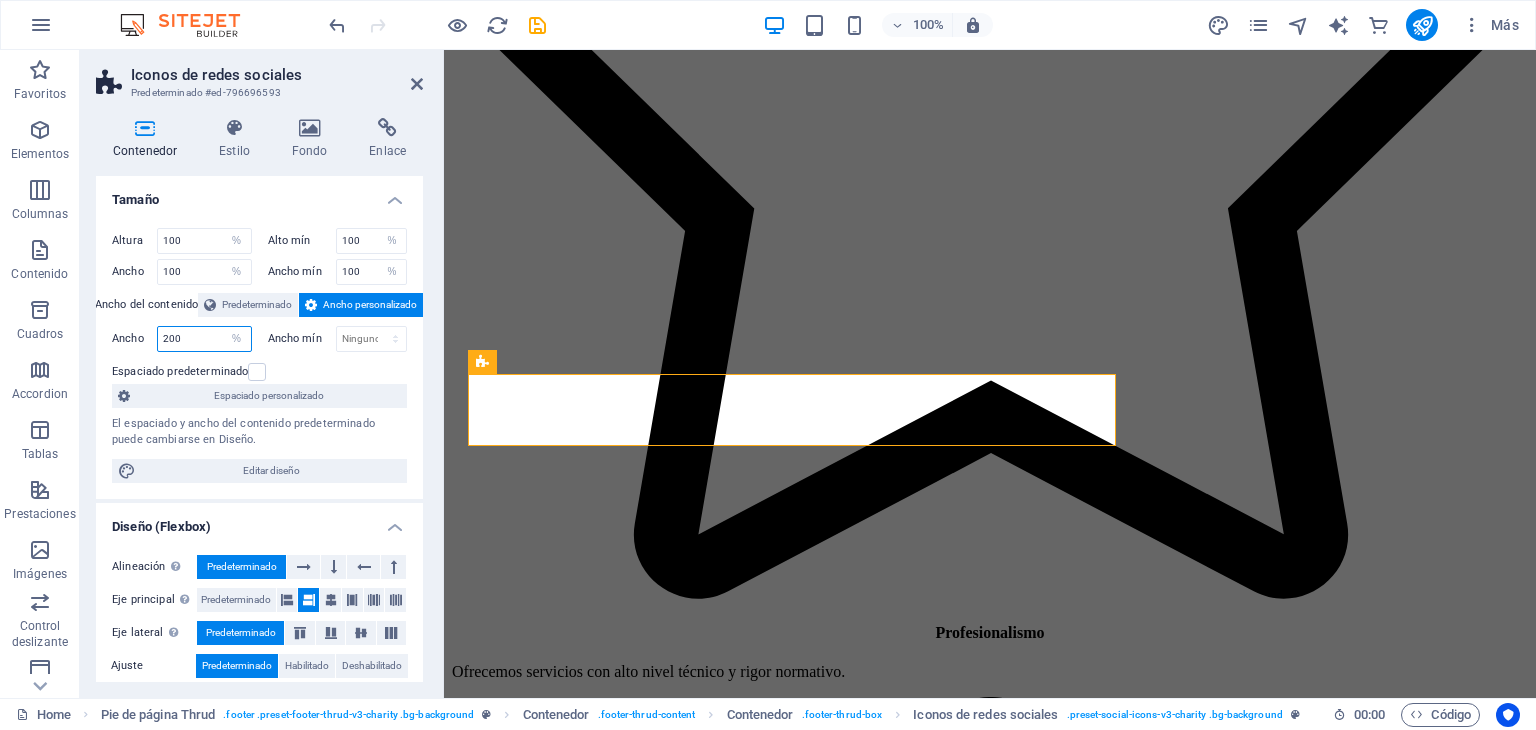 click on "200" at bounding box center (204, 339) 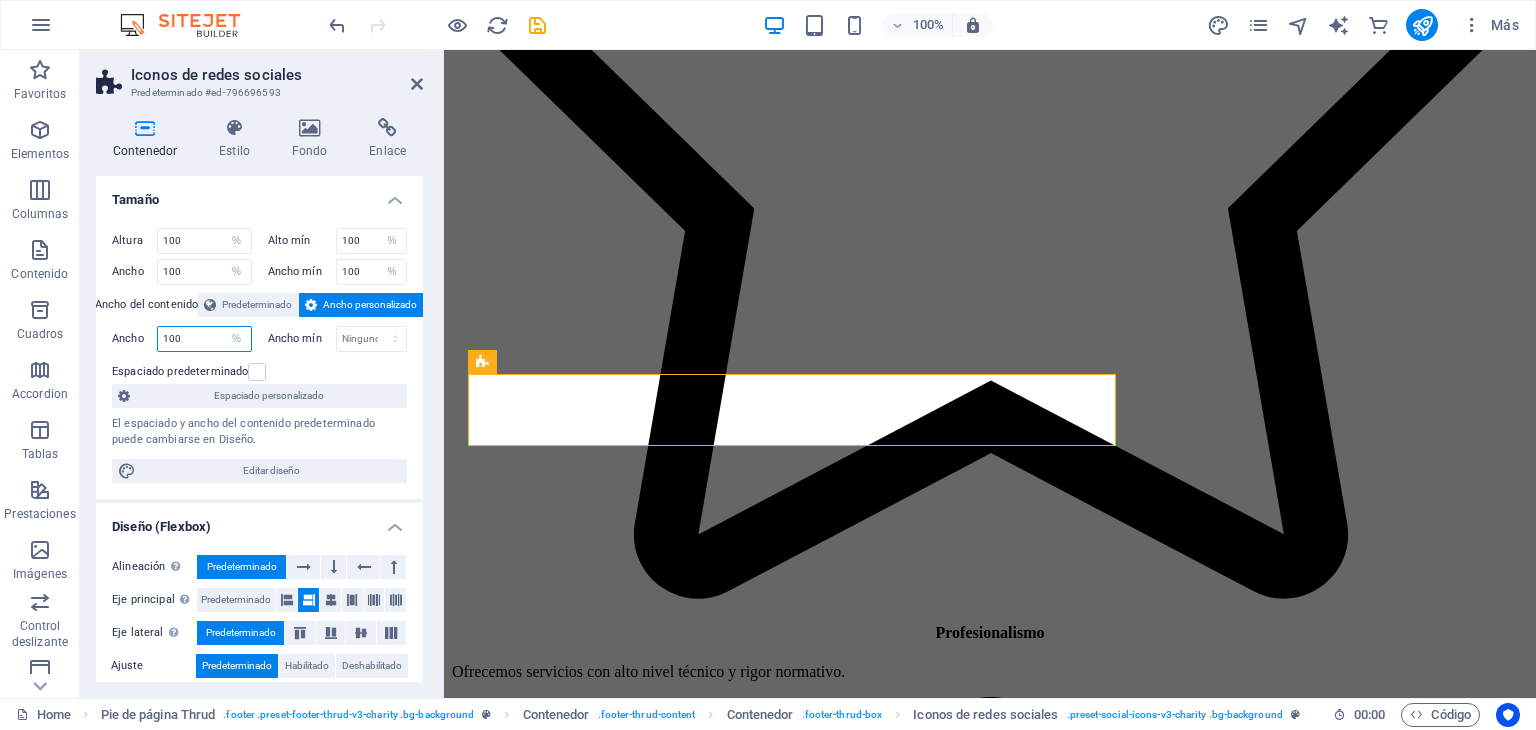 click on "100" at bounding box center (204, 339) 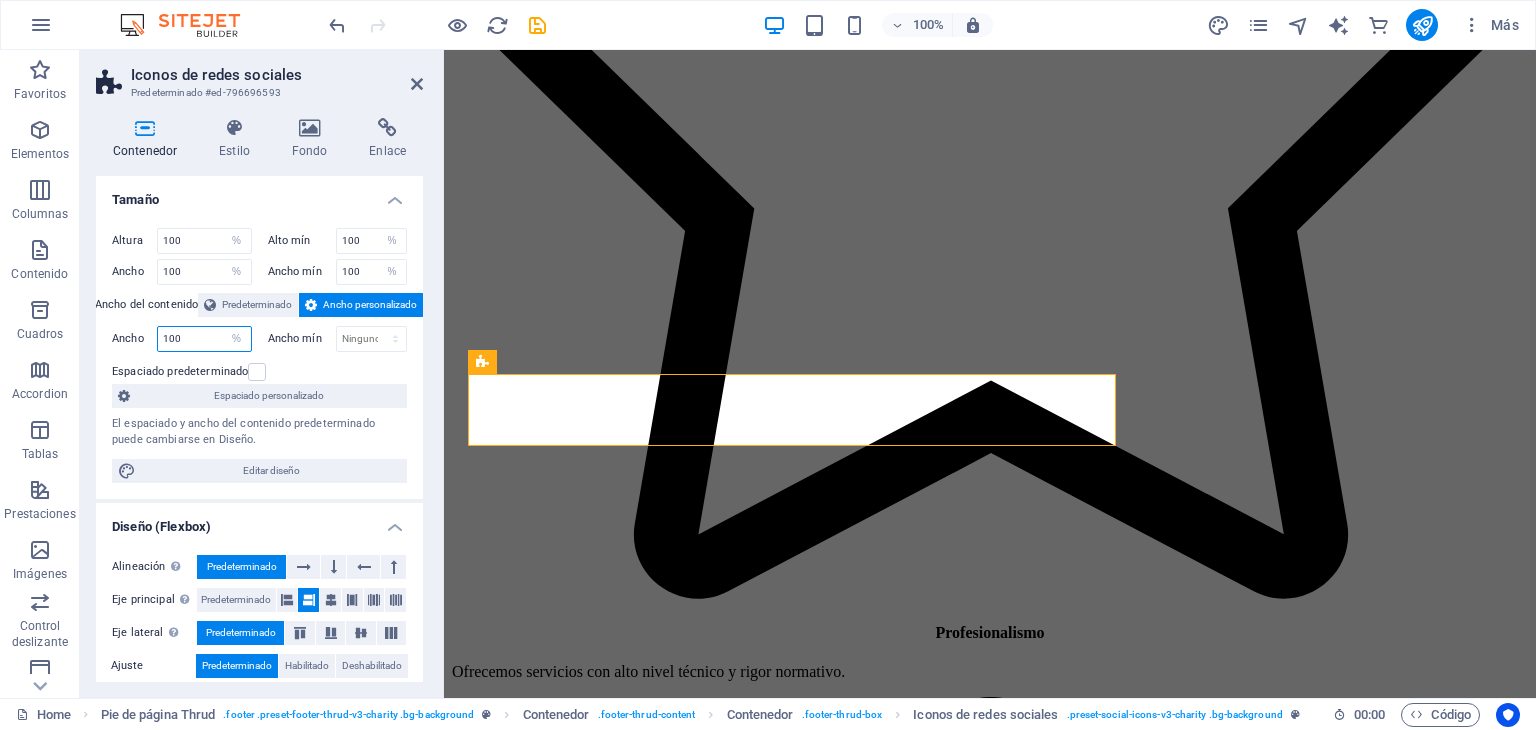 click on "100" at bounding box center [204, 339] 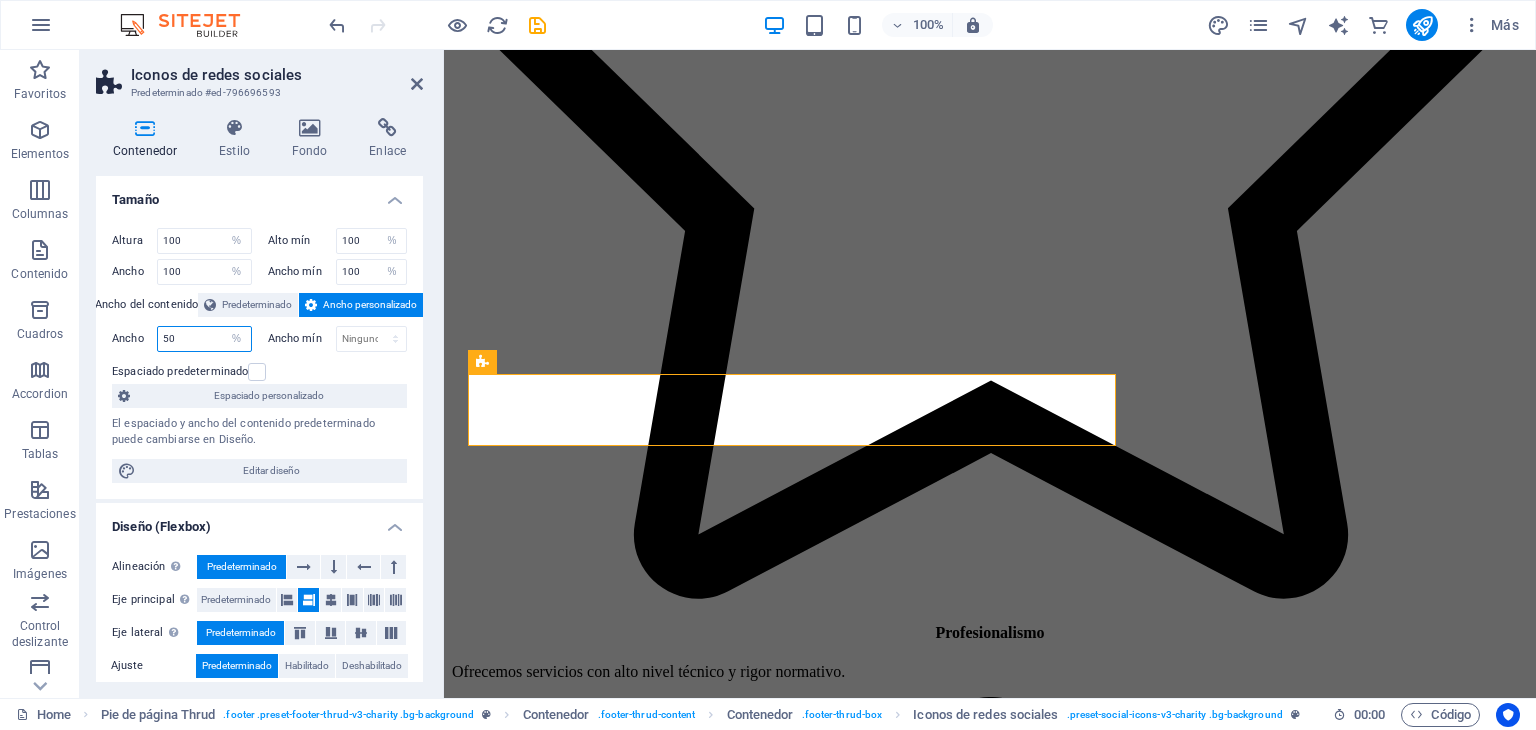 type on "50" 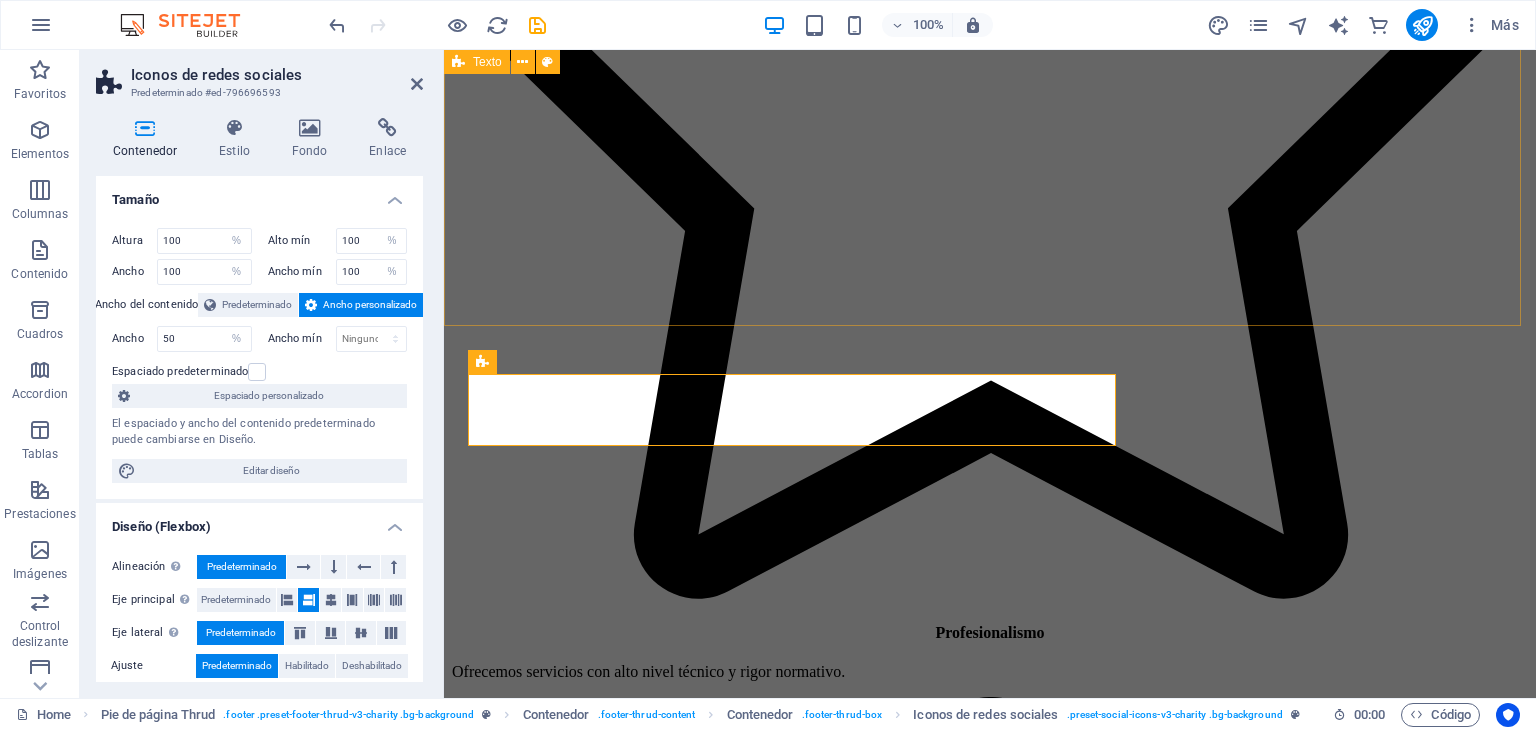 click on ""El prudente ve el peligro y lo evita; el inexperto sigue adelante y sufre las consecuencias". Proverbios 27:12" at bounding box center [990, 19364] 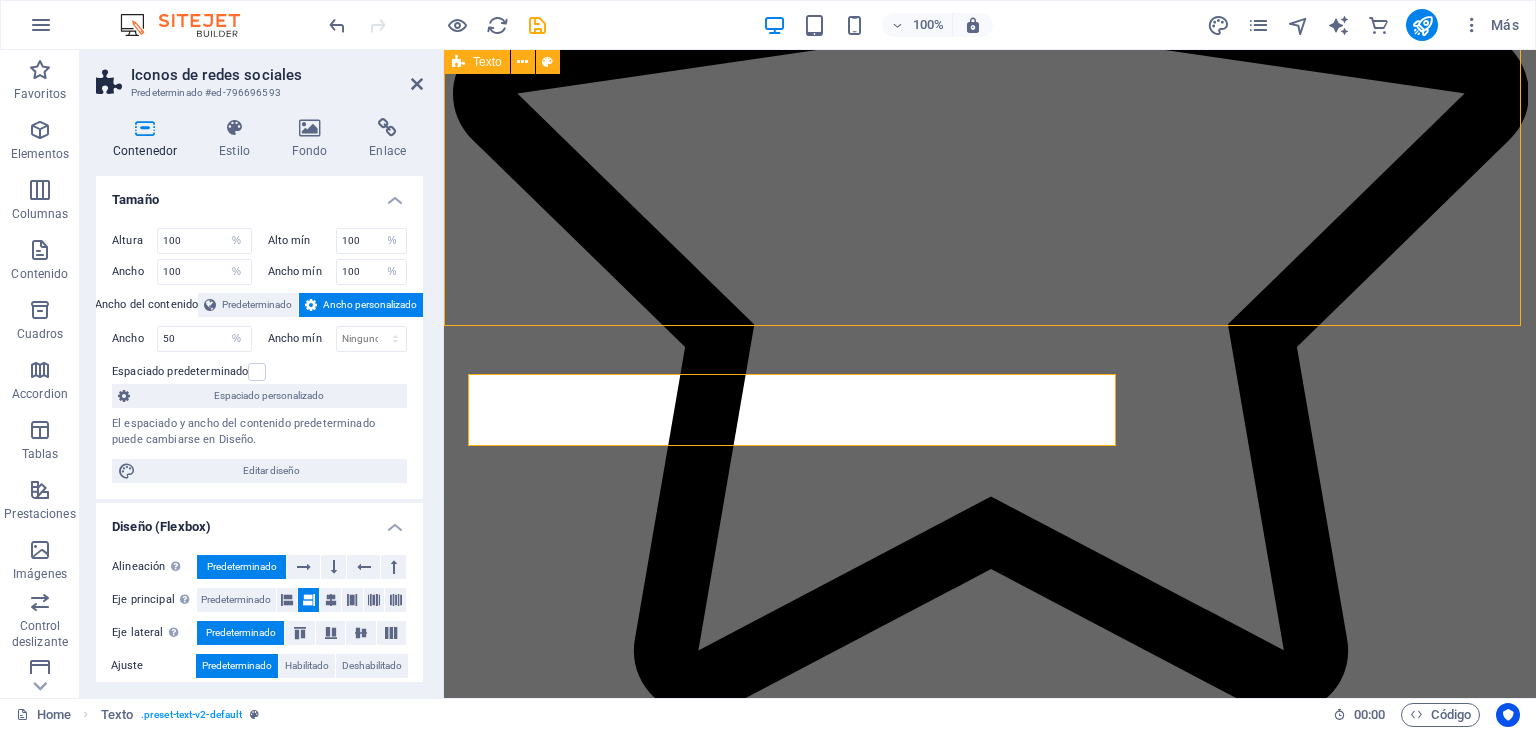 scroll, scrollTop: 5485, scrollLeft: 0, axis: vertical 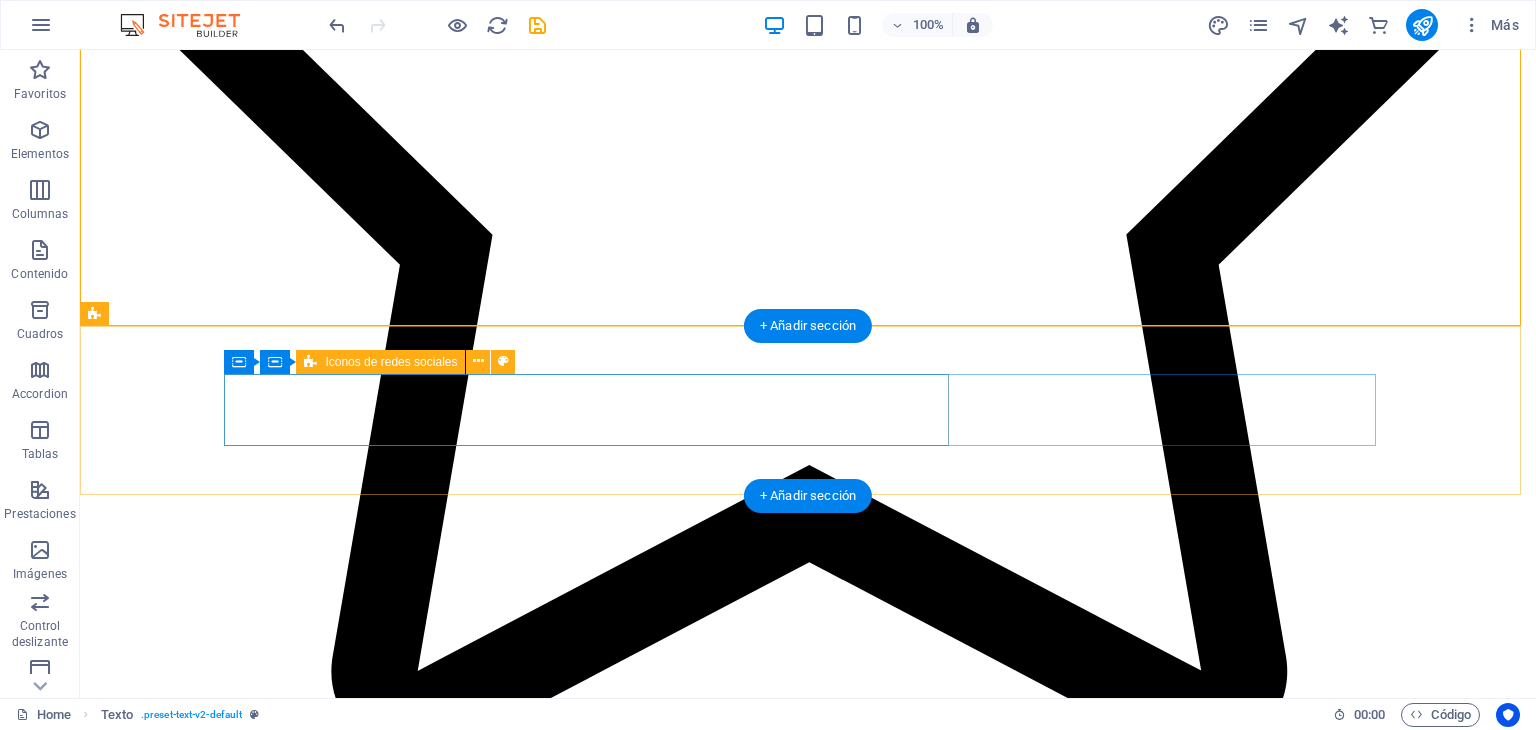 click at bounding box center [543, 26573] 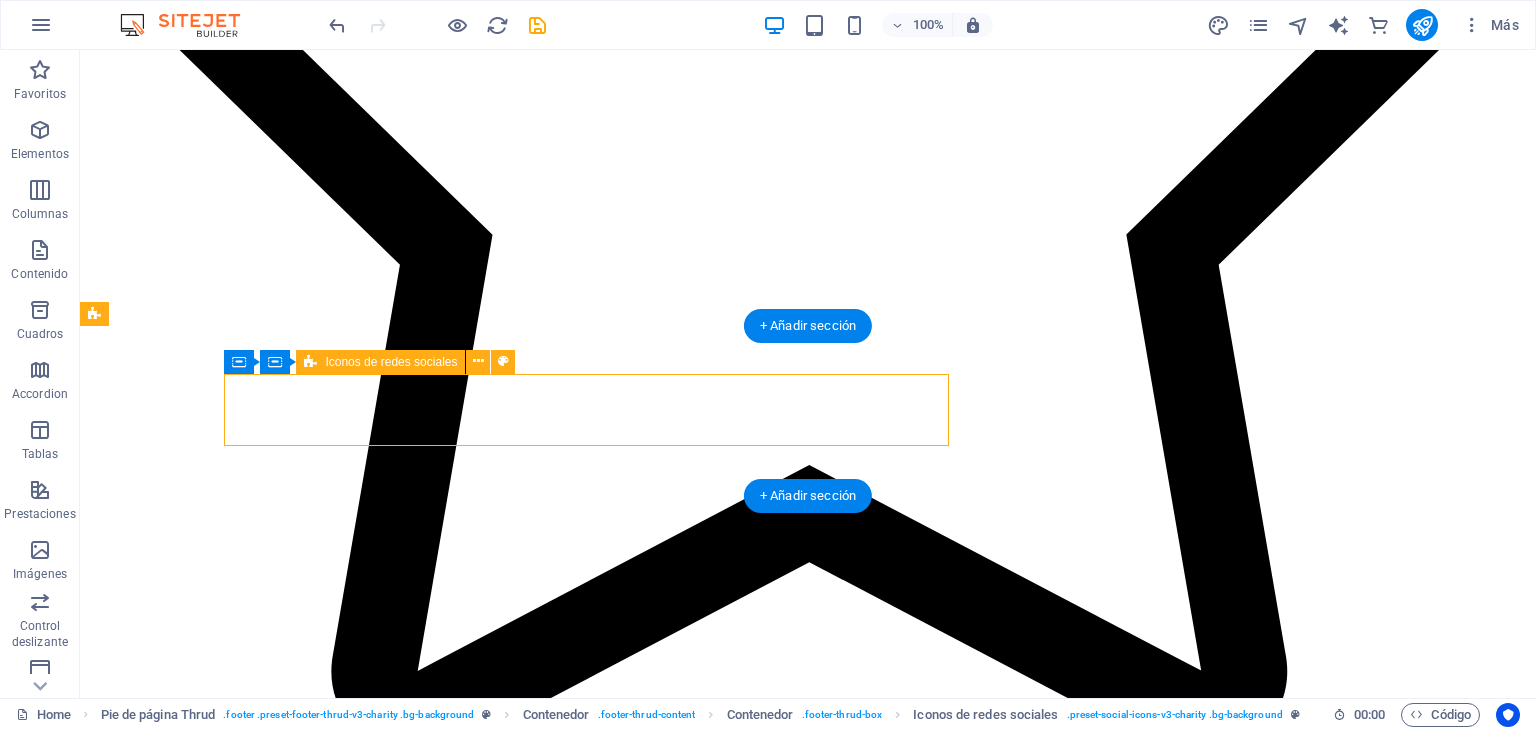 click at bounding box center (543, 26573) 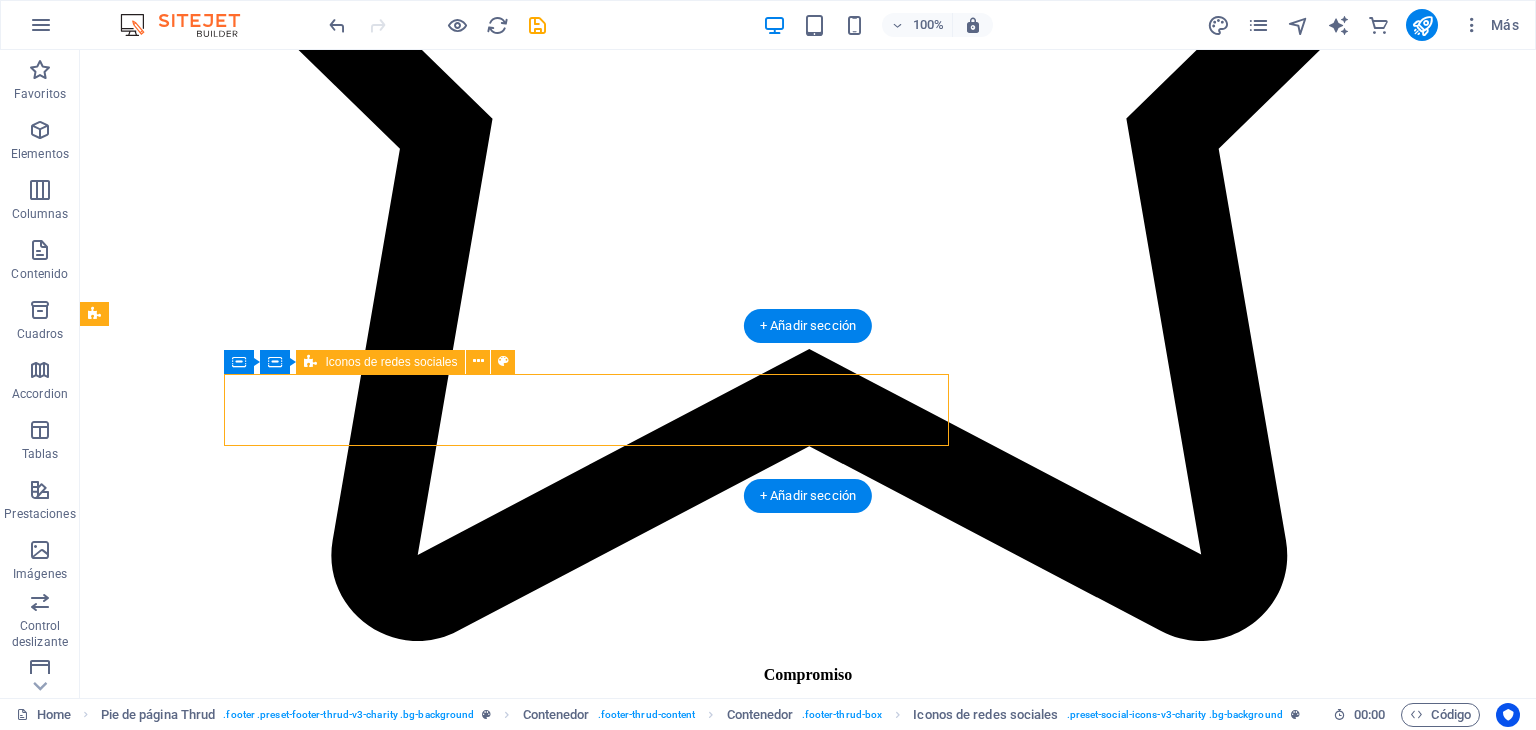 scroll, scrollTop: 5666, scrollLeft: 0, axis: vertical 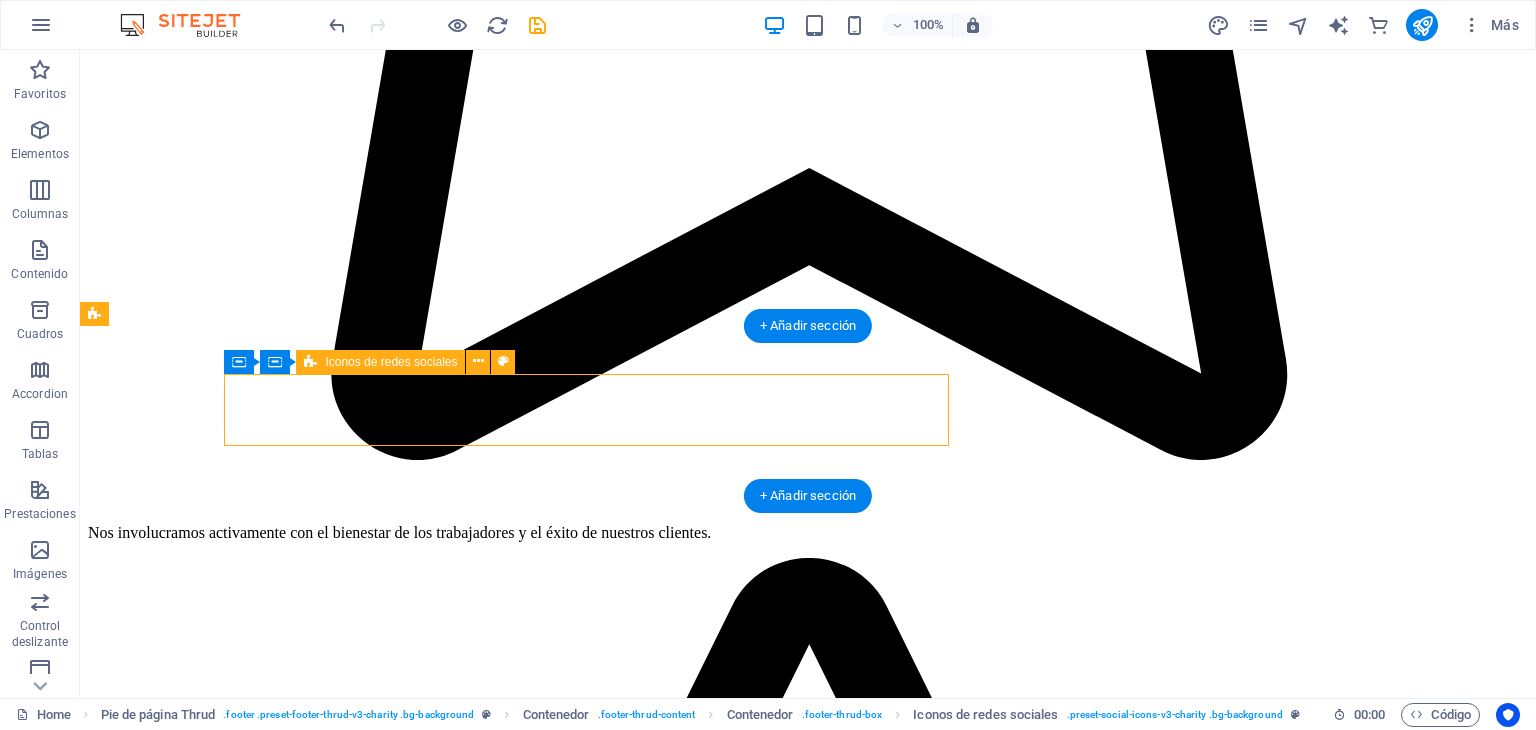select on "%" 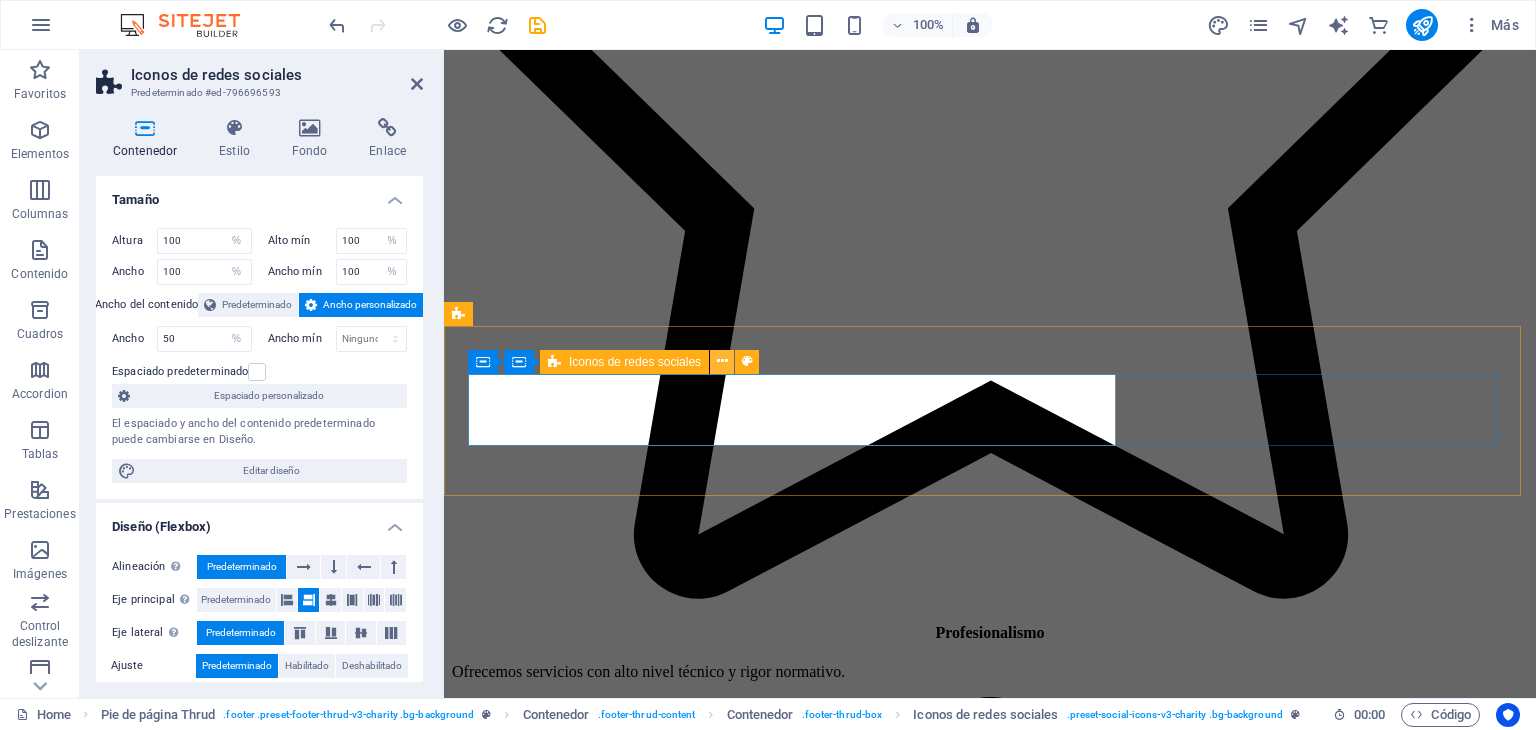 click at bounding box center [722, 362] 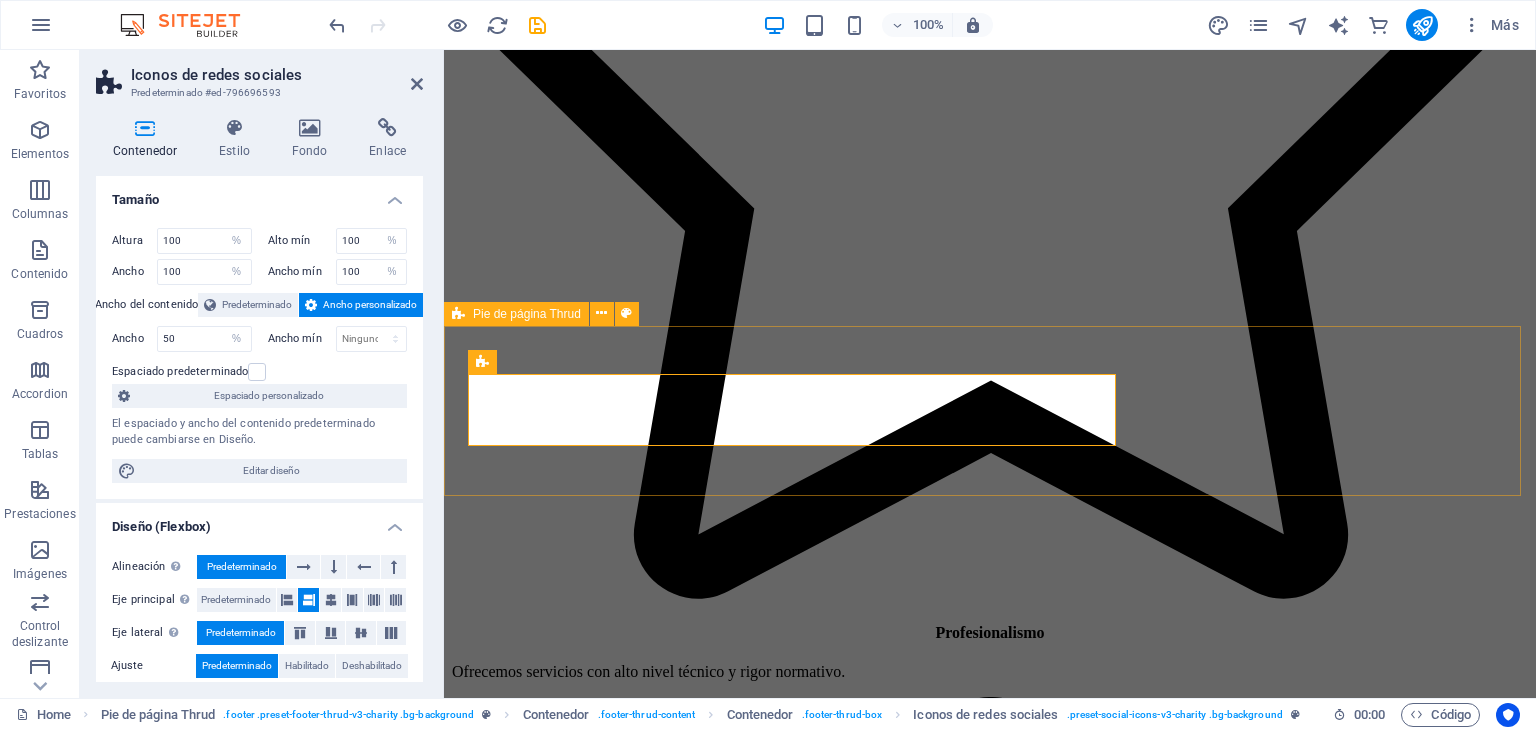 click on "Individual . All Rights Reserved. Legal Notice  |  Privacy" at bounding box center [990, 20192] 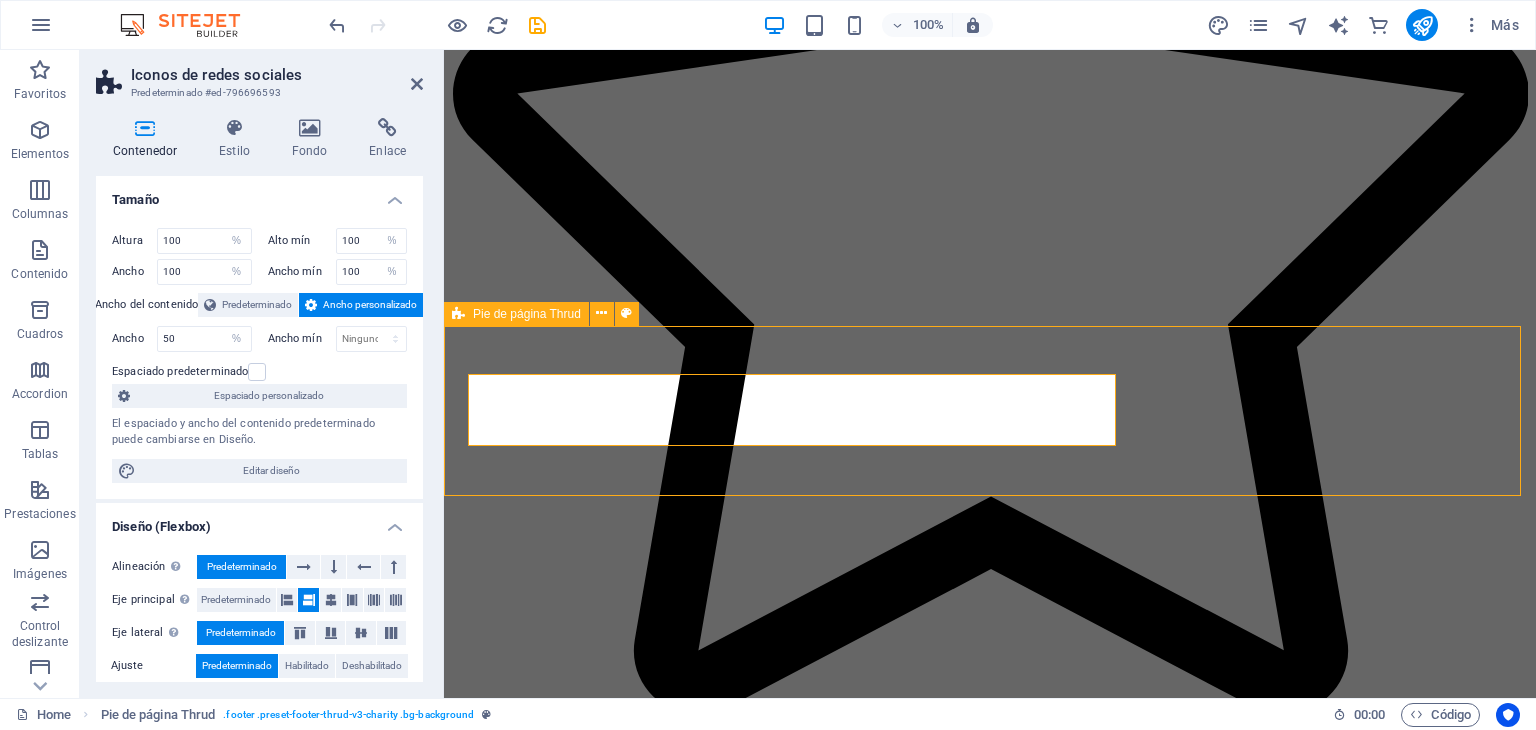 scroll, scrollTop: 5485, scrollLeft: 0, axis: vertical 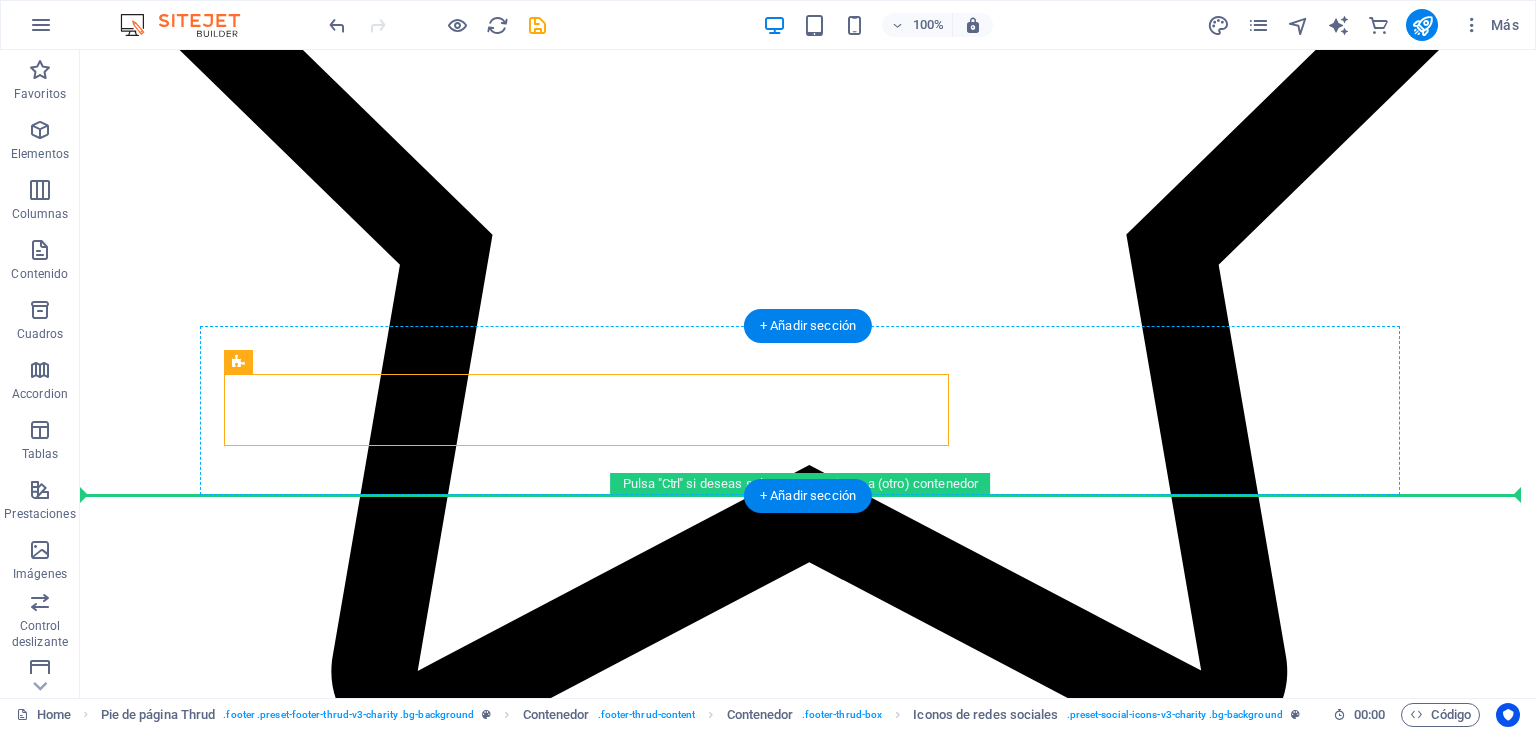 drag, startPoint x: 452, startPoint y: 417, endPoint x: 985, endPoint y: 412, distance: 533.02344 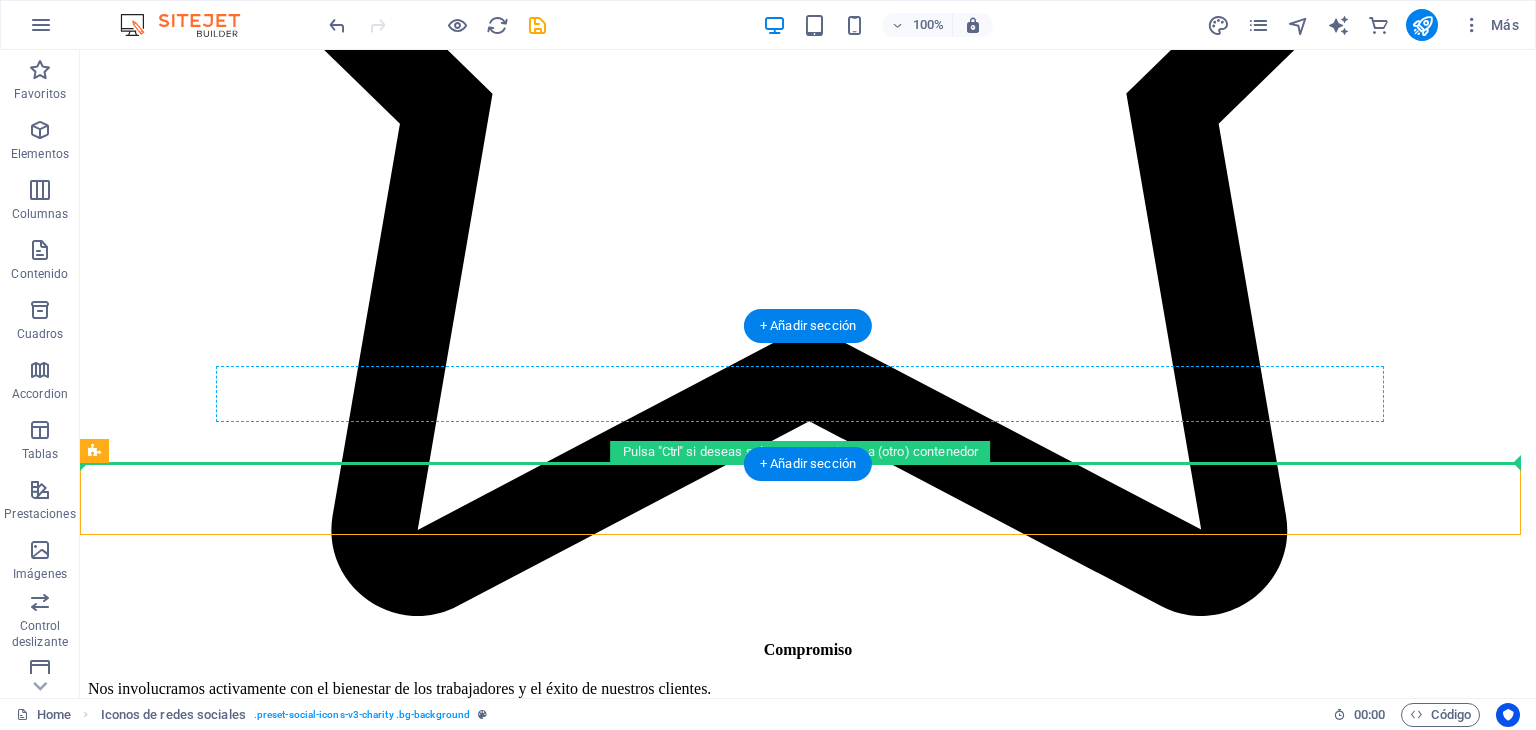 drag, startPoint x: 932, startPoint y: 479, endPoint x: 934, endPoint y: 401, distance: 78.025635 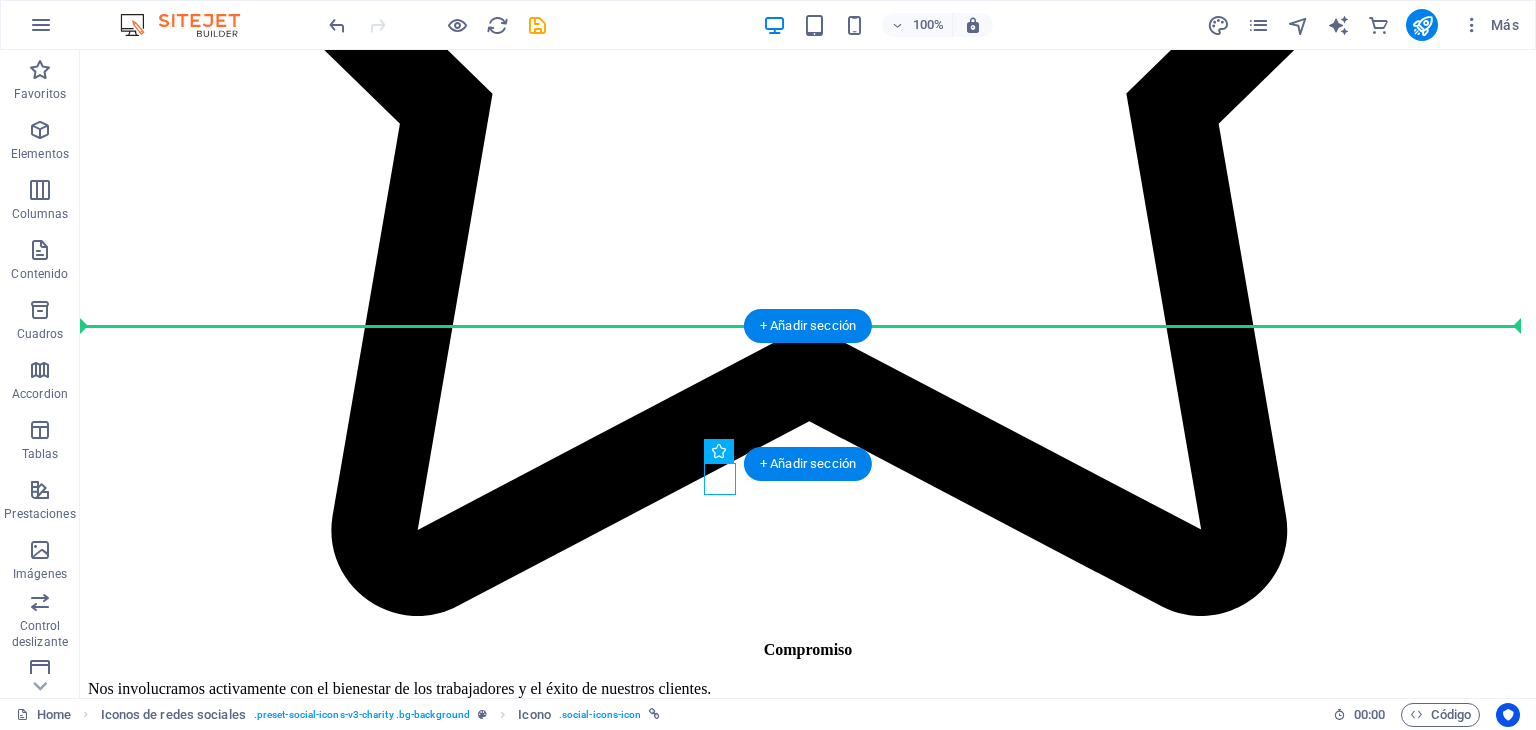 drag, startPoint x: 704, startPoint y: 484, endPoint x: 717, endPoint y: 346, distance: 138.61096 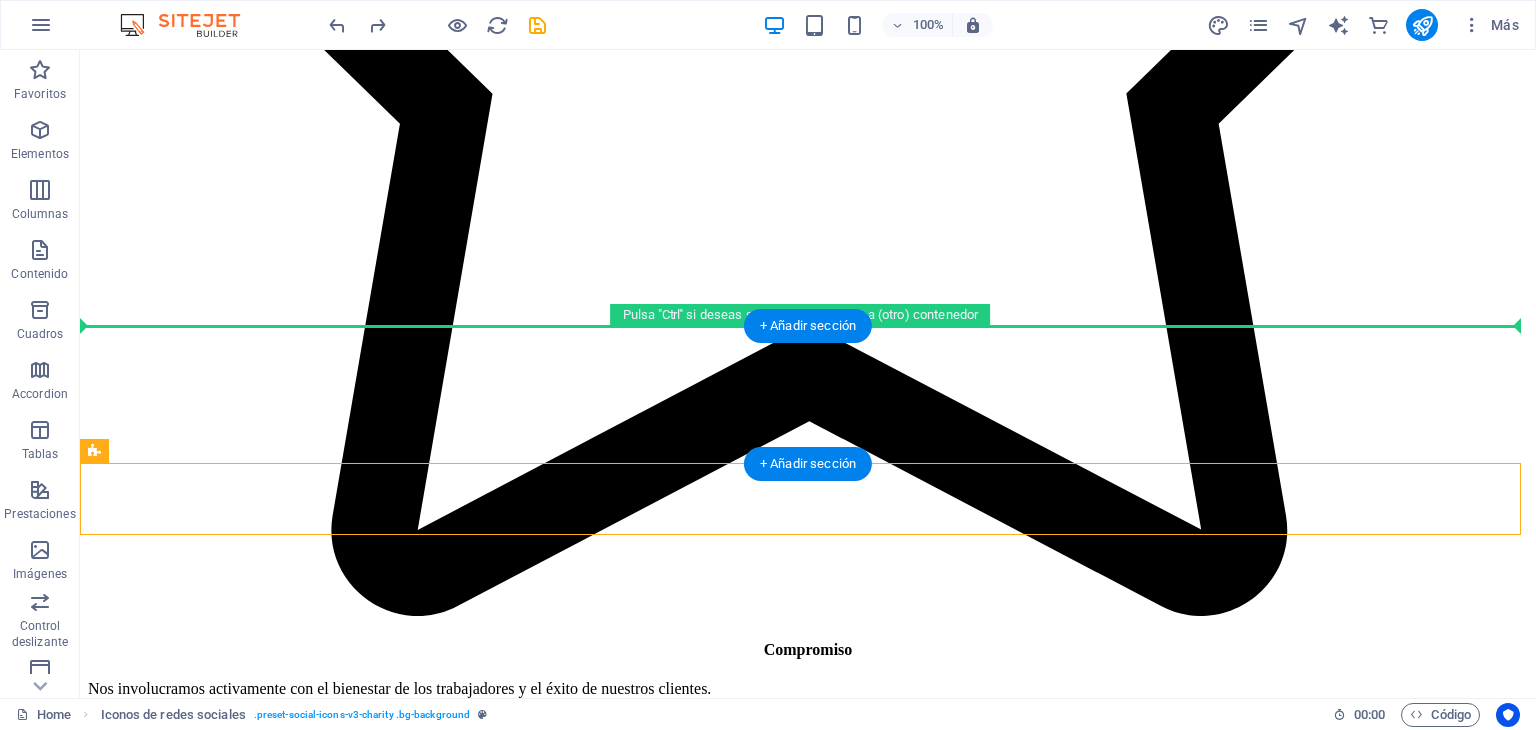 drag, startPoint x: 608, startPoint y: 504, endPoint x: 787, endPoint y: 339, distance: 243.44609 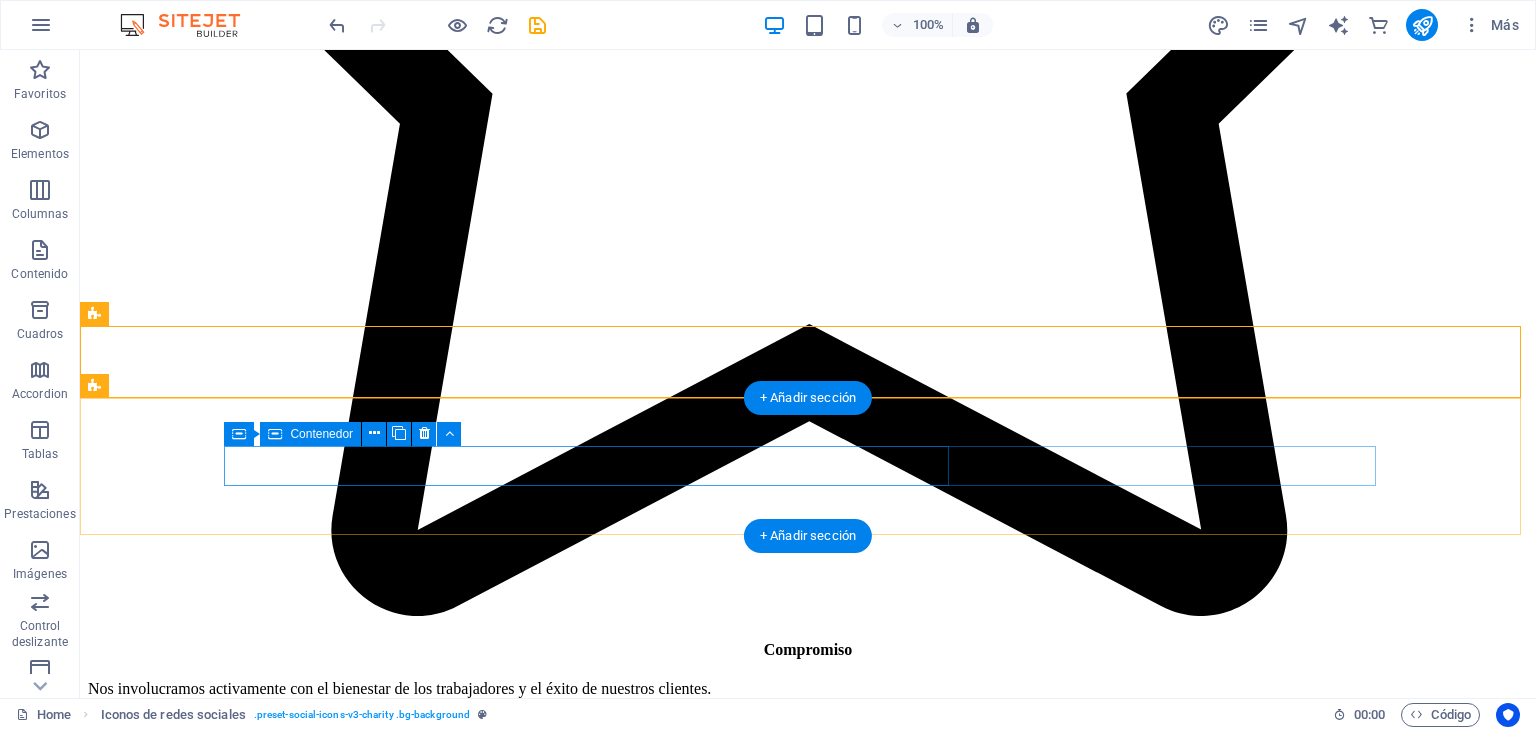 click at bounding box center (543, 28254) 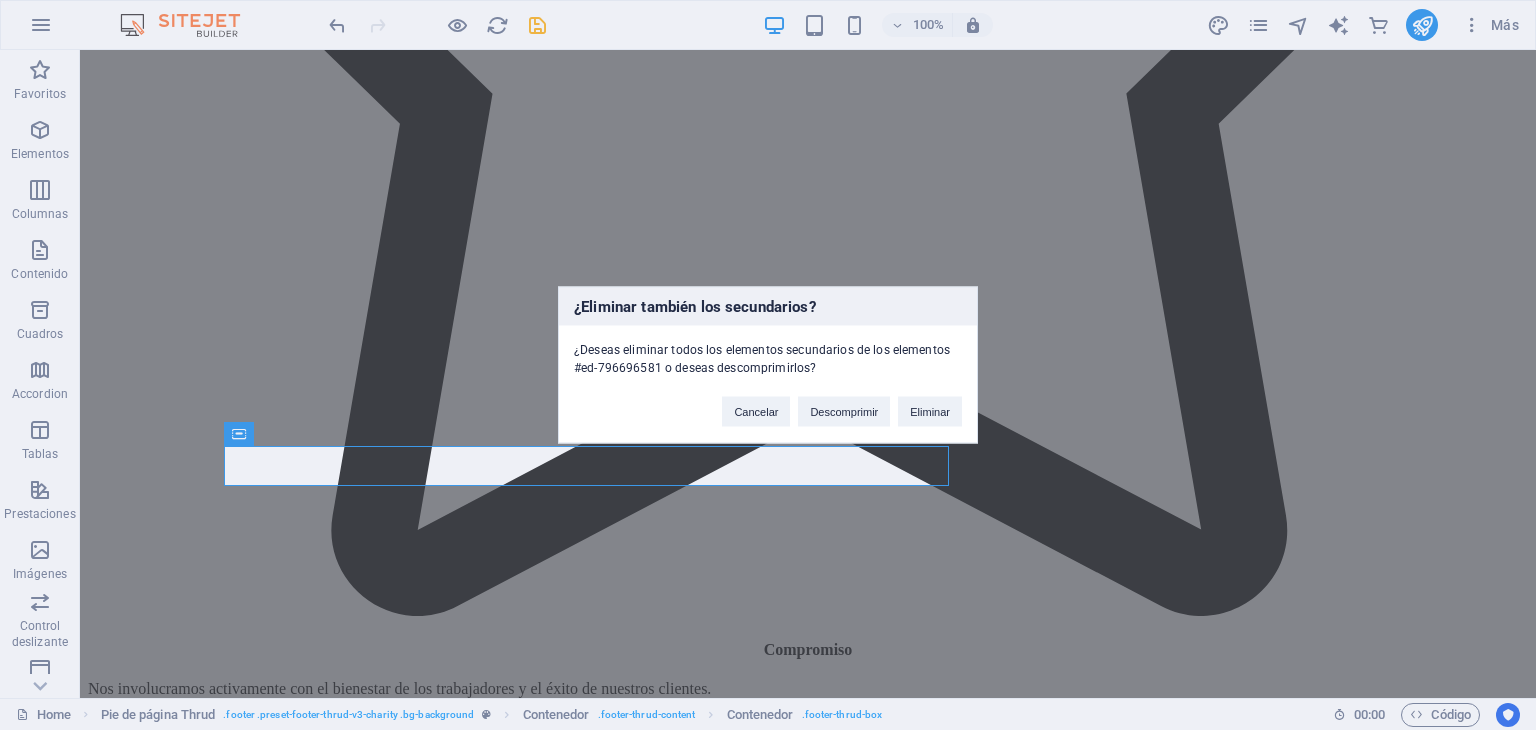 type 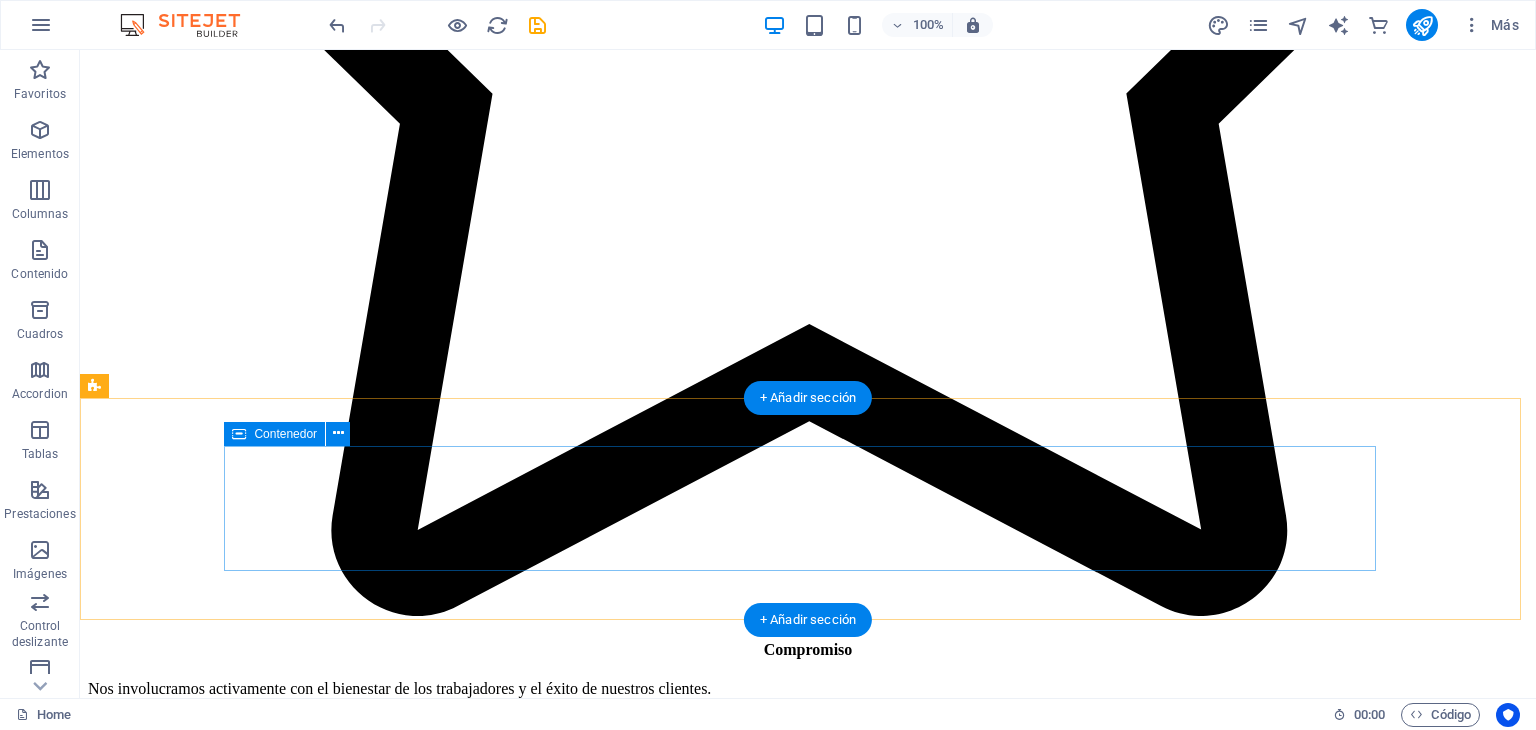 click on "Suelta el contenido aquí o  Añadir elementos  Pegar portapapeles" at bounding box center (808, 28305) 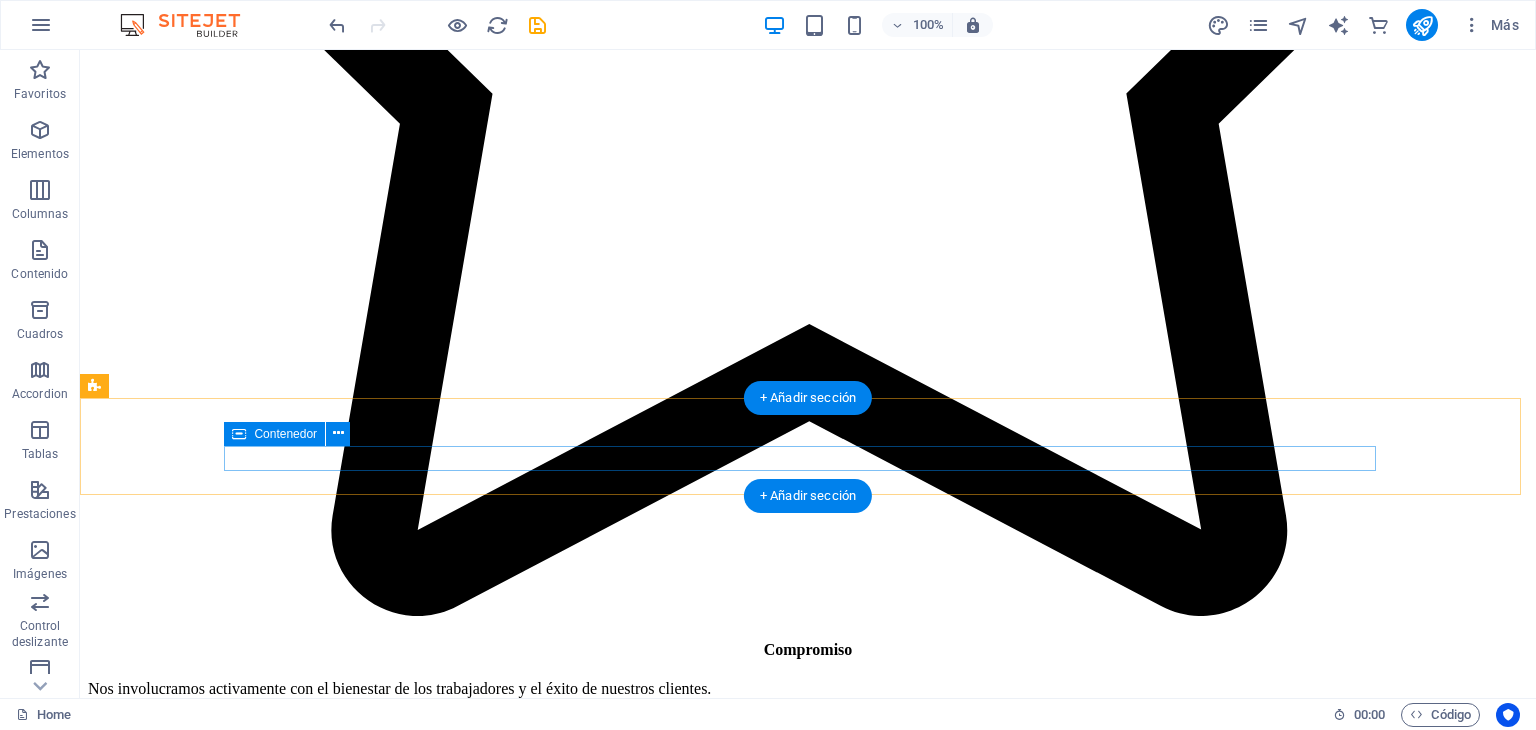 click on "Individual . All Rights Reserved. Legal Notice  |  Privacy" at bounding box center (808, 28284) 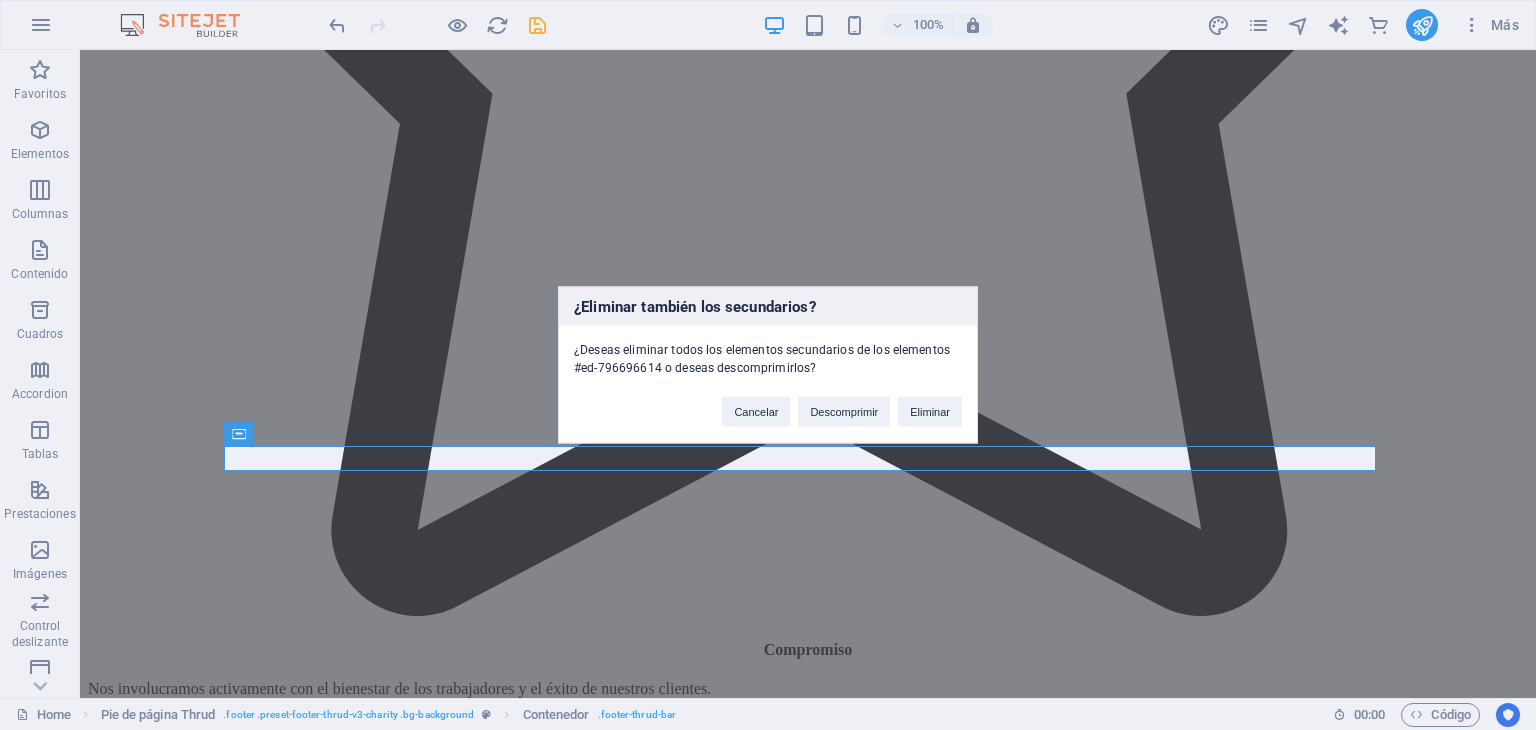 type 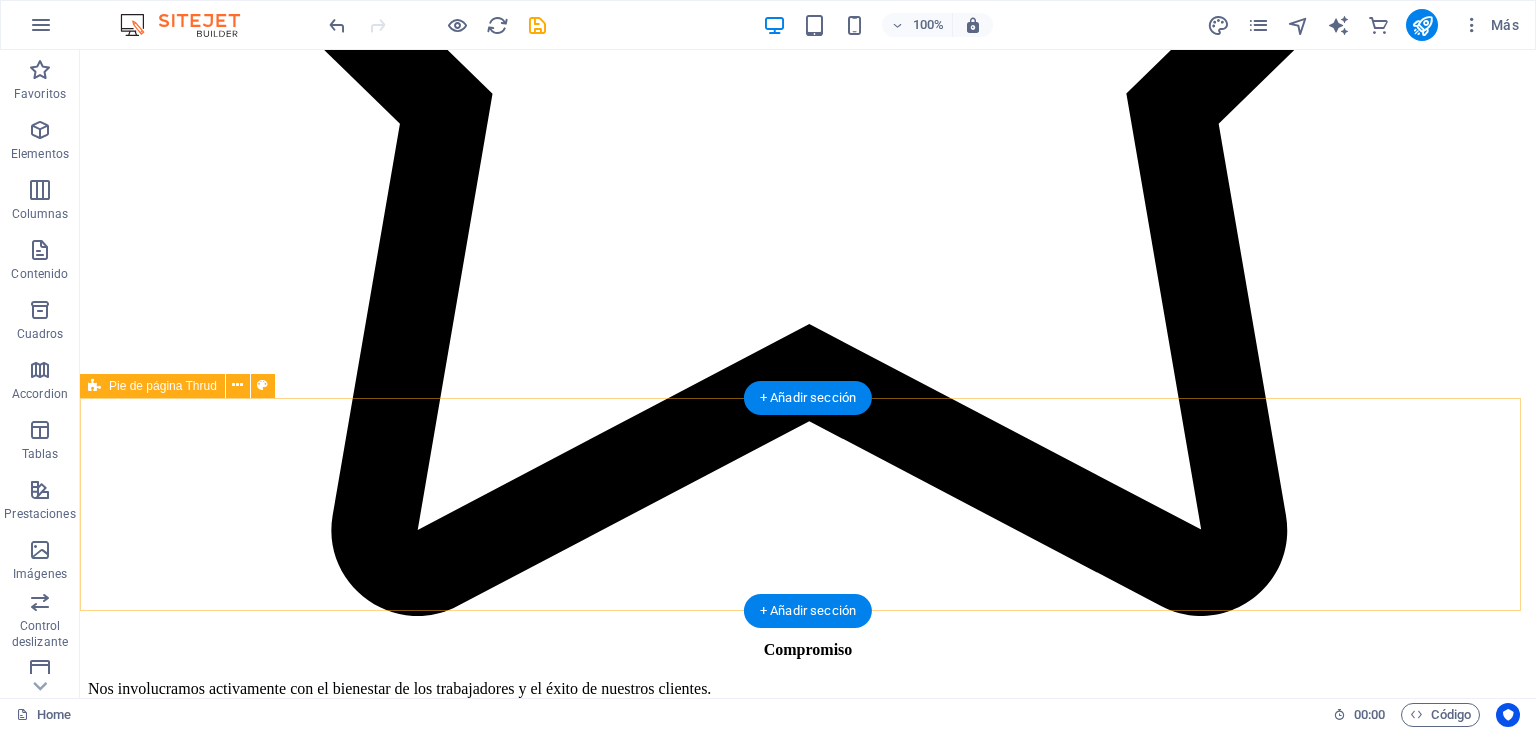 click on "Suelta el contenido aquí o  Añadir elementos  Pegar portapapeles" at bounding box center [808, 28305] 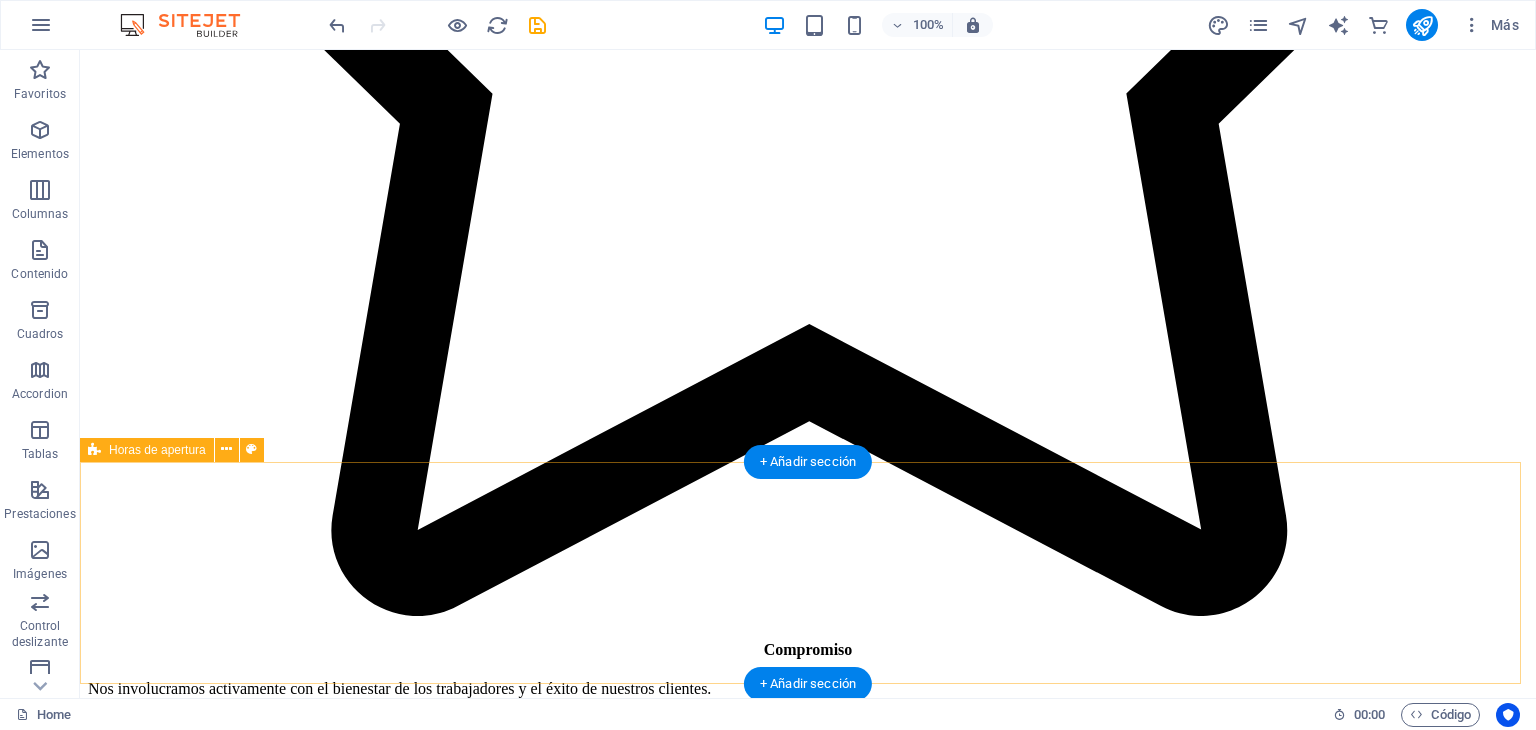 scroll, scrollTop: 5993, scrollLeft: 0, axis: vertical 